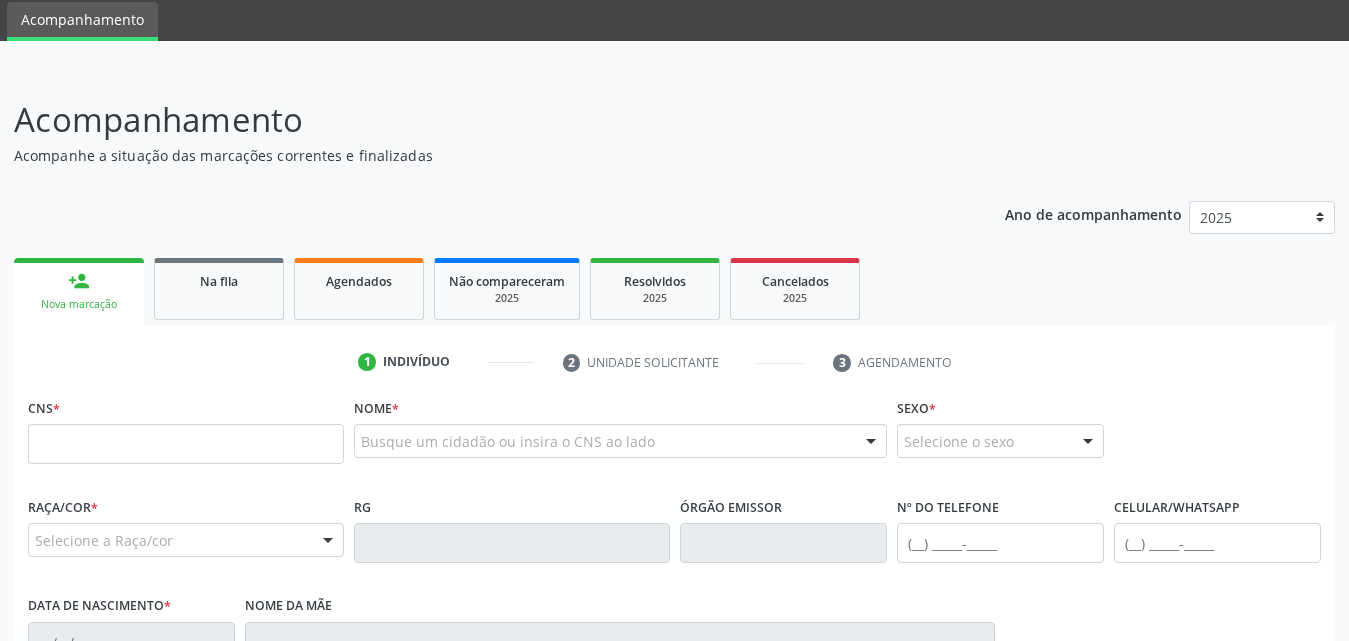 scroll, scrollTop: 200, scrollLeft: 0, axis: vertical 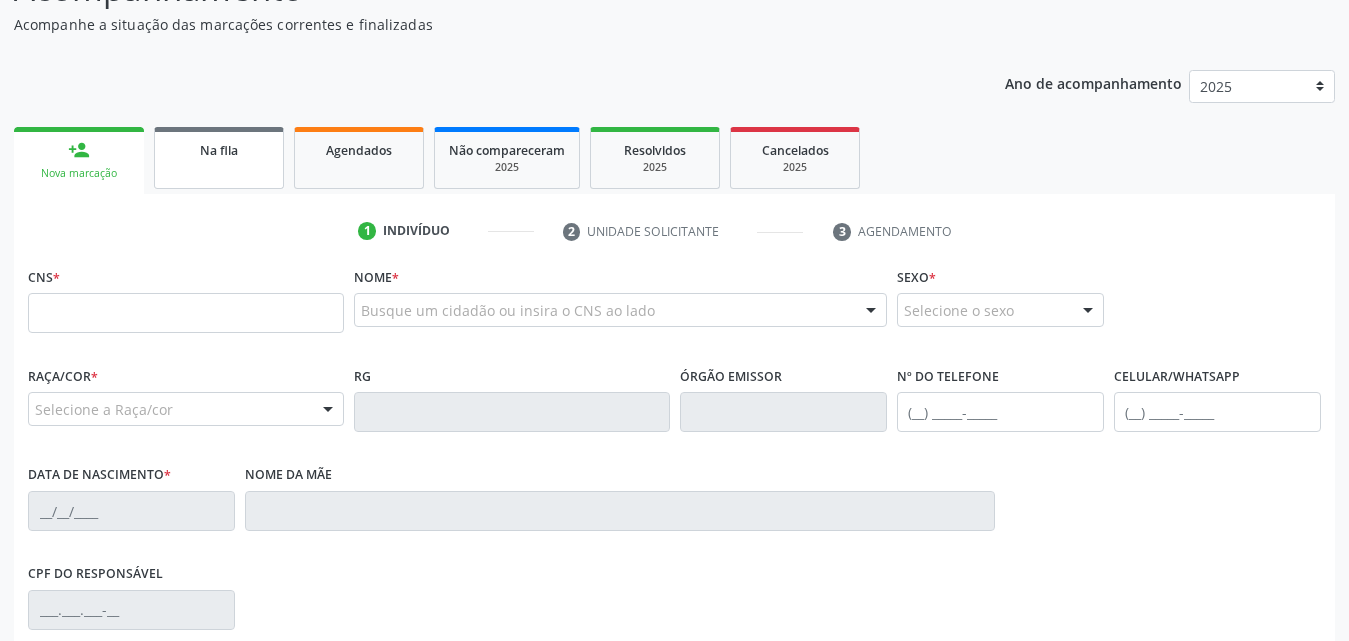 click on "Na fila" at bounding box center (219, 158) 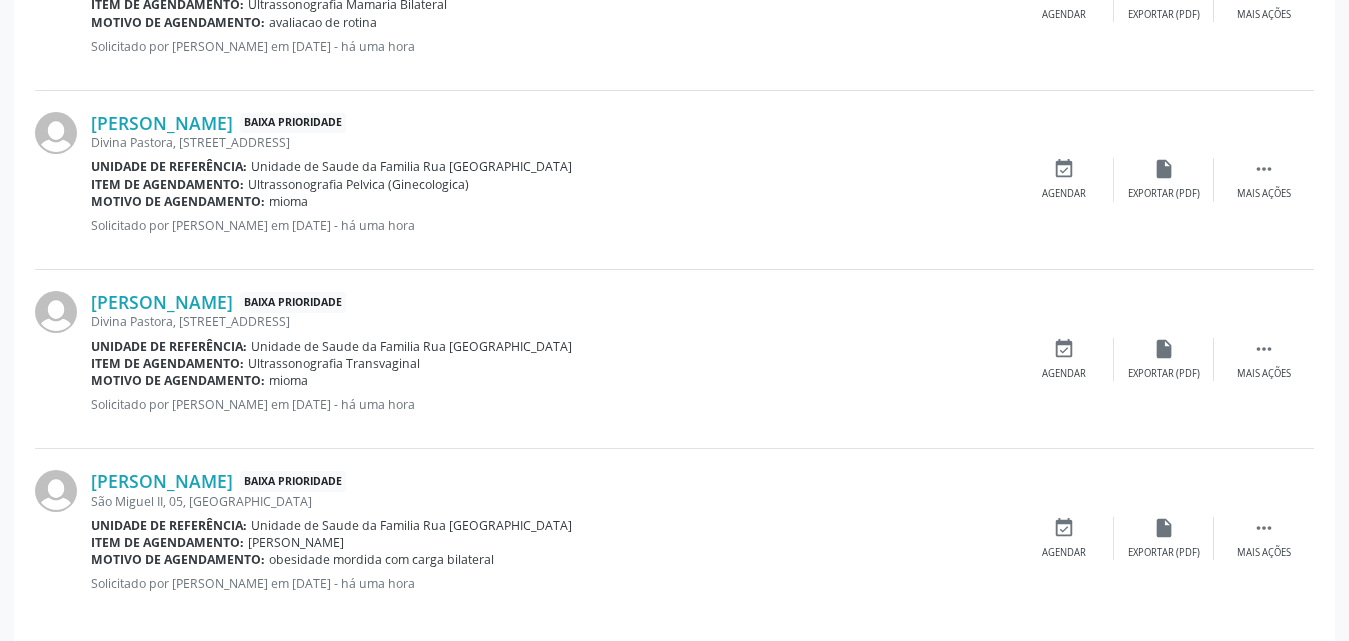 scroll, scrollTop: 1459, scrollLeft: 0, axis: vertical 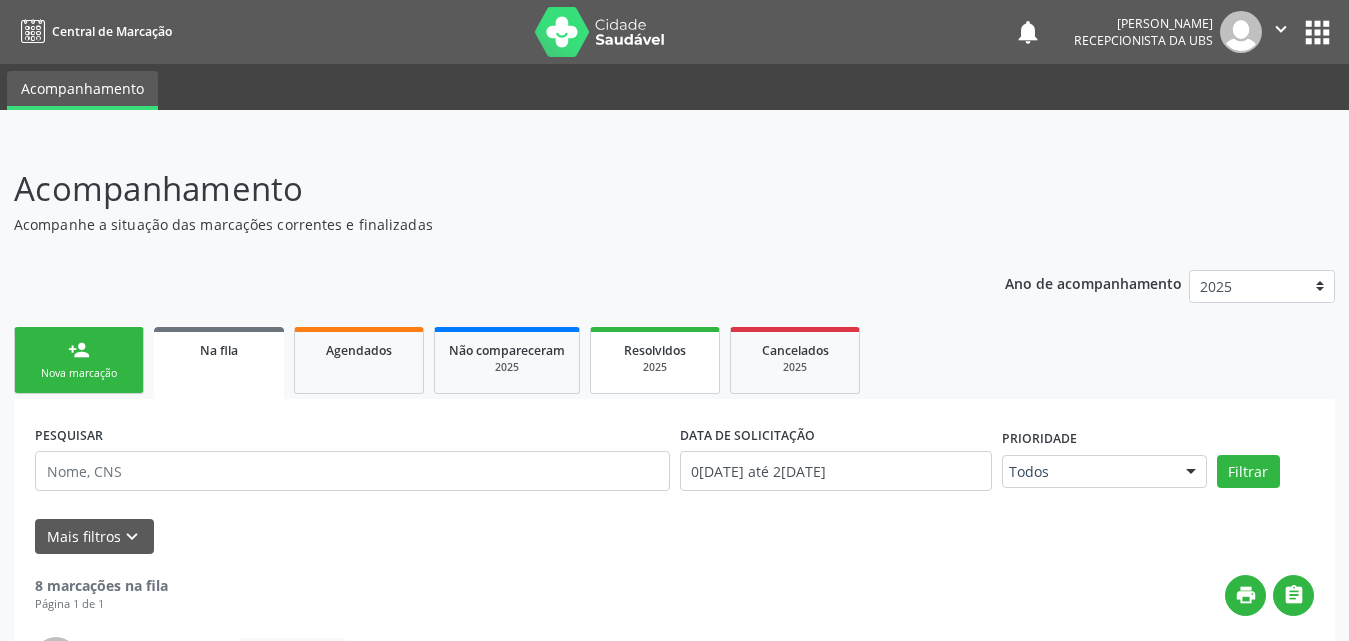 click on "2025" at bounding box center (655, 367) 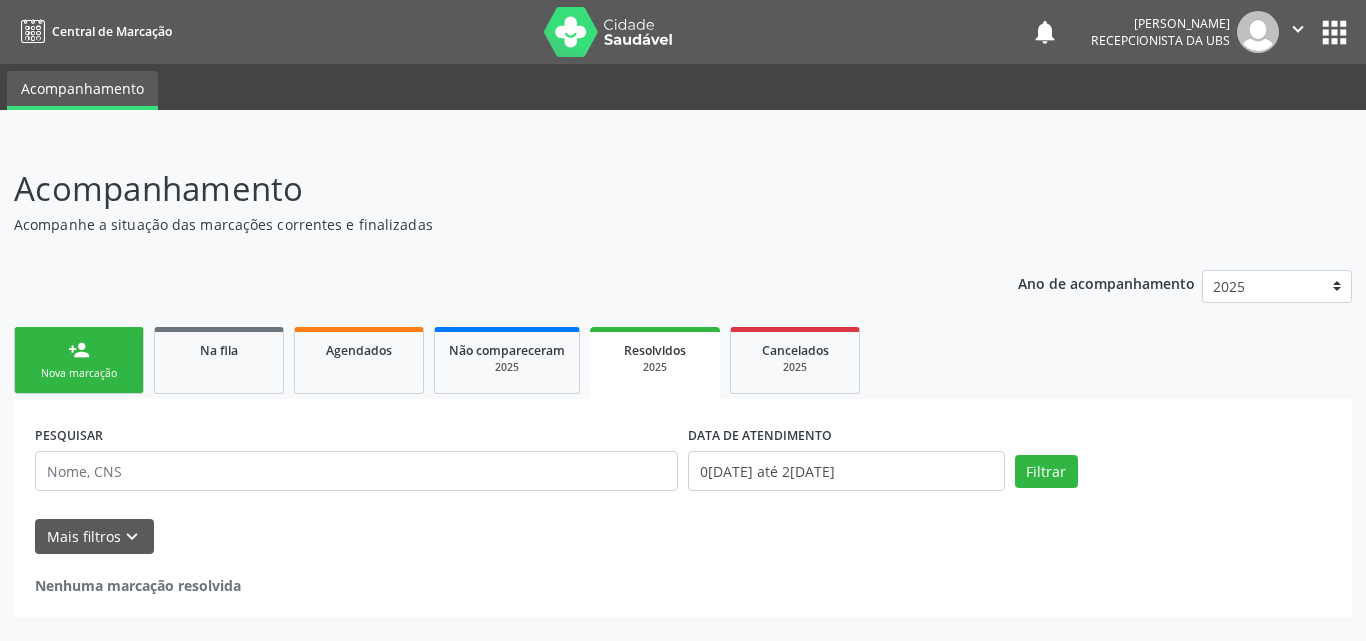 click on "person_add
Nova marcação" at bounding box center (79, 360) 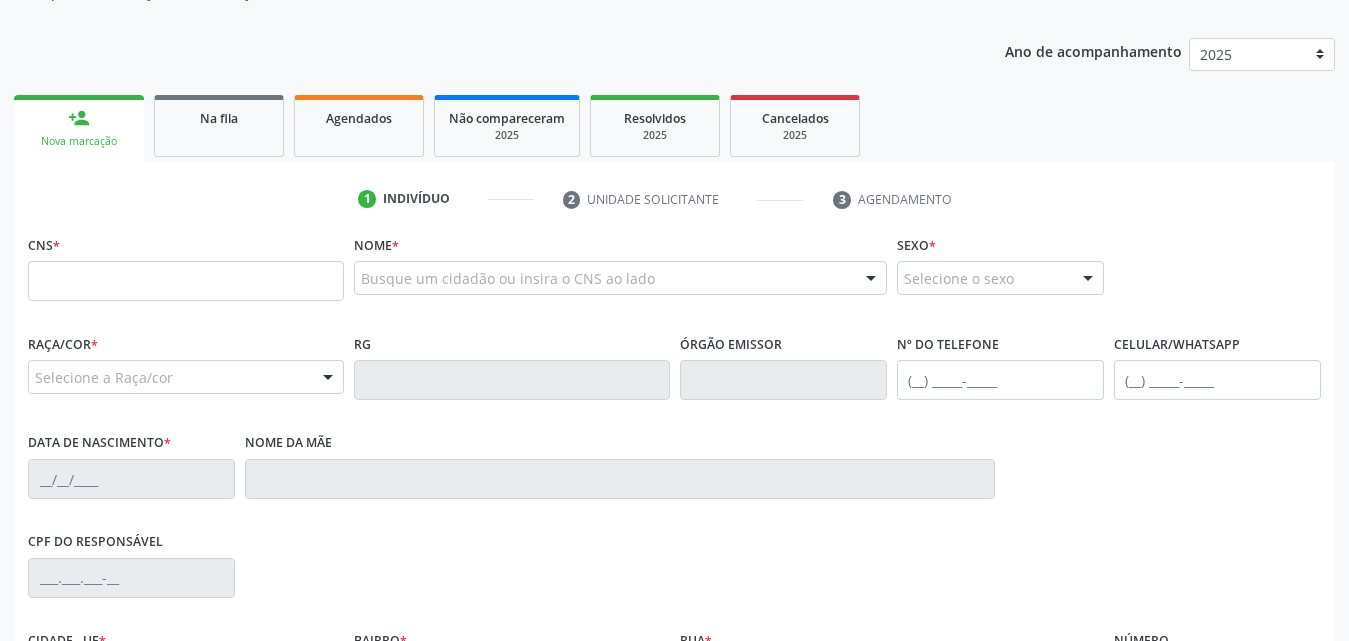 scroll, scrollTop: 200, scrollLeft: 0, axis: vertical 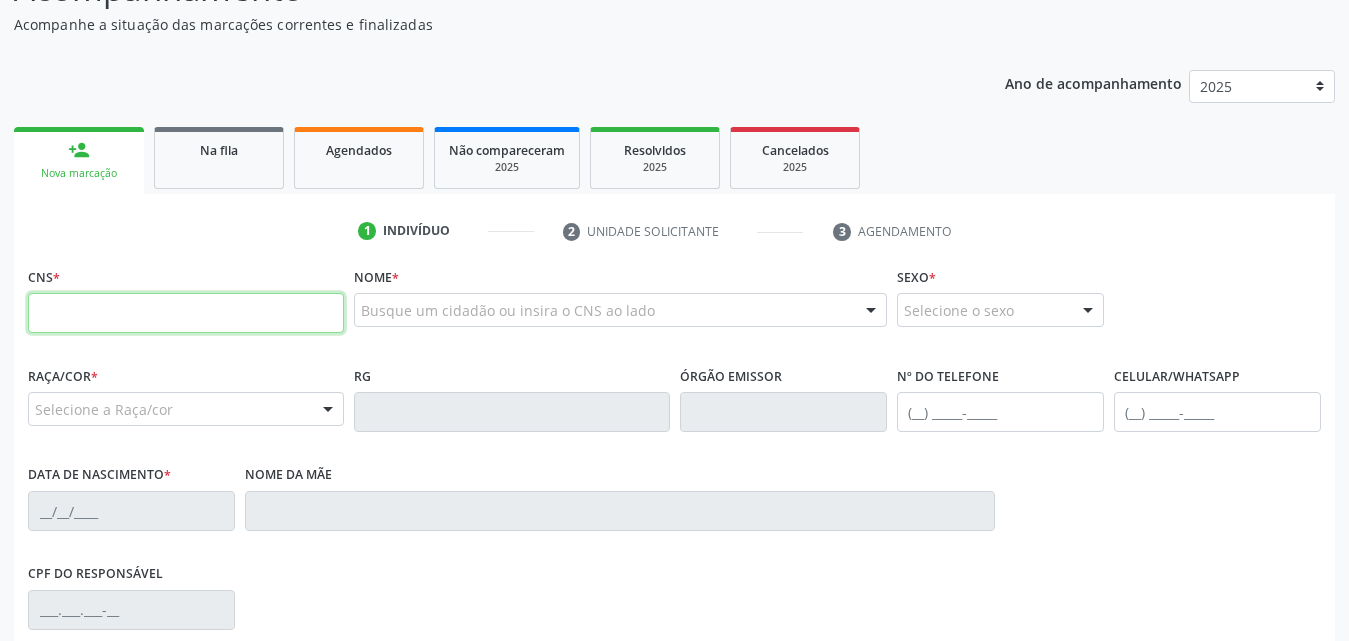 click at bounding box center (186, 313) 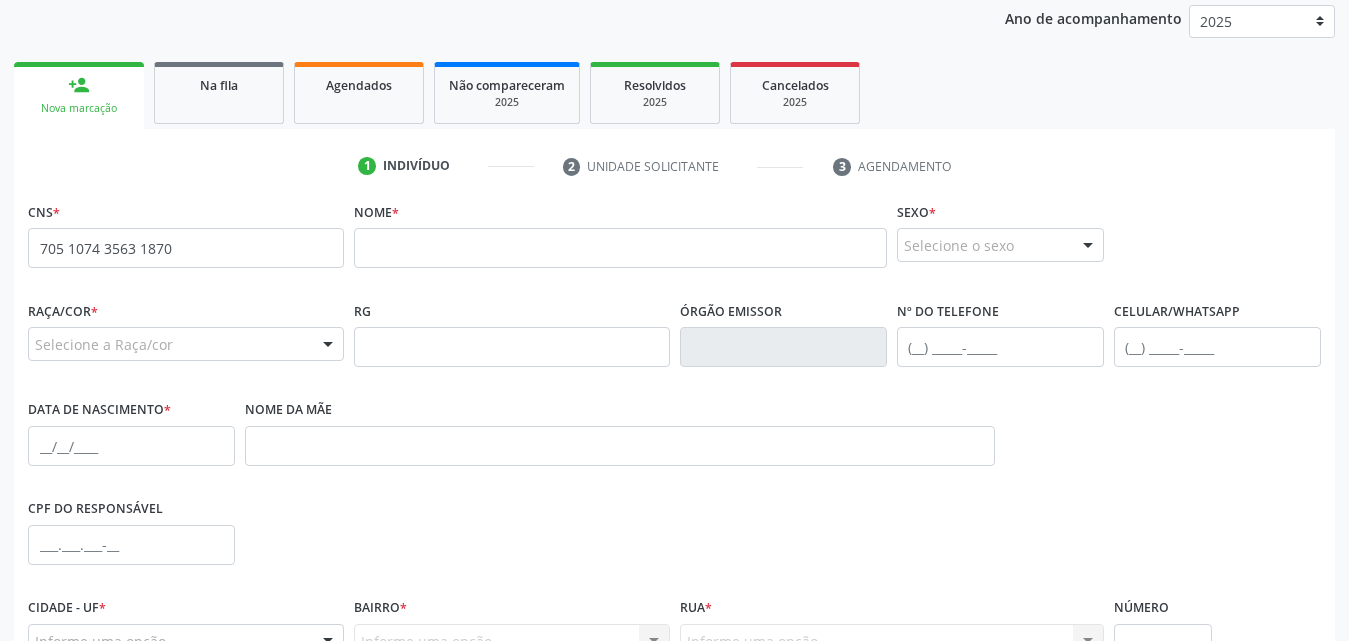 scroll, scrollTop: 300, scrollLeft: 0, axis: vertical 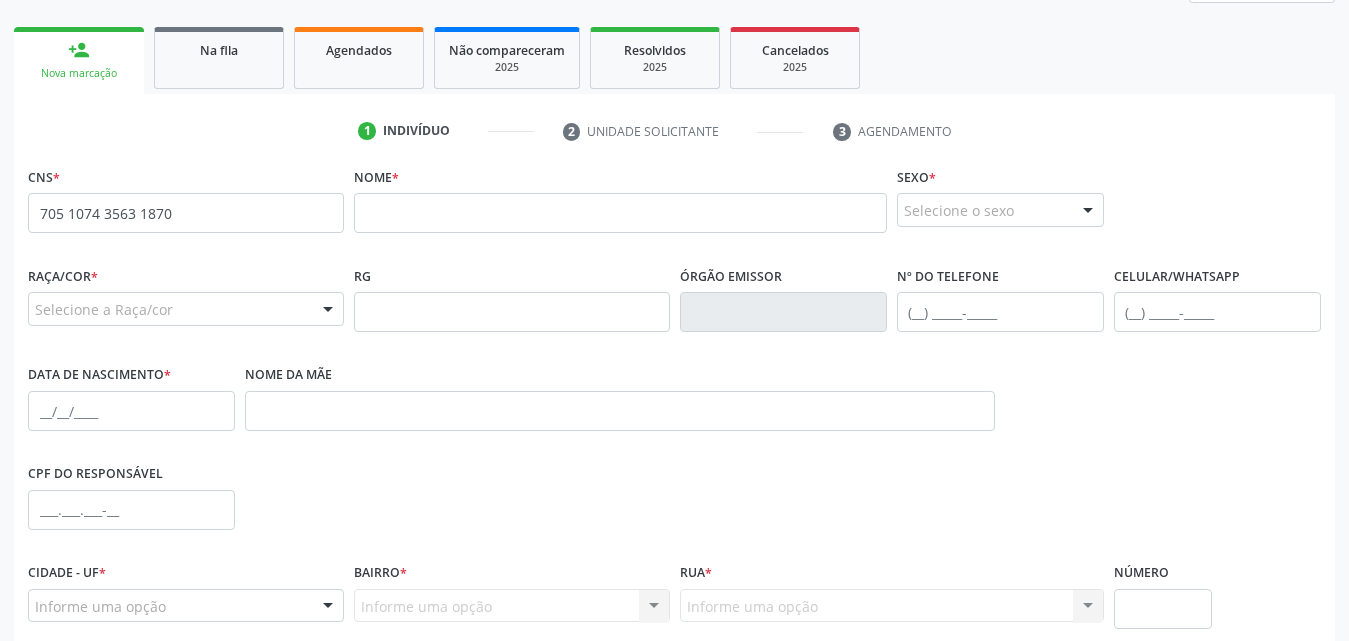 click on "none" at bounding box center [290, 210] 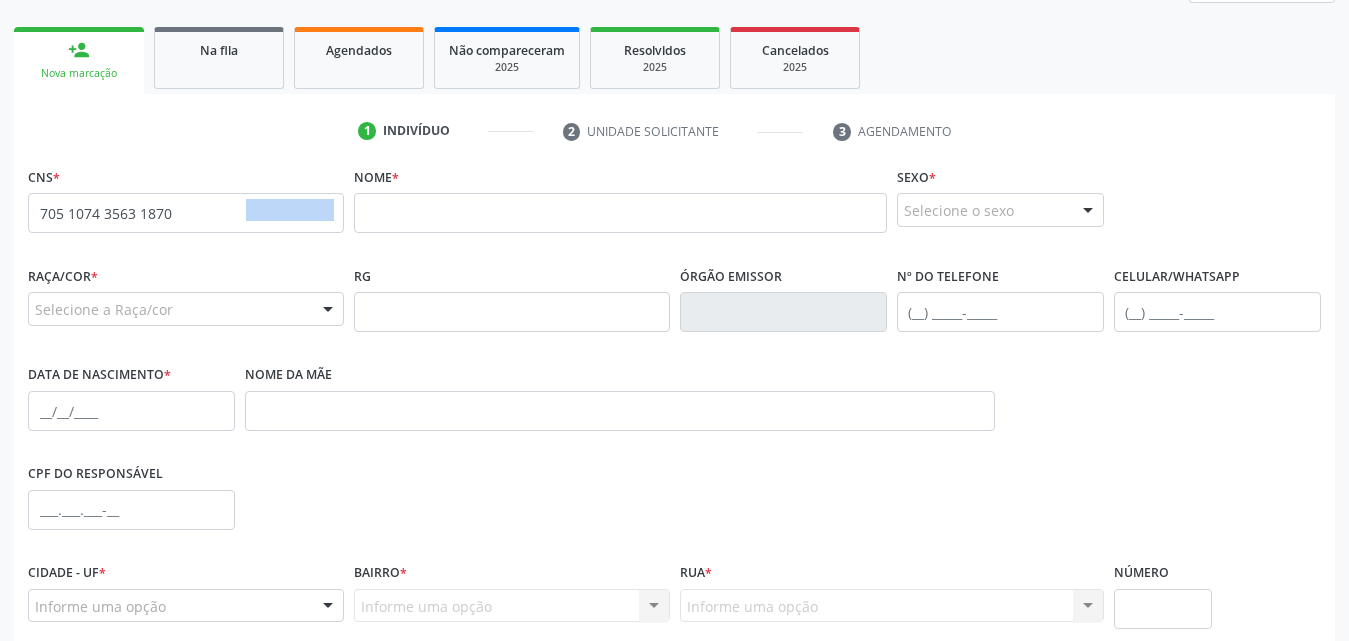 click on "none" at bounding box center [290, 210] 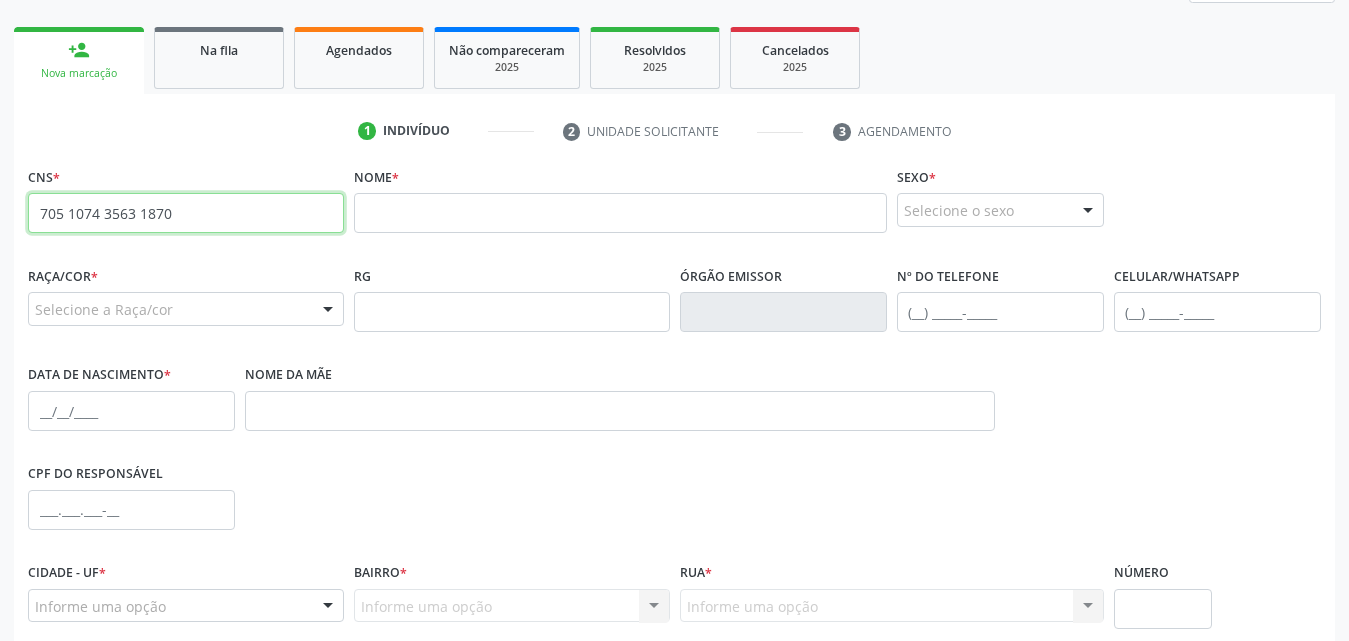 click on "705 1074 3563 1870" at bounding box center (186, 213) 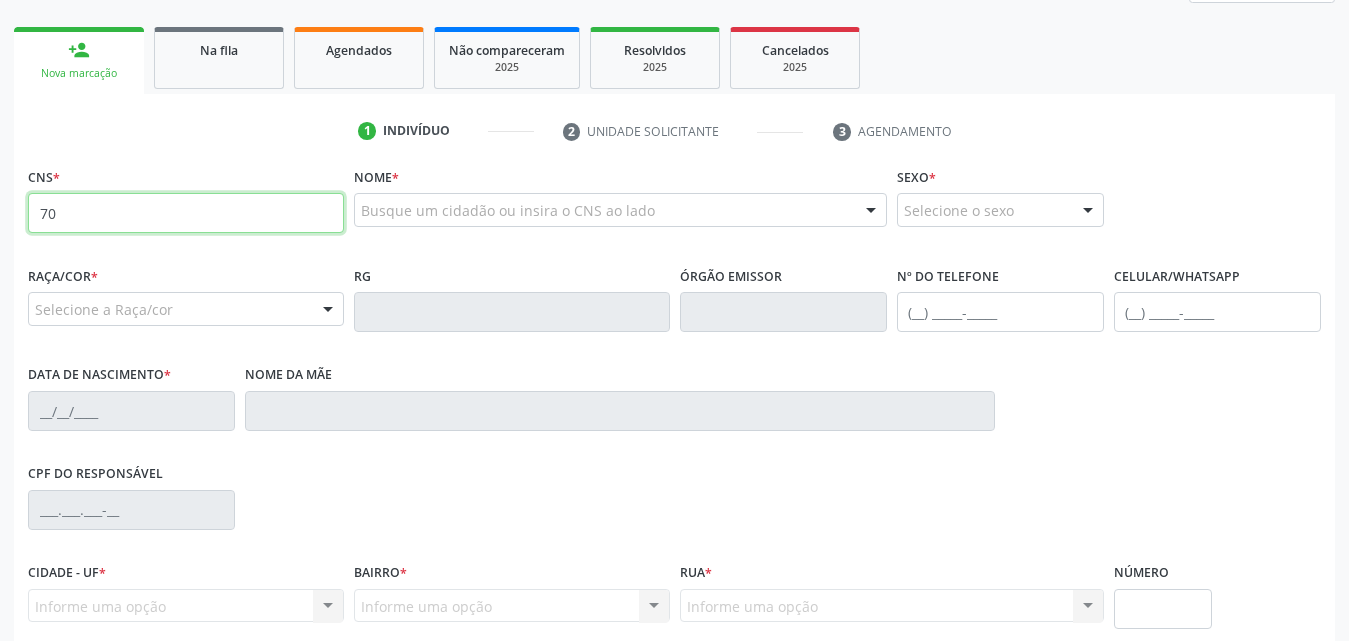 type on "7" 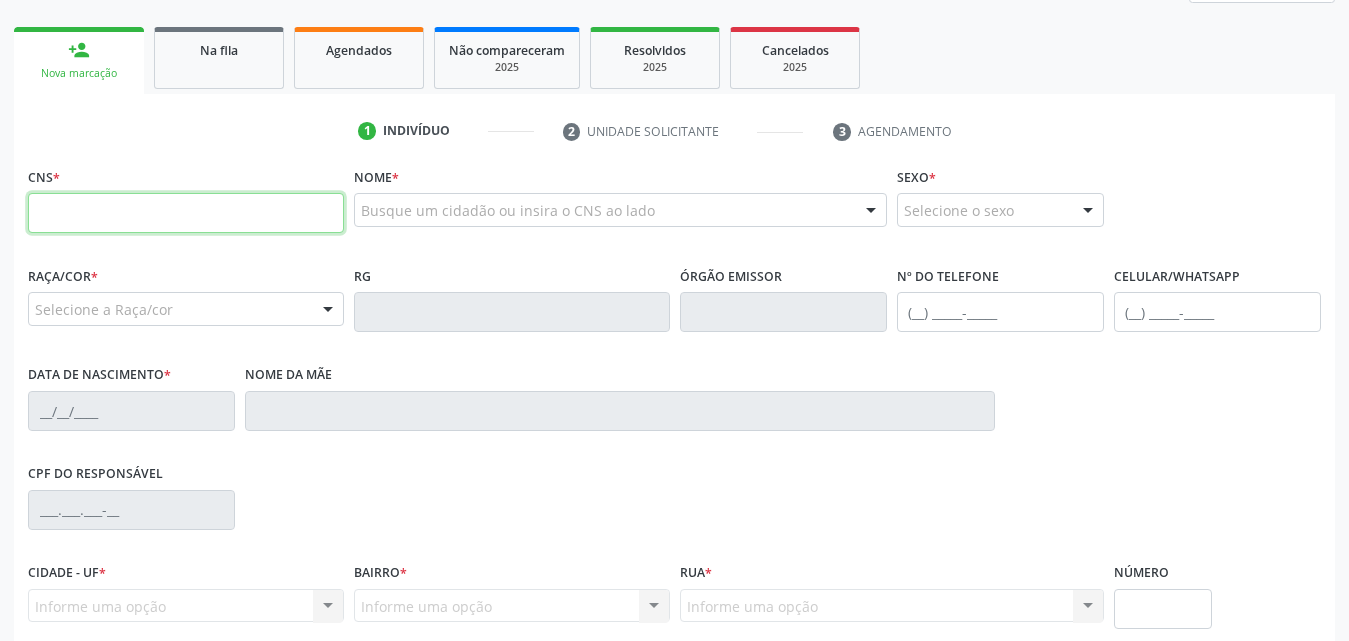 type 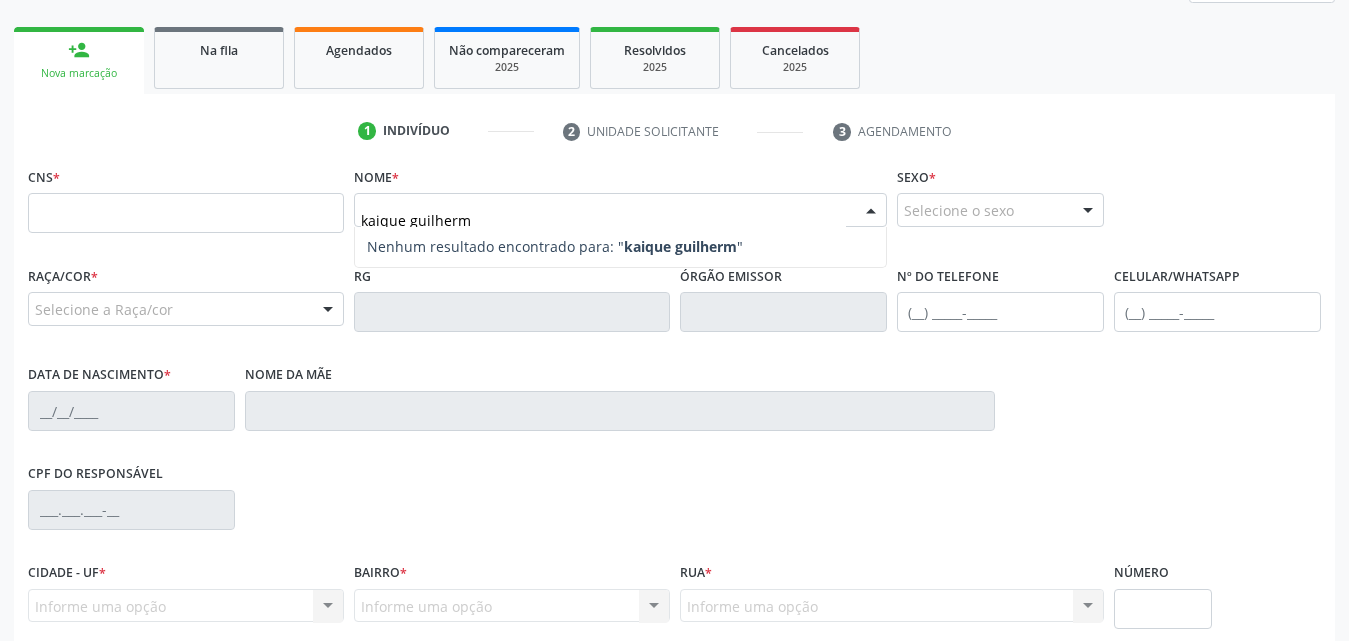 type on "kaique guilherme" 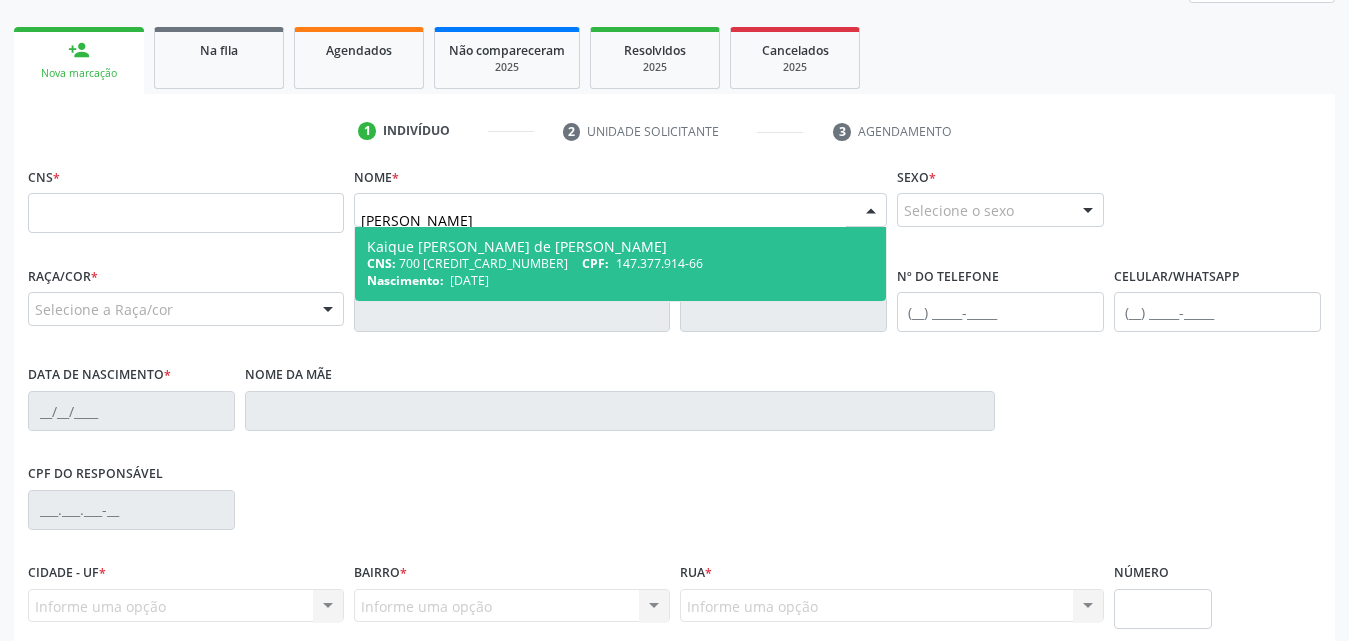 click on "Kaique Guilherme Marques de Menezes" at bounding box center [620, 247] 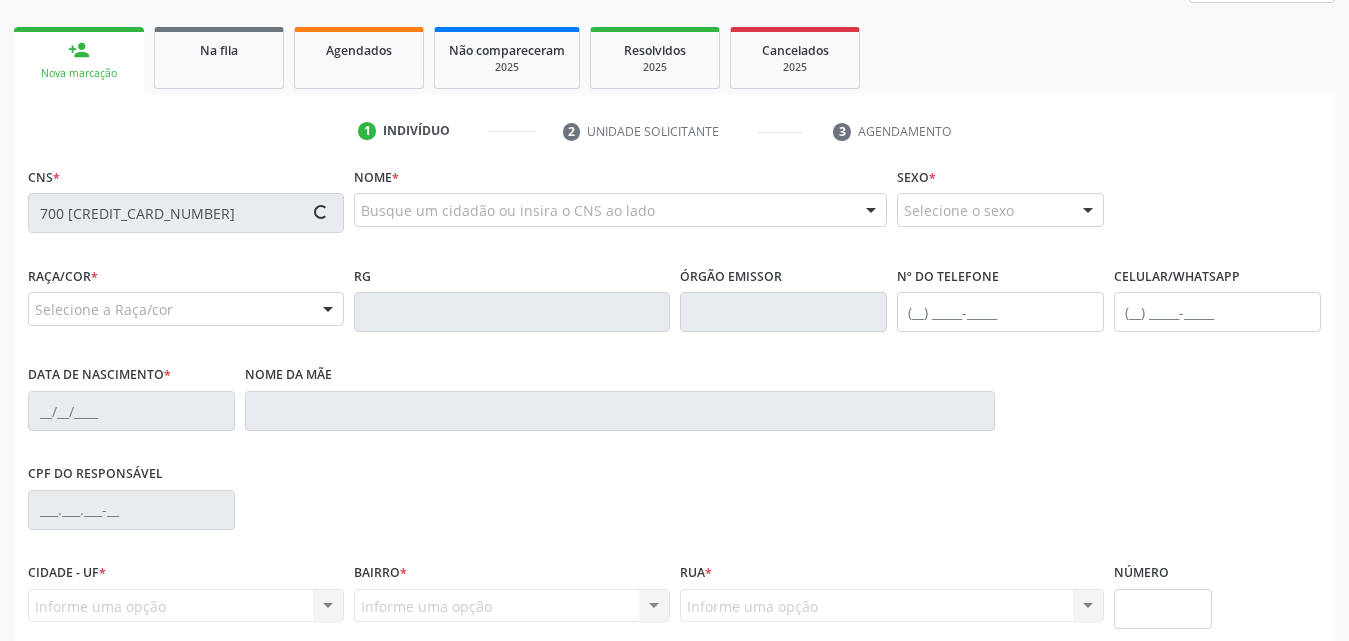 type on "700 5063 5683 5559" 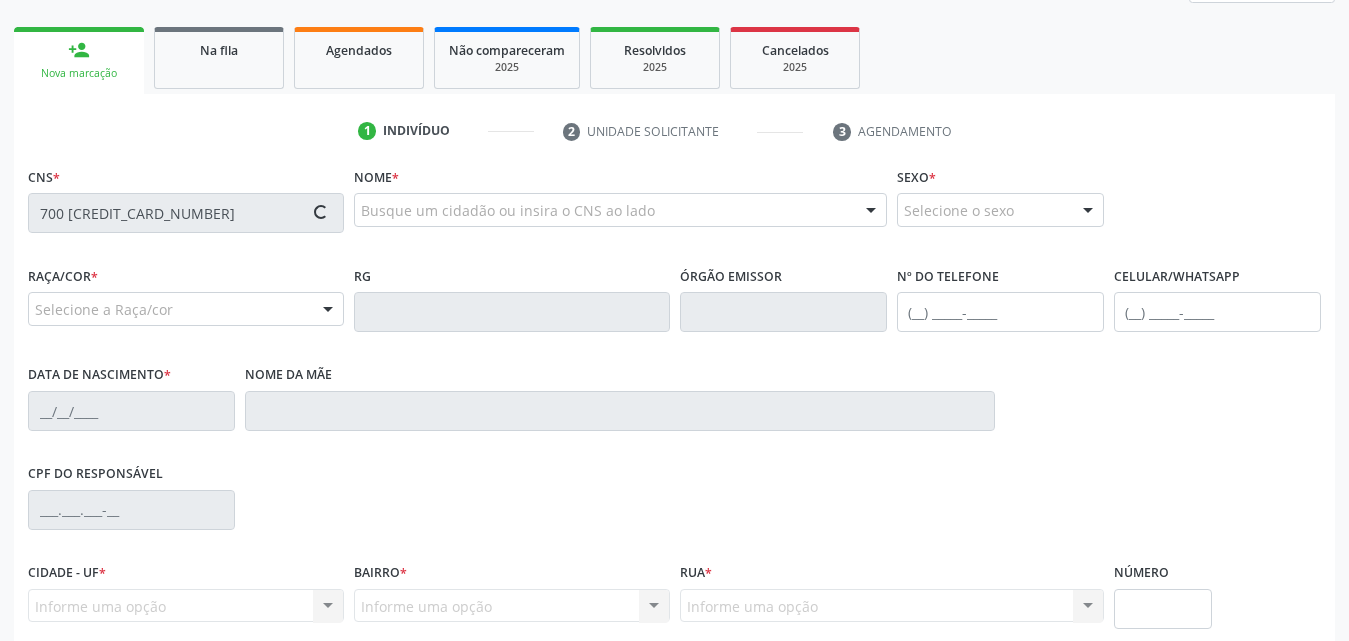 type 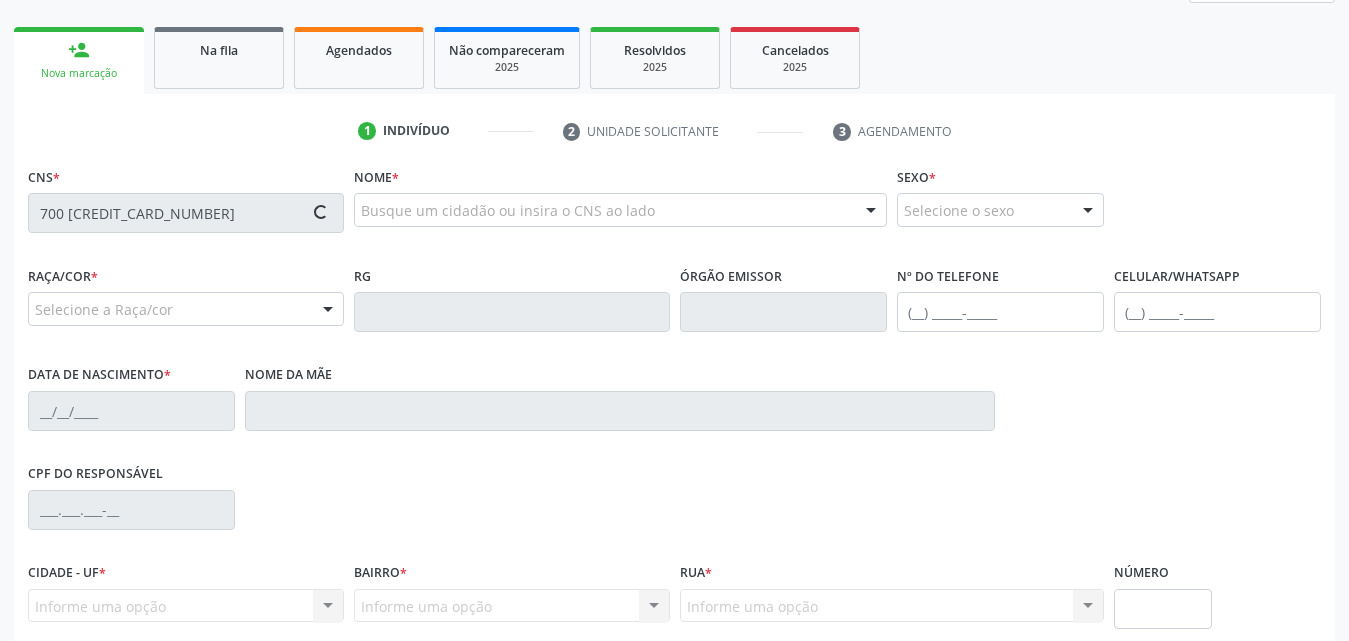 type 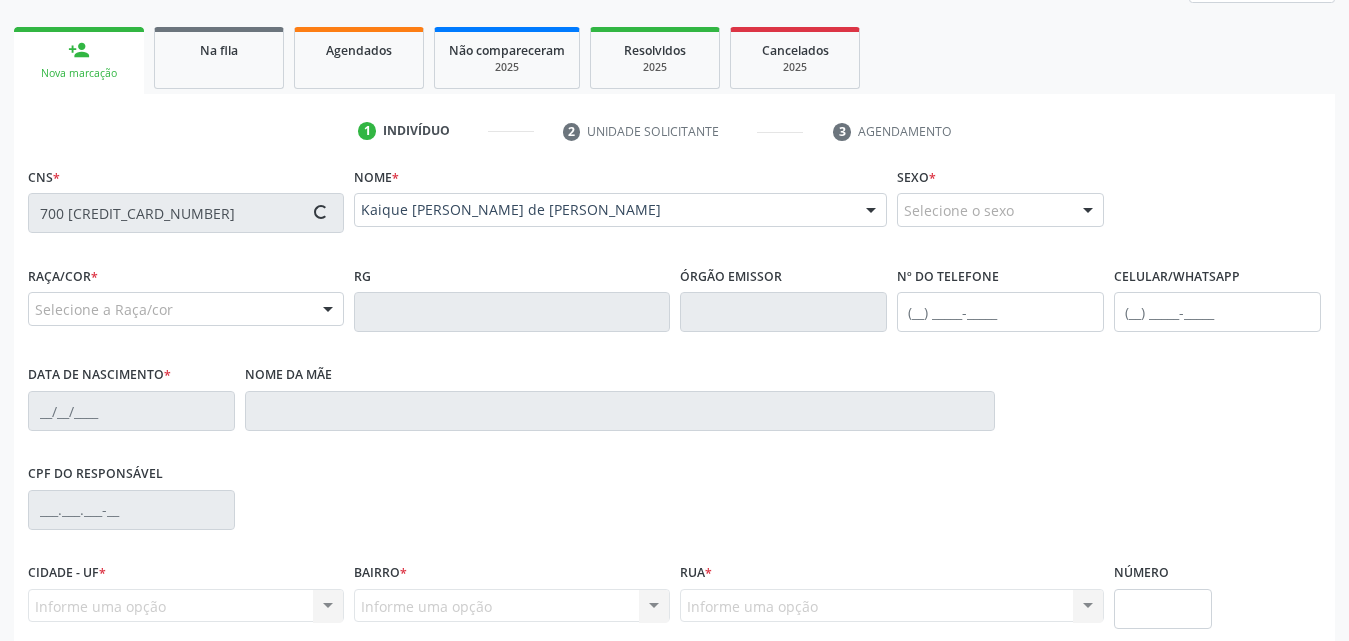 type on "(12) 99904-4499" 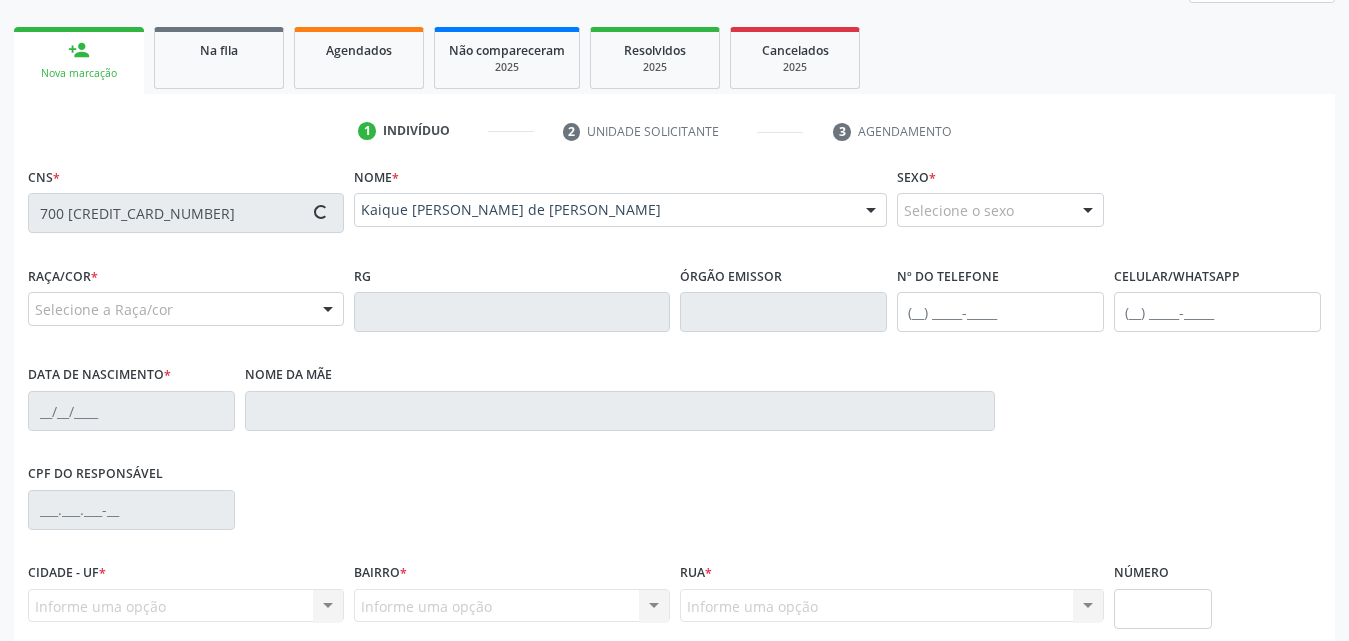 type on "11/08/2017" 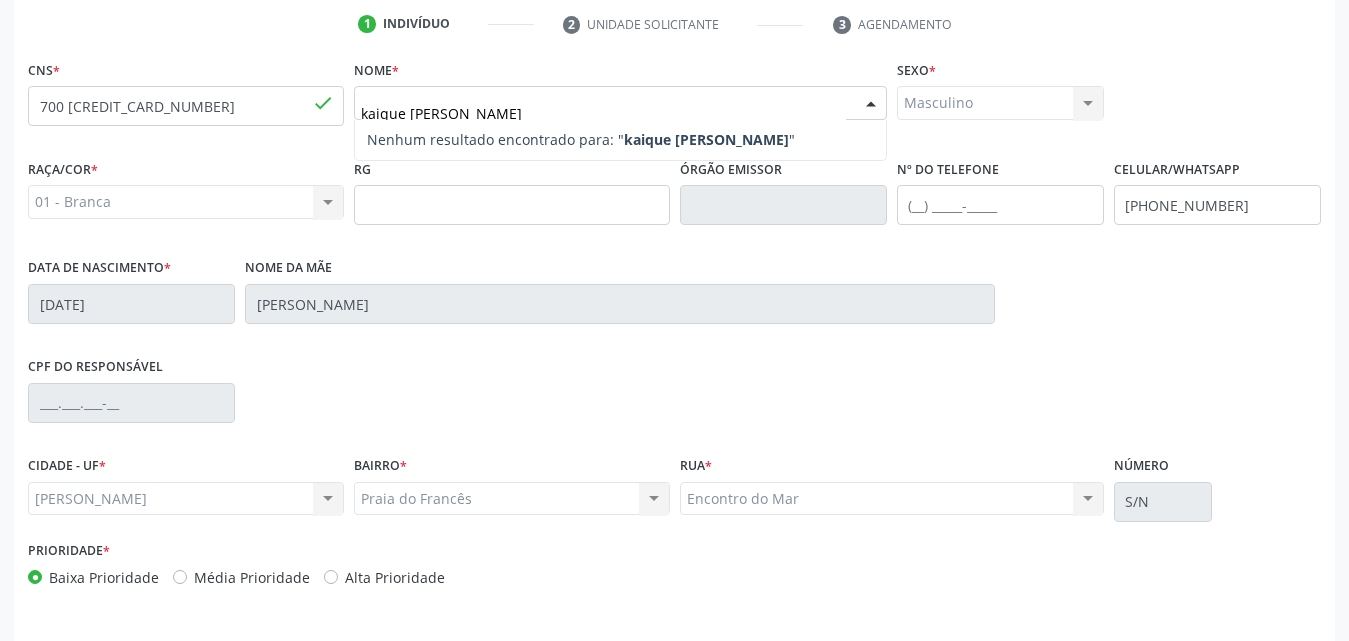 scroll, scrollTop: 371, scrollLeft: 0, axis: vertical 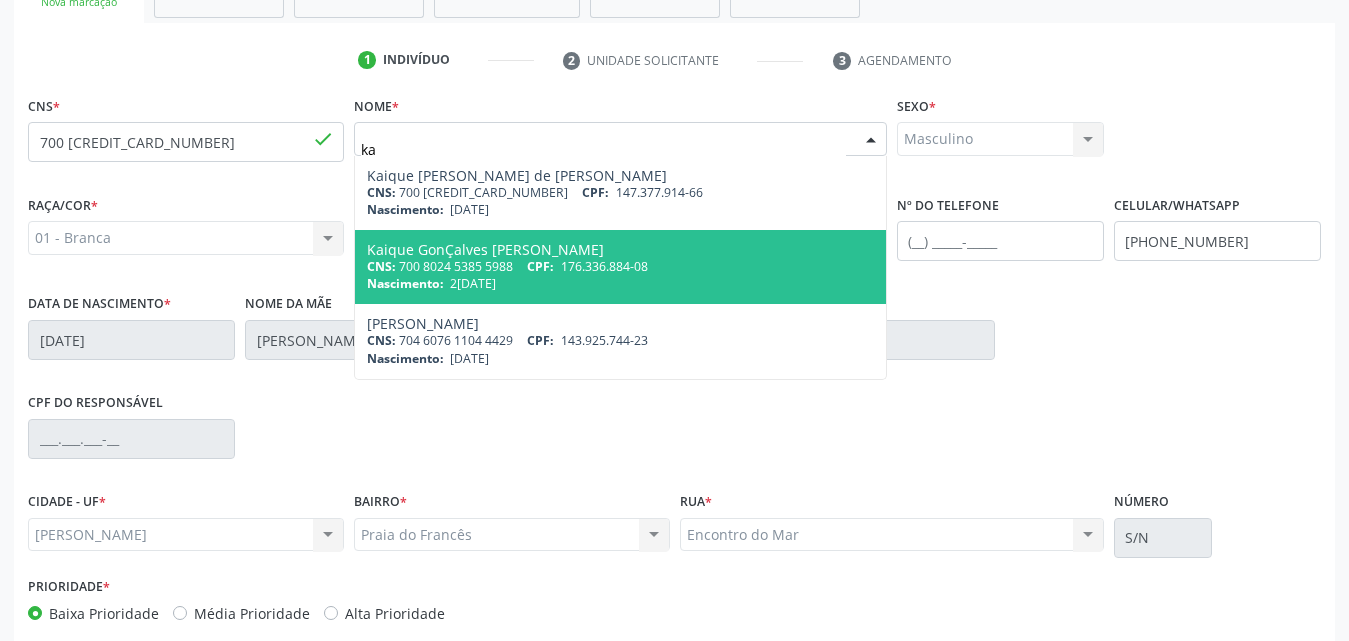 type on "k" 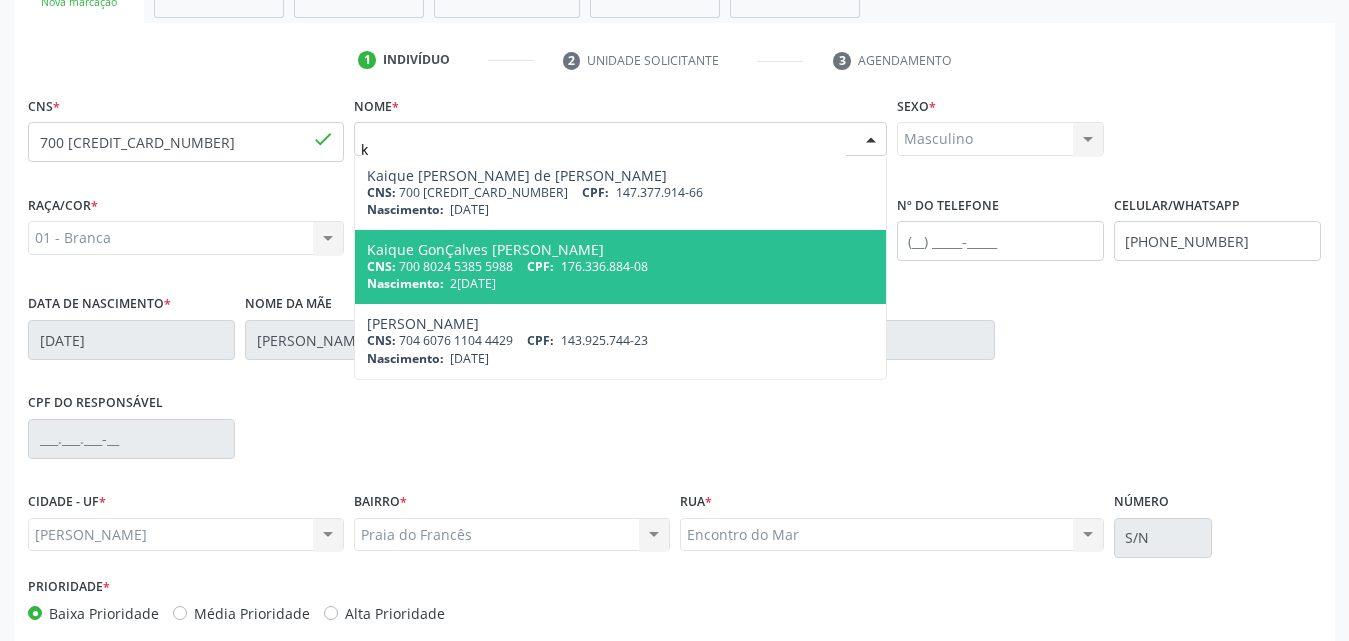 type 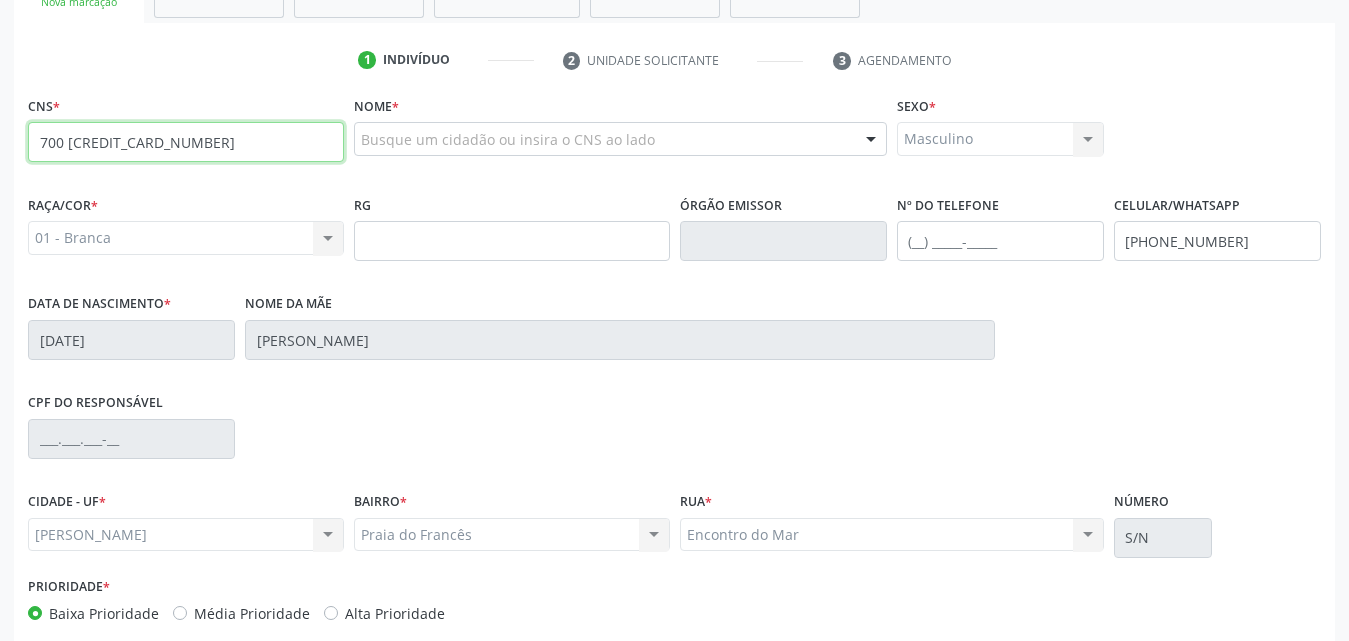 click on "700 5063 5683 5559" at bounding box center (186, 142) 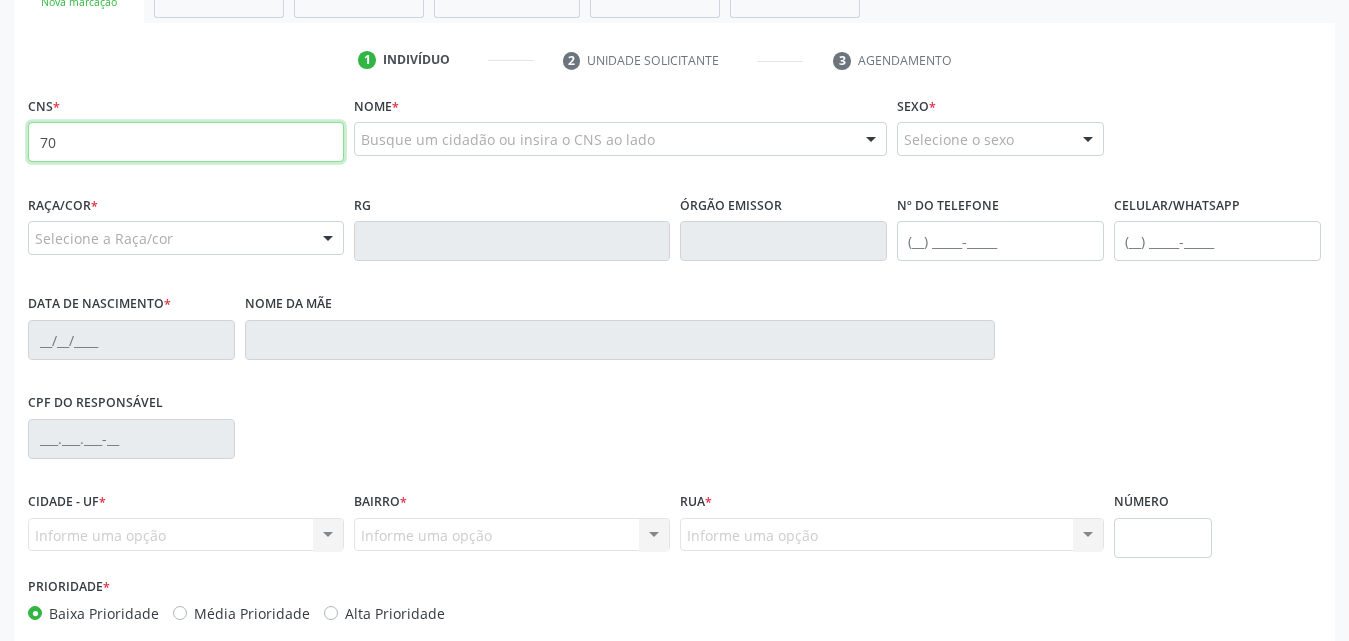 type on "7" 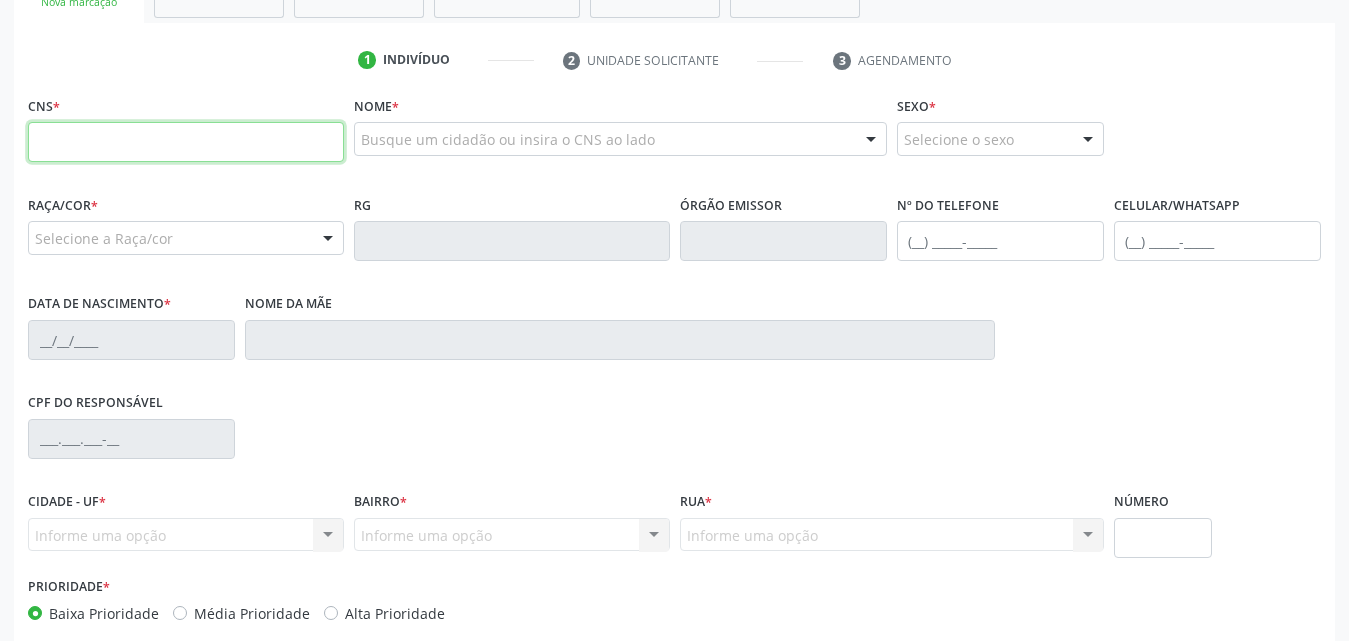 type 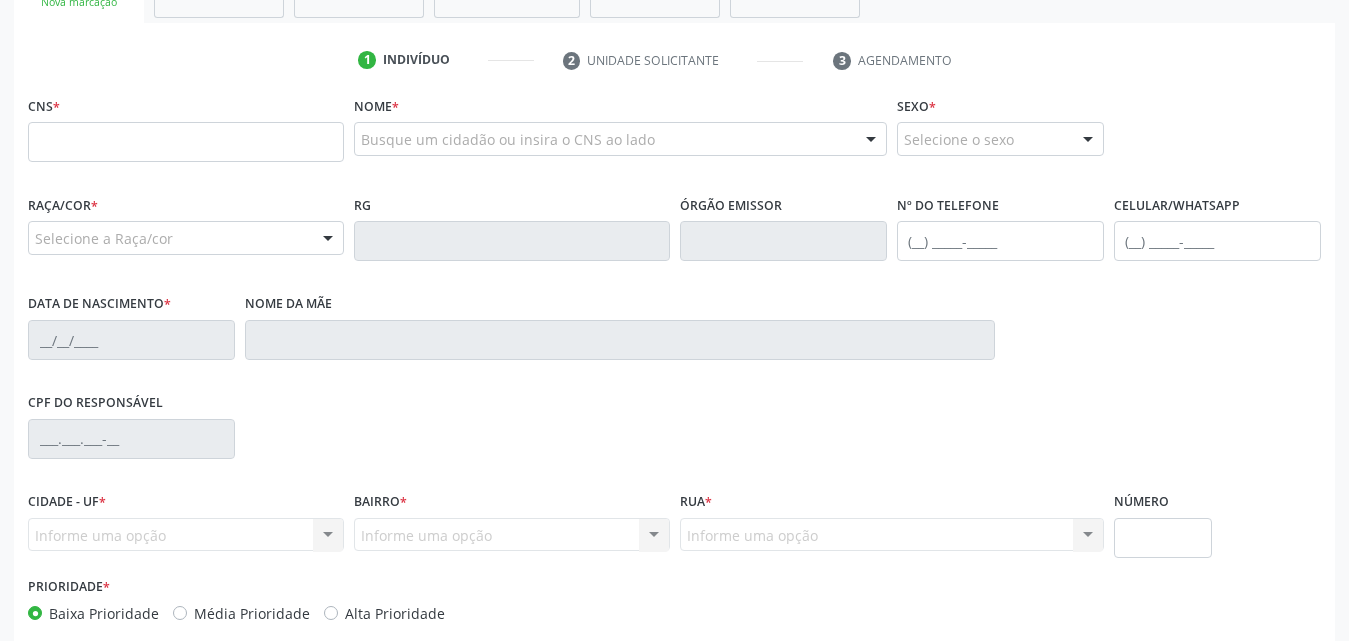 drag, startPoint x: 90, startPoint y: 438, endPoint x: 931, endPoint y: 450, distance: 841.08563 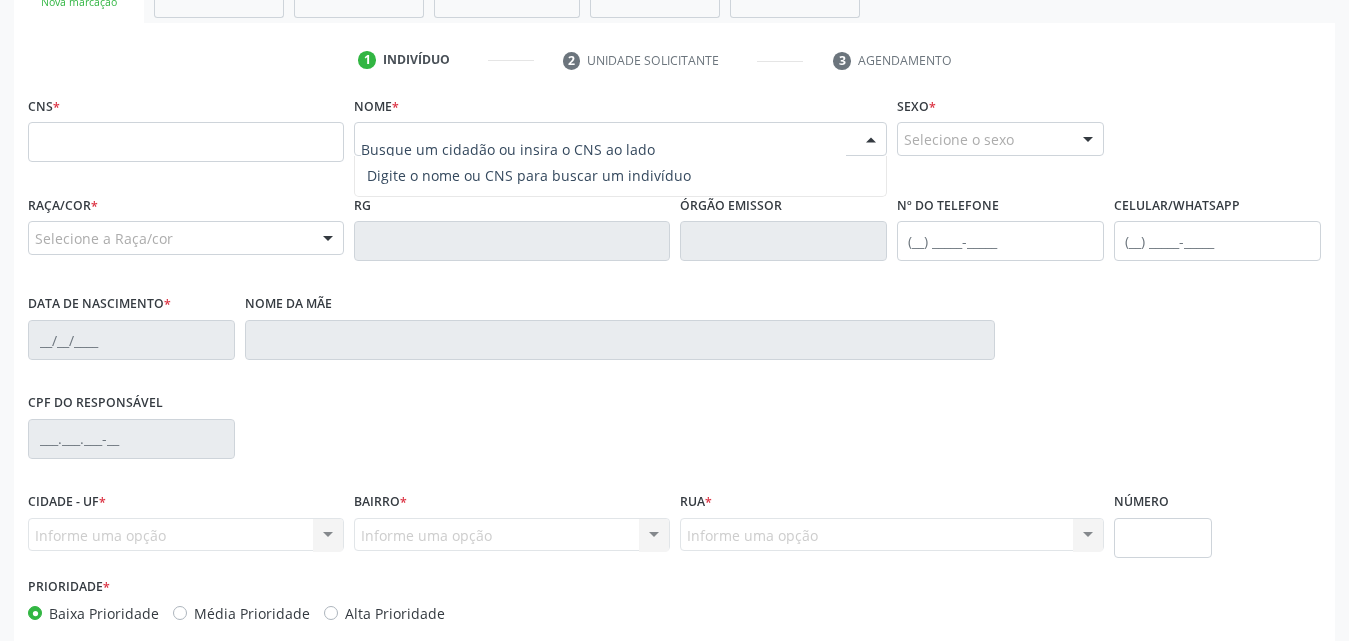 paste on "Kaique [PERSON_NAME]" 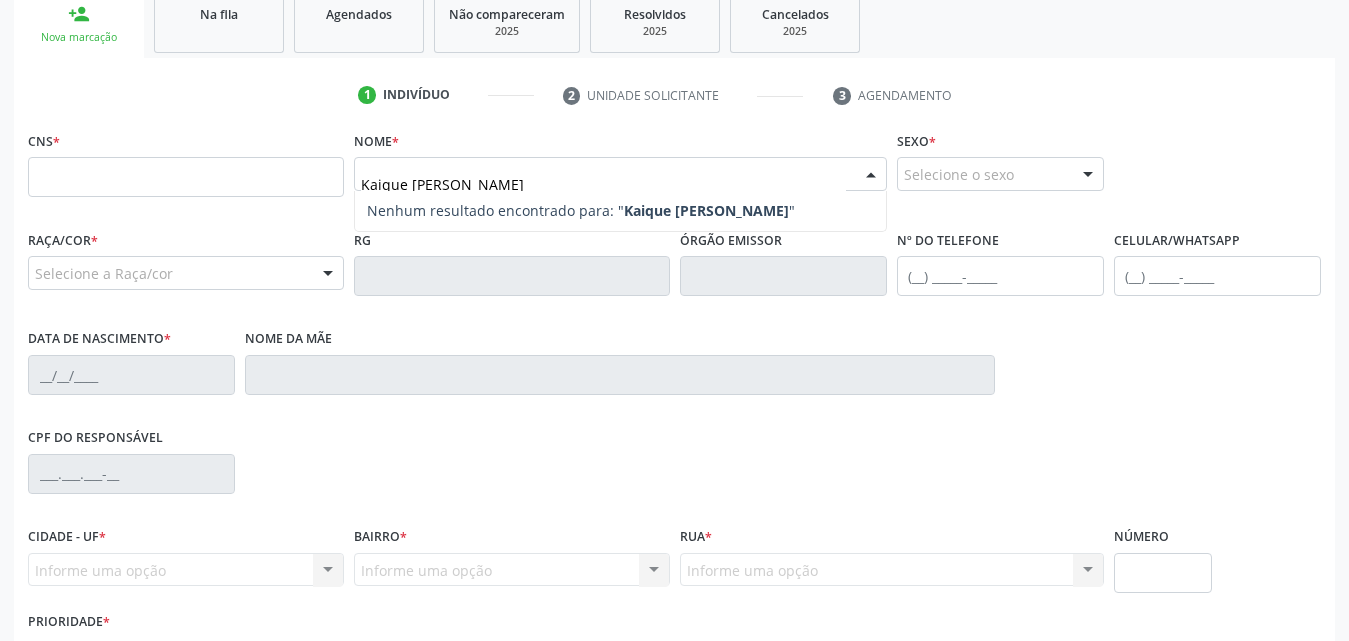 scroll, scrollTop: 371, scrollLeft: 0, axis: vertical 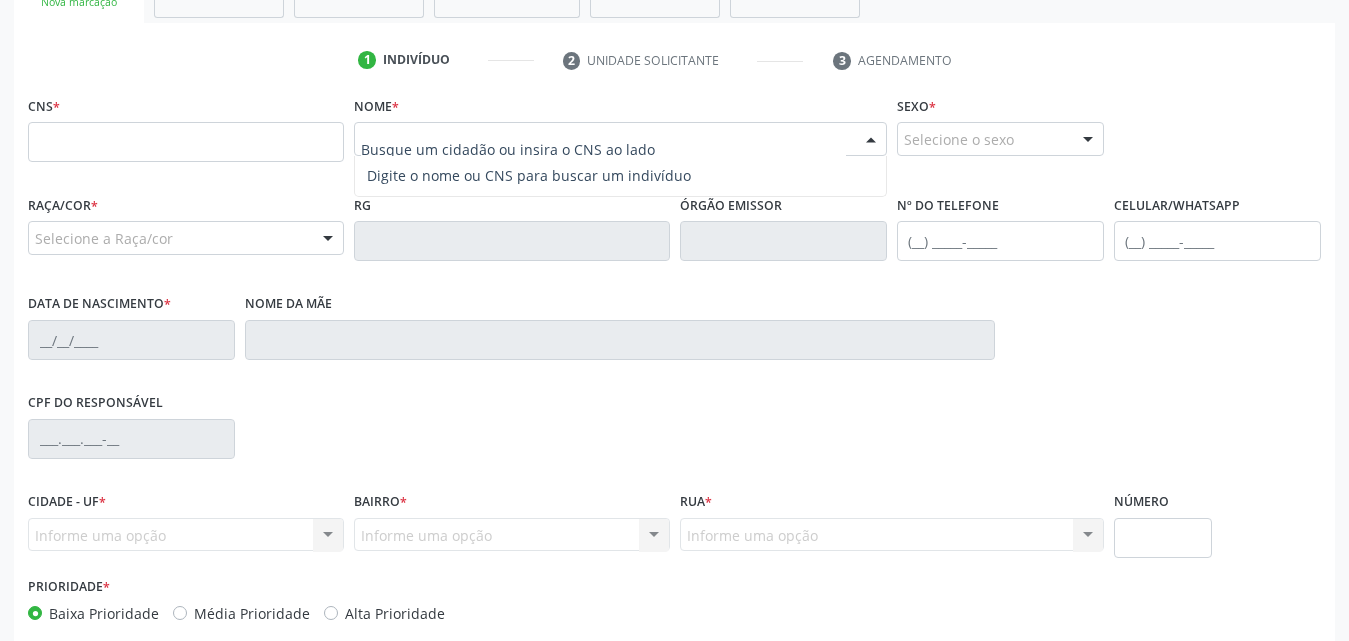 paste on "Kaique [PERSON_NAME]" 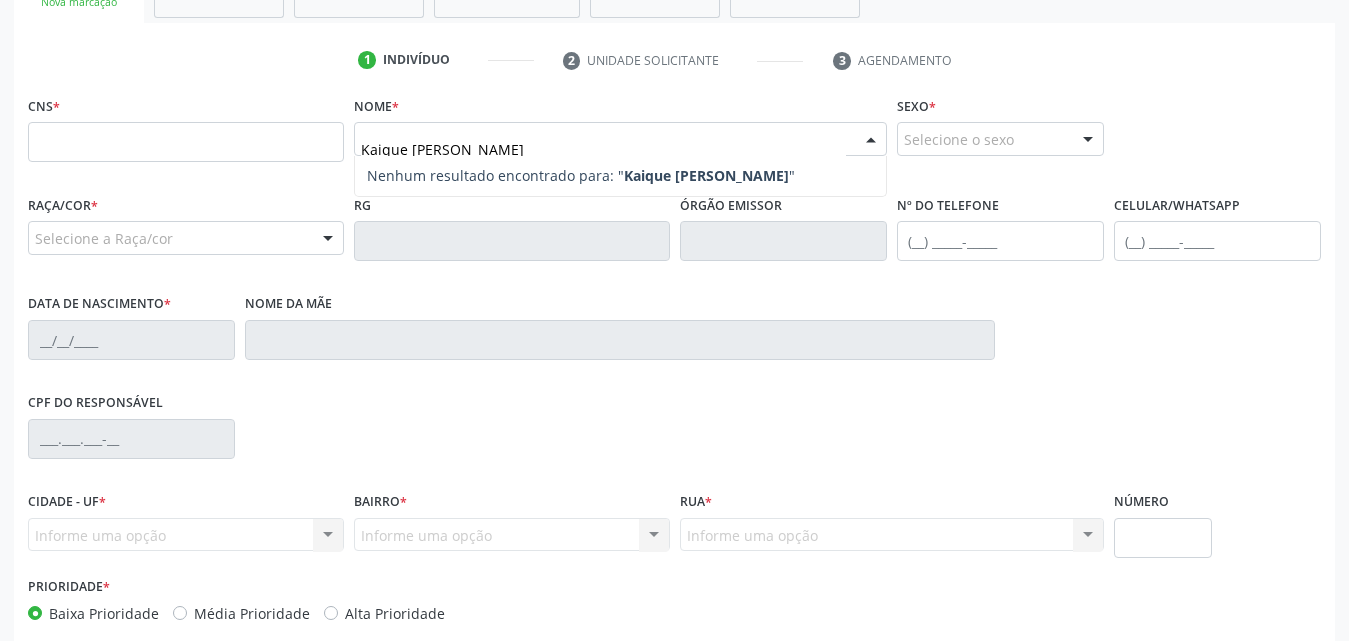 click on "Nenhum resultado encontrado para: " Kaique Guilherme Peixoto da Rocha Silva  "" at bounding box center (620, 176) 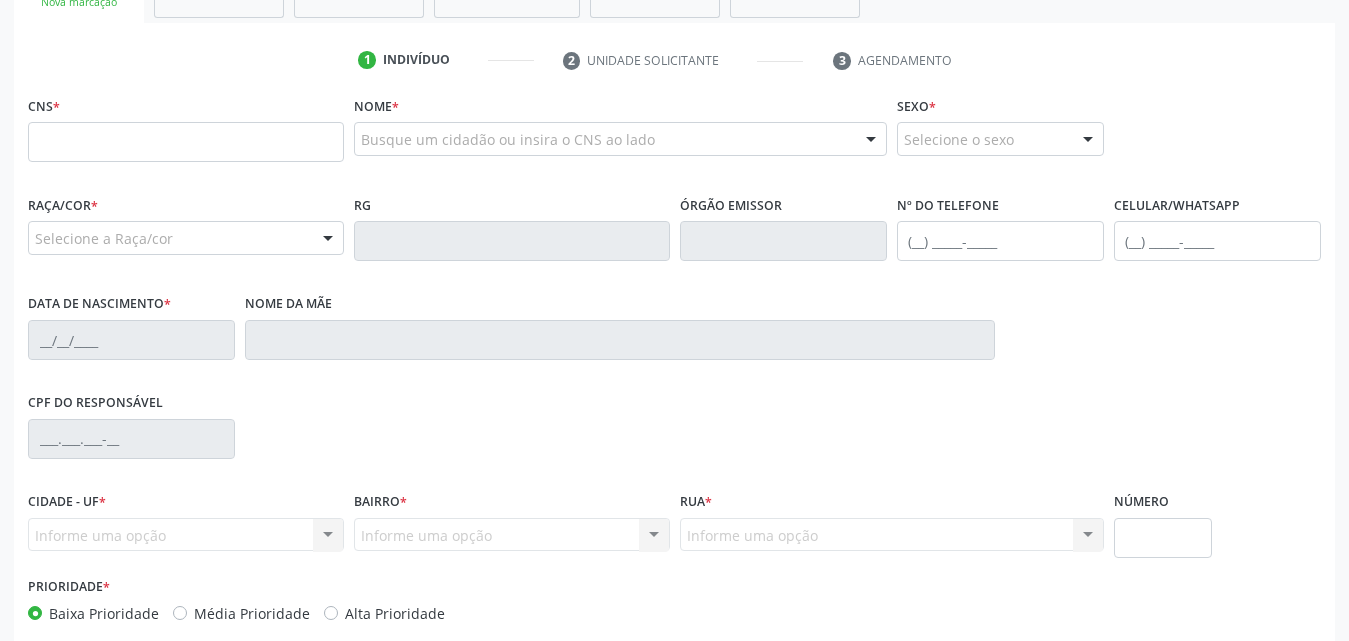 click on "CPF do responsável" at bounding box center [674, 437] 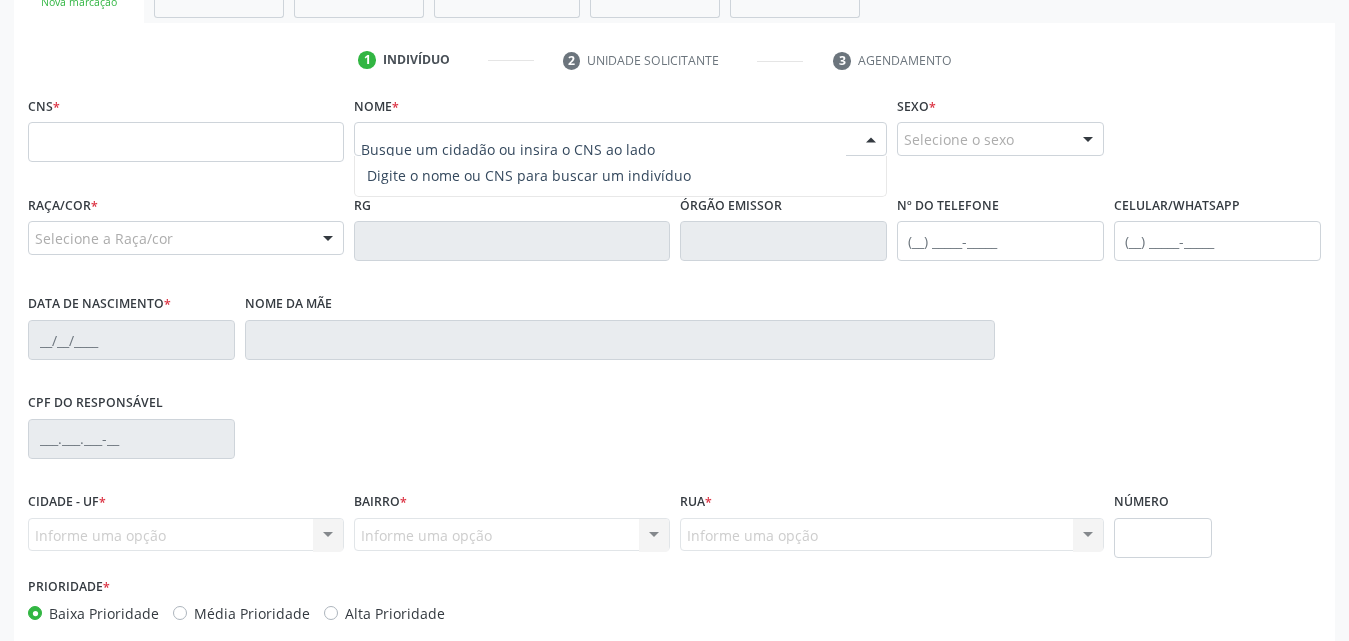 paste on "Kaique [PERSON_NAME]" 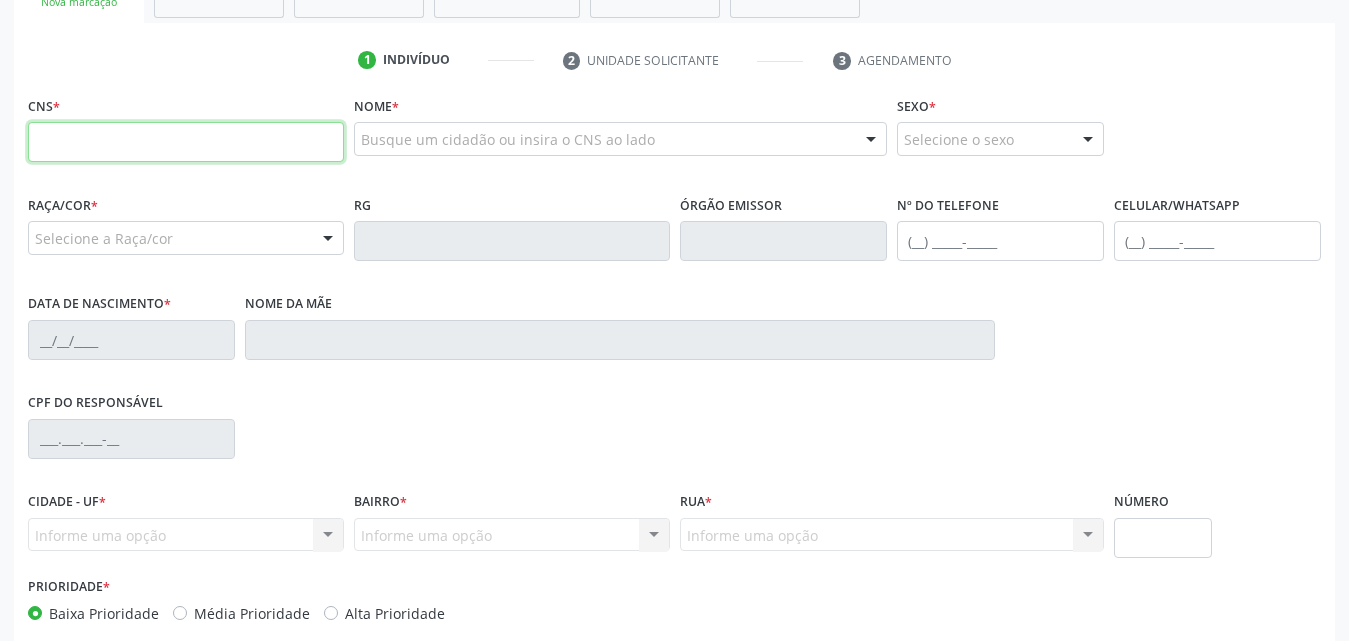 paste on "705 1074 3563 1870" 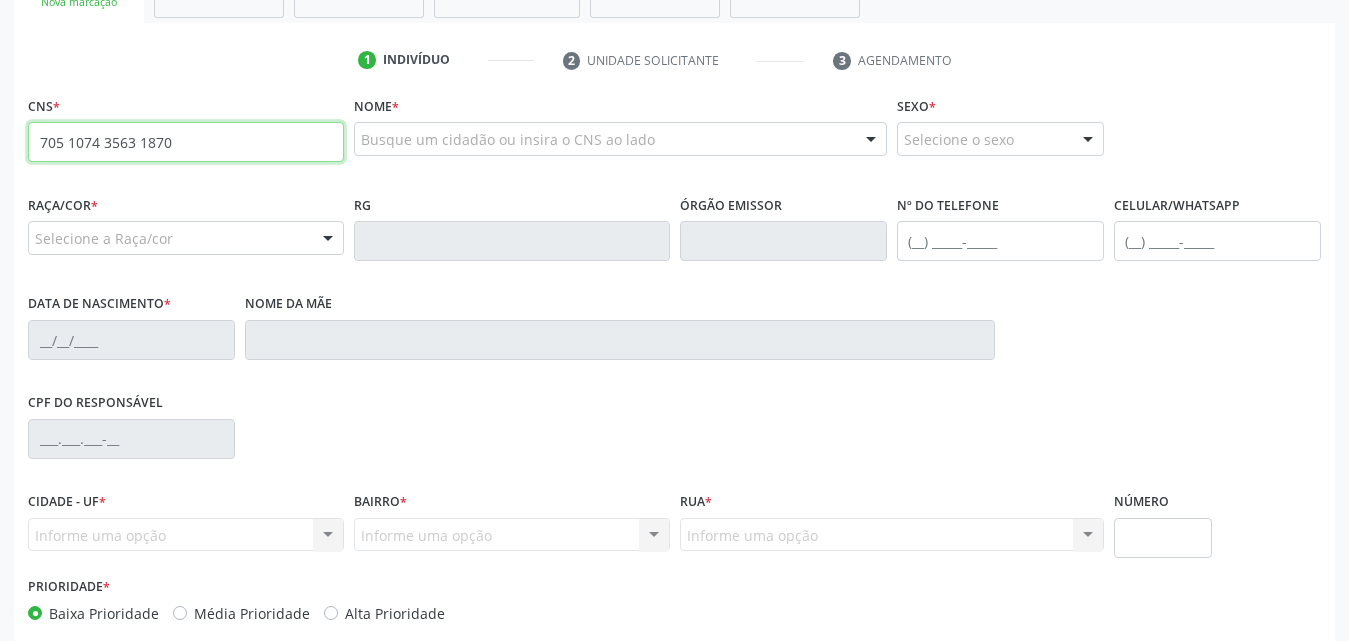 type on "705 1074 3563 1870" 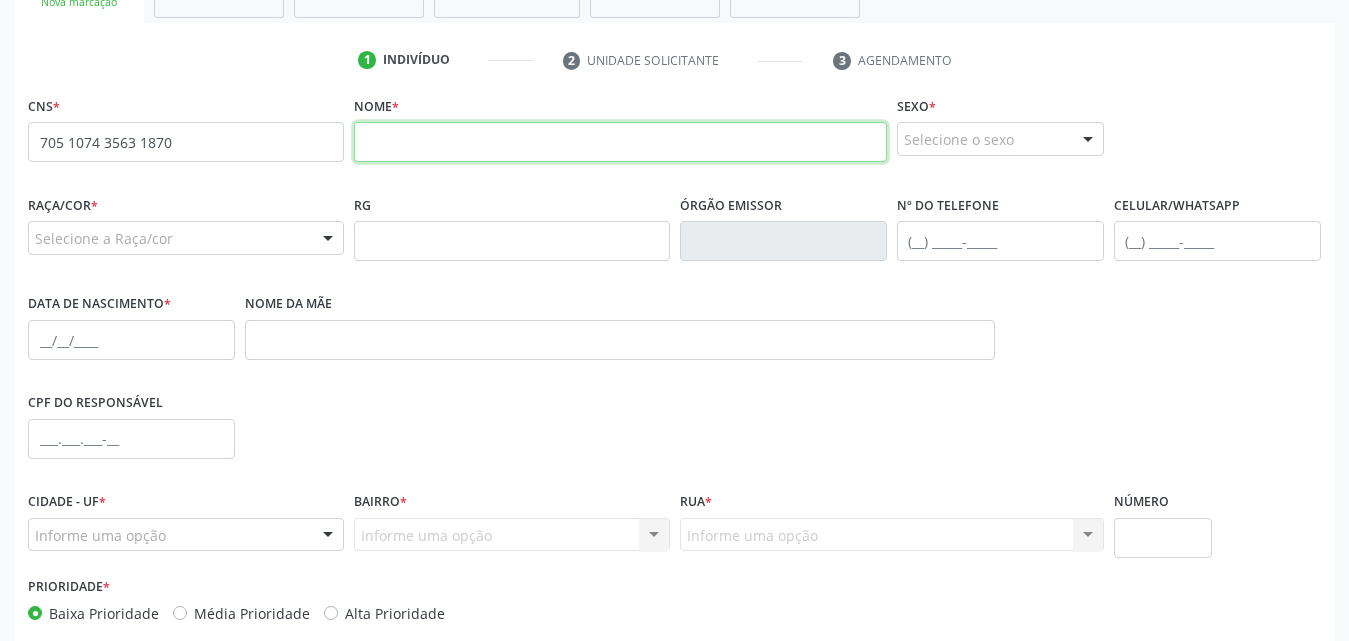 click at bounding box center (620, 142) 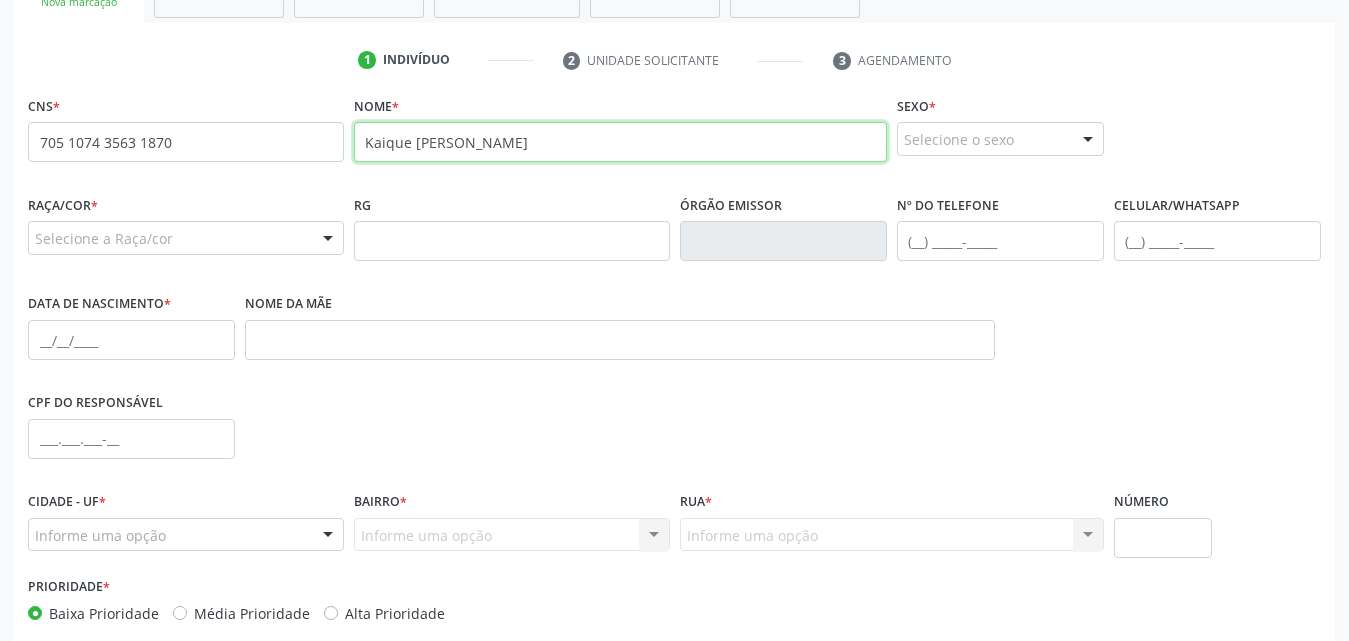 type on "Kaique [PERSON_NAME]" 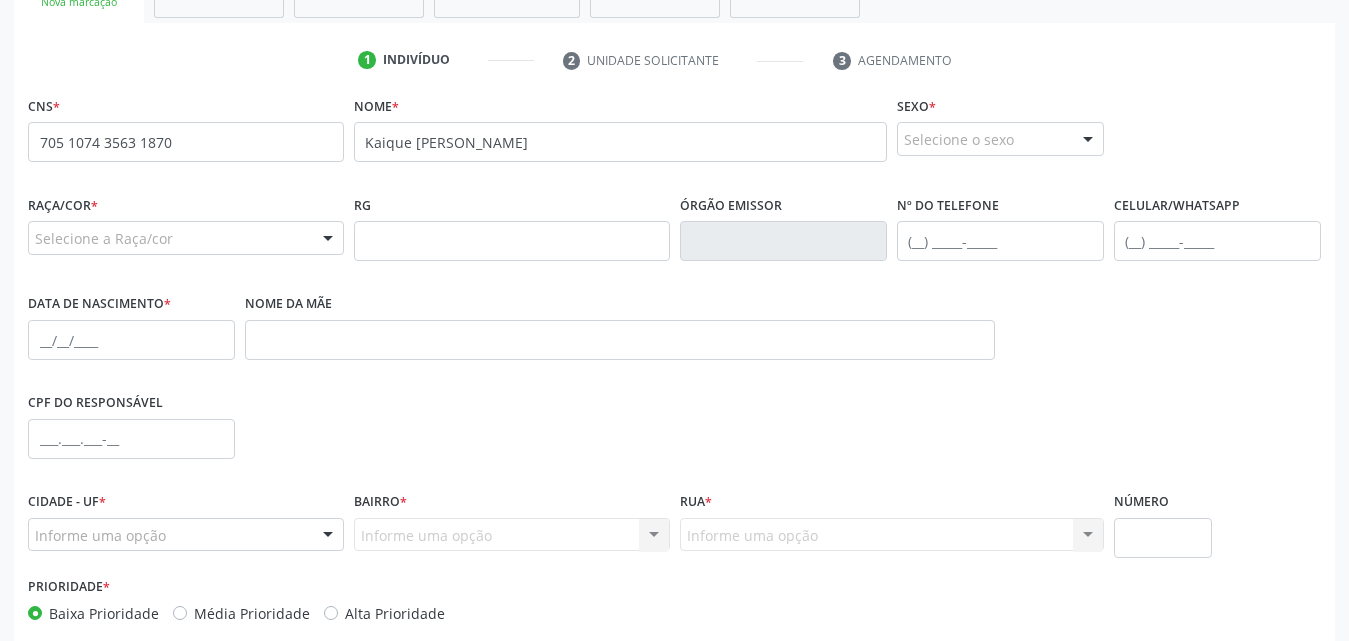 click at bounding box center [1088, 140] 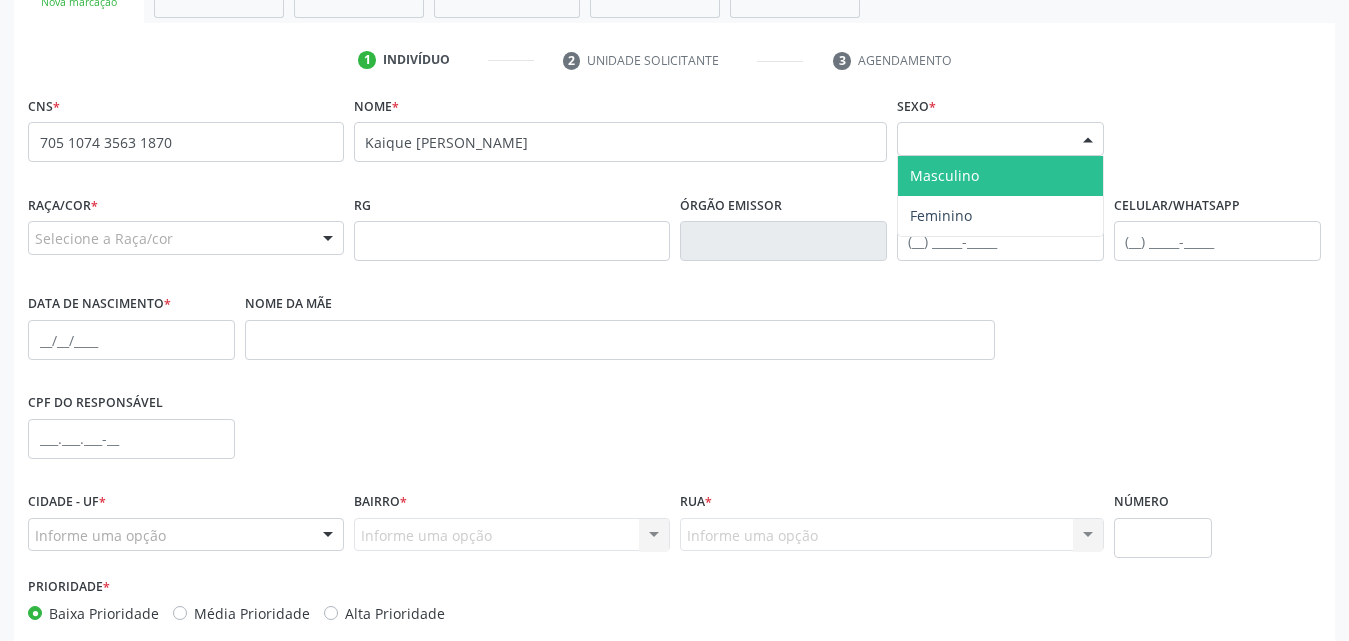 click on "Masculino" at bounding box center [1000, 176] 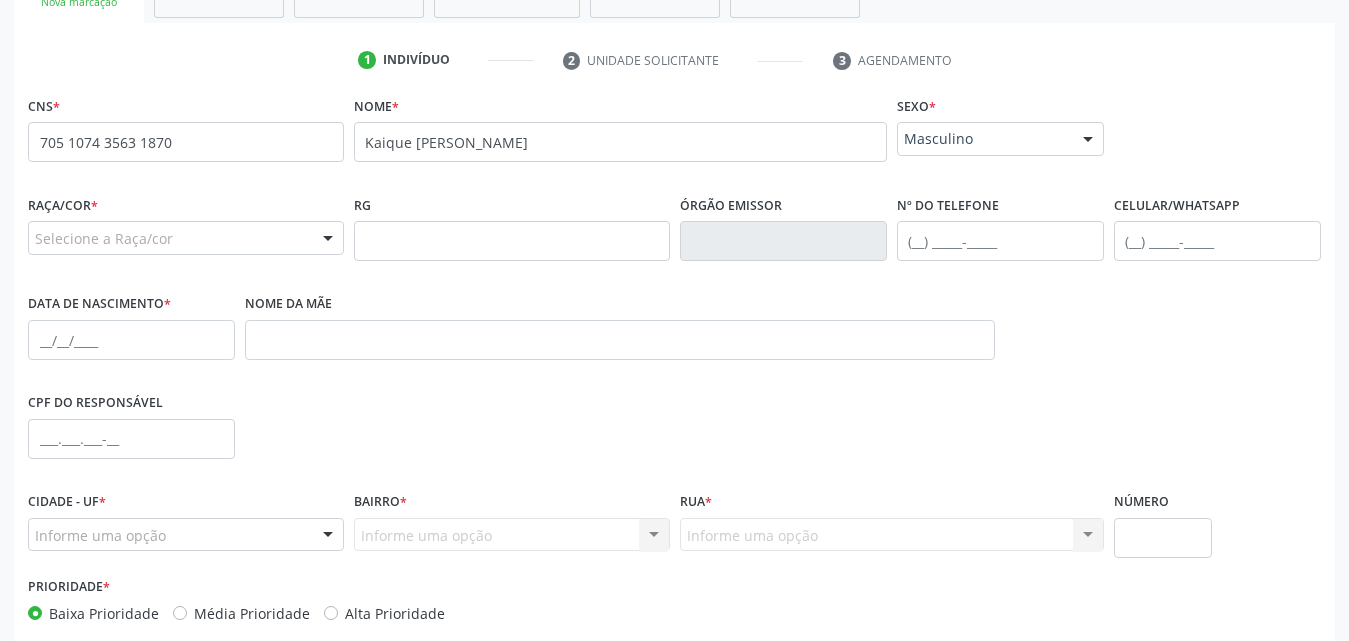 click at bounding box center (328, 239) 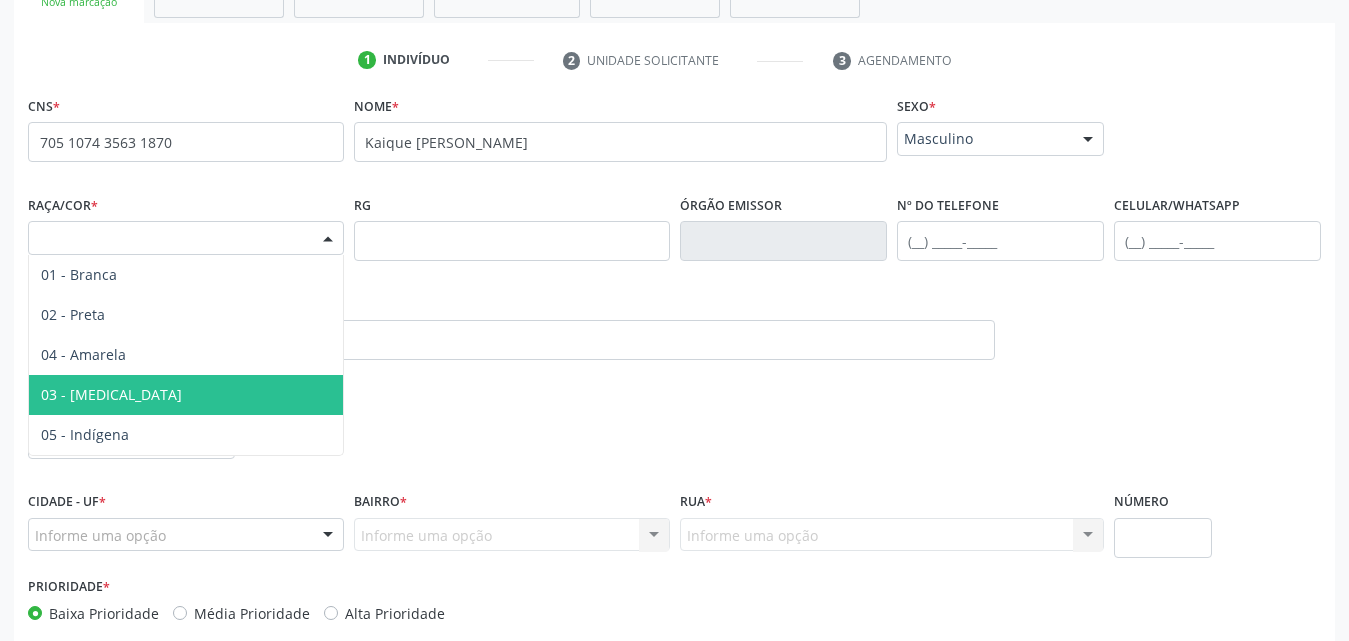 click on "03 - [MEDICAL_DATA]" at bounding box center [111, 394] 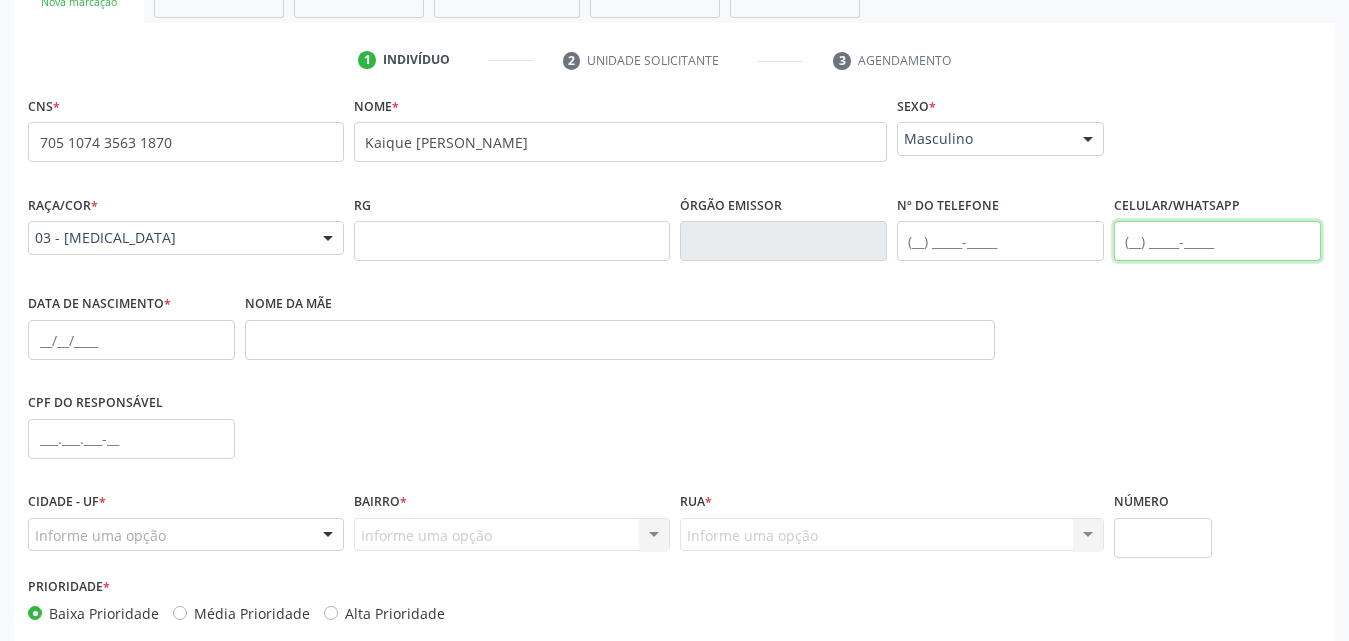 click at bounding box center (1217, 241) 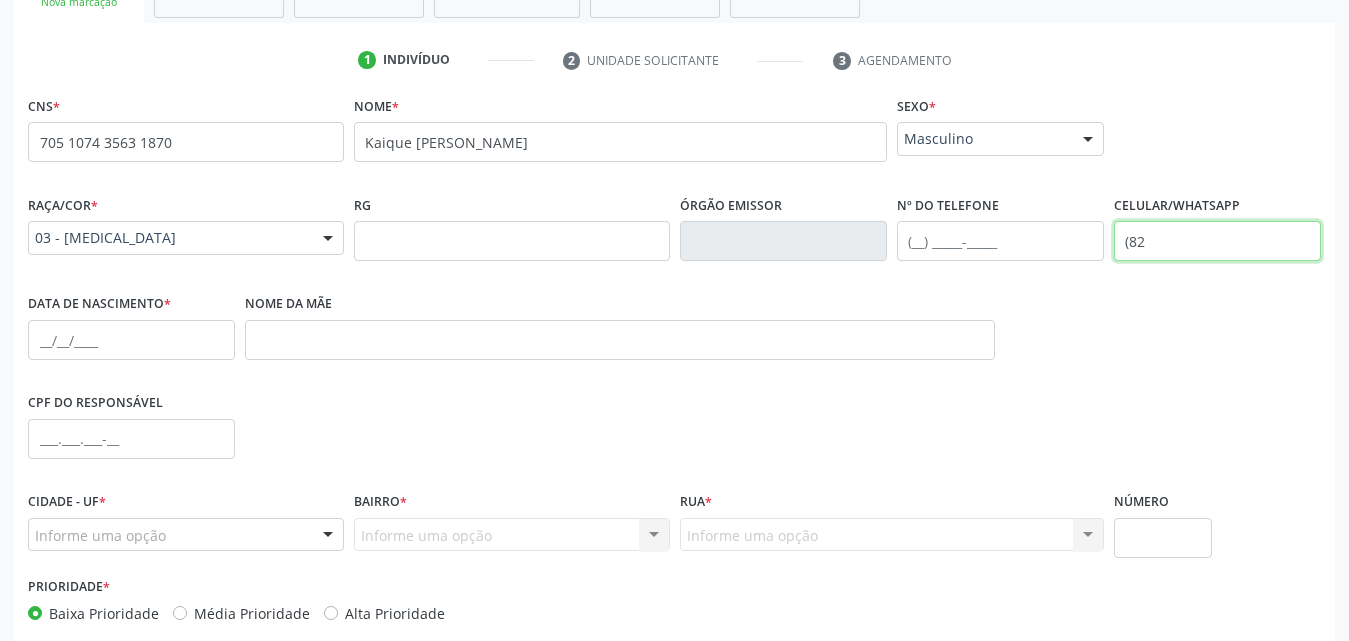 paste on ") 98154-8243" 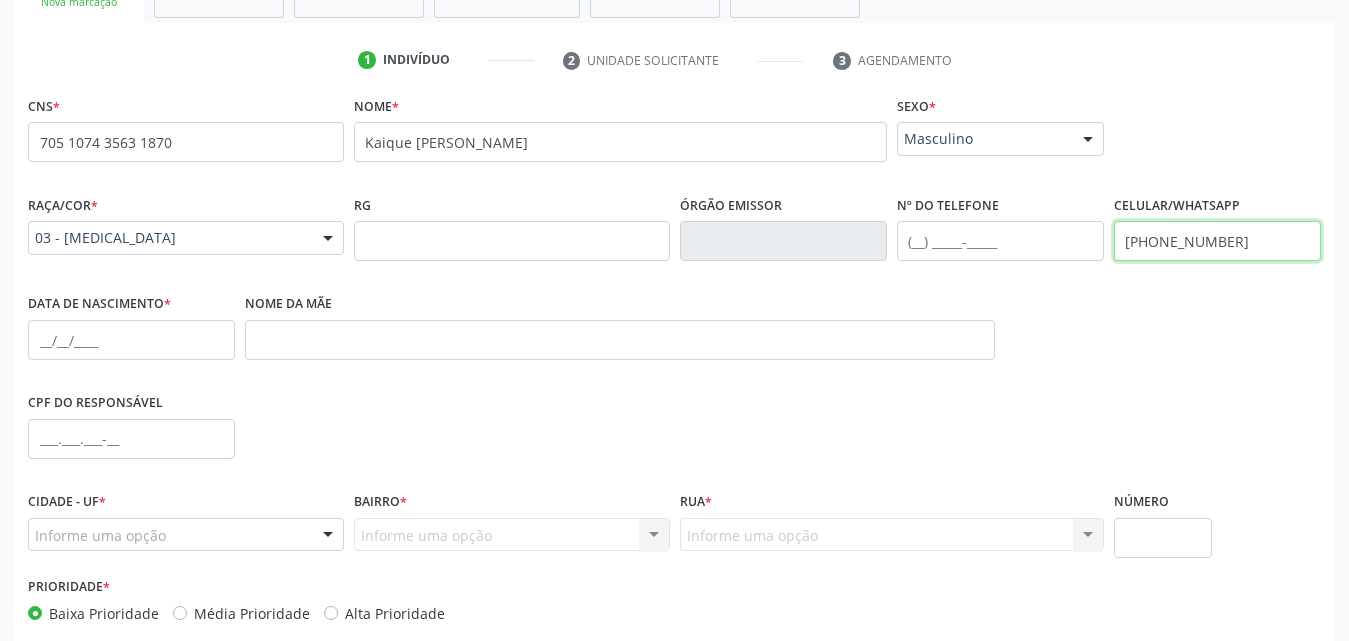 type on "(82) 98154-8243" 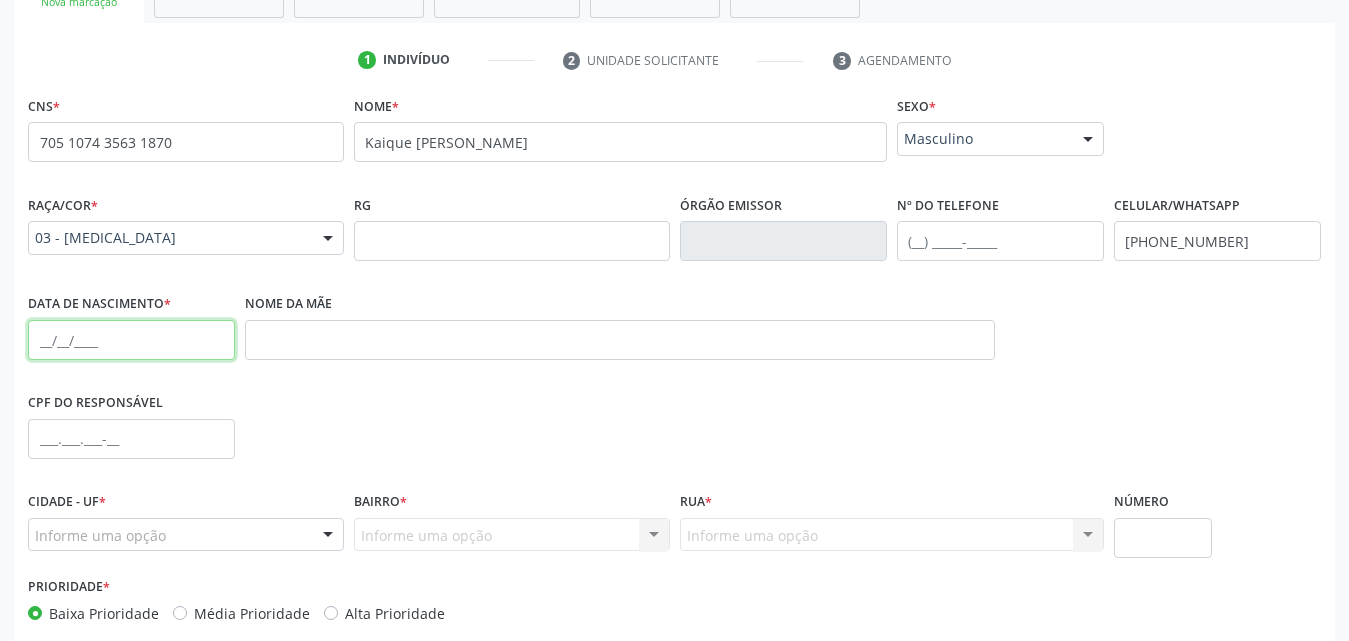 click at bounding box center [131, 340] 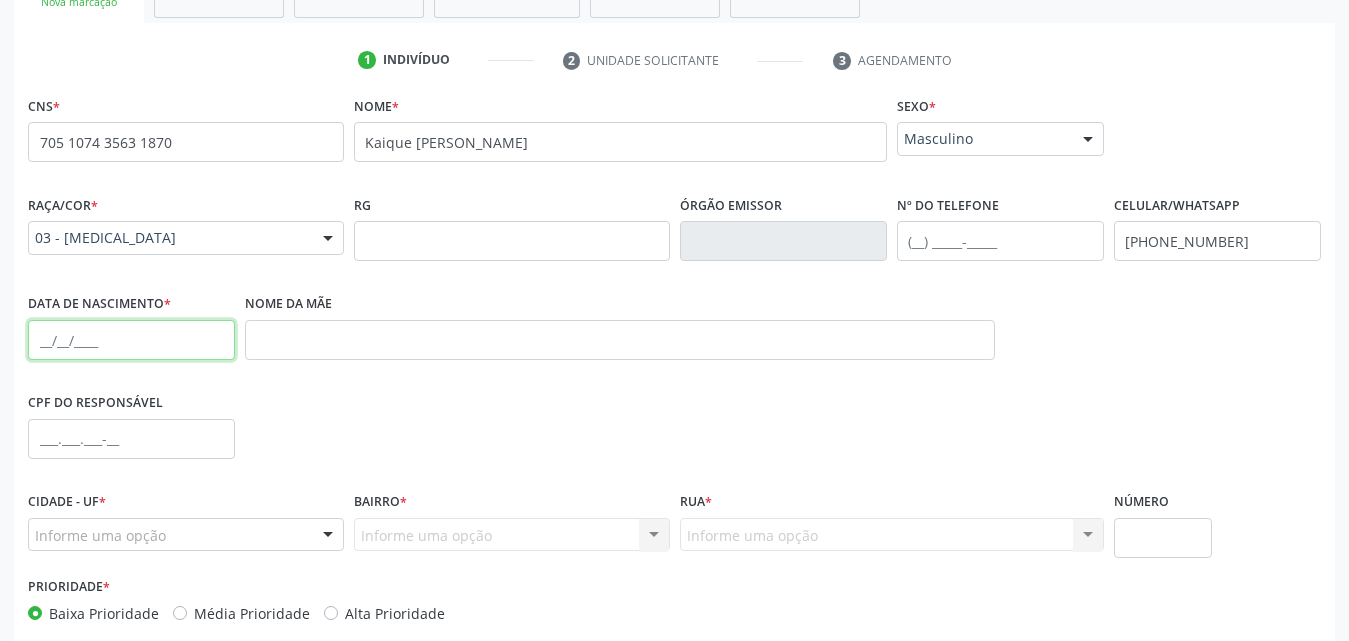 paste on "17/12/2023" 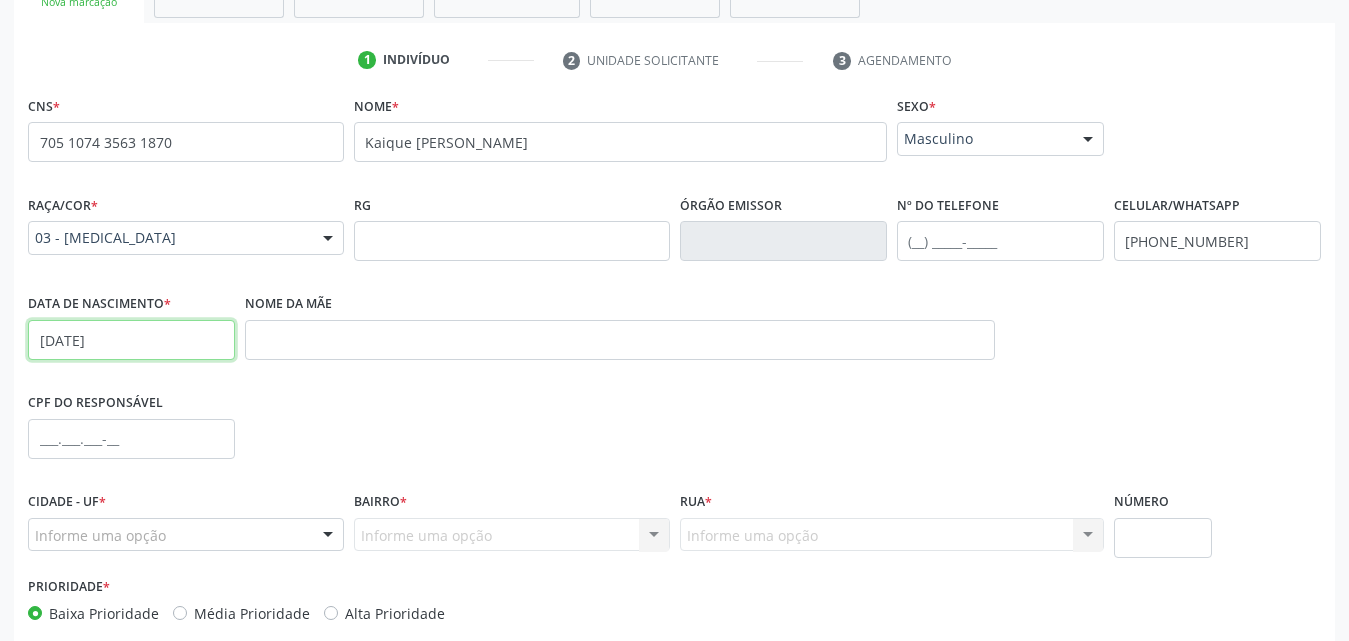 type on "17/12/2023" 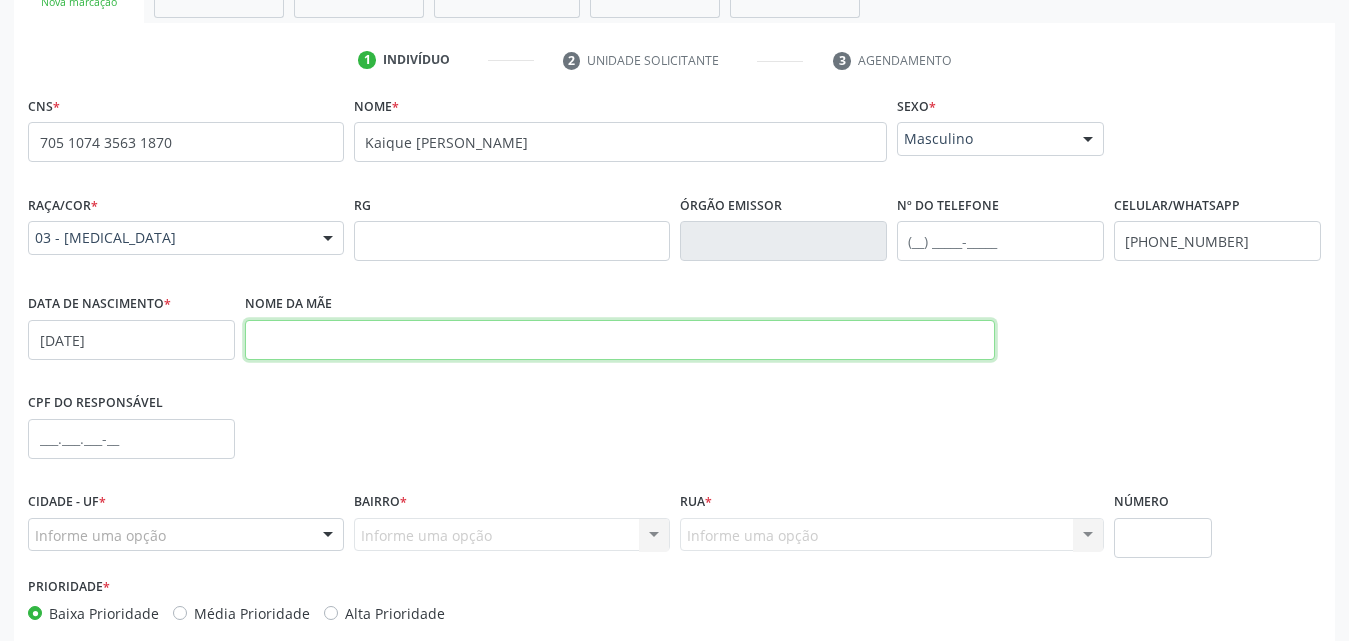 click at bounding box center (620, 340) 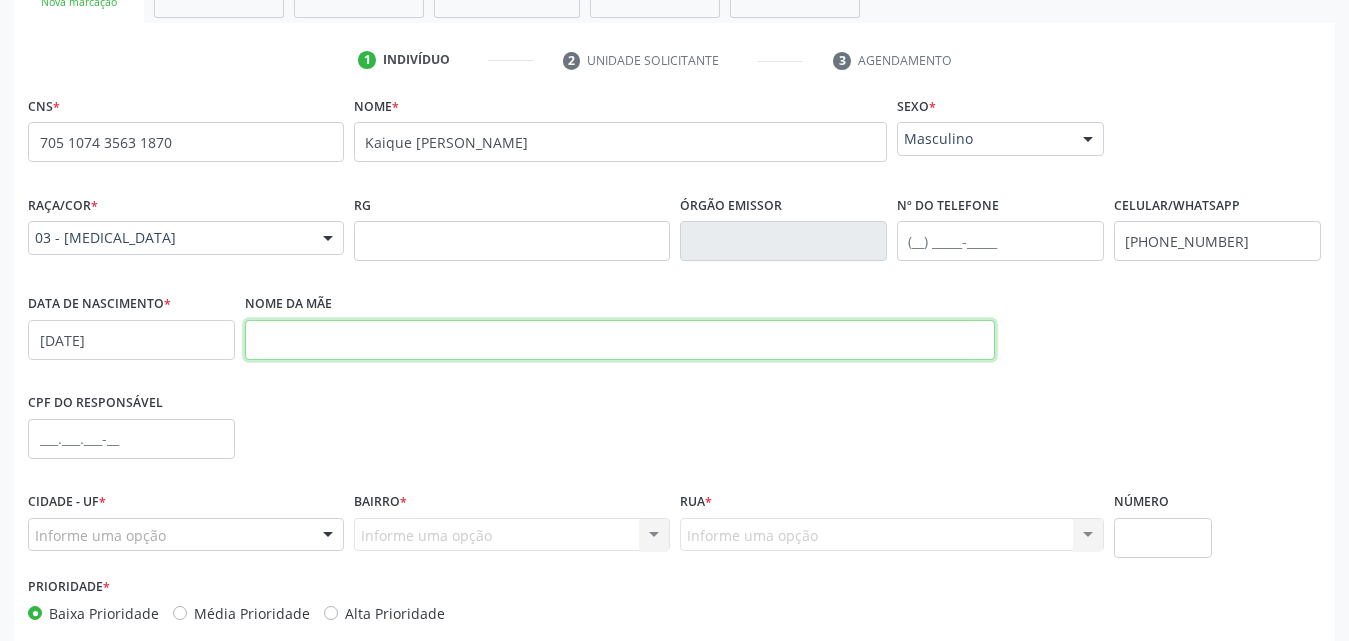 paste on "Kecia Patricio da Silva" 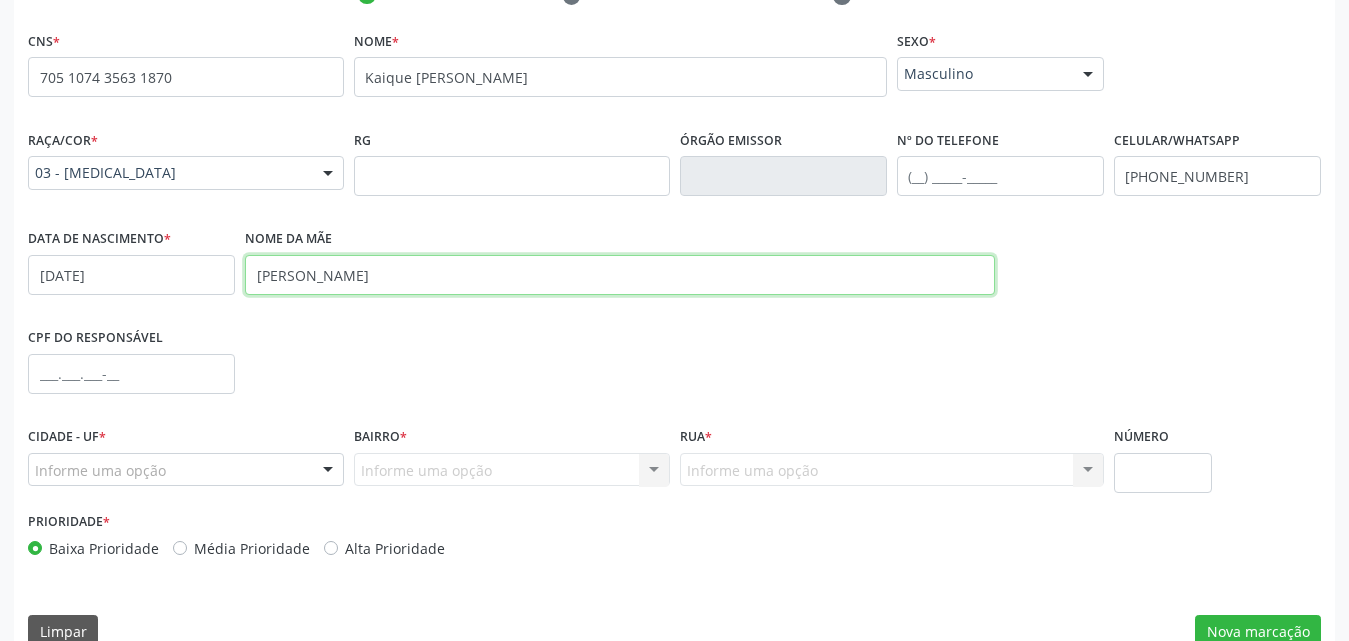 scroll, scrollTop: 471, scrollLeft: 0, axis: vertical 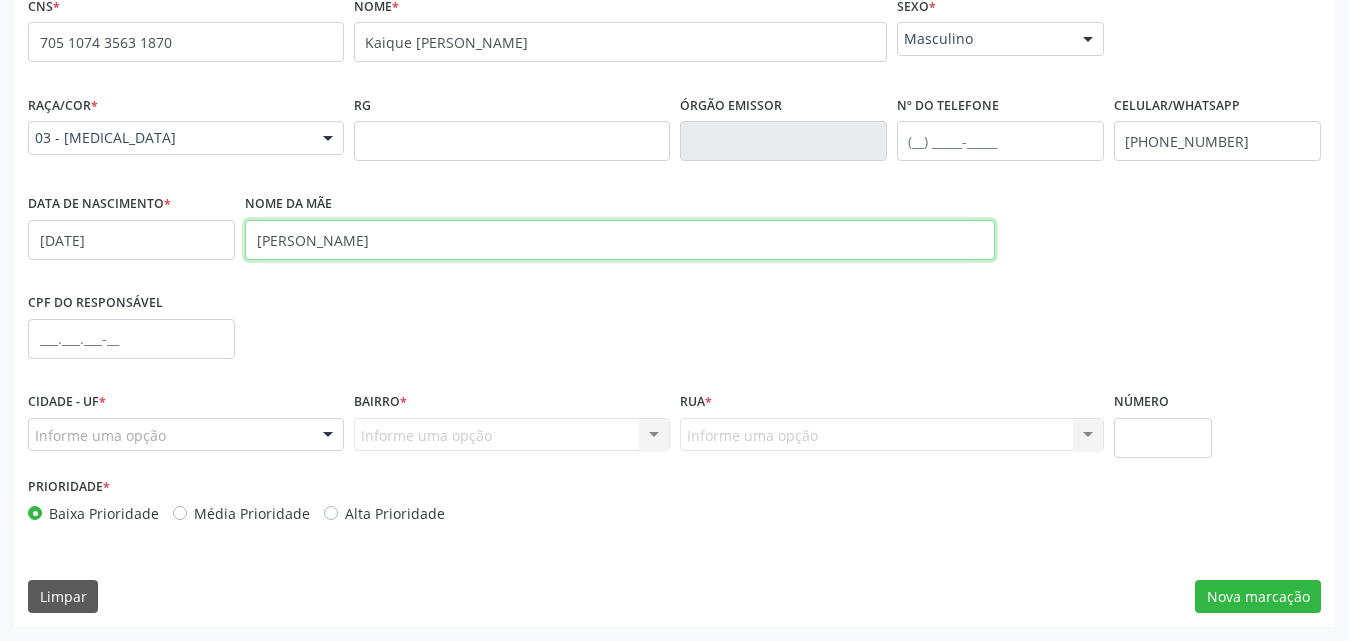type on "Kecia Patricio da Silva" 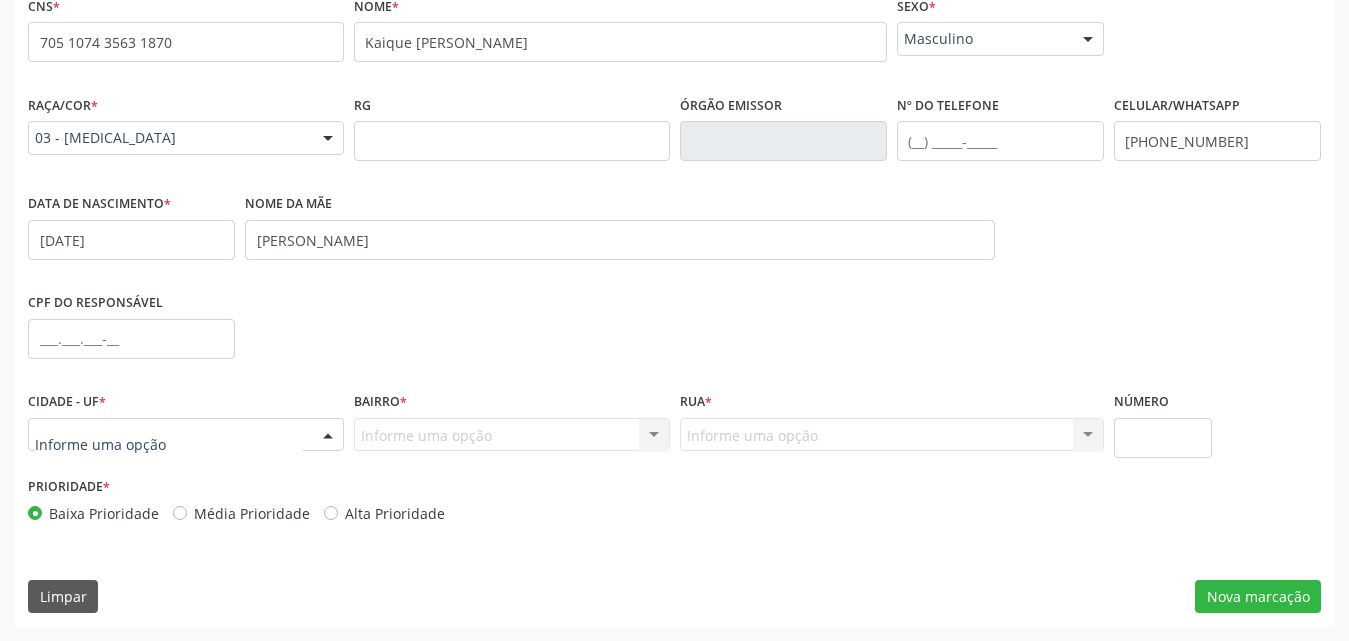 click at bounding box center (328, 436) 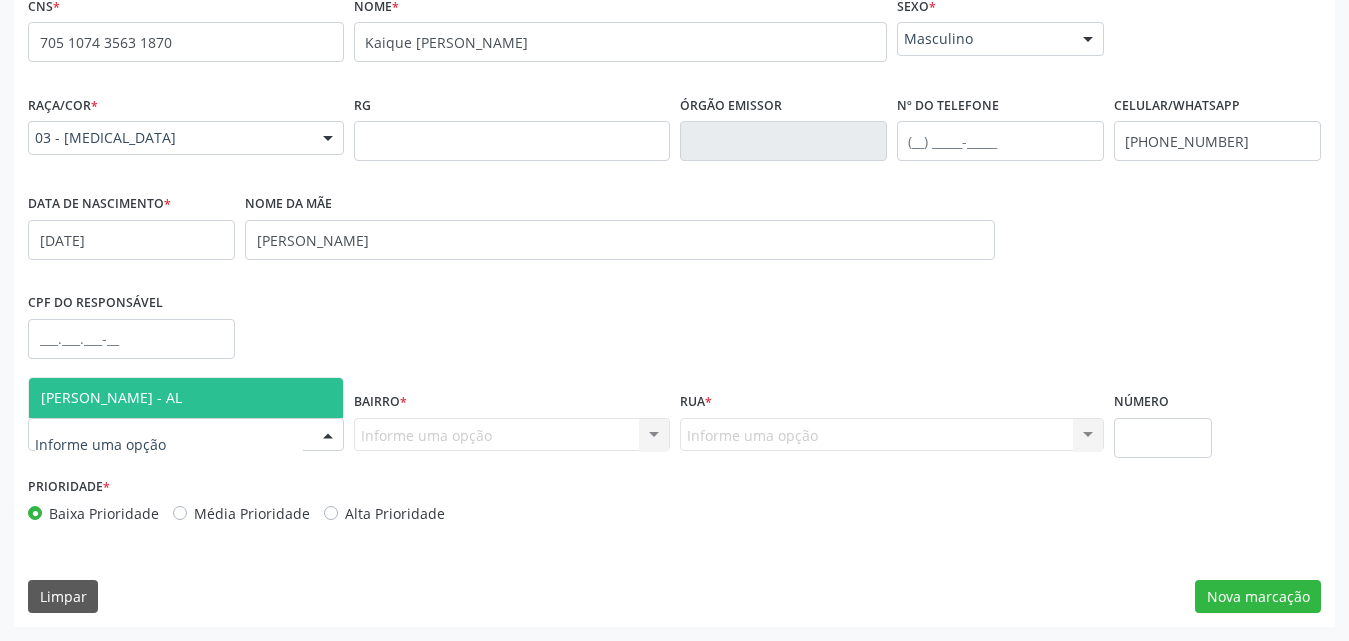 click on "[PERSON_NAME] - AL" at bounding box center [186, 398] 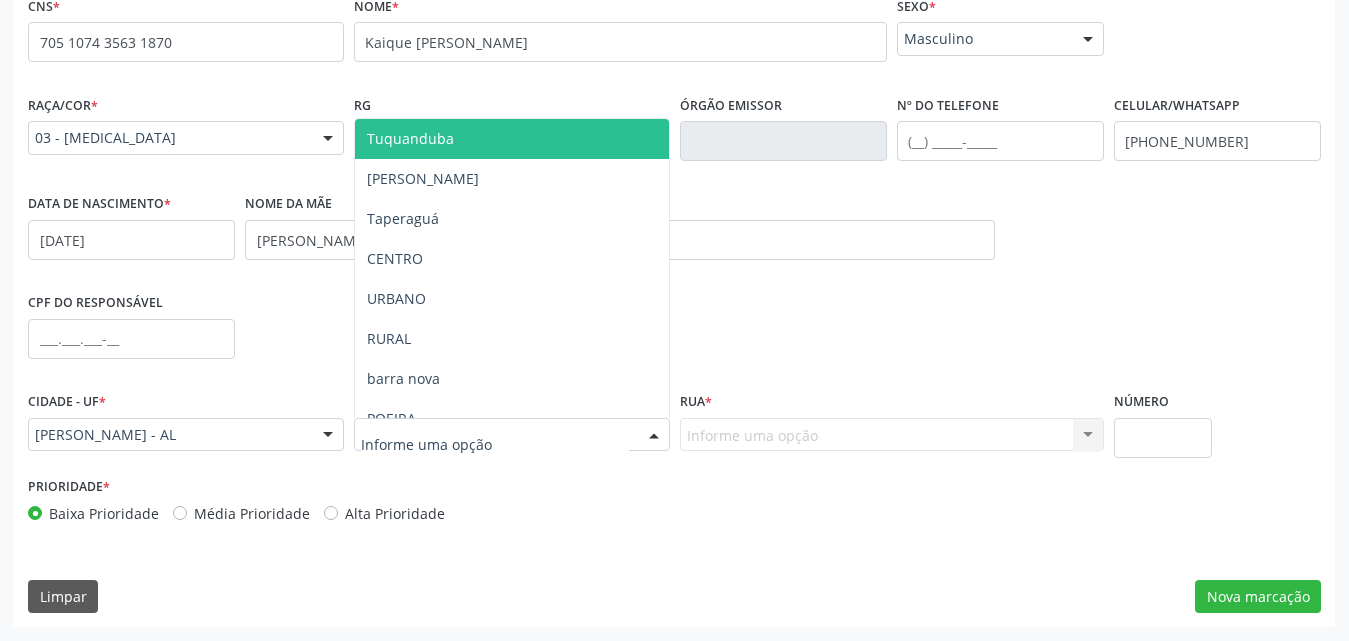 click at bounding box center [654, 436] 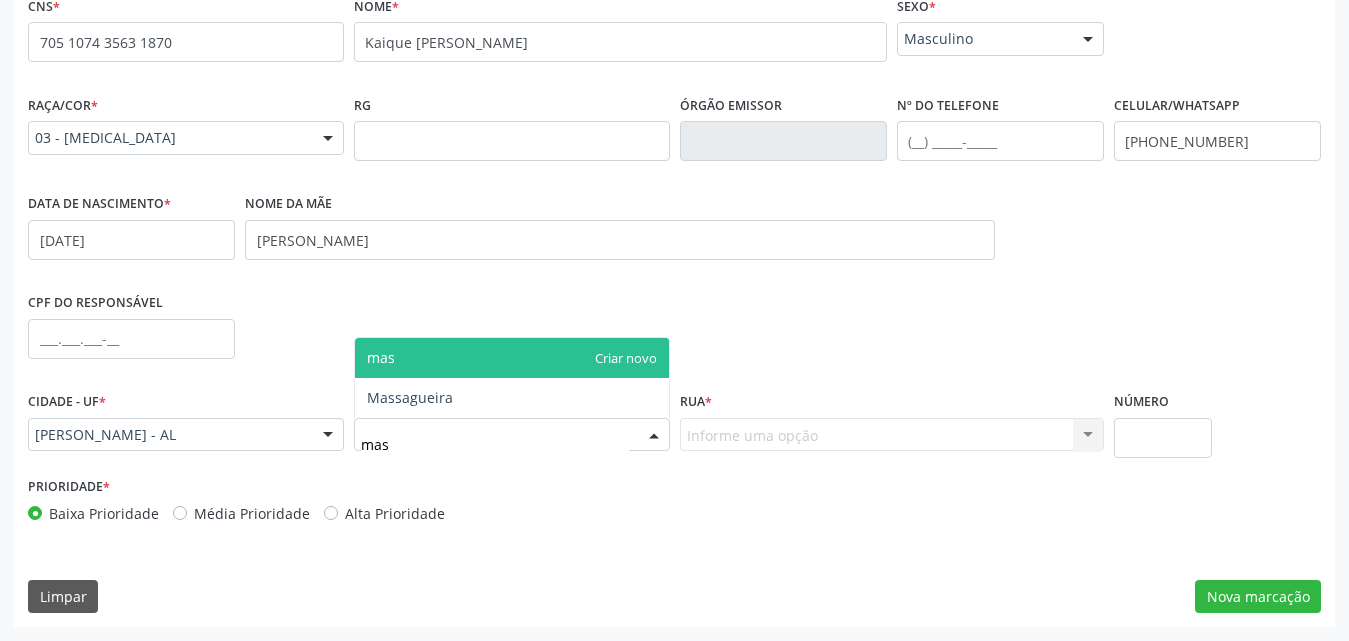 type on "mass" 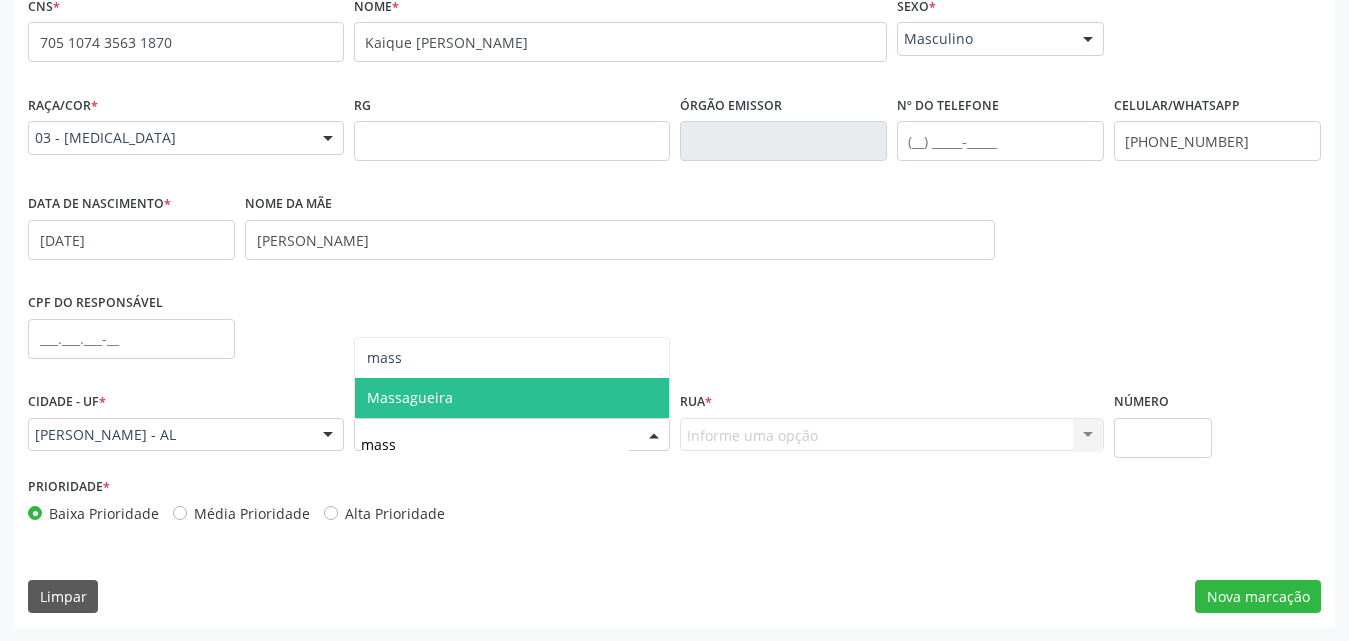 click on "Massagueira" at bounding box center (410, 397) 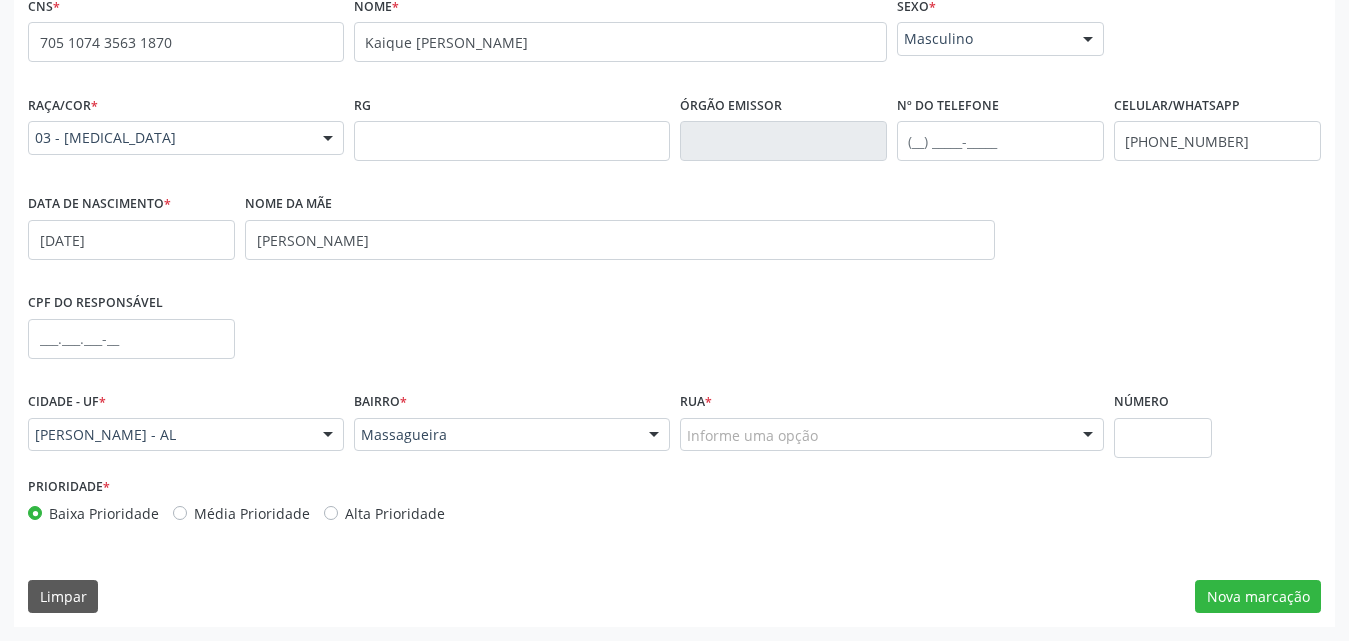 click on "Informe uma opção" at bounding box center (892, 435) 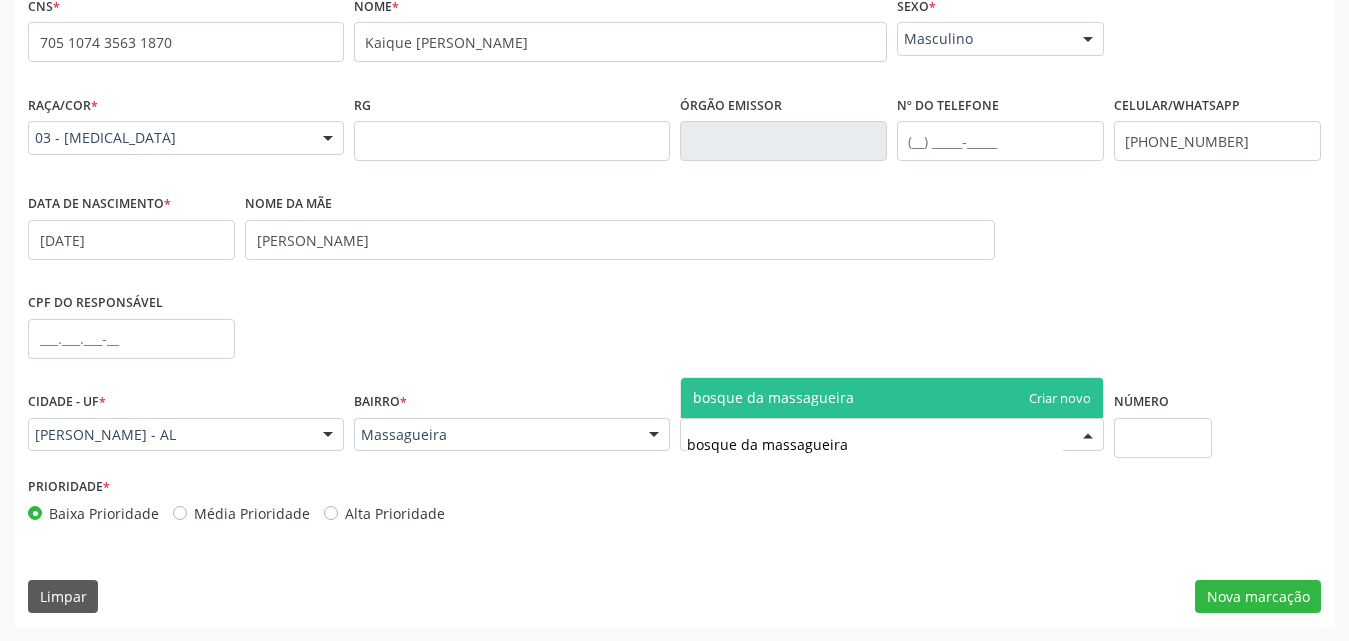 type on "bosque da massagueira" 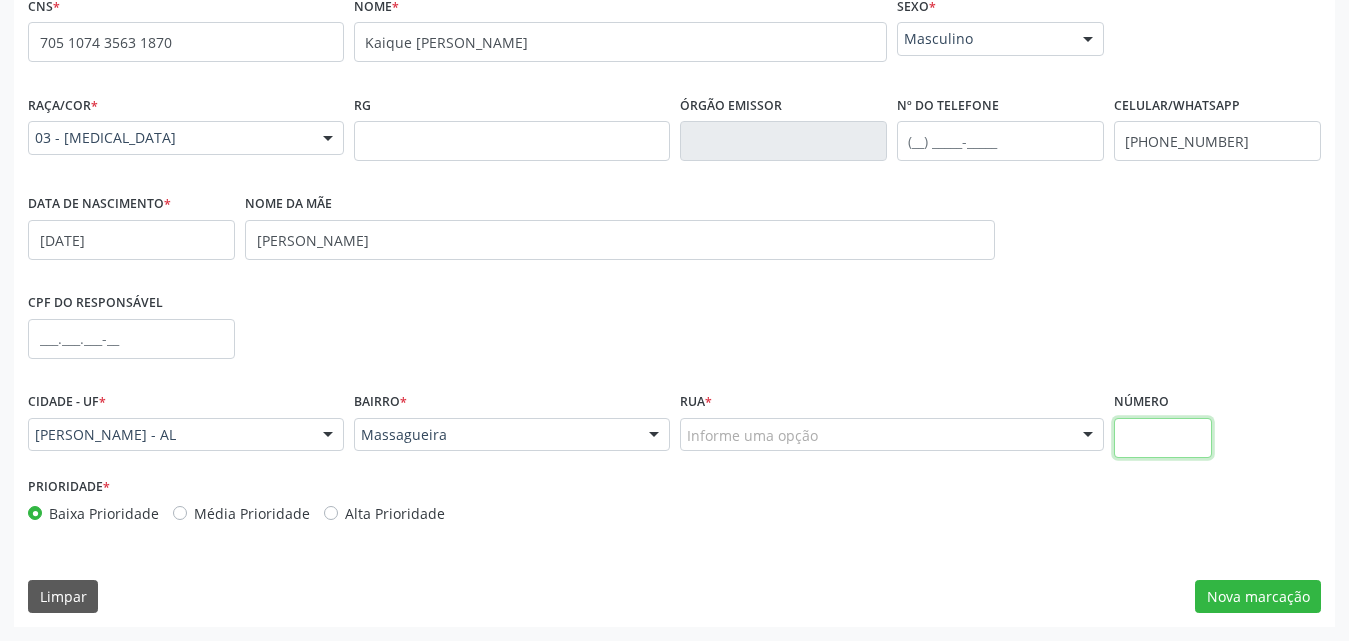 click at bounding box center [1163, 438] 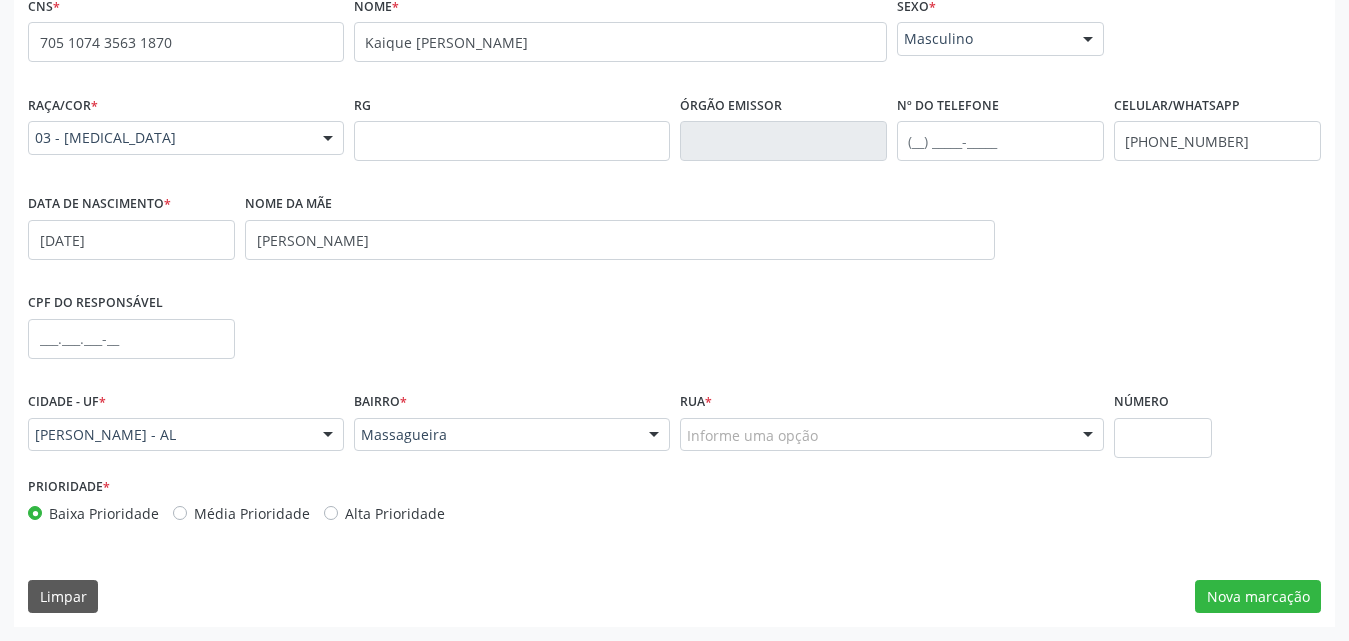 click on "Informe uma opção" at bounding box center (892, 435) 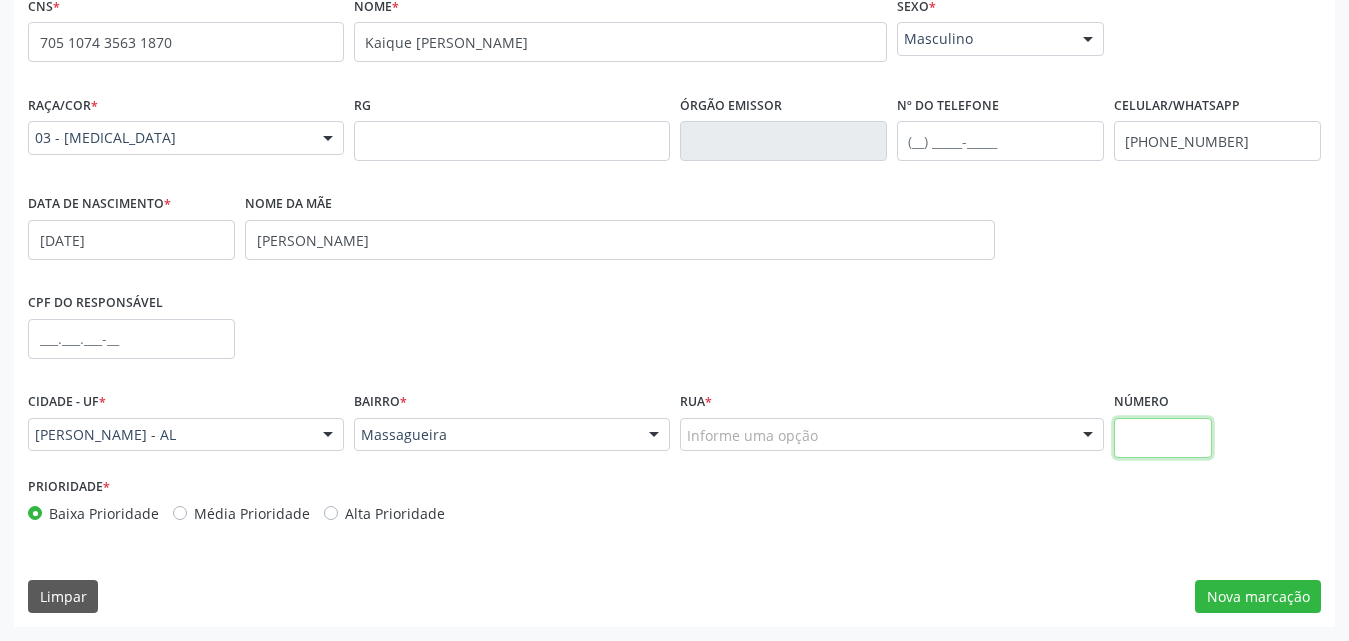click at bounding box center (1163, 438) 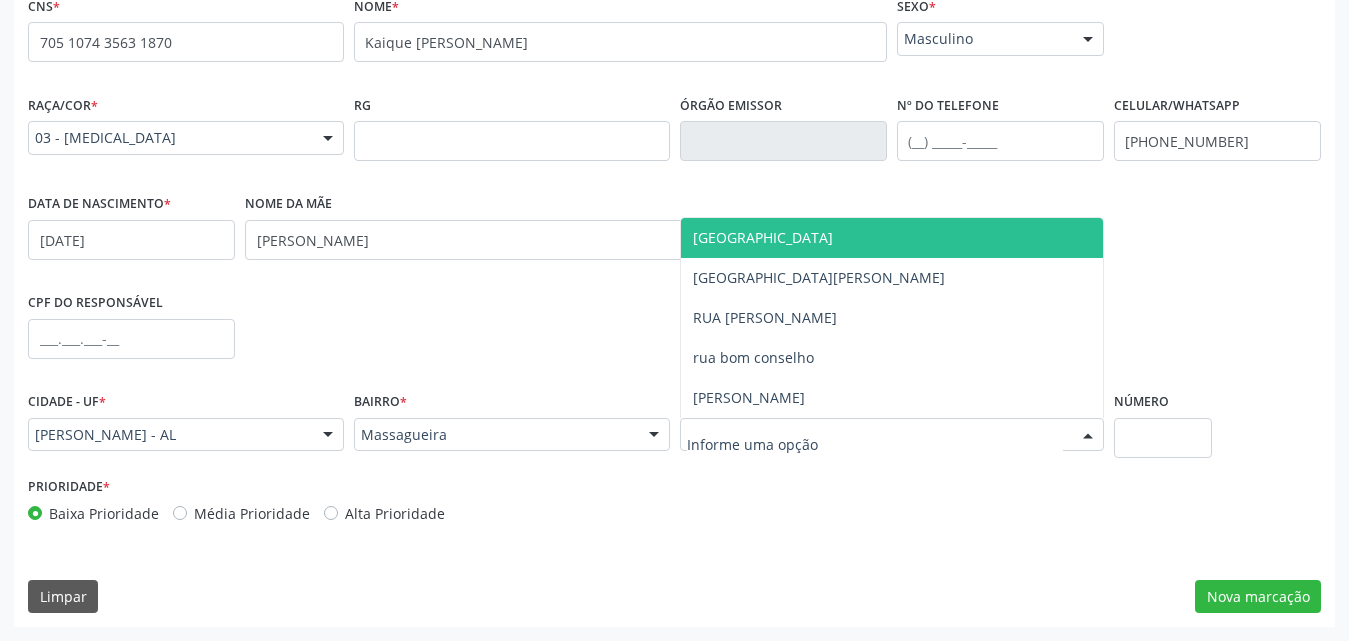 click at bounding box center (1088, 436) 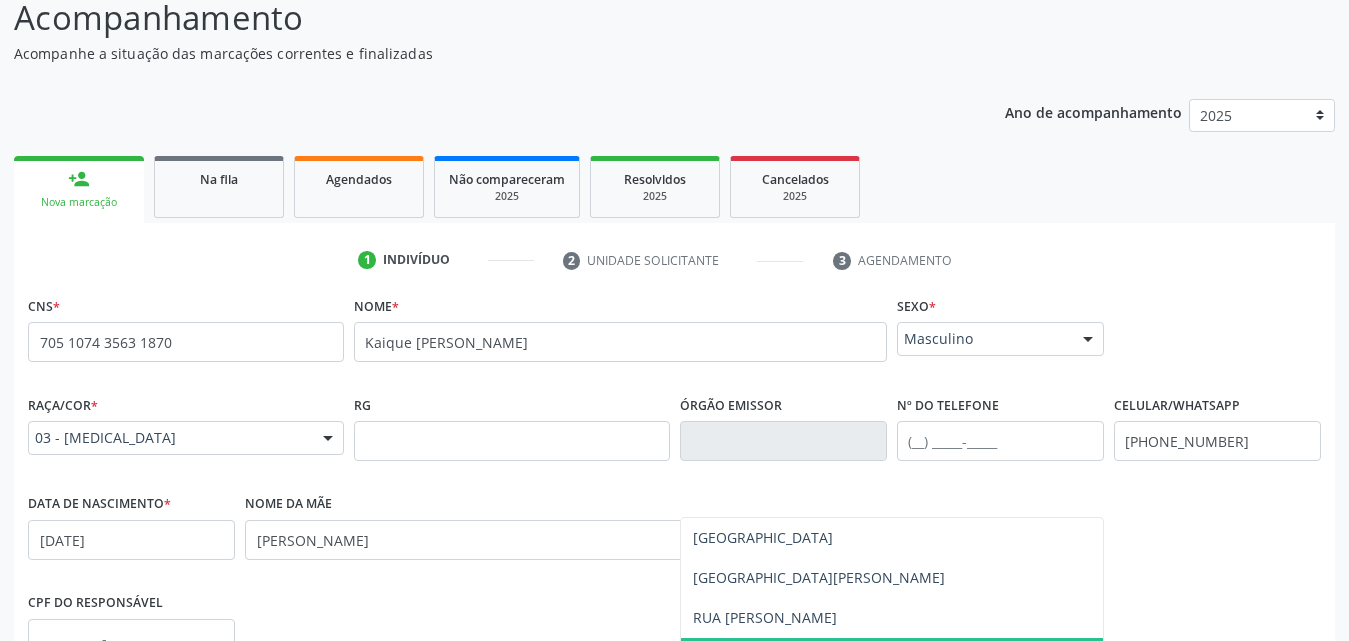 scroll, scrollTop: 471, scrollLeft: 0, axis: vertical 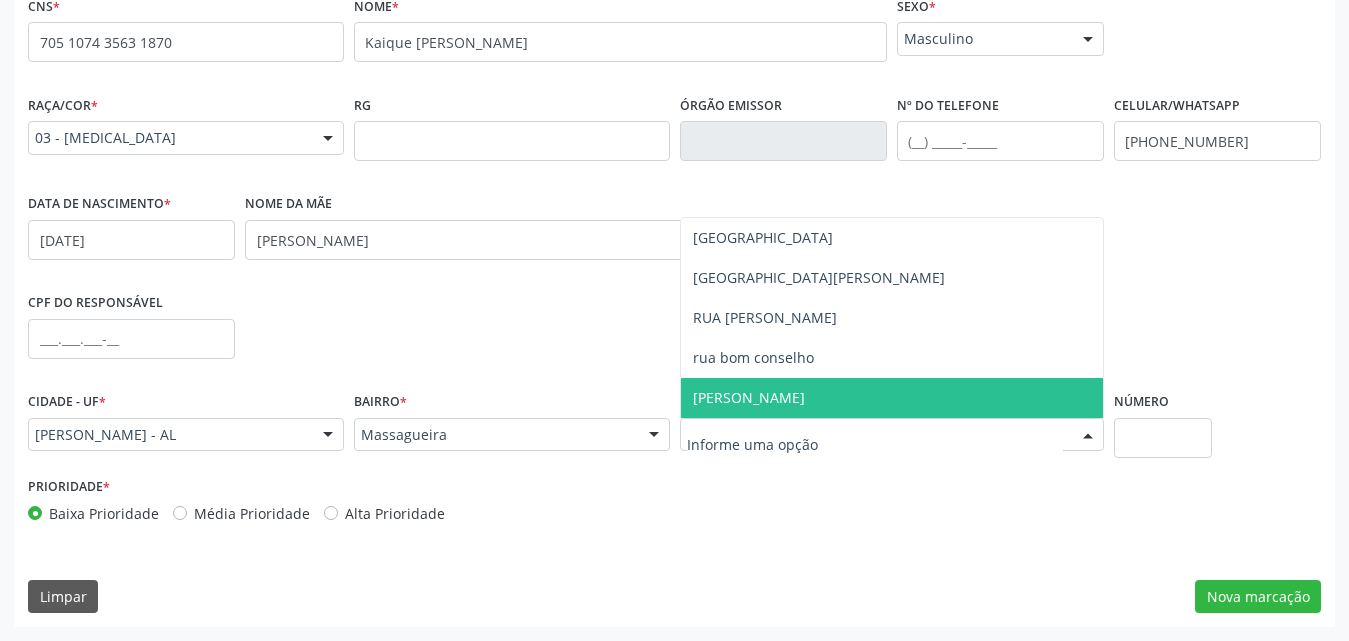 click on "Prioridade
*
Baixa Prioridade
Média Prioridade
Alta Prioridade" at bounding box center [674, 505] 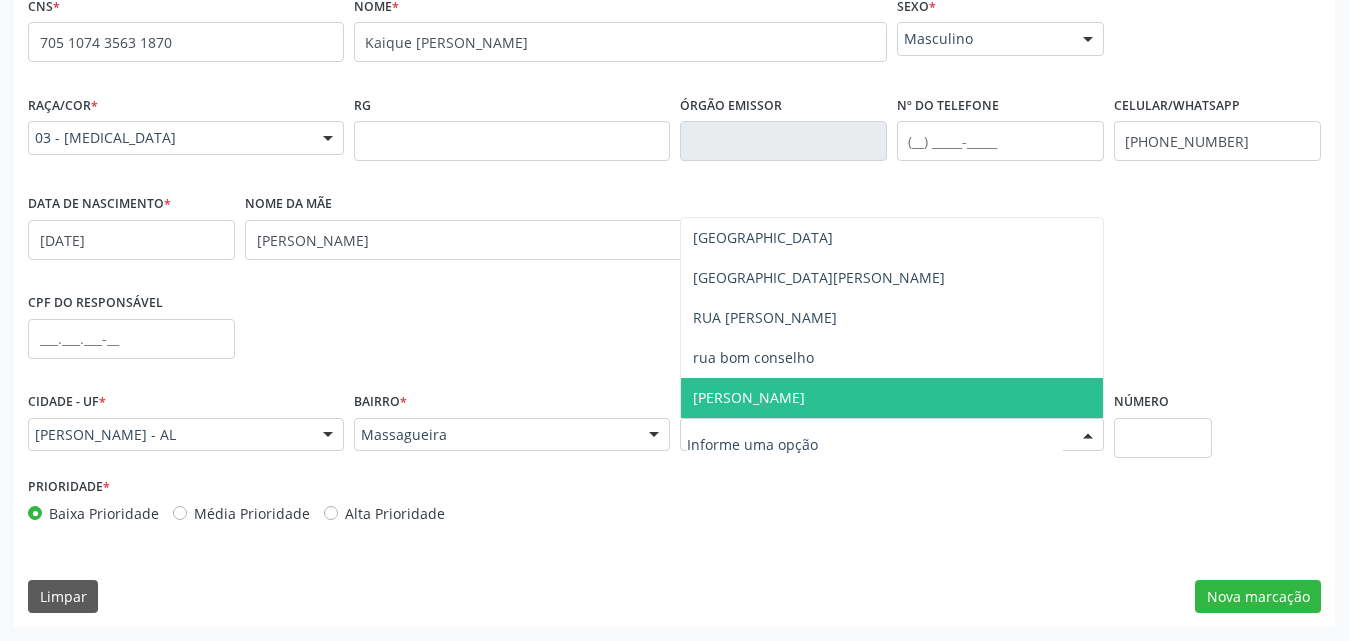click at bounding box center (892, 435) 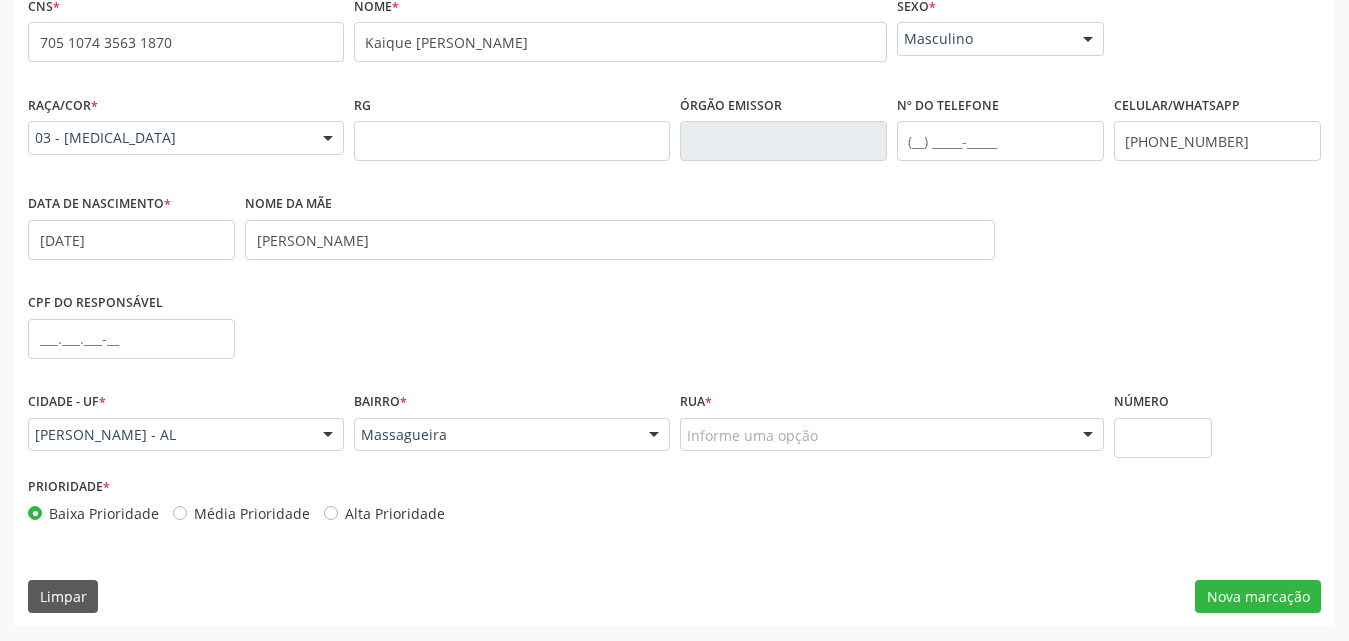 click on "CNS
*
705 1074 3563 1870       none
Nome
*
Kaique Guilherme Peixoto da Rocha Silva
Sexo
*
Masculino         Masculino   Feminino
Nenhum resultado encontrado para: "   "
Não há nenhuma opção para ser exibida.
Raça/cor
*
03 - Parda         01 - Branca   02 - Preta   04 - Amarela   03 - Parda   05 - Indígena
Nenhum resultado encontrado para: "   "
Não há nenhuma opção para ser exibida.
RG
Órgão emissor
Nº do Telefone
Celular/WhatsApp
(82) 98154-8243
Data de nascimento
*
17/12/2023
Nome da mãe
Kecia Patricio da Silva
CPF do responsável
Cidade - UF
*
Marechal Deodoro - AL         Marechal Deodoro - AL
Nenhum resultado encontrado para: "" at bounding box center [674, 264] 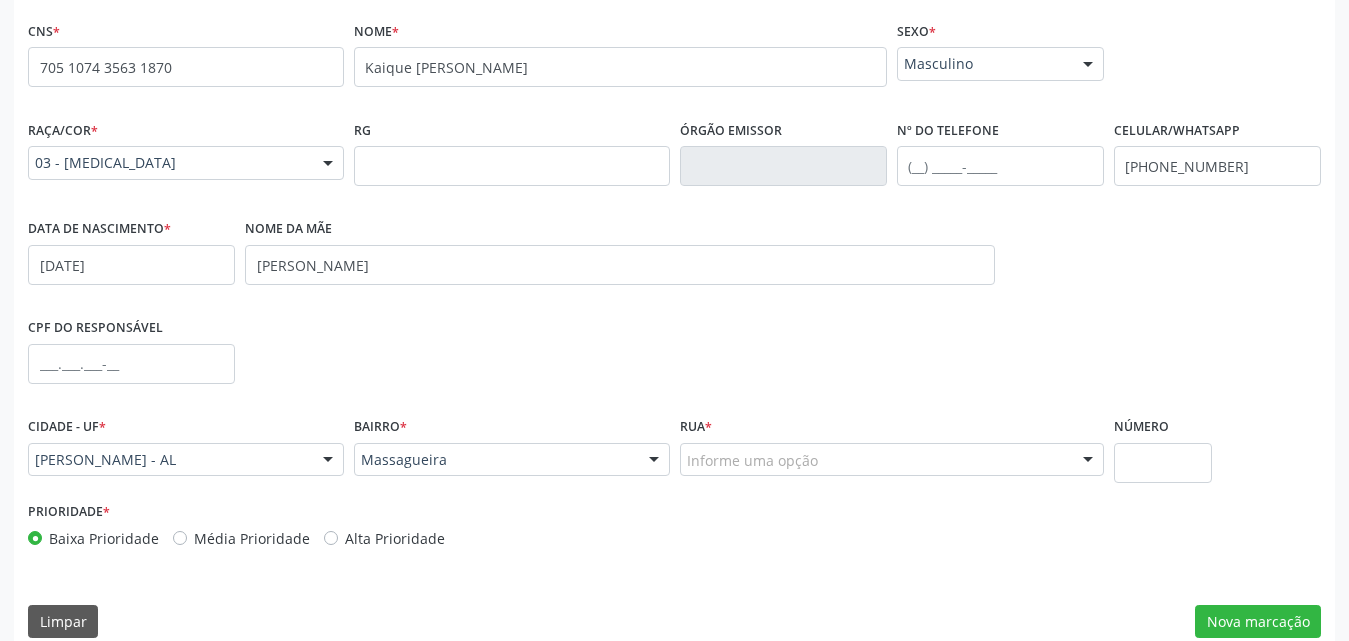 scroll, scrollTop: 471, scrollLeft: 0, axis: vertical 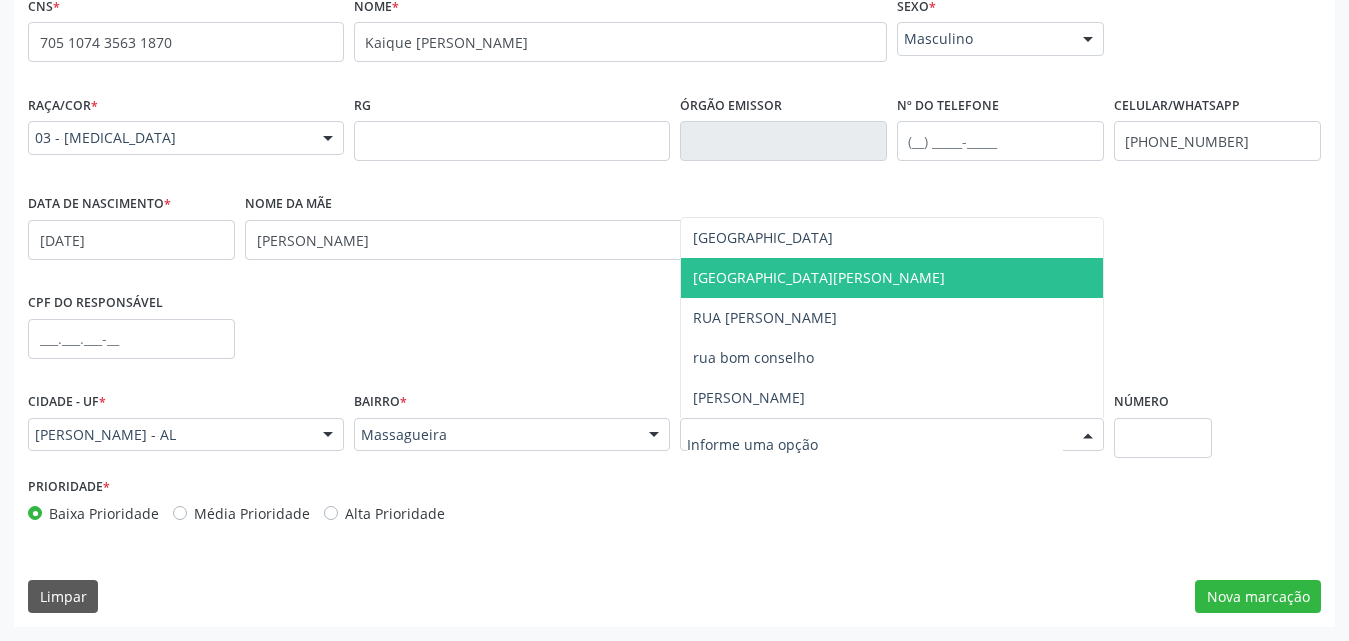 click at bounding box center [1088, 436] 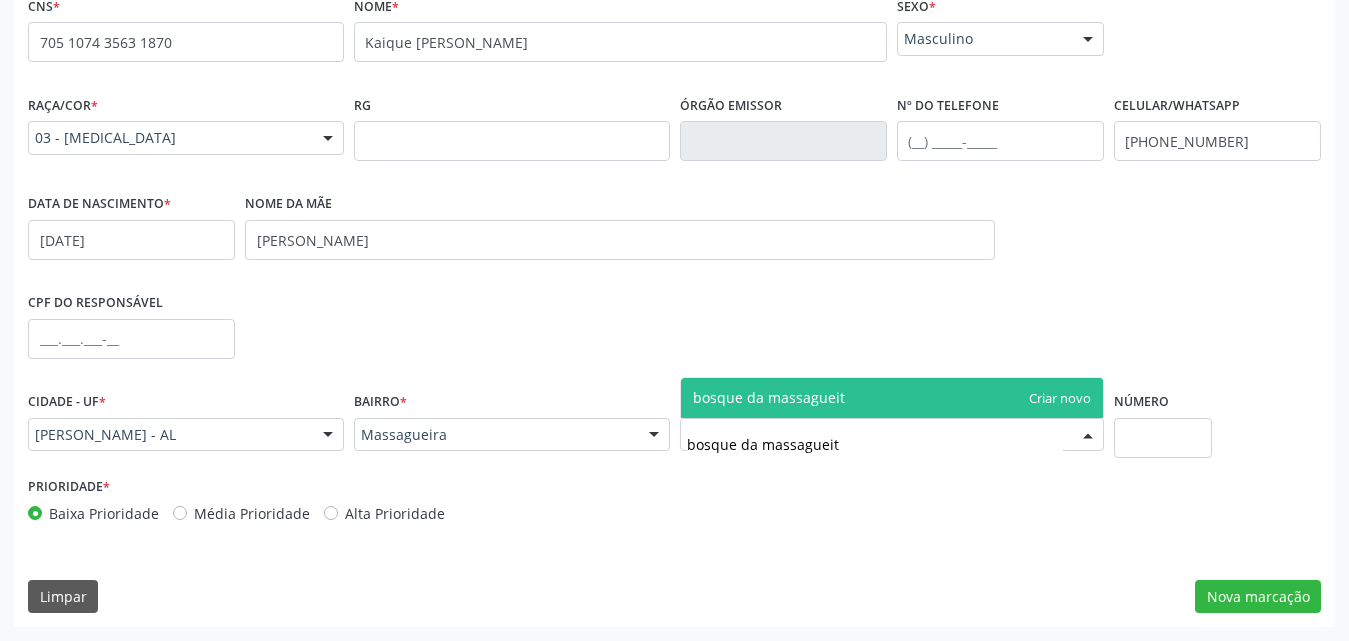 type on "bosque da massagueita" 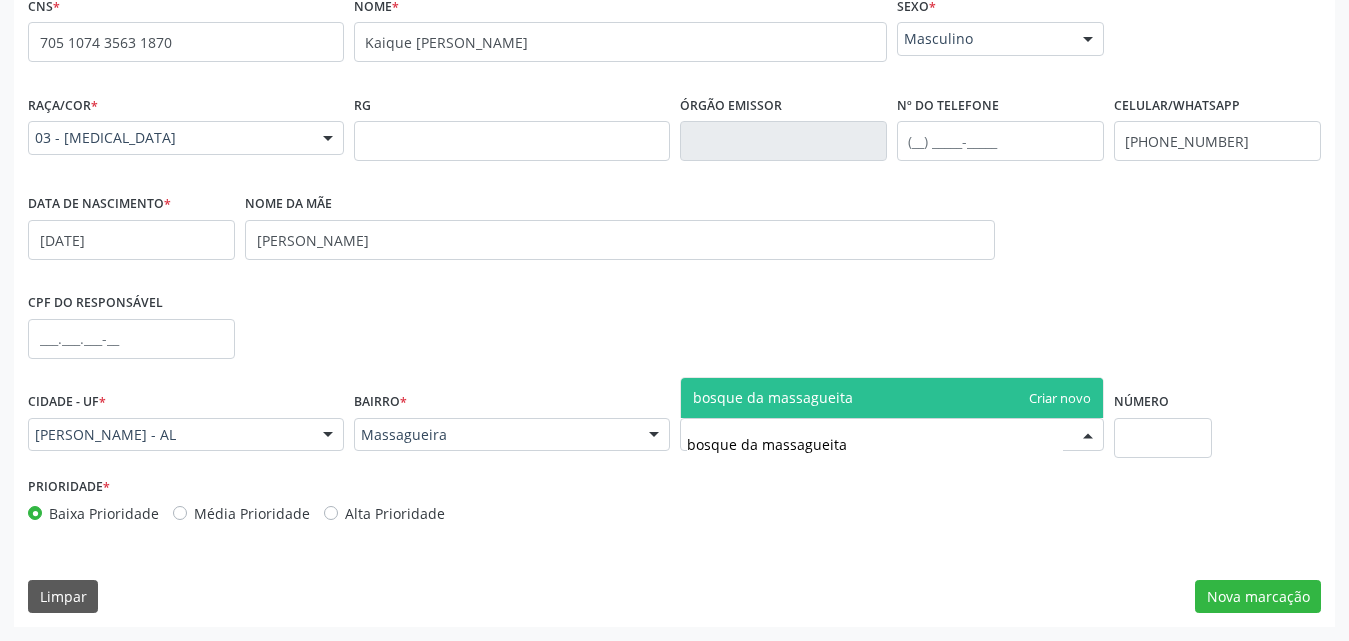 click on "bosque da massagueita" at bounding box center [892, 398] 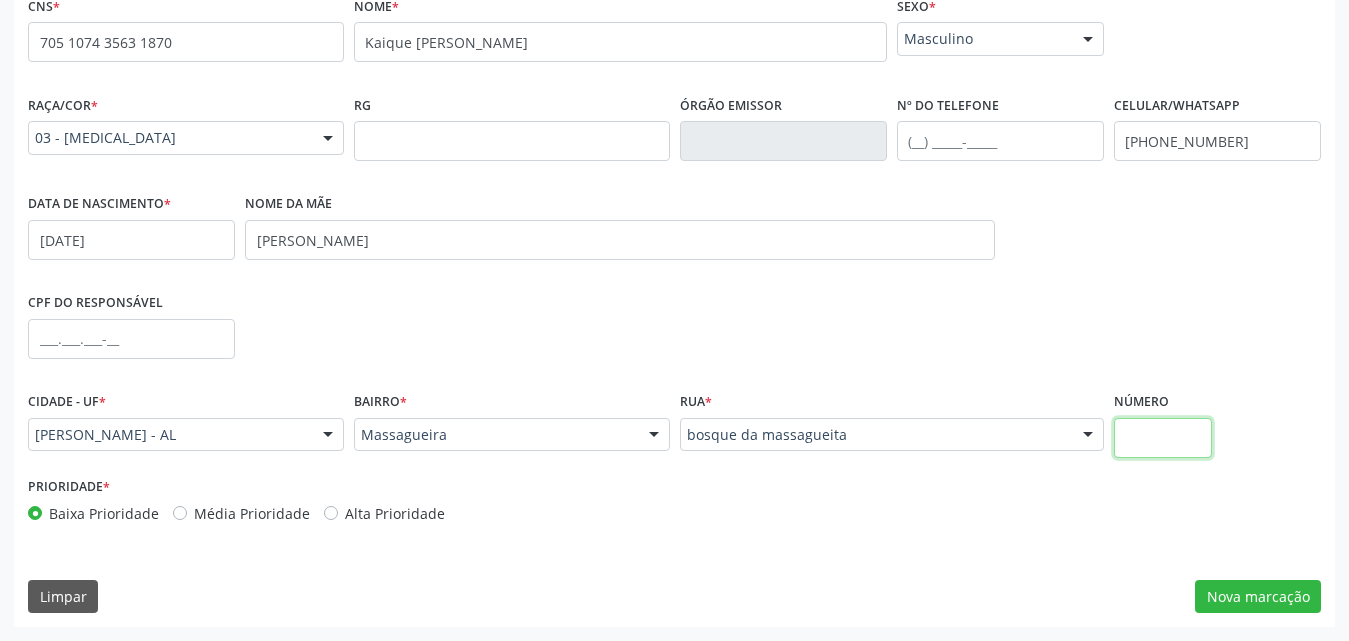 click at bounding box center [1163, 438] 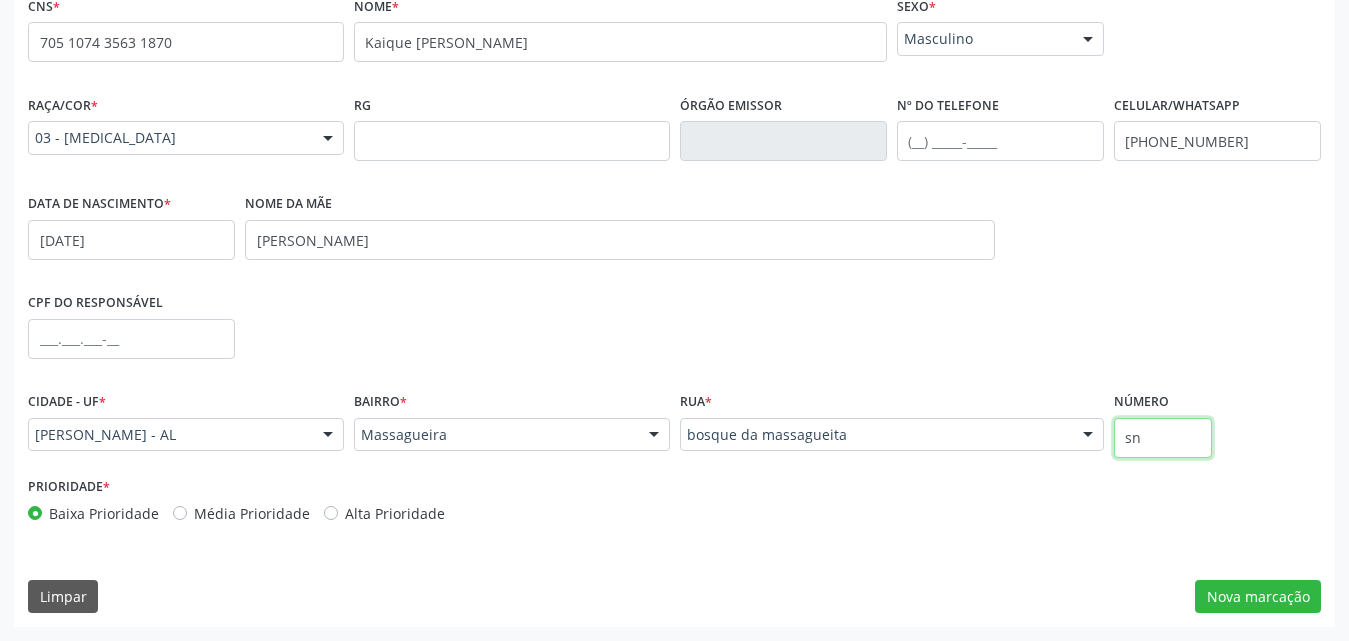 type on "sn" 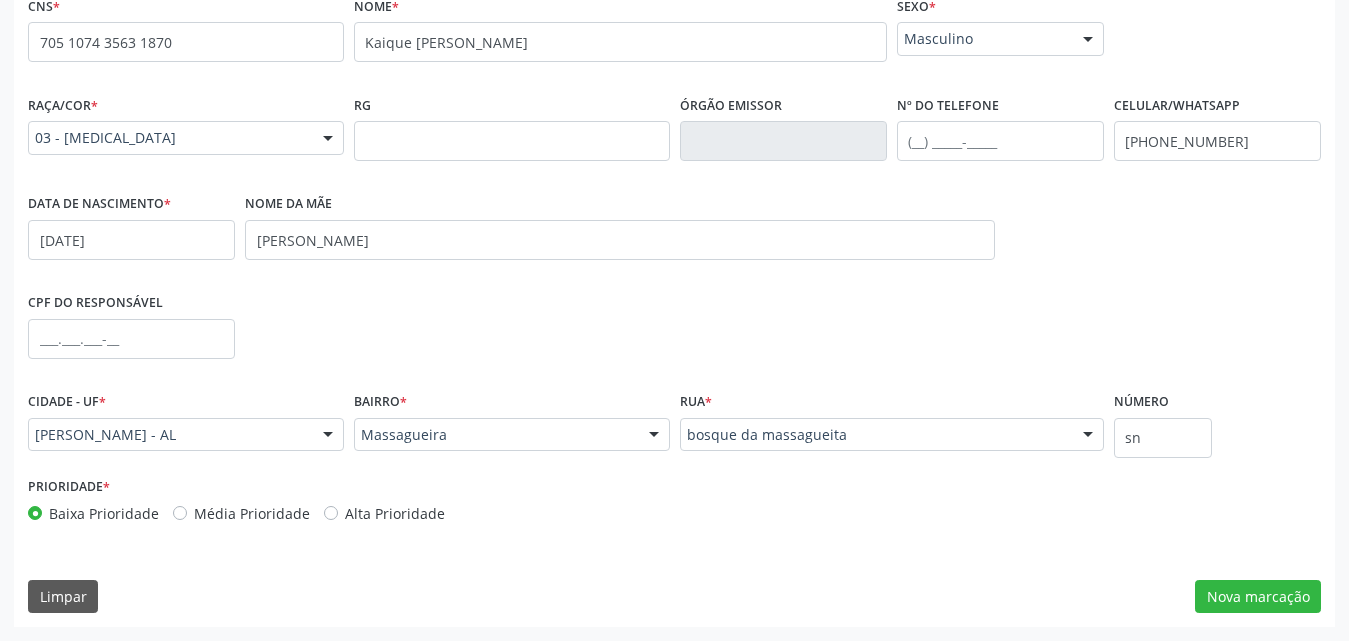 click on "Cidade - UF
*
Marechal Deodoro - AL         Marechal Deodoro - AL
Nenhum resultado encontrado para: "   "
Nenhuma opção encontrada
Bairro
*
Massagueira         Tuquanduba   JOSE DIAS   Taperaguá   CENTRO   URBANO   RURAL   barra nova   POEIRA   Povoado Cabreiras   PEDRAS   Frances   Massagueira   VILA ALTINA
Nenhum resultado encontrado para: "   "
Nenhuma opção encontrada. Digite para adicionar.
Rua
*
bosque da massagueita         bosque da massagueita   Mato Grosso   Rua Rosalvo Ribeiro   RUA DONINA BARBOSA   rua bom conselho   Juvino Alves
Nenhum resultado encontrado para: "   "
Nenhuma opção encontrada. Digite para adicionar.
Número
sn" at bounding box center [674, 429] 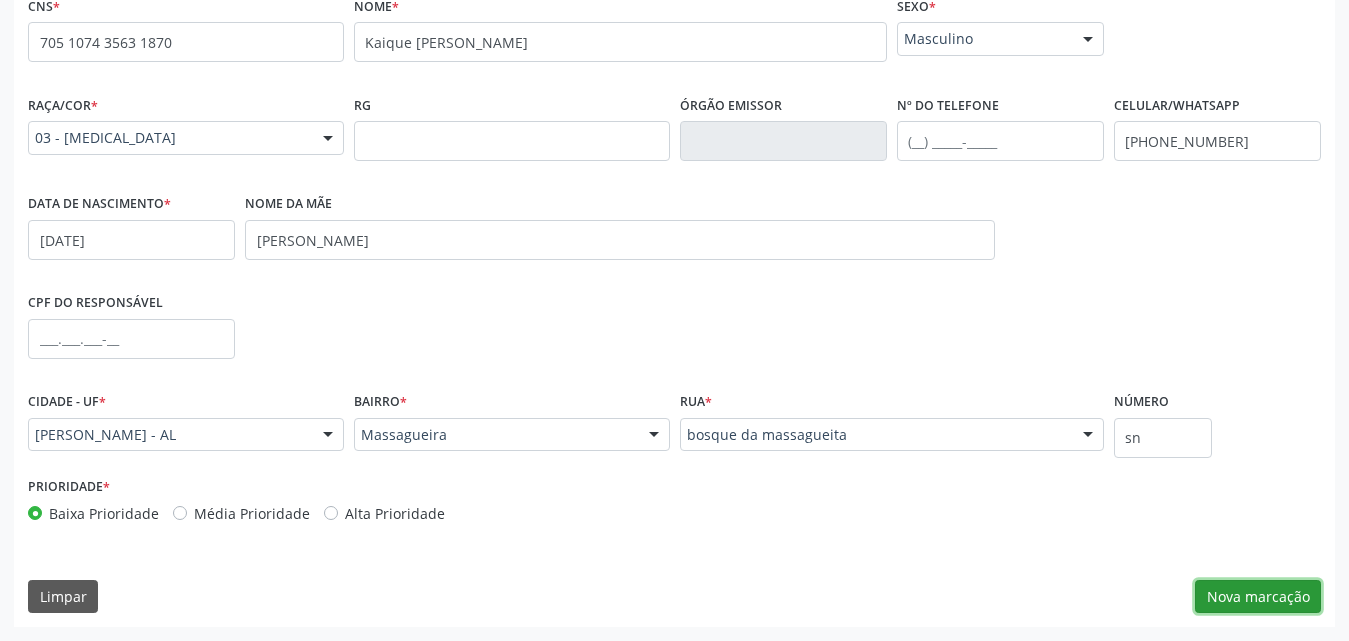 click on "Nova marcação" at bounding box center [1258, 597] 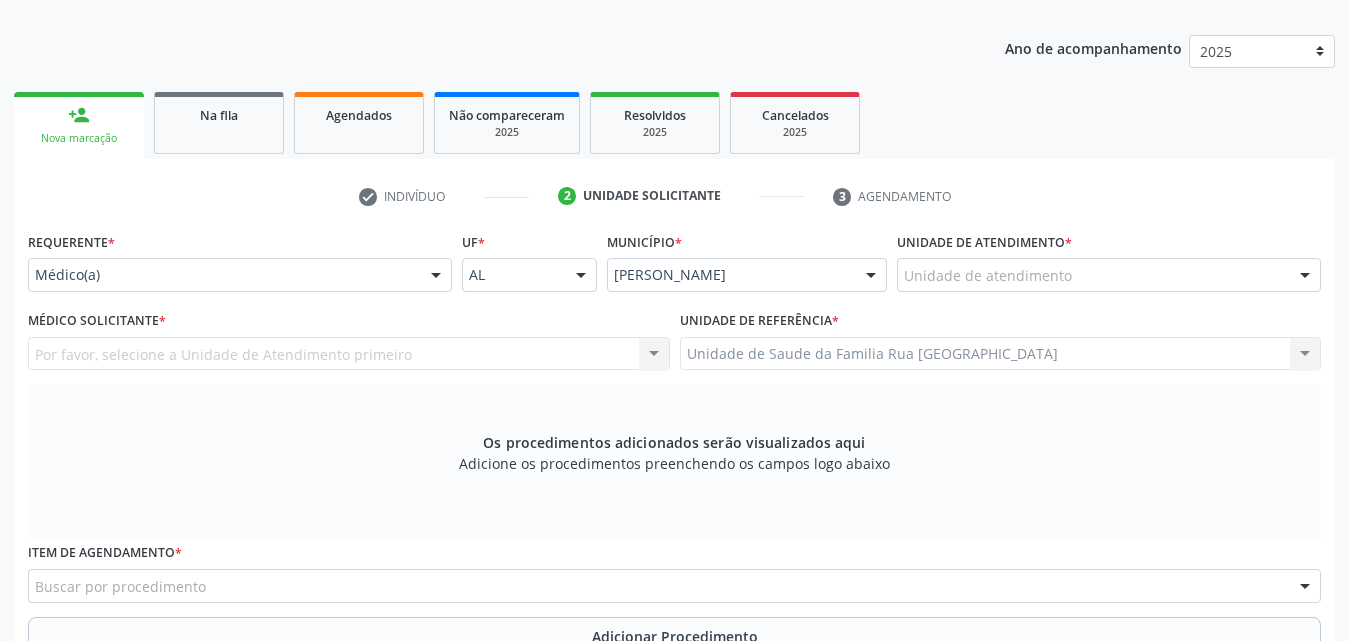 scroll, scrollTop: 271, scrollLeft: 0, axis: vertical 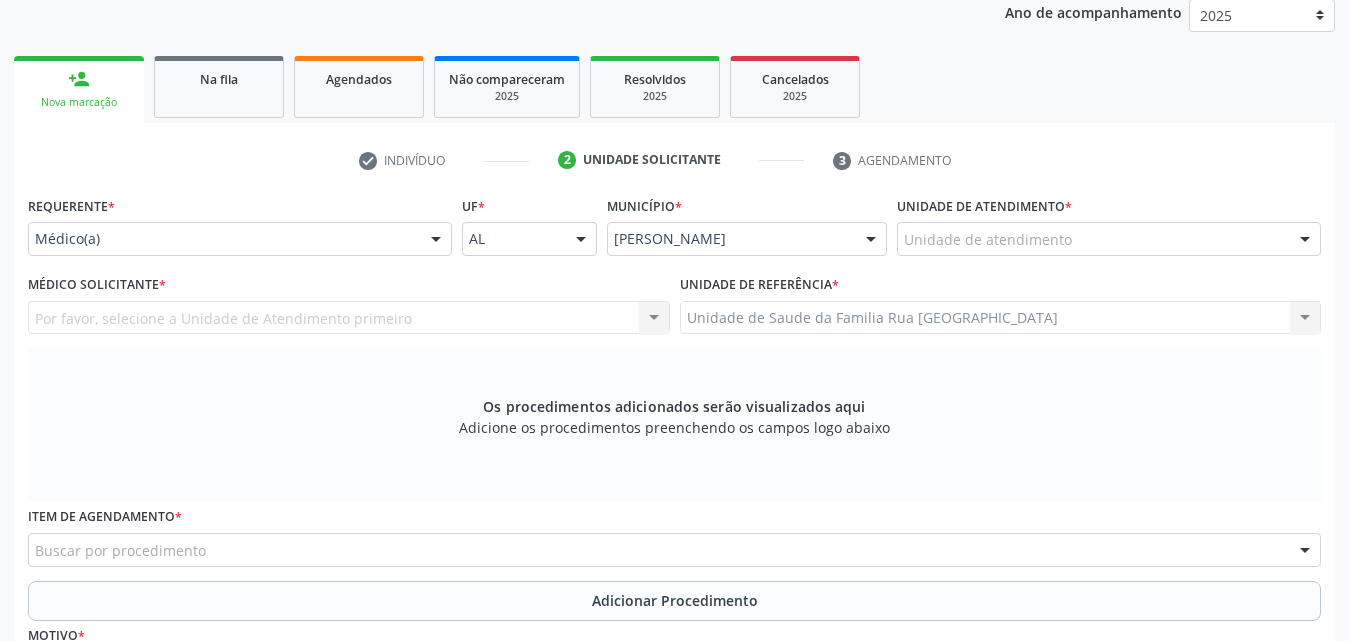 click on "Por favor, selecione a Unidade de Atendimento primeiro
Nenhum resultado encontrado para: "   "
Não há nenhuma opção para ser exibida." at bounding box center [349, 318] 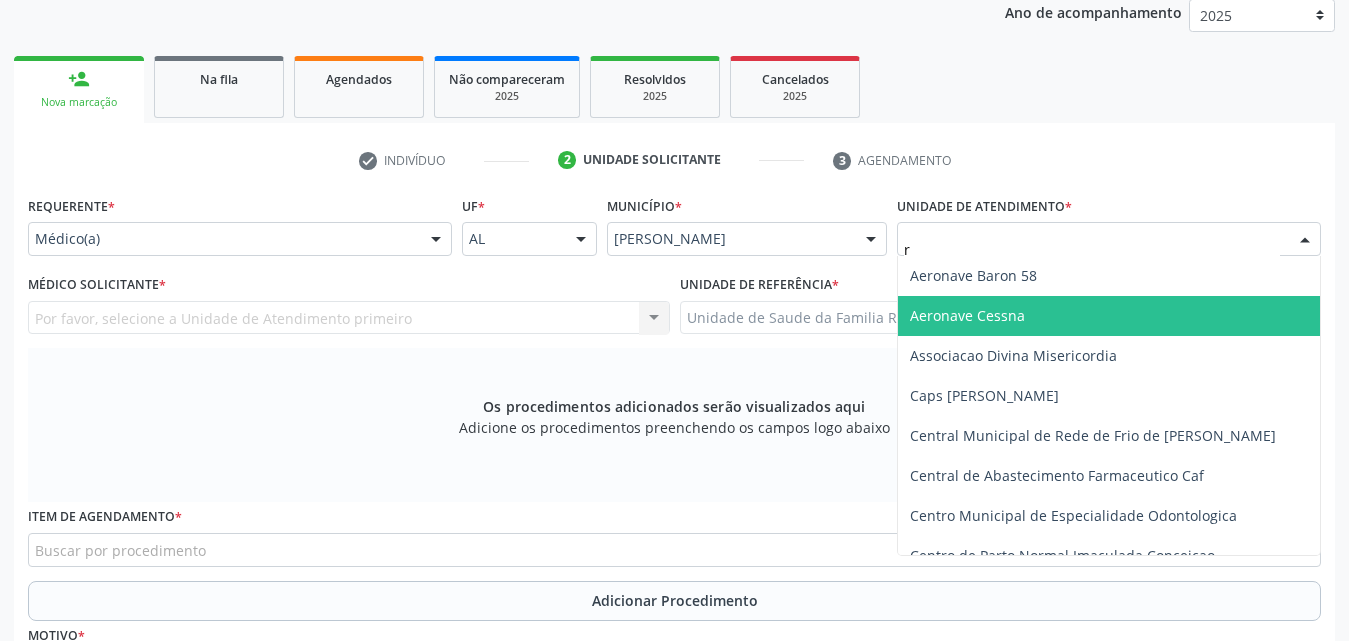 type on "ru" 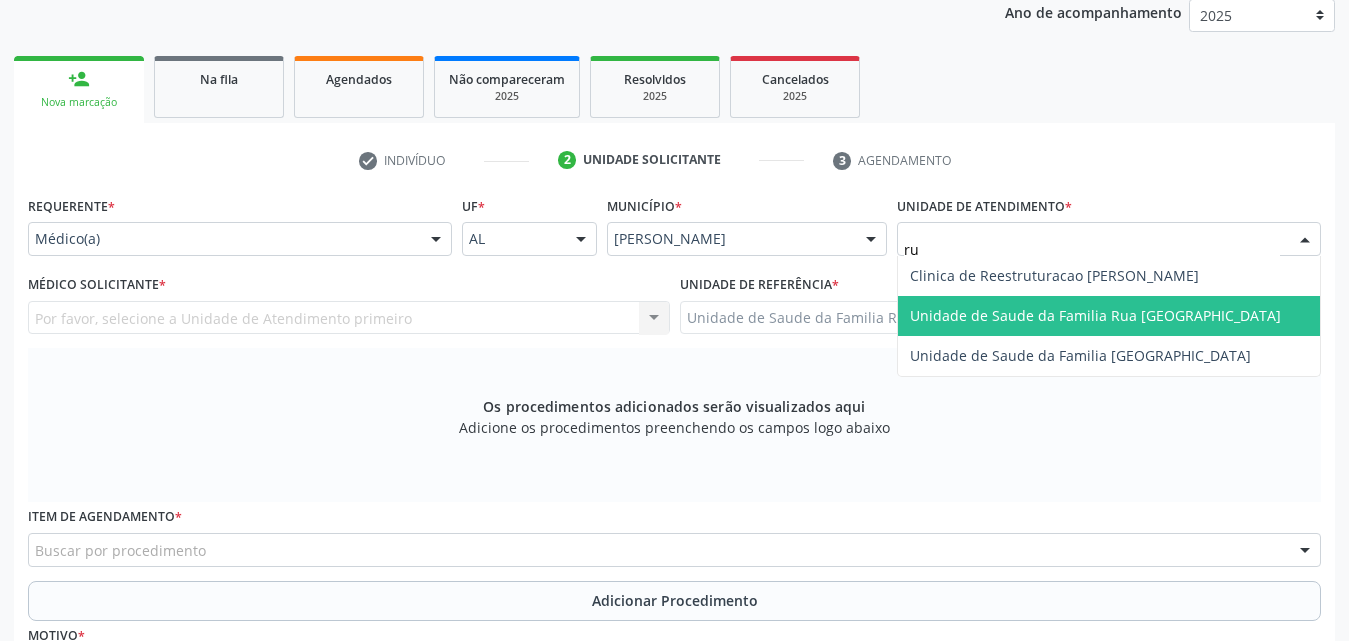 click on "Unidade de Saude da Familia Rua [GEOGRAPHIC_DATA]" at bounding box center (1095, 315) 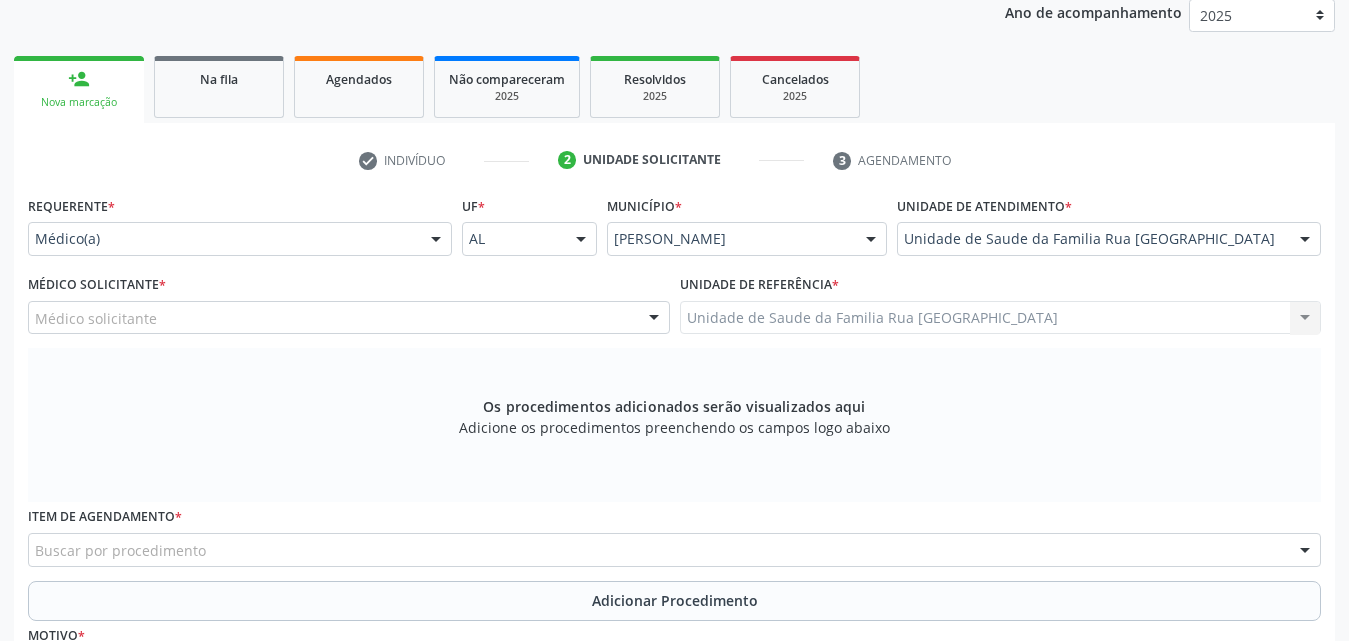 click at bounding box center [654, 319] 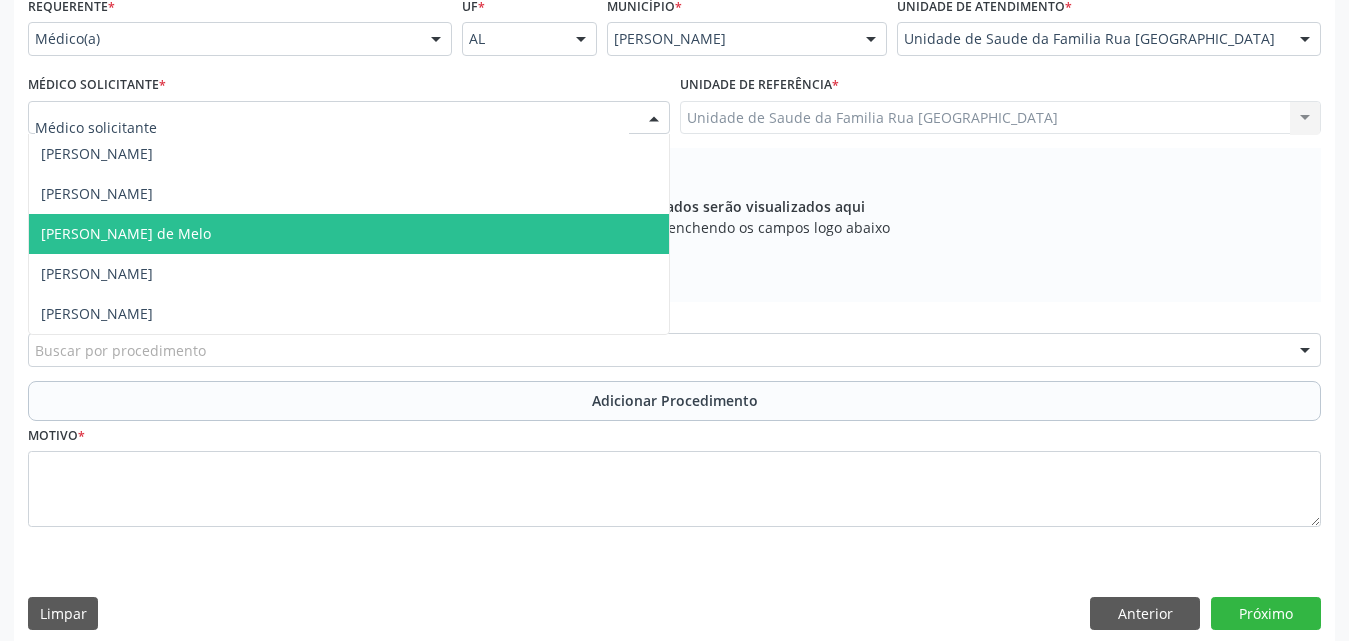 scroll, scrollTop: 371, scrollLeft: 0, axis: vertical 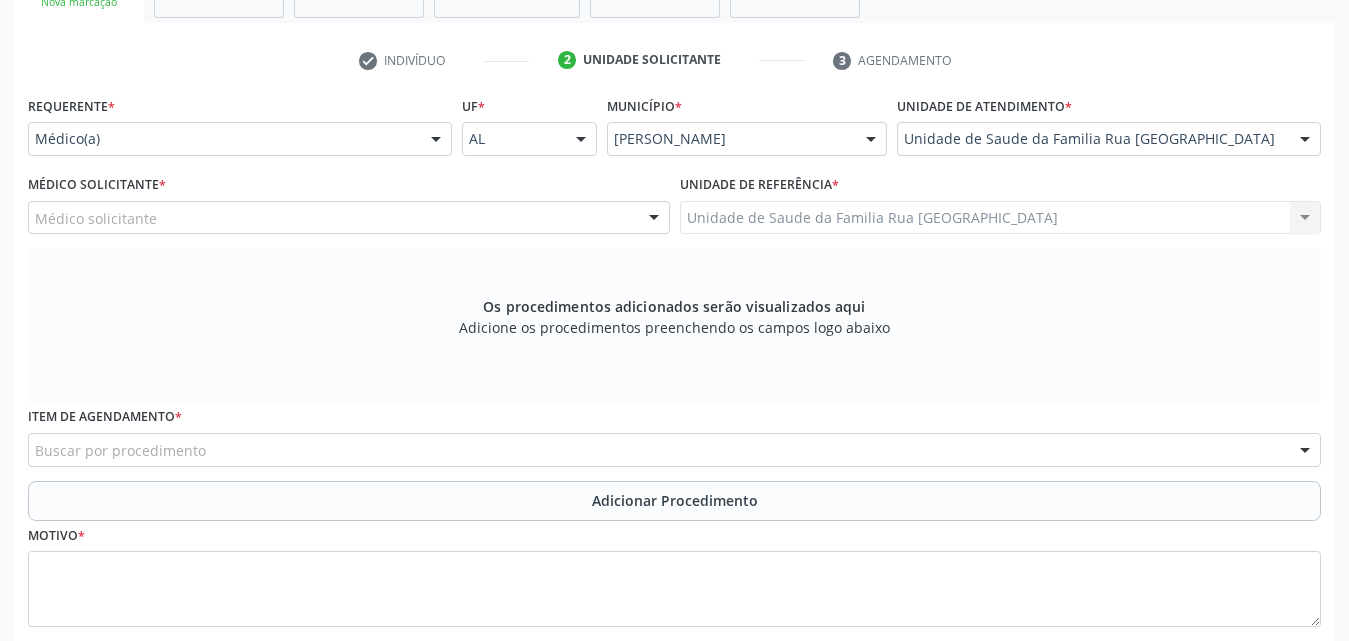 click on "check
Indivíduo
2
Unidade solicitante
3
Agendamento" at bounding box center (674, 60) 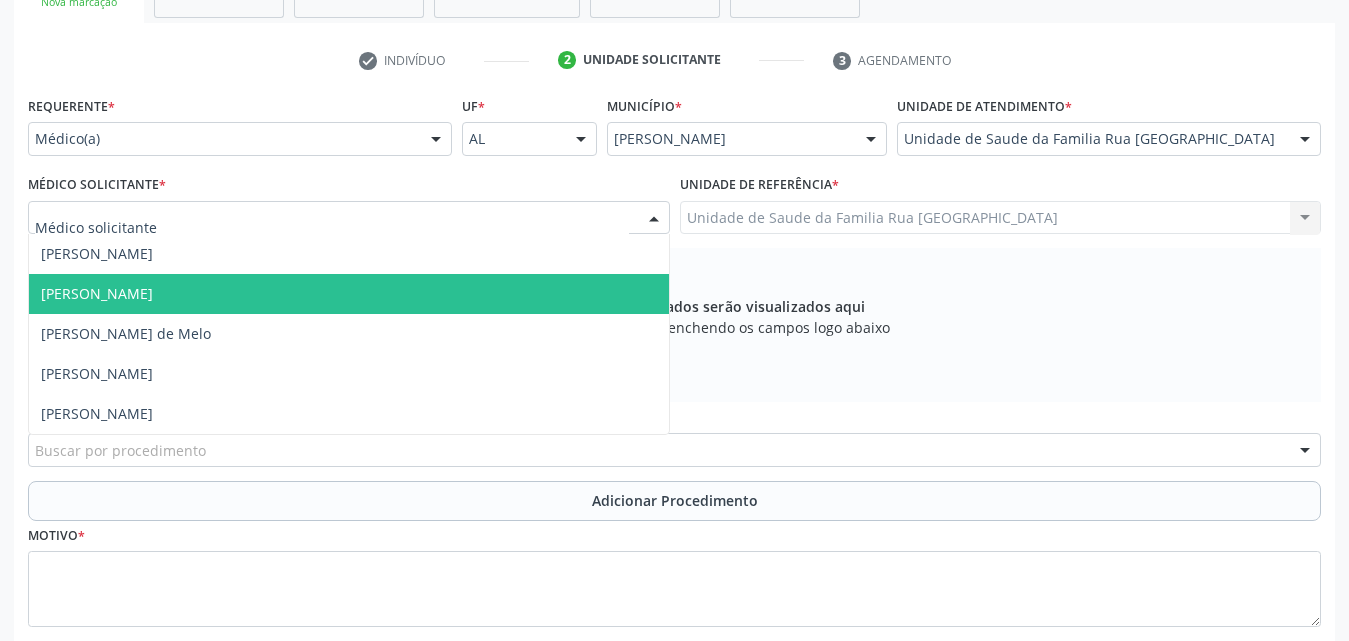 click at bounding box center (654, 219) 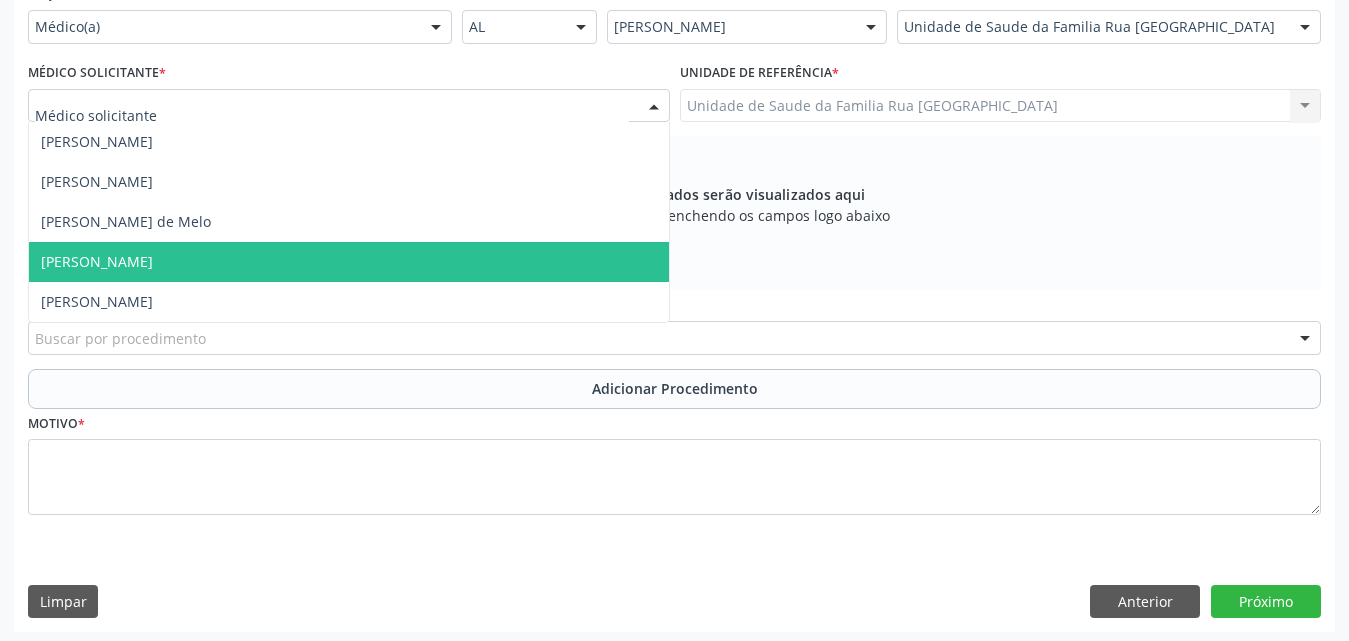 scroll, scrollTop: 488, scrollLeft: 0, axis: vertical 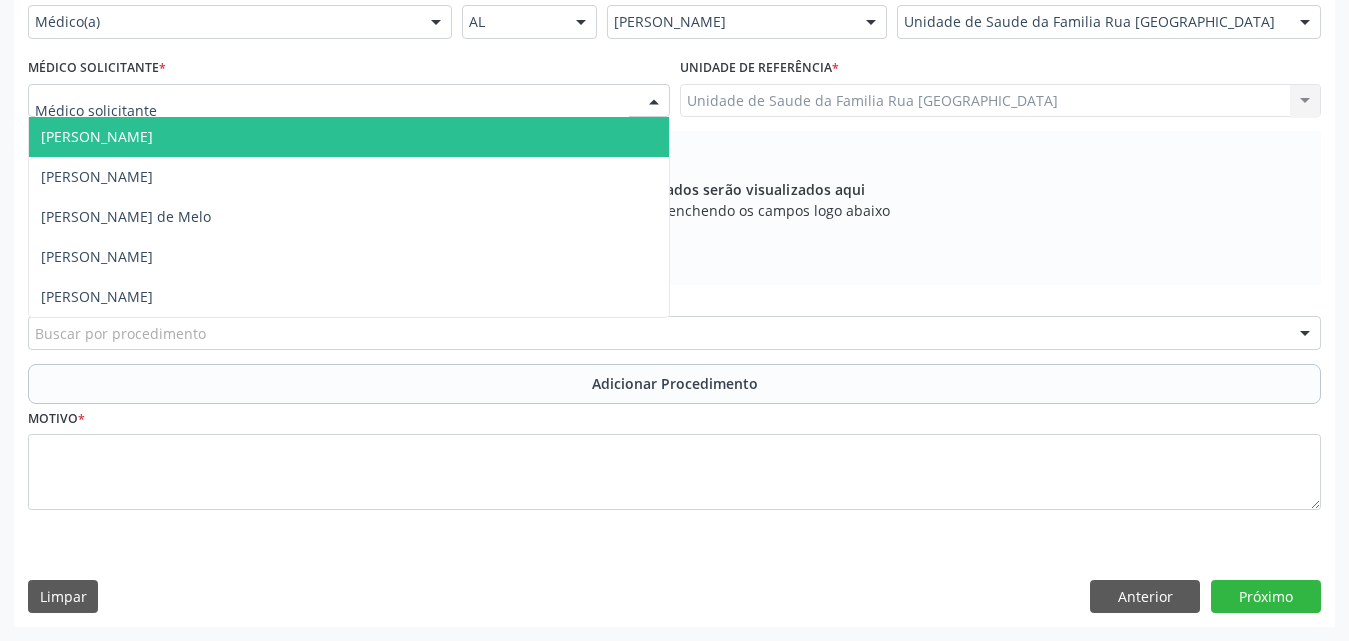 click at bounding box center (436, 23) 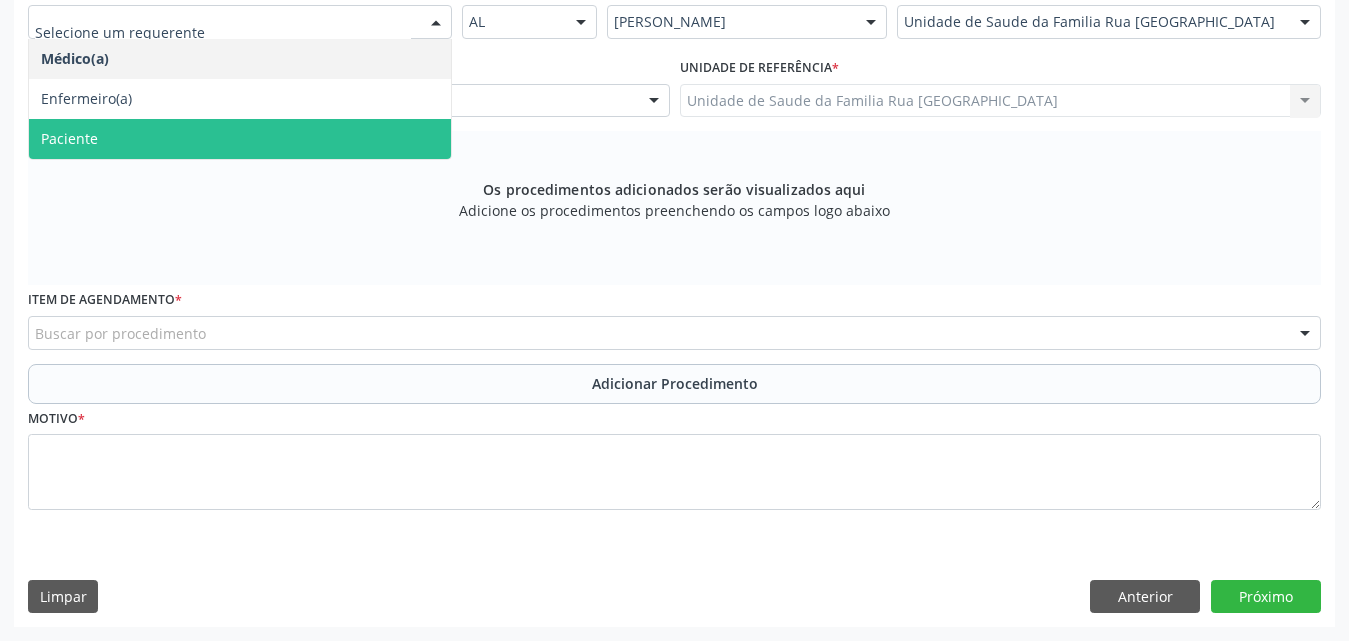click on "Paciente" at bounding box center (240, 139) 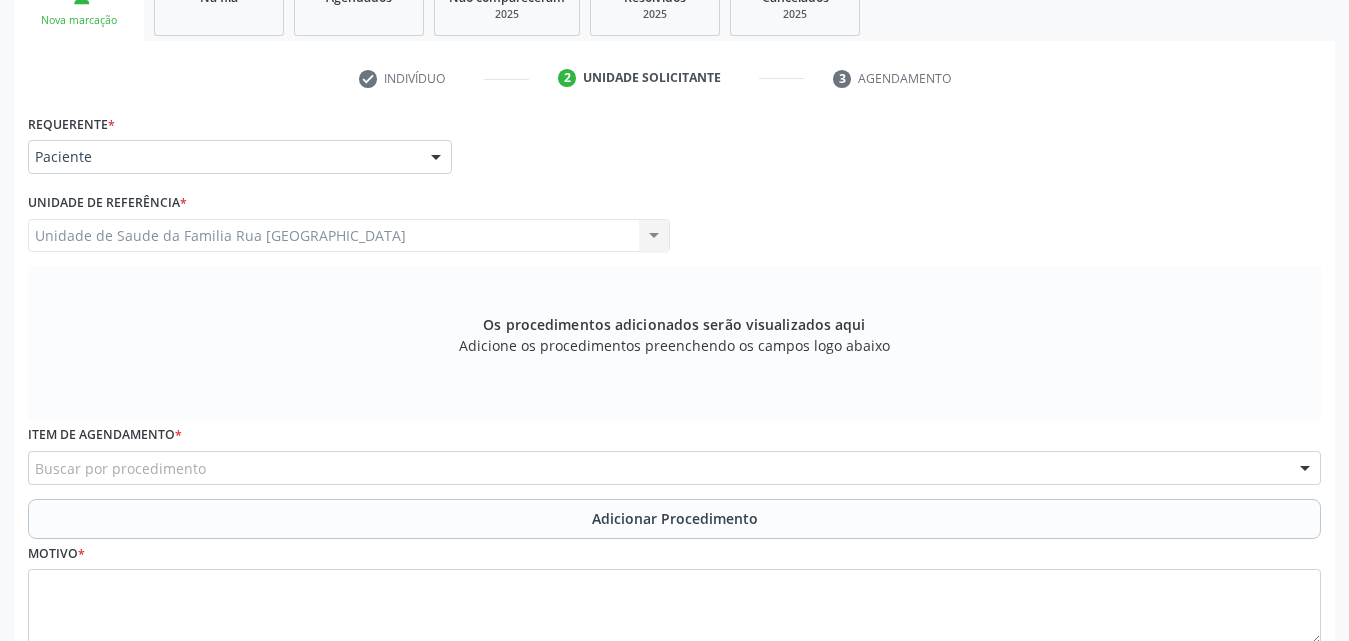 scroll, scrollTop: 388, scrollLeft: 0, axis: vertical 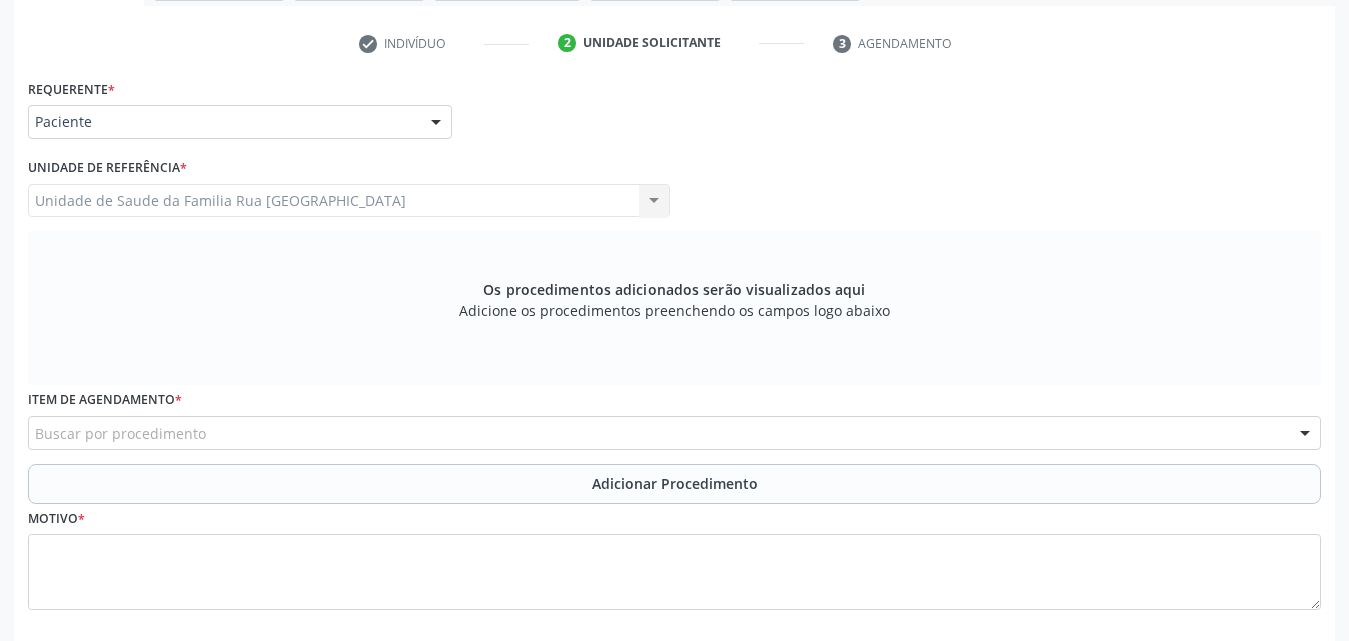 click on "Unidade de Saude da Familia Rua [GEOGRAPHIC_DATA] da Familia [GEOGRAPHIC_DATA] resultado encontrado para: "   "
Não há nenhuma opção para ser exibida." at bounding box center (349, 201) 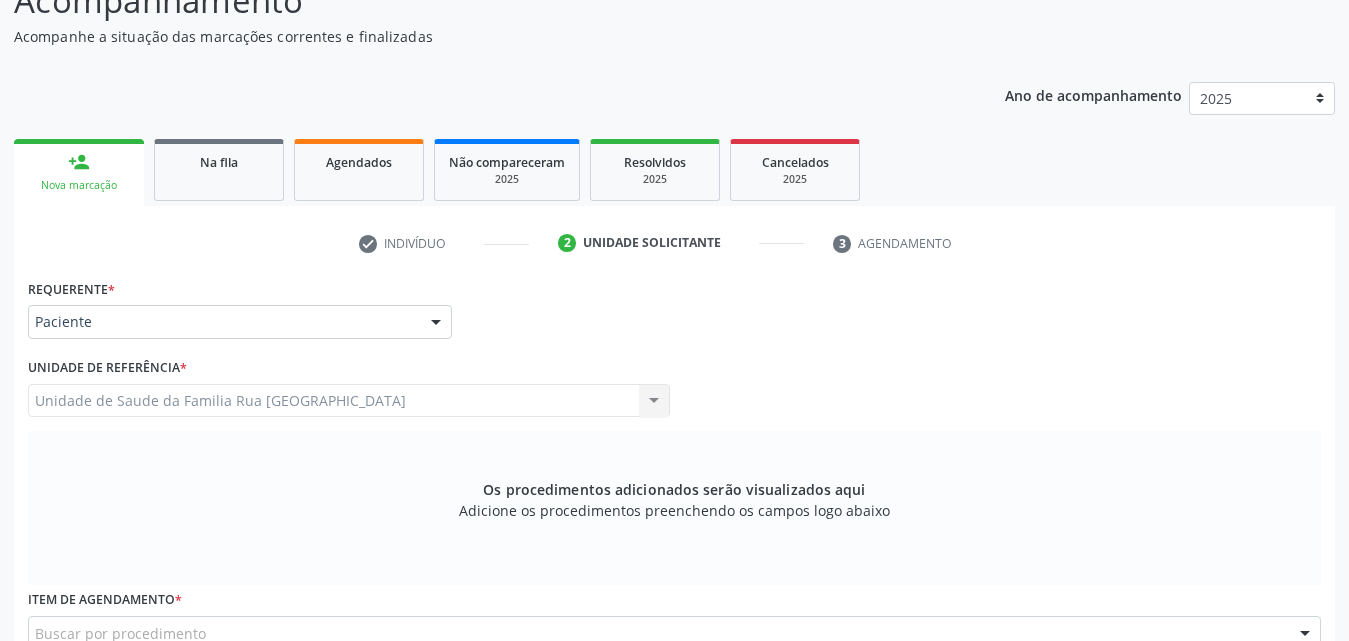 scroll, scrollTop: 488, scrollLeft: 0, axis: vertical 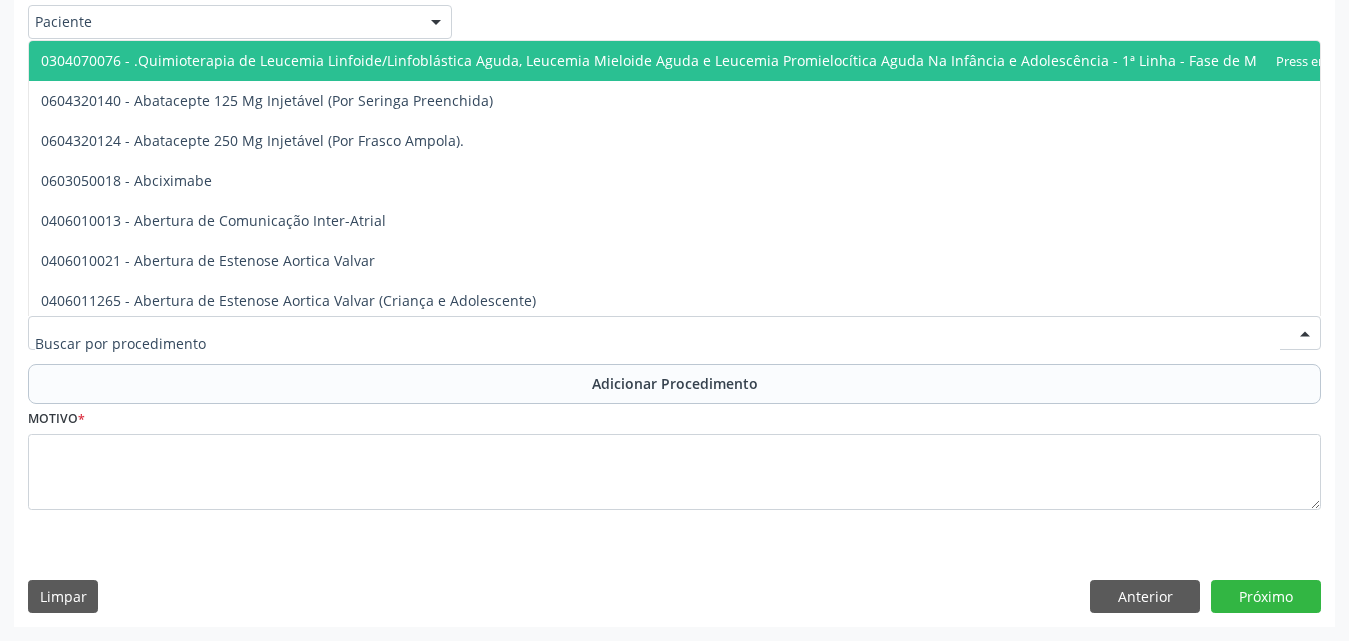 click at bounding box center (674, 333) 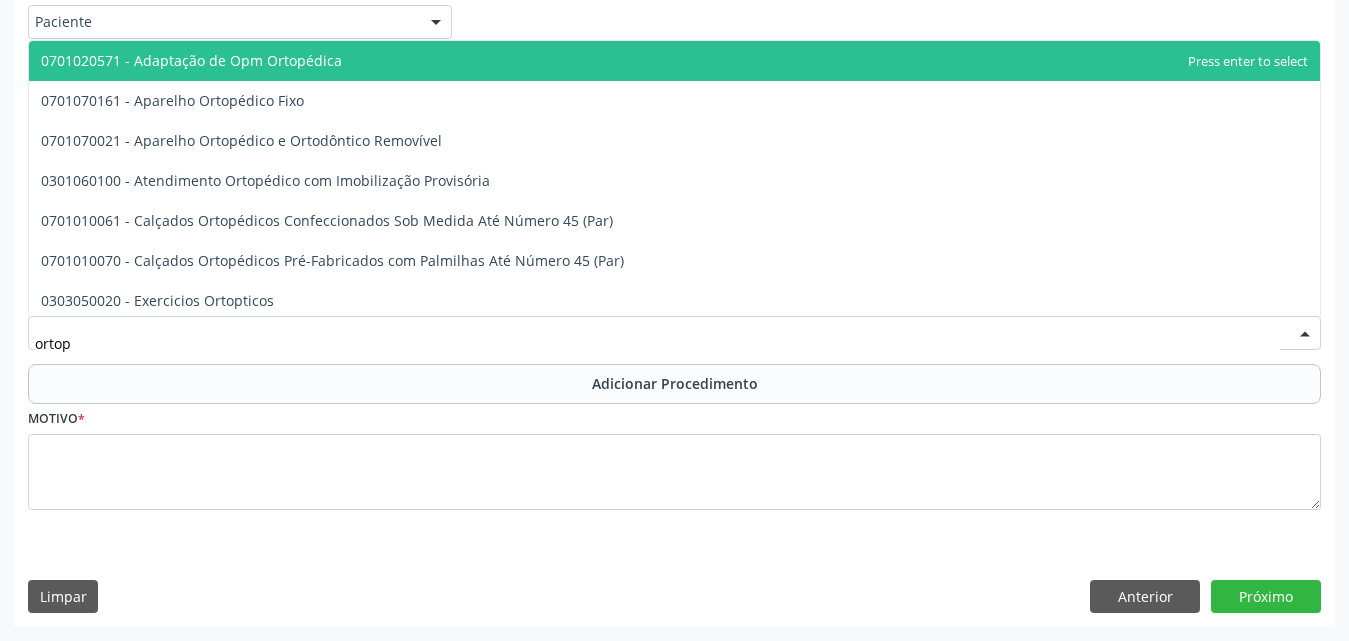 type on "ortope" 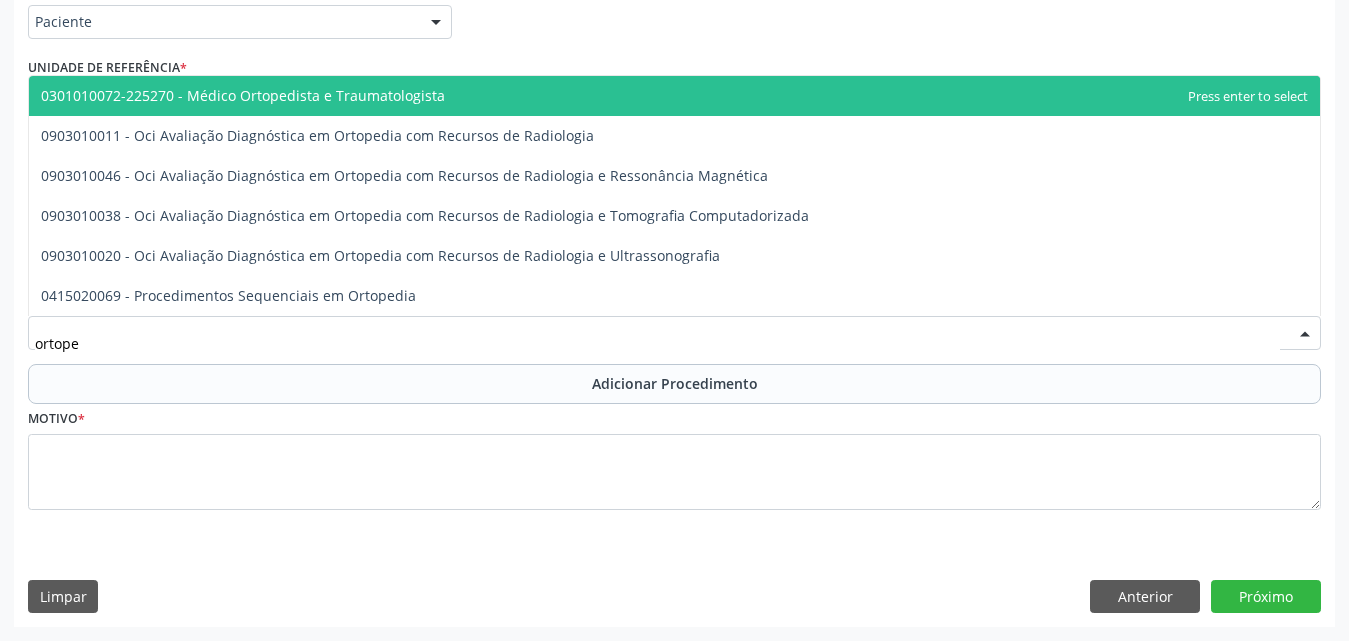 click on "0301010072-225270 - Médico Ortopedista e Traumatologista" at bounding box center [243, 95] 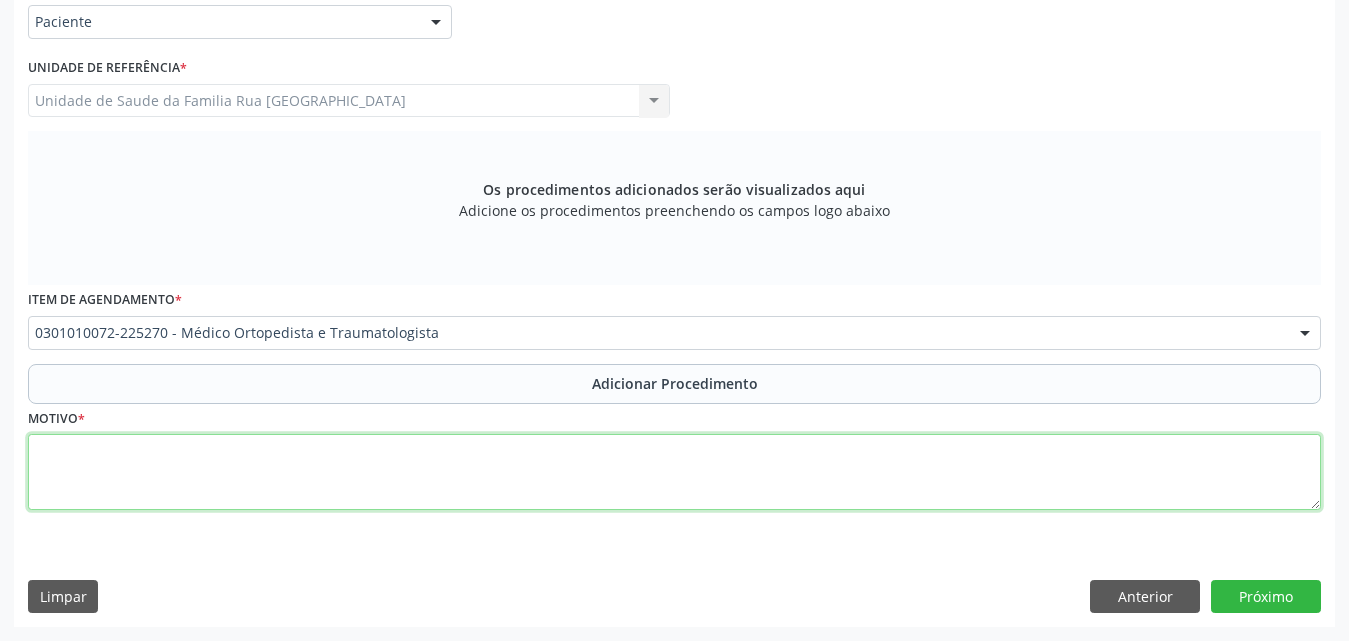 click at bounding box center [674, 472] 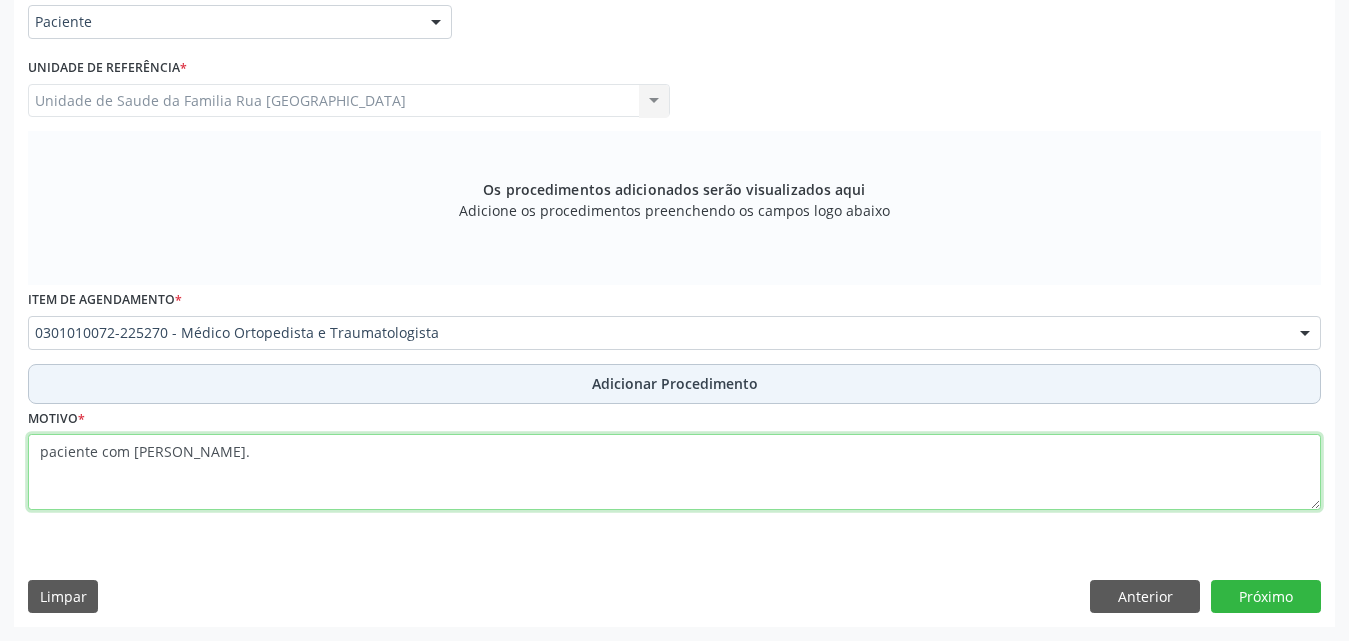 type on "paciente com [PERSON_NAME]." 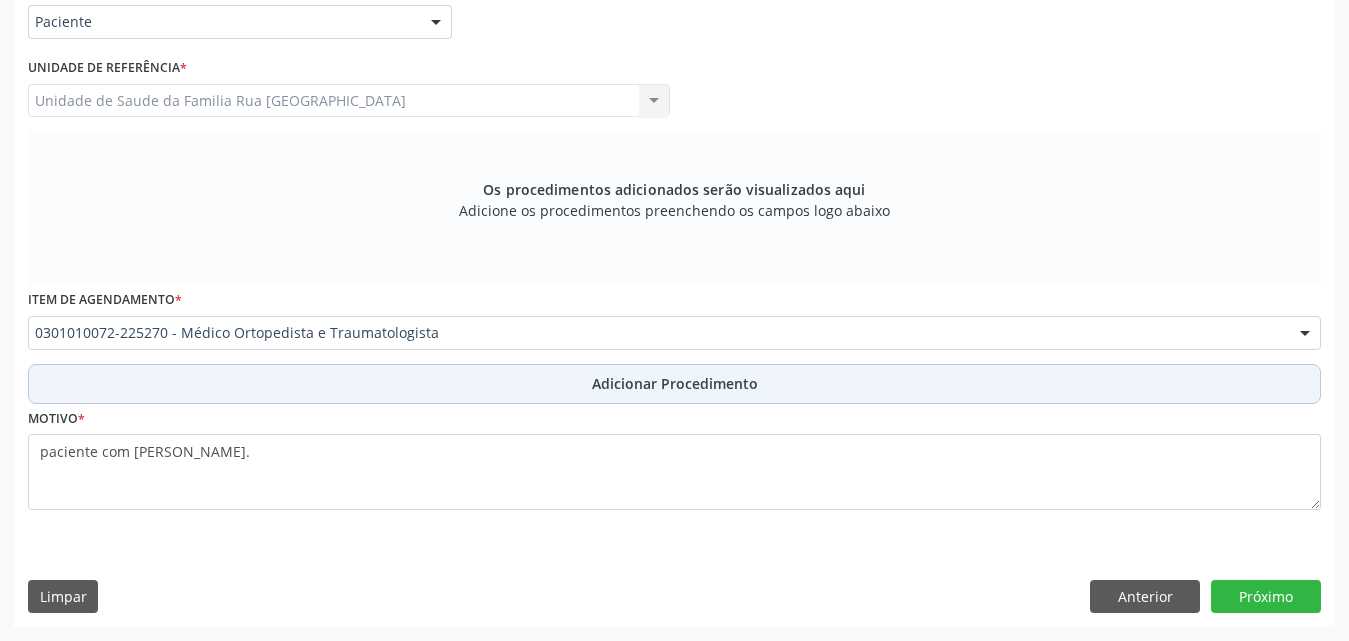 click on "Adicionar Procedimento" at bounding box center (675, 383) 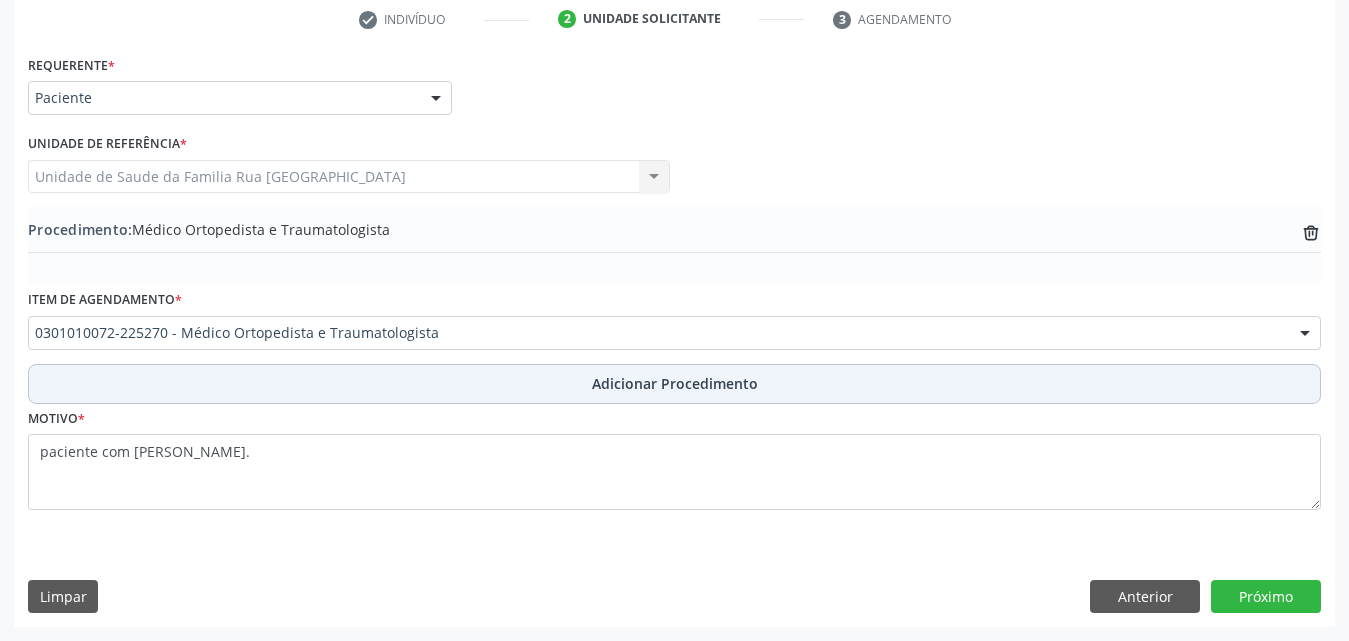 scroll, scrollTop: 412, scrollLeft: 0, axis: vertical 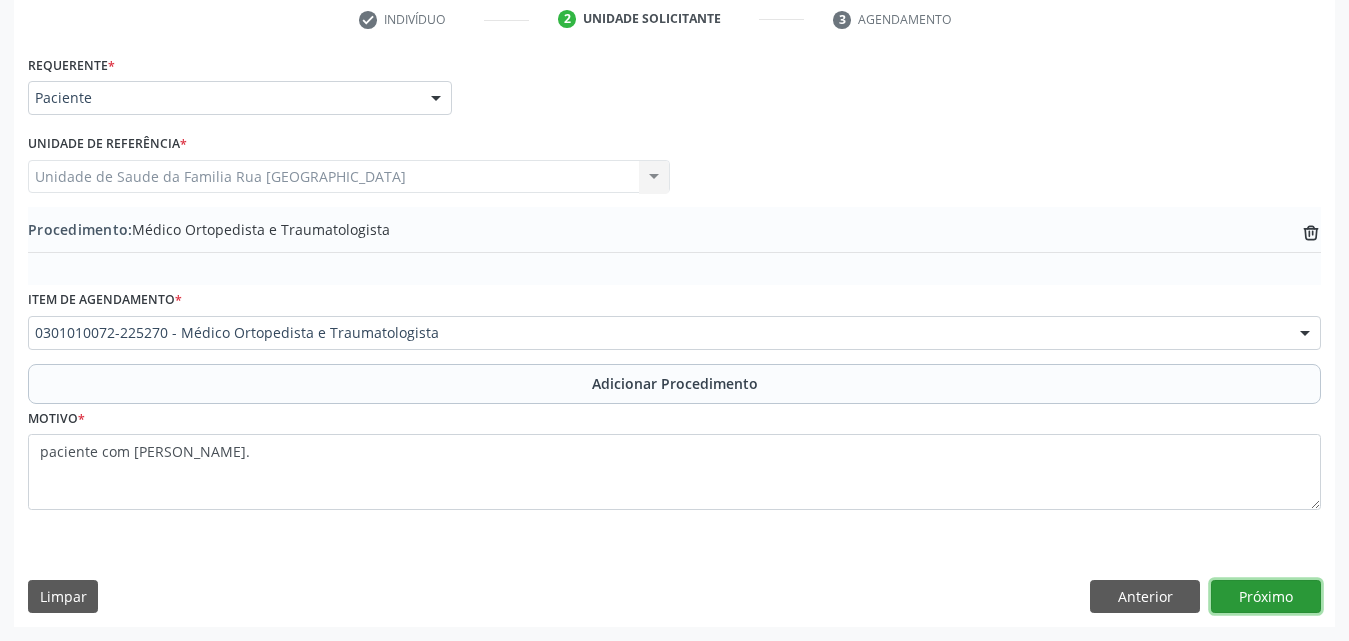 click on "Próximo" at bounding box center [1266, 597] 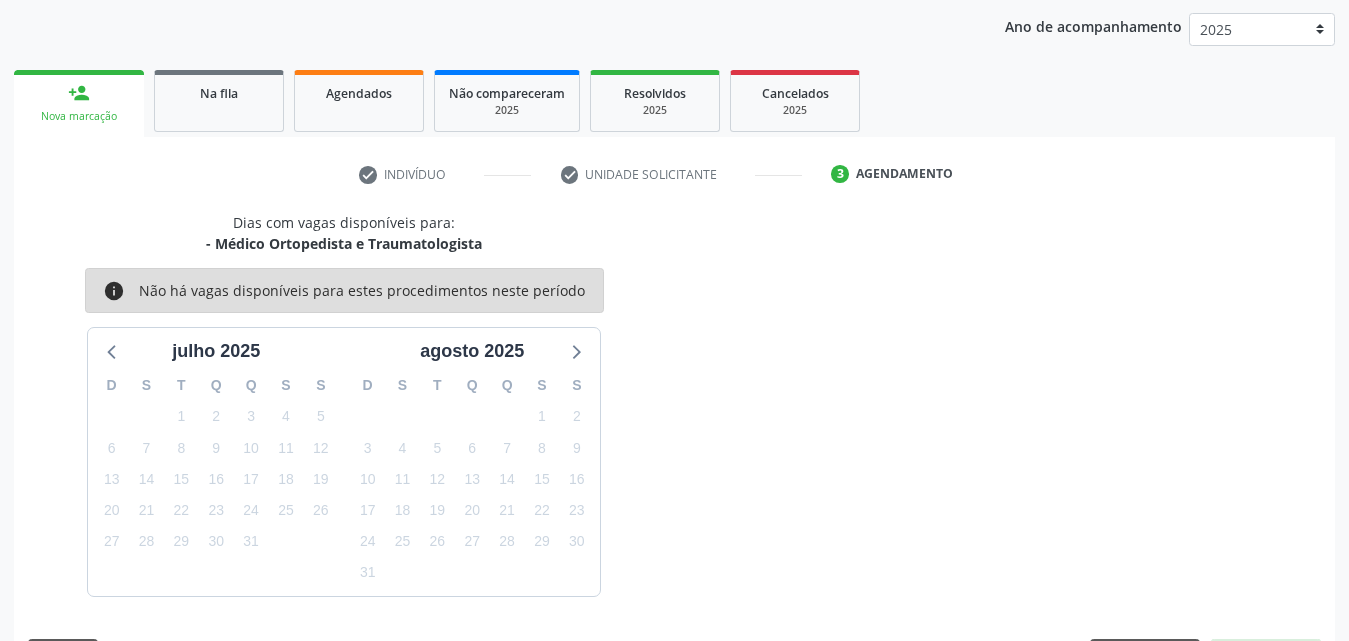 scroll, scrollTop: 316, scrollLeft: 0, axis: vertical 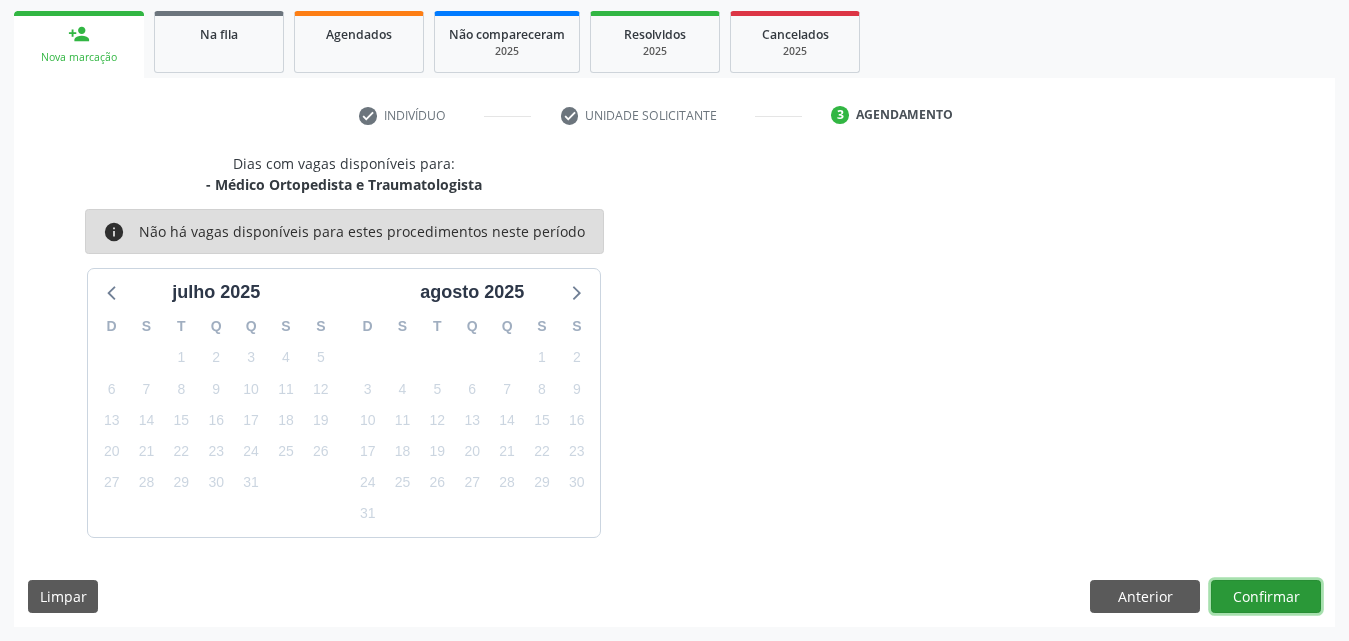click on "Confirmar" at bounding box center (1266, 597) 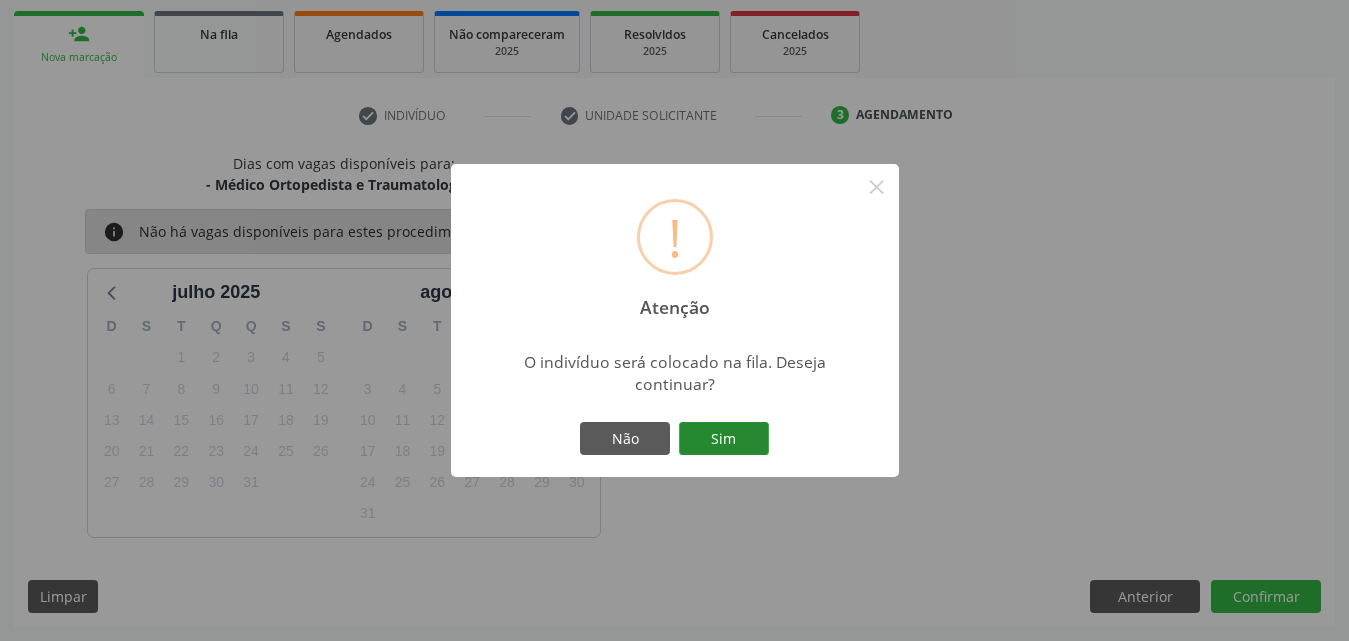 click on "Sim" at bounding box center [724, 439] 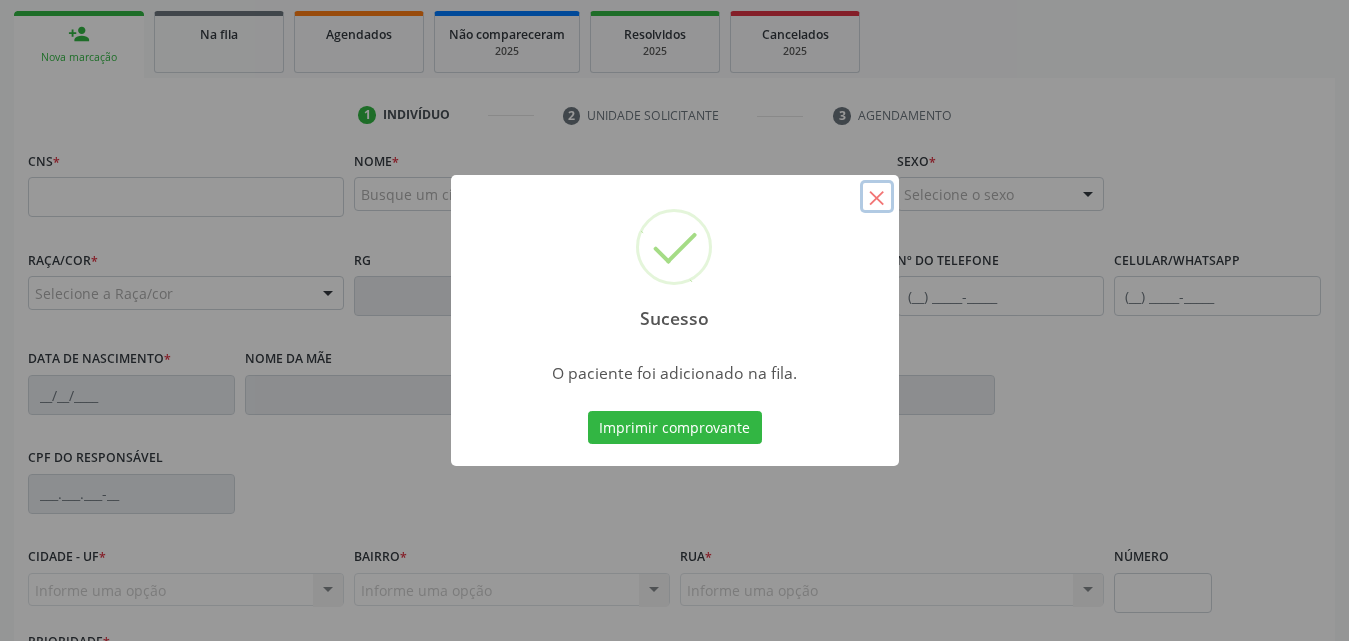 click on "×" at bounding box center [877, 197] 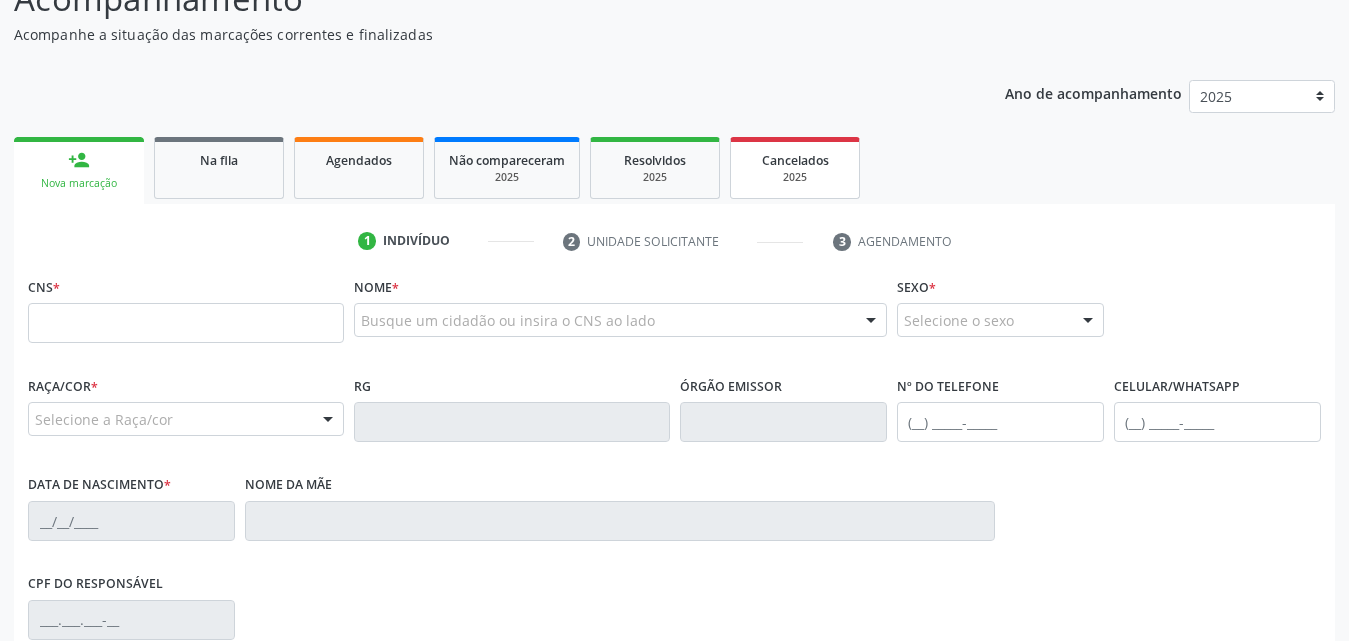 scroll, scrollTop: 0, scrollLeft: 0, axis: both 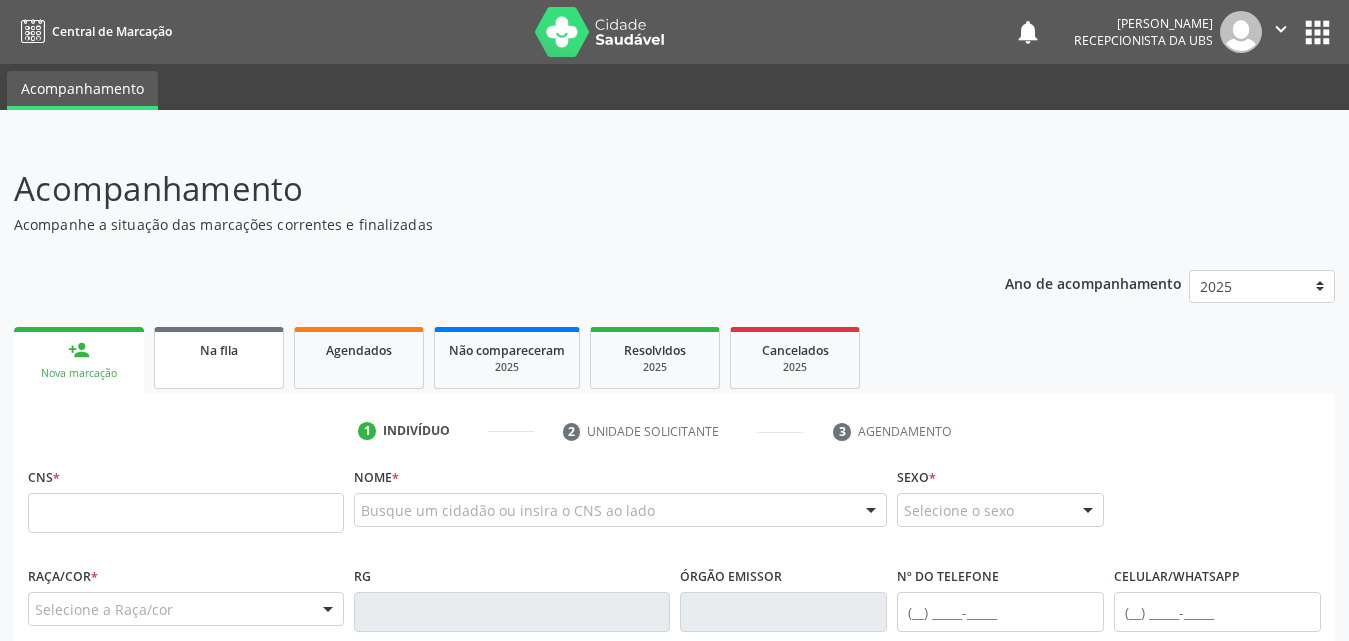 click on "Na fila" at bounding box center (219, 358) 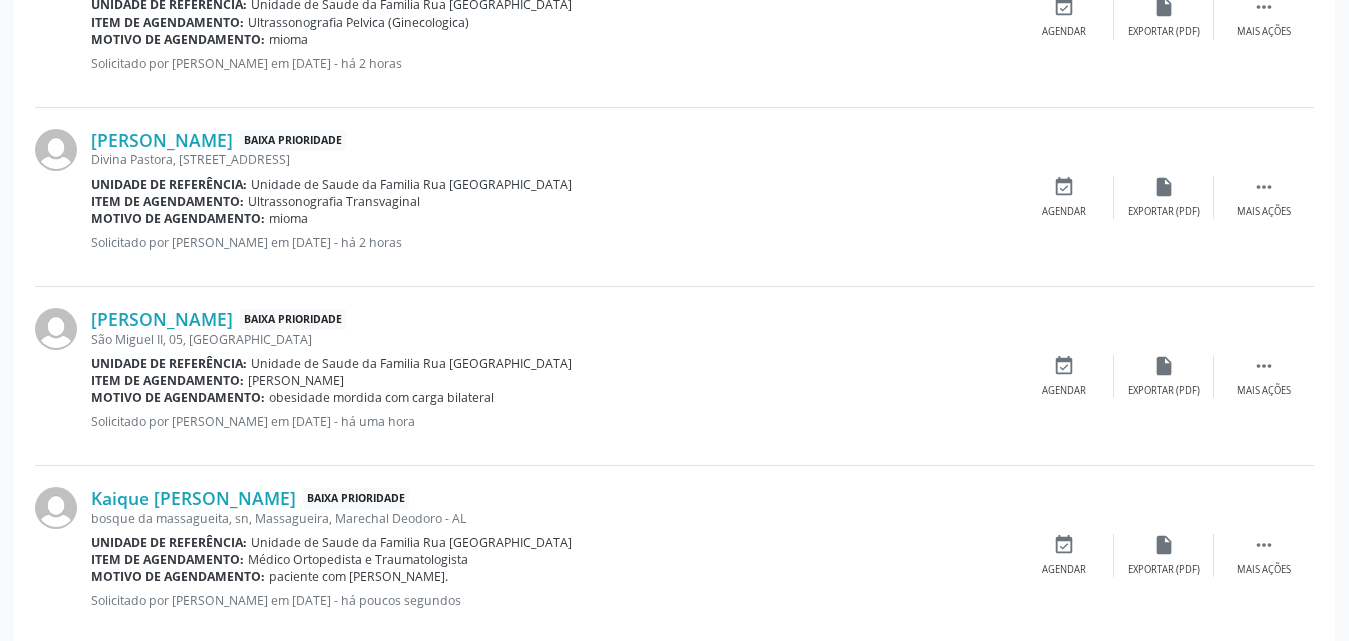scroll, scrollTop: 1639, scrollLeft: 0, axis: vertical 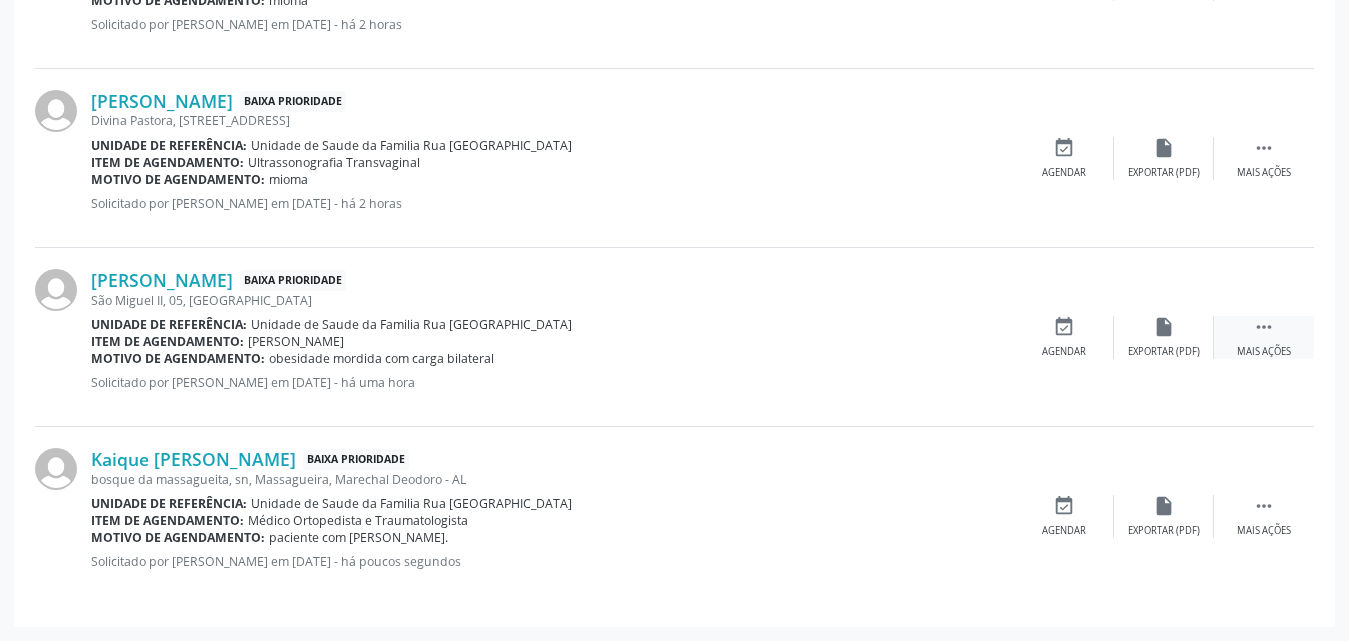 click on "Mais ações" at bounding box center (1264, 352) 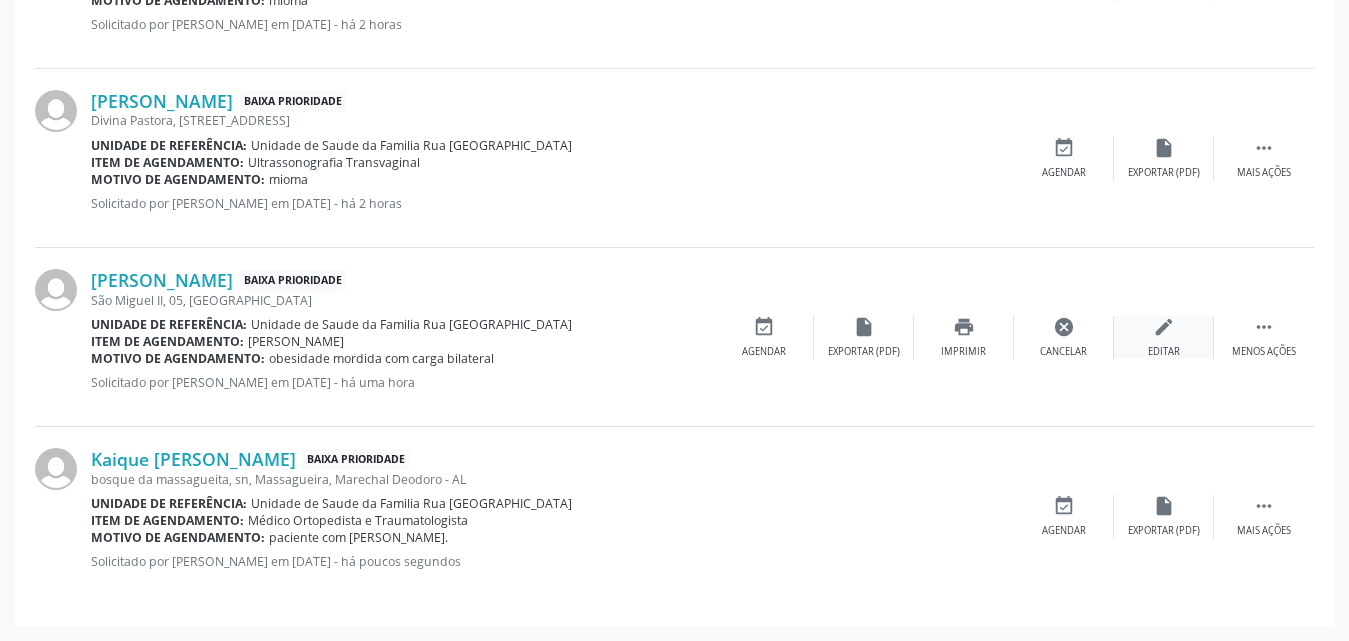 click on "Editar" at bounding box center [1164, 352] 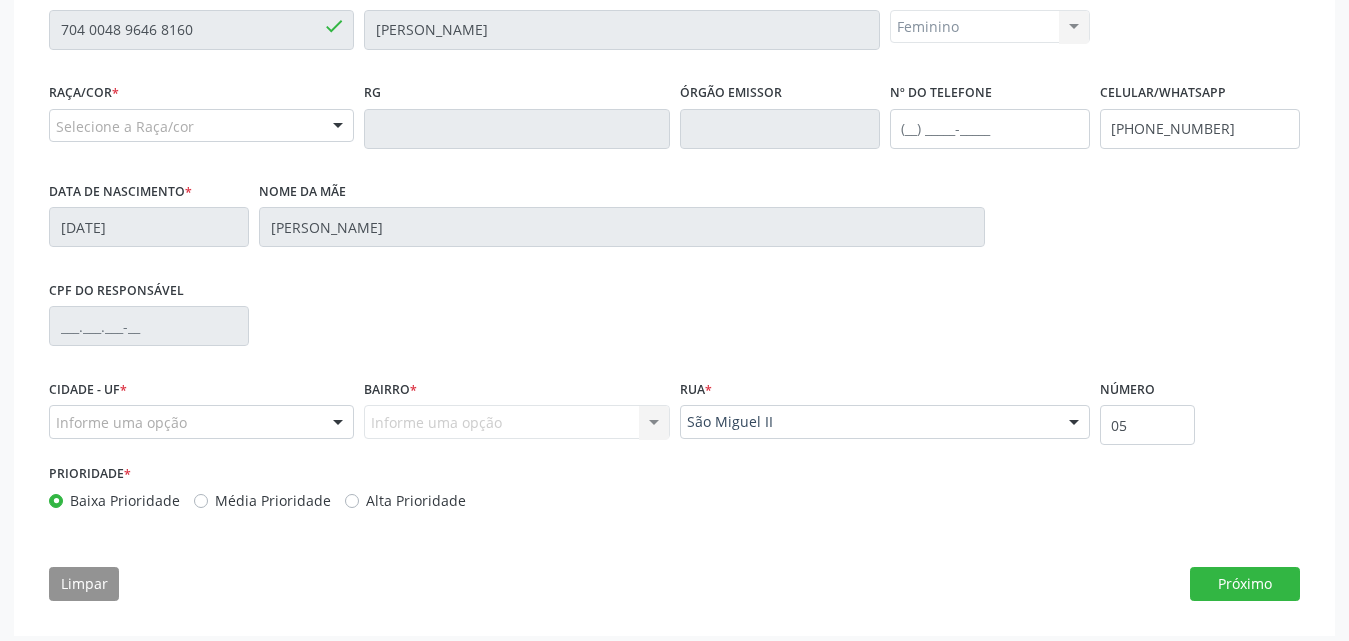 scroll, scrollTop: 498, scrollLeft: 0, axis: vertical 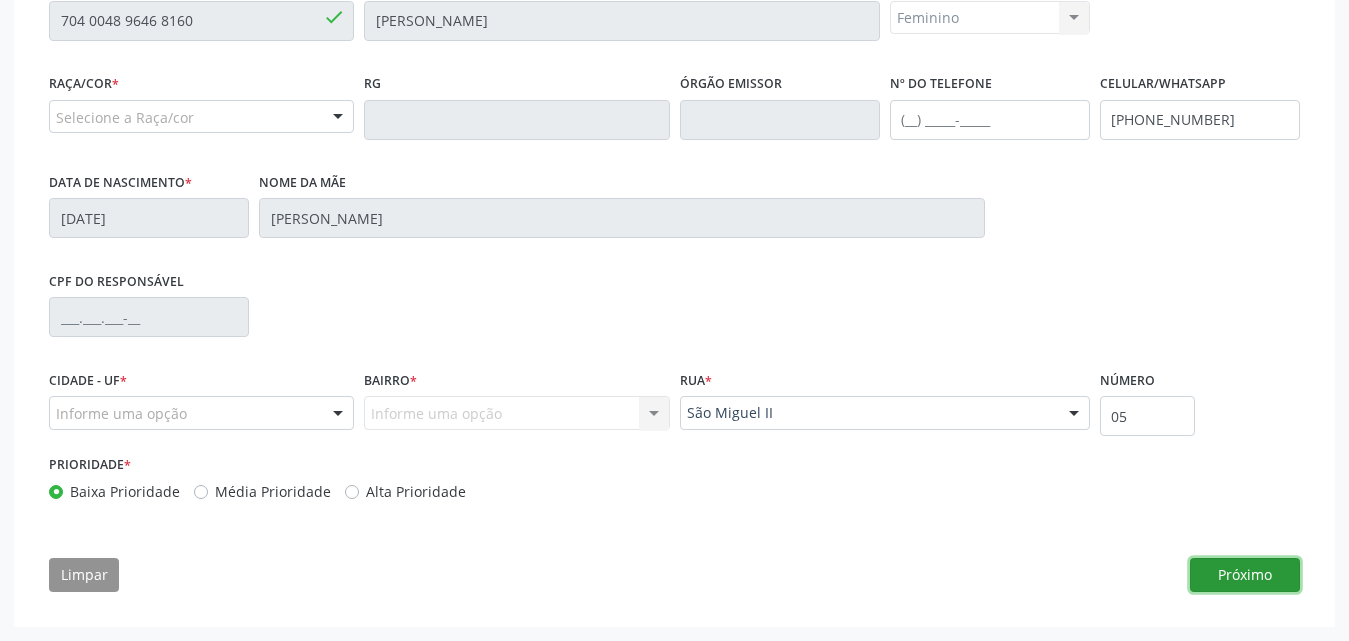 click on "Próximo" at bounding box center [1245, 575] 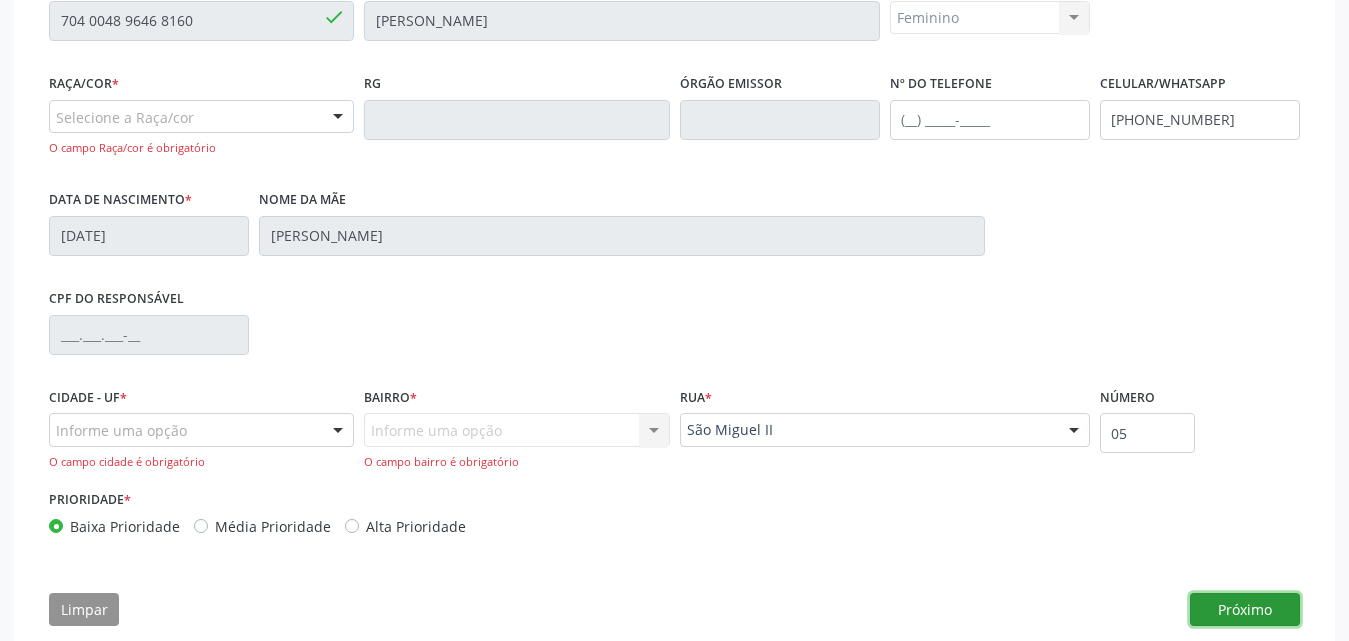 scroll, scrollTop: 532, scrollLeft: 0, axis: vertical 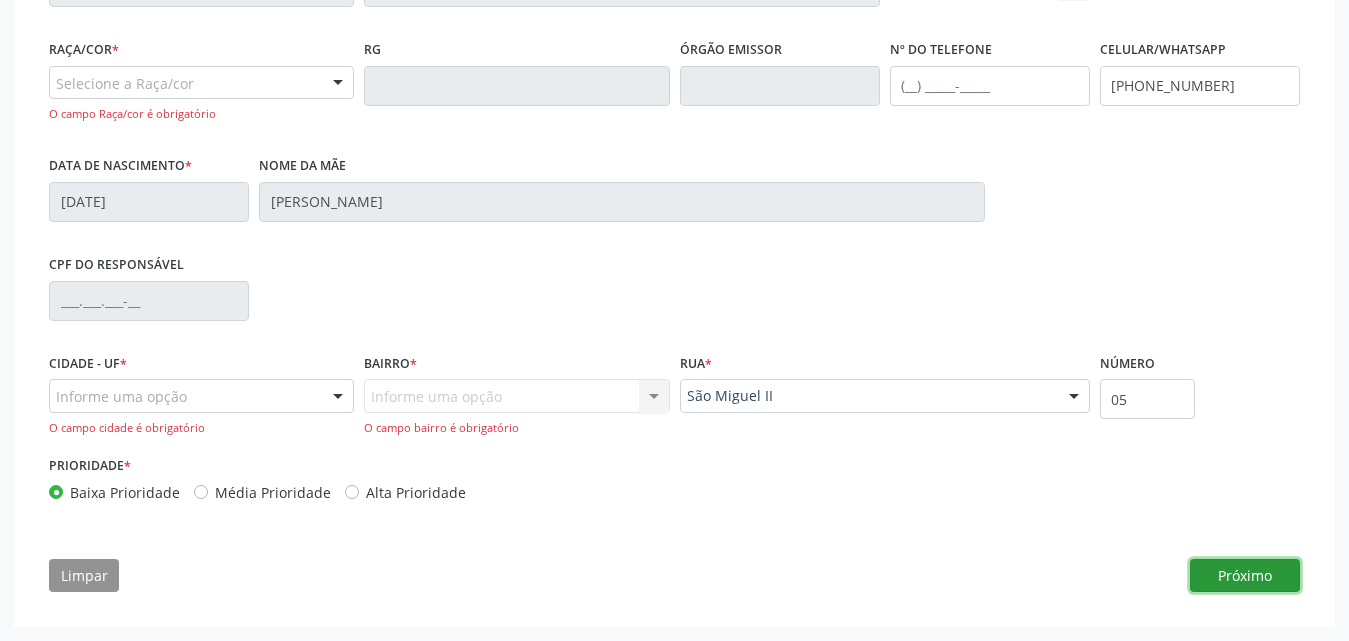 click on "Próximo" at bounding box center (1245, 576) 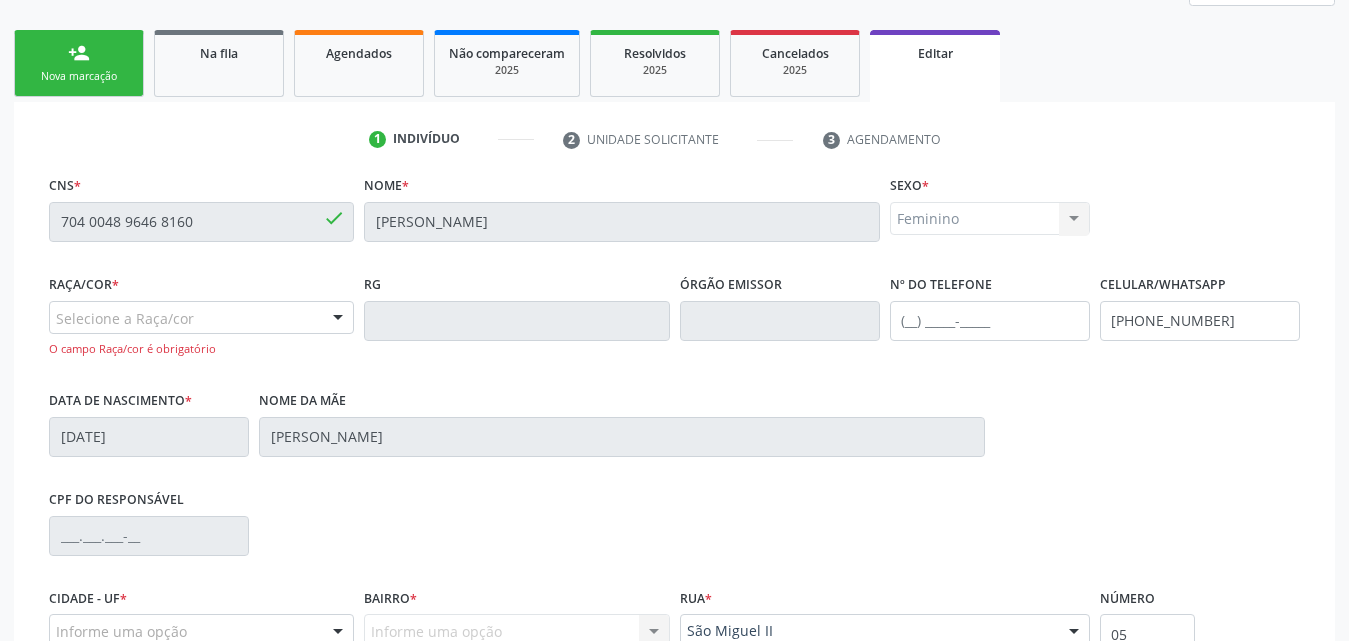 scroll, scrollTop: 332, scrollLeft: 0, axis: vertical 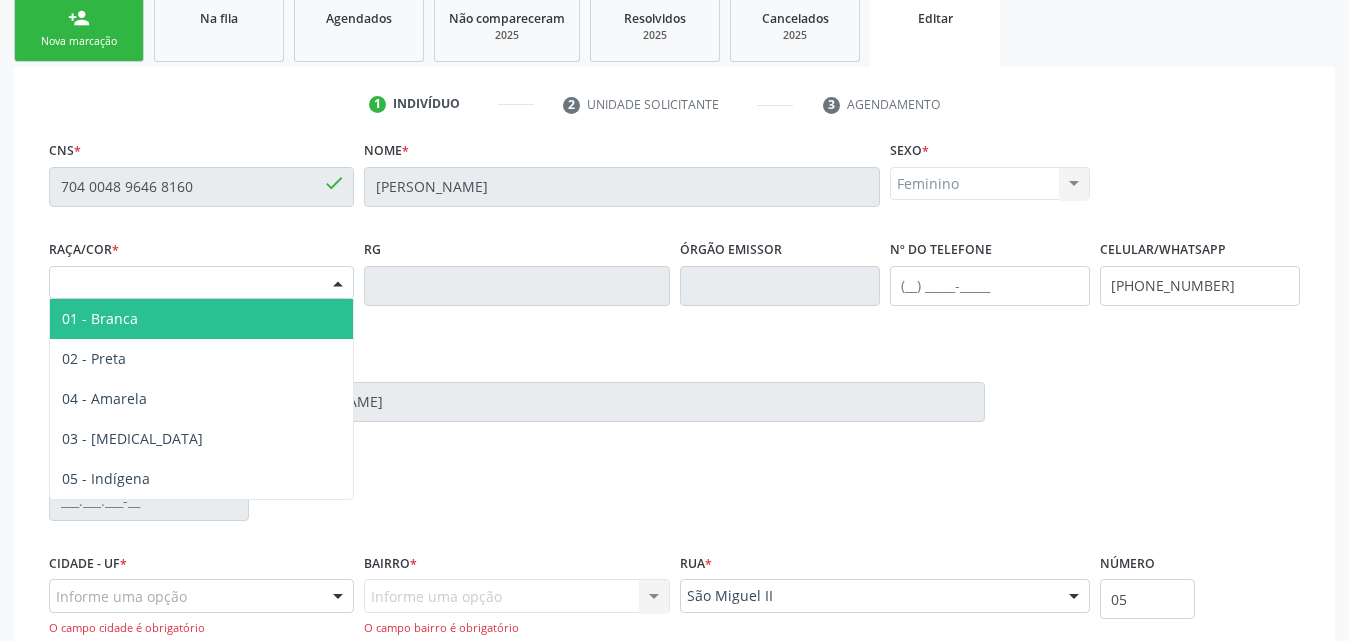 click at bounding box center [338, 284] 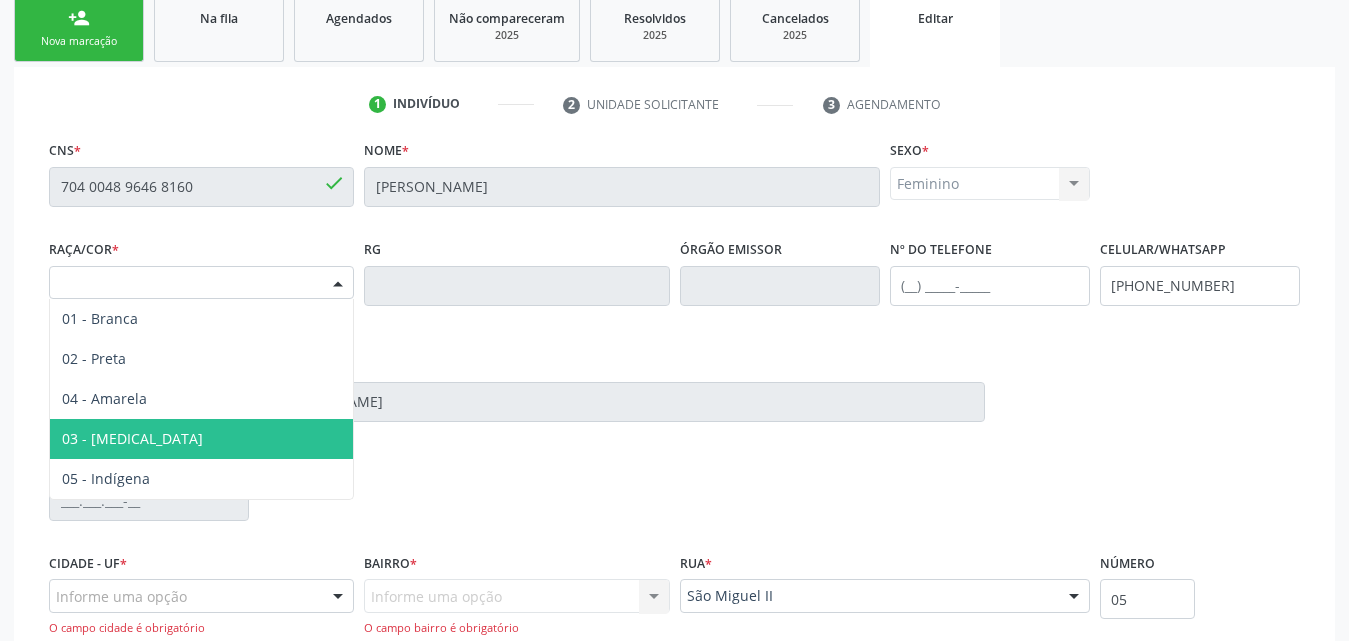 click on "03 - [MEDICAL_DATA]" at bounding box center (132, 438) 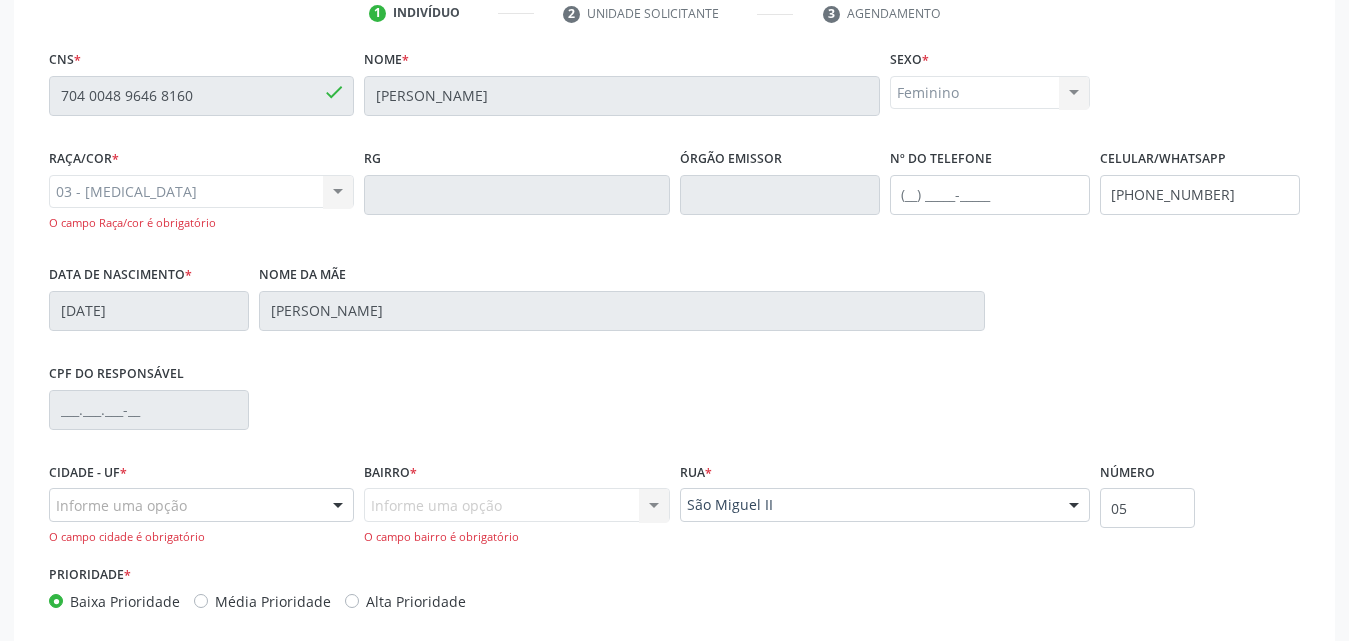 scroll, scrollTop: 532, scrollLeft: 0, axis: vertical 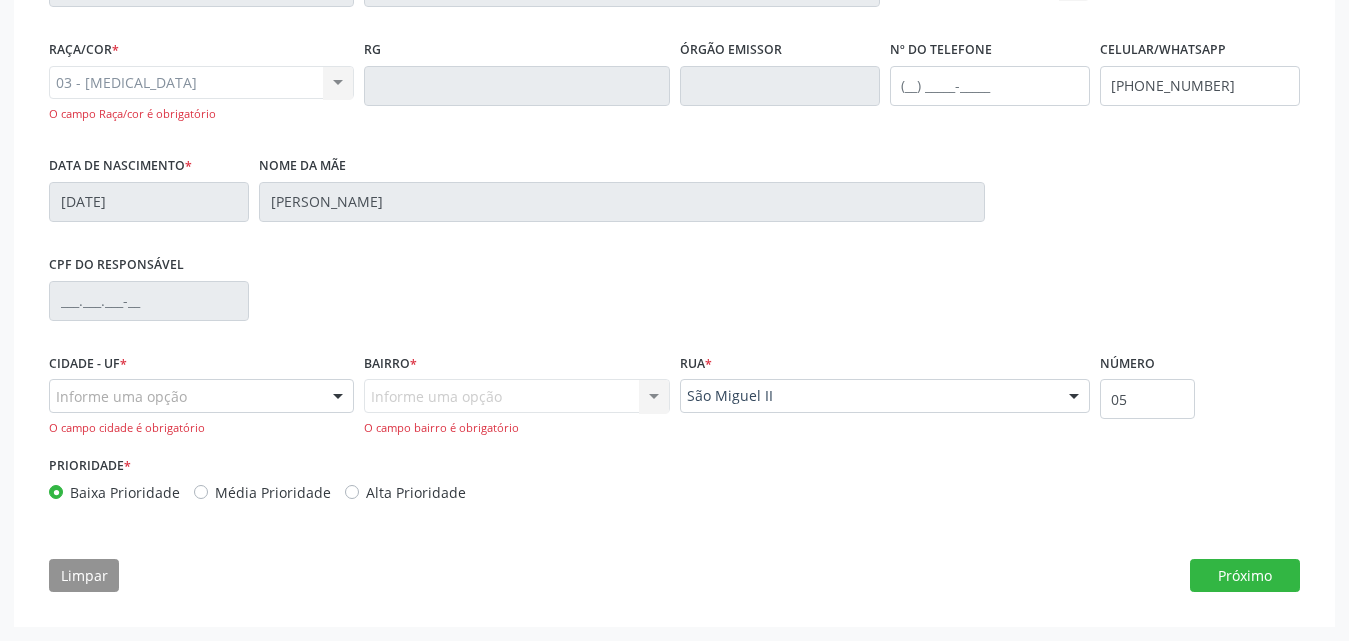 click at bounding box center [338, 397] 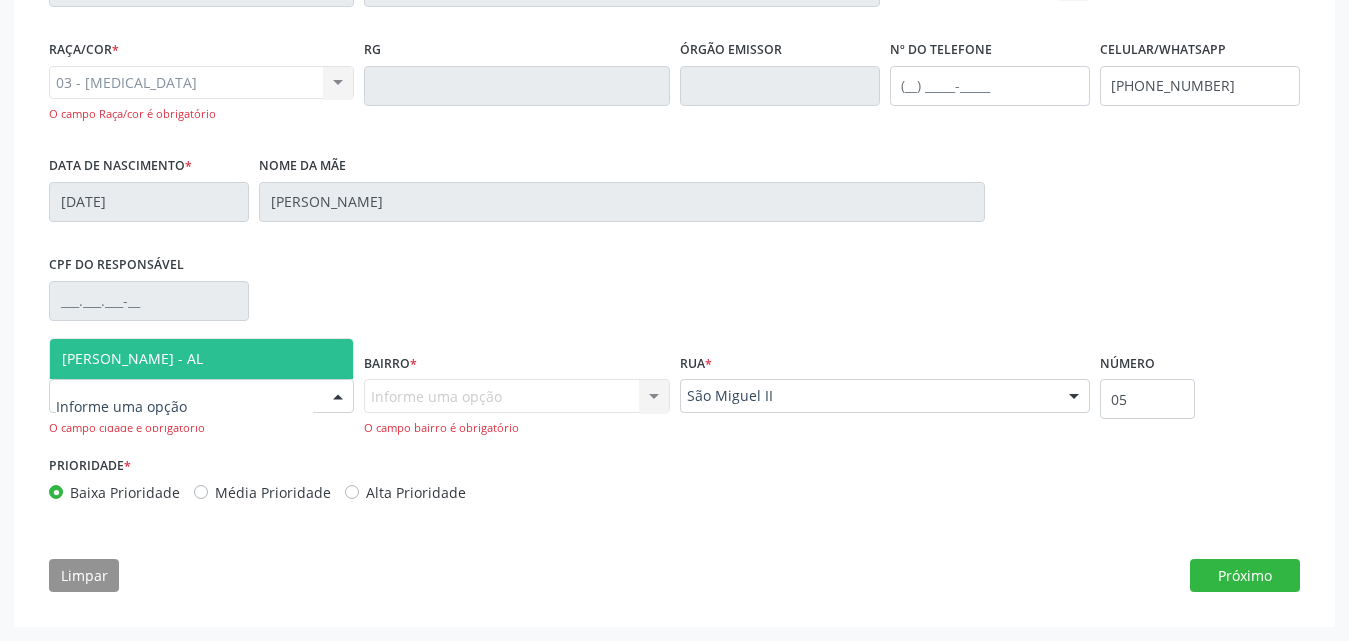 click on "[PERSON_NAME] - AL" at bounding box center [201, 359] 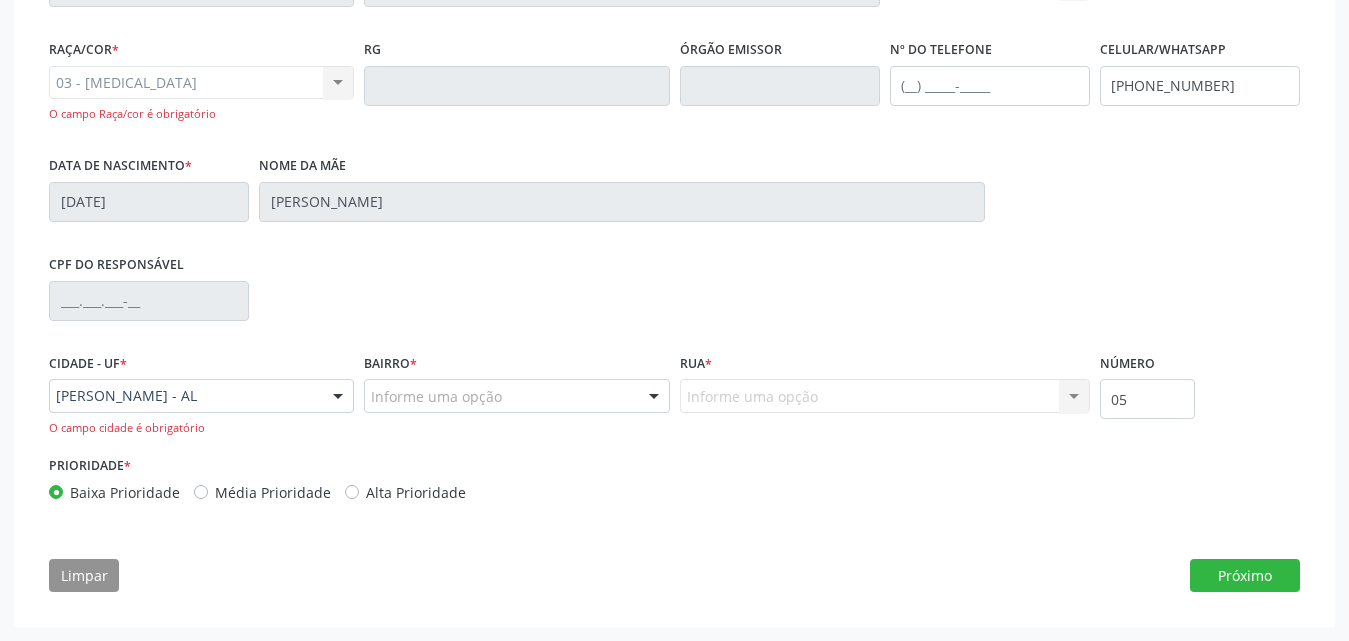 click at bounding box center (654, 397) 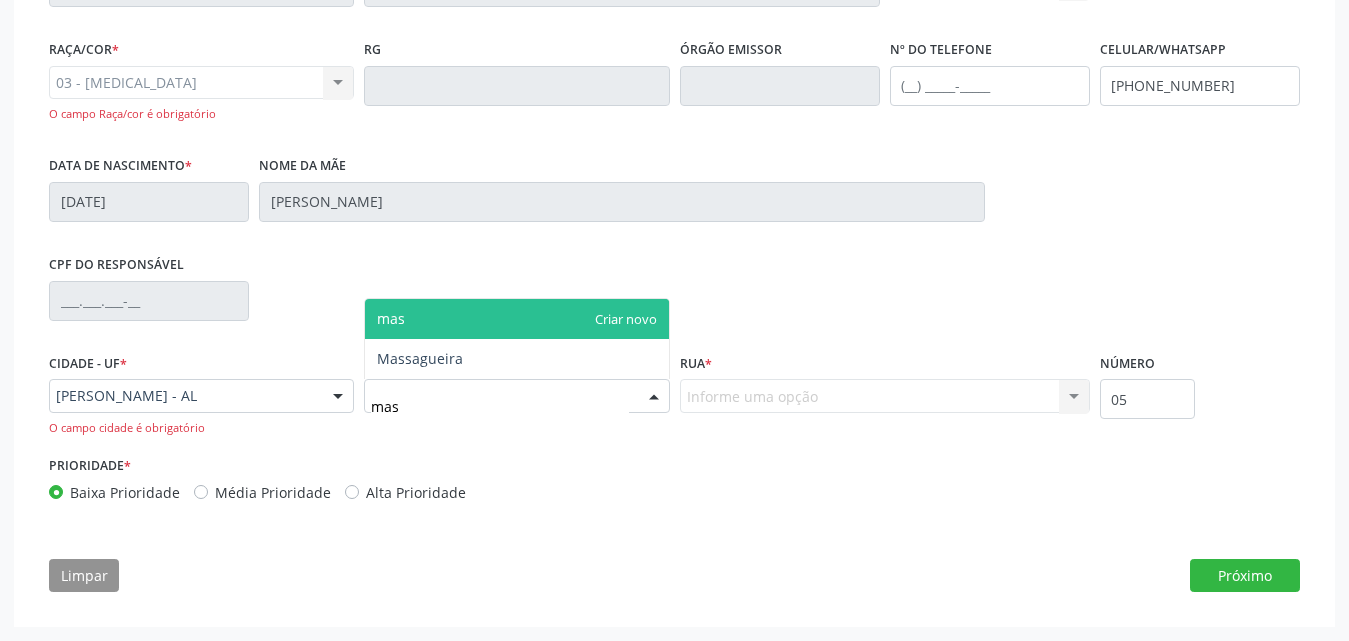 type on "mass" 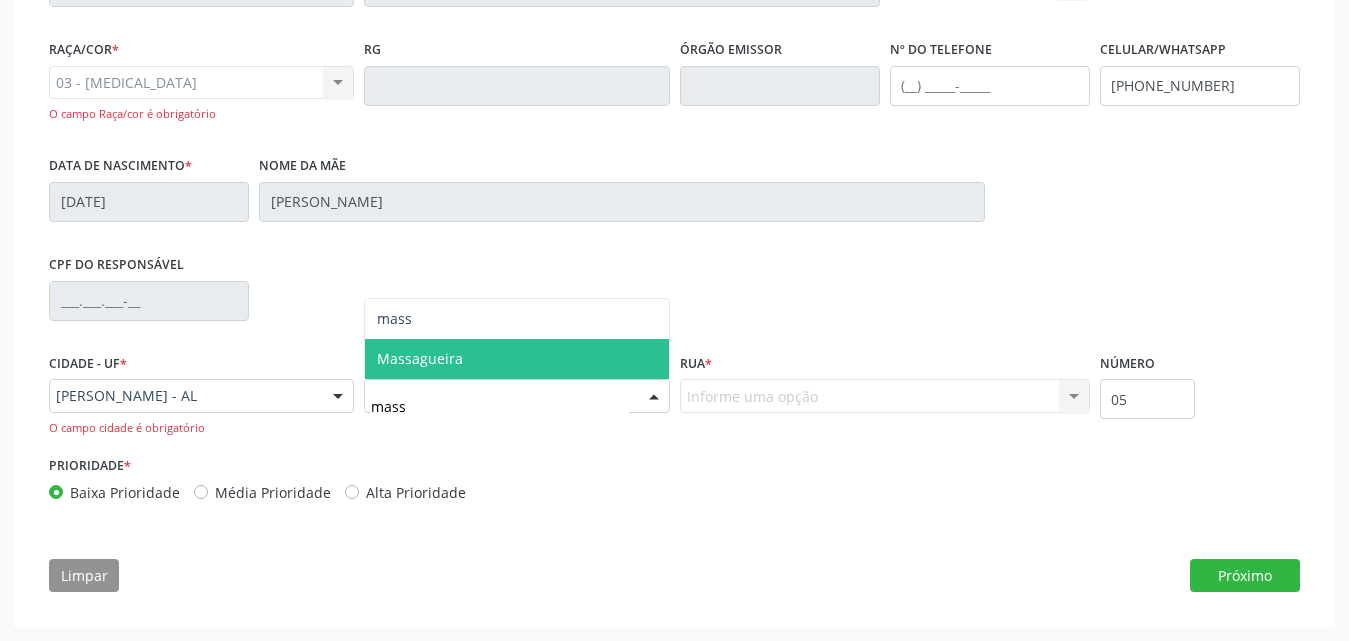 click on "Massagueira" at bounding box center [516, 359] 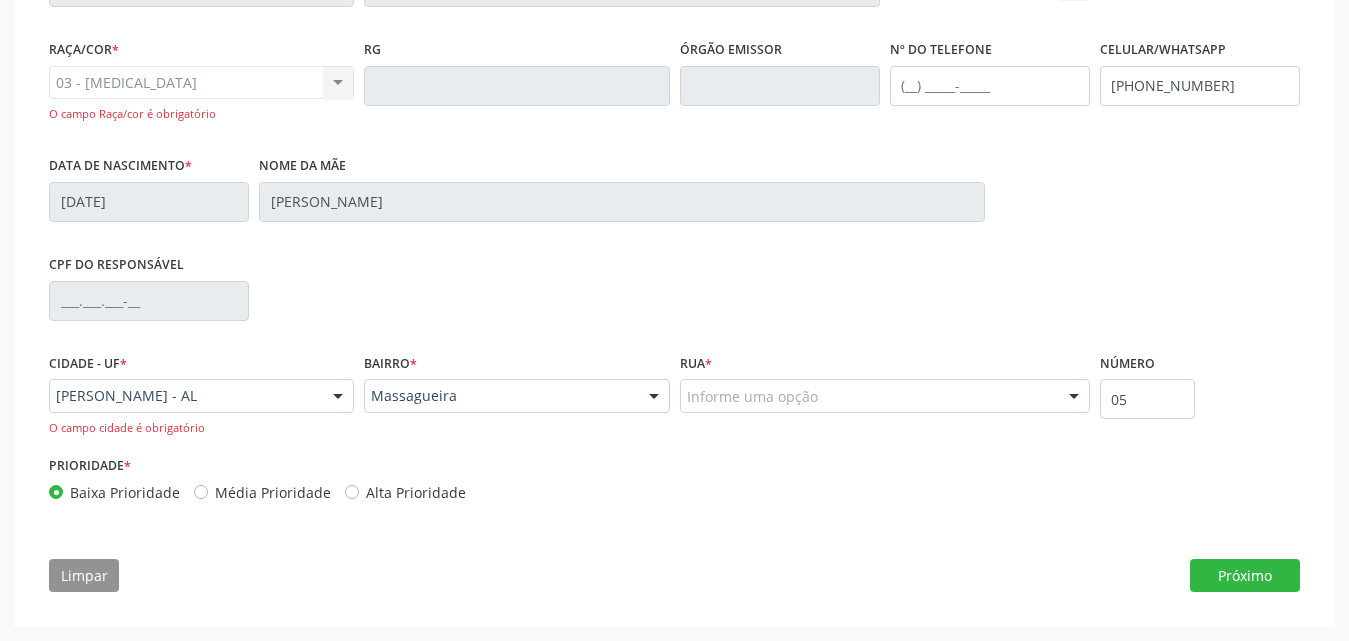 click on "Informe uma opção" at bounding box center (885, 396) 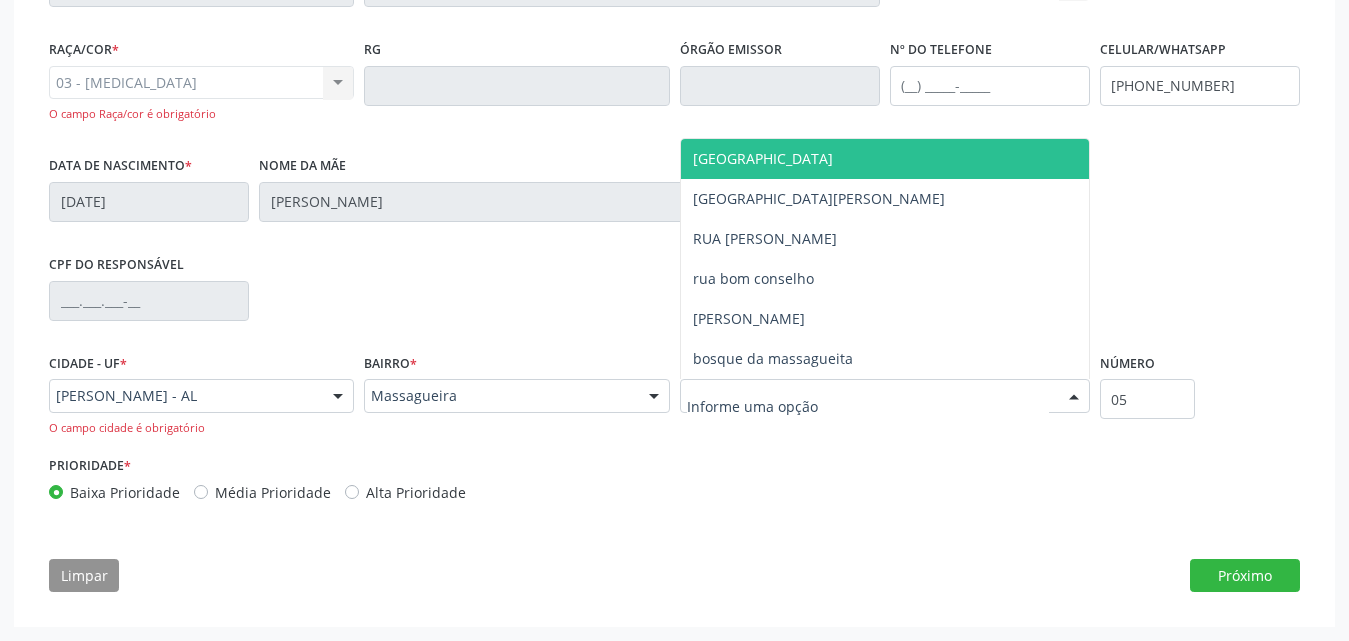 click at bounding box center (868, 406) 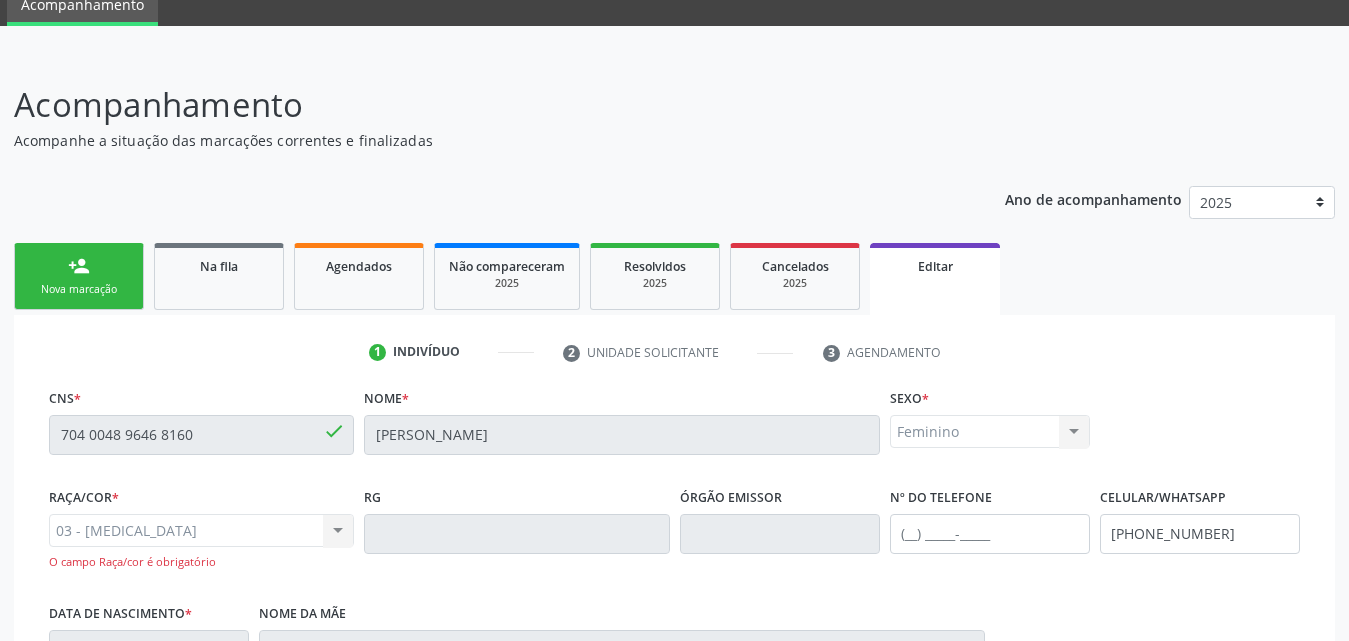 scroll, scrollTop: 200, scrollLeft: 0, axis: vertical 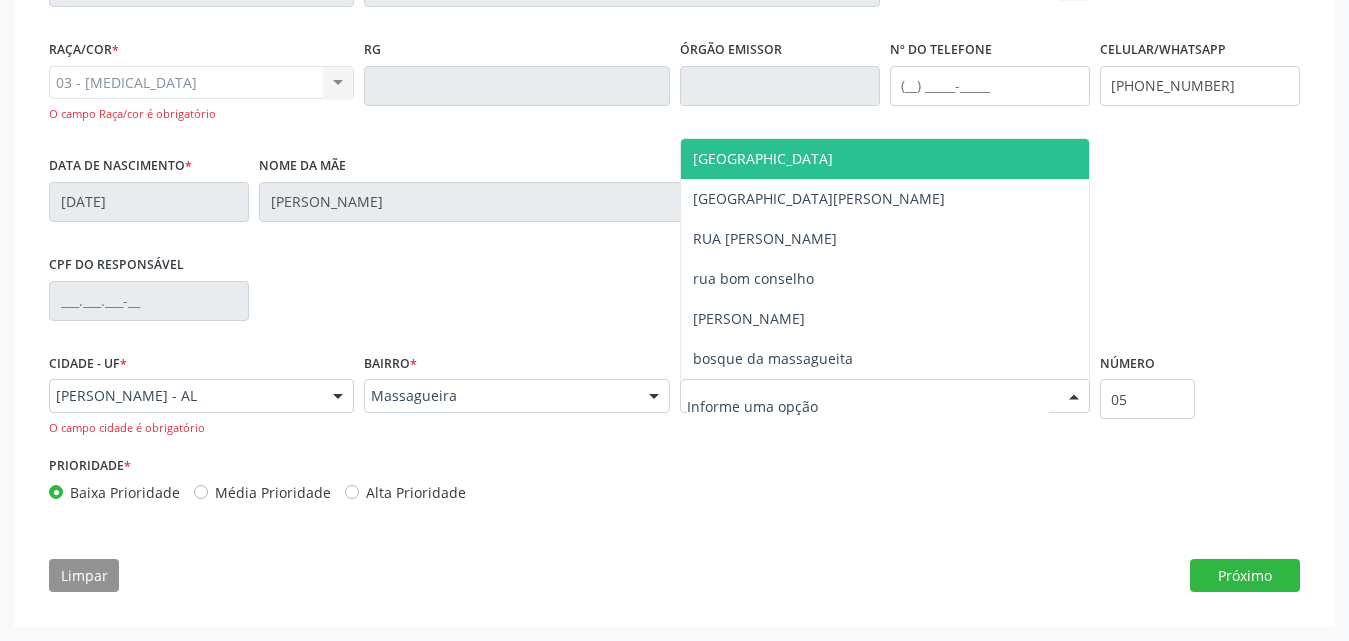 click at bounding box center [885, 396] 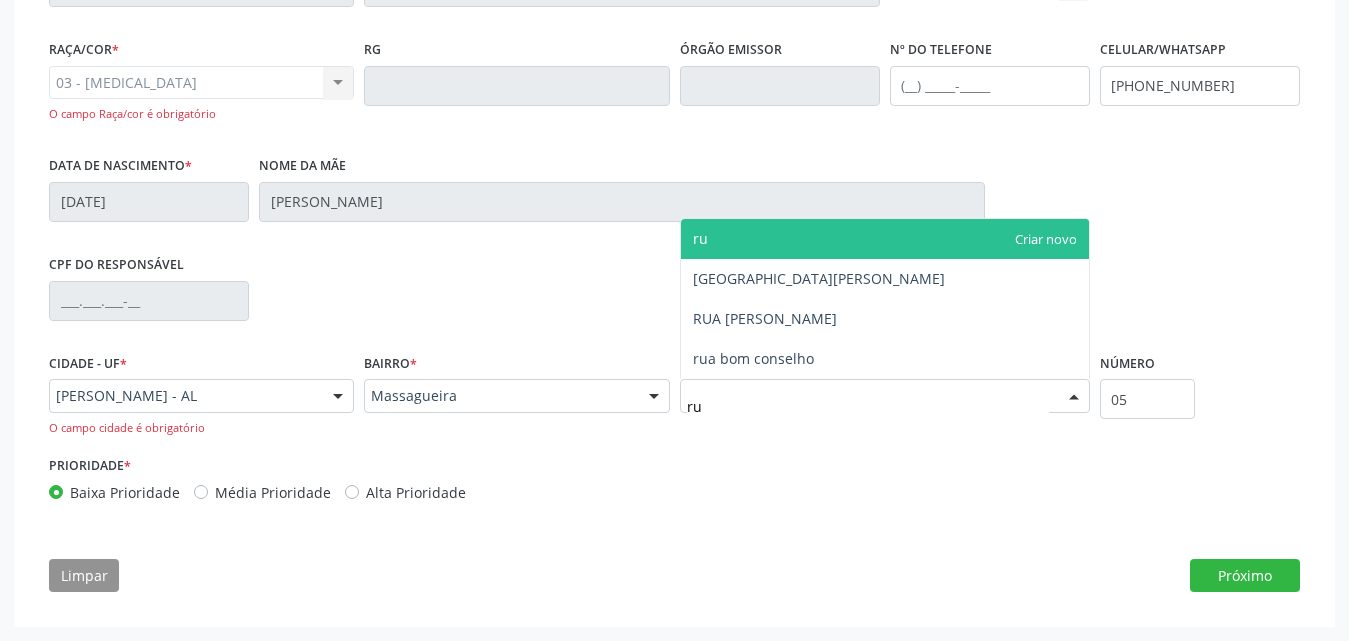 type on "r" 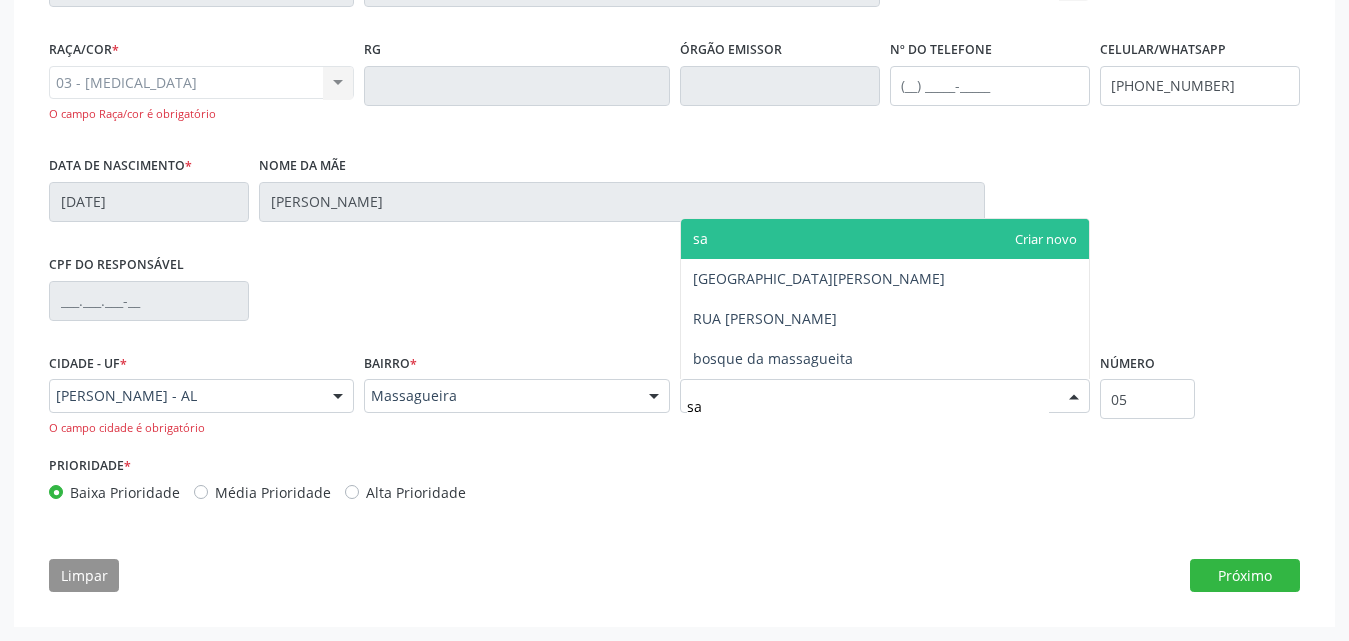 type on "s" 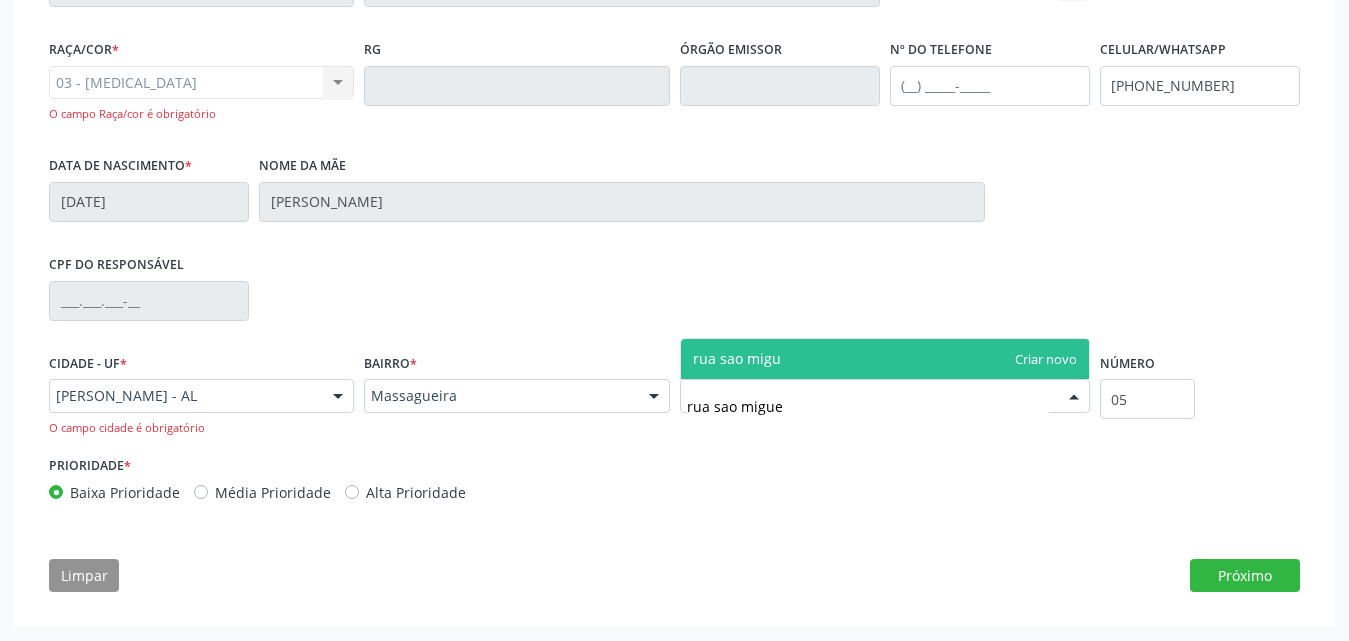 type on "rua sao miguel" 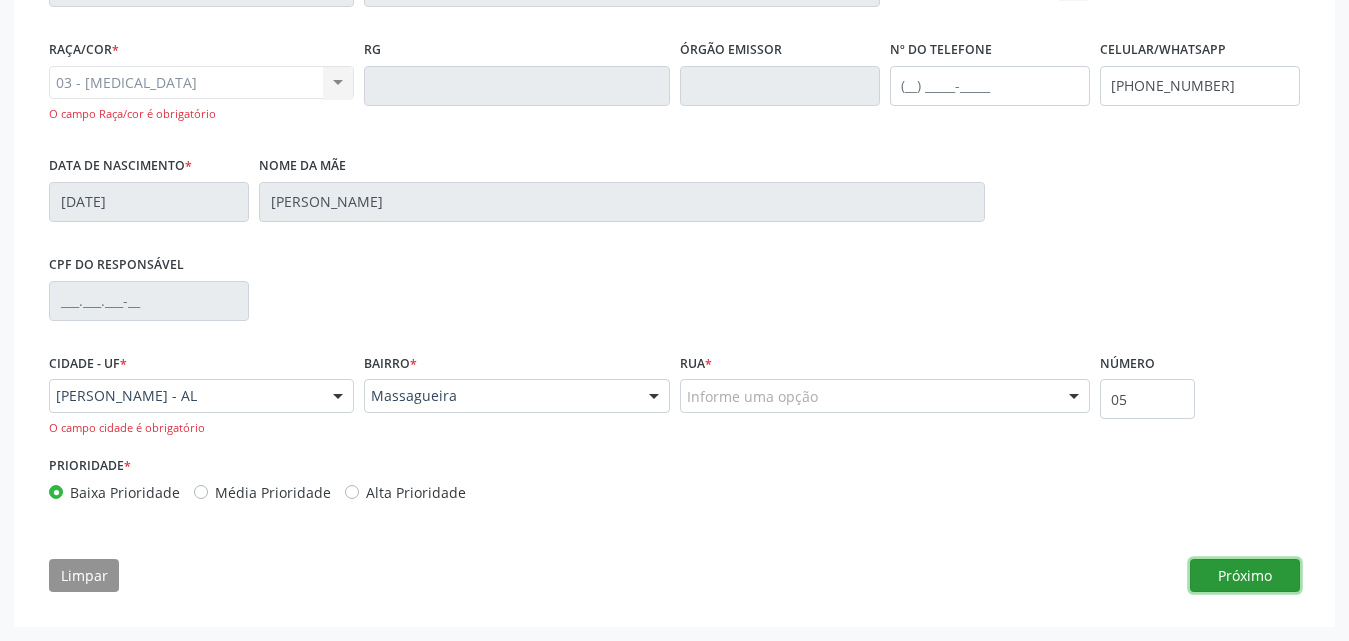 click on "Próximo" at bounding box center (1245, 576) 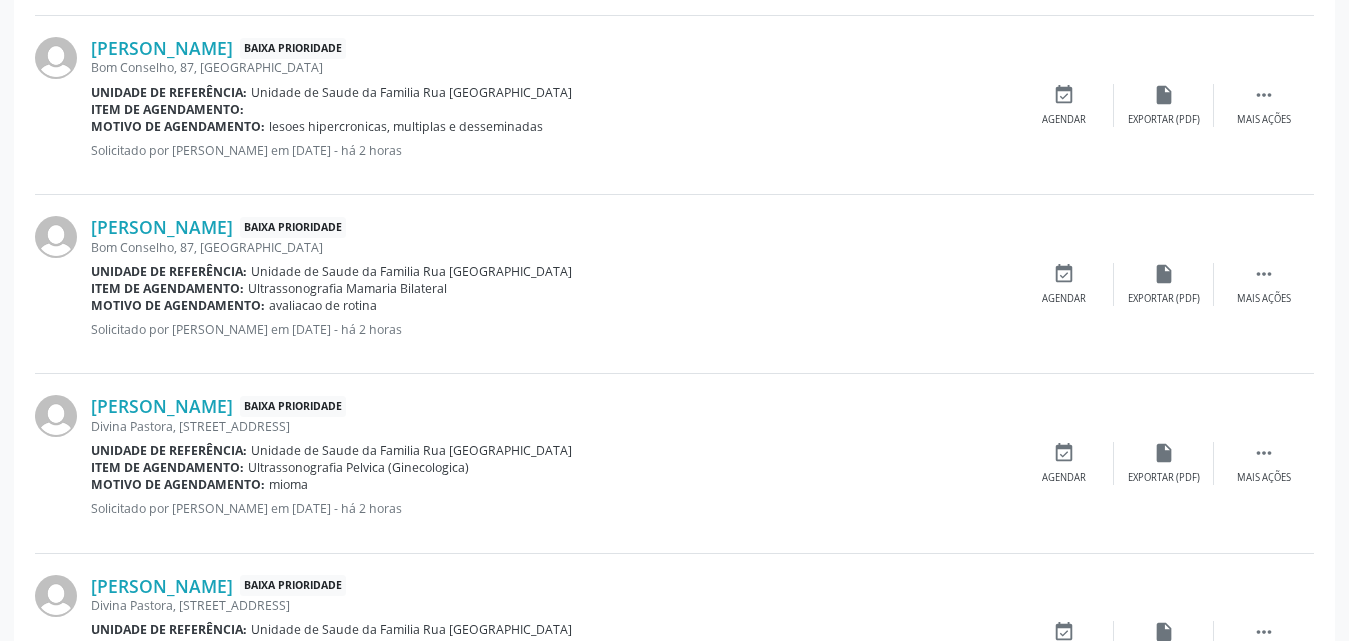 scroll, scrollTop: 1590, scrollLeft: 0, axis: vertical 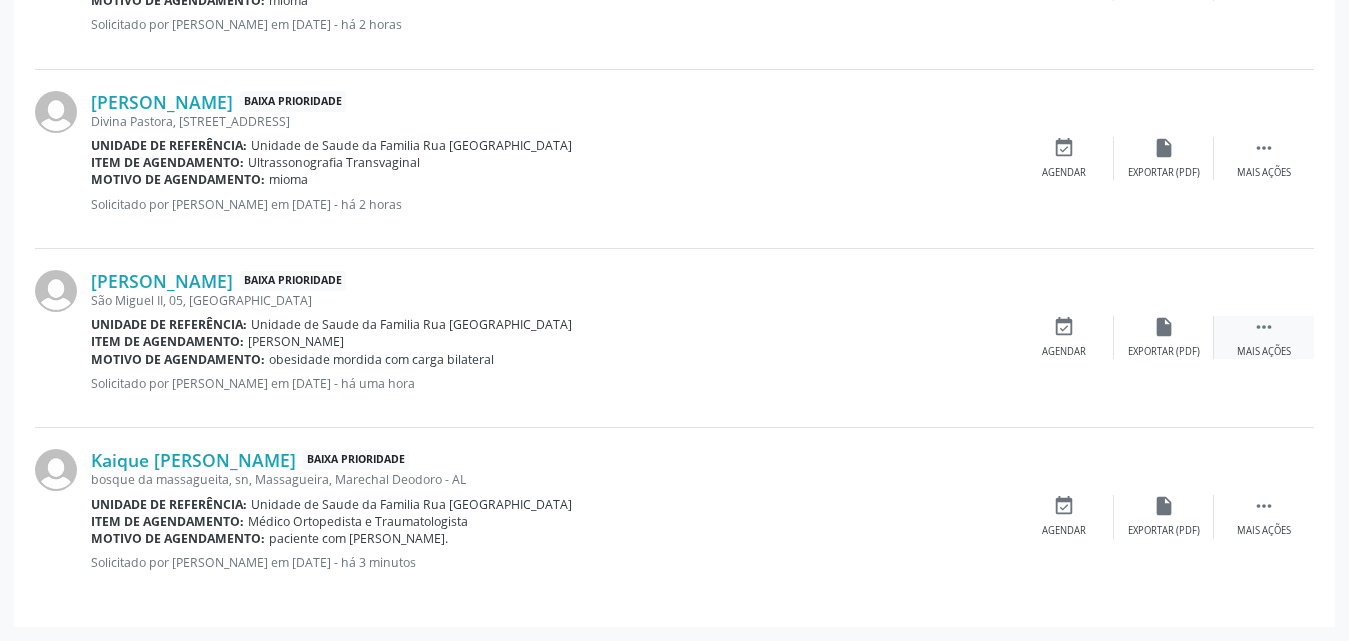click on "" at bounding box center [1264, 327] 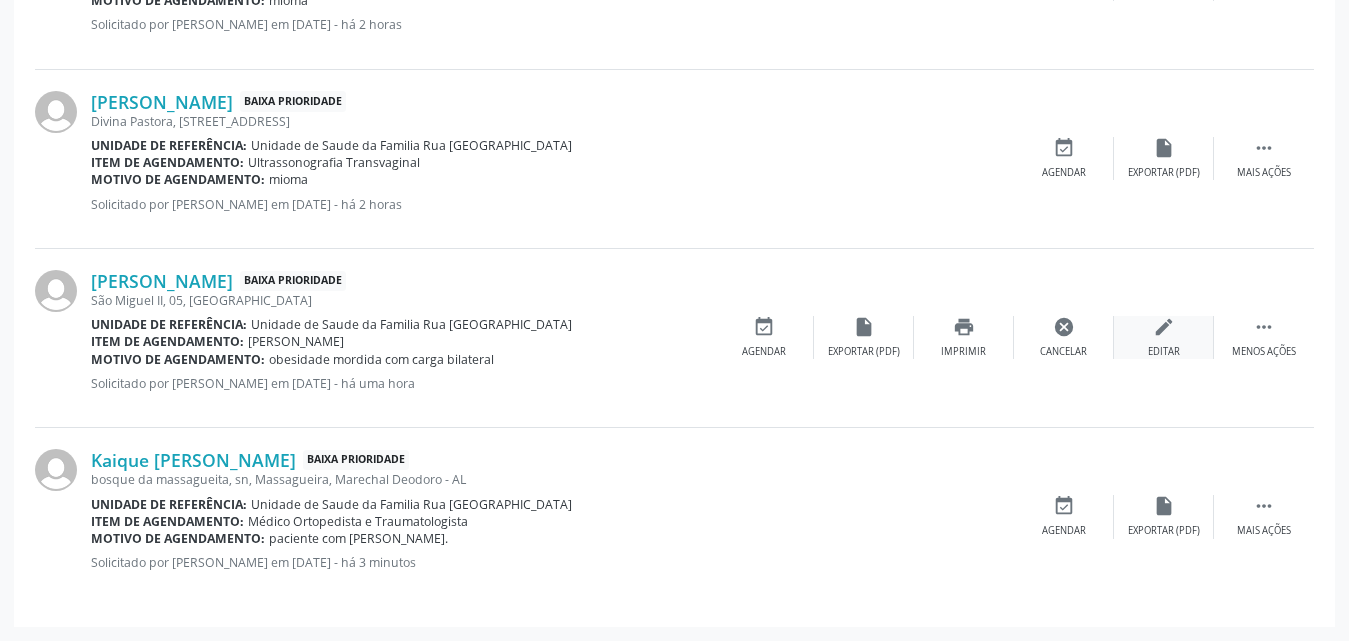 click on "Editar" at bounding box center (1164, 352) 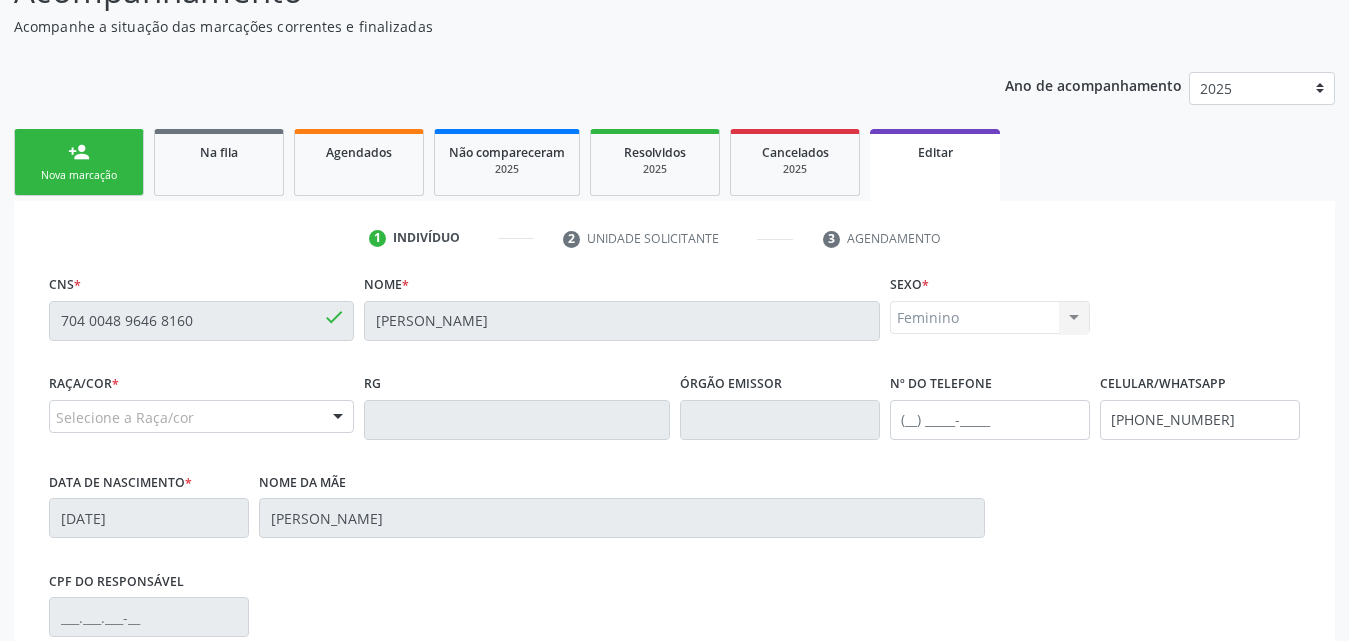 scroll, scrollTop: 498, scrollLeft: 0, axis: vertical 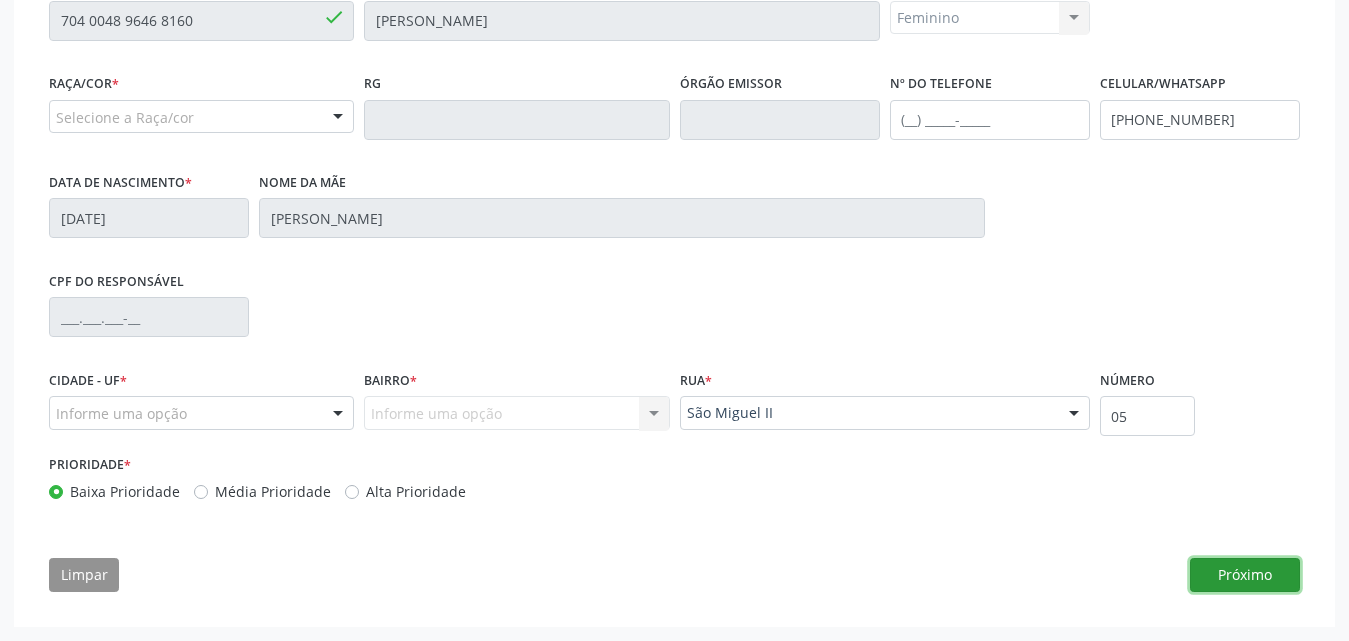 click on "Próximo" at bounding box center [1245, 575] 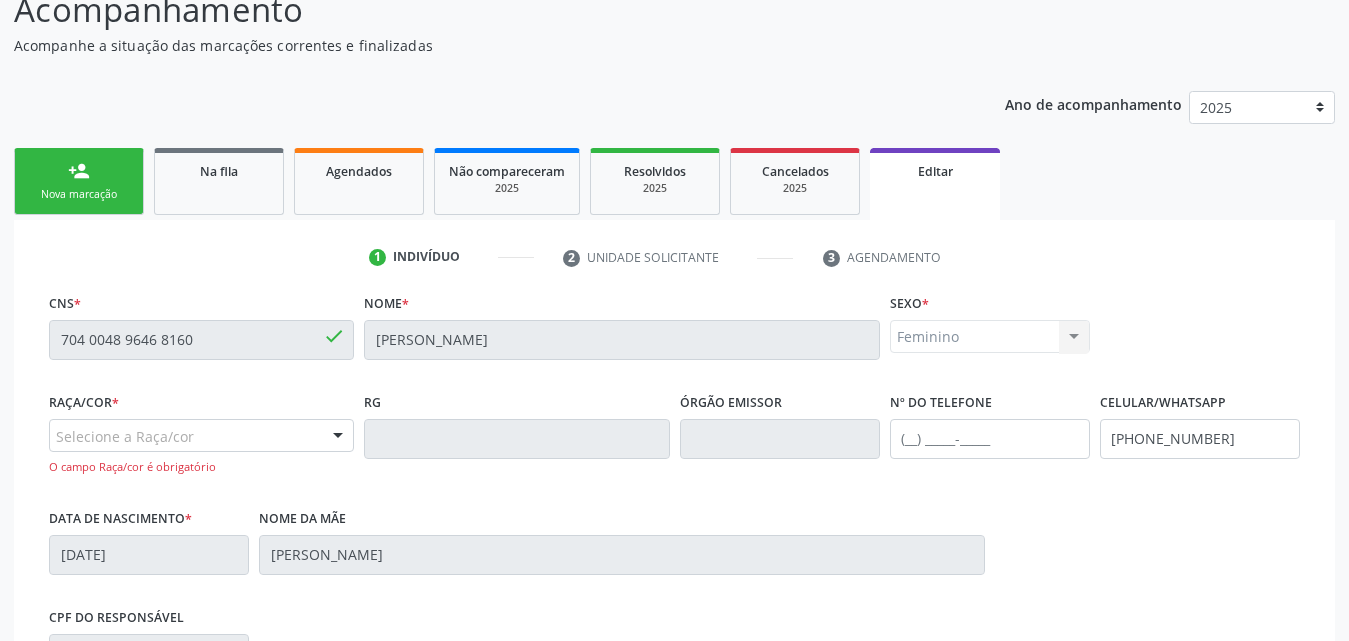 scroll, scrollTop: 0, scrollLeft: 0, axis: both 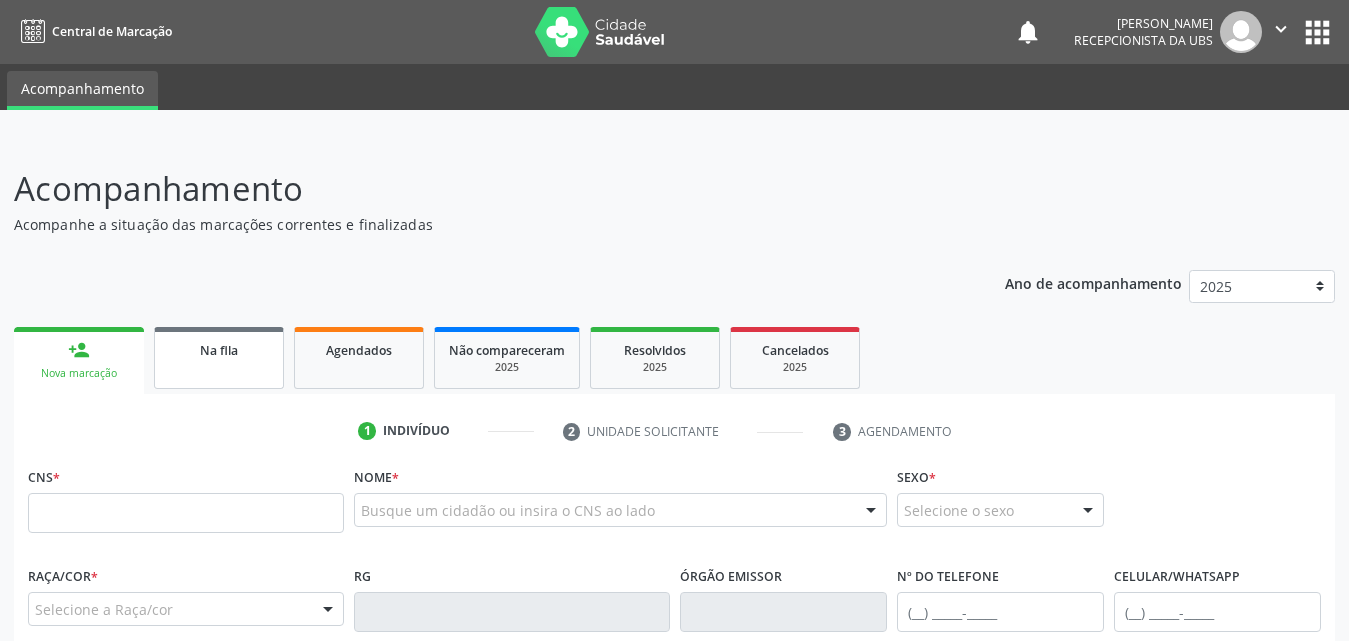 click on "Na fila" at bounding box center (219, 358) 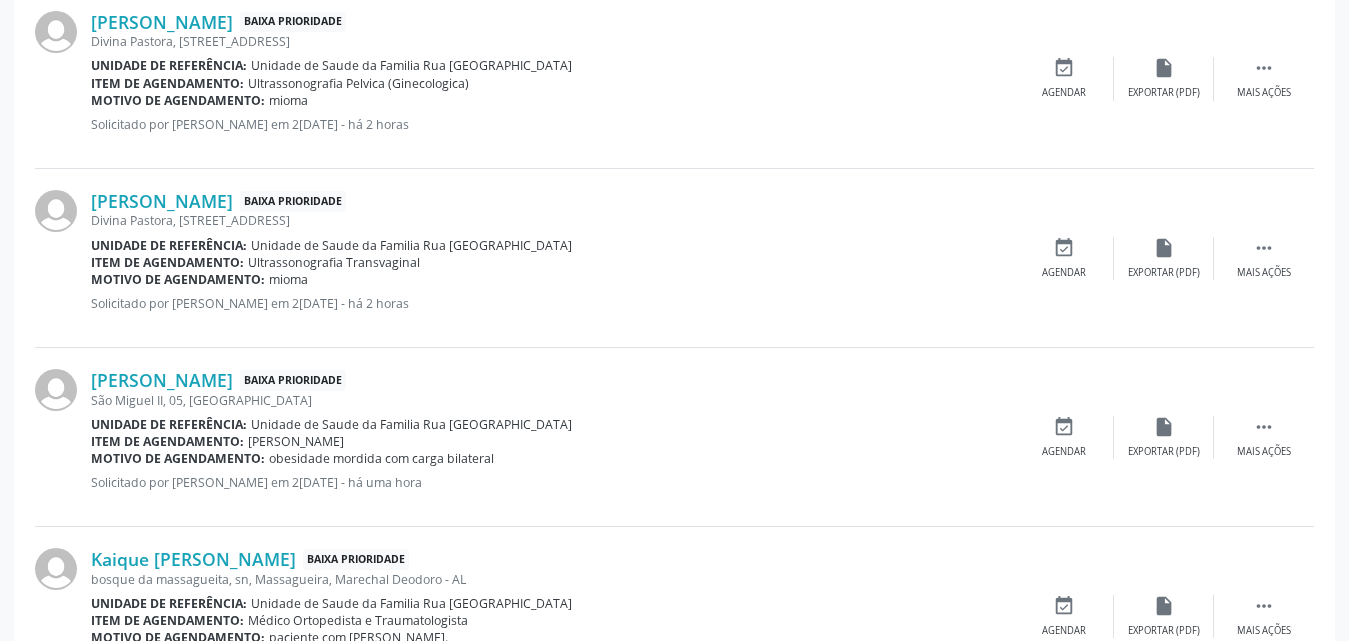 scroll, scrollTop: 1639, scrollLeft: 0, axis: vertical 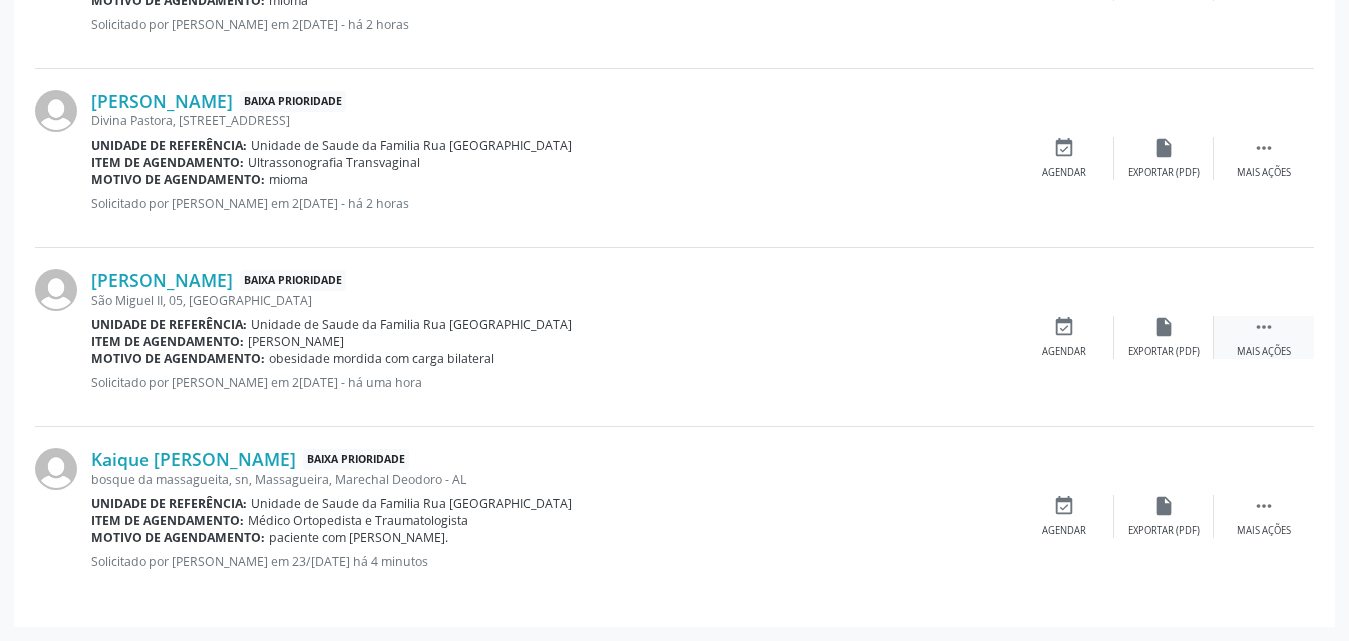 click on "" at bounding box center (1264, 327) 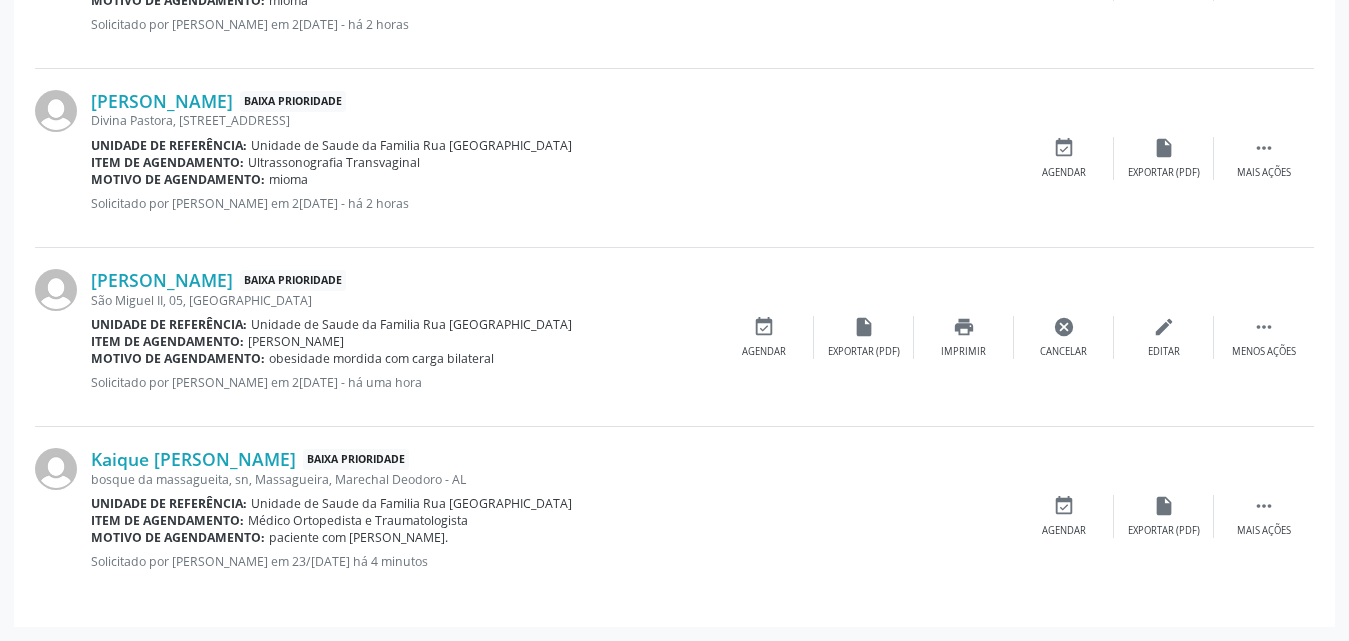 click on "Kaique [PERSON_NAME]
Baixa Prioridade
[GEOGRAPHIC_DATA], sn, [GEOGRAPHIC_DATA], [GEOGRAPHIC_DATA] - AL
Unidade de referência:
Unidade de Saude da Familia [GEOGRAPHIC_DATA]
Item de agendamento:
Médico Ortopedista e Traumatologista
Motivo de agendamento:
paciente com [PERSON_NAME].
Solicitado por [PERSON_NAME] em 23[DATE] há 4 minutos

Mais ações
insert_drive_file
Exportar (PDF)
event_available
Agendar" at bounding box center (674, 516) 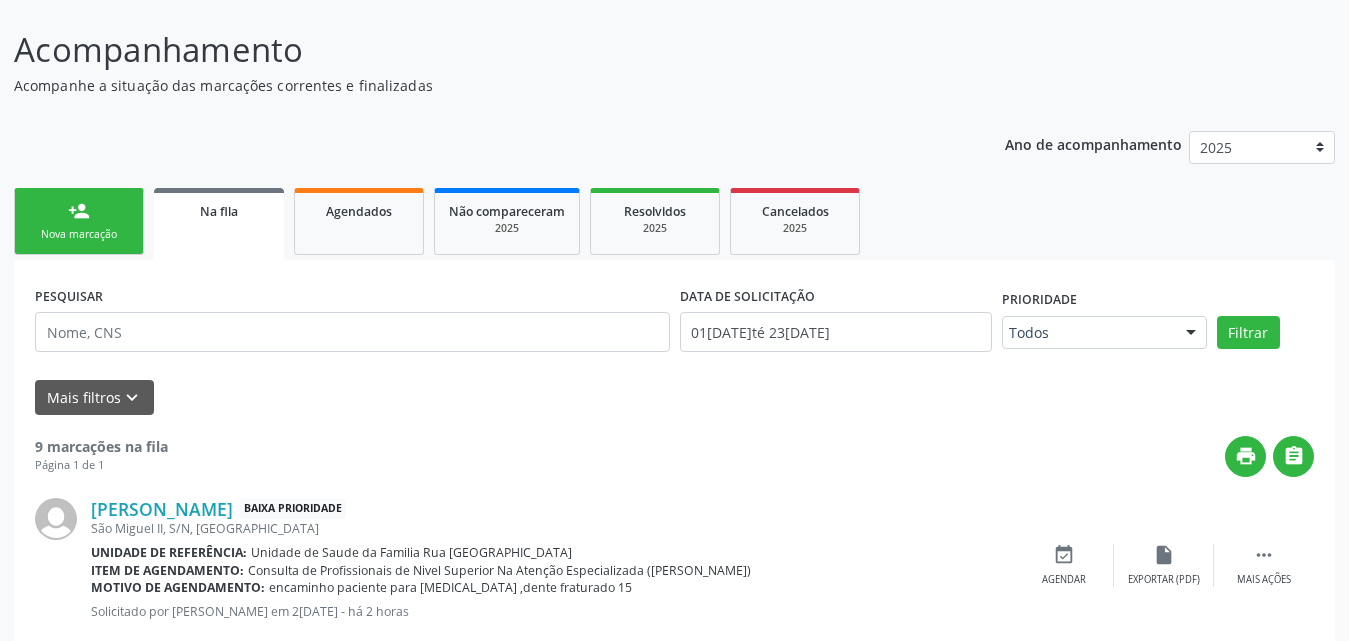 scroll, scrollTop: 0, scrollLeft: 0, axis: both 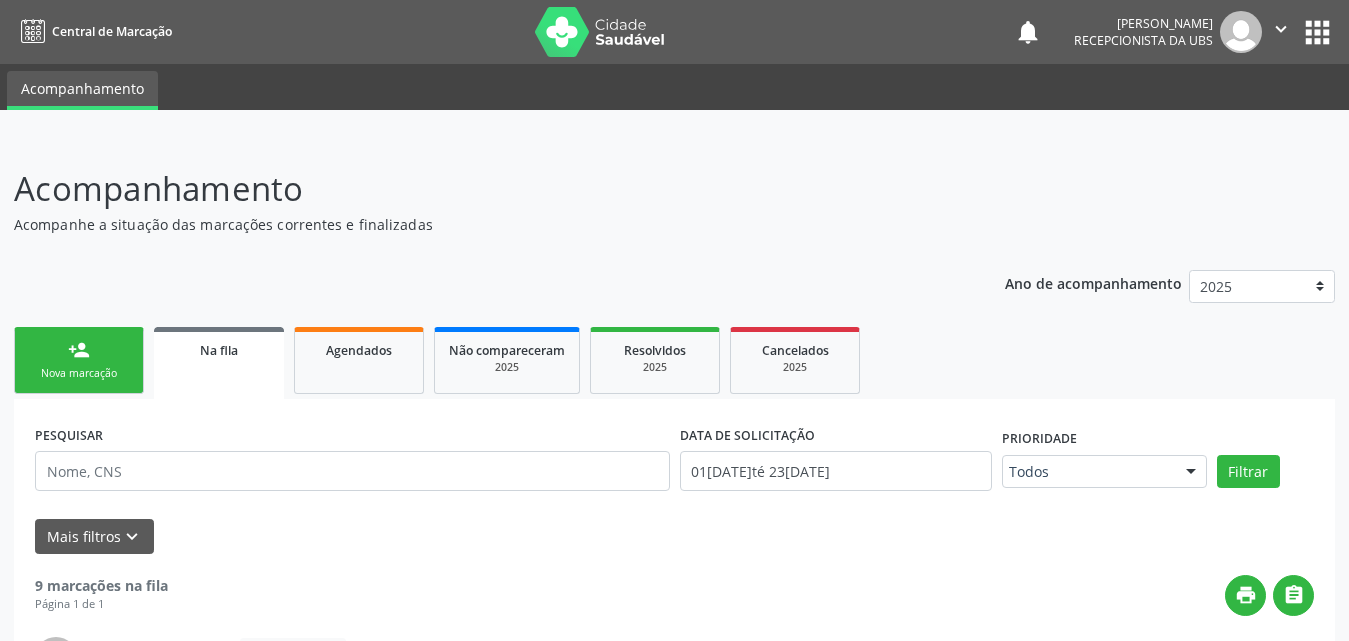 click on "person_add
Nova marcação" at bounding box center [79, 360] 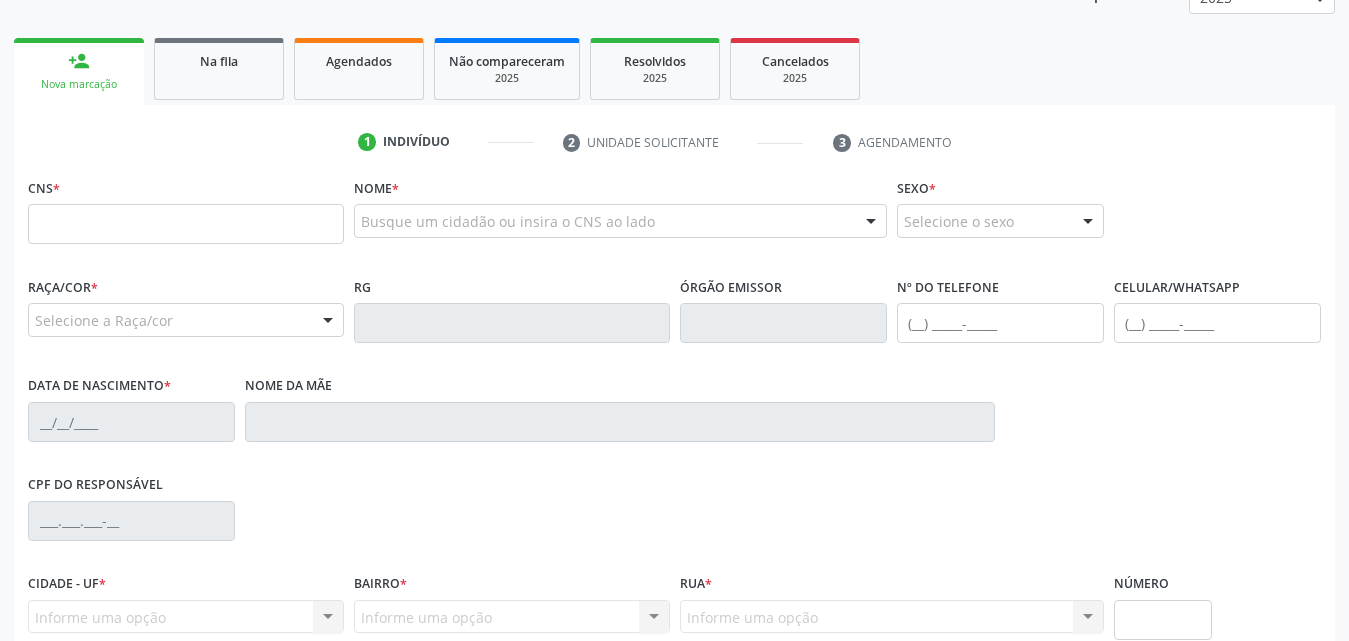 scroll, scrollTop: 300, scrollLeft: 0, axis: vertical 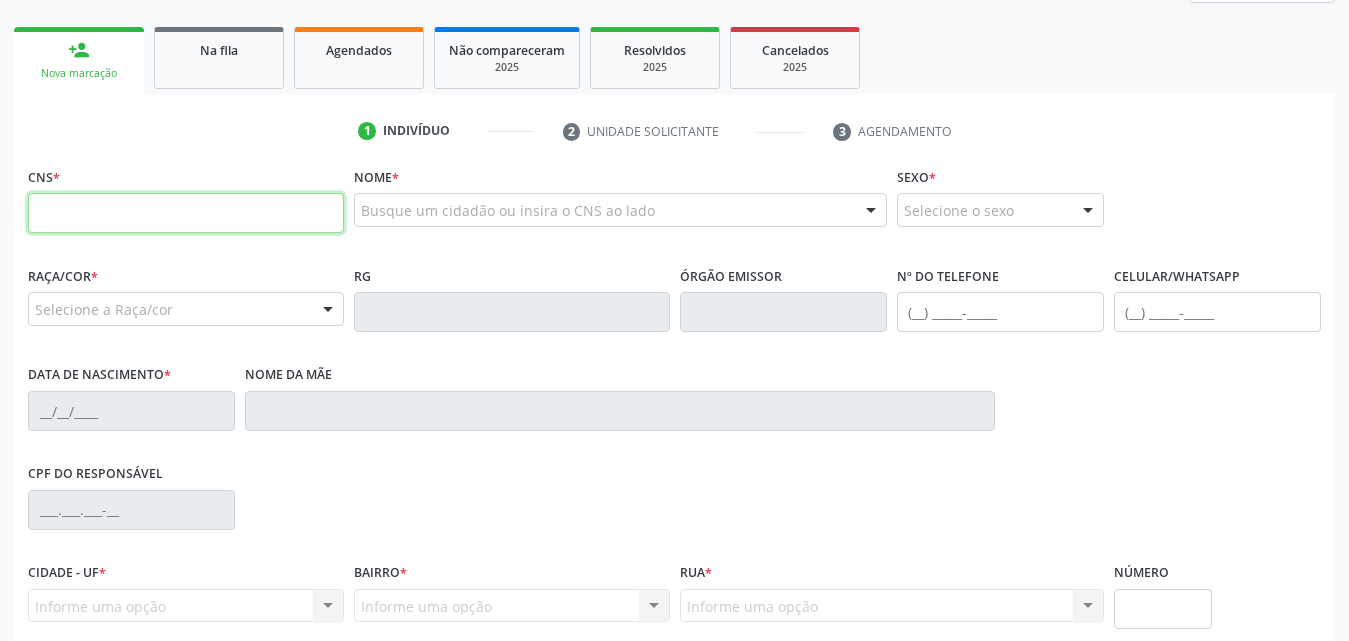 click at bounding box center [186, 213] 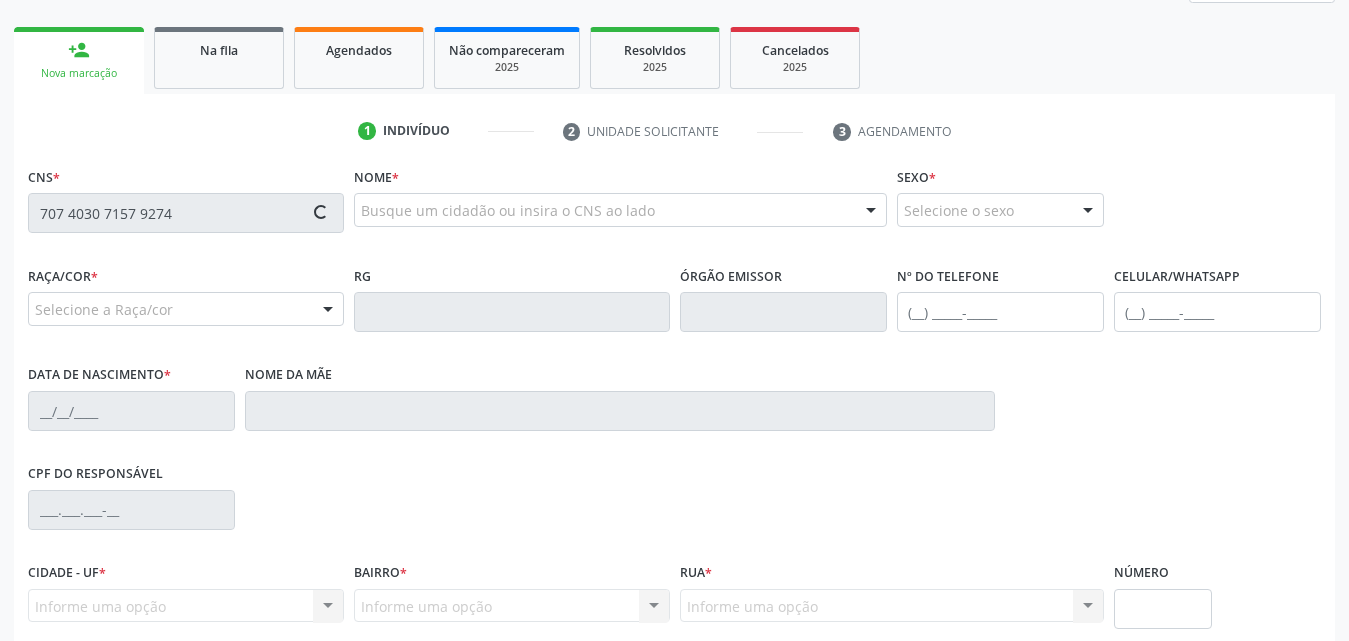 type on "707 4030 7157 9274" 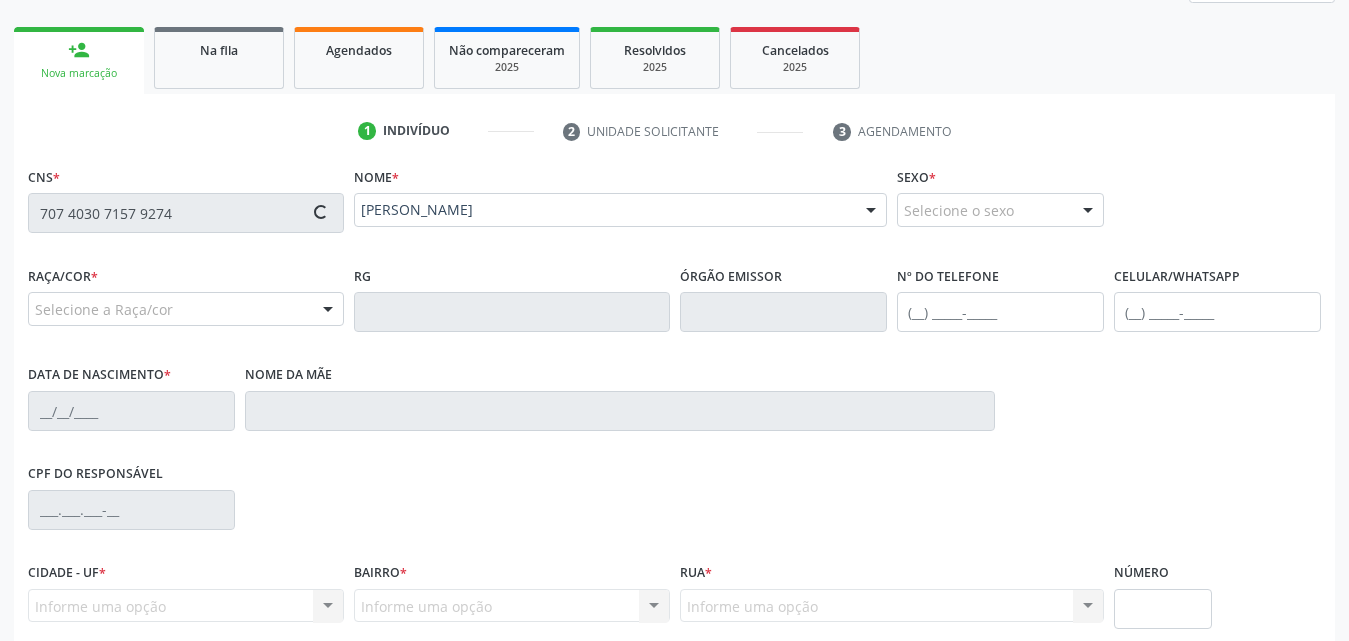 type on "[PHONE_NUMBER]" 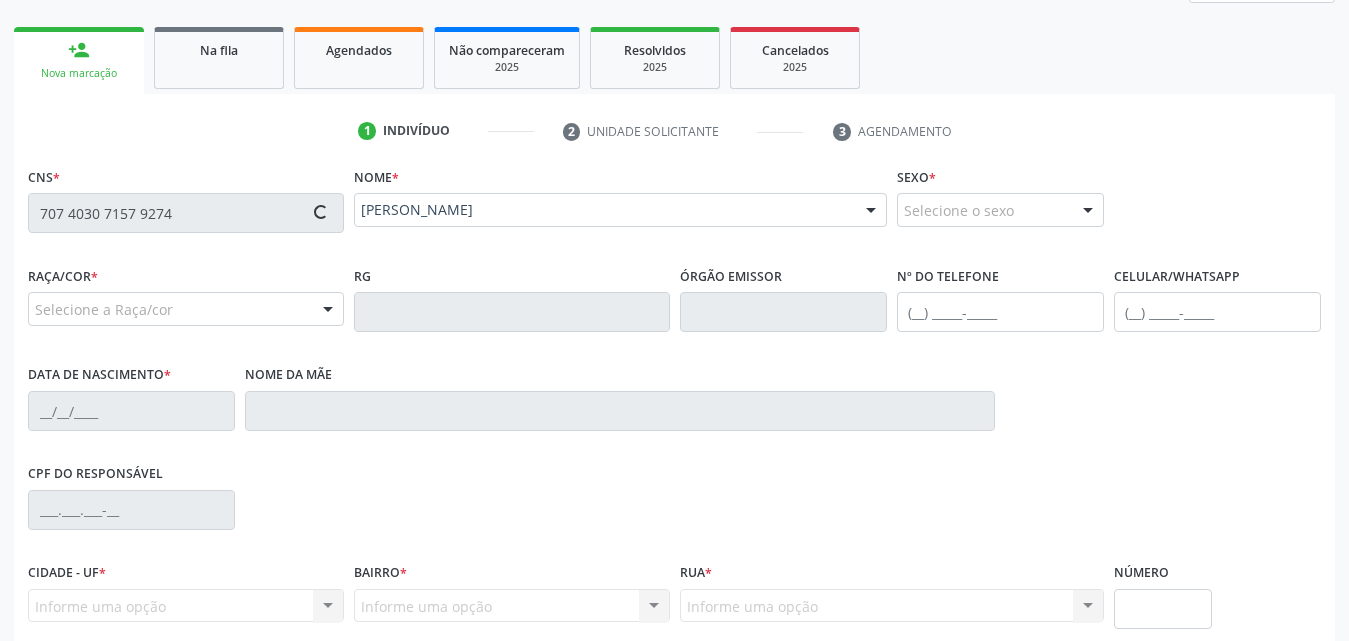 type on "[DATE]" 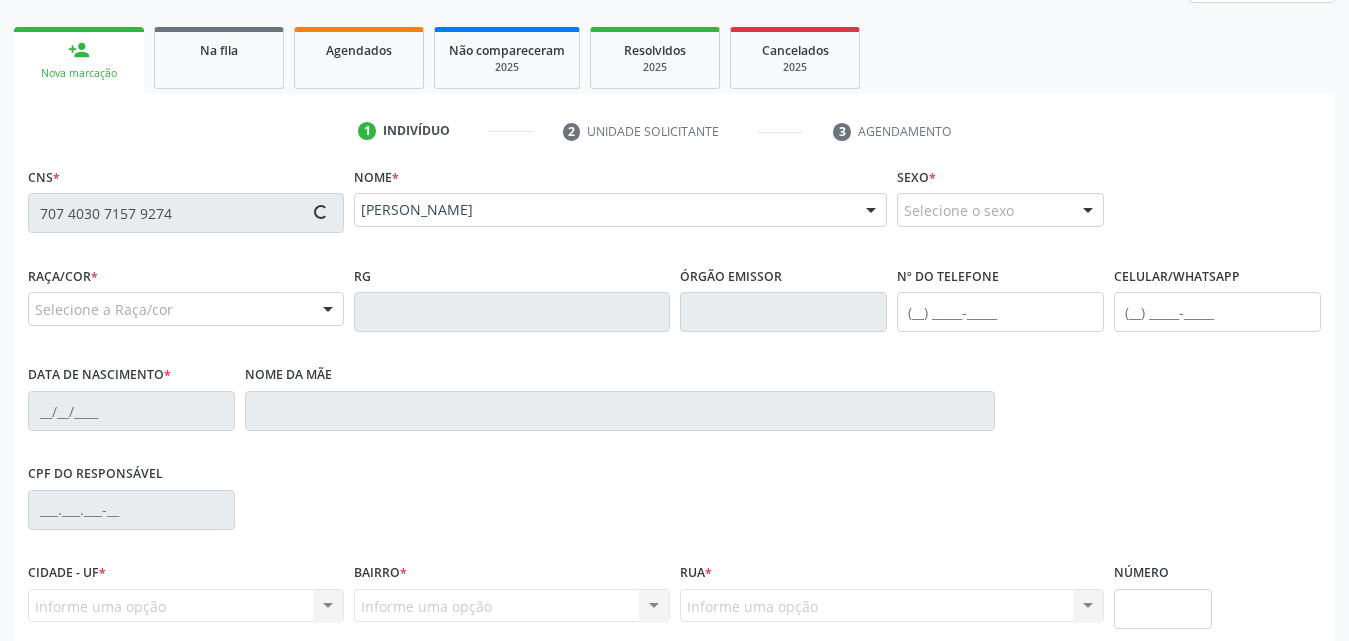 type on "Ines [PERSON_NAME]" 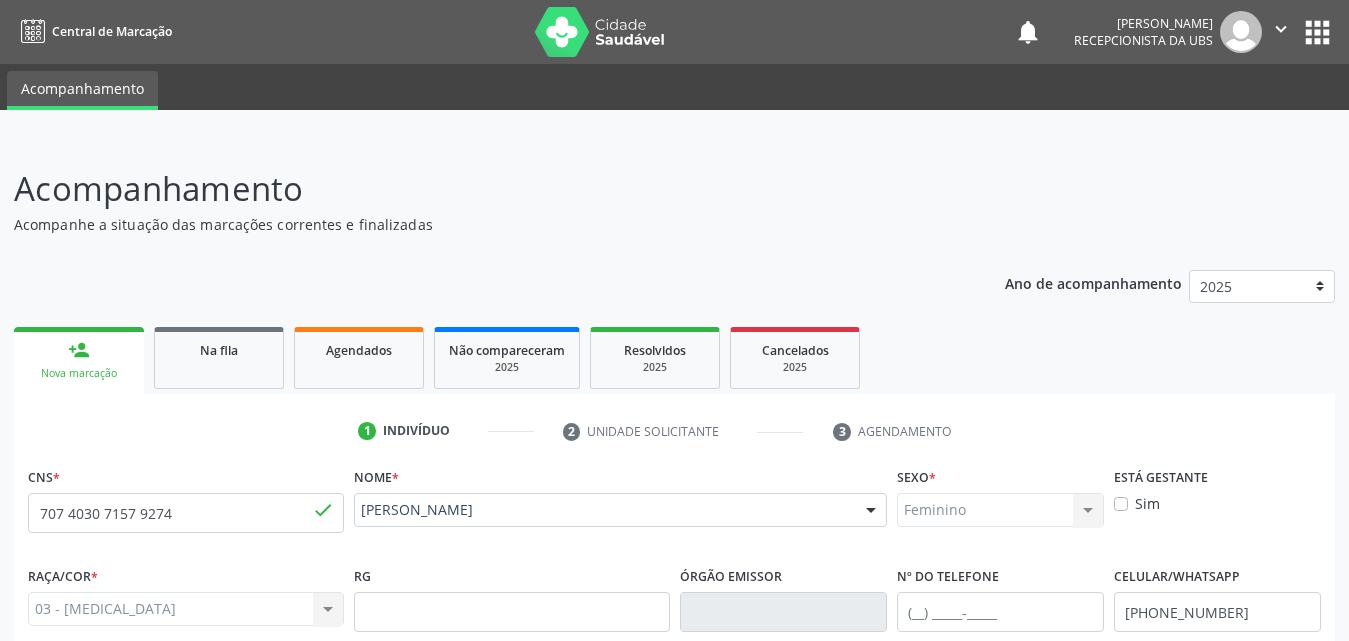 scroll, scrollTop: 471, scrollLeft: 0, axis: vertical 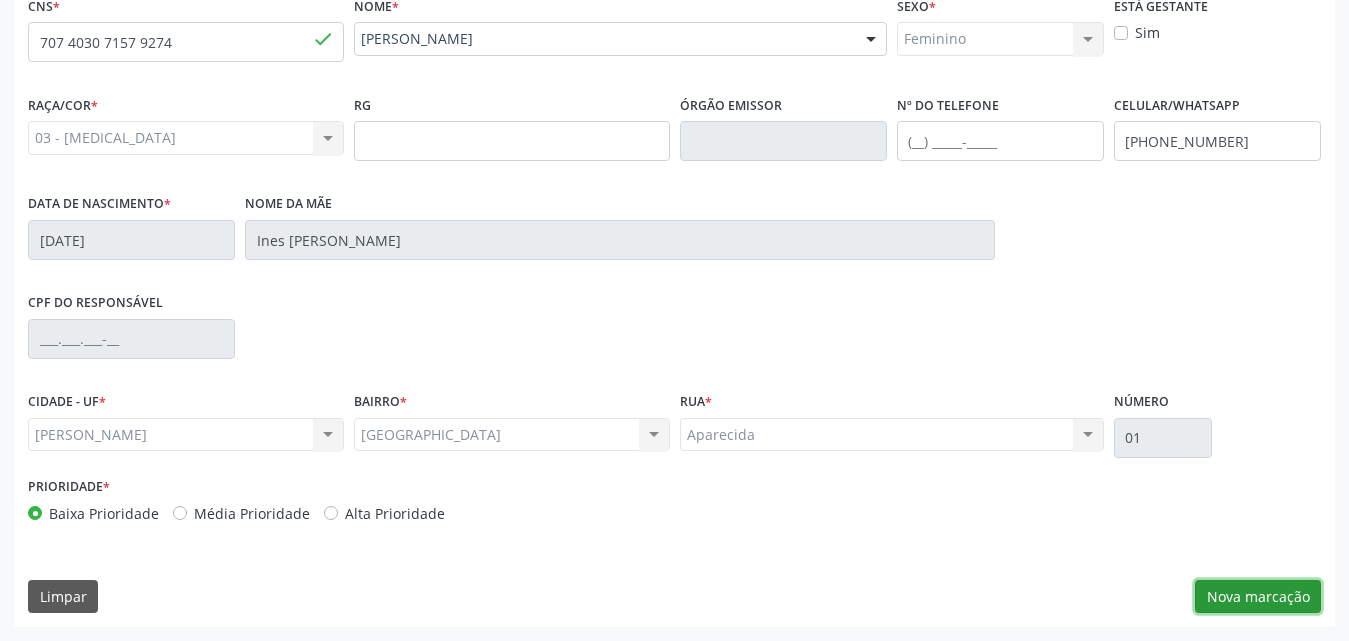 click on "Nova marcação" at bounding box center (1258, 597) 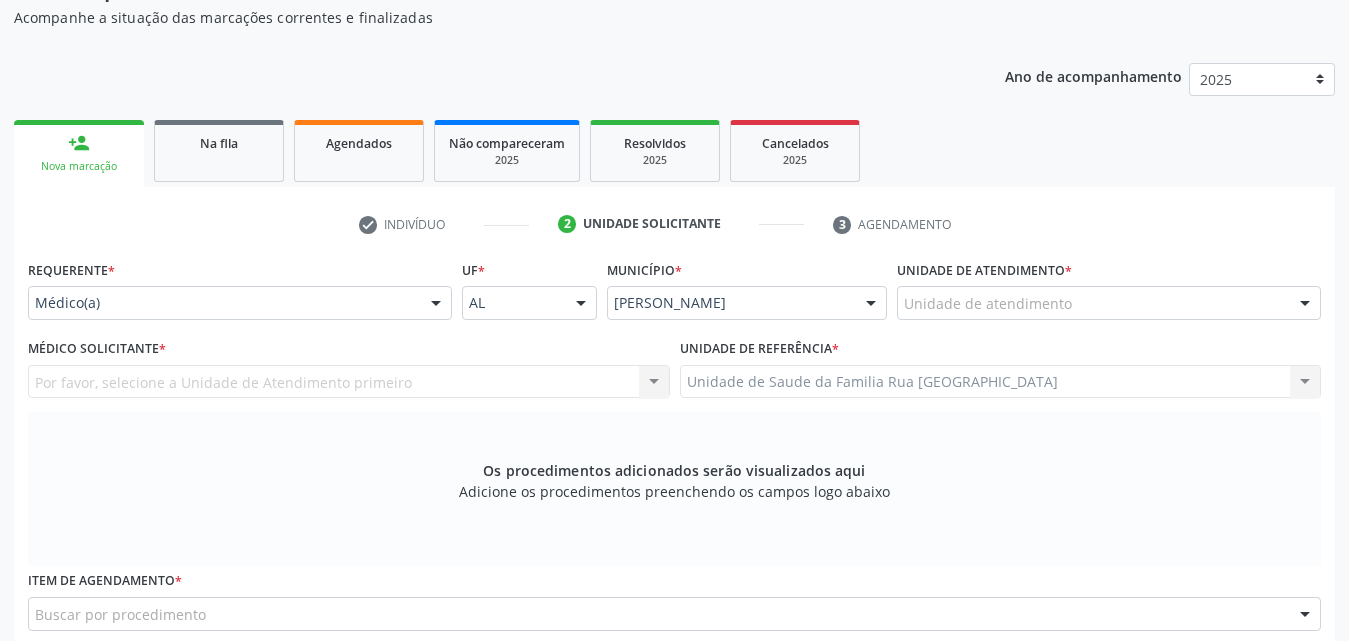 scroll, scrollTop: 171, scrollLeft: 0, axis: vertical 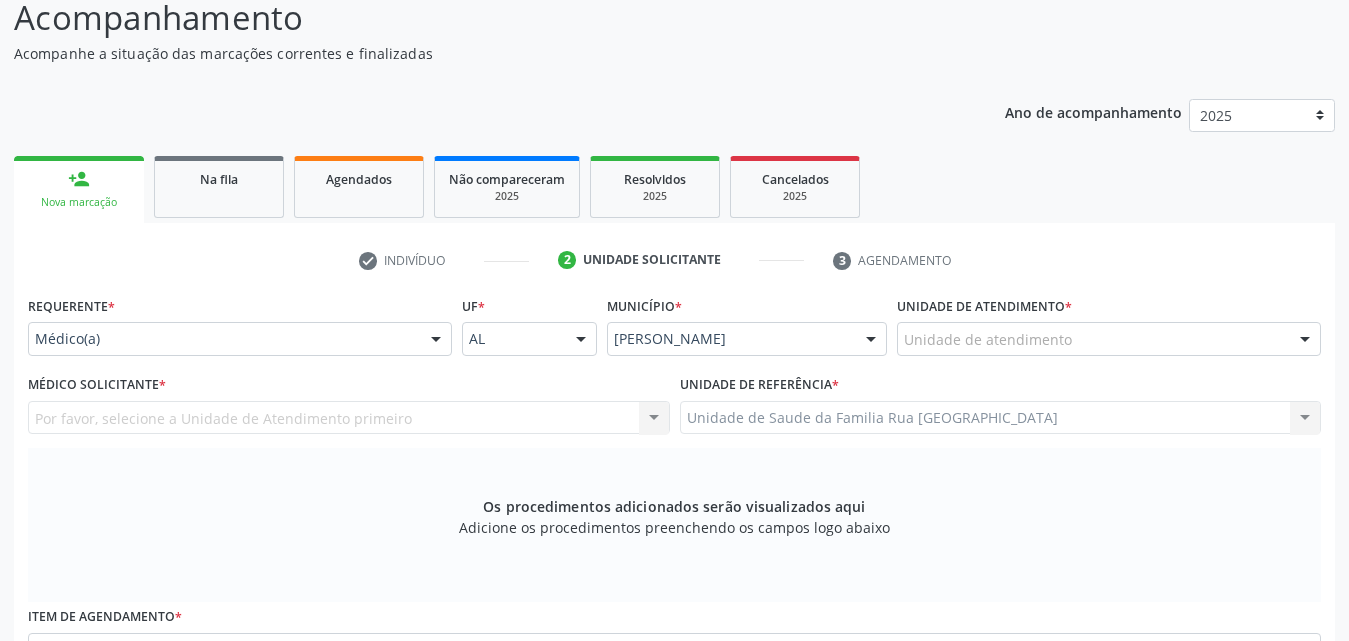 click at bounding box center (436, 340) 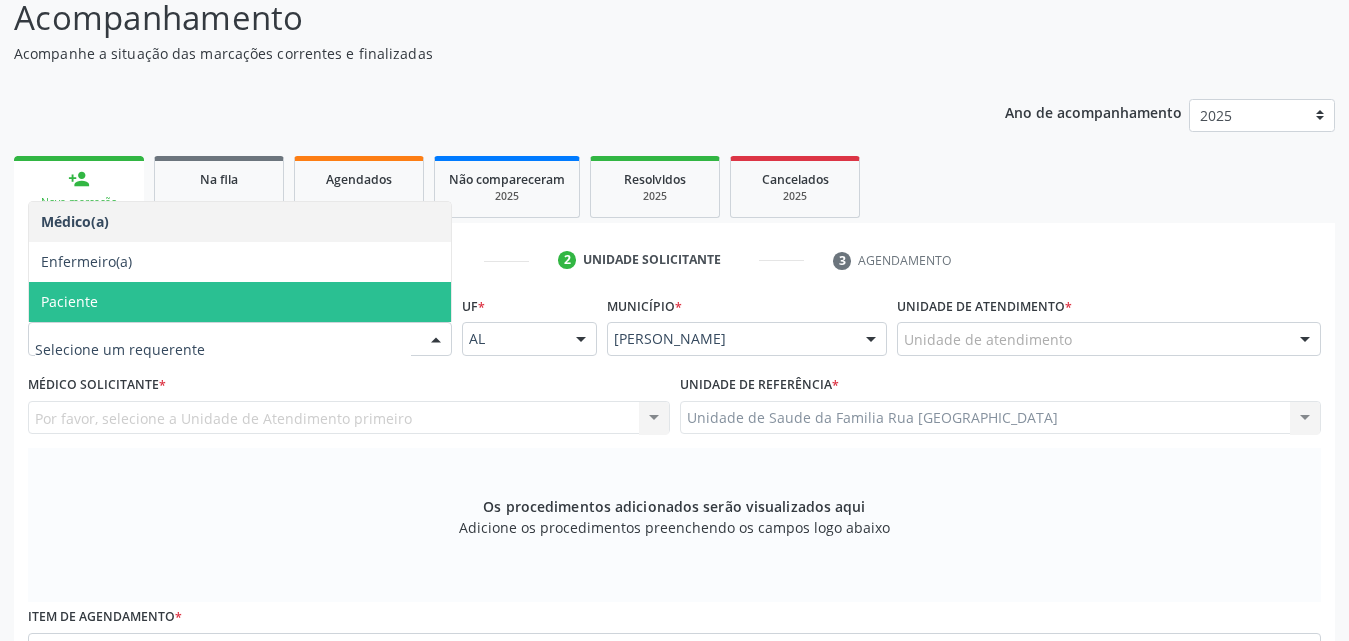 click on "Paciente" at bounding box center (69, 301) 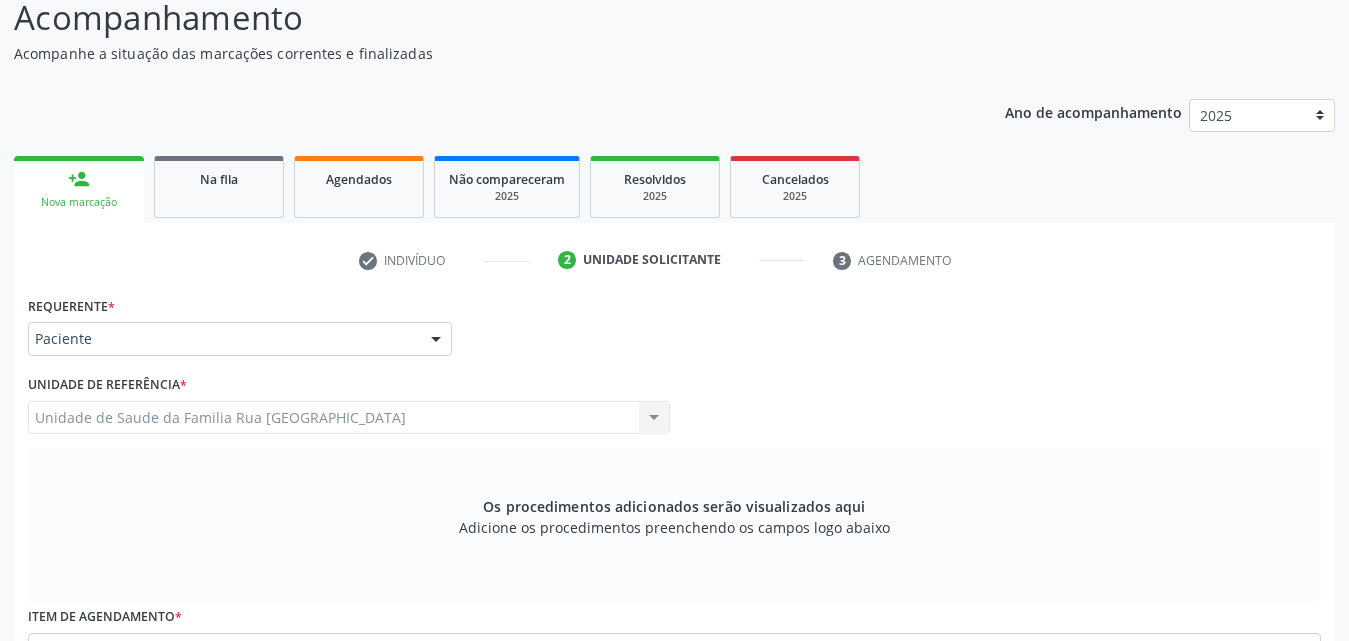scroll, scrollTop: 271, scrollLeft: 0, axis: vertical 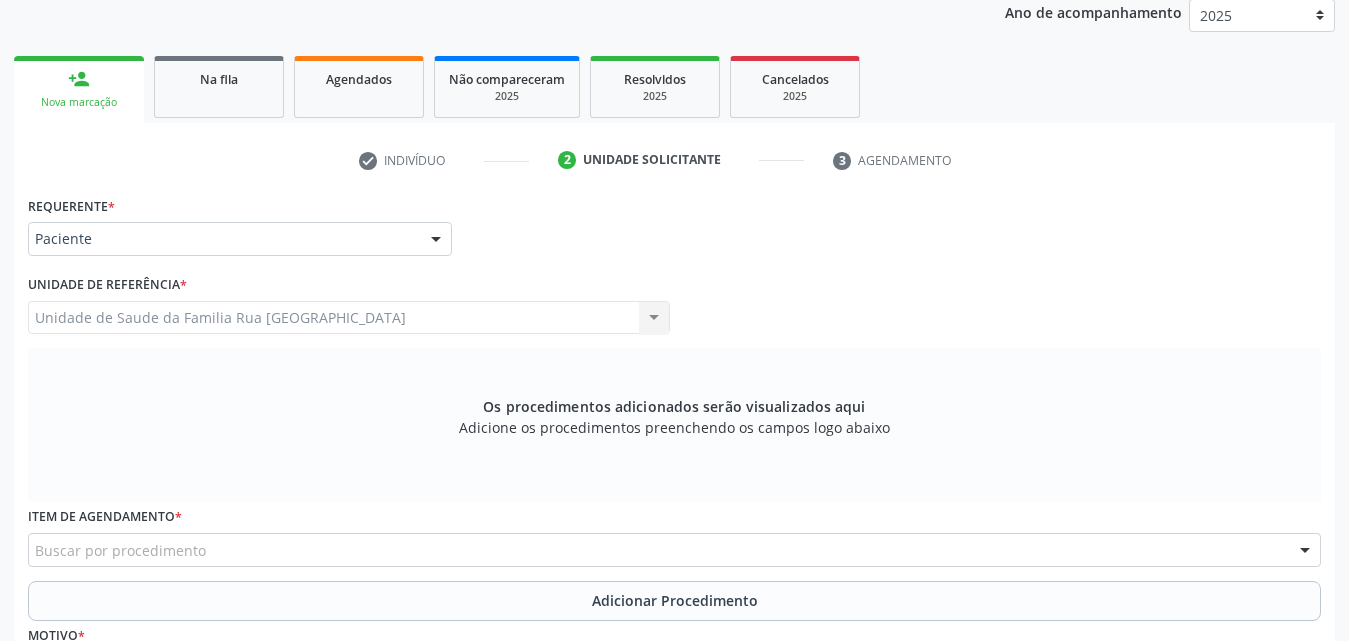 click at bounding box center [436, 240] 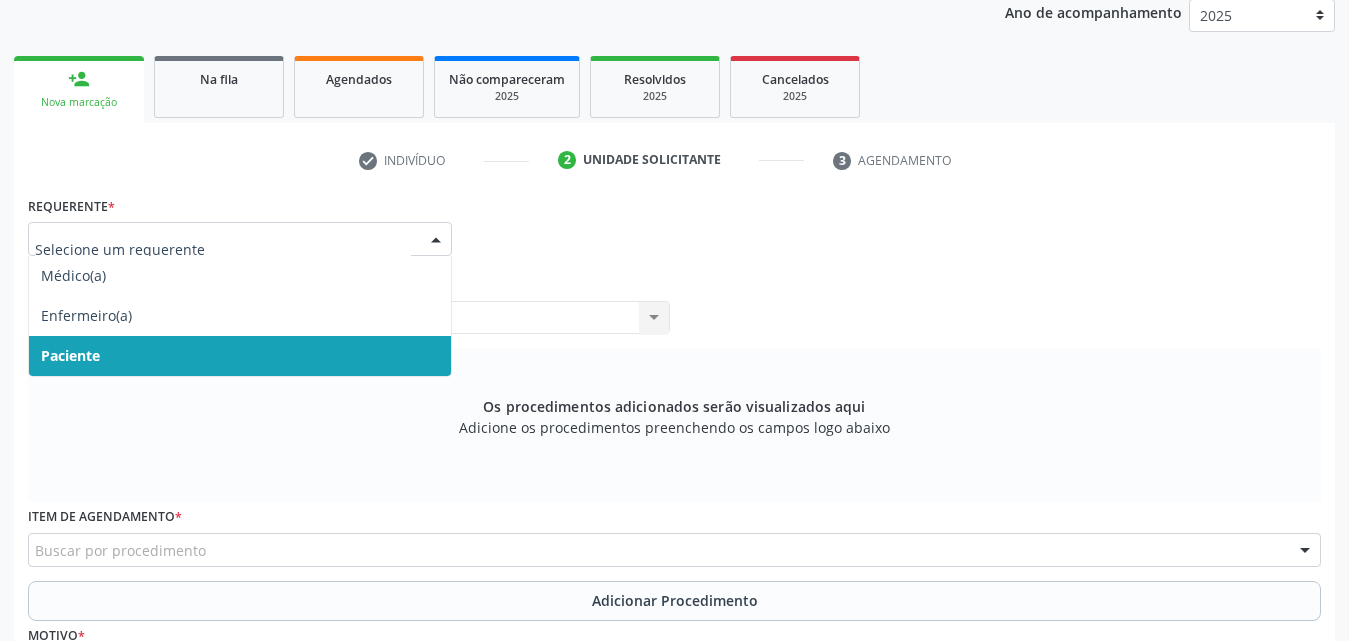 click on "Paciente" at bounding box center [240, 356] 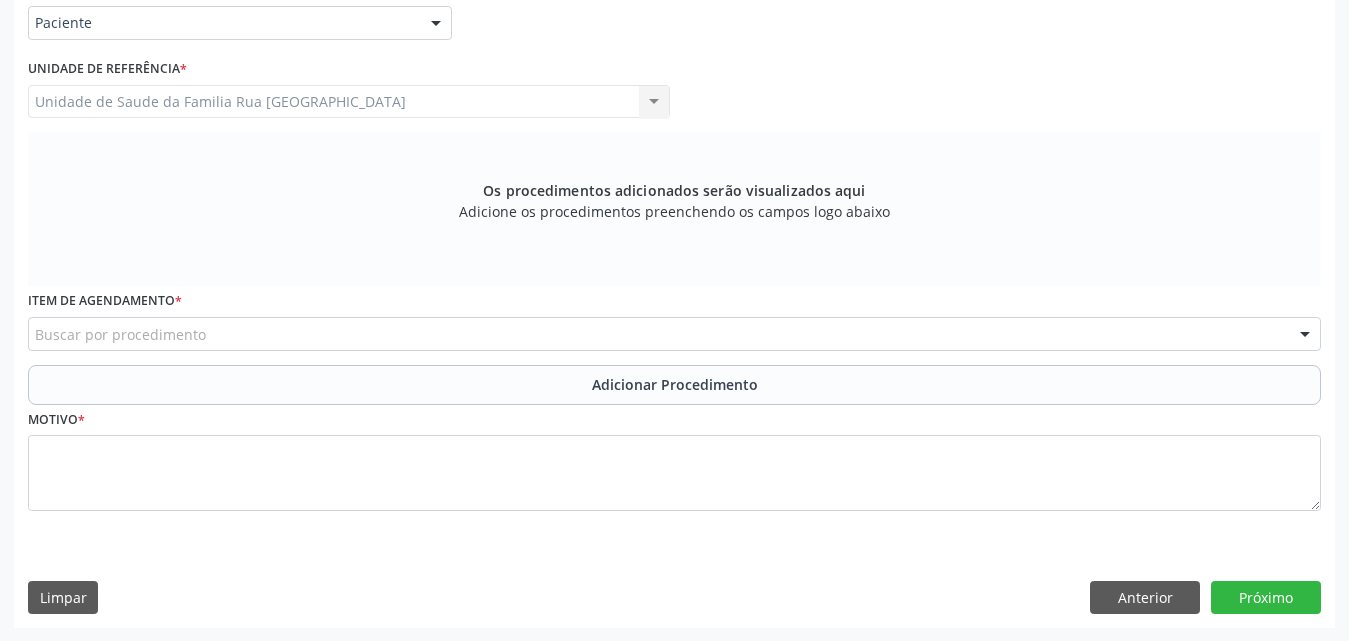 scroll, scrollTop: 488, scrollLeft: 0, axis: vertical 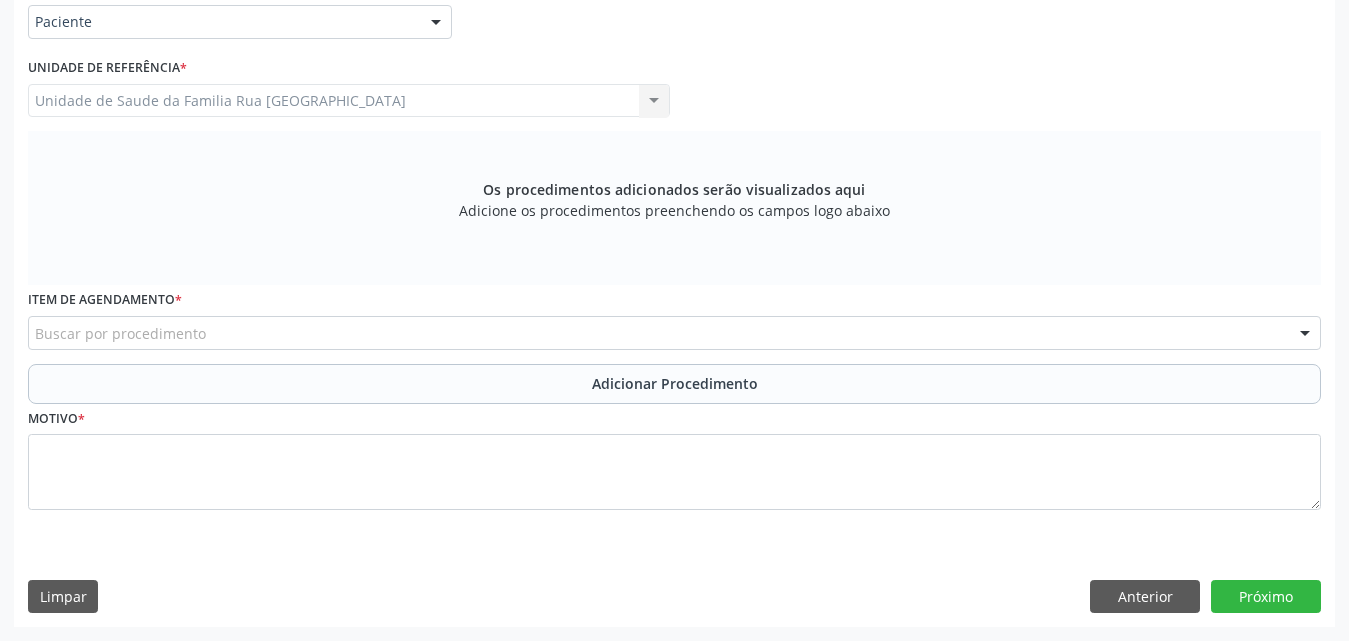 click on "Buscar por procedimento" at bounding box center (674, 333) 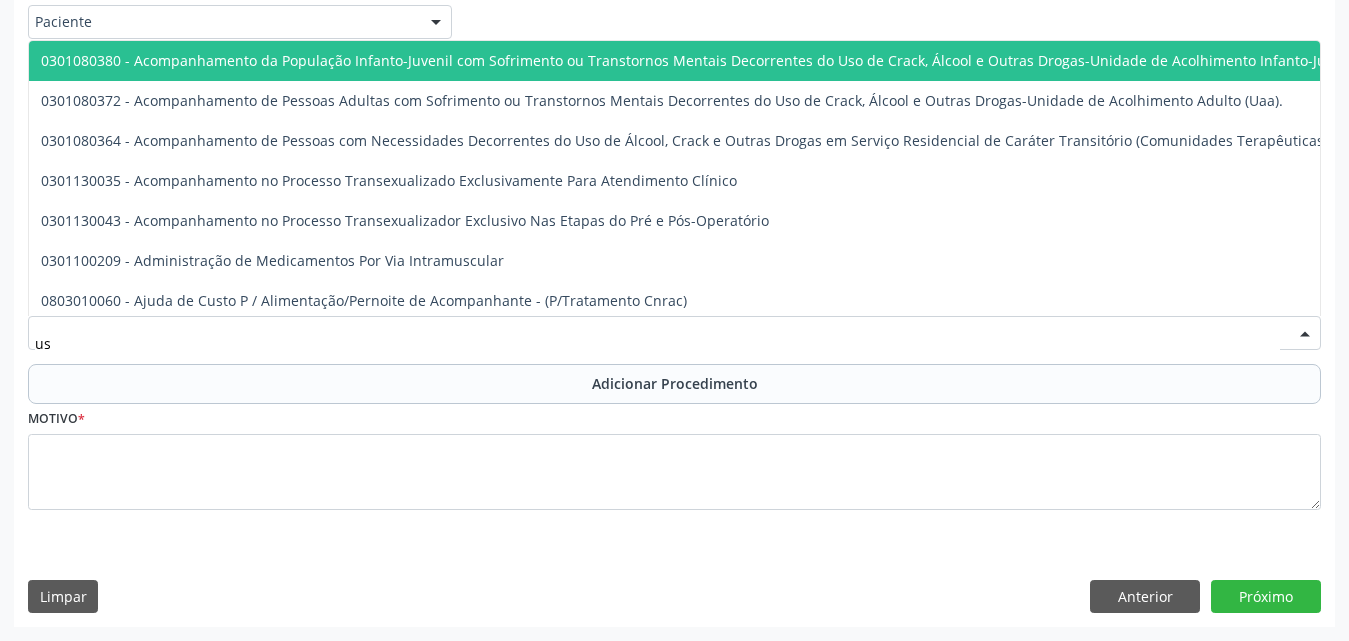 type on "u" 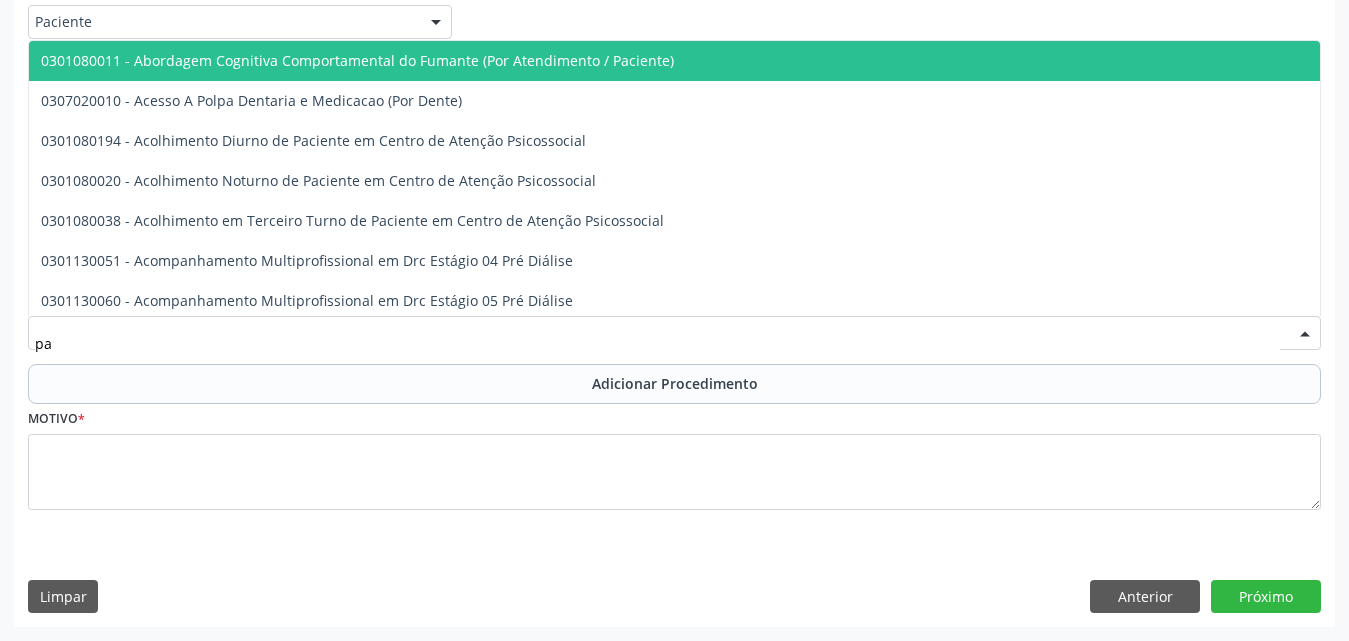type on "p" 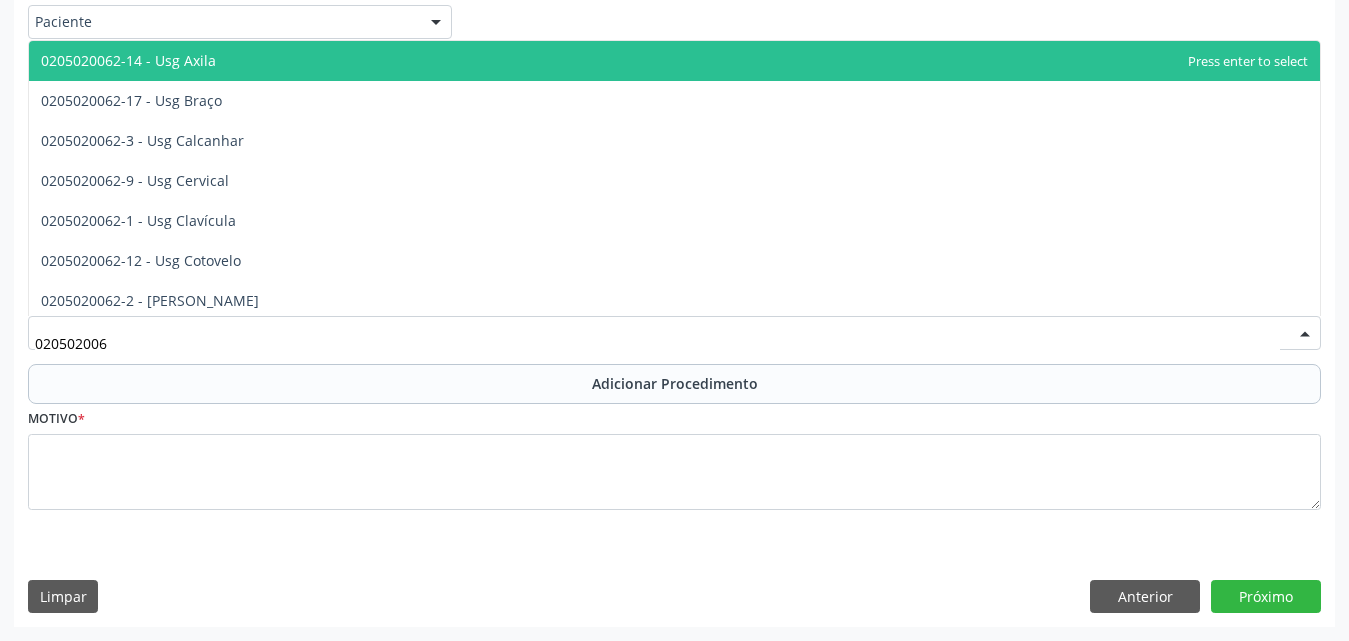 type on "0205020062" 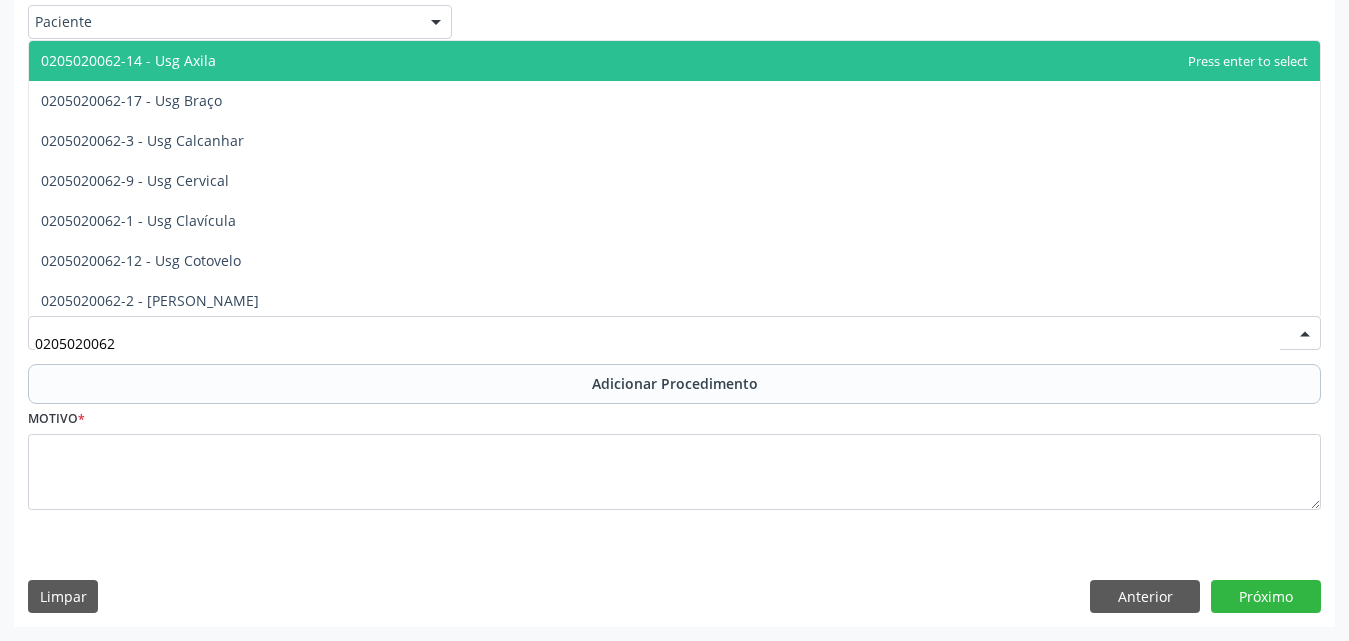 click on "0205020062-14 - Usg Axila" at bounding box center (128, 60) 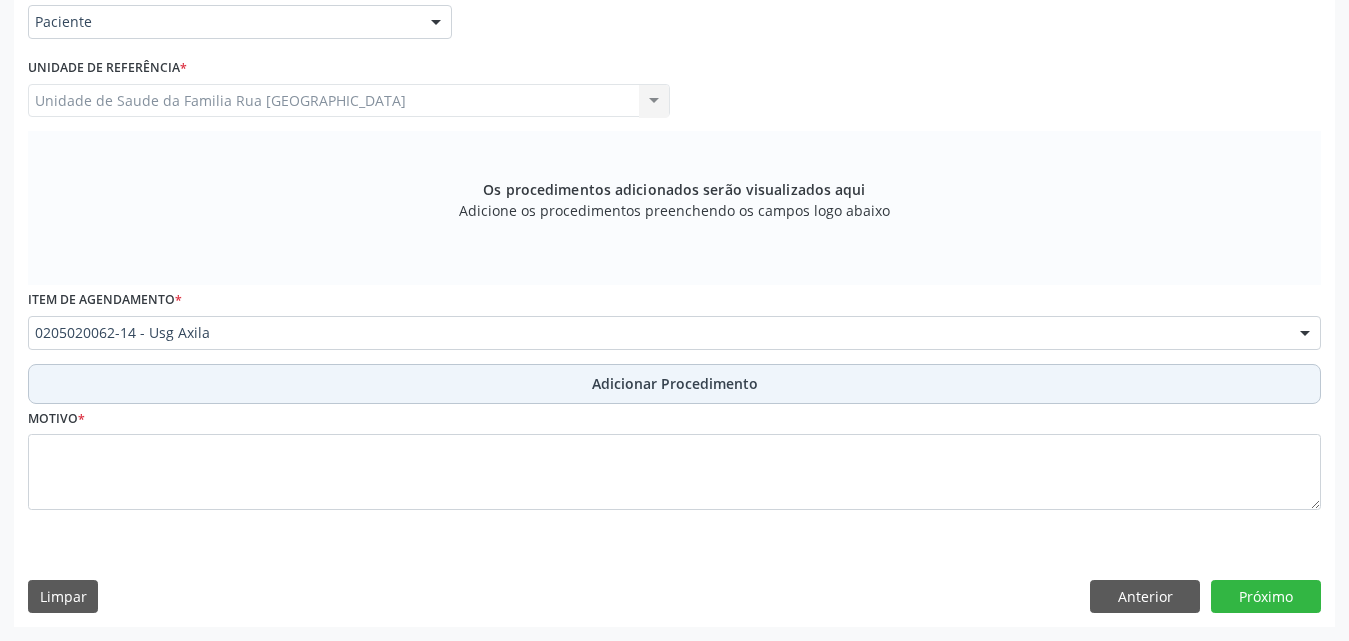 click on "Adicionar Procedimento" at bounding box center [675, 383] 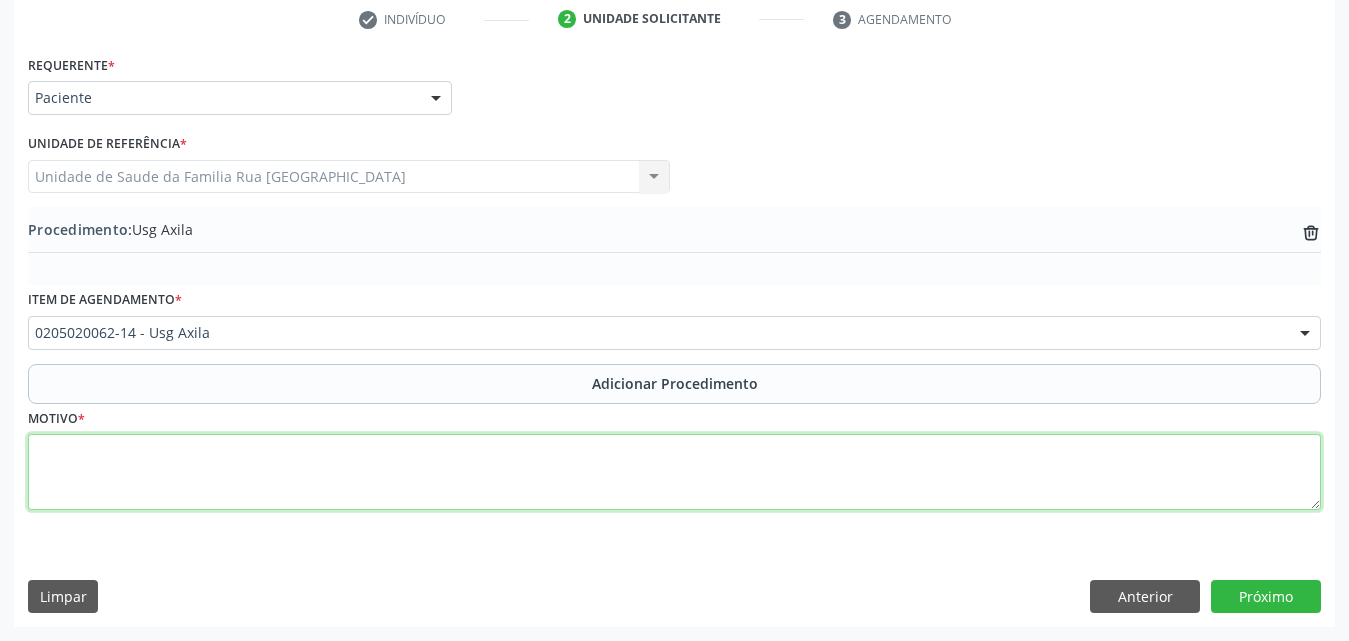 click at bounding box center [674, 472] 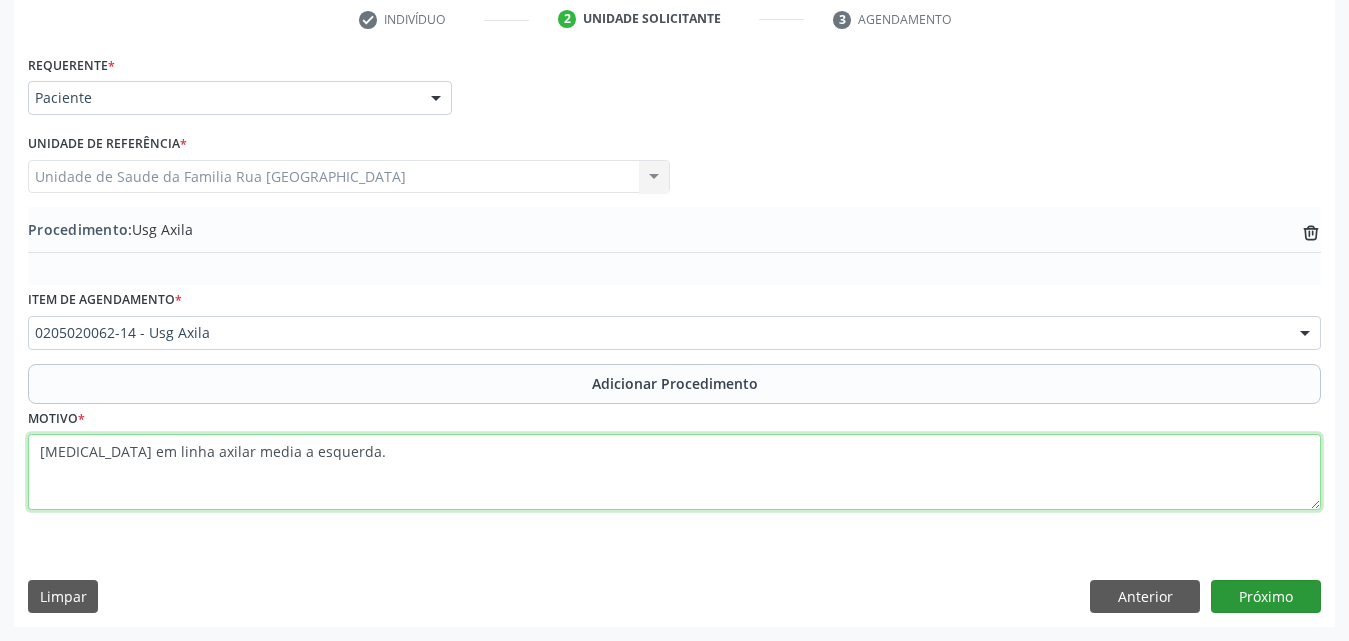 type on "[MEDICAL_DATA] em linha axilar media a esquerda." 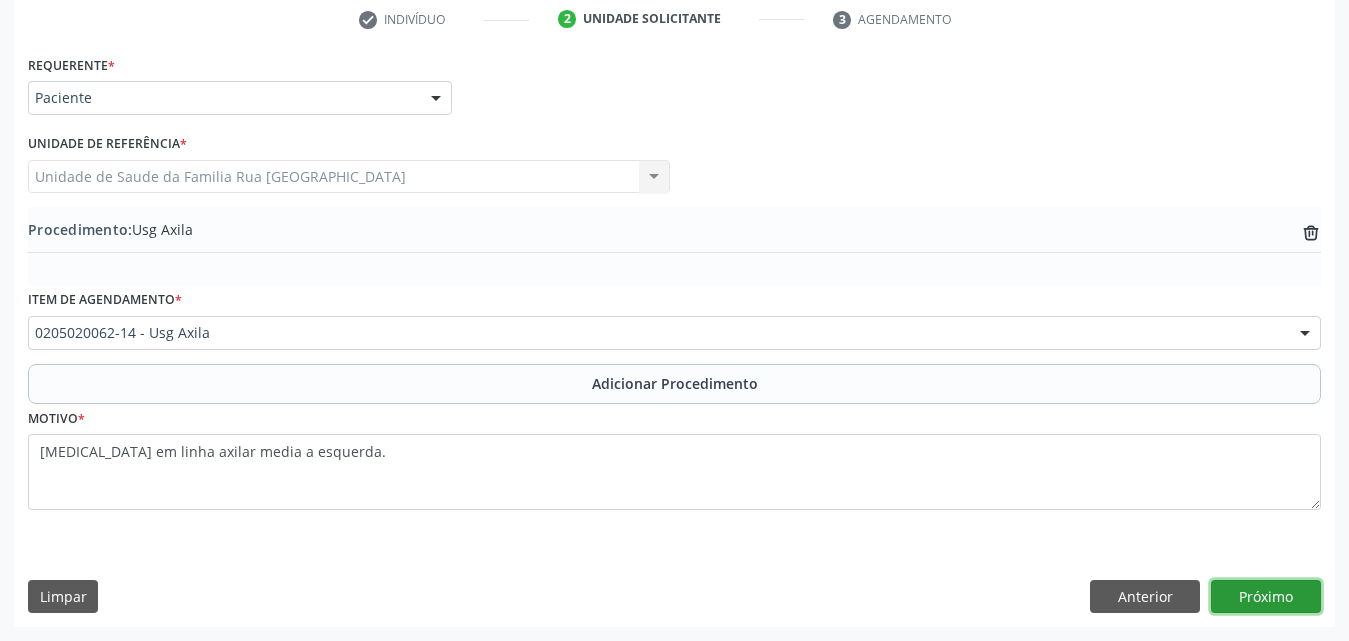 click on "Próximo" at bounding box center [1266, 597] 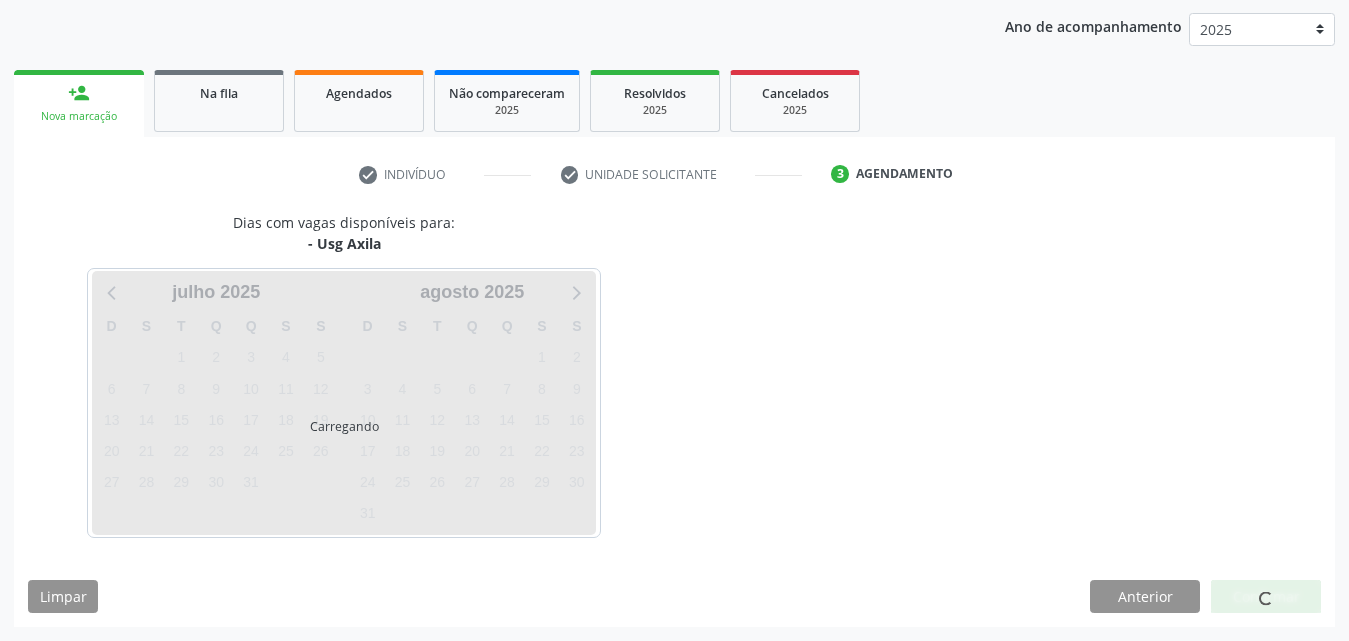 scroll, scrollTop: 316, scrollLeft: 0, axis: vertical 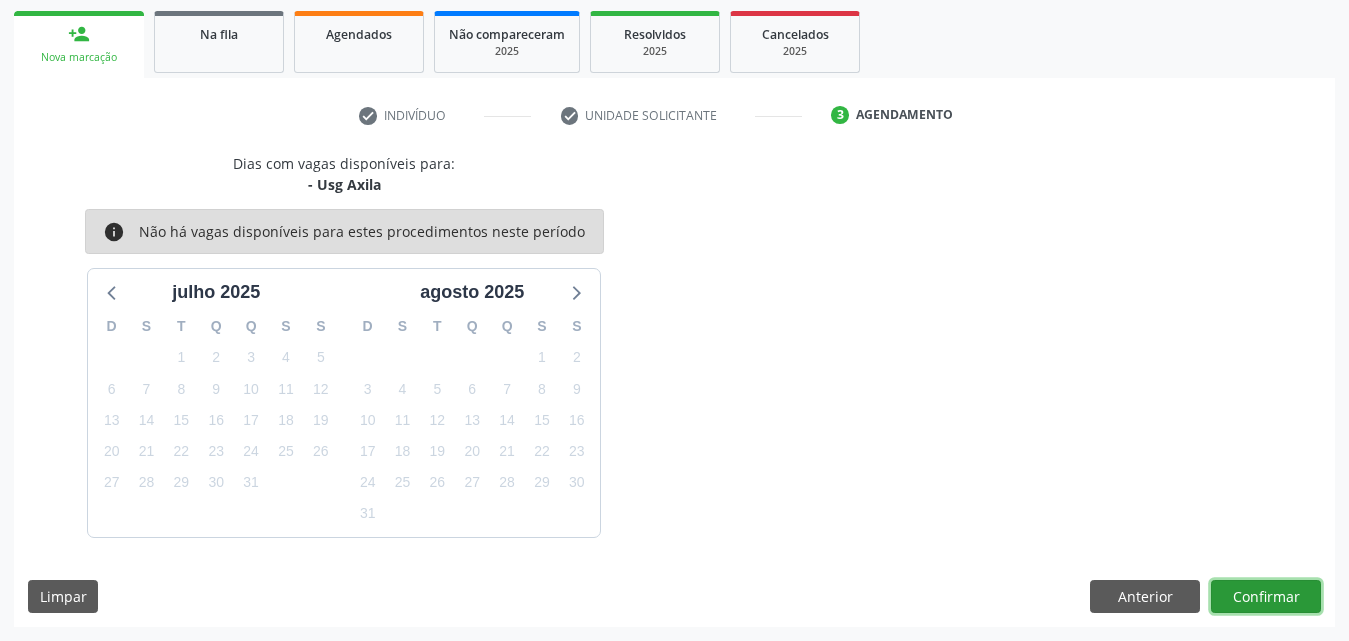 click on "Confirmar" at bounding box center (1266, 597) 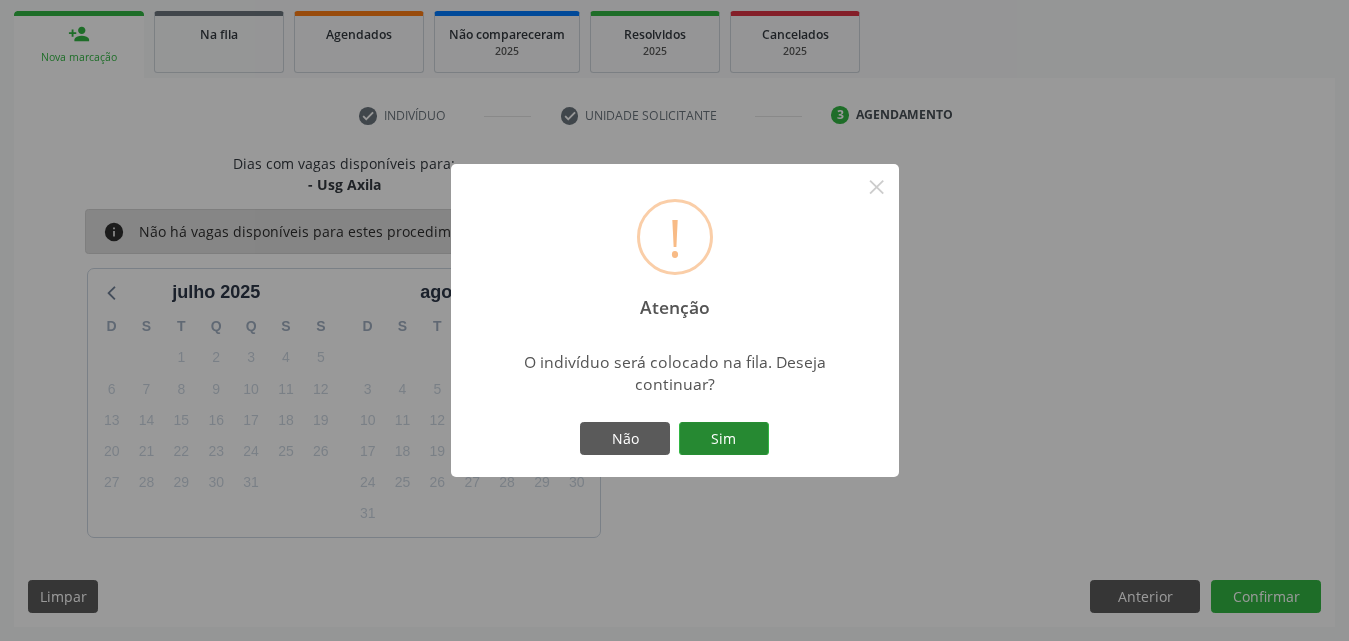 click on "Sim" at bounding box center (724, 439) 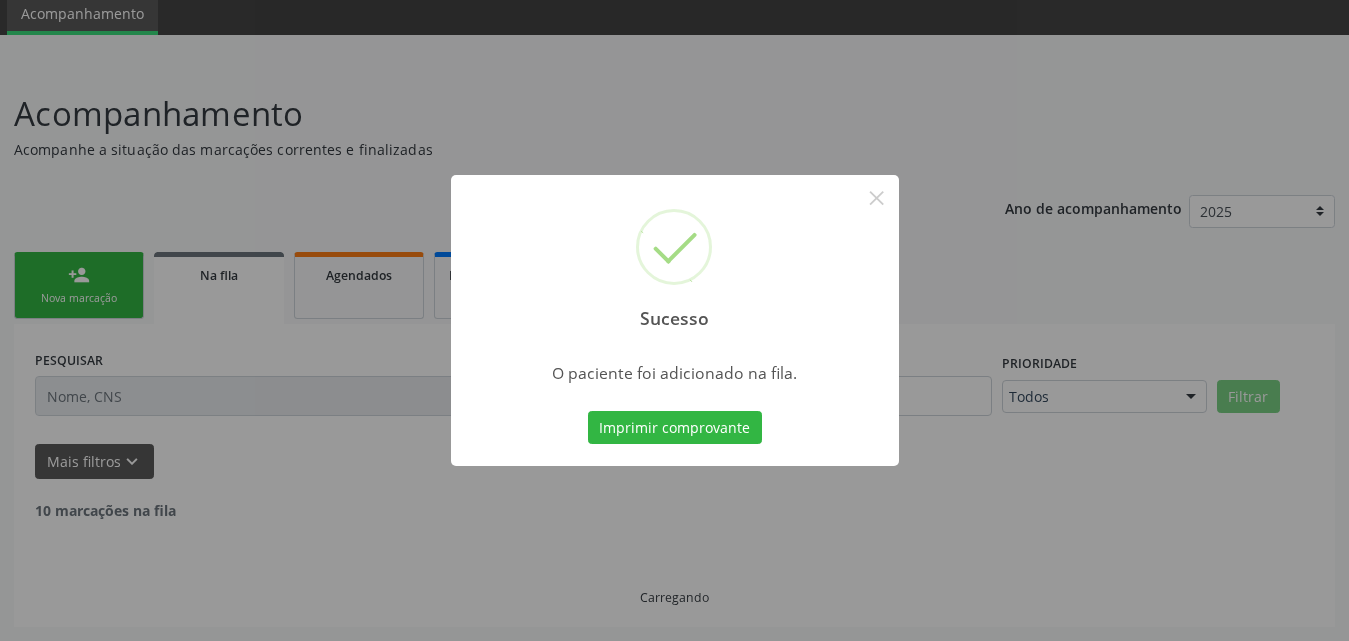 scroll, scrollTop: 54, scrollLeft: 0, axis: vertical 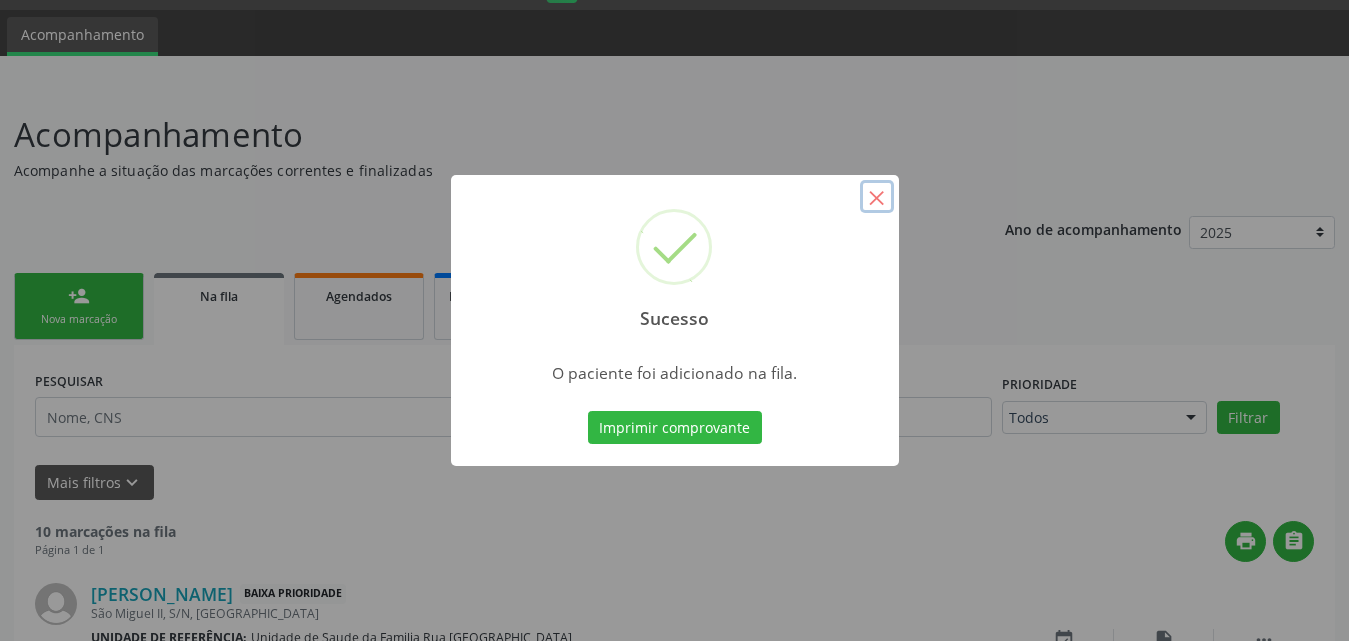 click on "×" at bounding box center (877, 197) 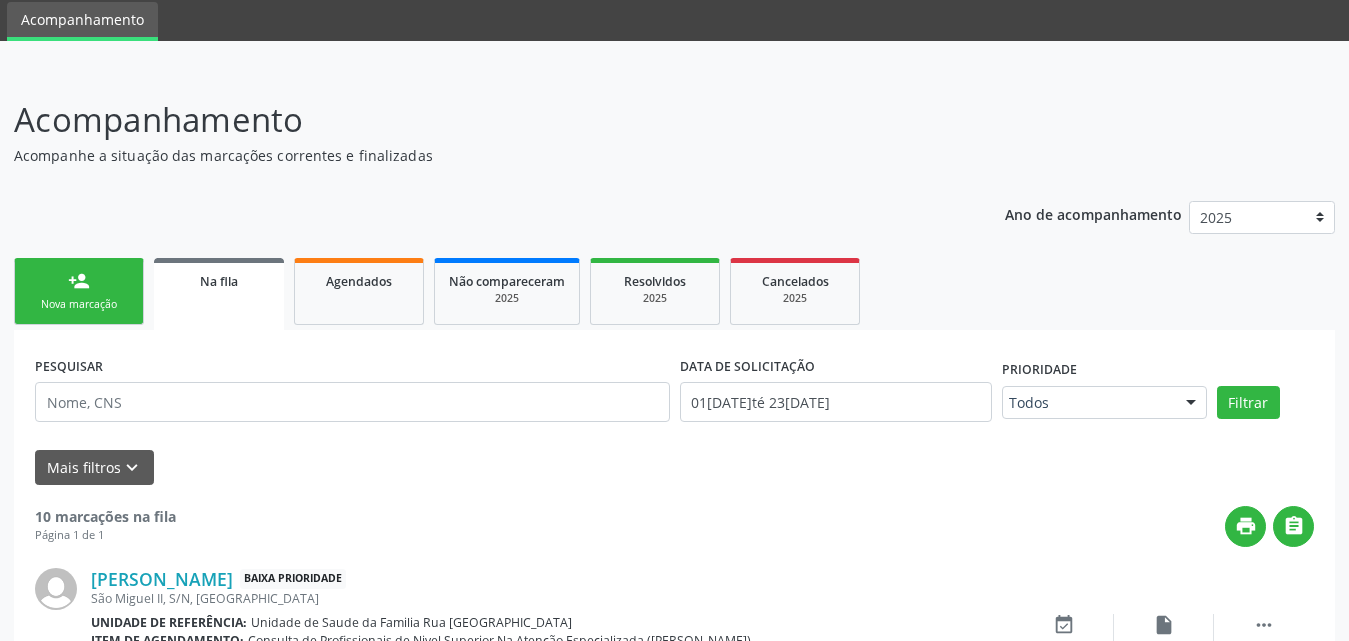 scroll, scrollTop: 0, scrollLeft: 0, axis: both 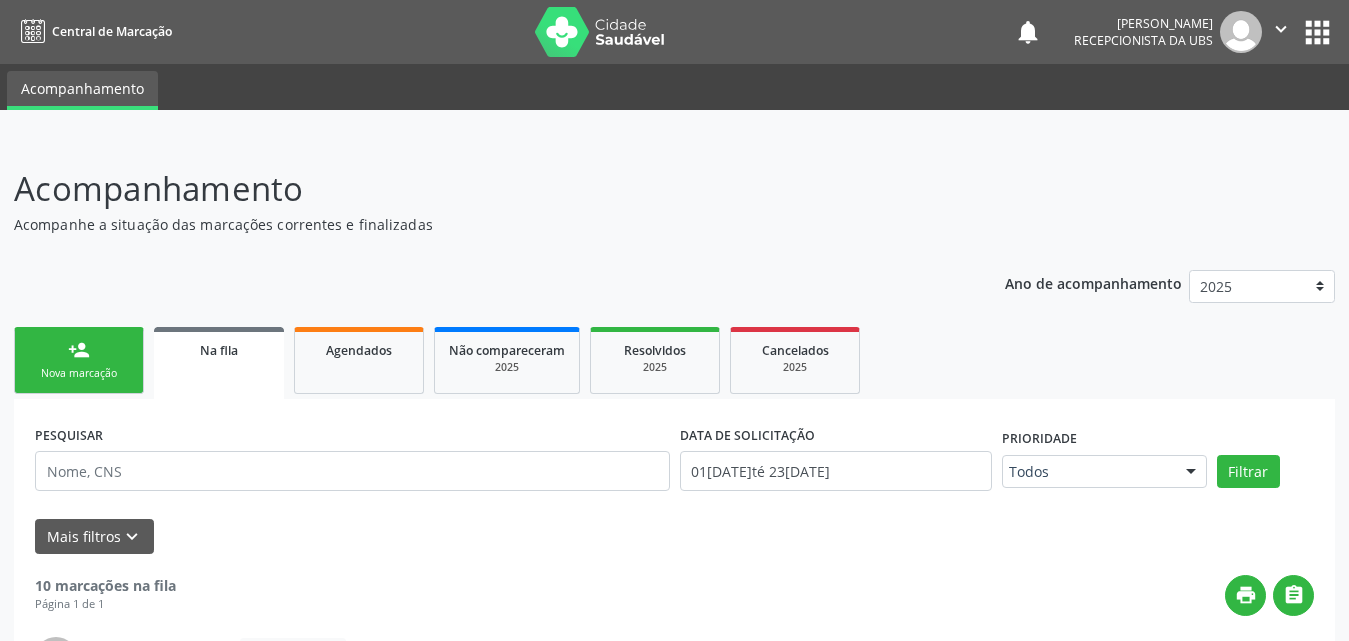 click on "person_add
Nova marcação" at bounding box center [79, 360] 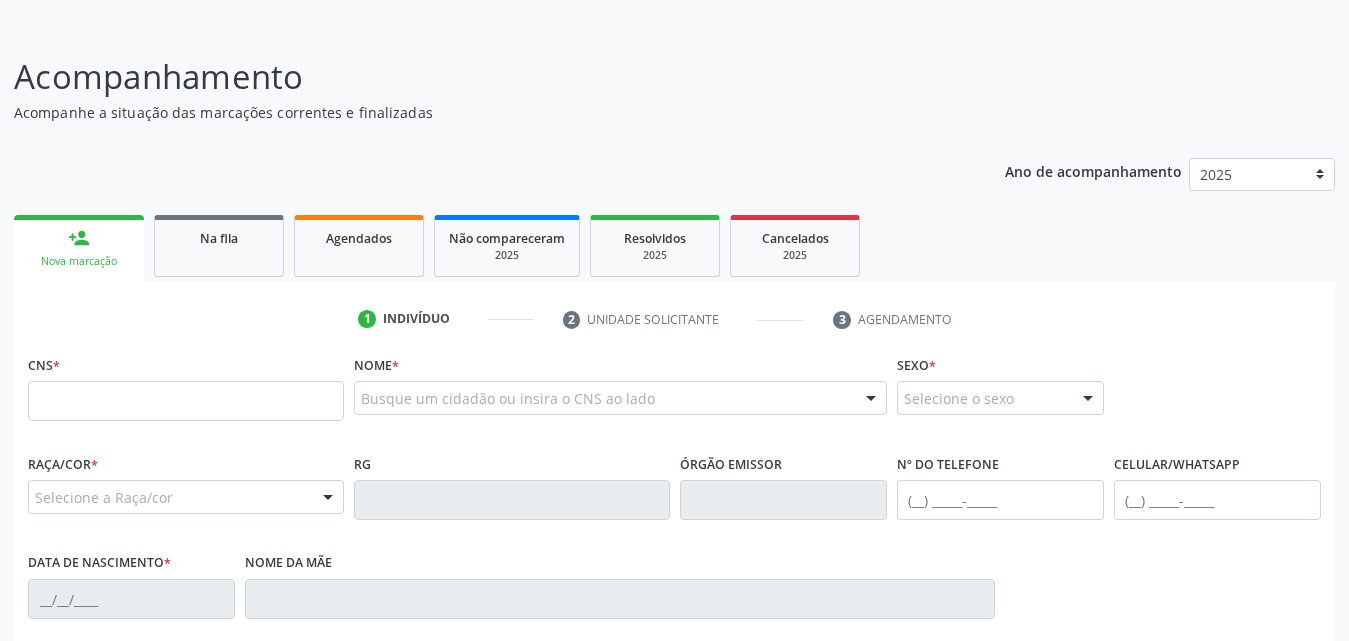 scroll, scrollTop: 300, scrollLeft: 0, axis: vertical 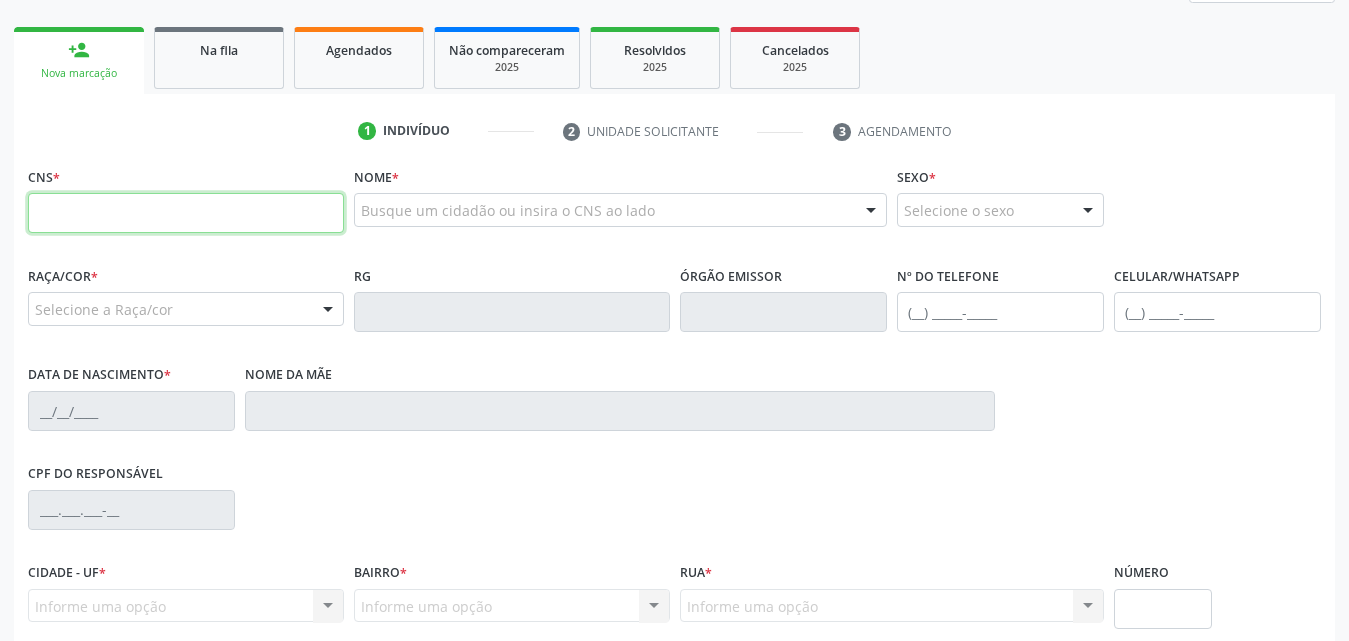 drag, startPoint x: 232, startPoint y: 216, endPoint x: 243, endPoint y: 212, distance: 11.7046995 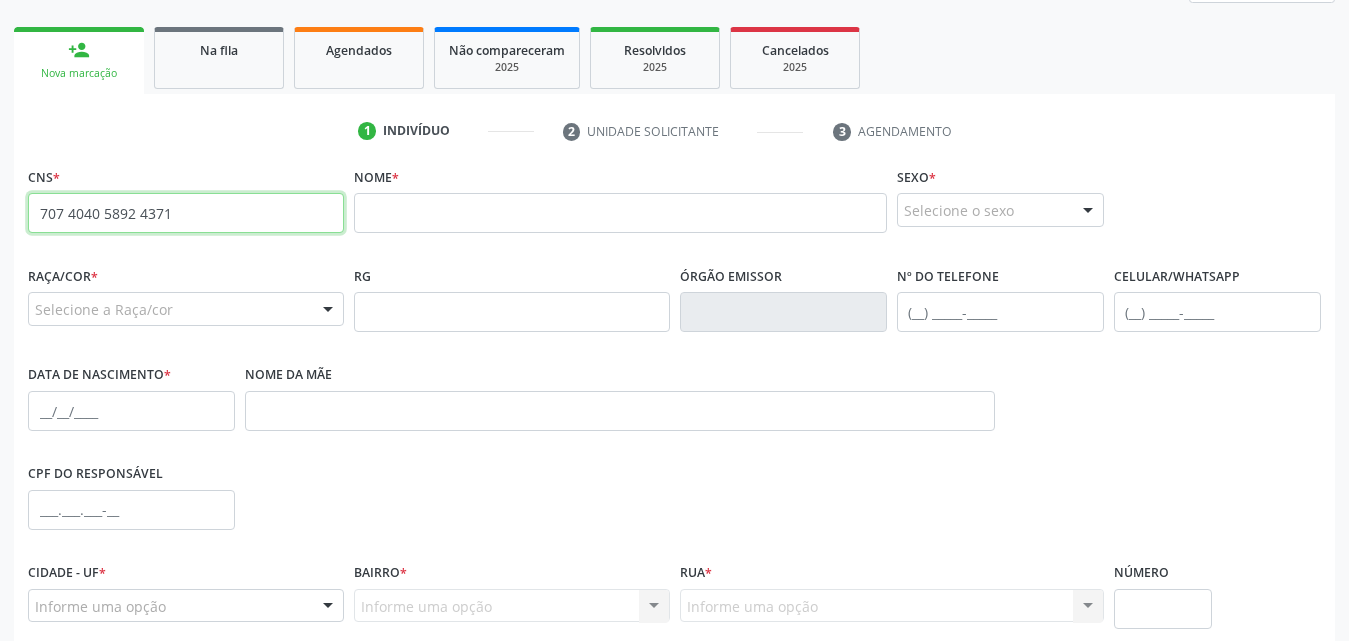 click on "707 4040 5892 4371" at bounding box center (186, 213) 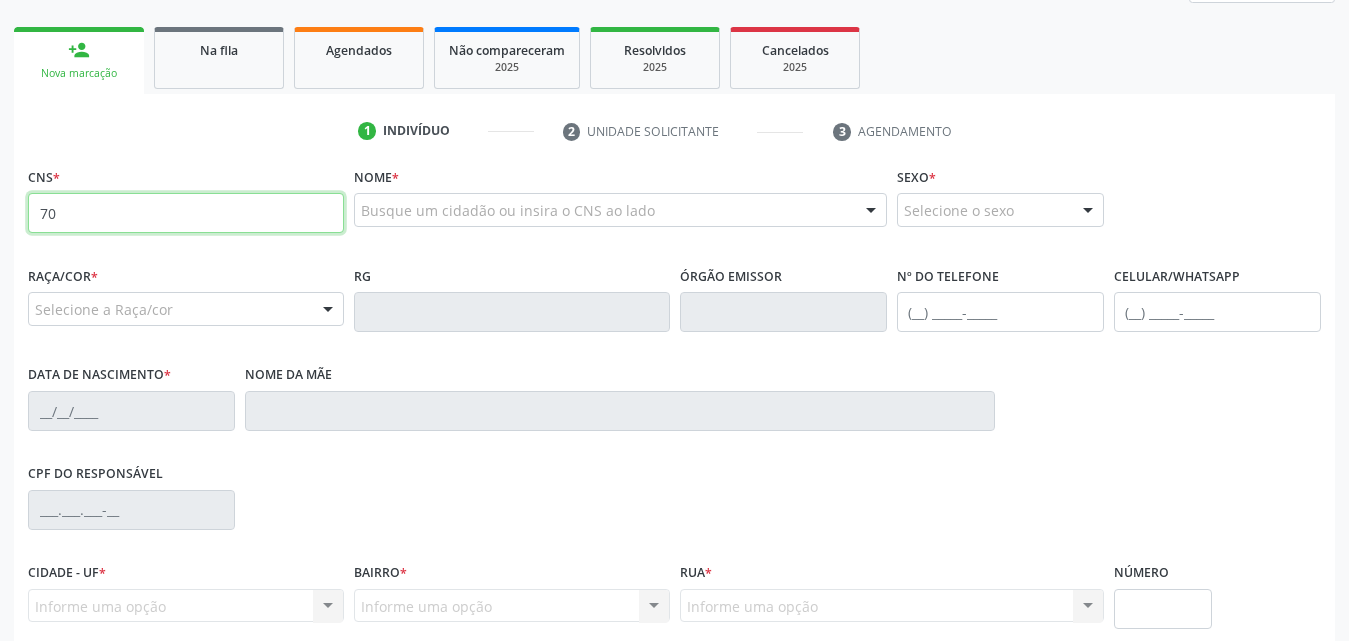 type on "7" 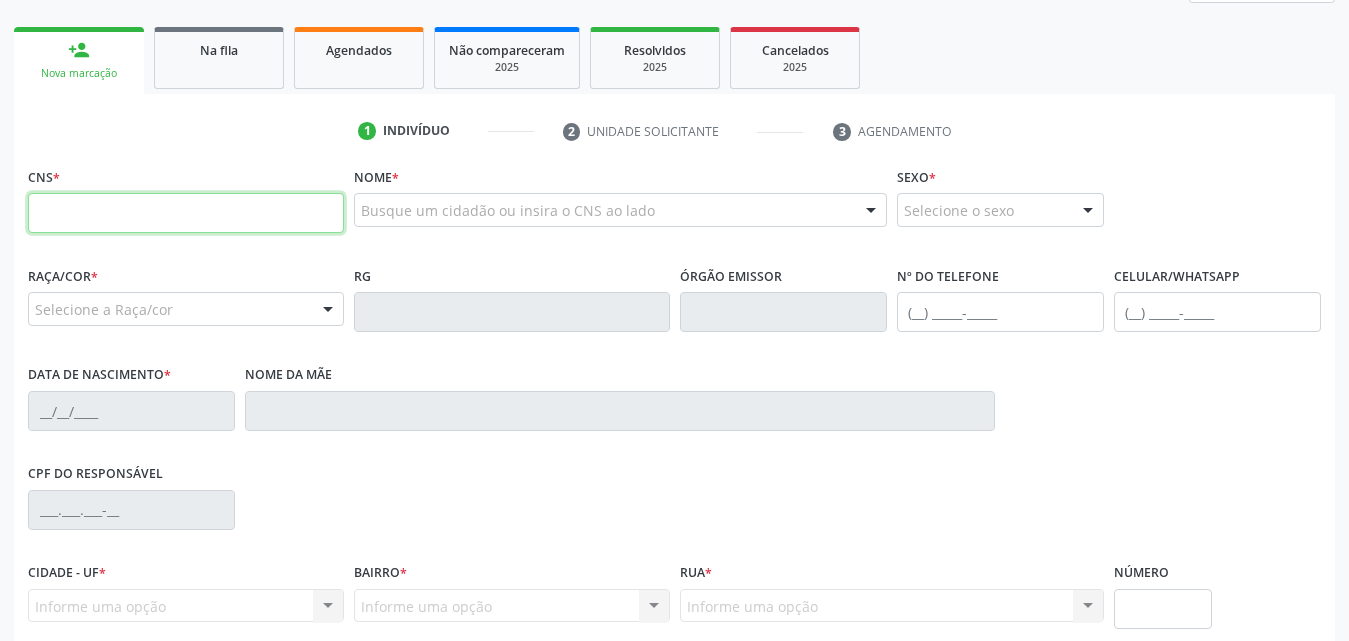 type 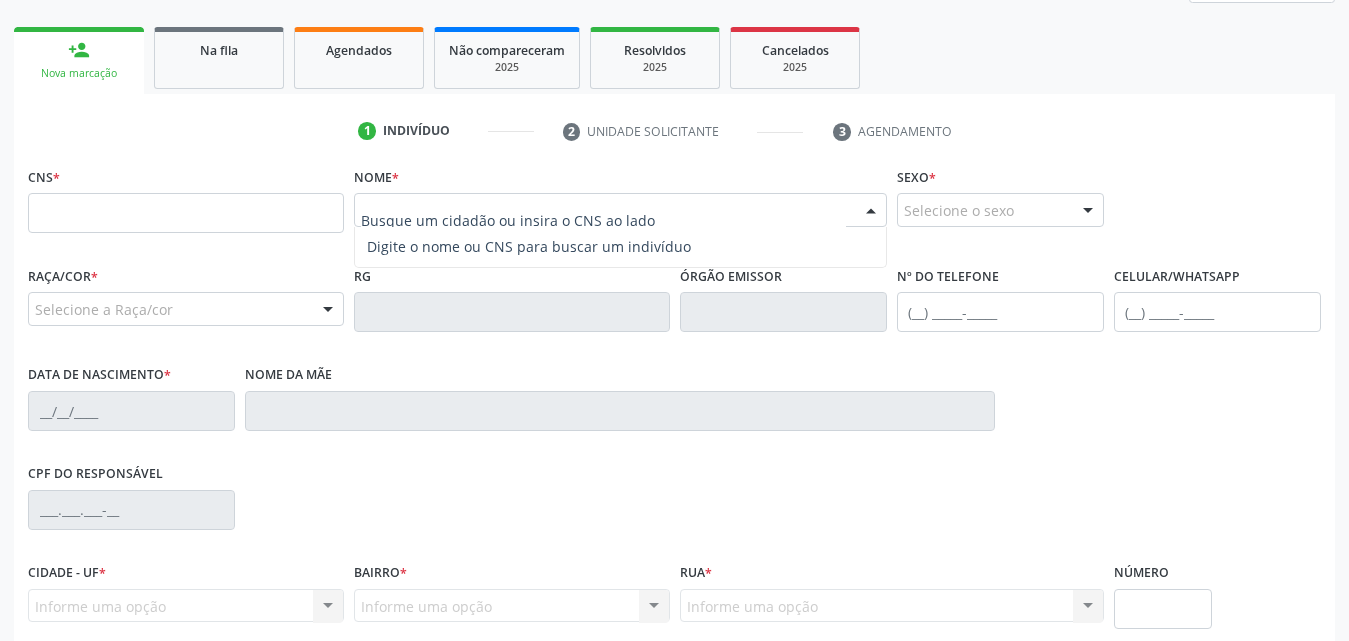 paste on "[PERSON_NAME]" 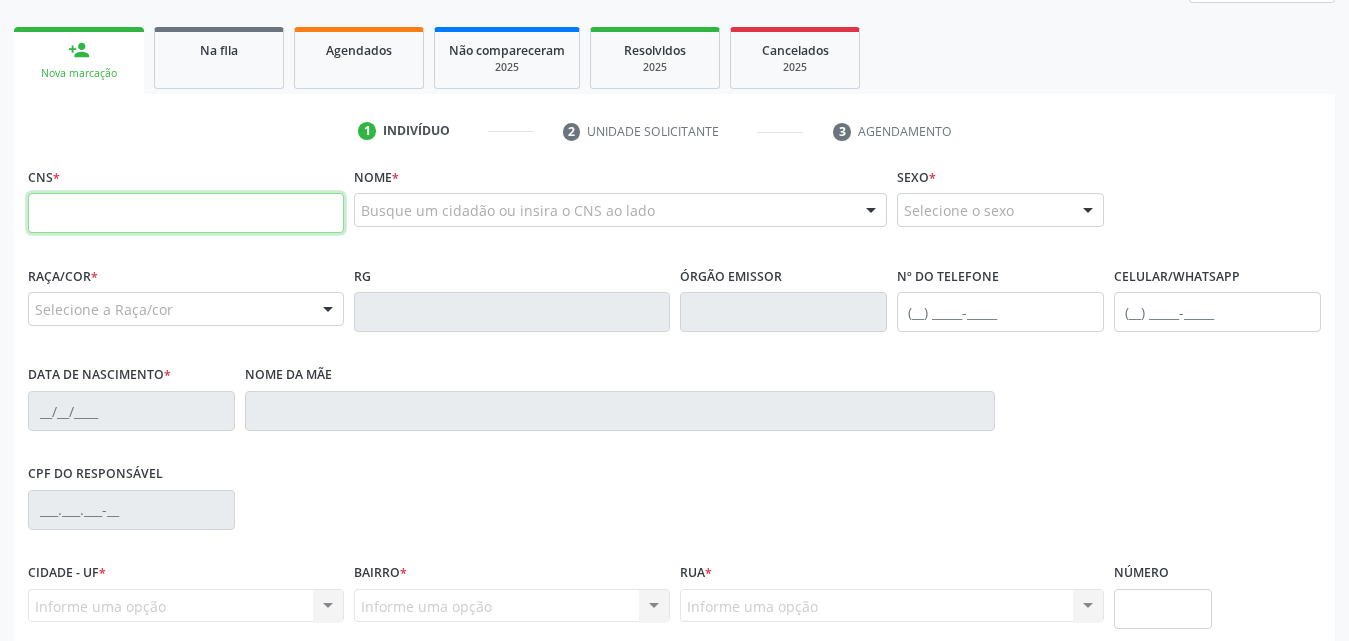 paste on "707 4040 5892 4371" 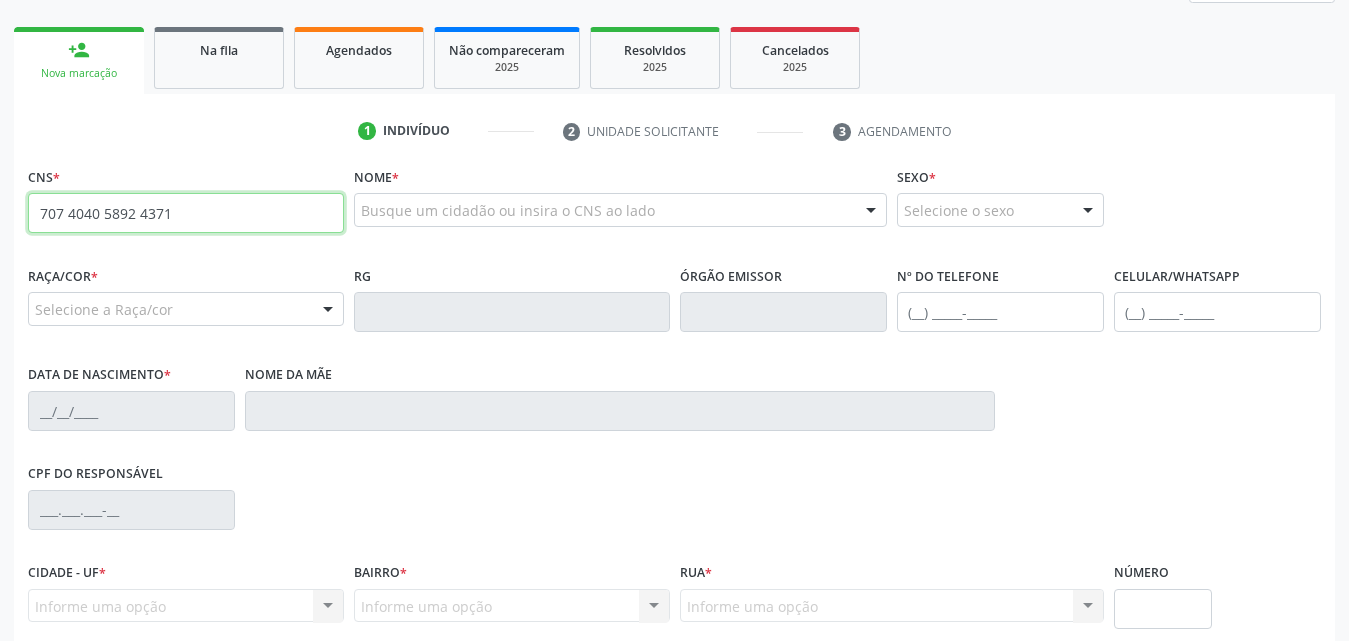 type on "707 4040 5892 4371" 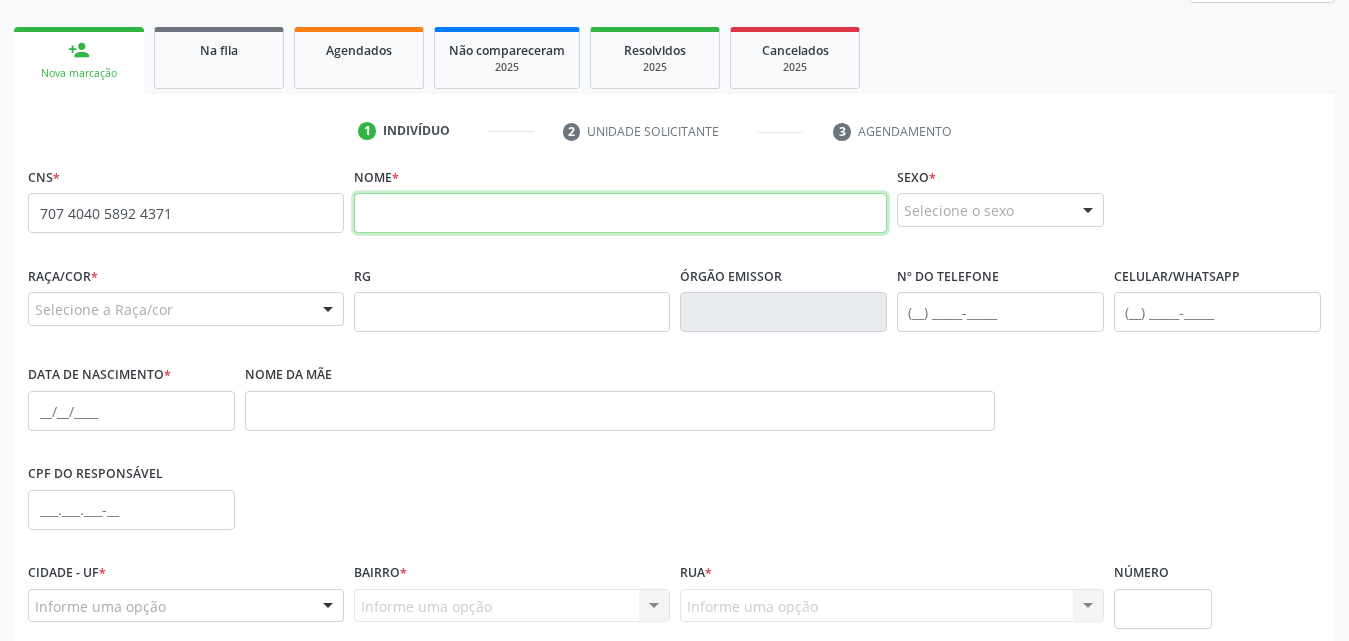 click at bounding box center [620, 213] 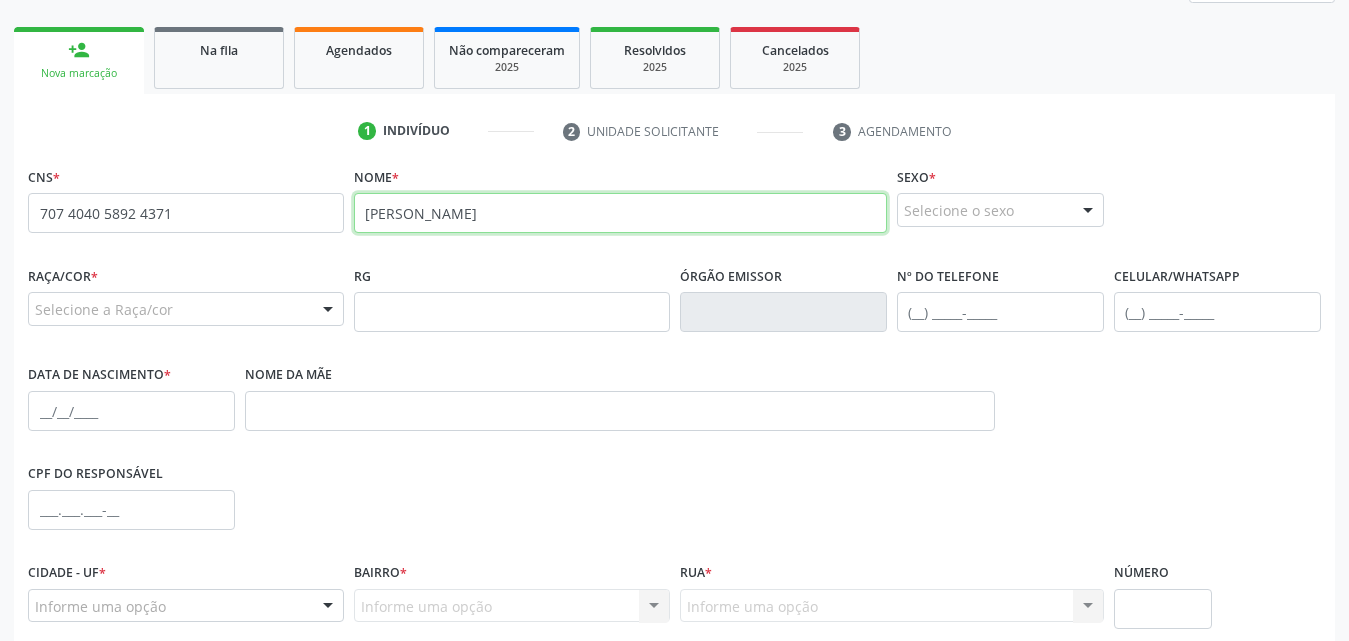 type on "[PERSON_NAME]" 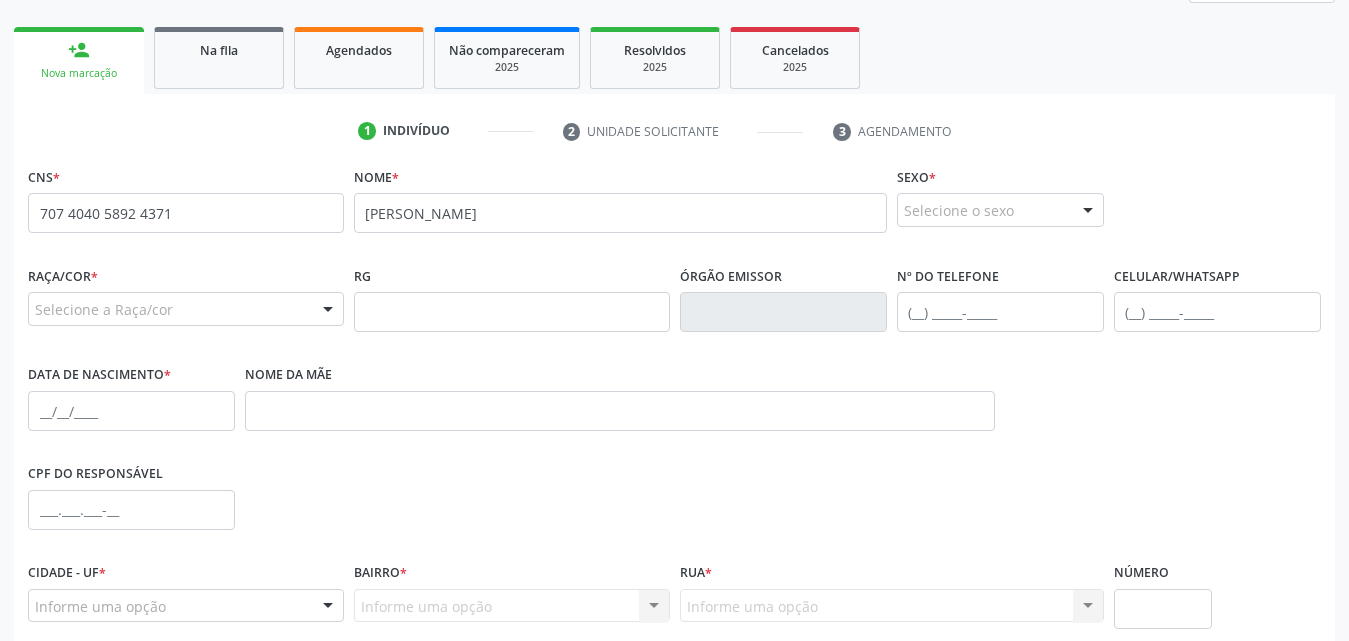 click at bounding box center [1088, 211] 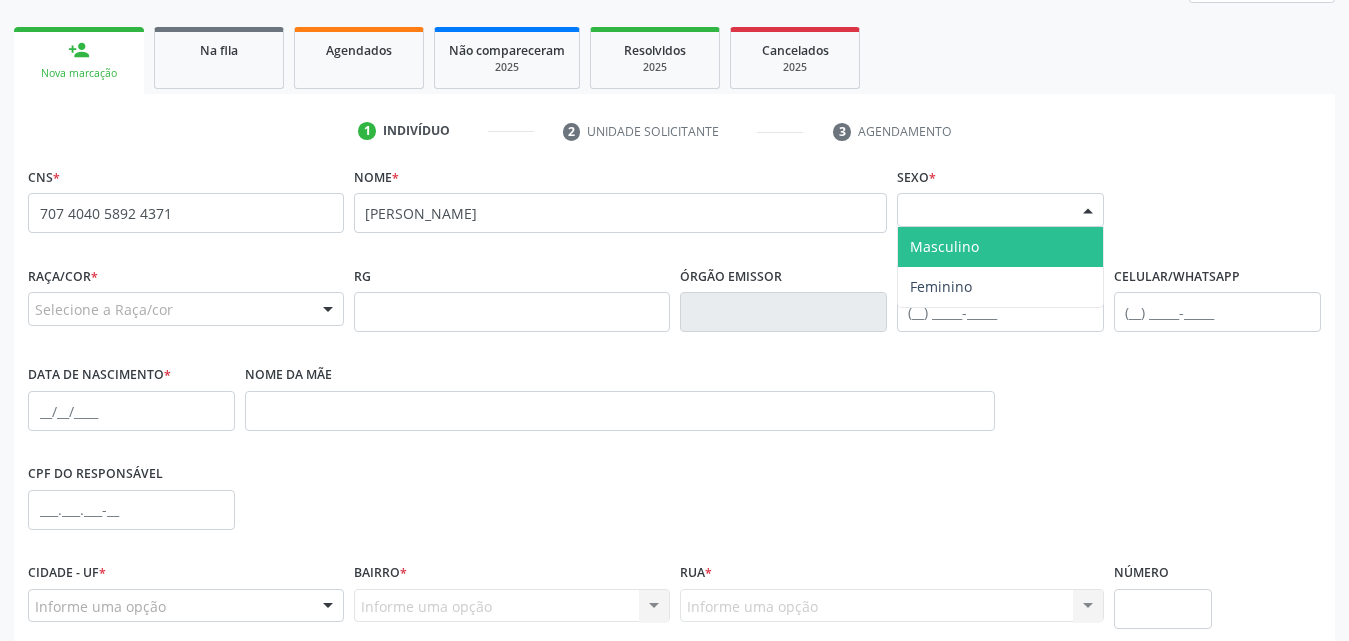 click on "Masculino" at bounding box center (1000, 247) 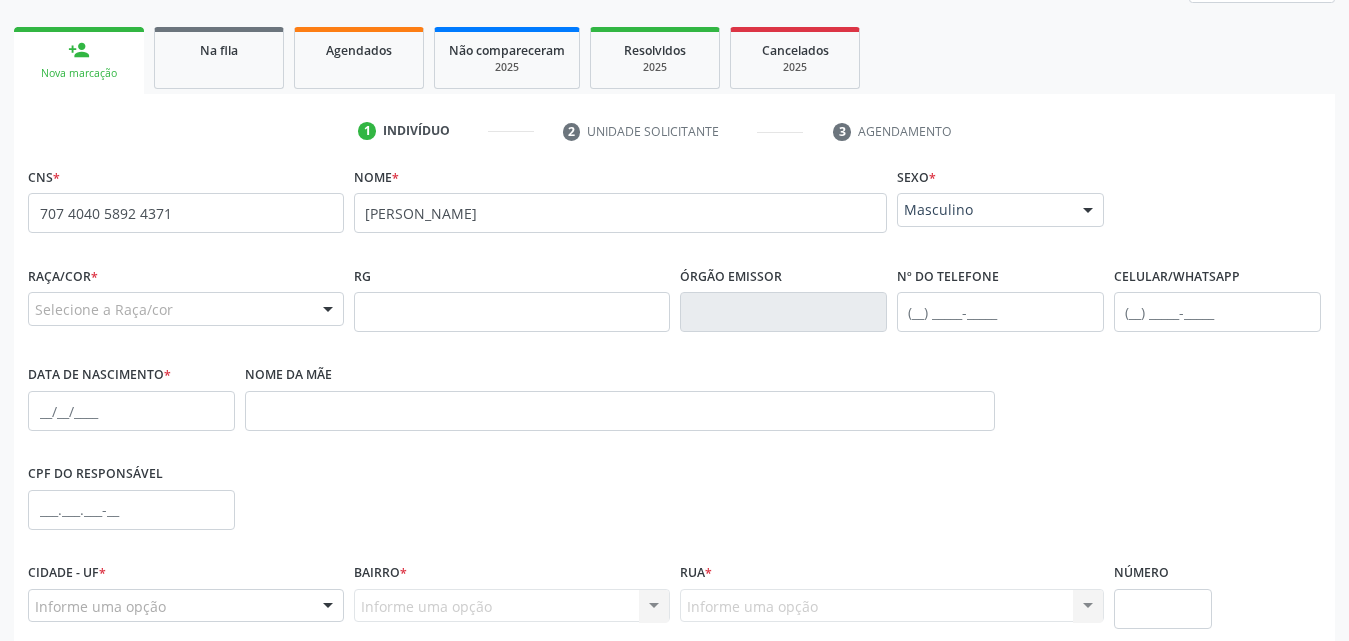 click on "Selecione a Raça/cor" at bounding box center (186, 309) 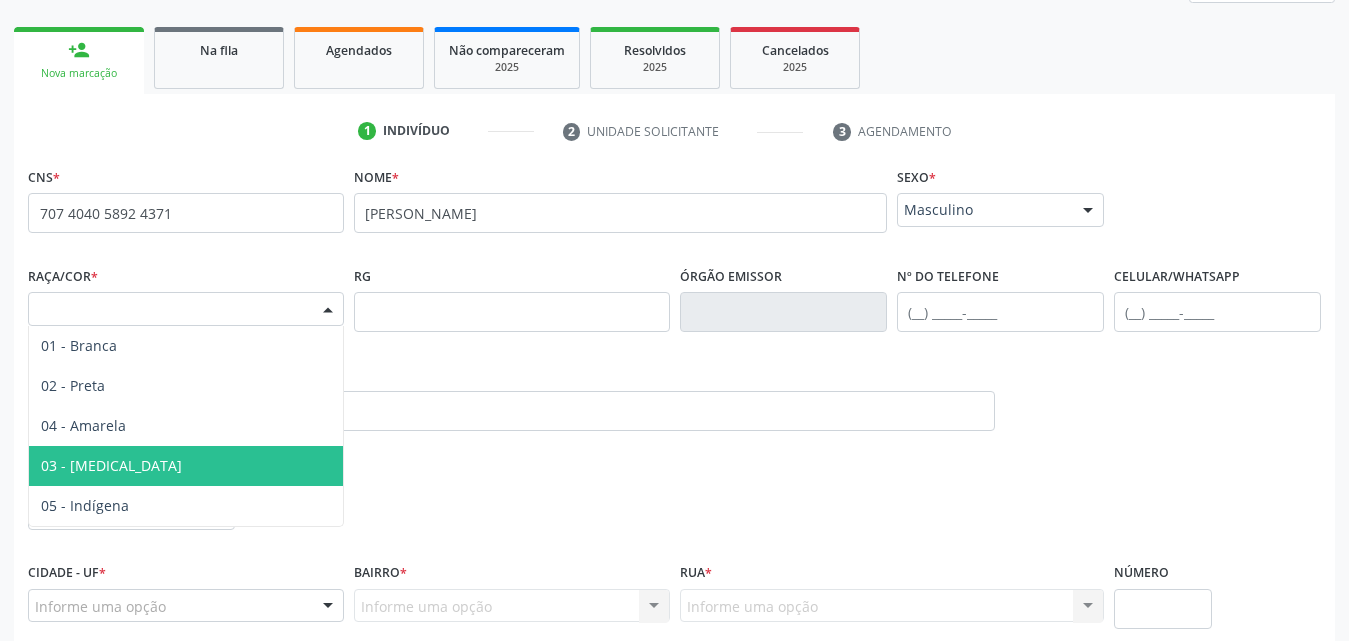 click on "03 - [MEDICAL_DATA]" at bounding box center (186, 466) 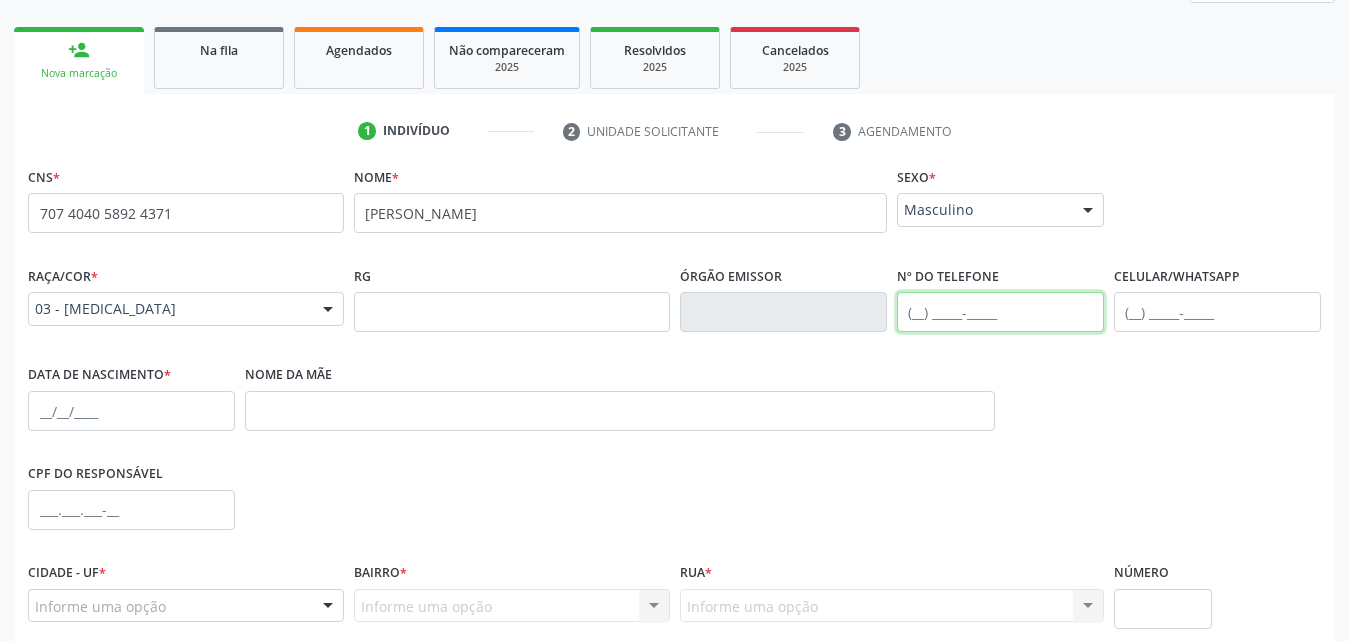 paste on "[PHONE_NUMBER]" 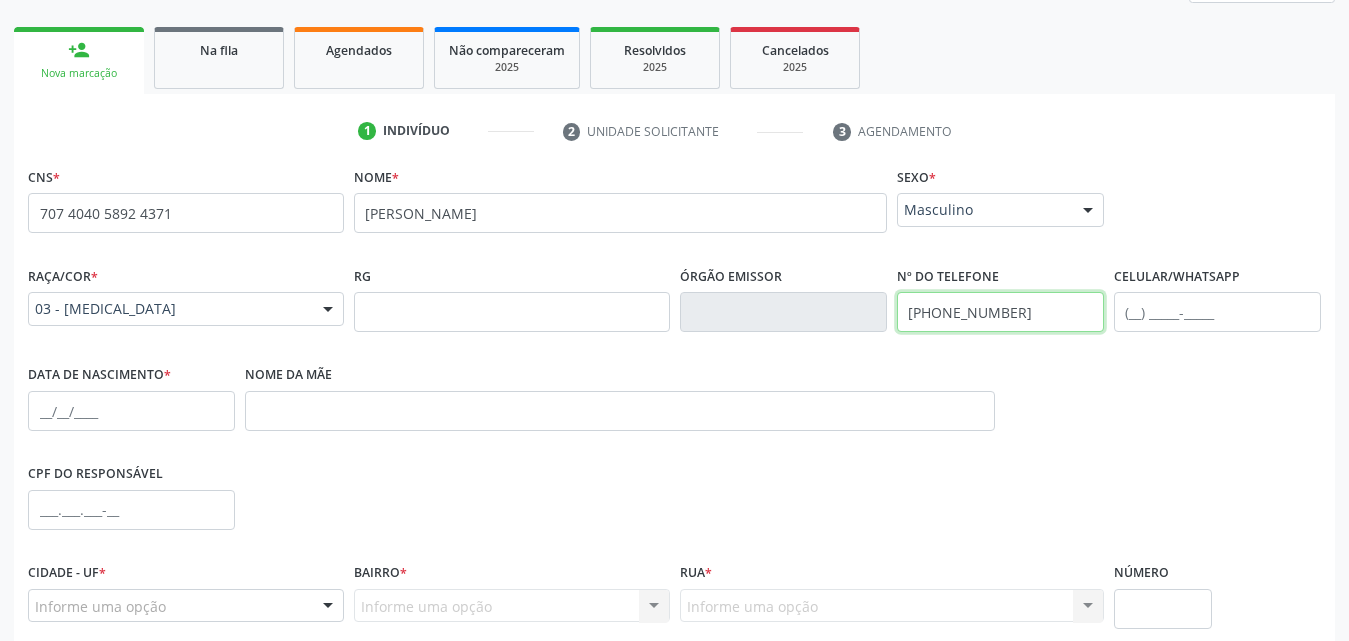 drag, startPoint x: 929, startPoint y: 313, endPoint x: 1013, endPoint y: 314, distance: 84.00595 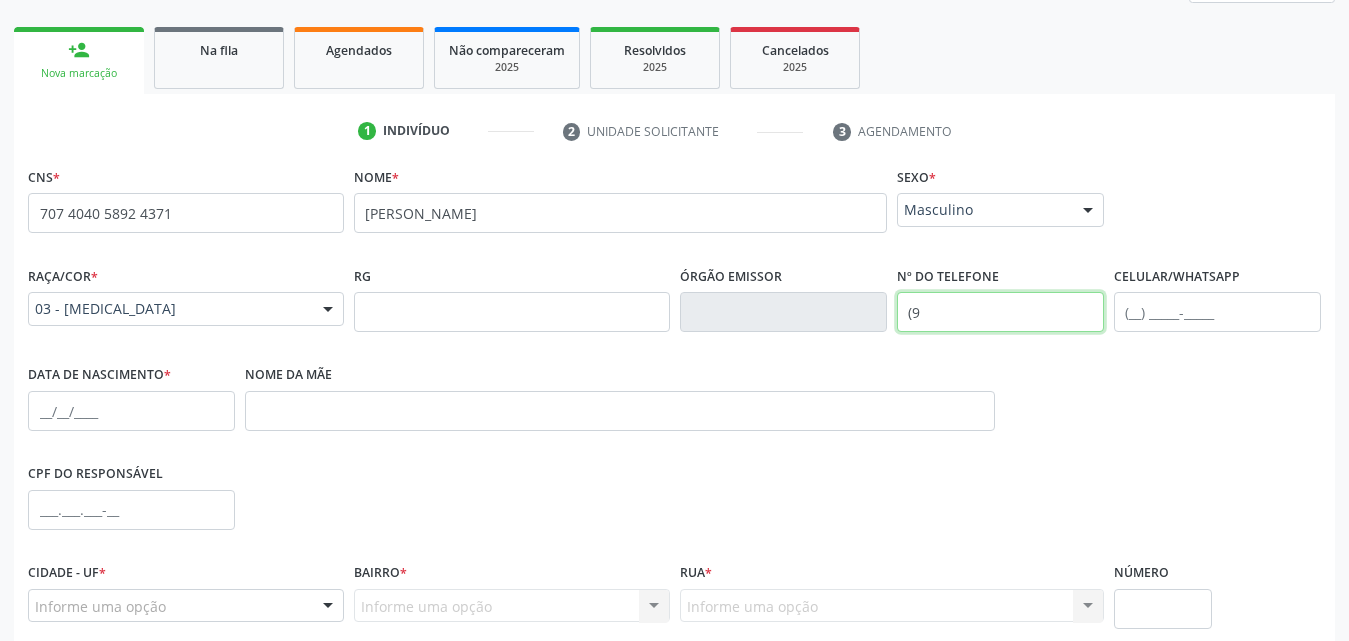 type on "(" 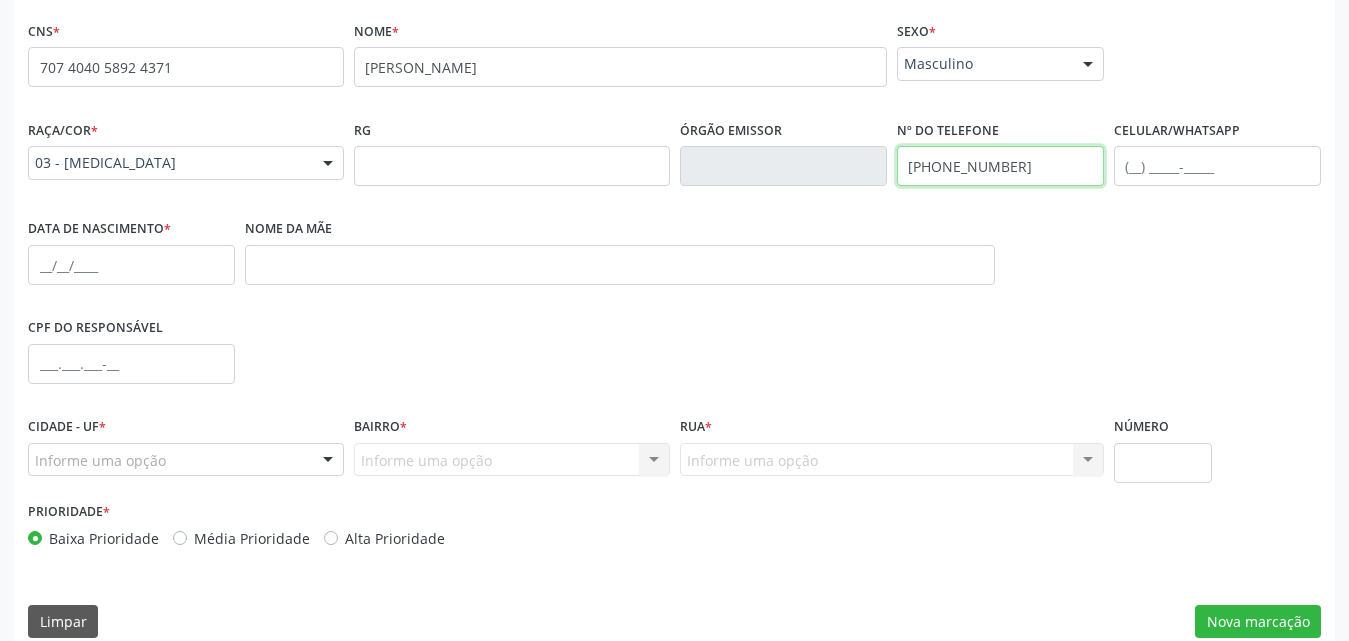 scroll, scrollTop: 471, scrollLeft: 0, axis: vertical 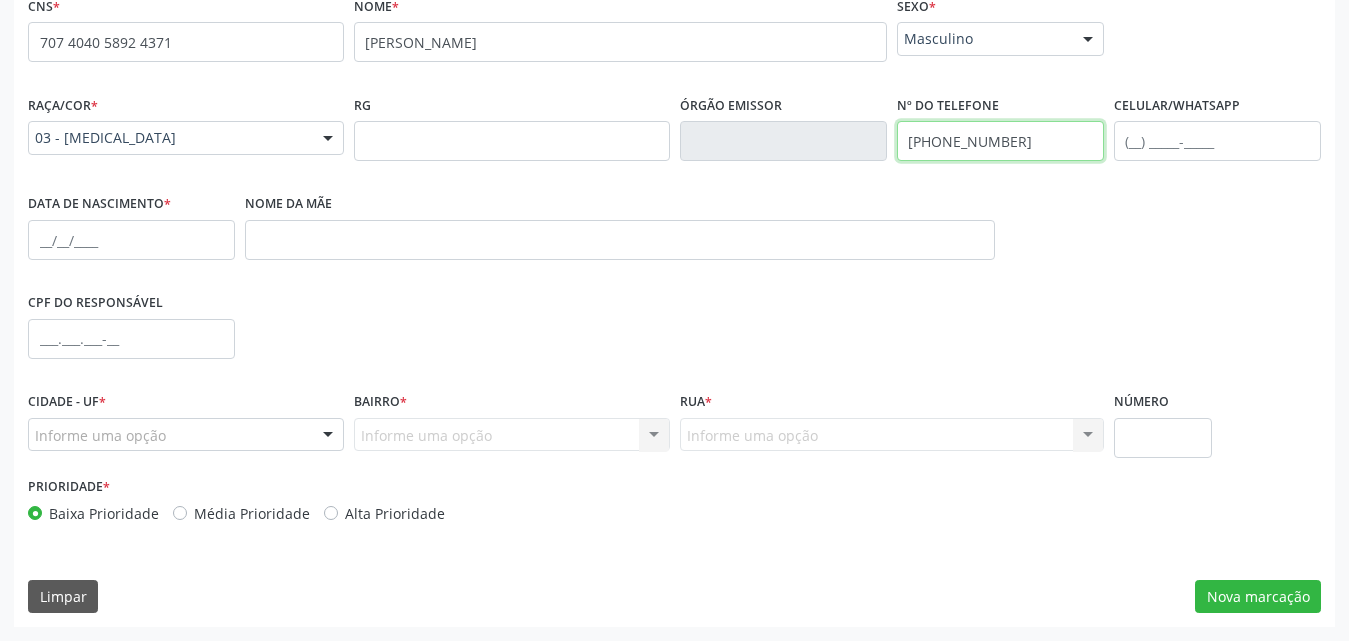 type on "[PHONE_NUMBER]" 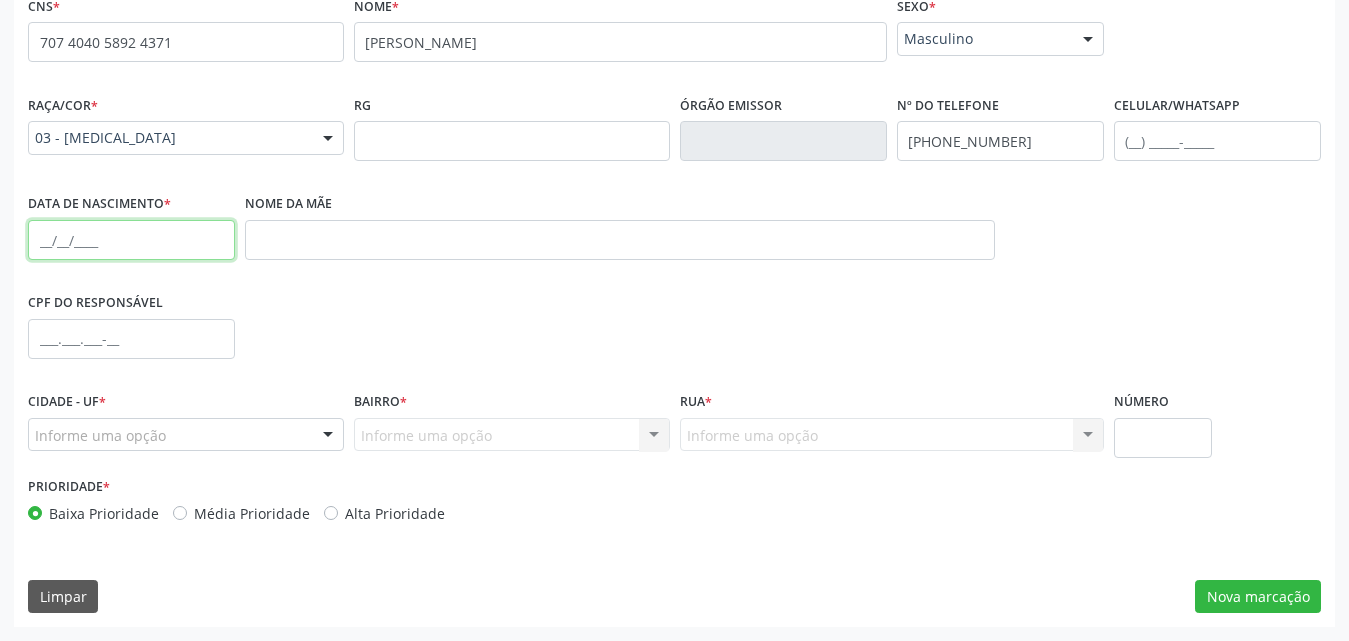 drag, startPoint x: 37, startPoint y: 243, endPoint x: 66, endPoint y: 245, distance: 29.068884 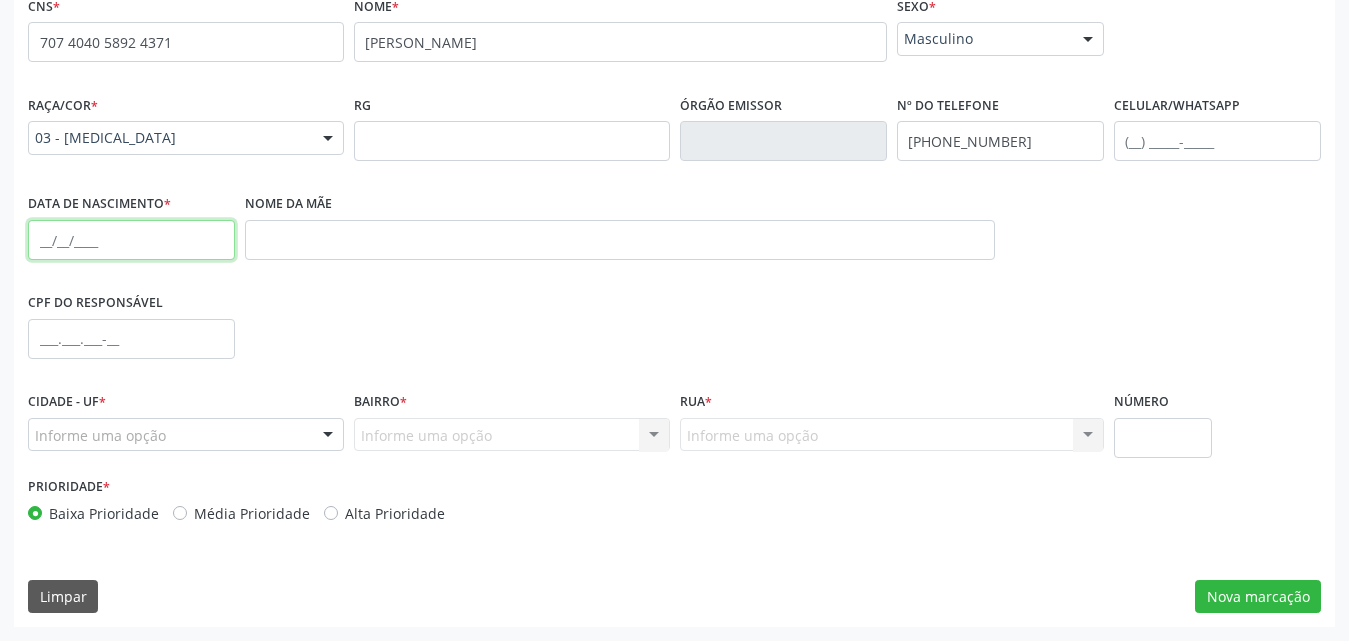 paste on "1[DATE]" 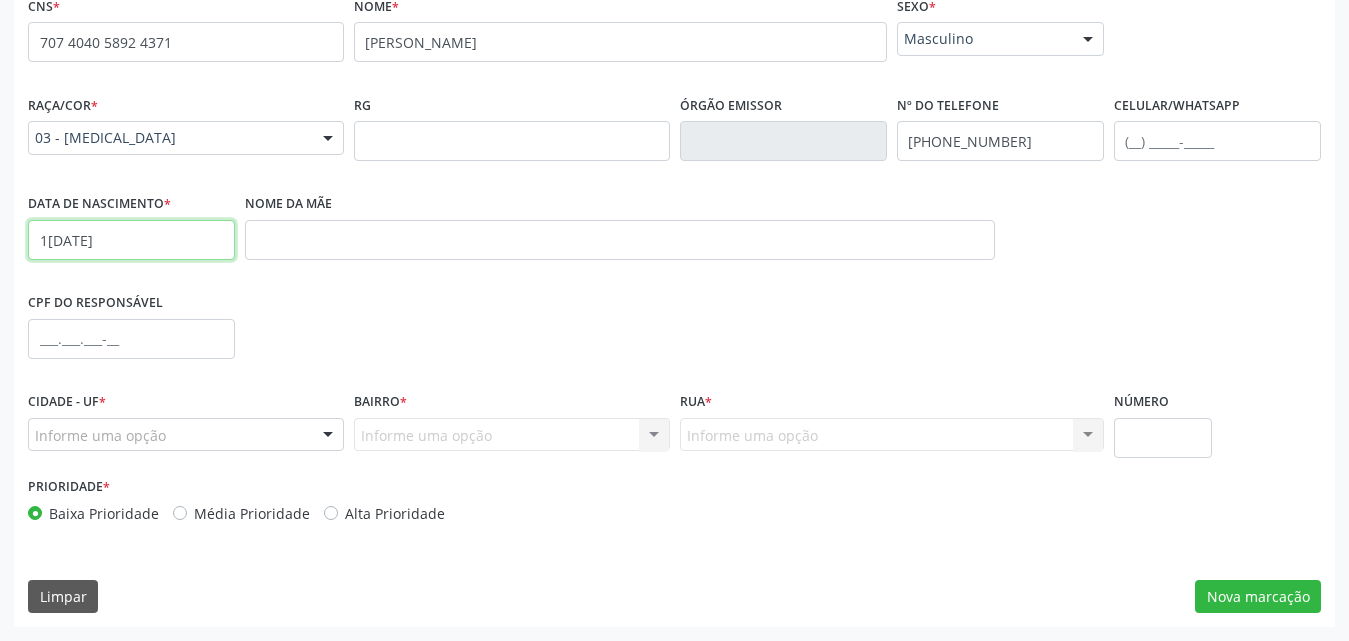 type on "1[DATE]" 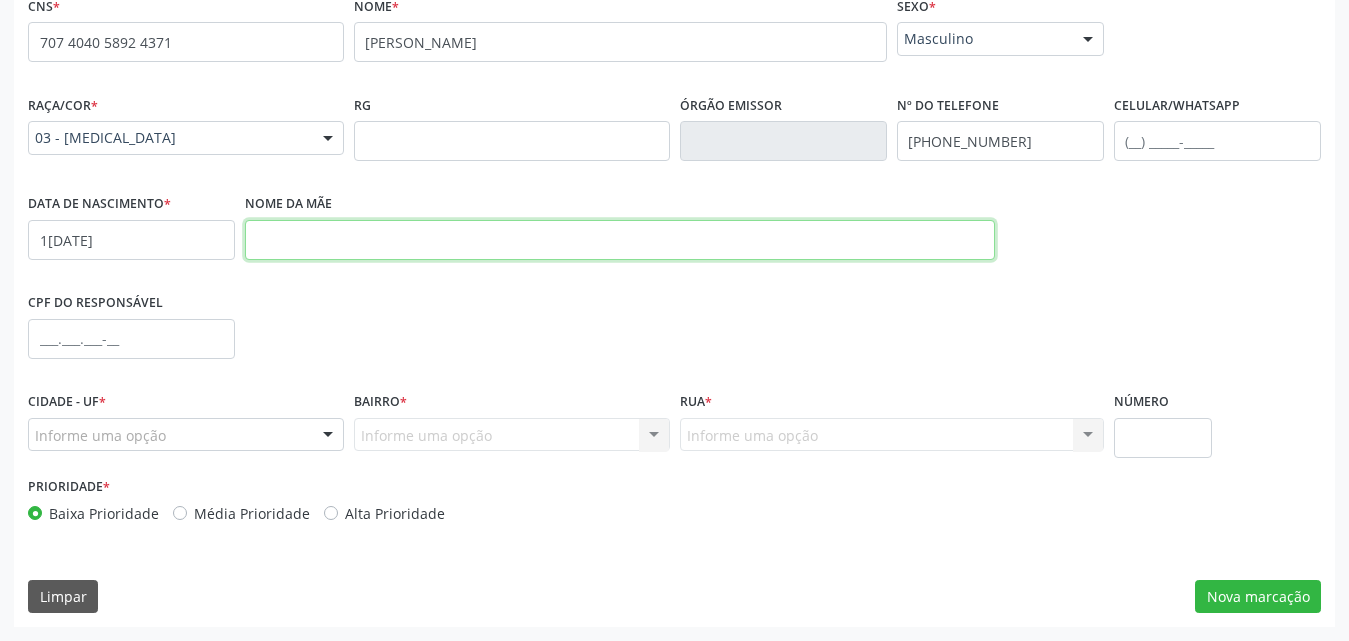click at bounding box center [620, 240] 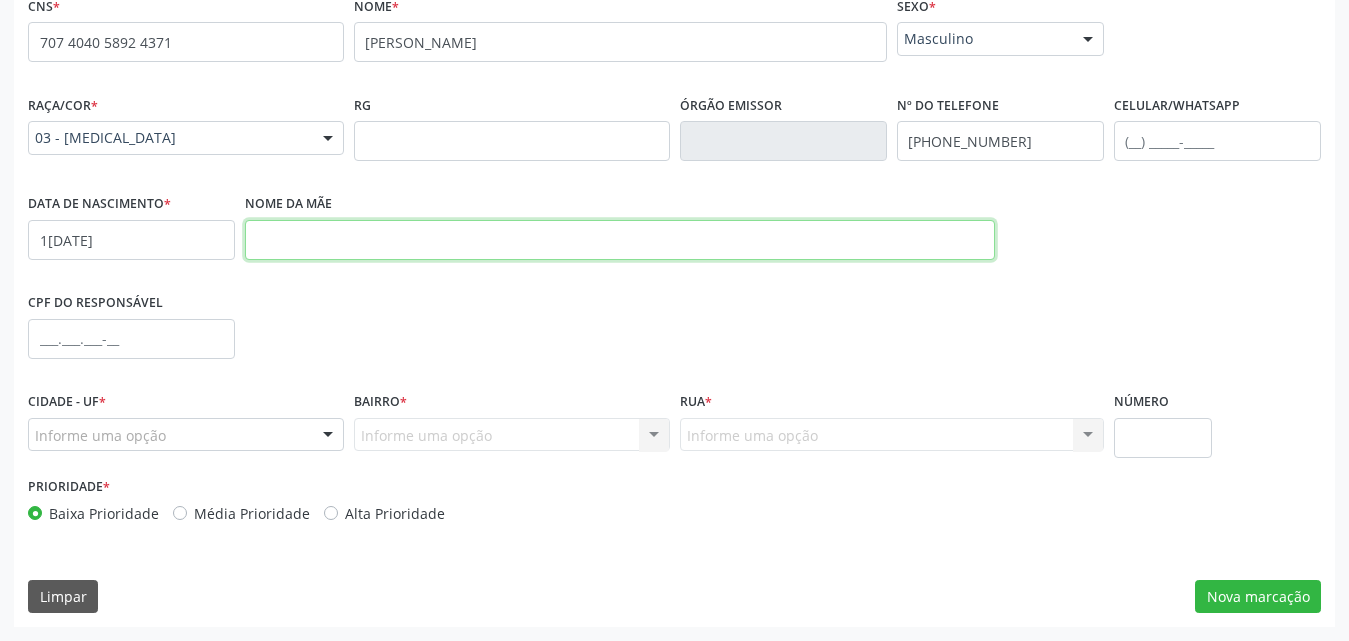paste on "[PERSON_NAME]" 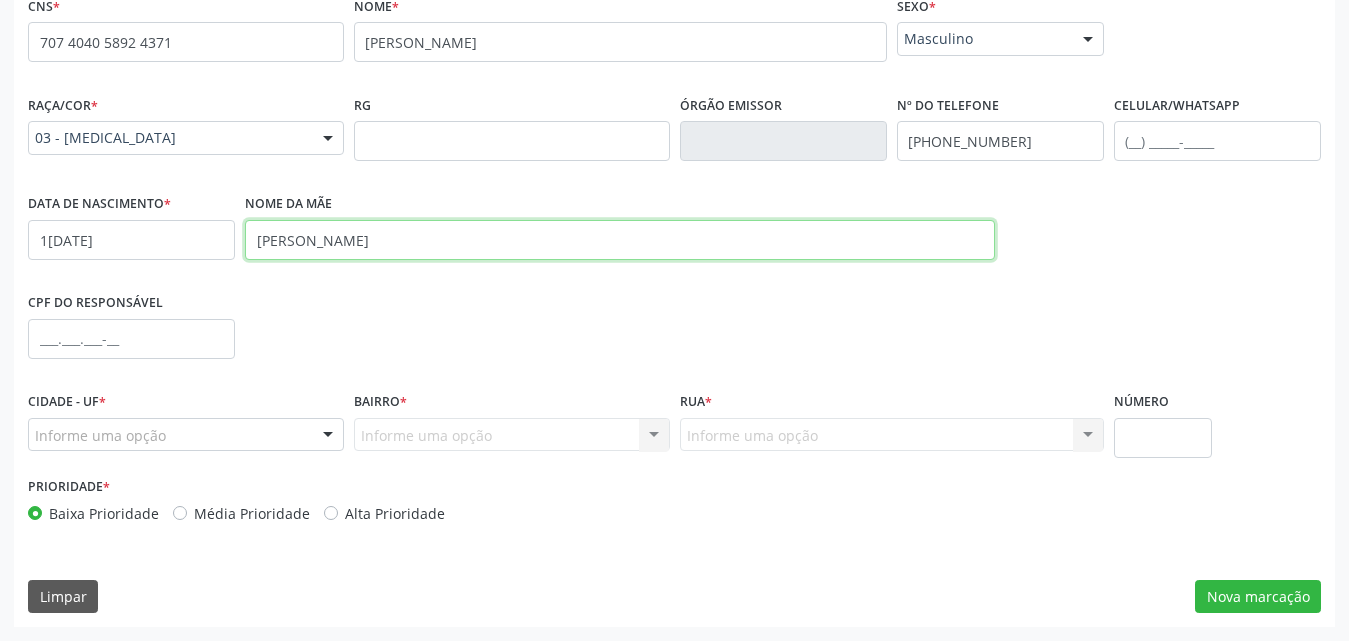 type on "[PERSON_NAME]" 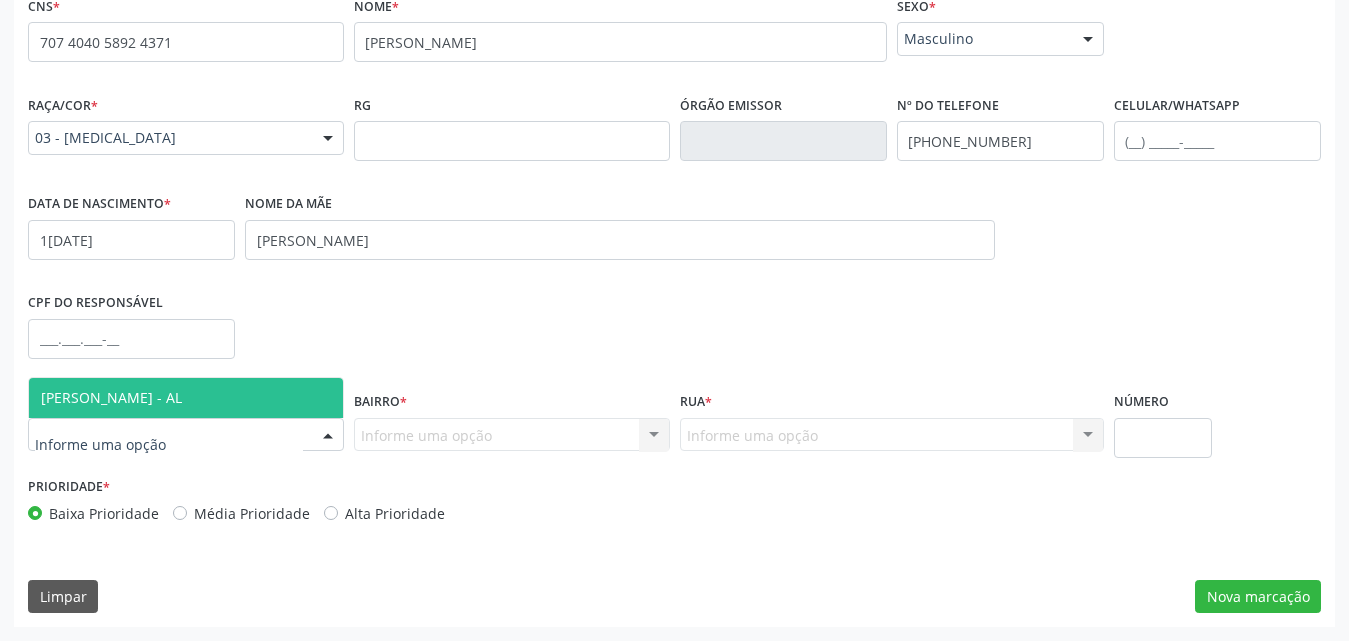 click at bounding box center (328, 436) 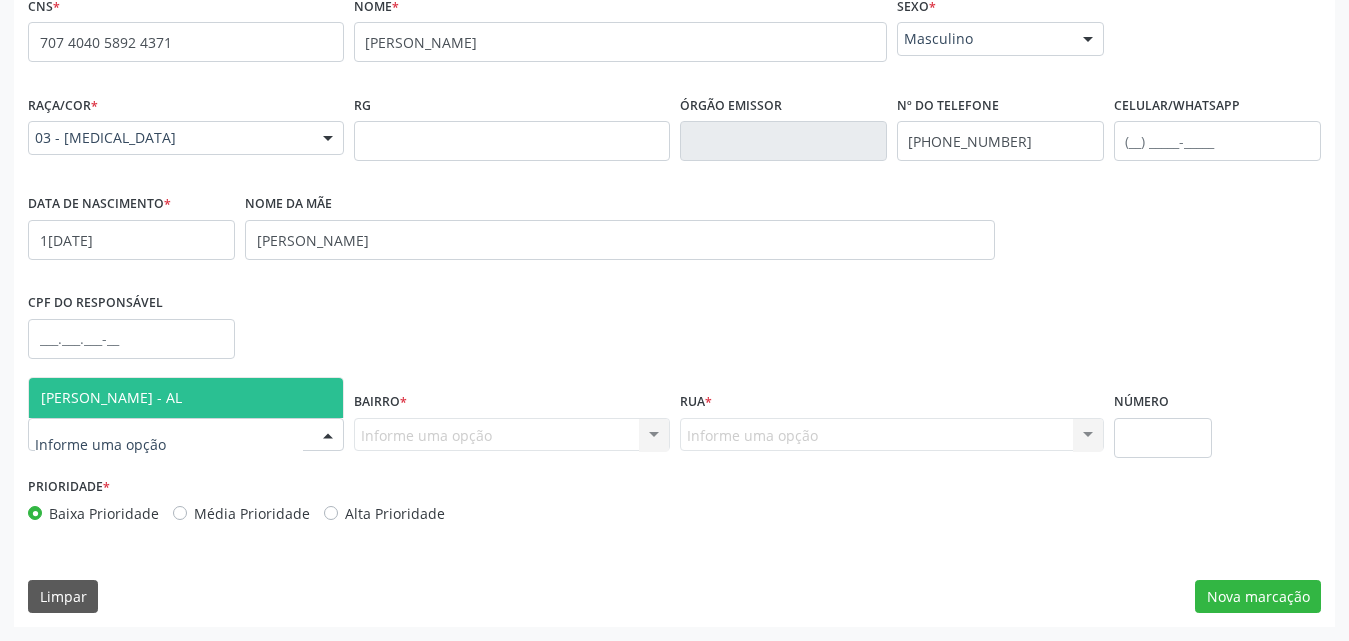 click on "[PERSON_NAME] - AL" at bounding box center [186, 398] 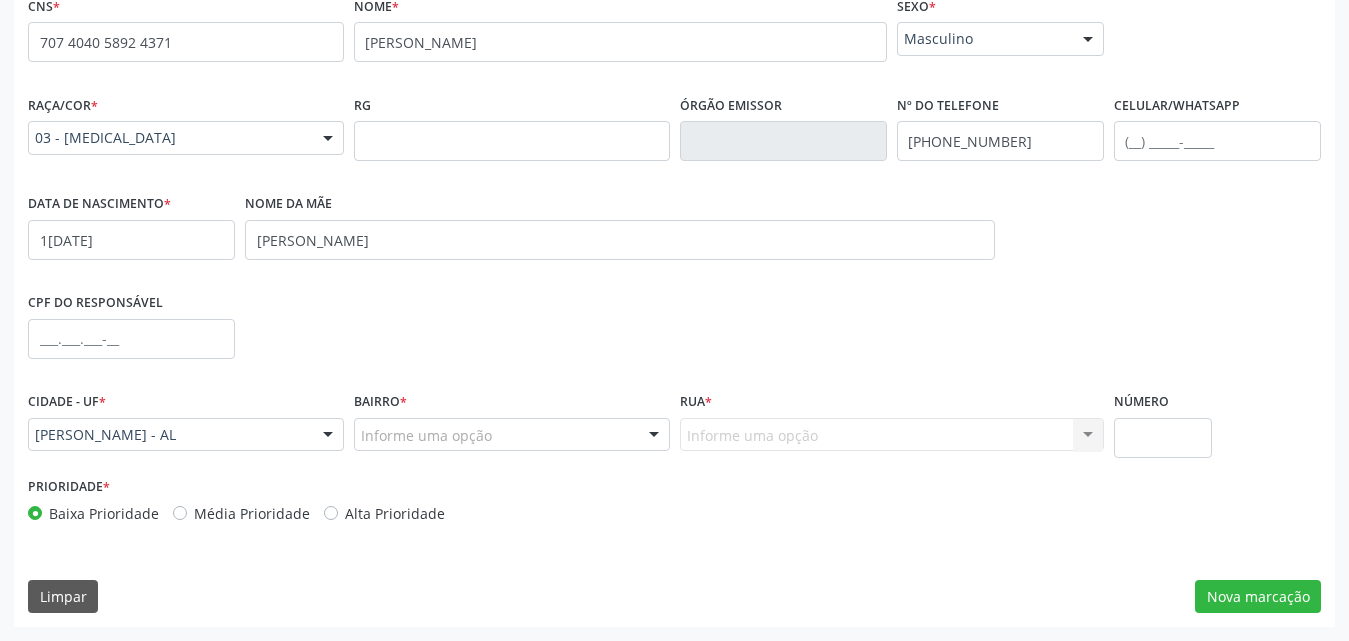 click at bounding box center [654, 436] 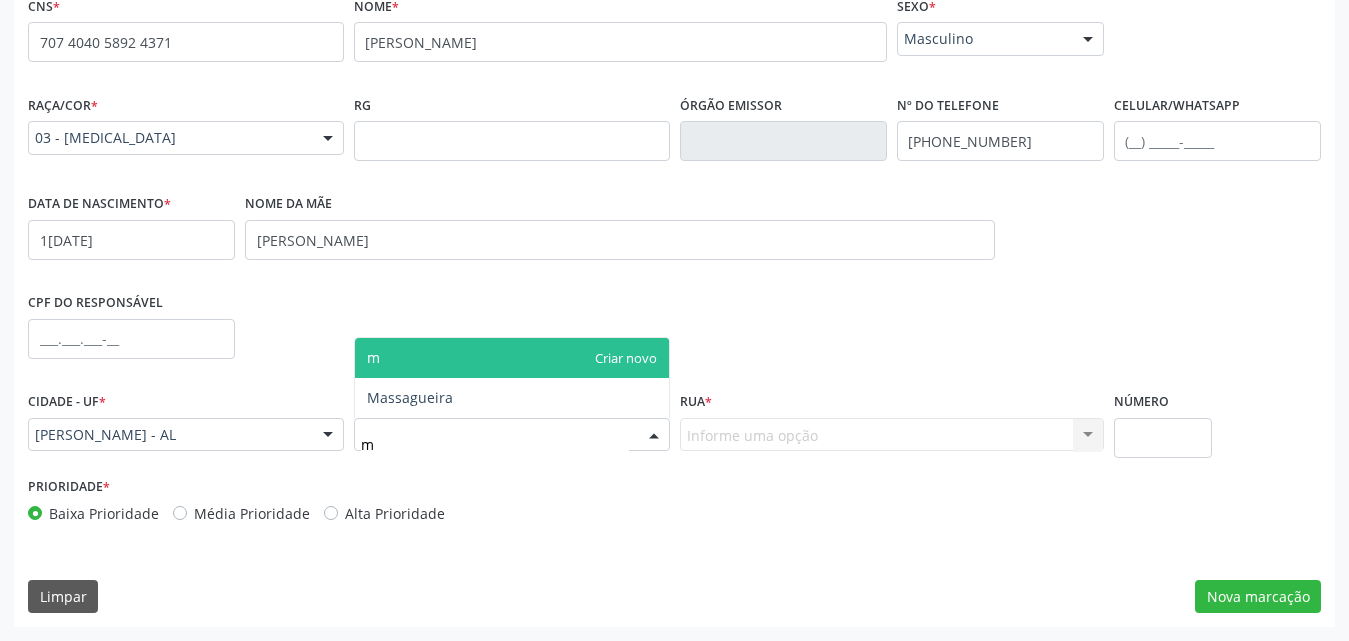 type on "ma" 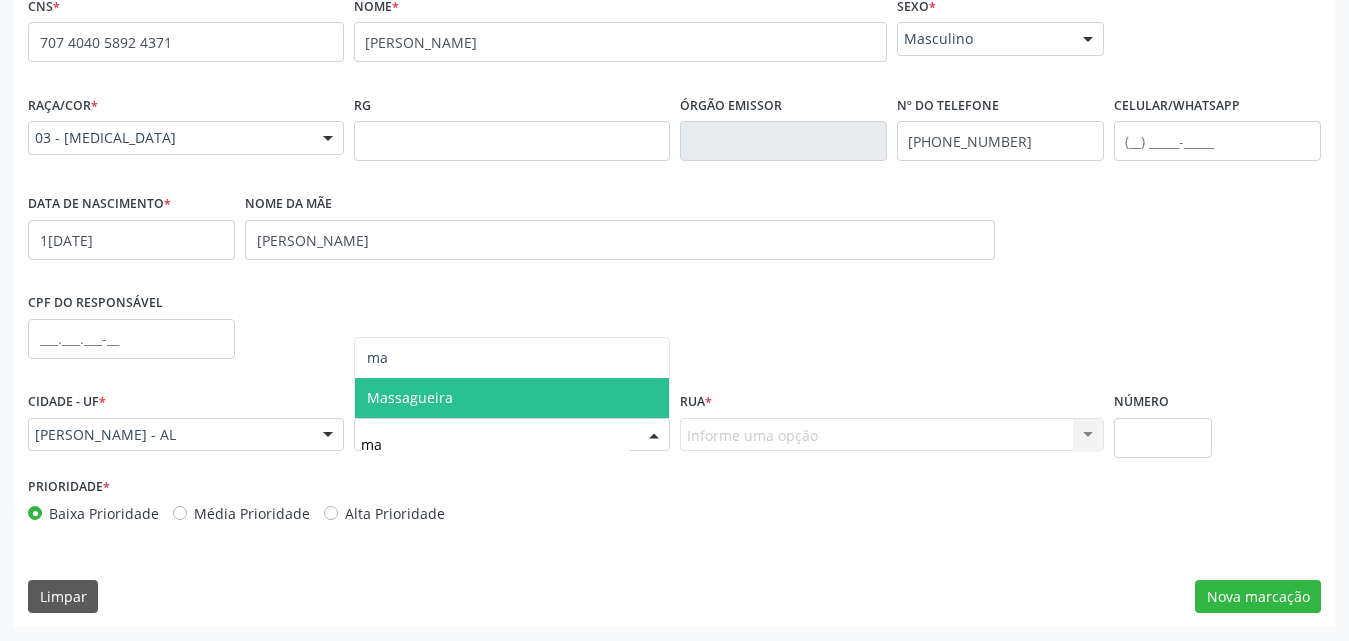 click on "Massagueira" at bounding box center (512, 398) 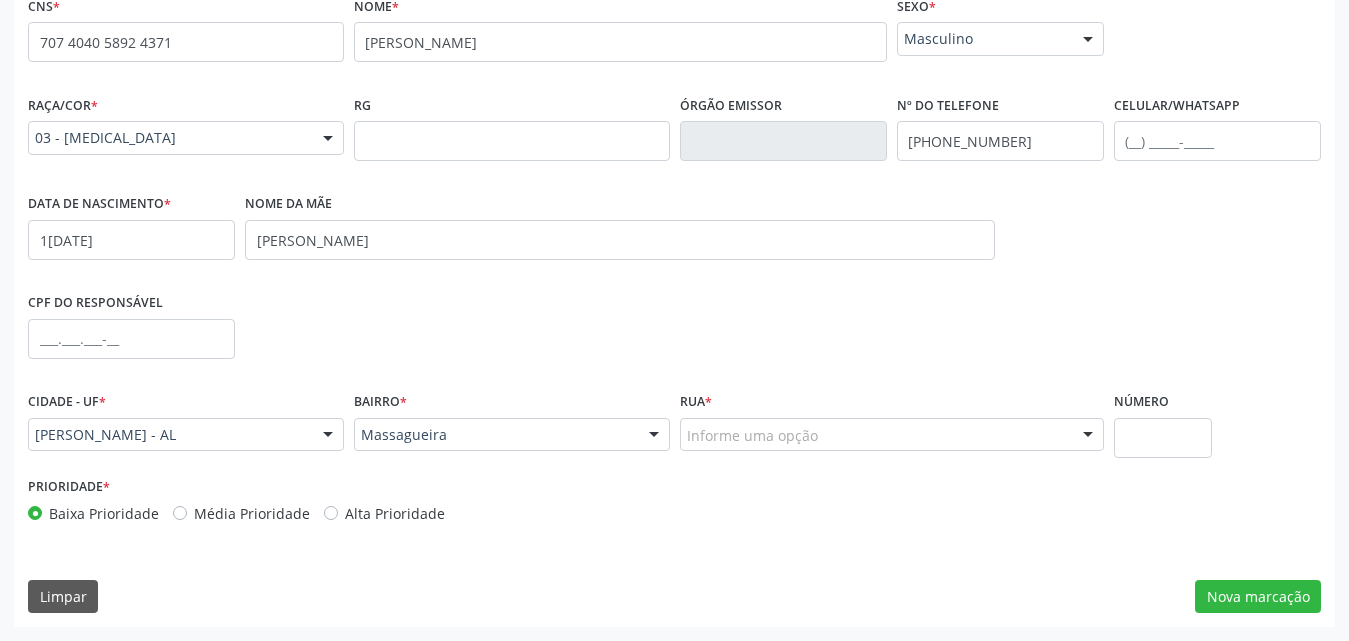 click at bounding box center [1088, 436] 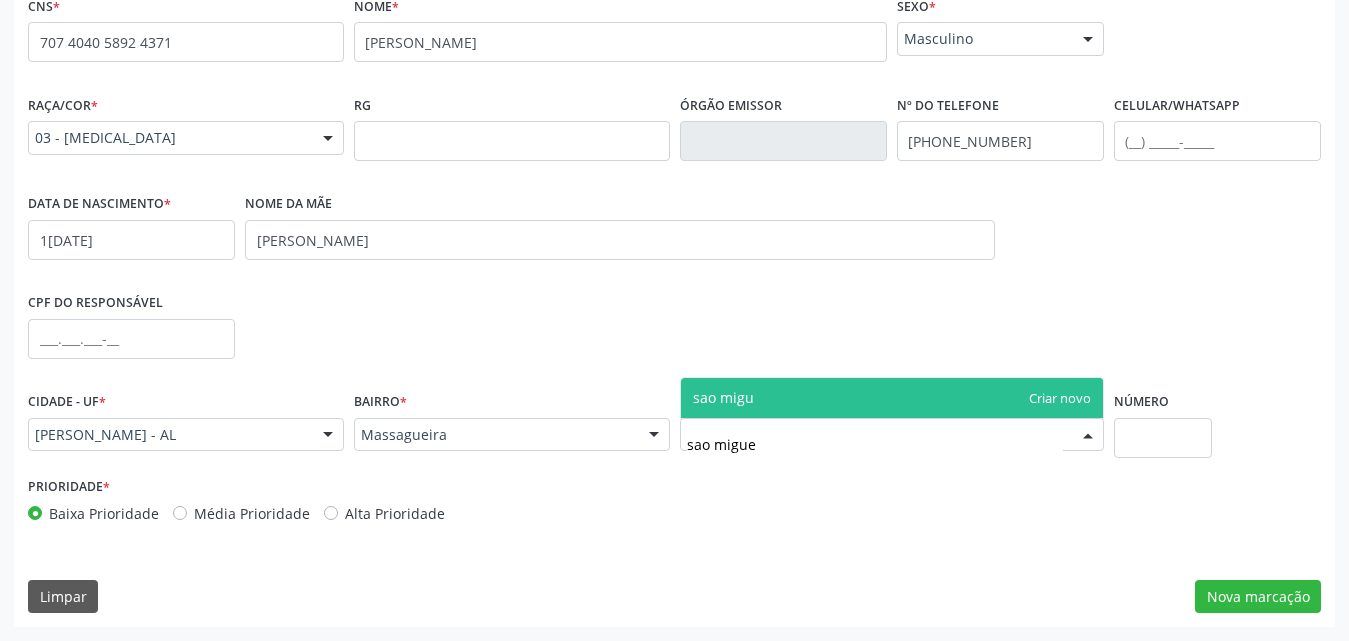type on "sao miguel" 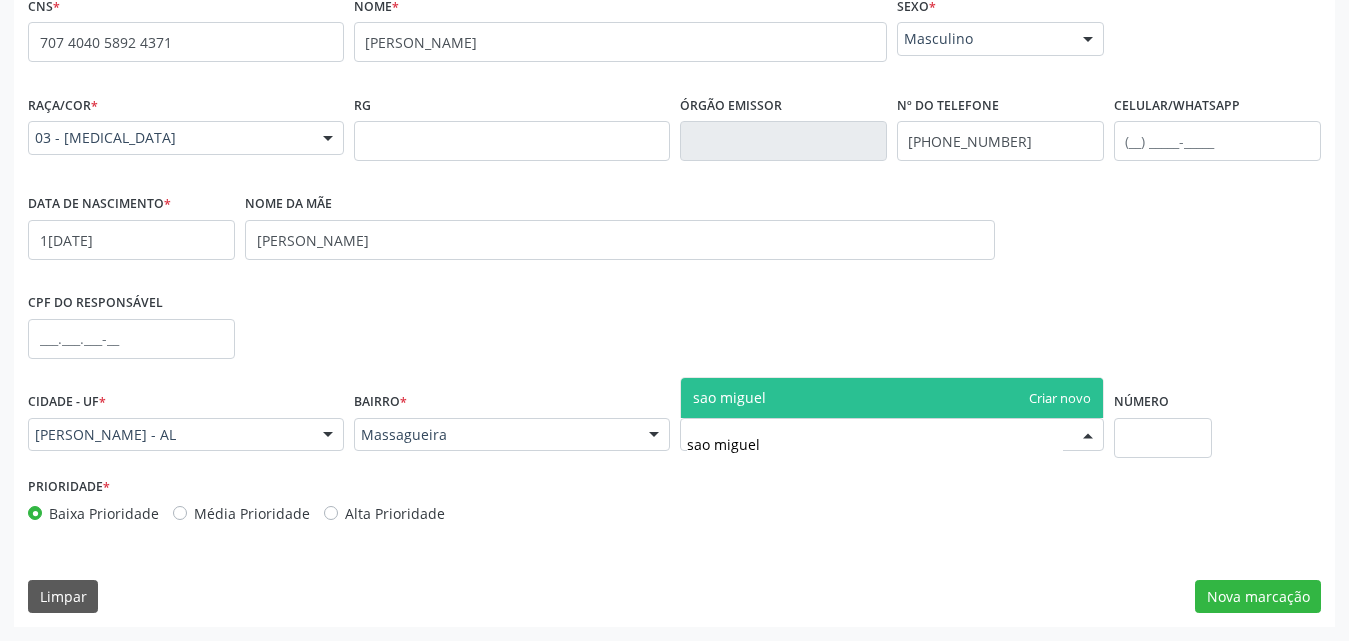 click on "sao miguel" at bounding box center [892, 398] 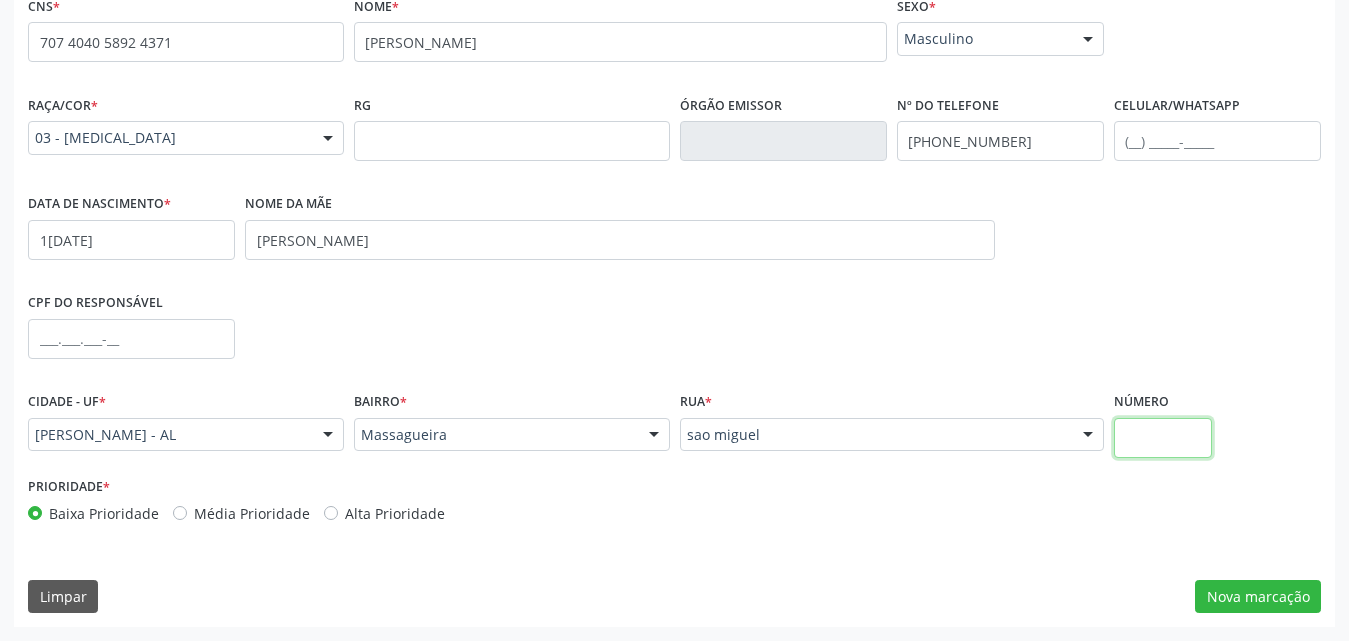 click at bounding box center [1163, 438] 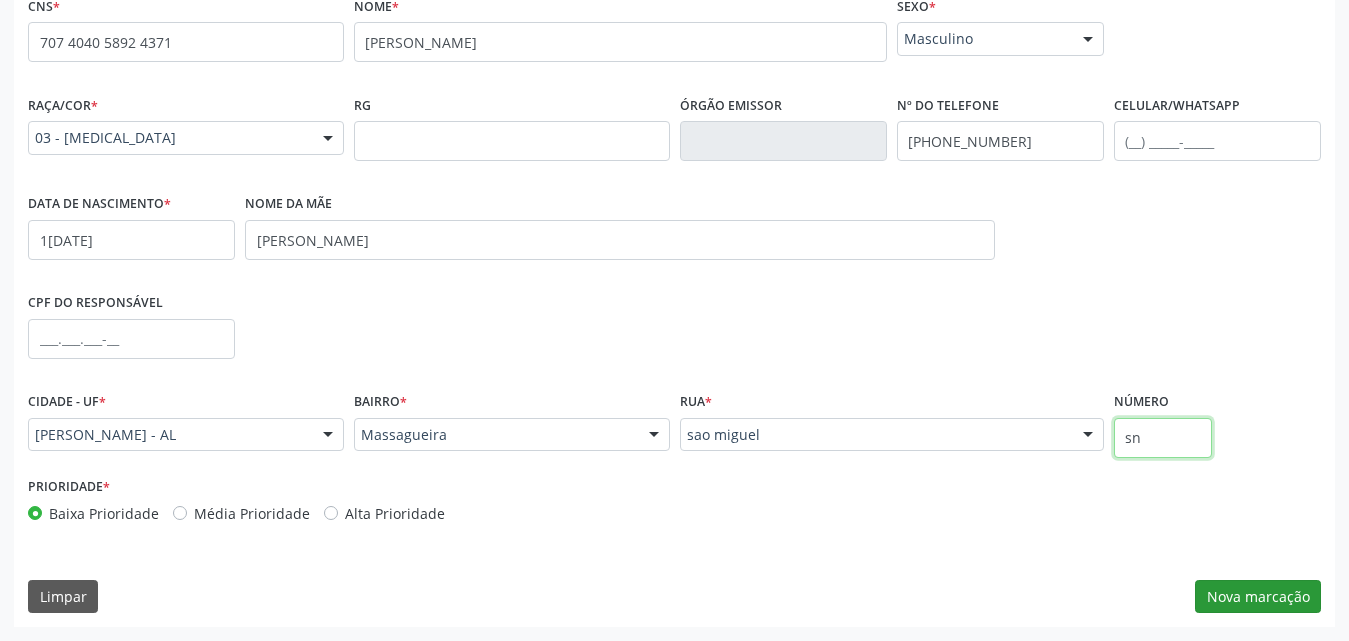 type on "sn" 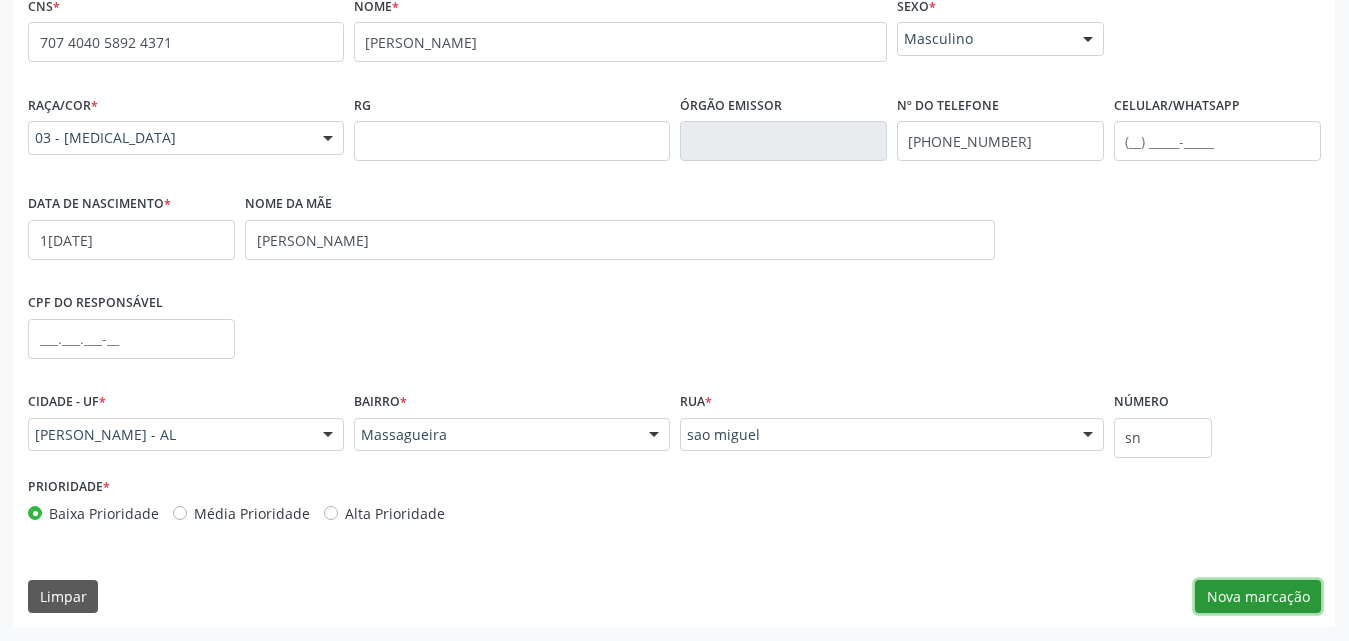 click on "Nova marcação" at bounding box center [1258, 597] 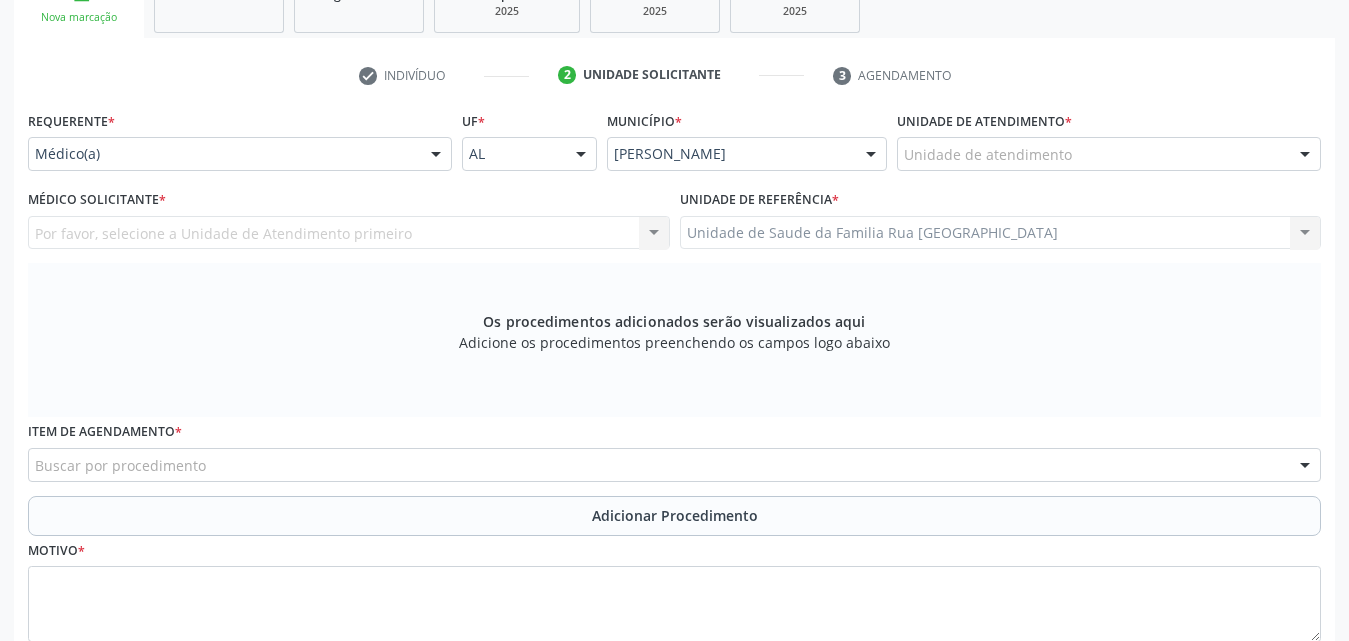 scroll, scrollTop: 371, scrollLeft: 0, axis: vertical 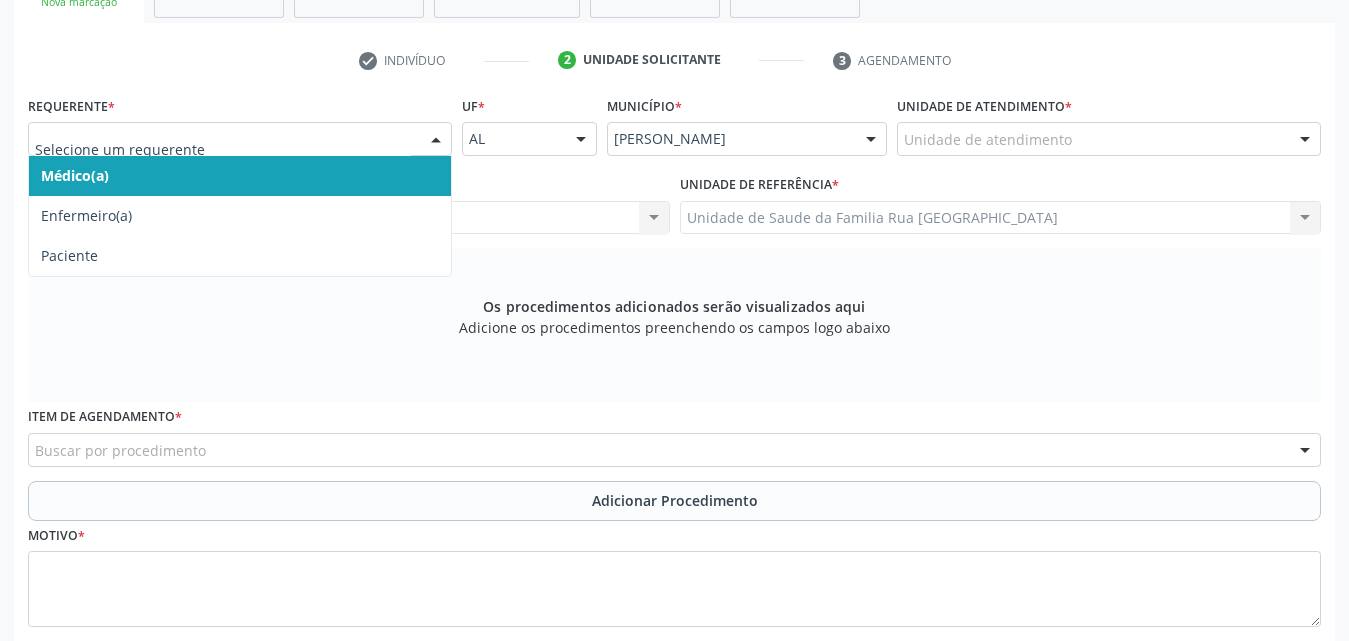 click at bounding box center [436, 140] 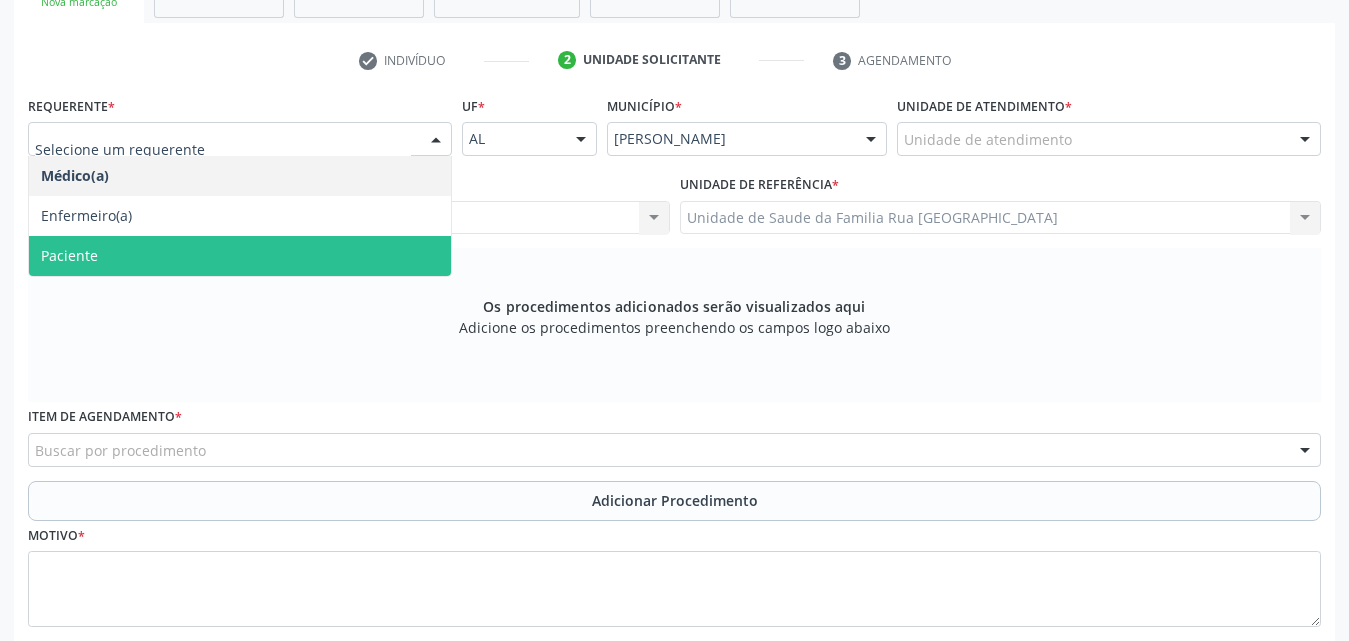 click on "Paciente" at bounding box center [240, 256] 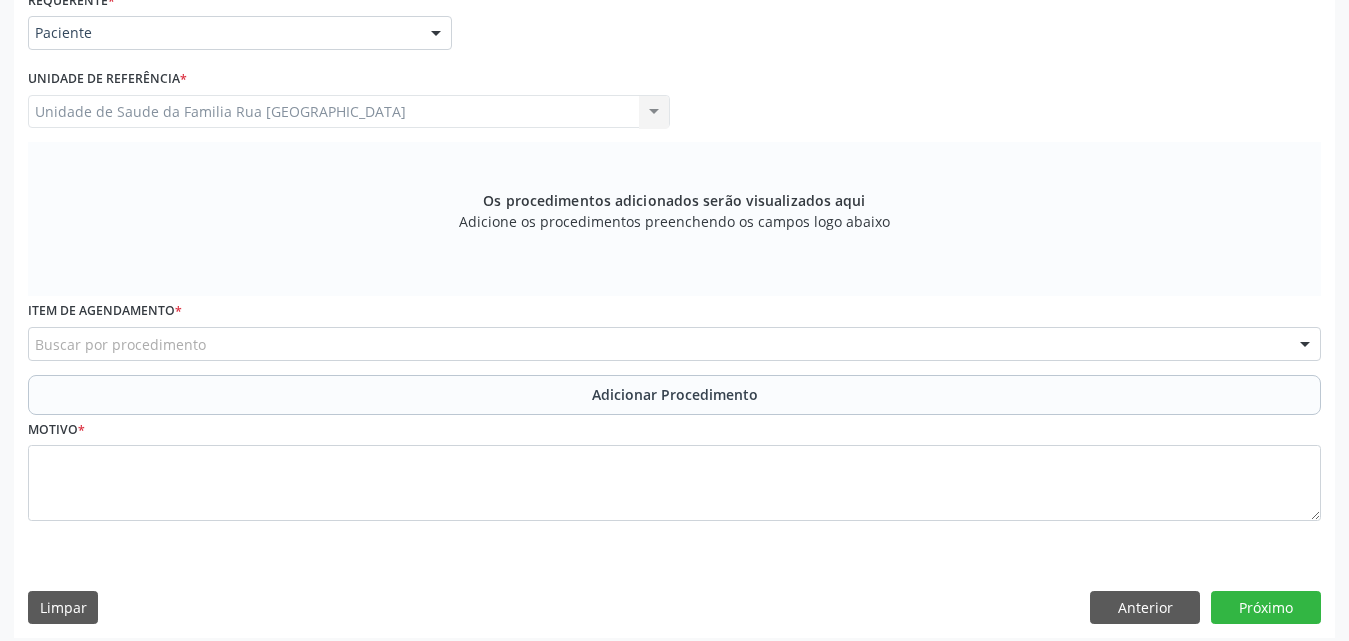 scroll, scrollTop: 488, scrollLeft: 0, axis: vertical 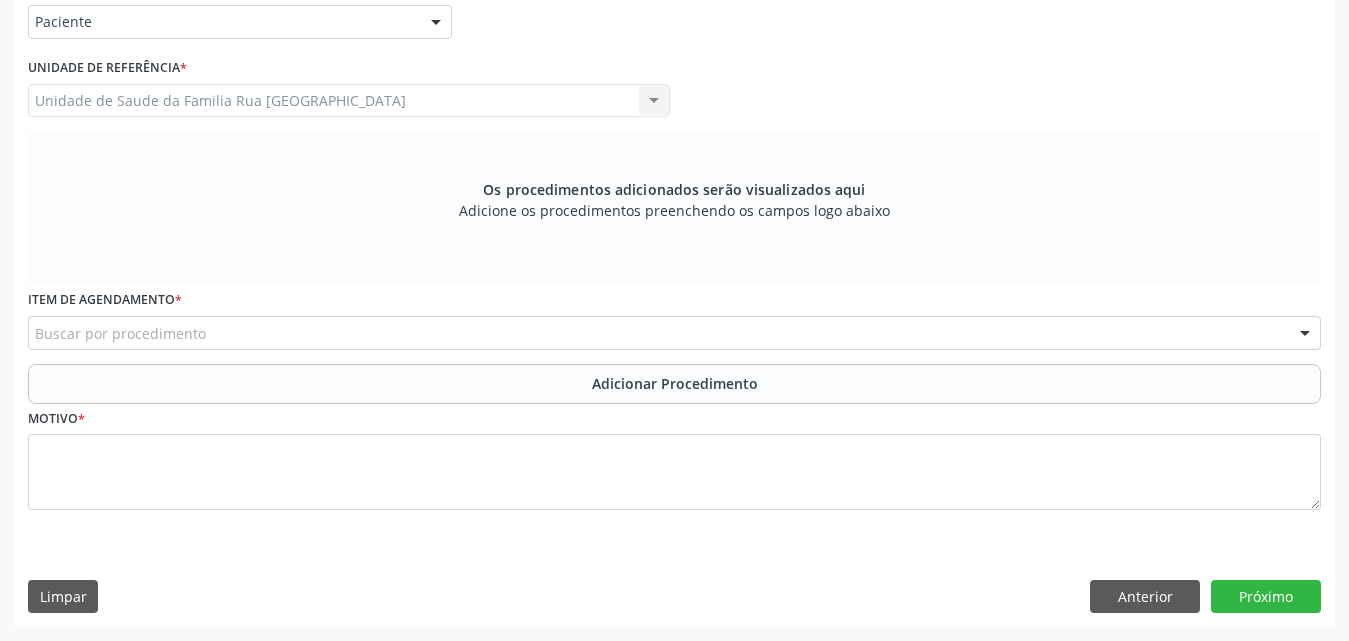 click on "Buscar por procedimento" at bounding box center [674, 333] 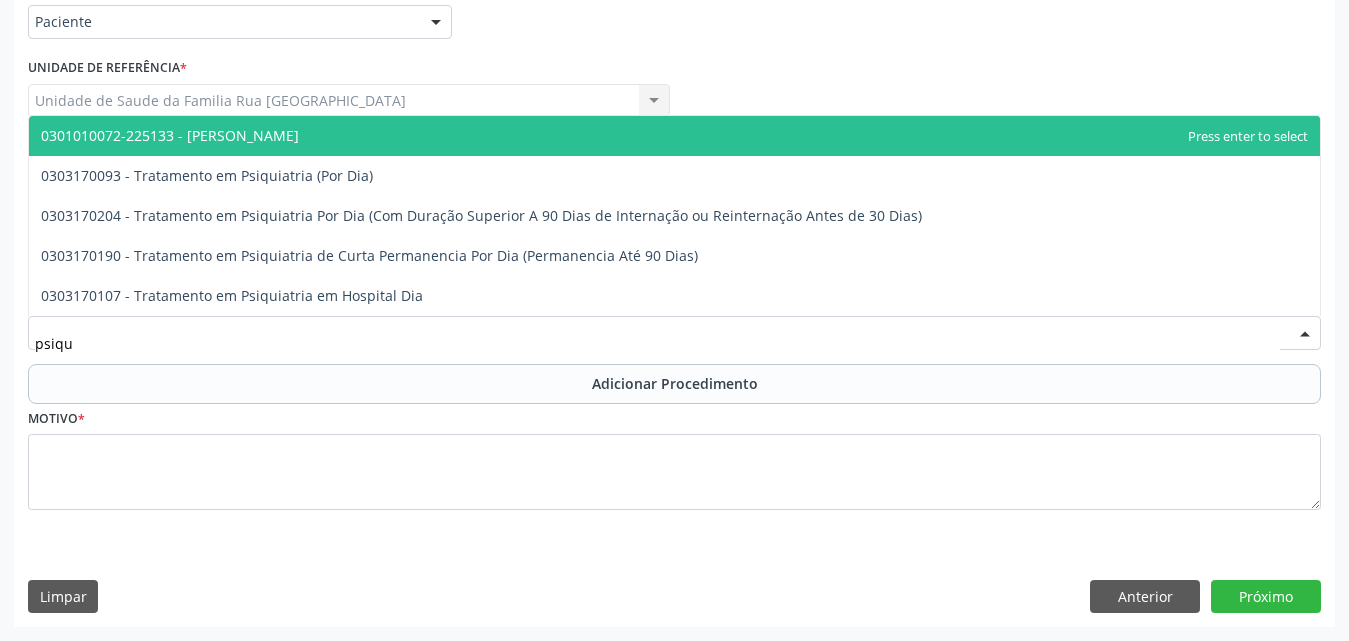 type on "psiqui" 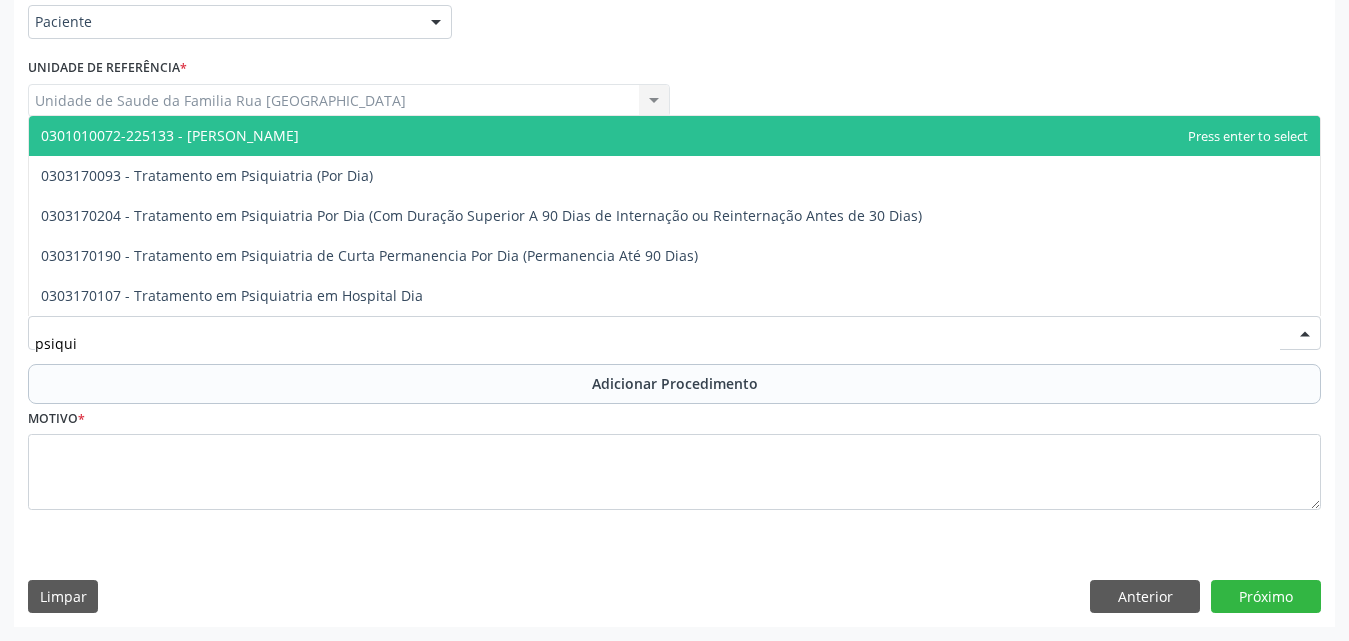 click on "0301010072-225133 - [PERSON_NAME]" at bounding box center (170, 135) 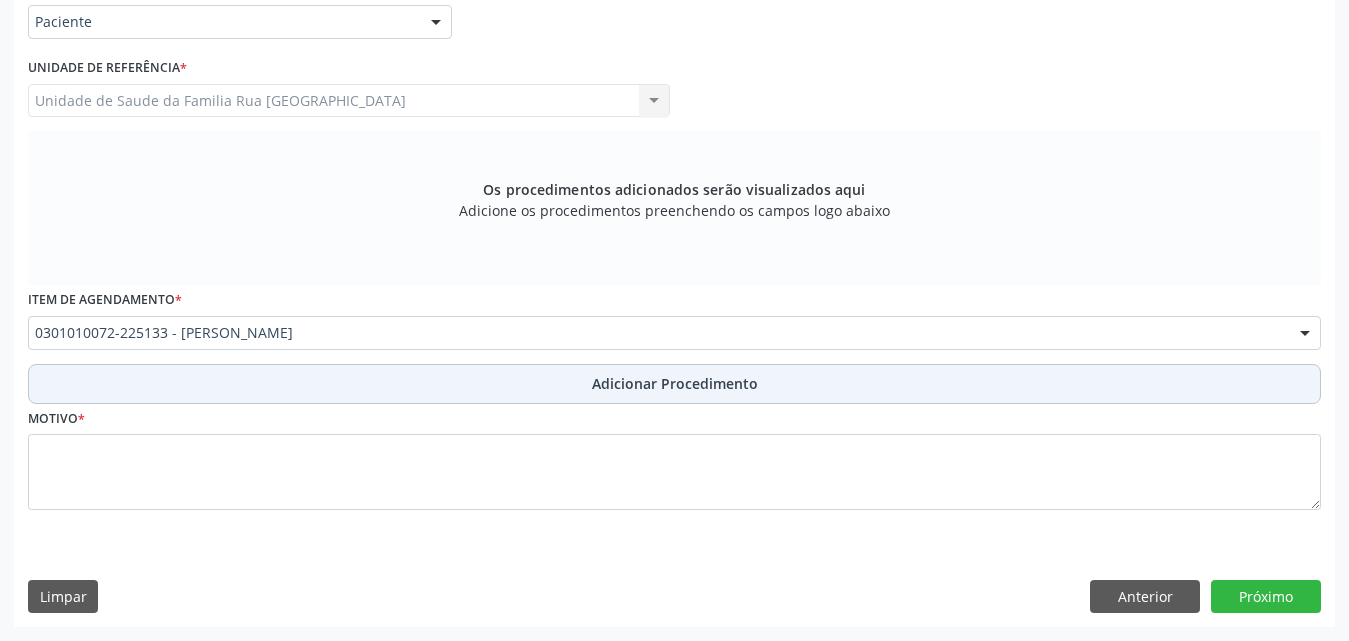 click on "Adicionar Procedimento" at bounding box center (675, 383) 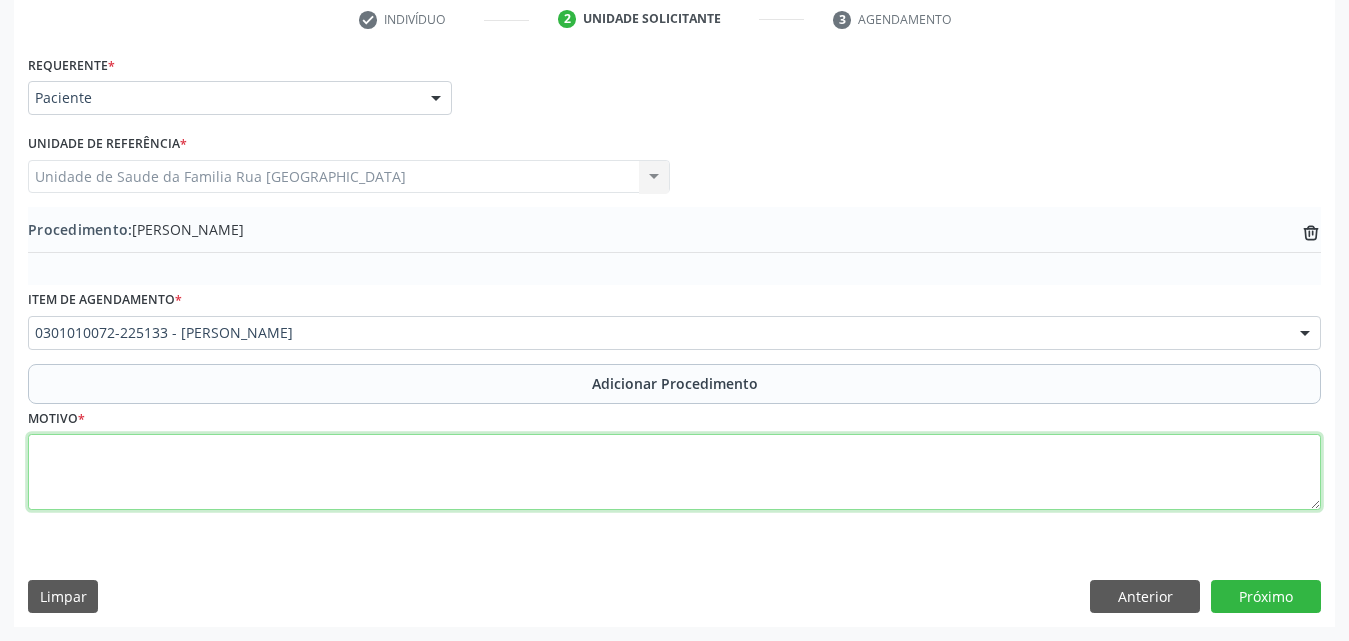 click at bounding box center [674, 472] 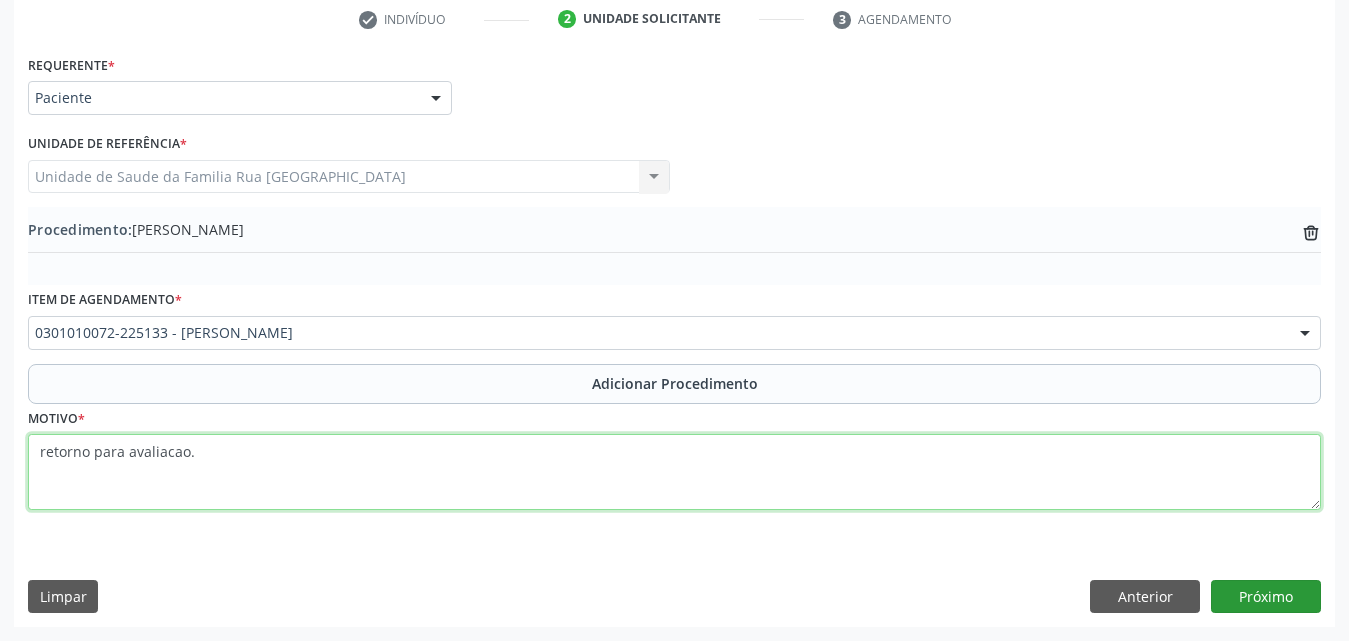 type on "retorno para avaliacao." 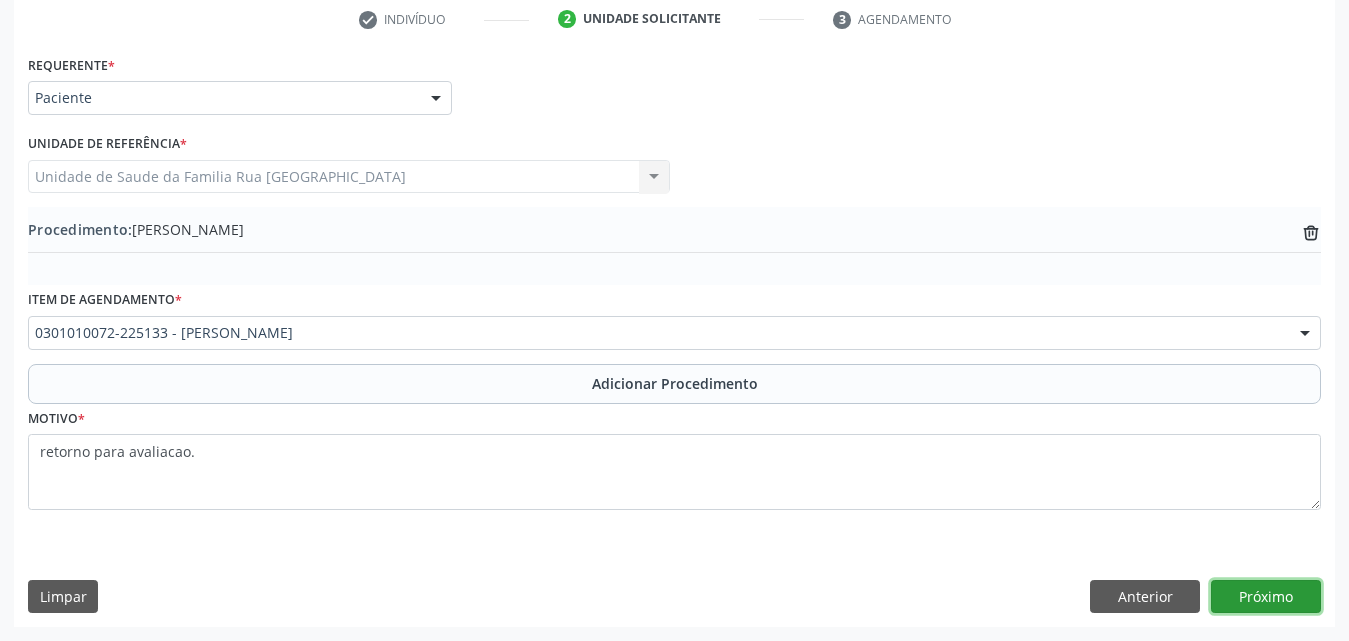 click on "Próximo" at bounding box center [1266, 597] 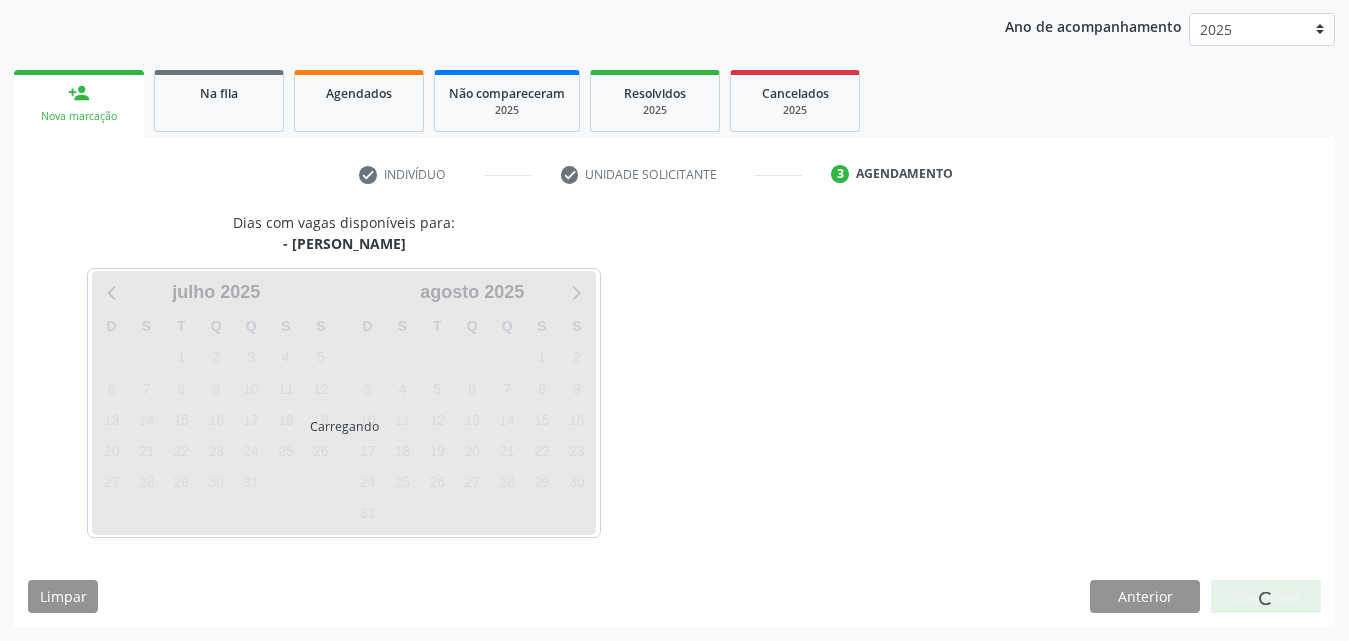 scroll, scrollTop: 316, scrollLeft: 0, axis: vertical 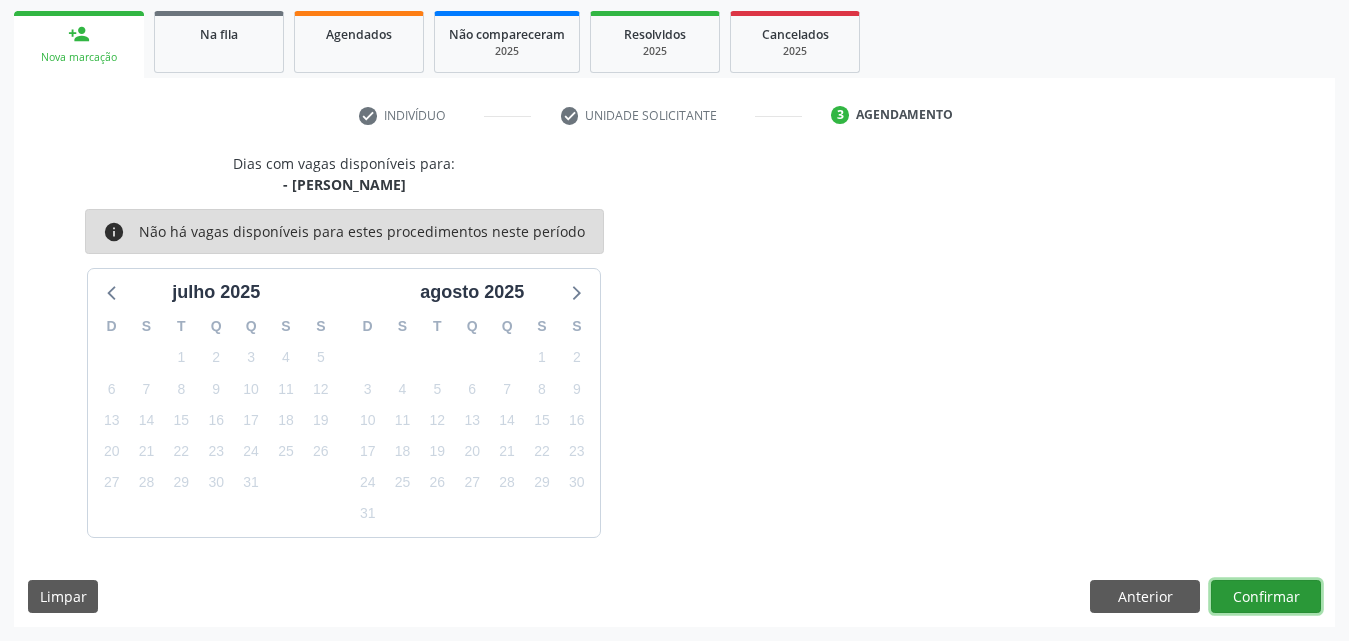 click on "Confirmar" at bounding box center (1266, 597) 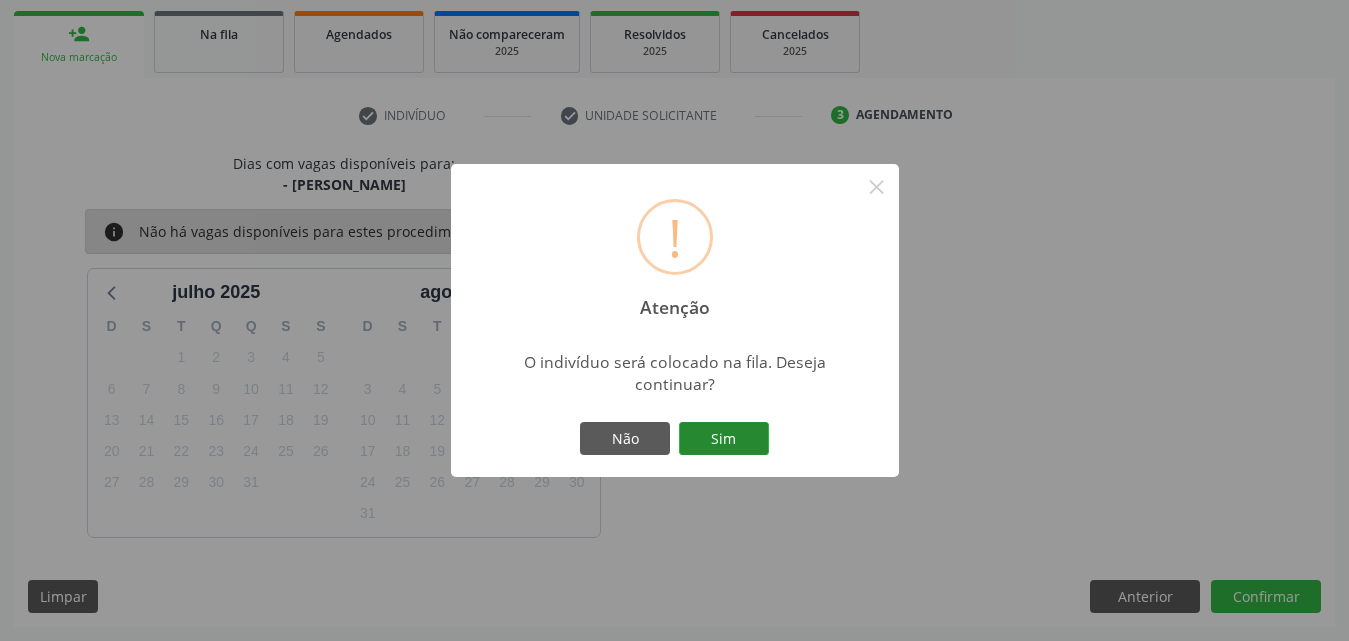 click on "Sim" at bounding box center (724, 439) 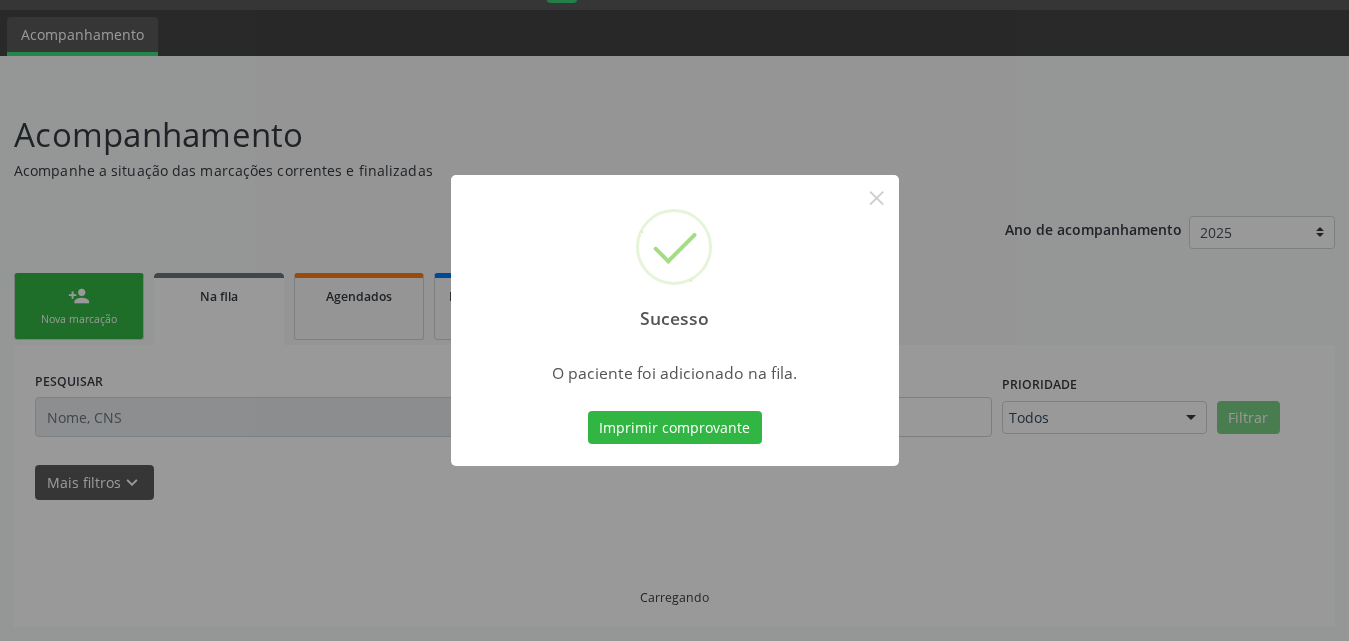 scroll, scrollTop: 54, scrollLeft: 0, axis: vertical 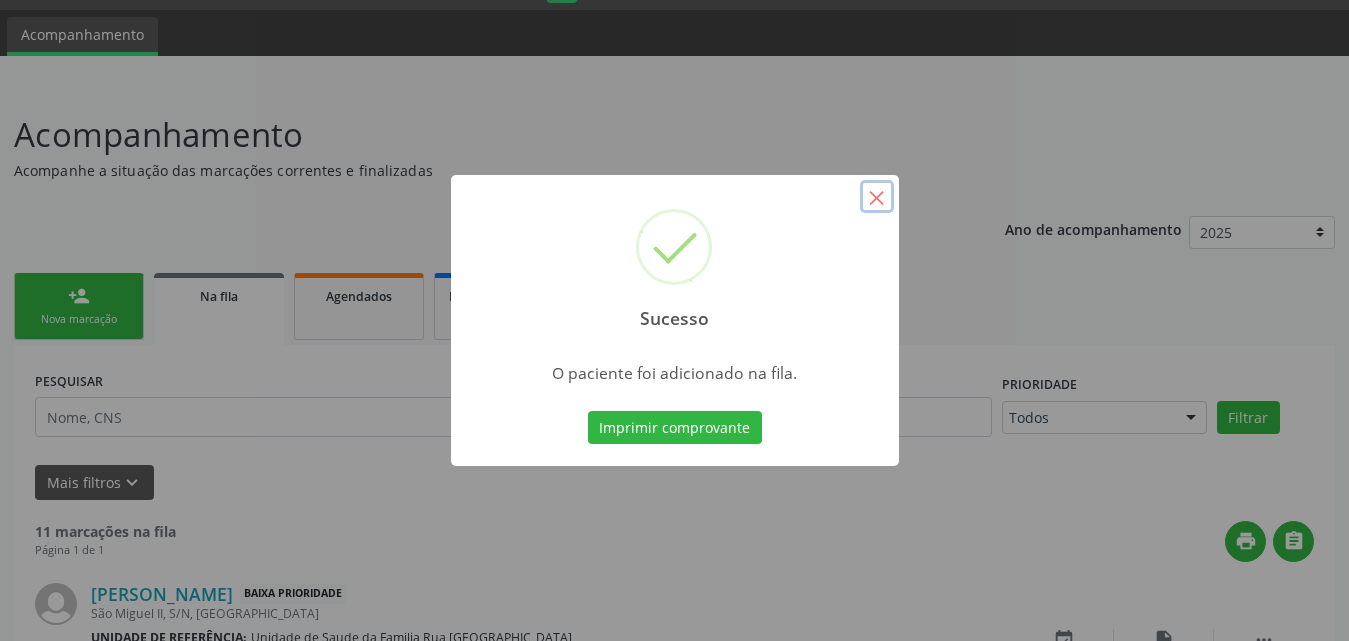 click on "×" at bounding box center [877, 197] 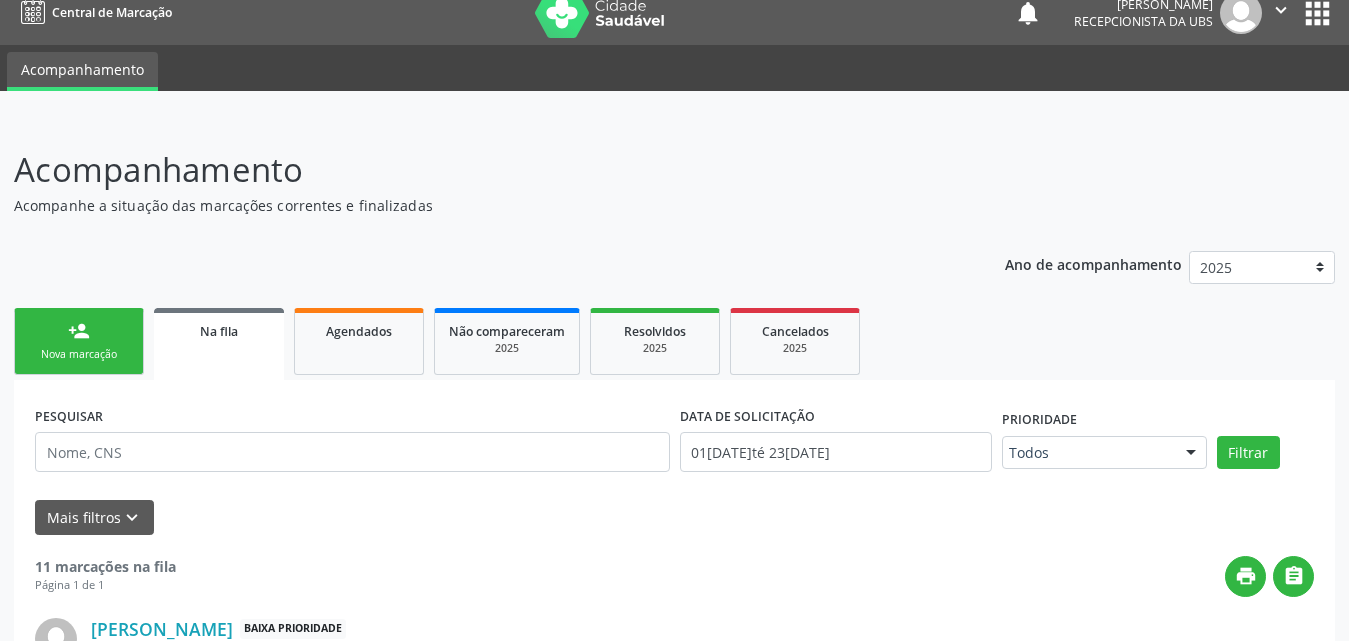 scroll, scrollTop: 0, scrollLeft: 0, axis: both 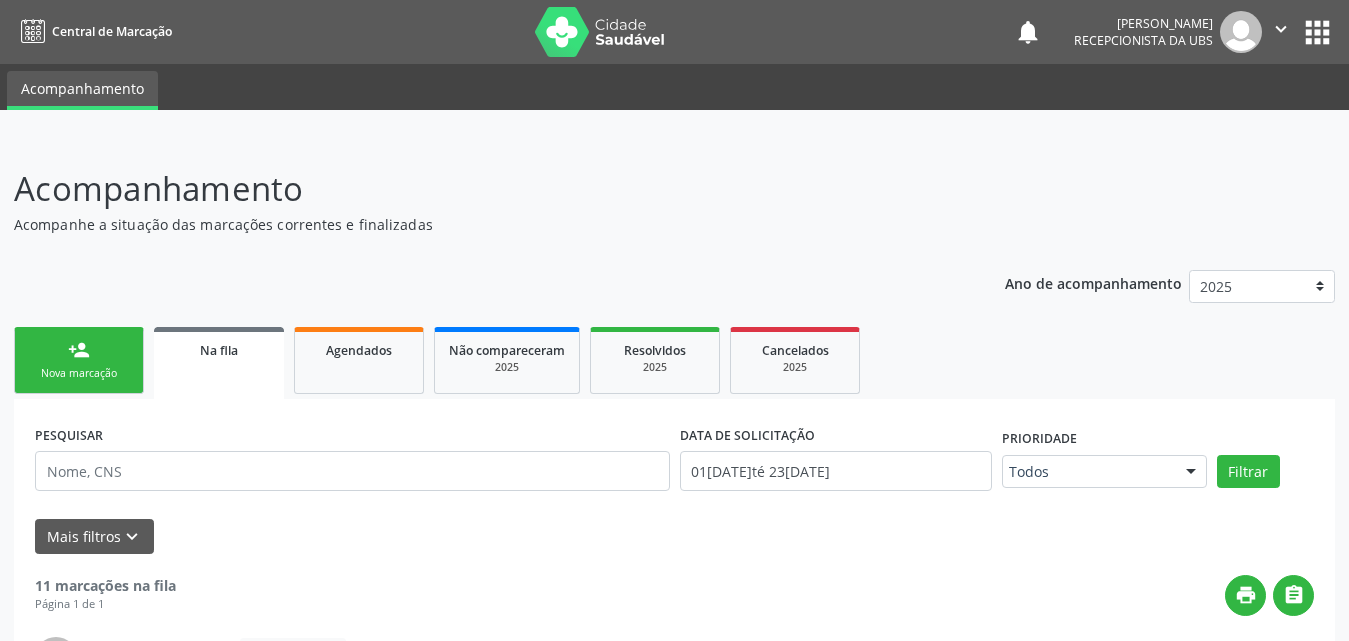 click on "person_add
Nova marcação" at bounding box center (79, 360) 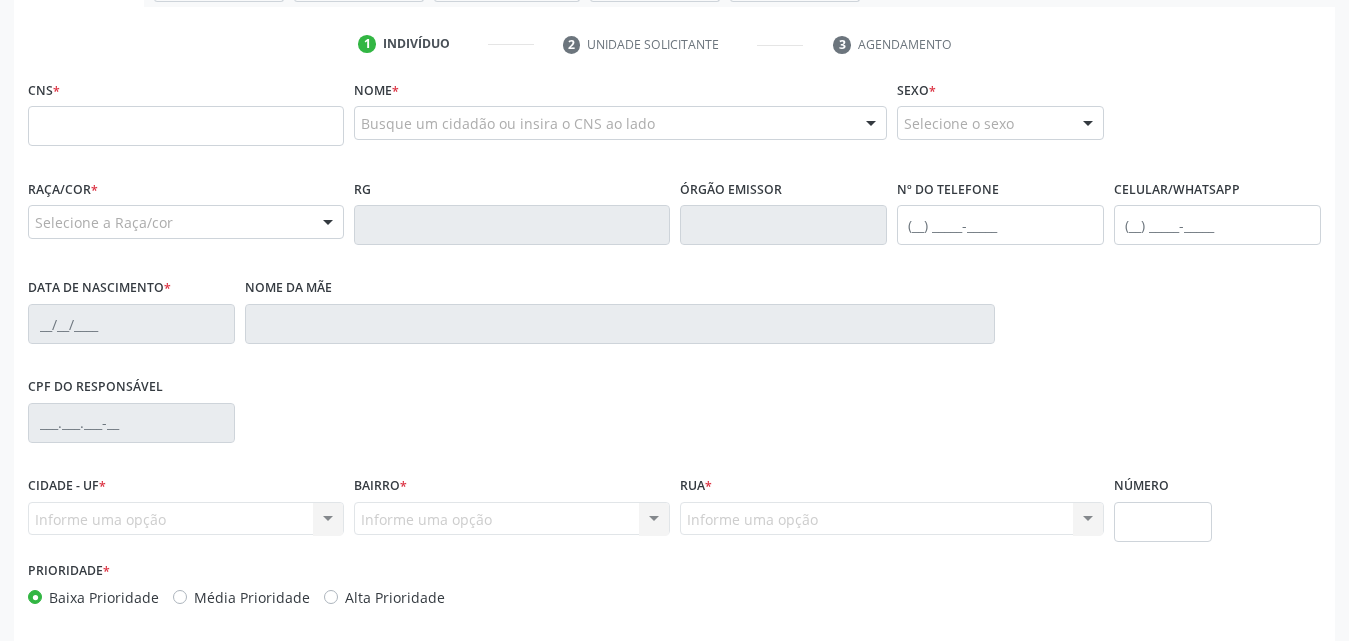 scroll, scrollTop: 200, scrollLeft: 0, axis: vertical 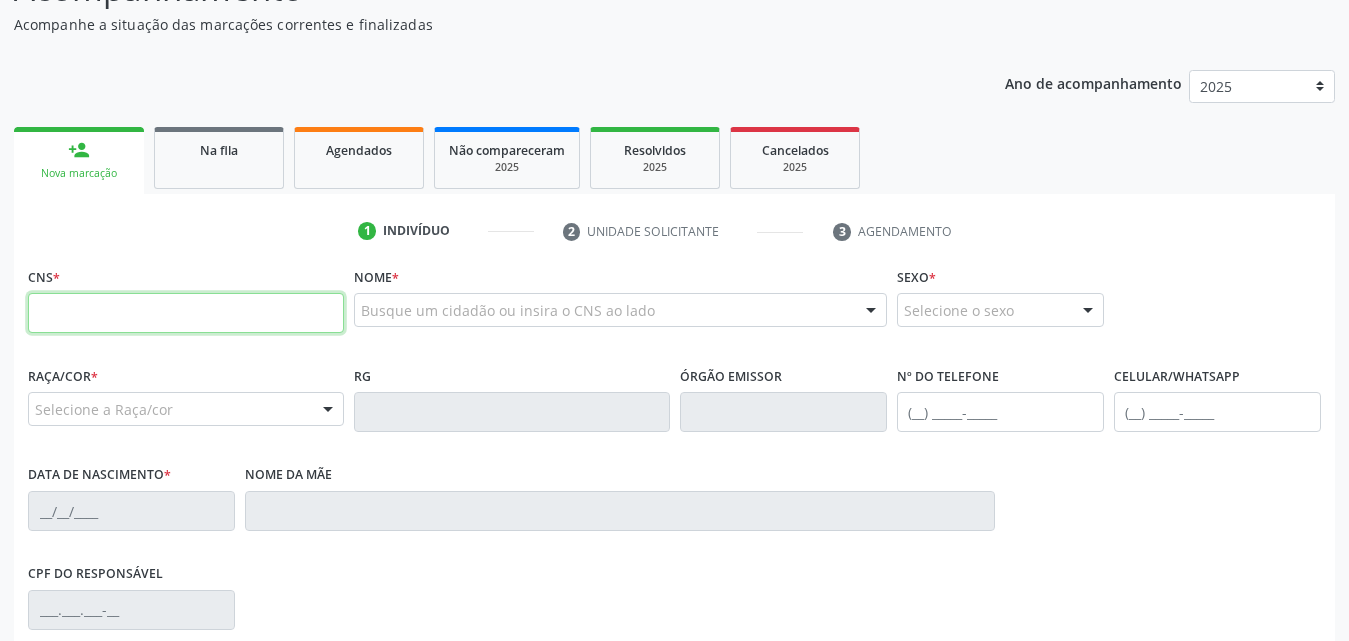 click at bounding box center [186, 313] 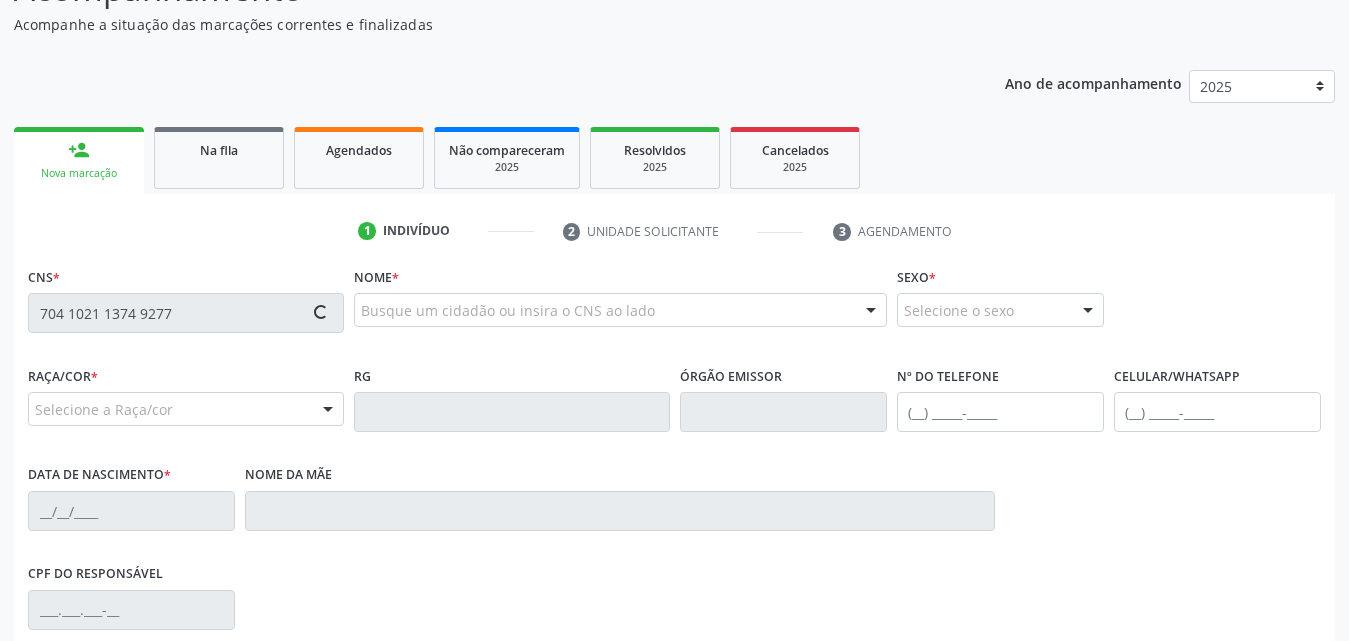 type on "704 1021 1374 9277" 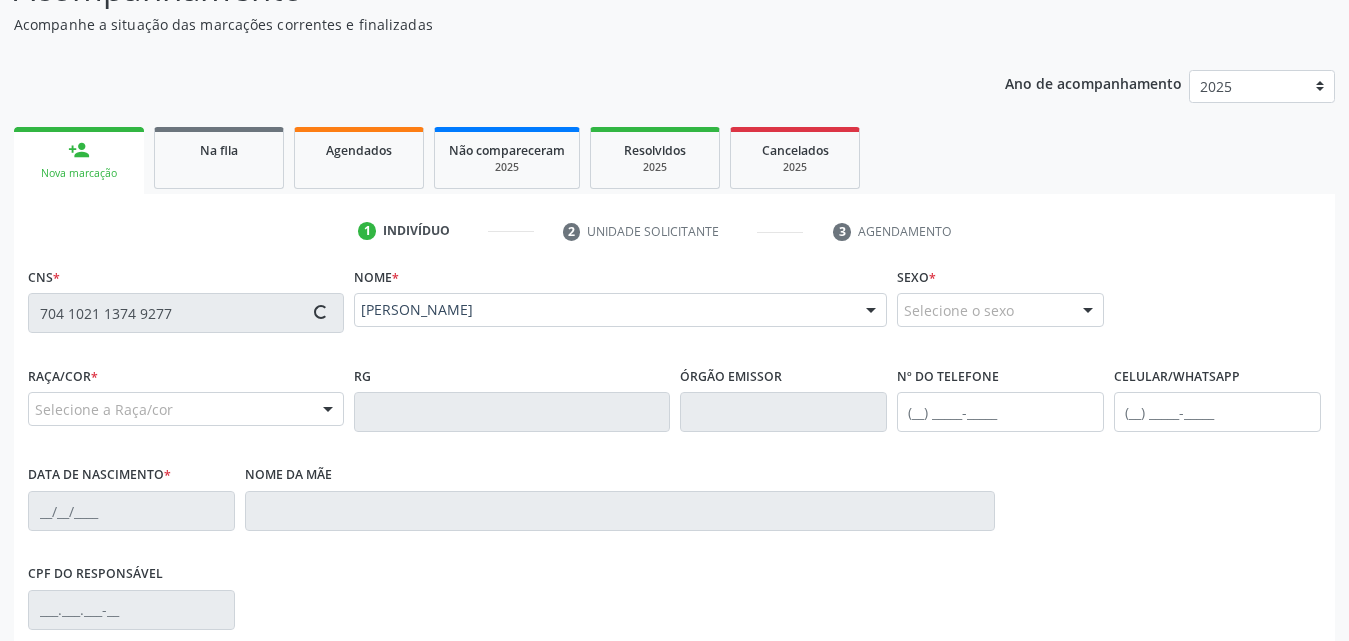 type on "[PHONE_NUMBER]" 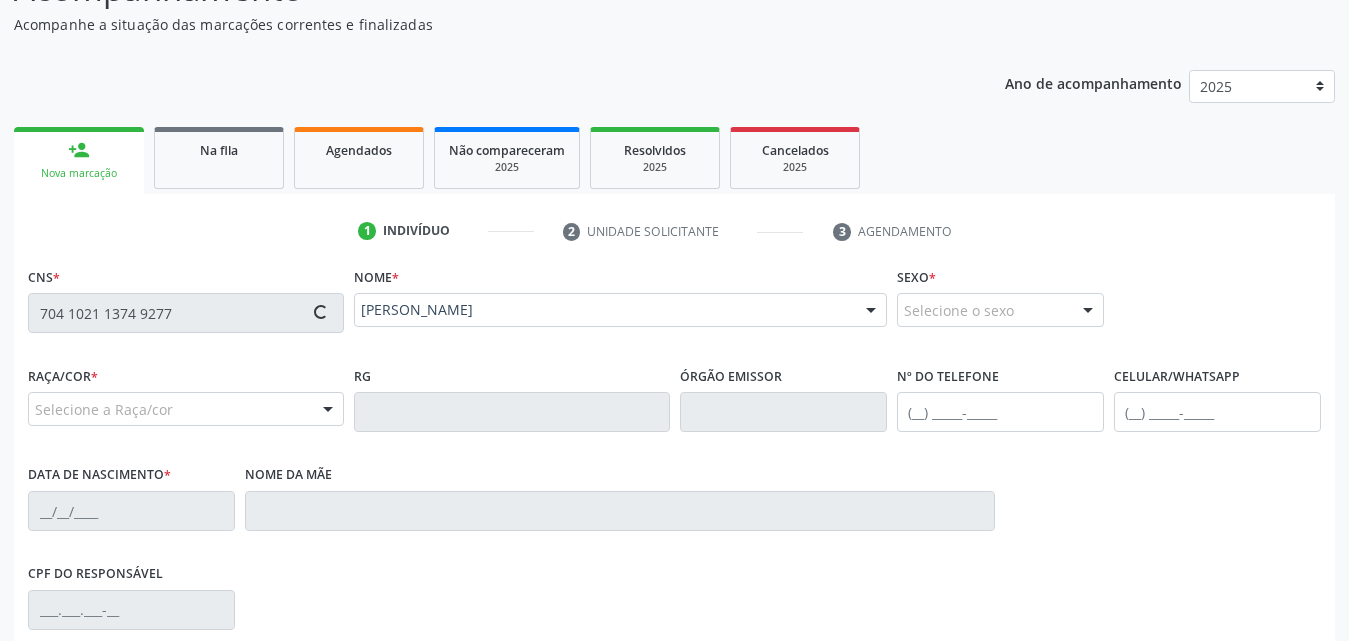 type on "[DATE]" 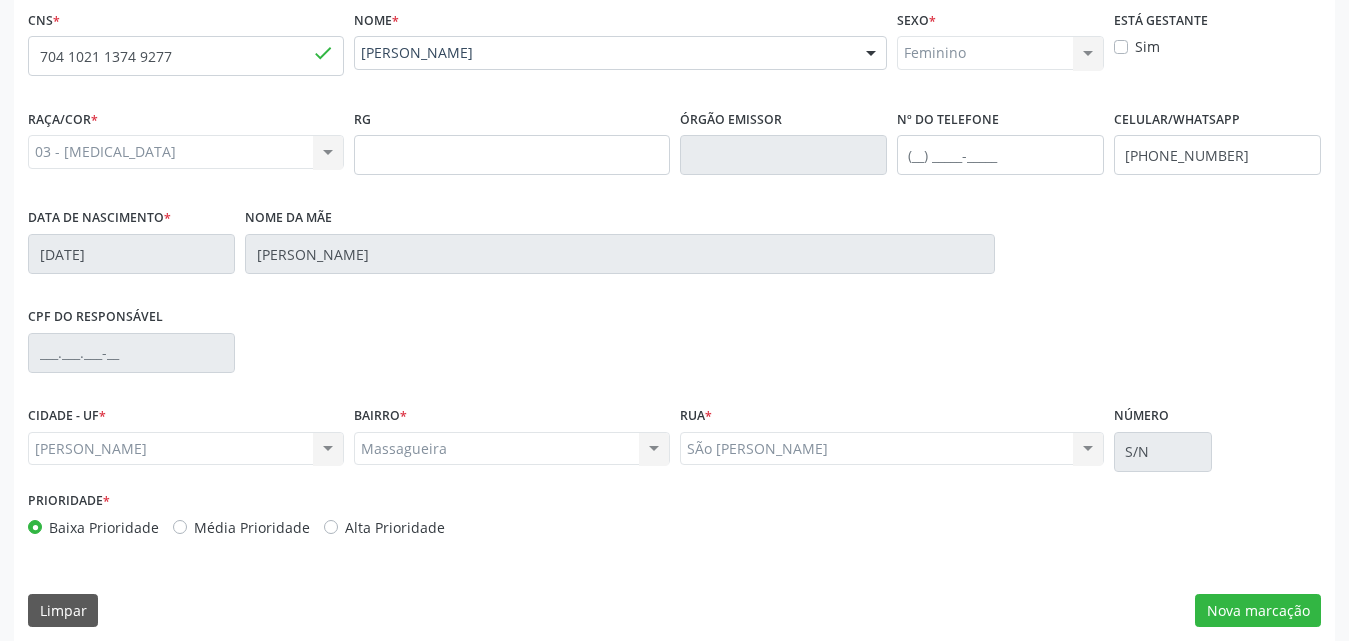 scroll, scrollTop: 471, scrollLeft: 0, axis: vertical 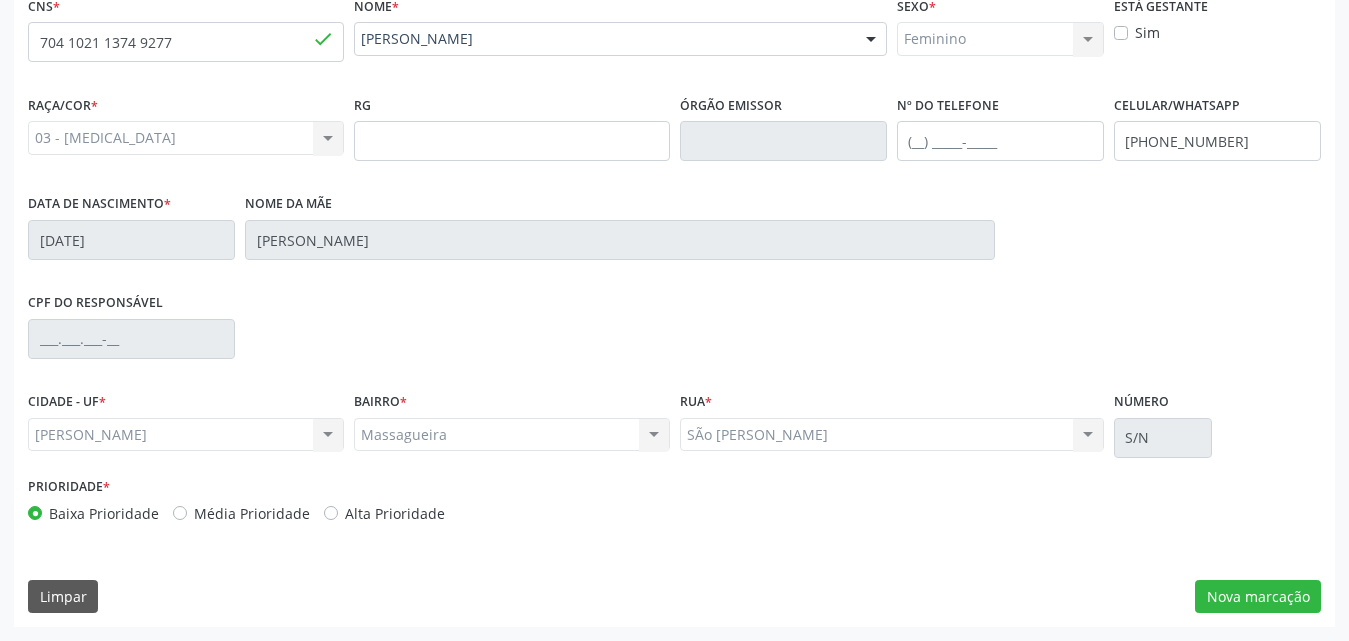click on "SÃo [PERSON_NAME]         SÃo [PERSON_NAME]
Nenhum resultado encontrado para: "   "
Não há nenhuma opção para ser exibida." at bounding box center [892, 435] 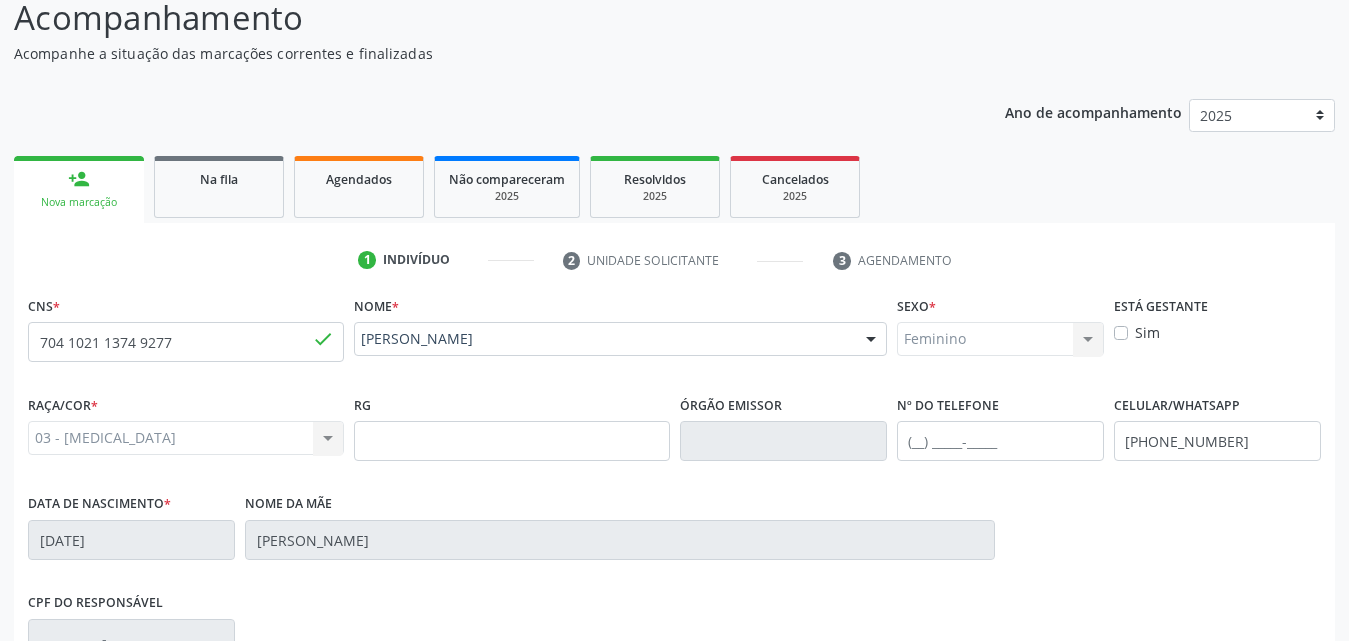 scroll, scrollTop: 471, scrollLeft: 0, axis: vertical 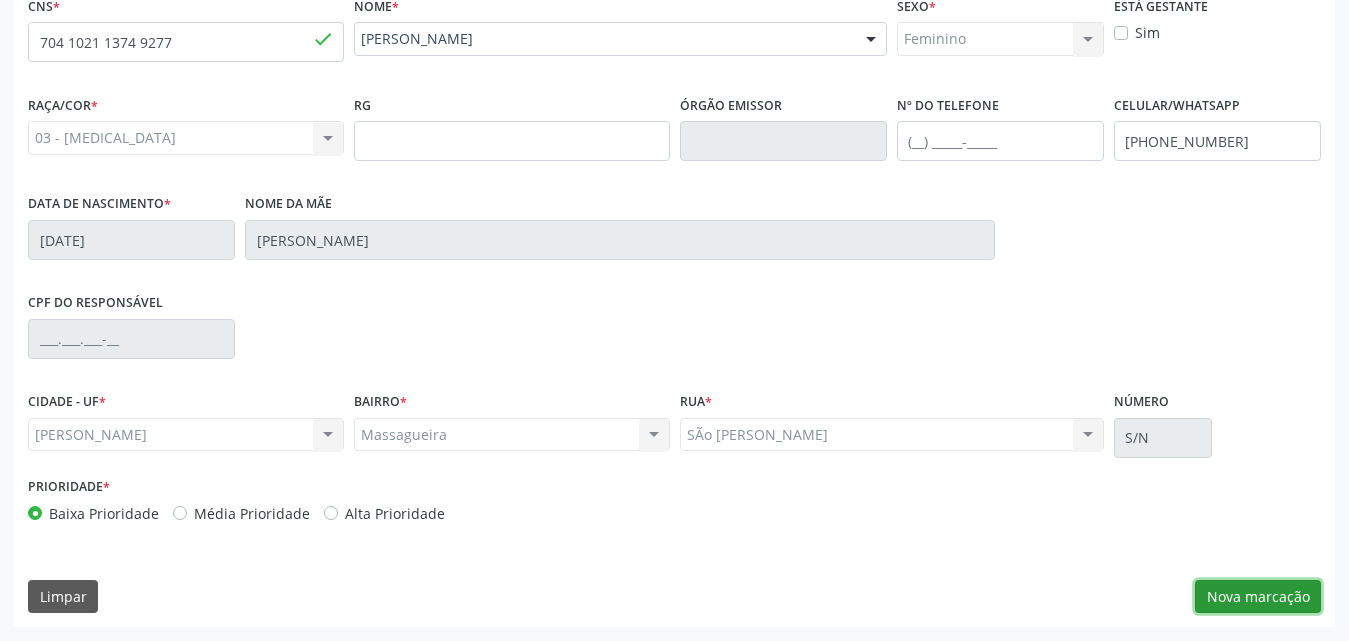 click on "Nova marcação" at bounding box center [1258, 597] 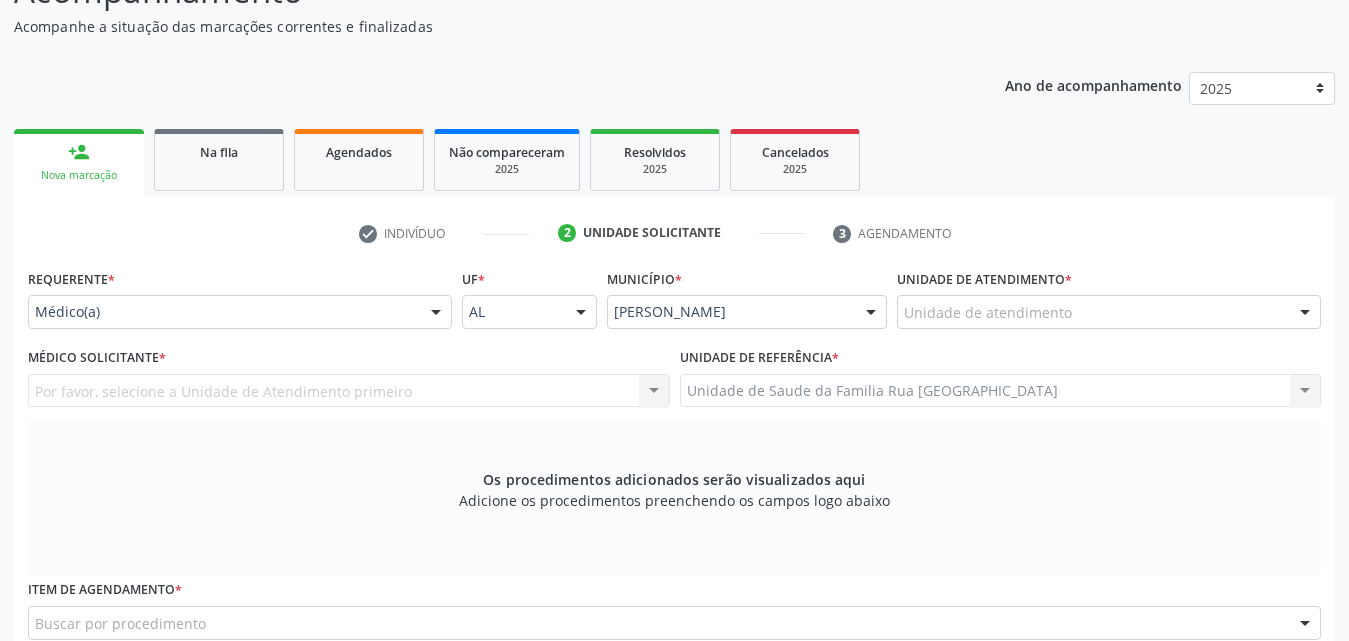 scroll, scrollTop: 200, scrollLeft: 0, axis: vertical 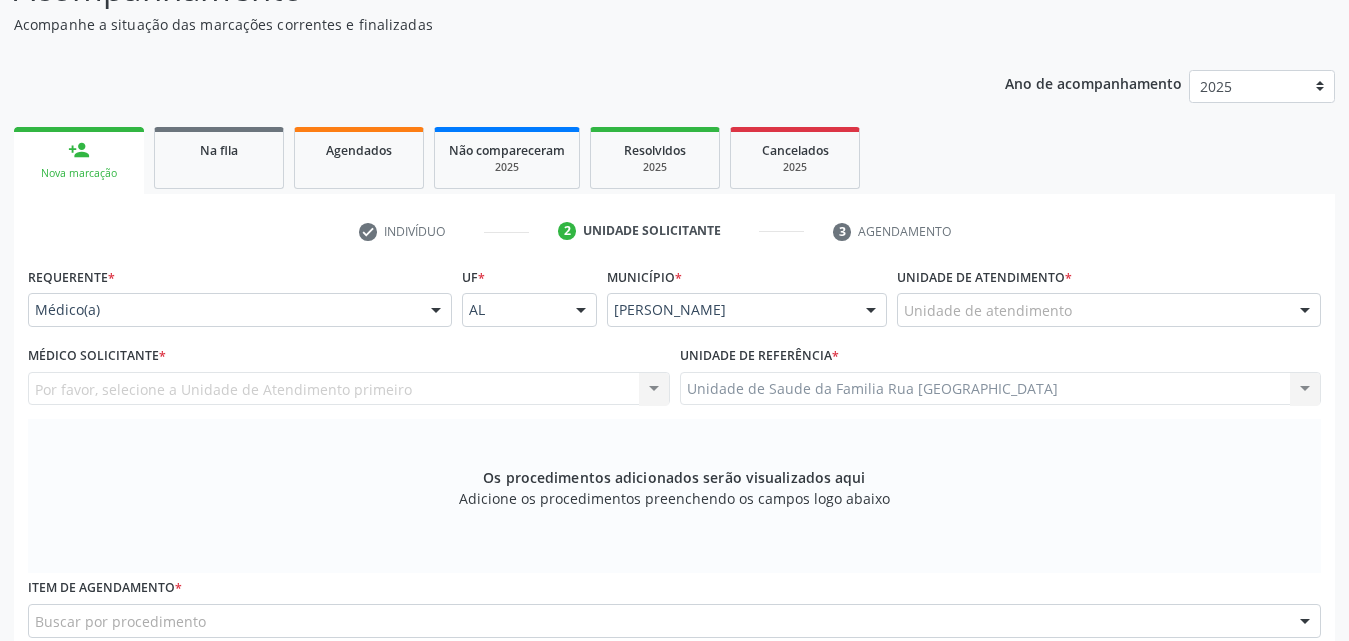 click at bounding box center (436, 311) 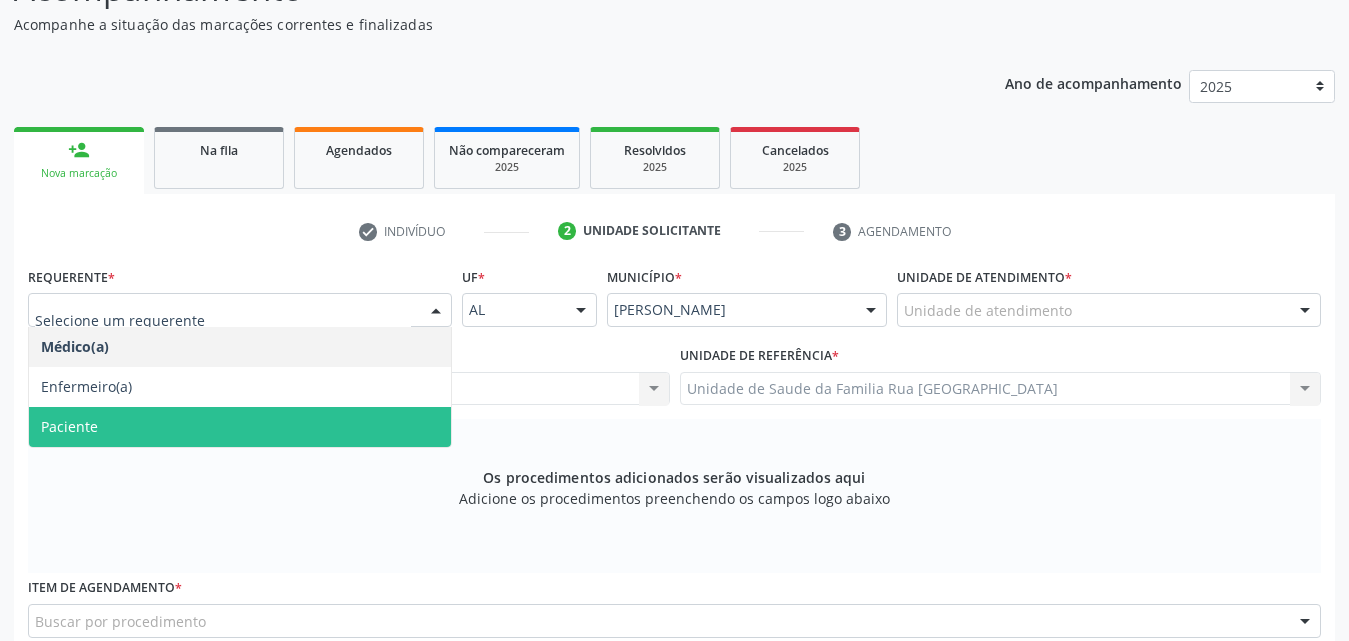 click on "Paciente" at bounding box center [240, 427] 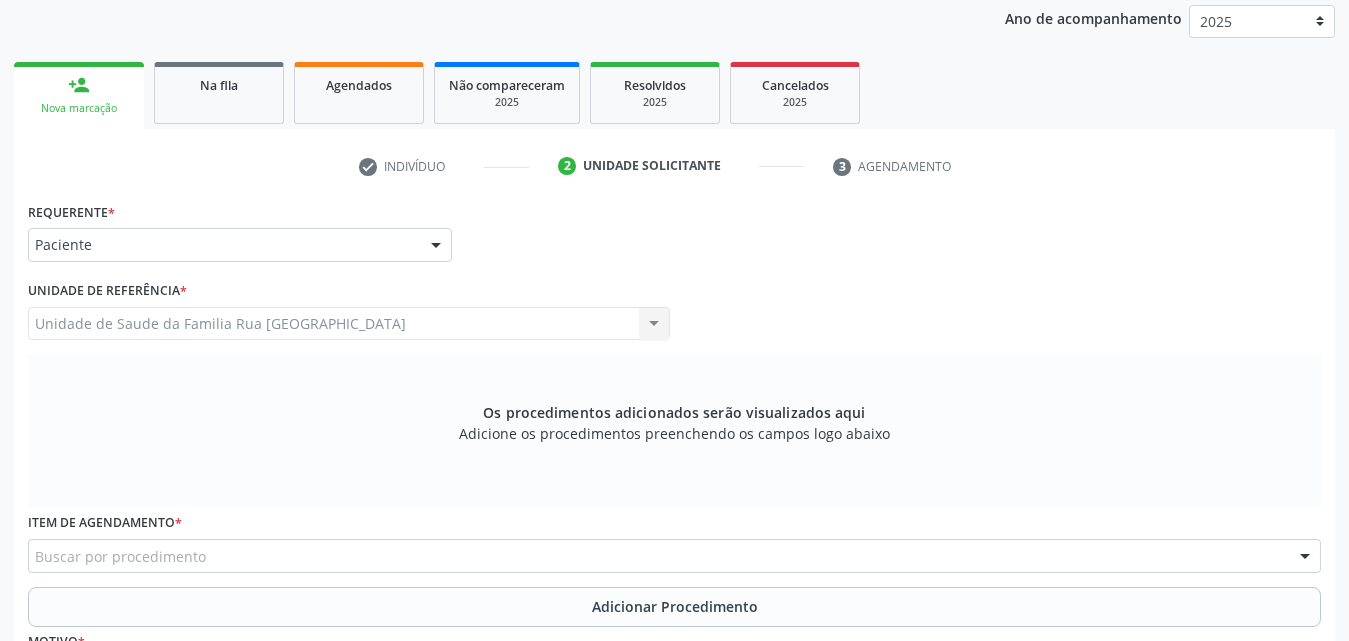 scroll, scrollTop: 300, scrollLeft: 0, axis: vertical 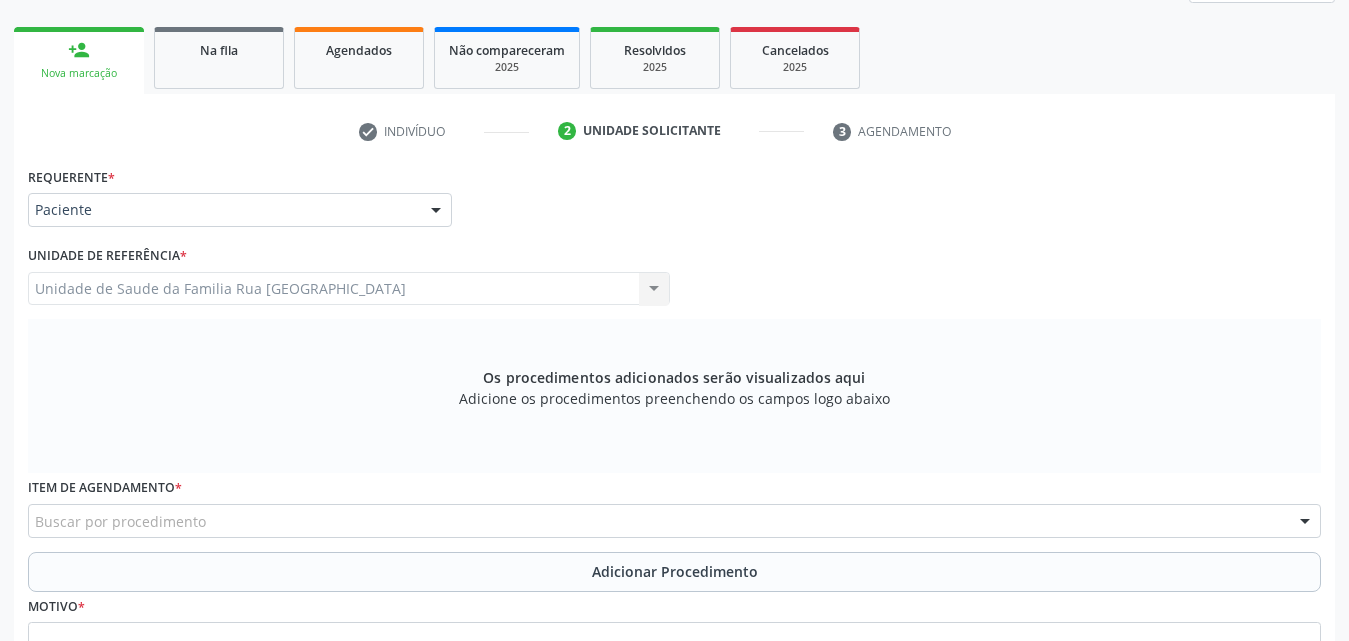 click on "Unidade de Saude da Familia Rua [GEOGRAPHIC_DATA] da Familia [GEOGRAPHIC_DATA] resultado encontrado para: "   "
Não há nenhuma opção para ser exibida." at bounding box center (349, 289) 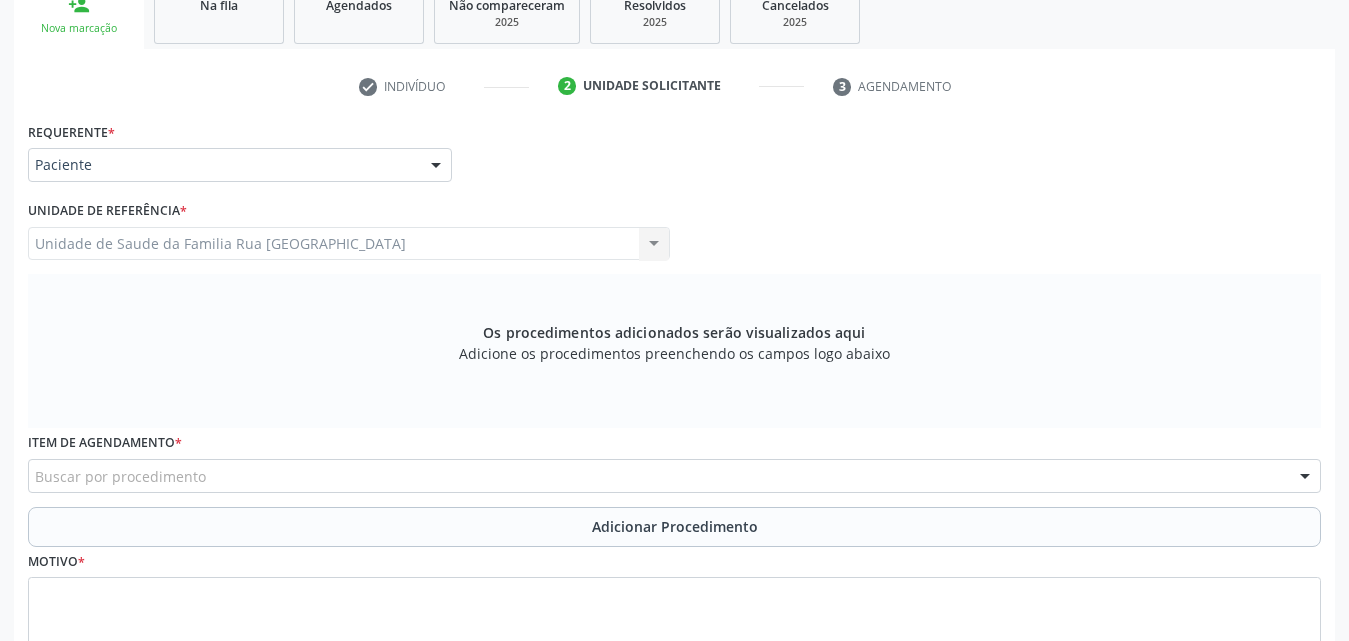 scroll, scrollTop: 488, scrollLeft: 0, axis: vertical 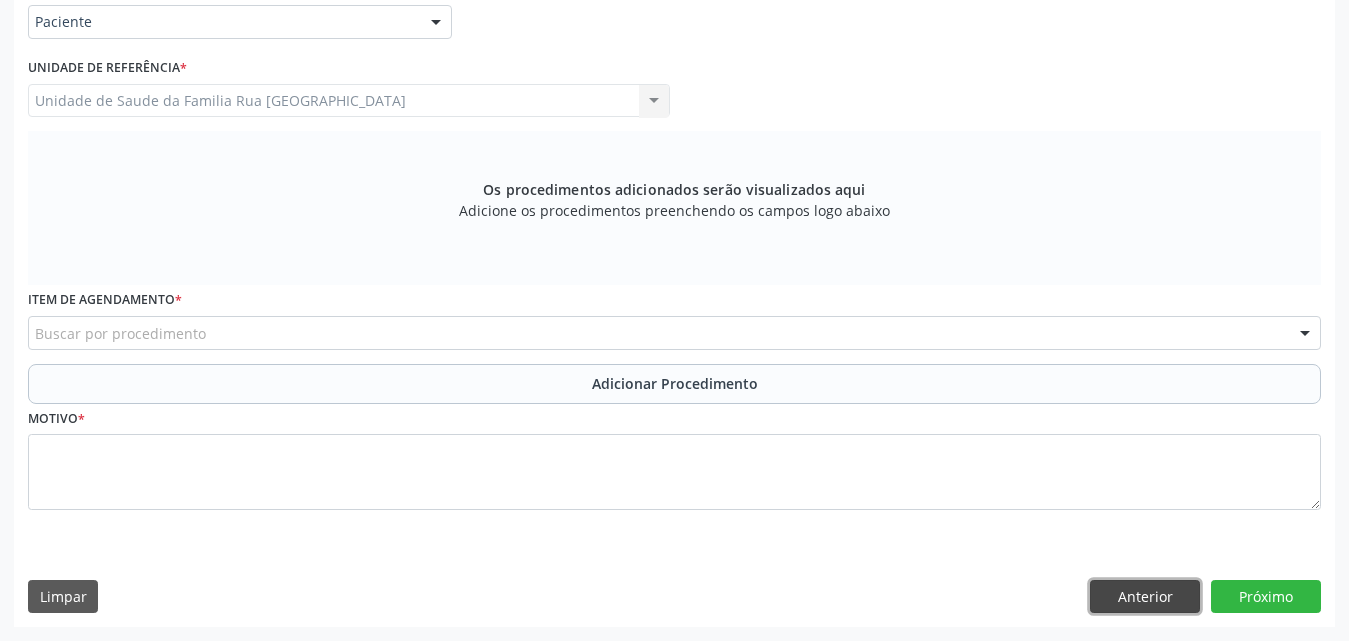 click on "Anterior" at bounding box center (1145, 597) 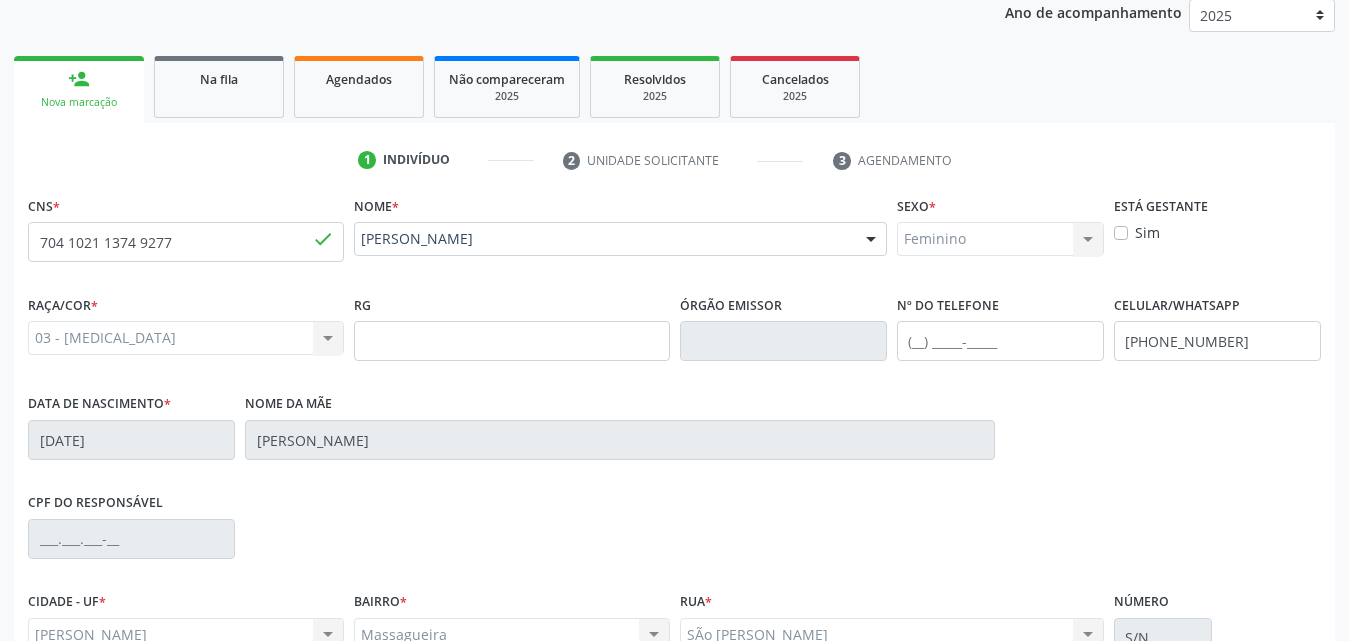 scroll, scrollTop: 471, scrollLeft: 0, axis: vertical 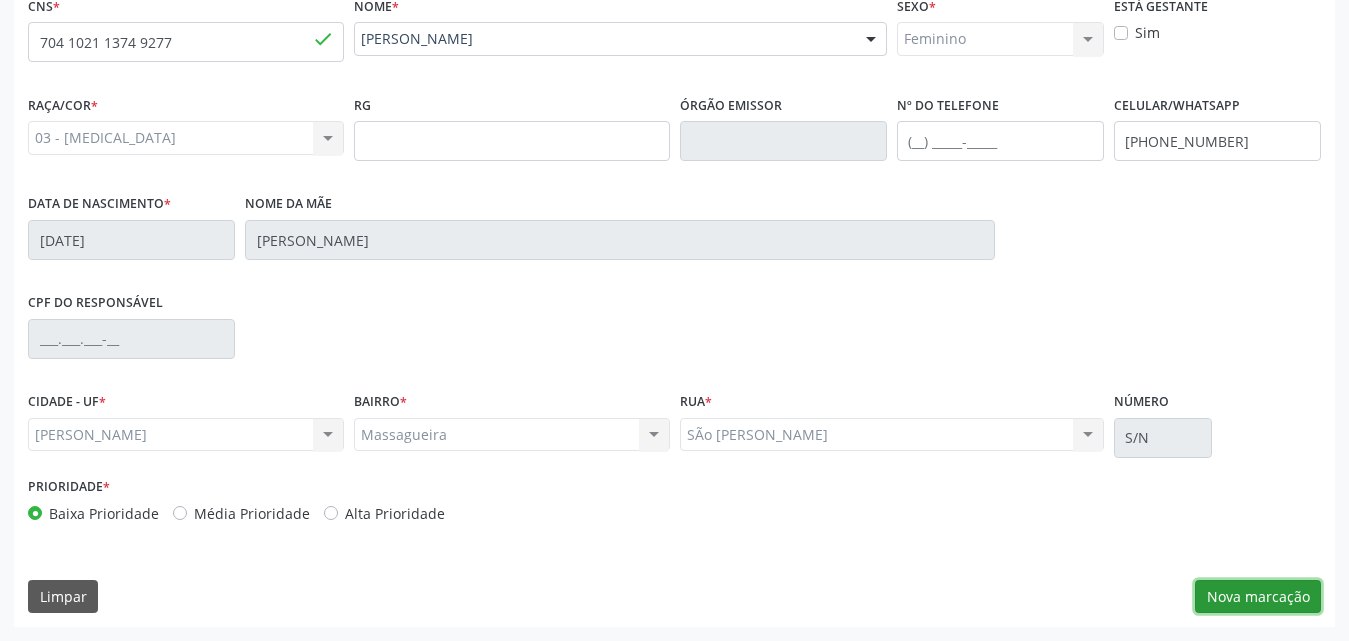 click on "Nova marcação" at bounding box center (1258, 597) 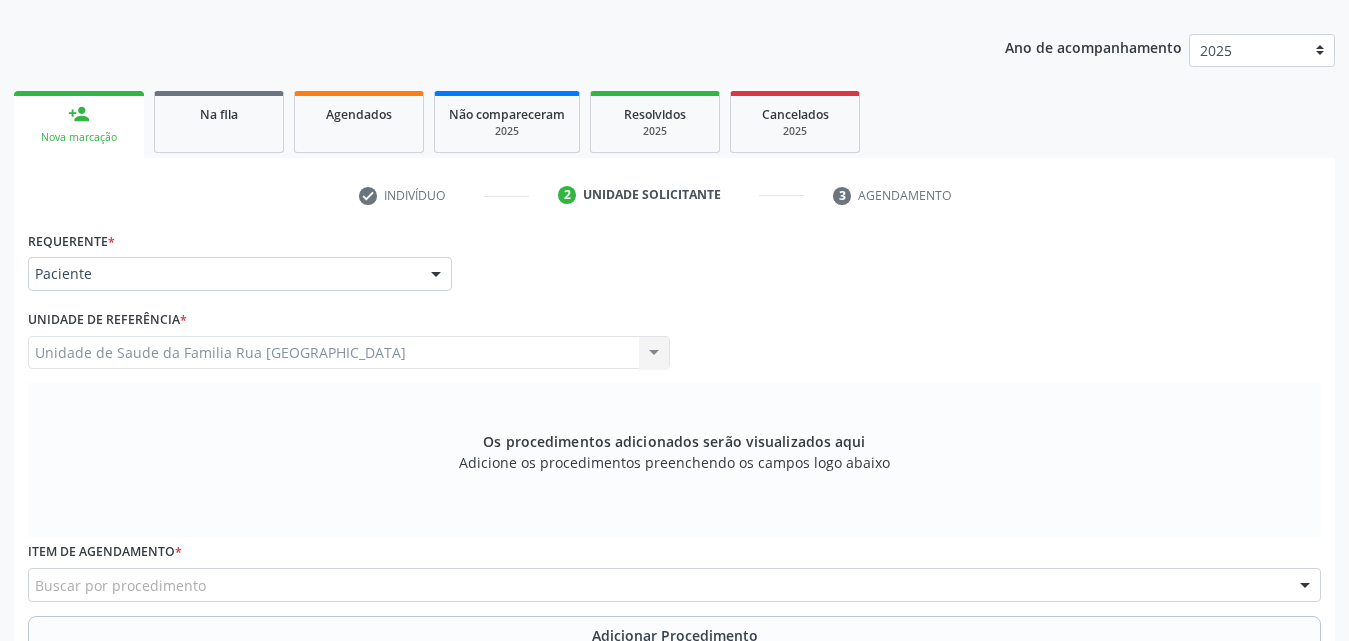 scroll, scrollTop: 271, scrollLeft: 0, axis: vertical 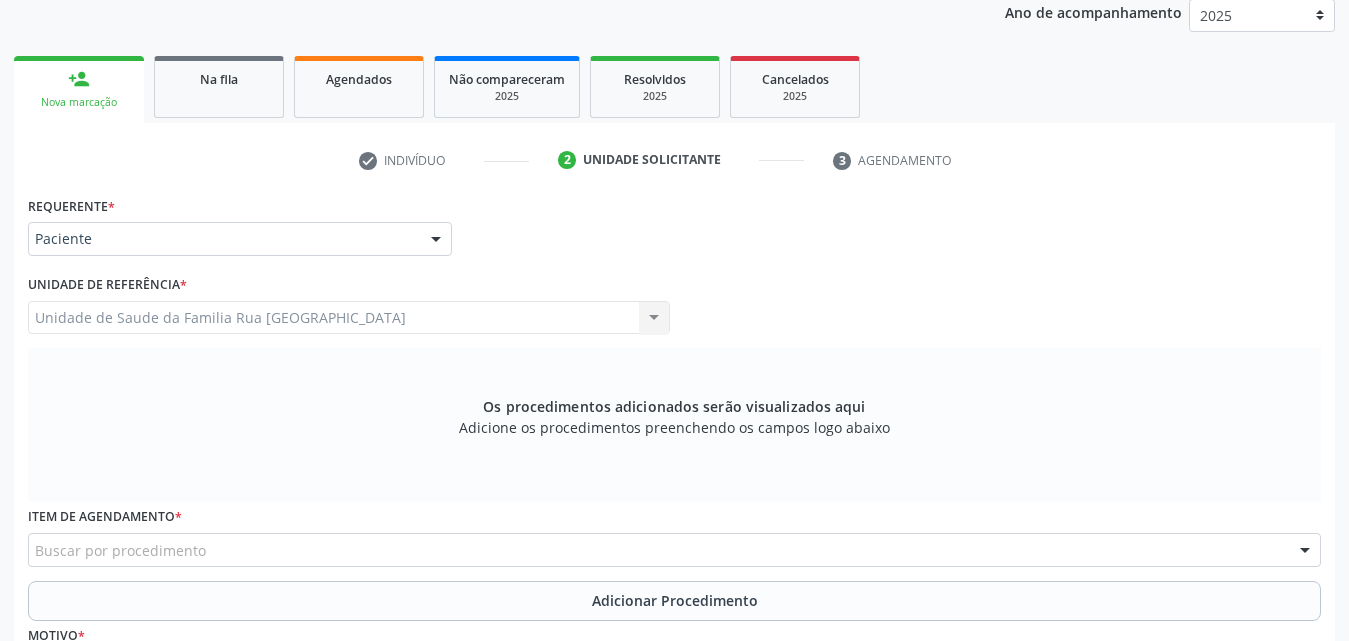 click on "Unidade de Saude da Familia Rua [GEOGRAPHIC_DATA] da Familia [GEOGRAPHIC_DATA] resultado encontrado para: "   "
Não há nenhuma opção para ser exibida." at bounding box center [349, 318] 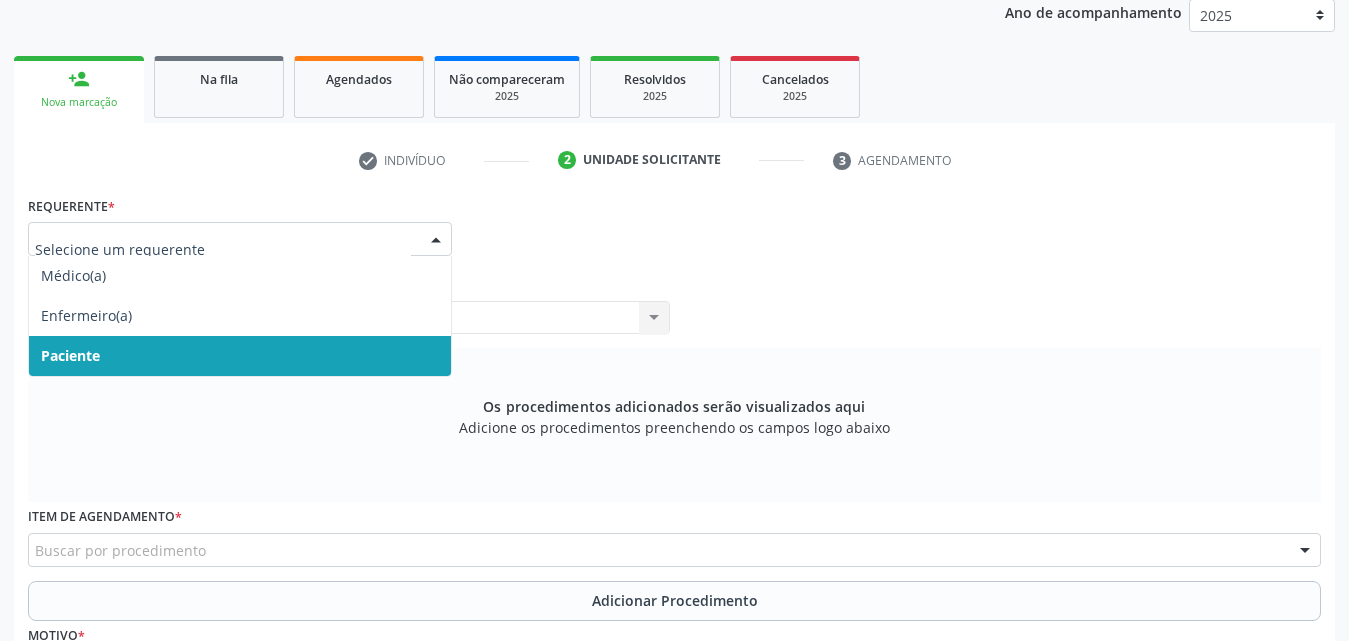 click on "Requerente
*
Médico(a)   Enfermeiro(a)   Paciente
Nenhum resultado encontrado para: "   "
Não há nenhuma opção para ser exibida.
UF
AL         AL
Nenhum resultado encontrado para: "   "
Não há nenhuma opção para ser exibida.
Município
Marechal [PERSON_NAME] [PERSON_NAME] resultado encontrado para: "   "
Não há nenhuma opção para ser exibida." at bounding box center (674, 230) 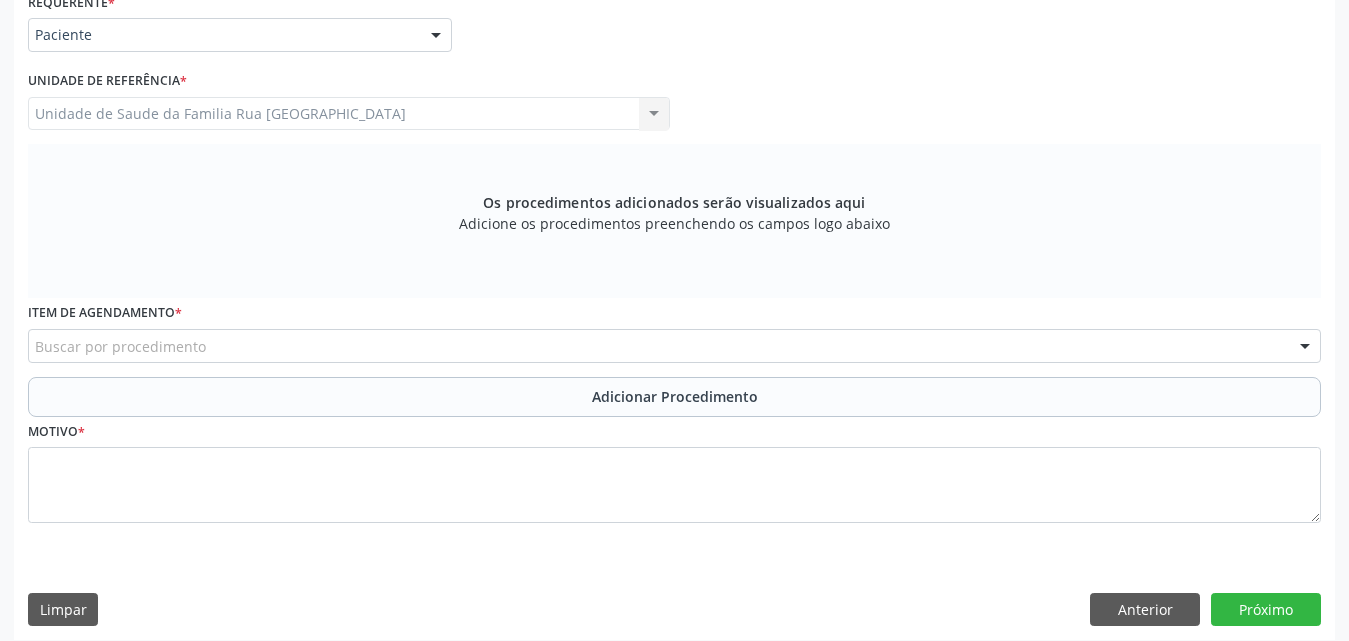 scroll, scrollTop: 488, scrollLeft: 0, axis: vertical 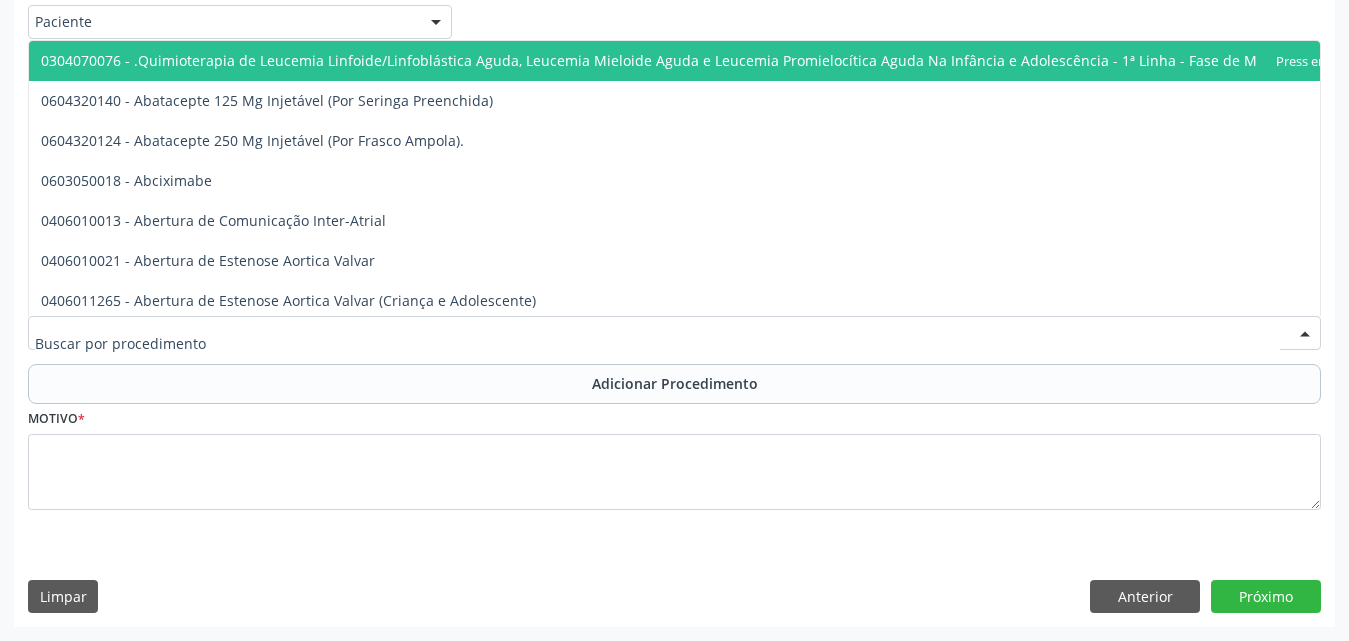 click at bounding box center (674, 333) 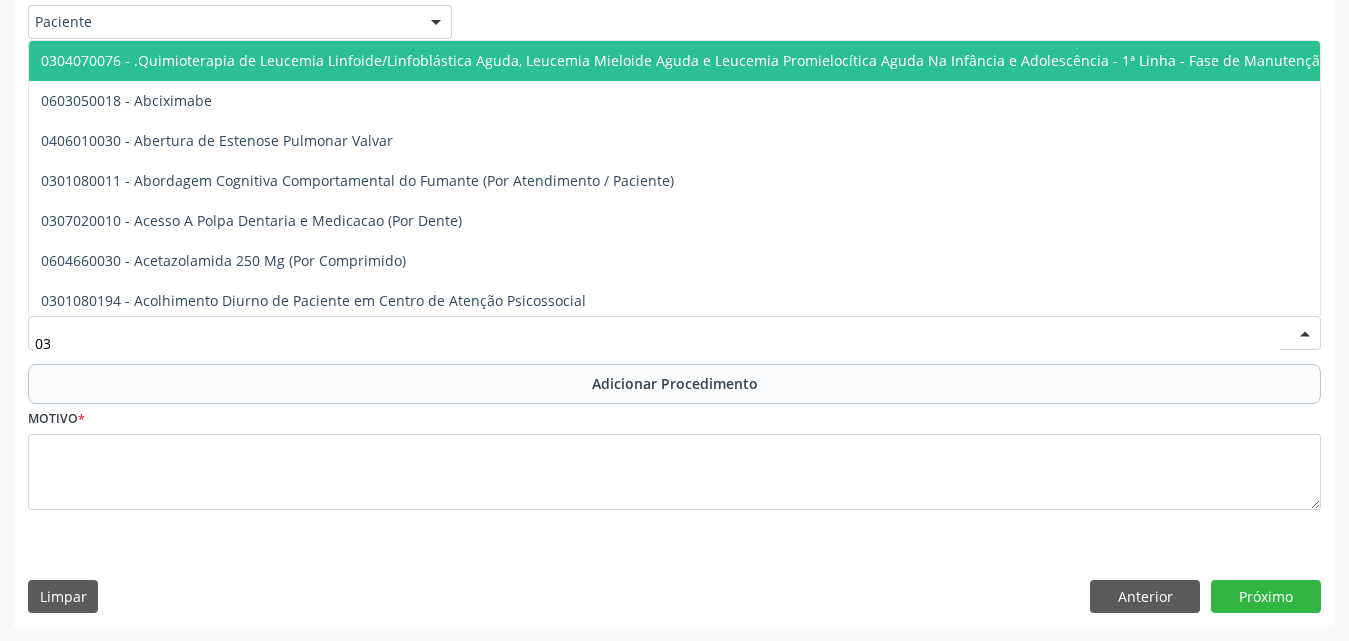 type on "03" 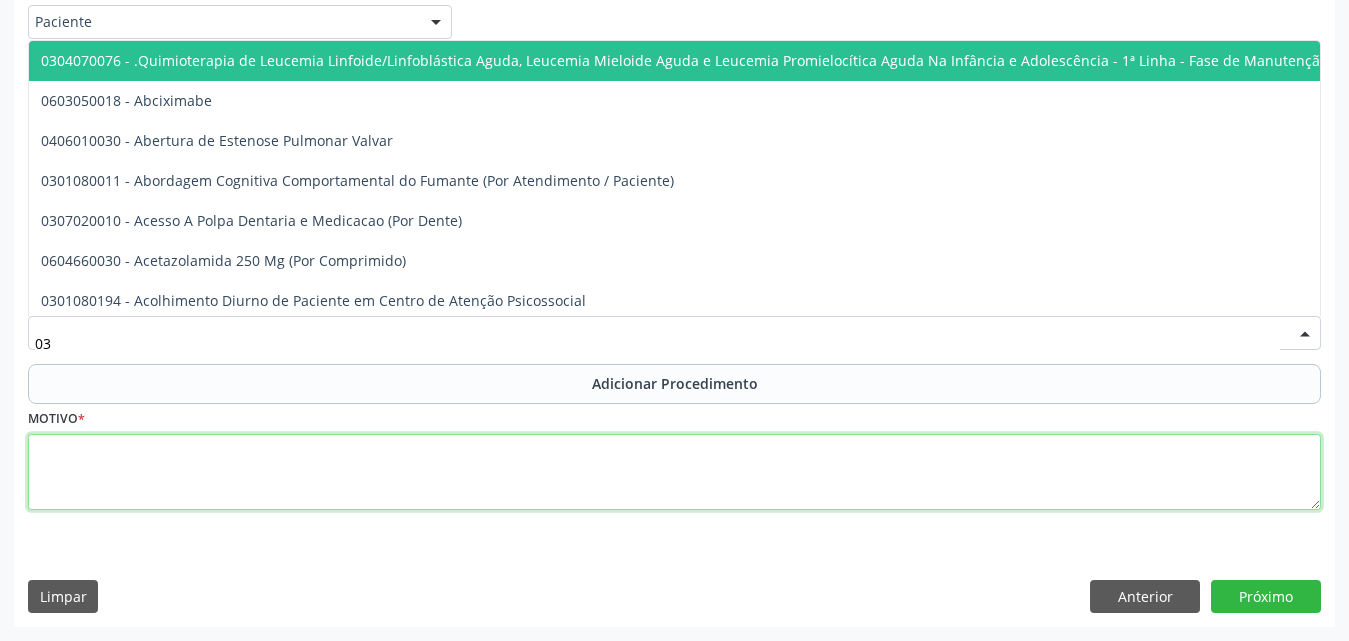 click at bounding box center [674, 472] 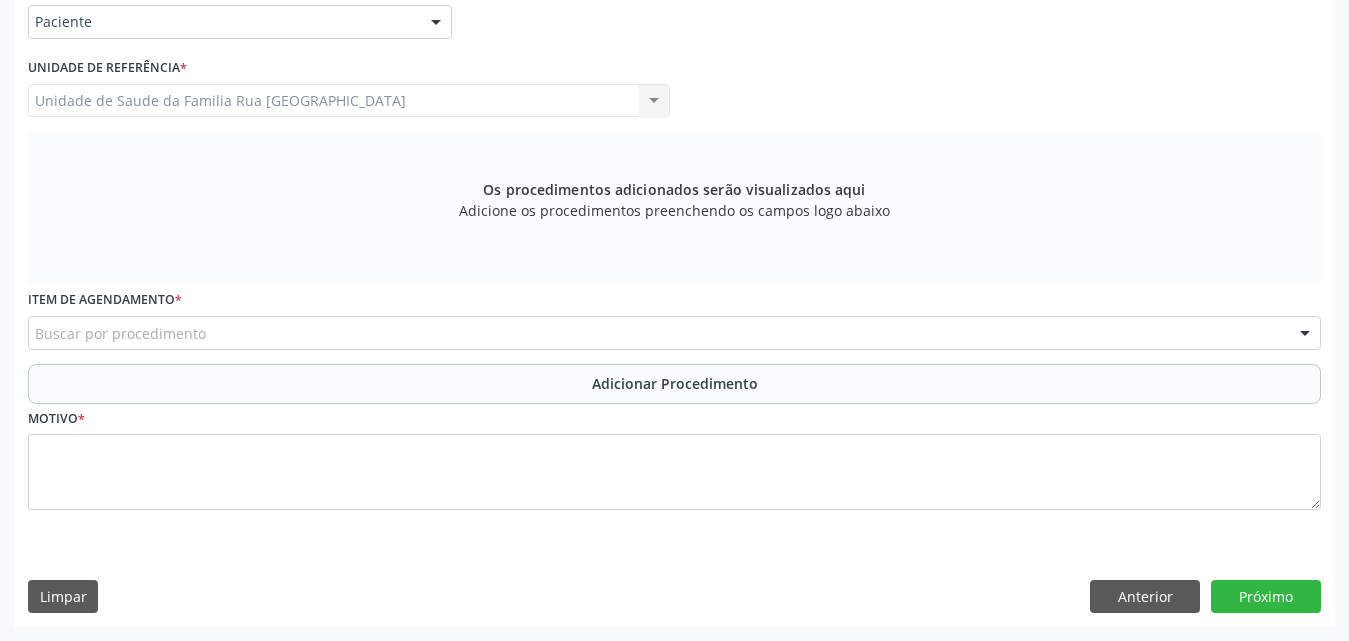 click on "Buscar por procedimento" at bounding box center [674, 333] 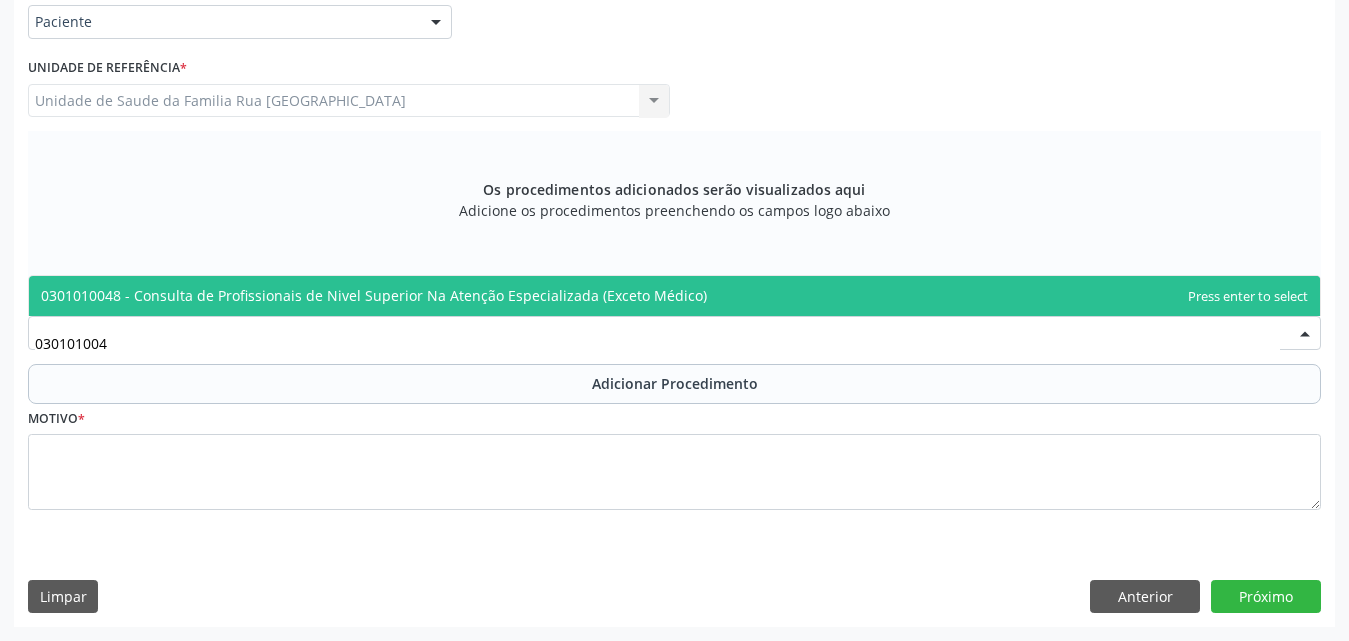 type on "0301010048" 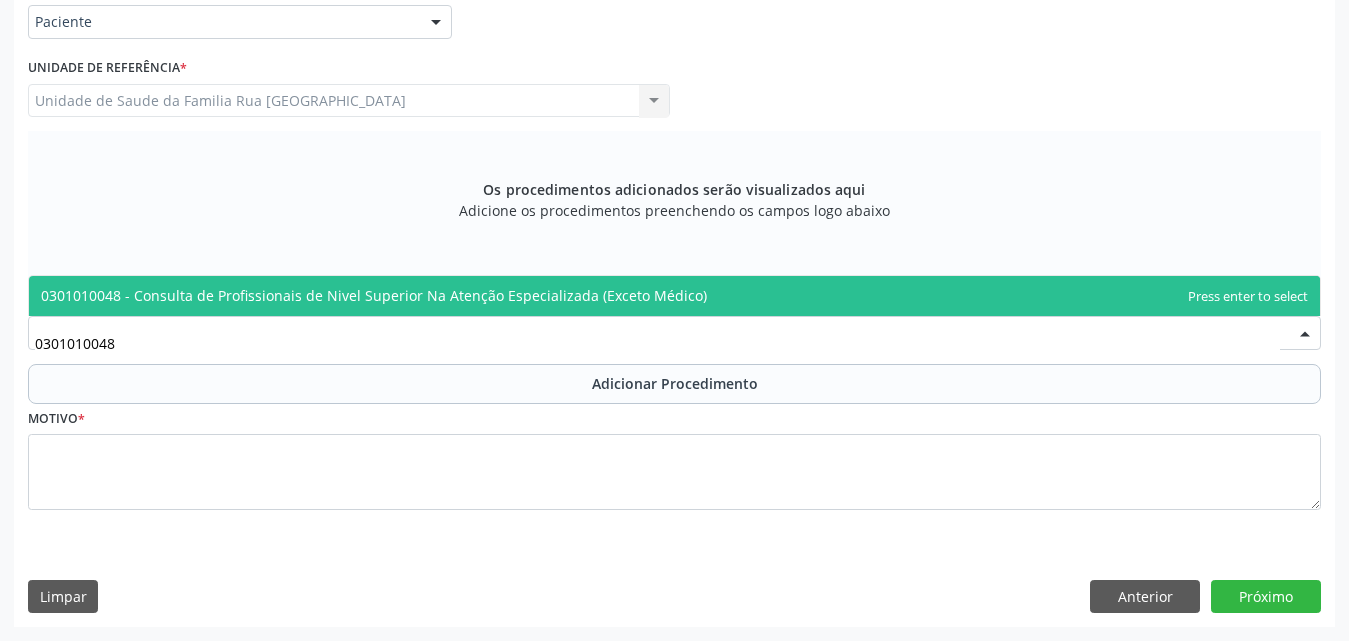 click on "0301010048 - Consulta de Profissionais de Nivel Superior Na Atenção Especializada (Exceto Médico)" at bounding box center (374, 295) 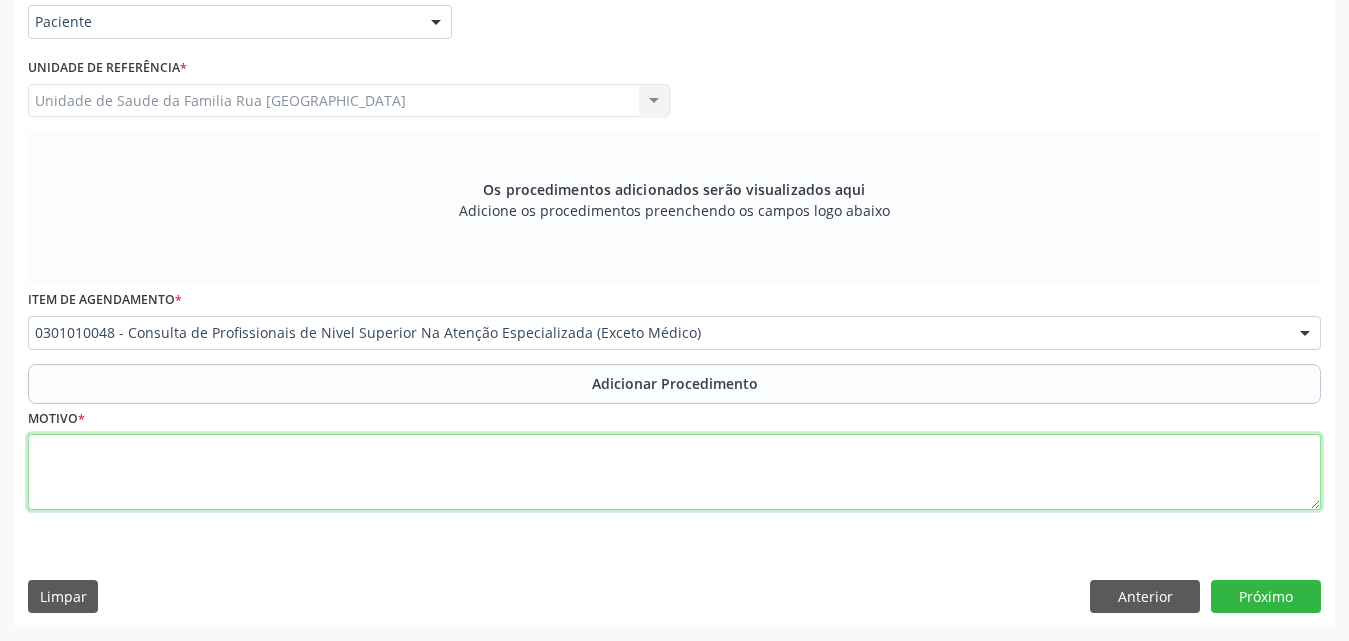 click at bounding box center [674, 472] 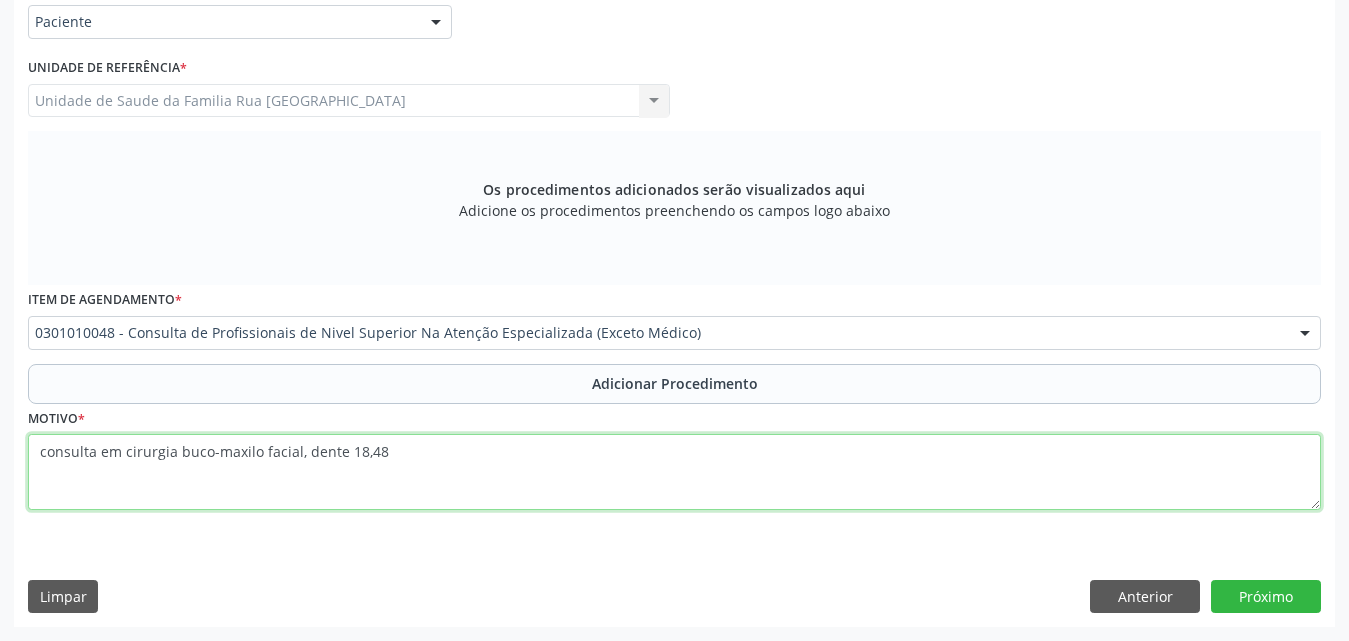 type on "consulta em cirurgia buco-maxilo facial, dente 18,48" 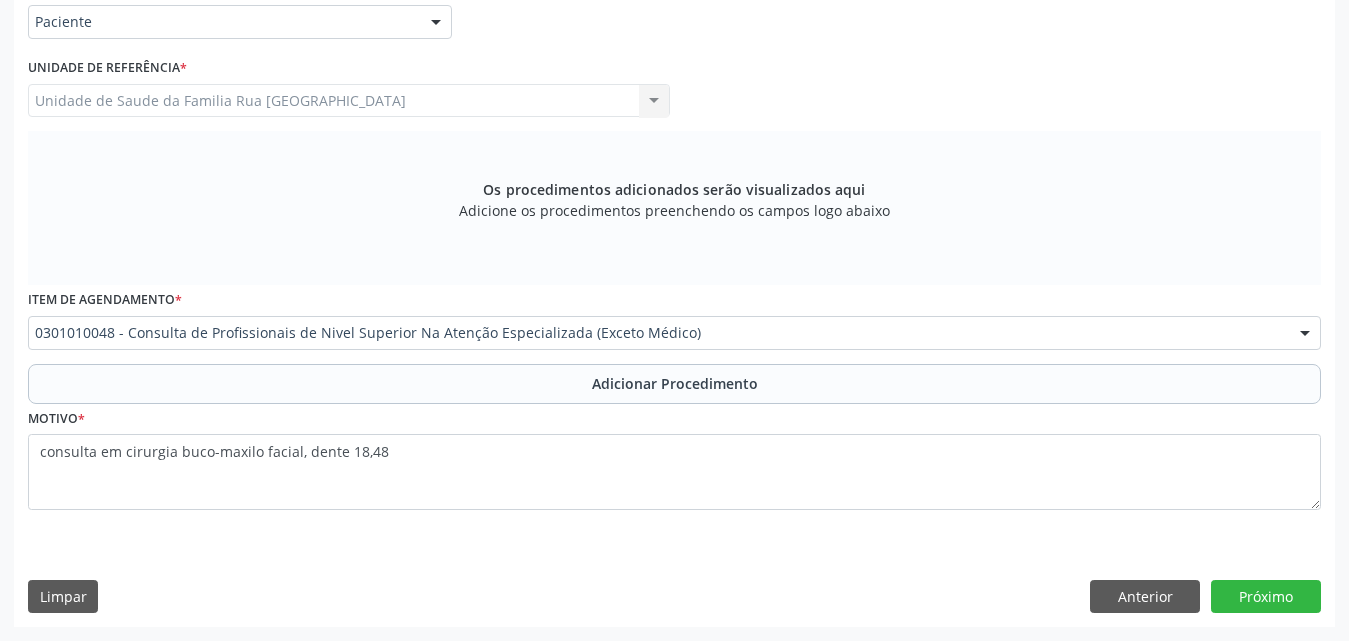 click on "Unidade de Saude da Familia Rua [GEOGRAPHIC_DATA] da Familia [GEOGRAPHIC_DATA] resultado encontrado para: "   "
Não há nenhuma opção para ser exibida." at bounding box center (349, 101) 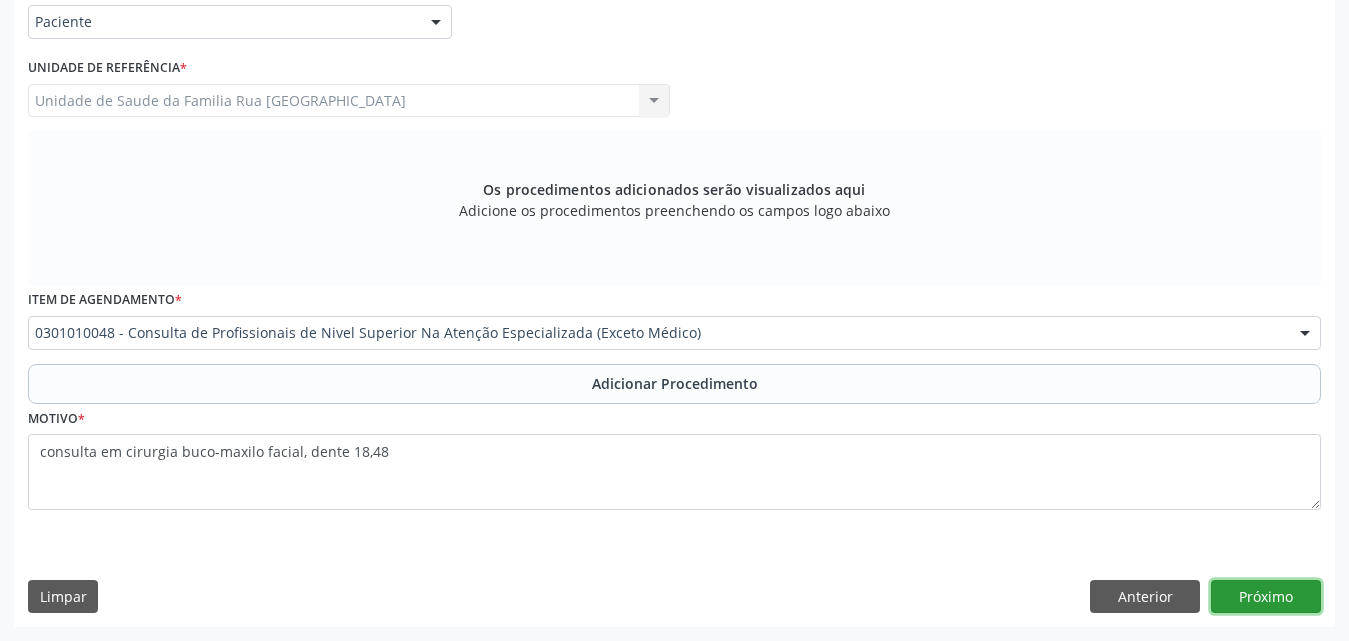 click on "Próximo" at bounding box center (1266, 597) 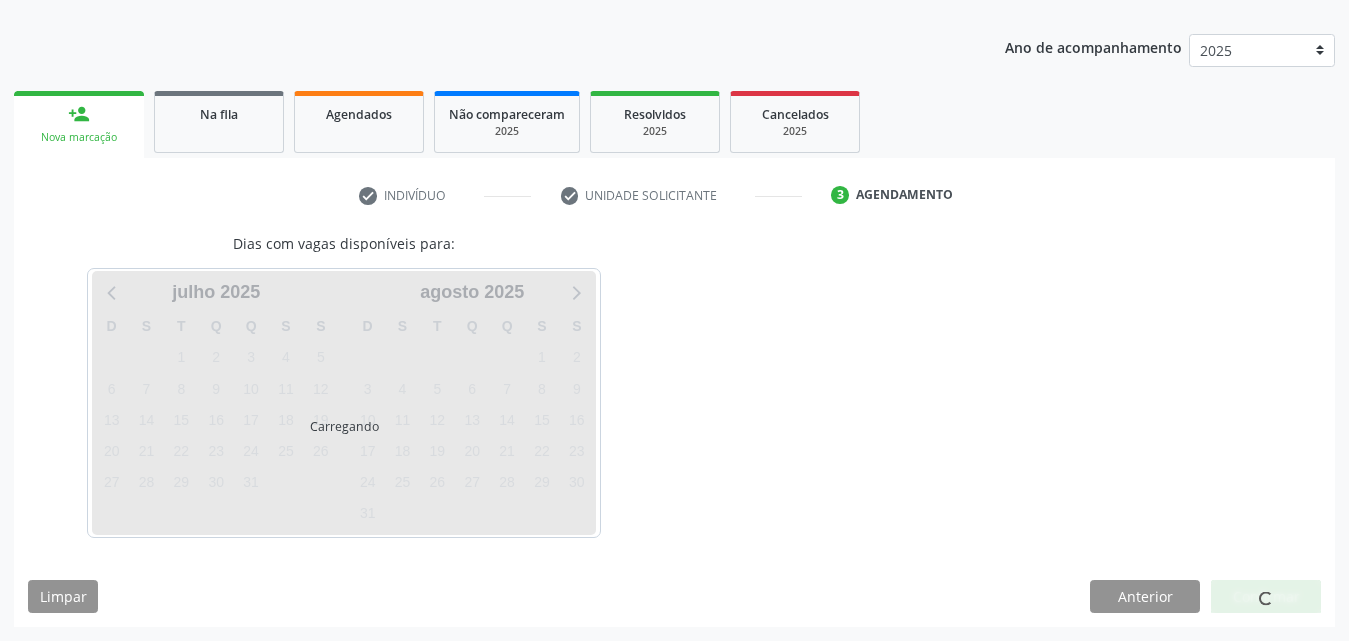 scroll, scrollTop: 295, scrollLeft: 0, axis: vertical 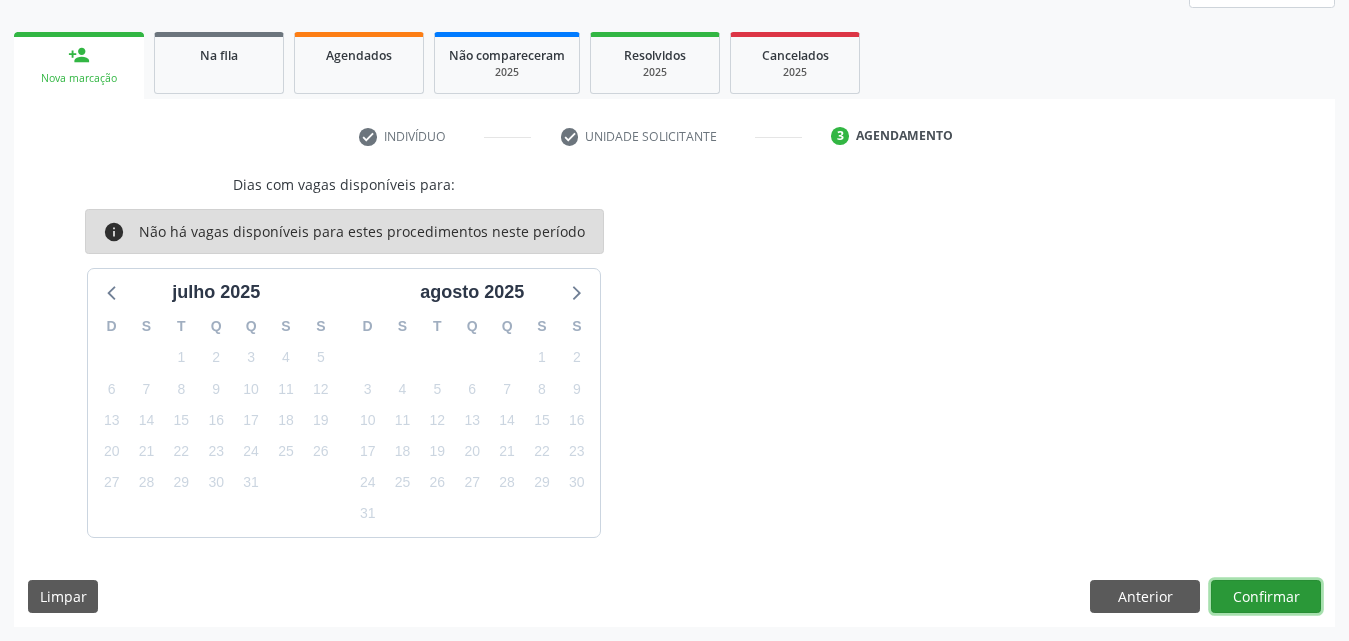 click on "Confirmar" at bounding box center [1266, 597] 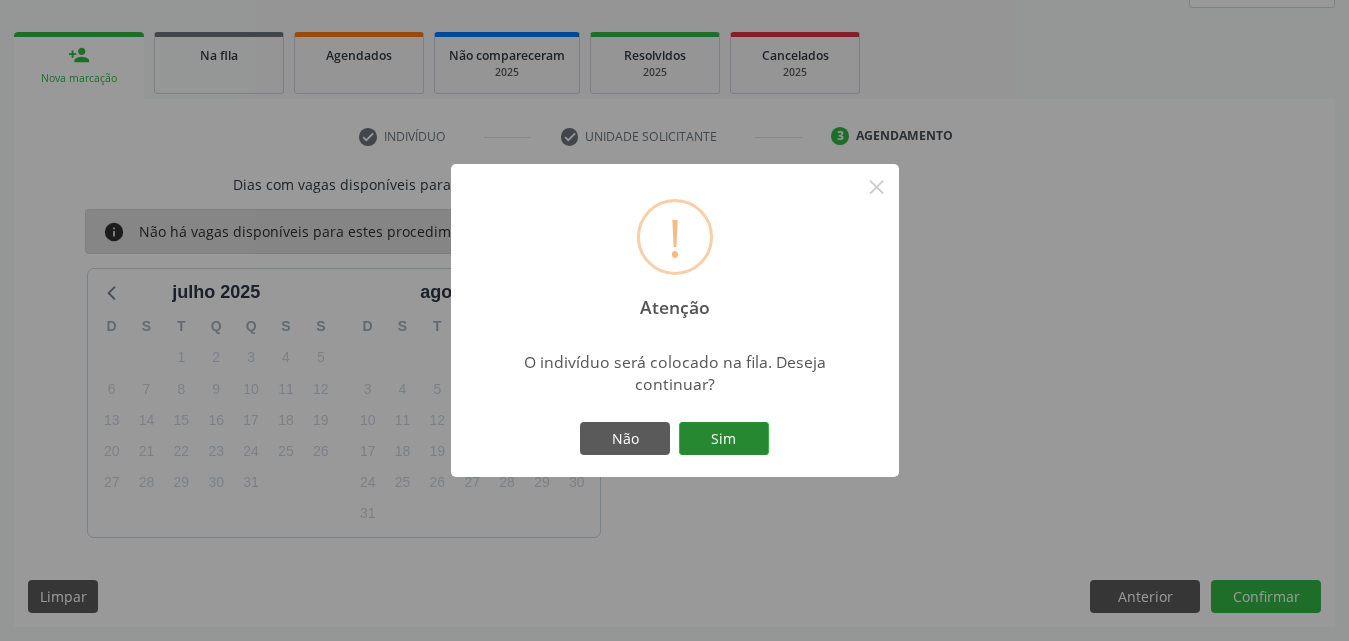 click on "Sim" at bounding box center (724, 439) 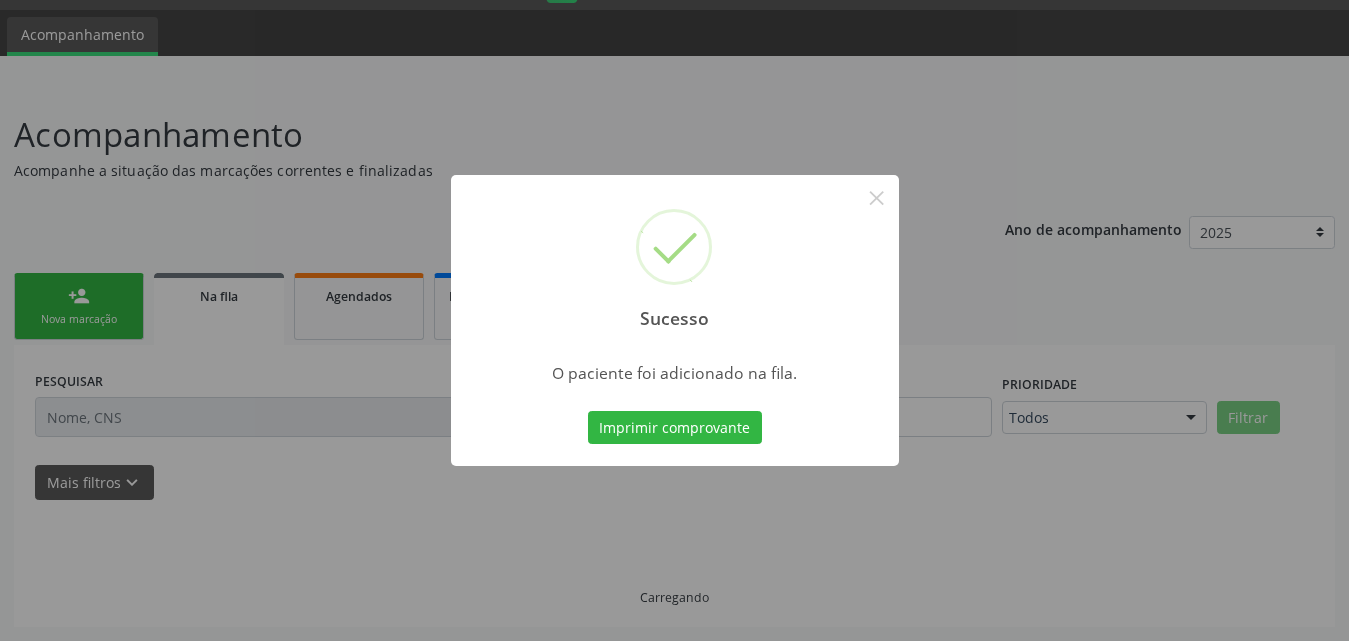 scroll, scrollTop: 54, scrollLeft: 0, axis: vertical 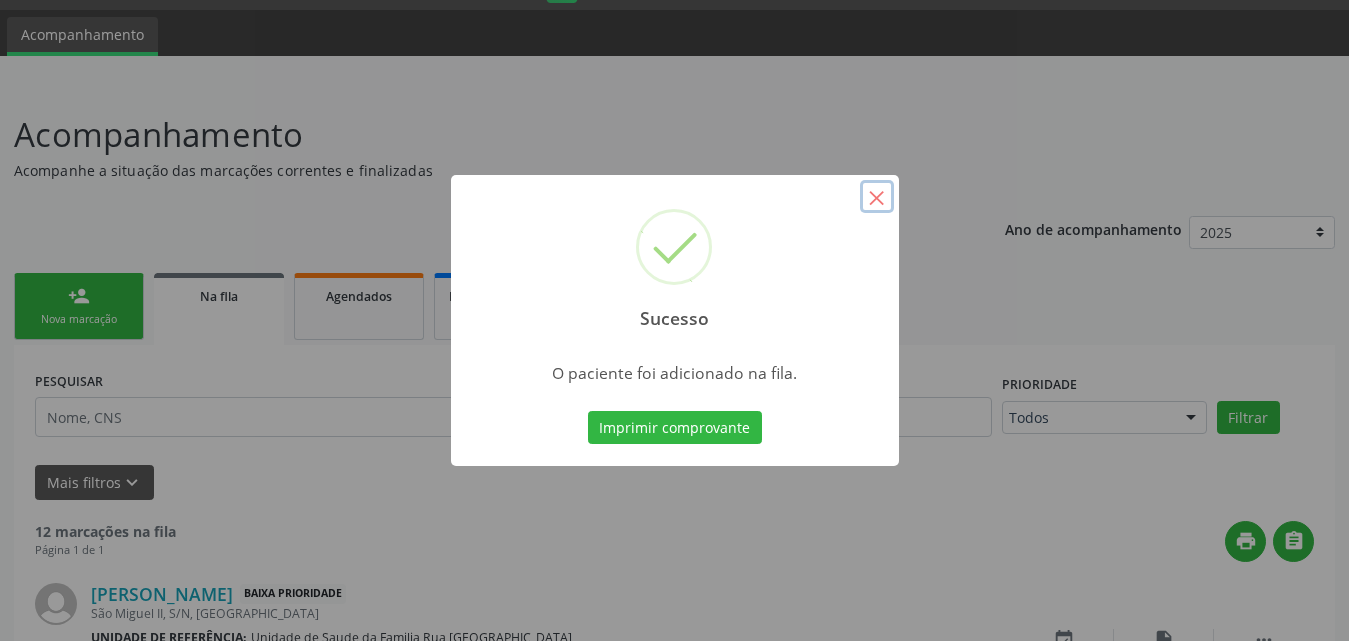 click on "×" at bounding box center (877, 197) 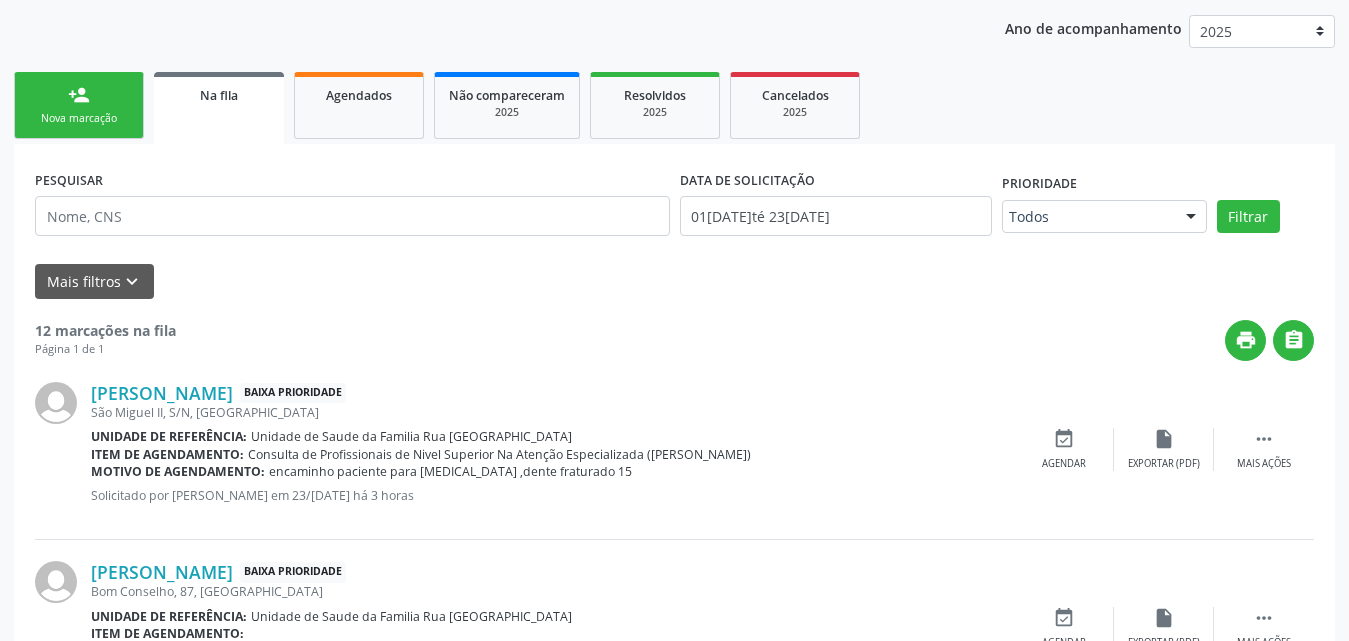 scroll, scrollTop: 254, scrollLeft: 0, axis: vertical 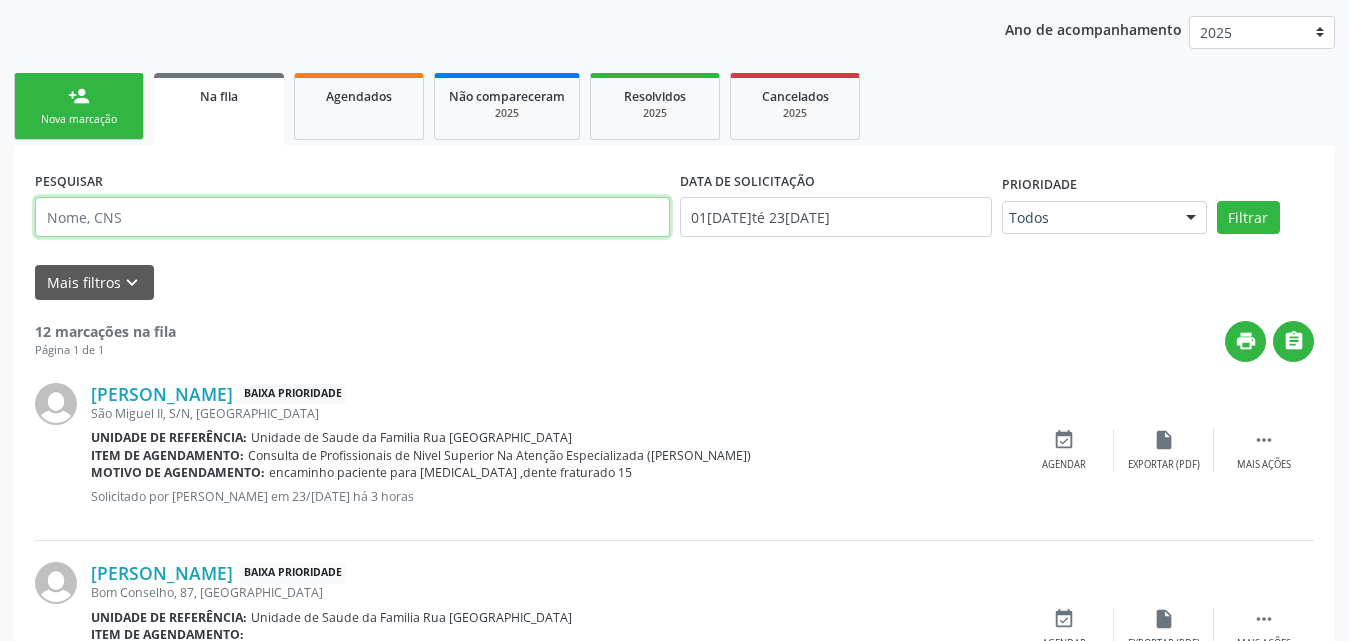 click at bounding box center (352, 217) 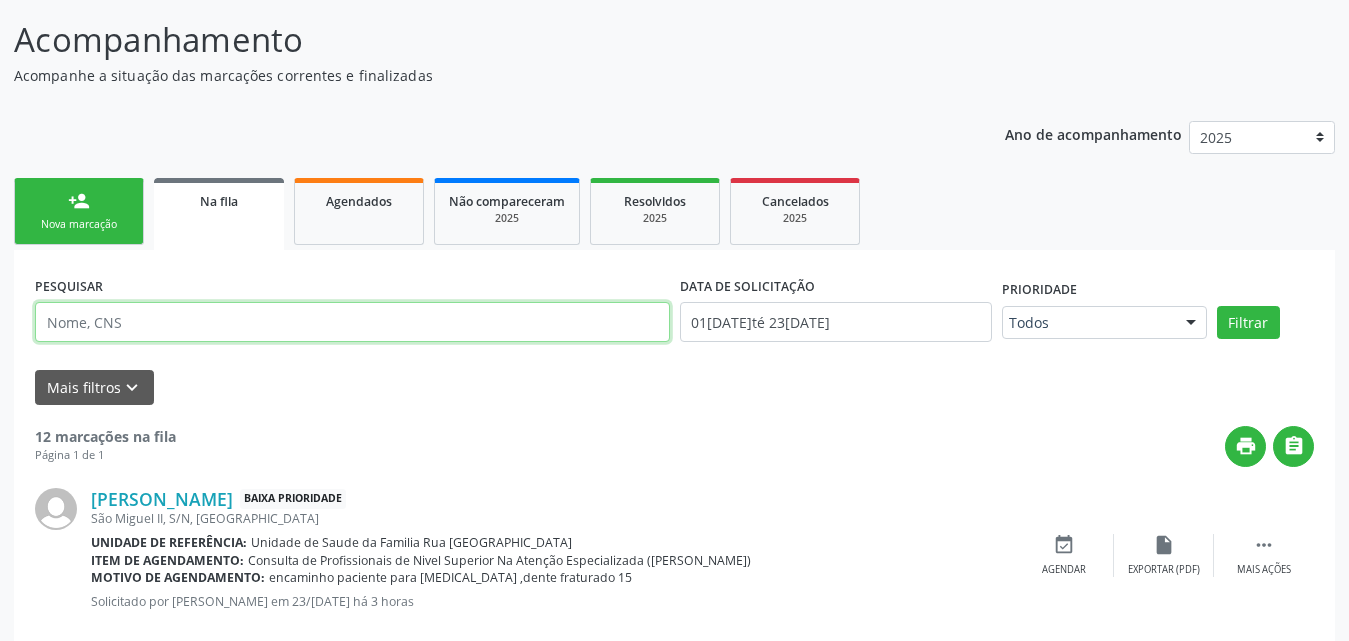 scroll, scrollTop: 0, scrollLeft: 0, axis: both 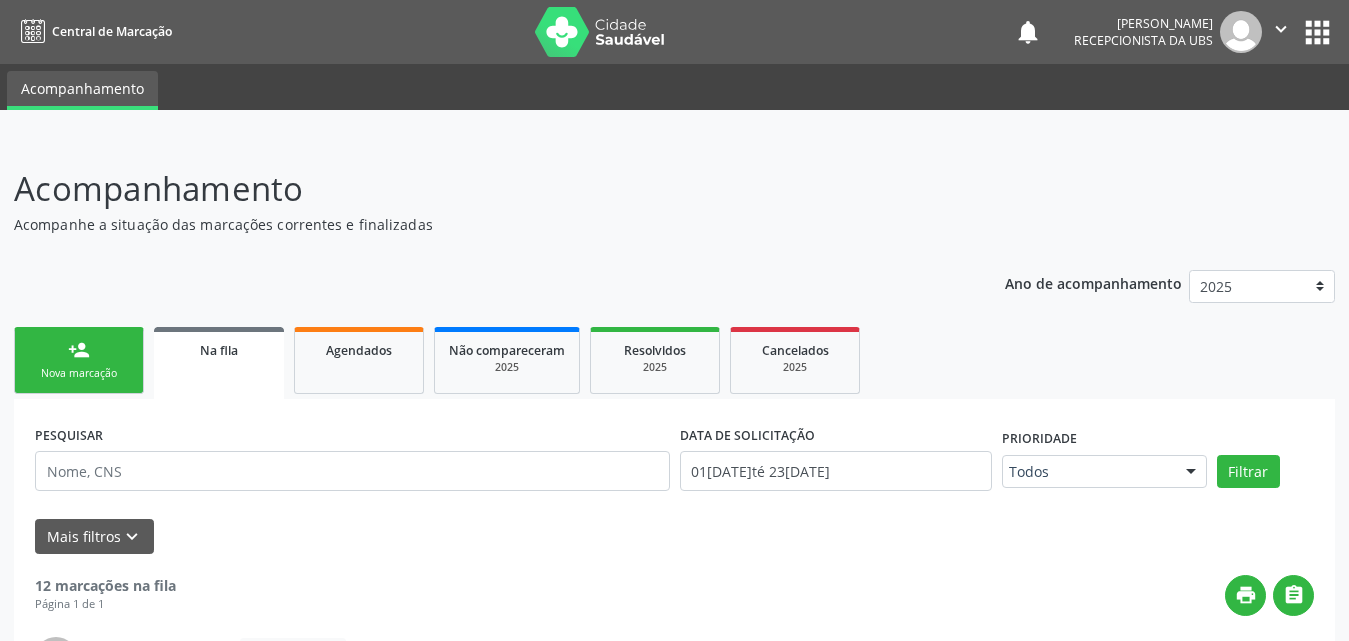 click on "person_add" at bounding box center [79, 350] 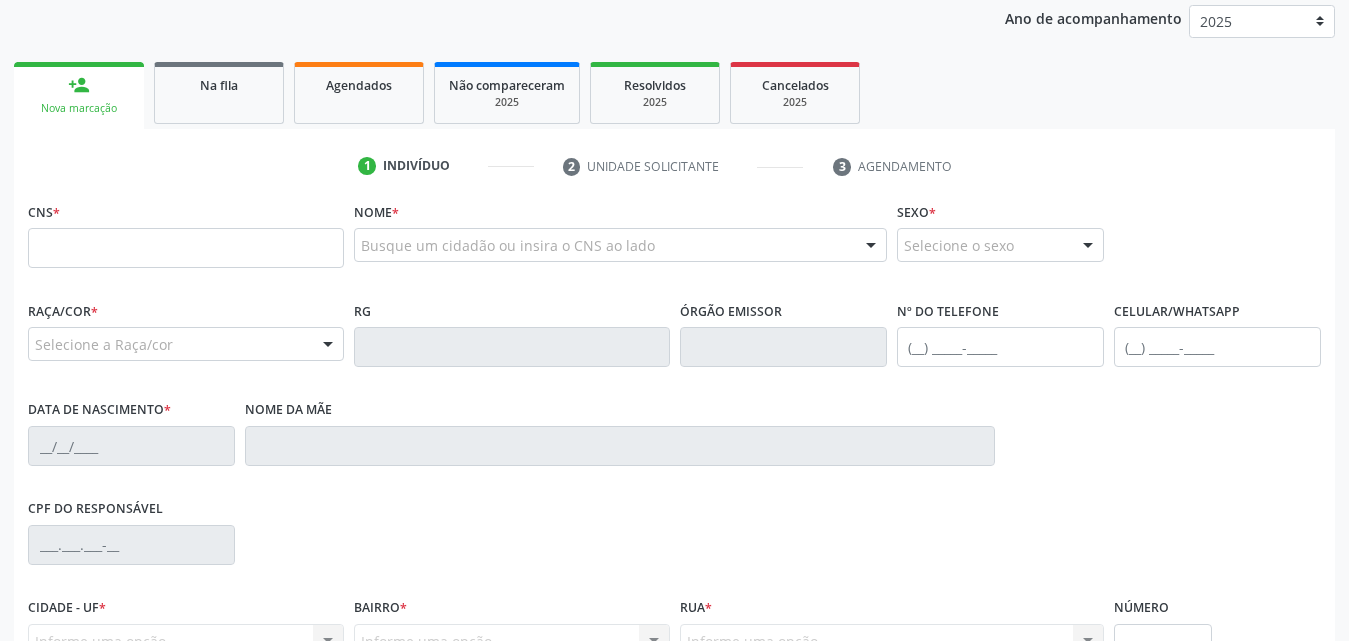 scroll, scrollTop: 300, scrollLeft: 0, axis: vertical 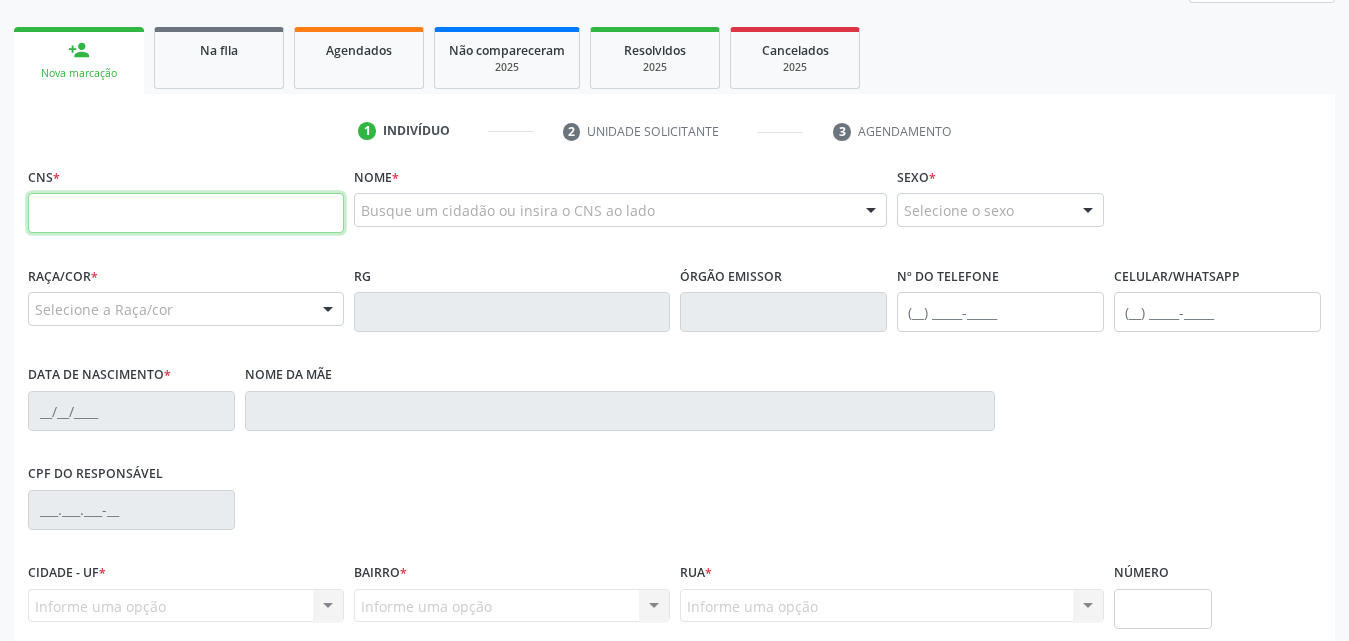 click at bounding box center (186, 213) 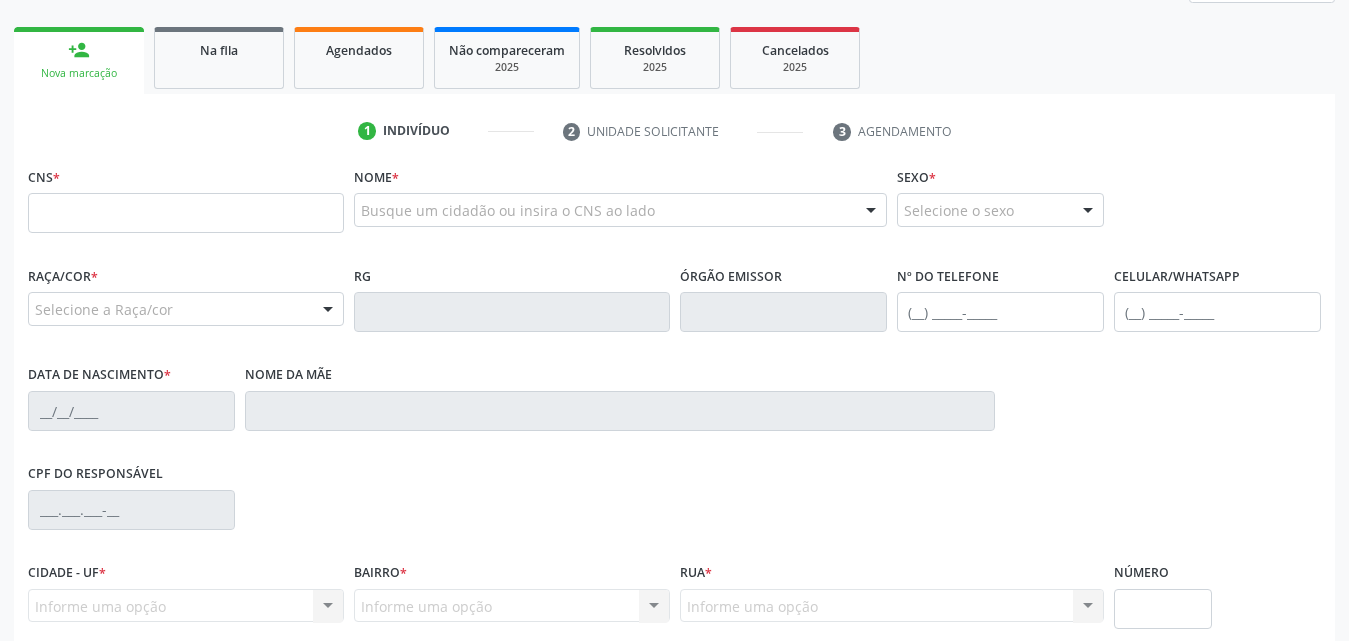 click on "Busque um cidadão ou insira o CNS ao lado" at bounding box center (620, 210) 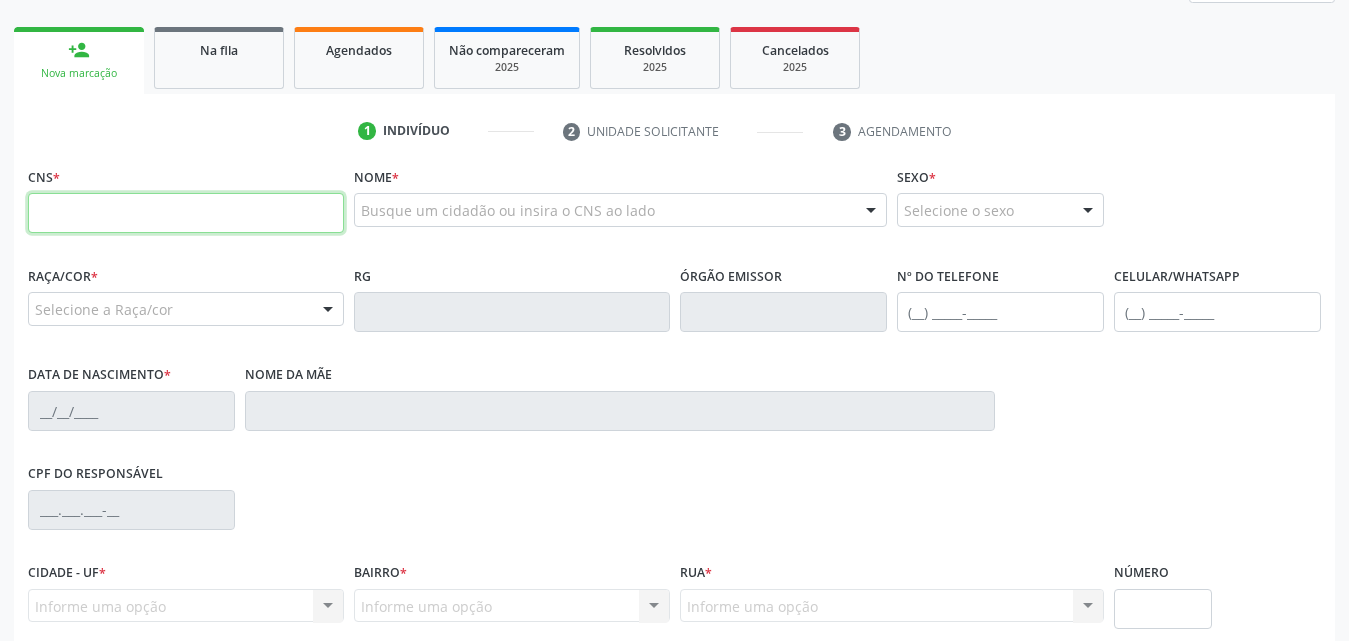 click at bounding box center [186, 213] 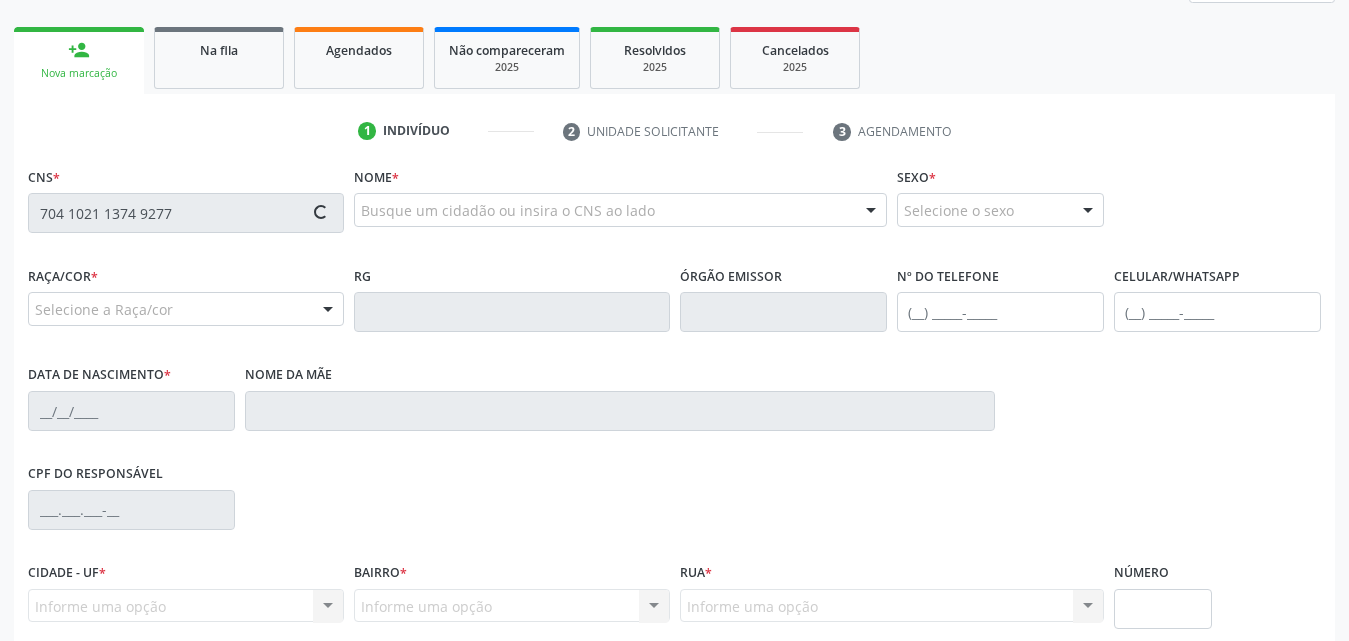 type on "704 1021 1374 9277" 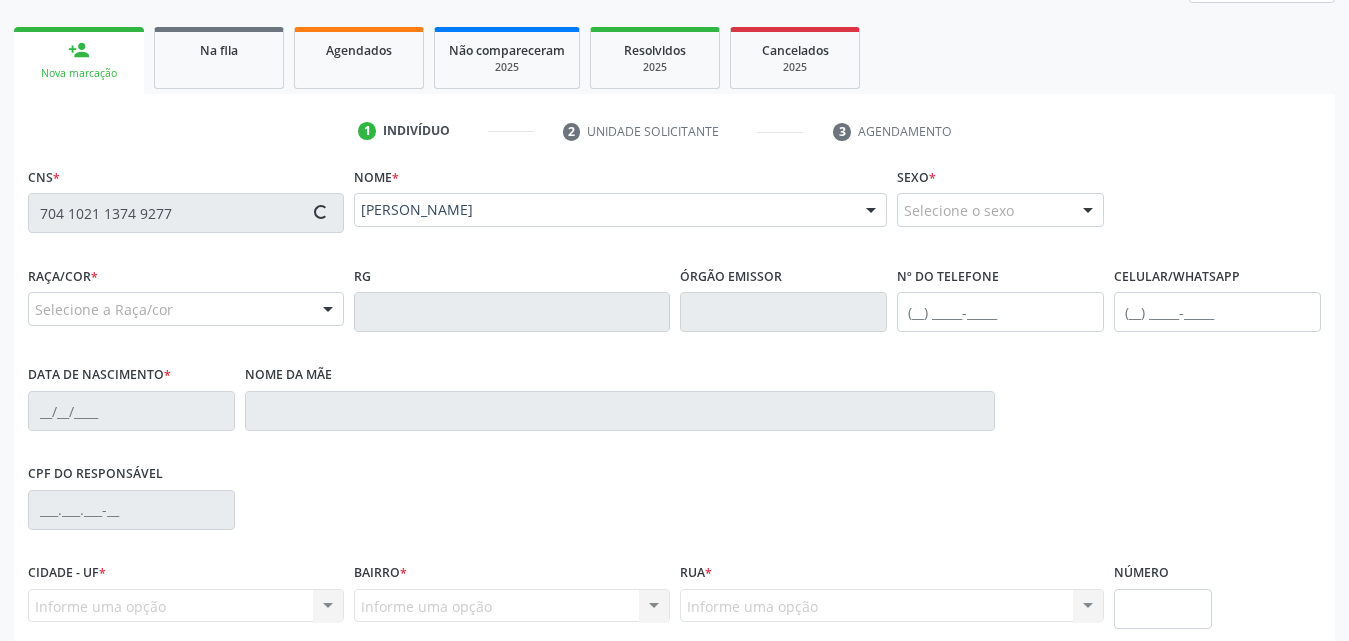 type on "[PHONE_NUMBER]" 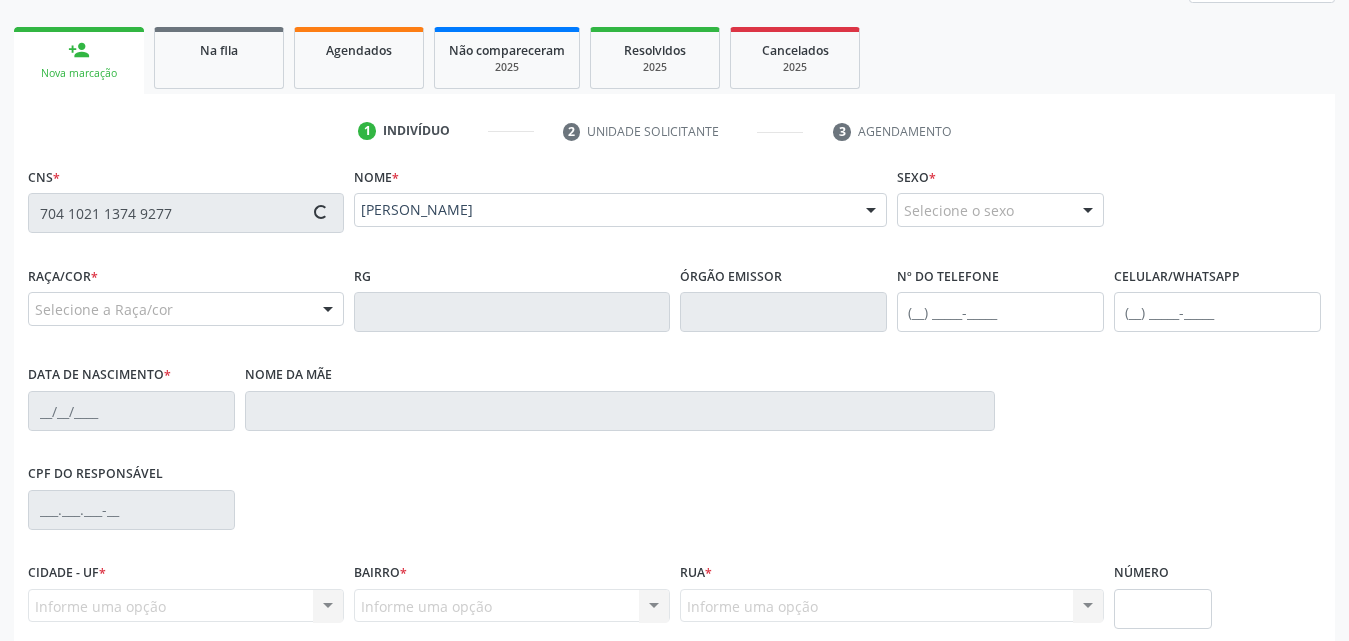 type on "[DATE]" 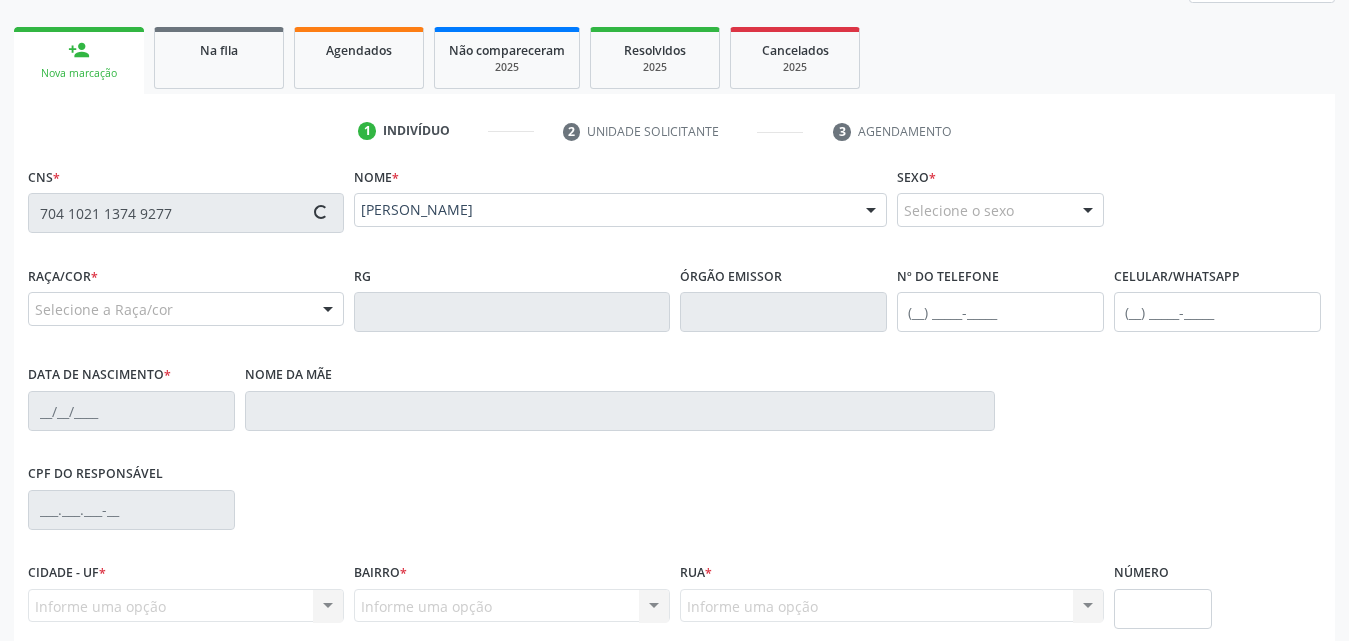 type on "S/N" 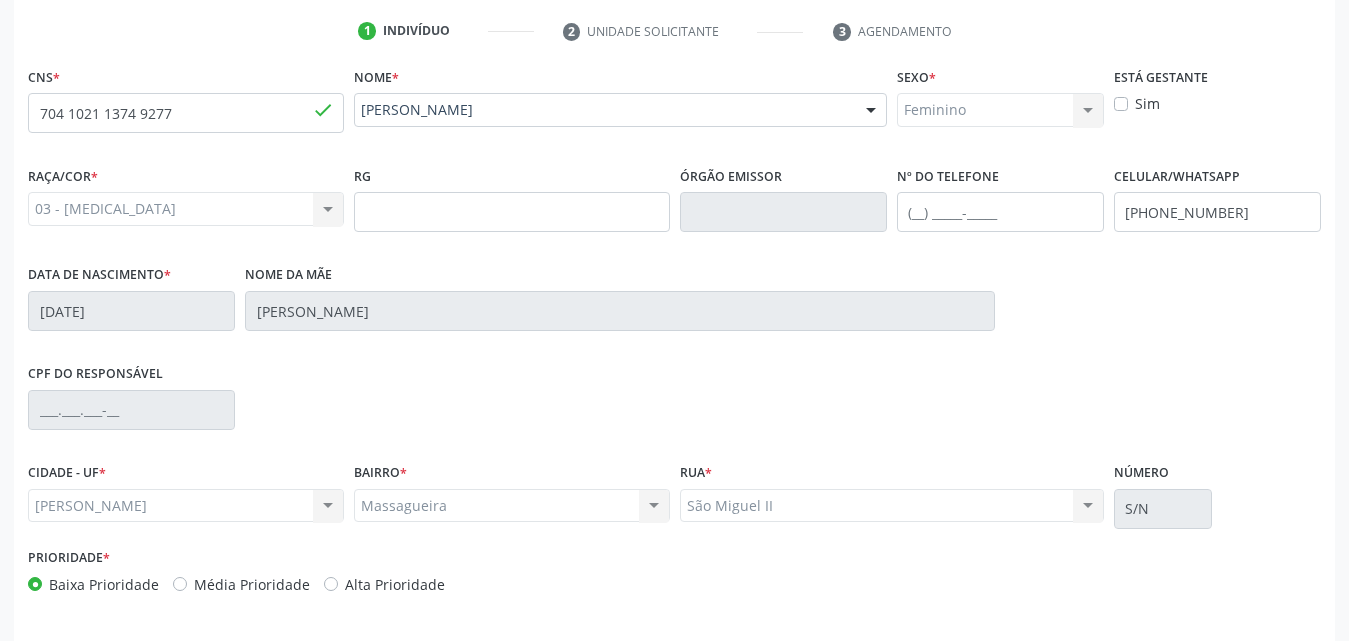 scroll, scrollTop: 471, scrollLeft: 0, axis: vertical 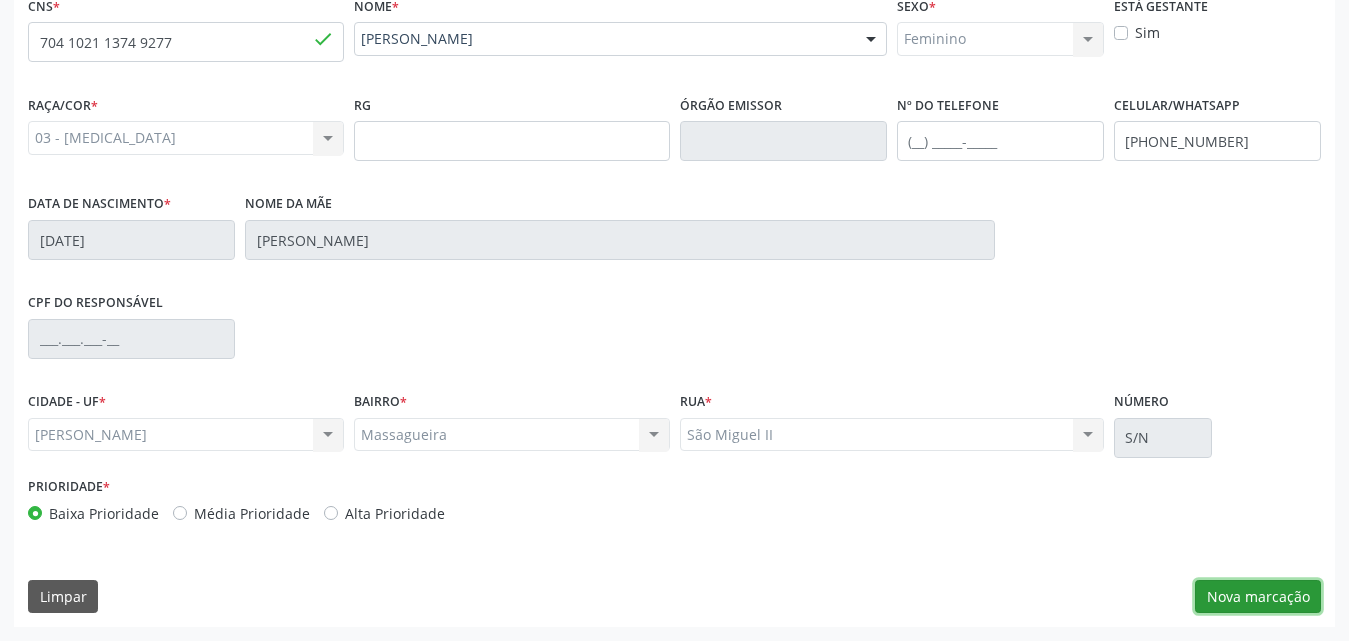click on "Nova marcação" at bounding box center (1258, 597) 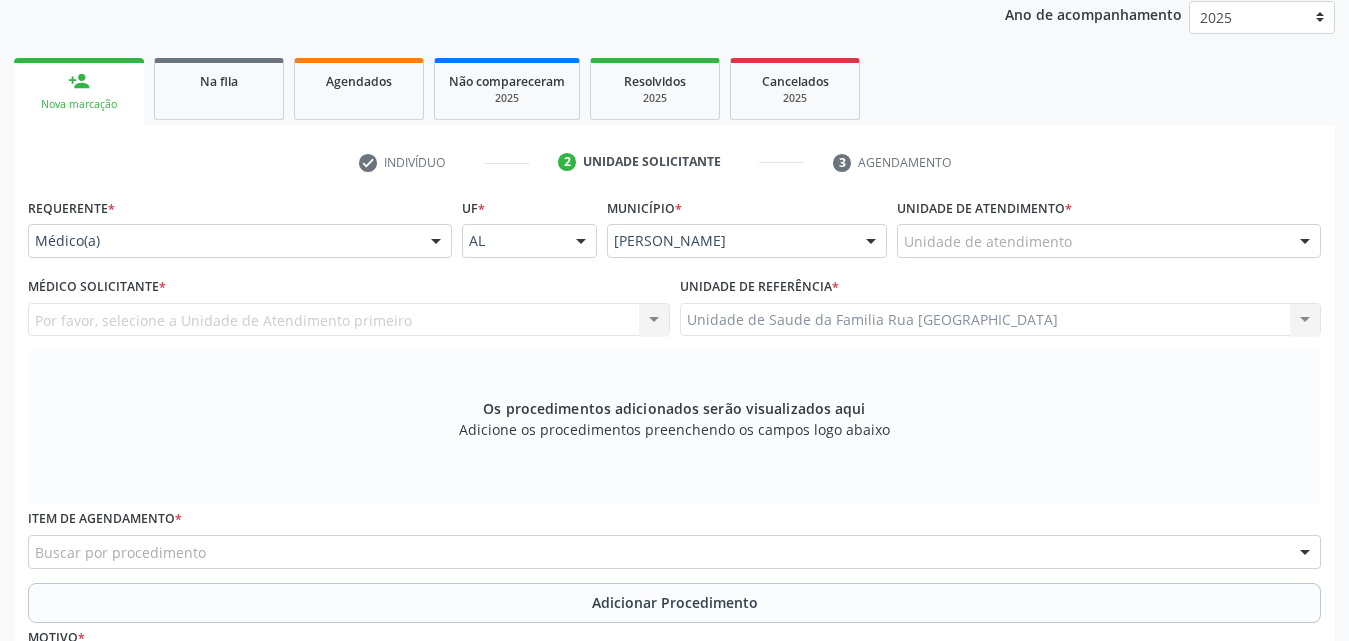 scroll, scrollTop: 271, scrollLeft: 0, axis: vertical 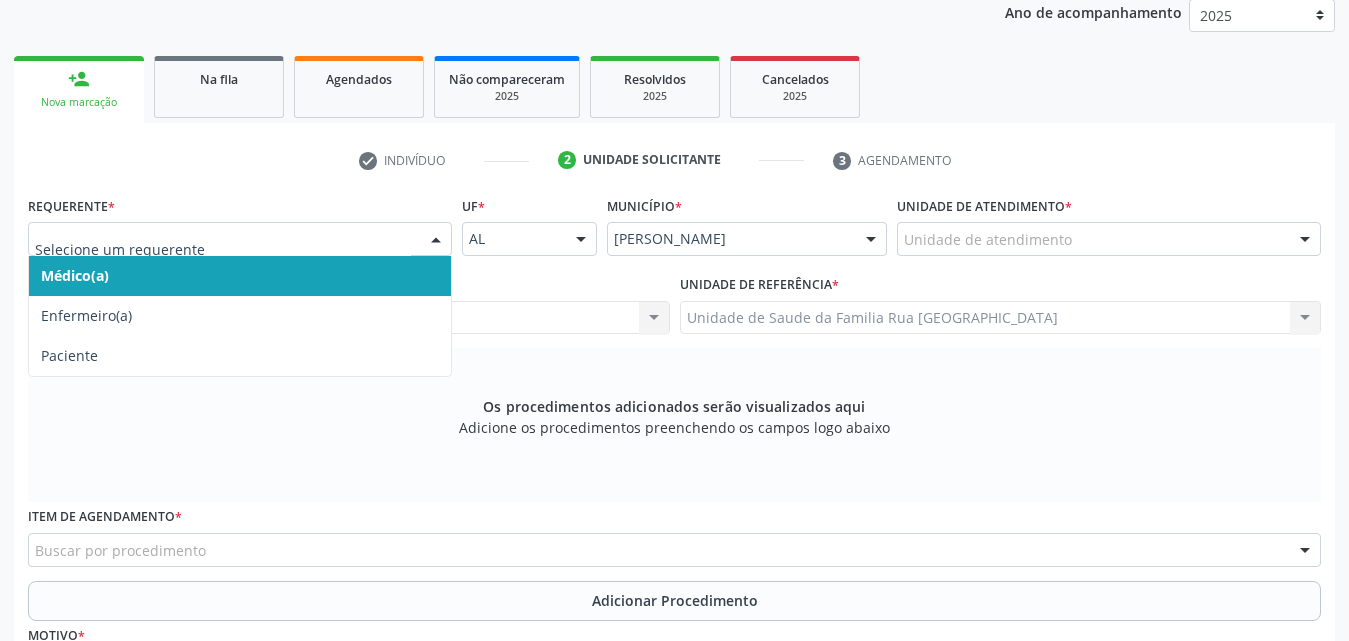 click at bounding box center [436, 240] 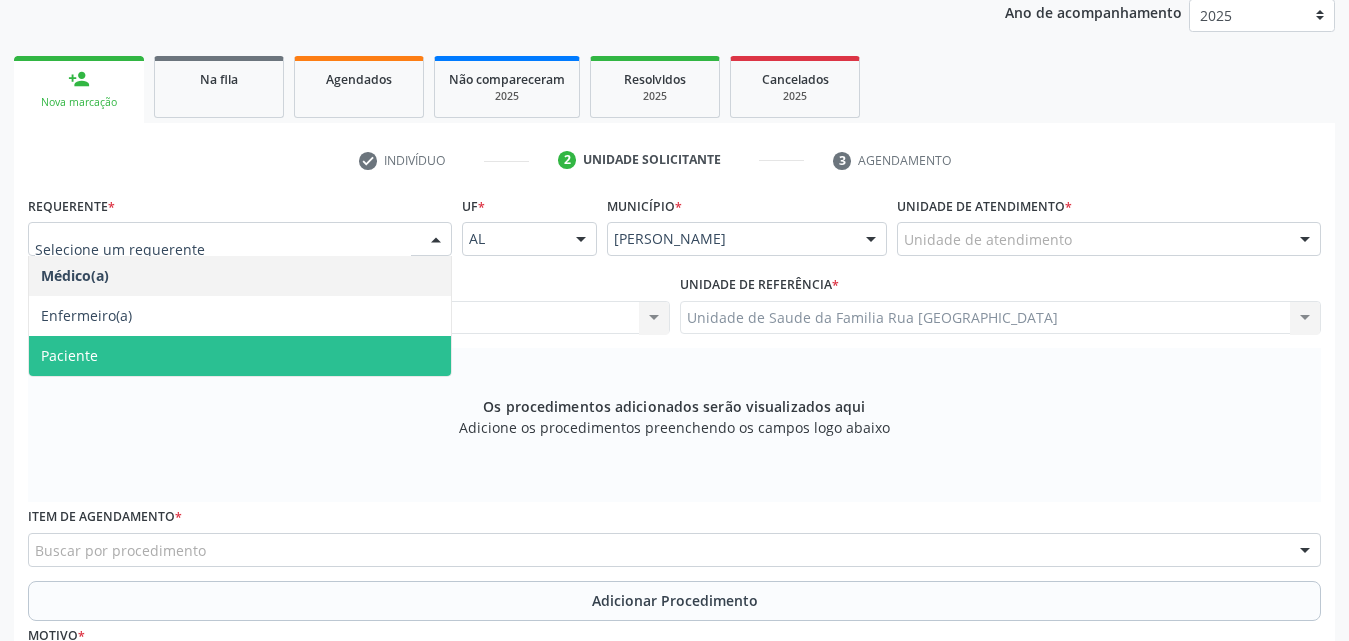 click on "Paciente" at bounding box center (240, 356) 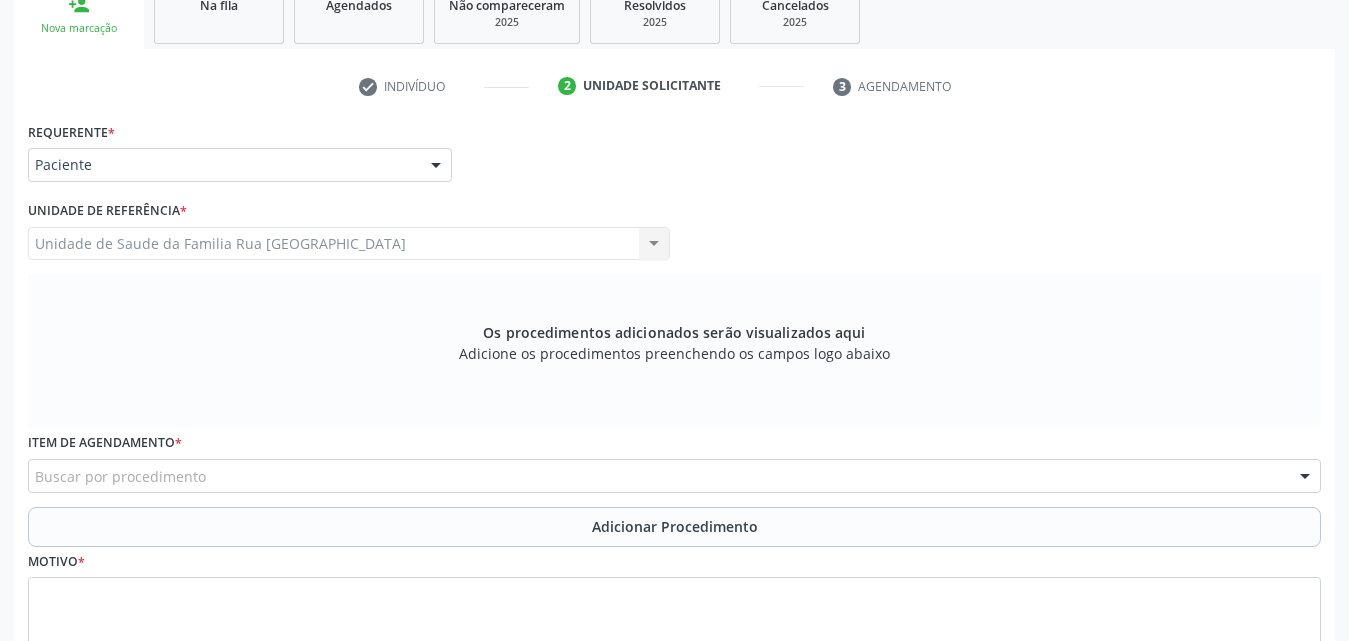 scroll, scrollTop: 471, scrollLeft: 0, axis: vertical 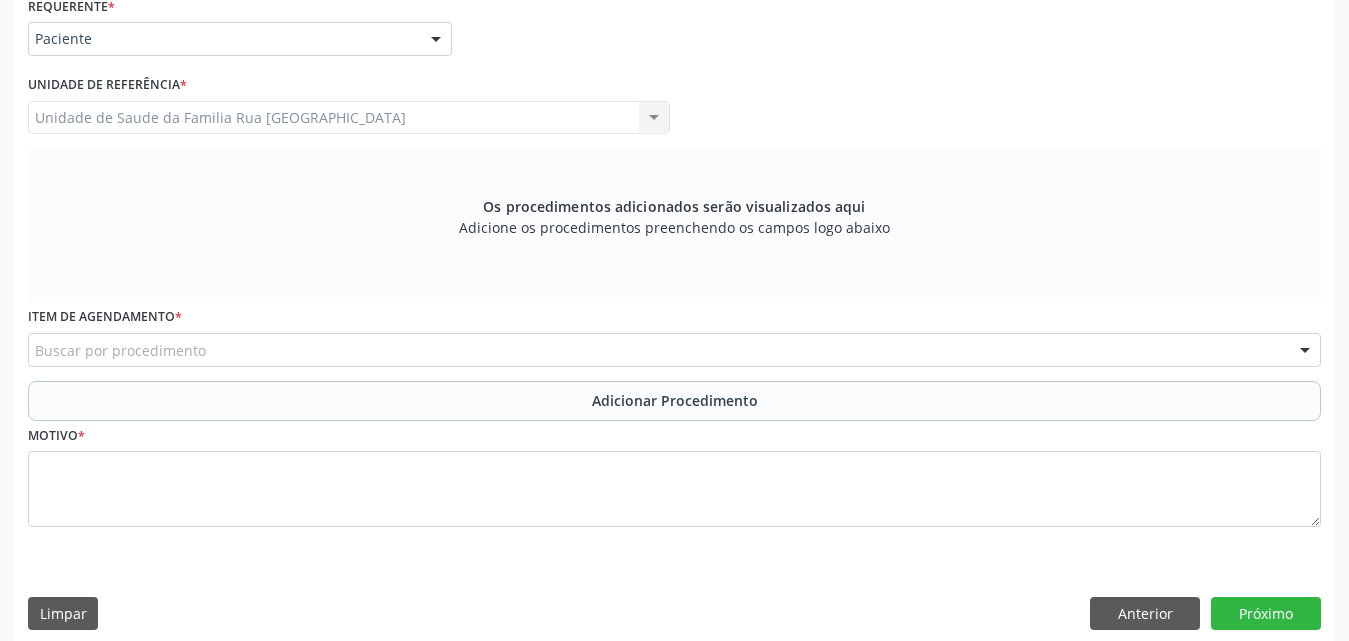 click on "Unidade de Saude da Familia Rua [GEOGRAPHIC_DATA] da Familia [GEOGRAPHIC_DATA] resultado encontrado para: "   "
Não há nenhuma opção para ser exibida." at bounding box center (349, 118) 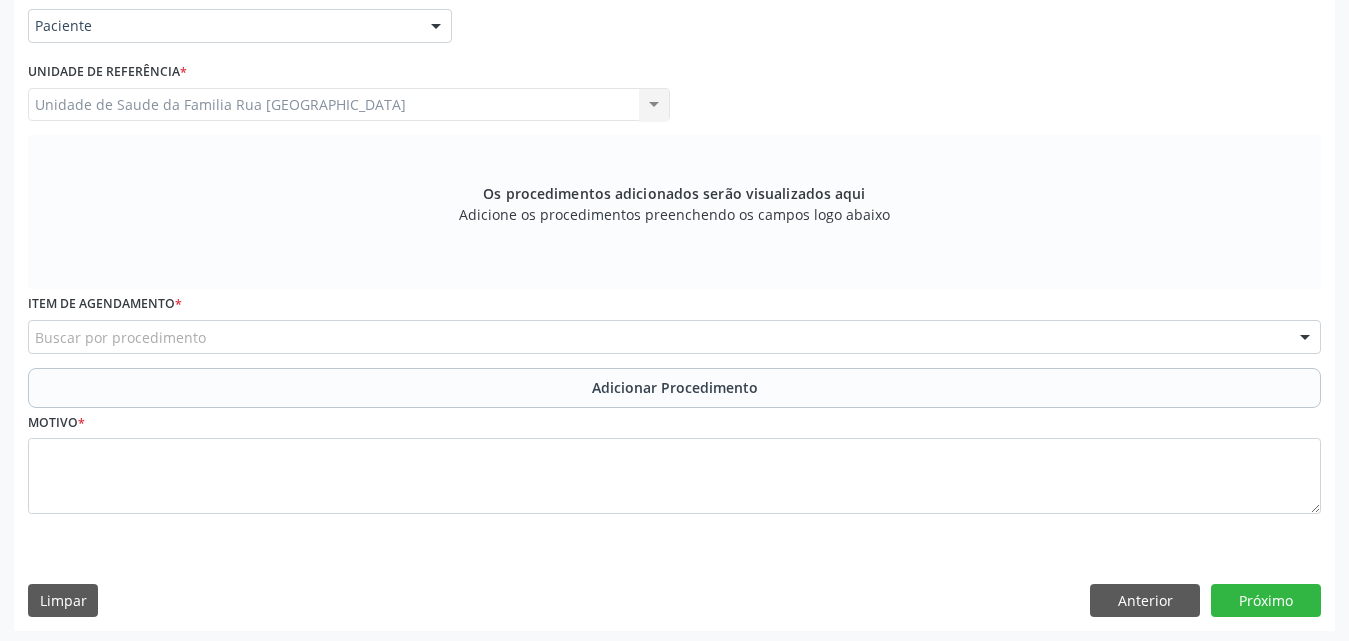 scroll, scrollTop: 488, scrollLeft: 0, axis: vertical 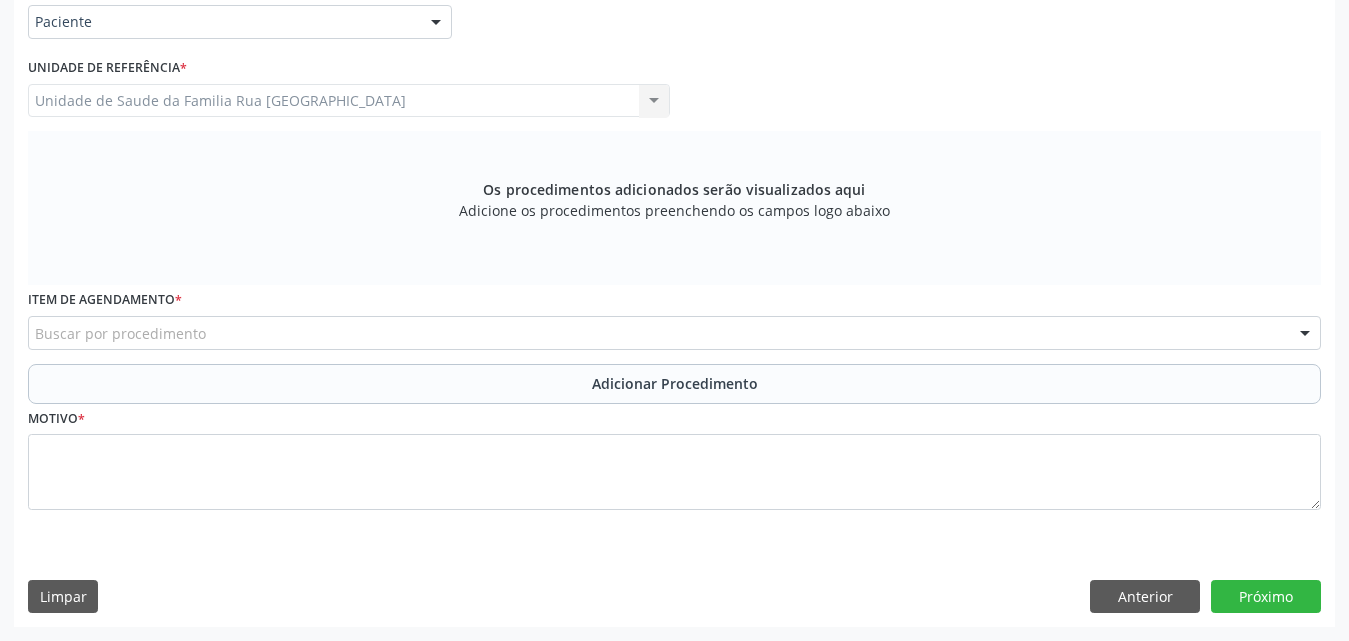 click on "Buscar por procedimento" at bounding box center [674, 333] 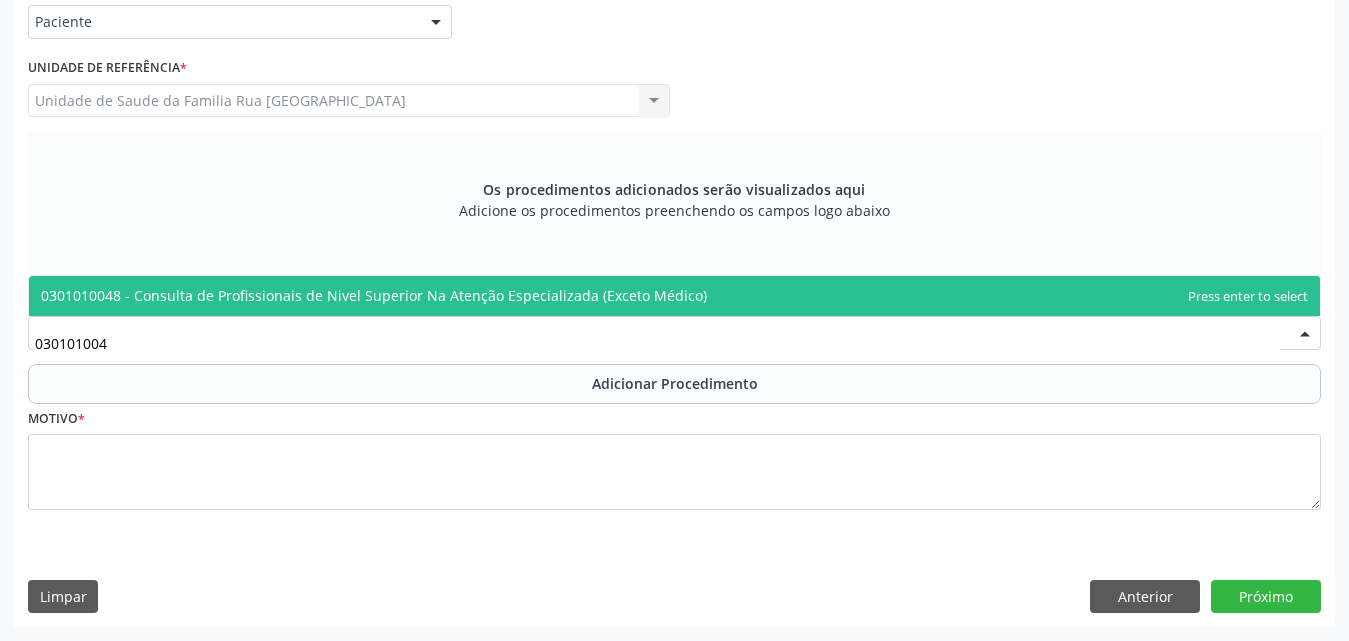 type on "0301010048" 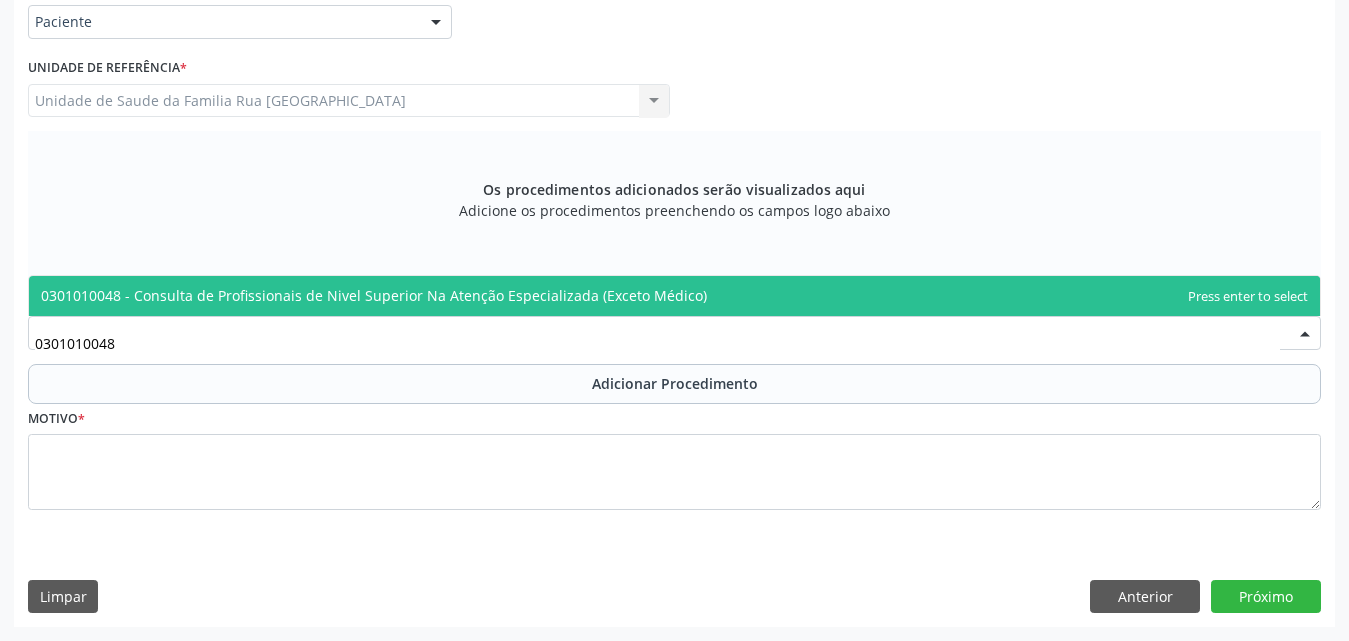 click on "0301010048 - Consulta de Profissionais de Nivel Superior Na Atenção Especializada (Exceto Médico)" at bounding box center [374, 295] 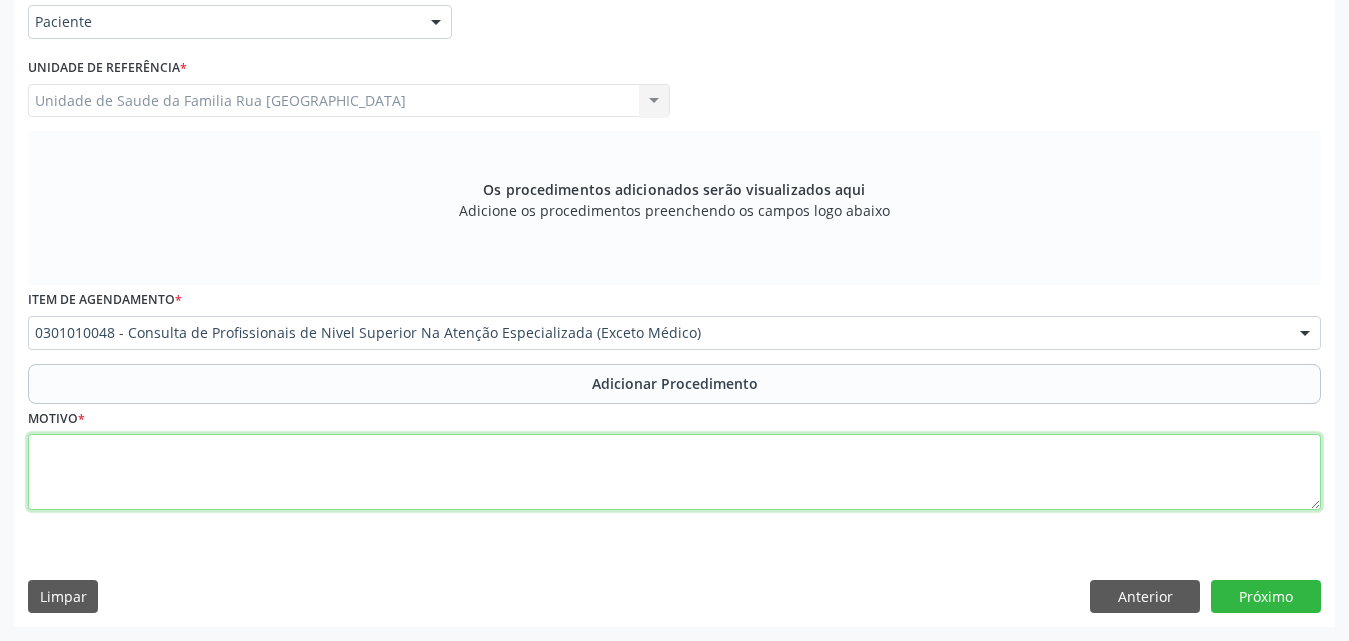 click at bounding box center [674, 472] 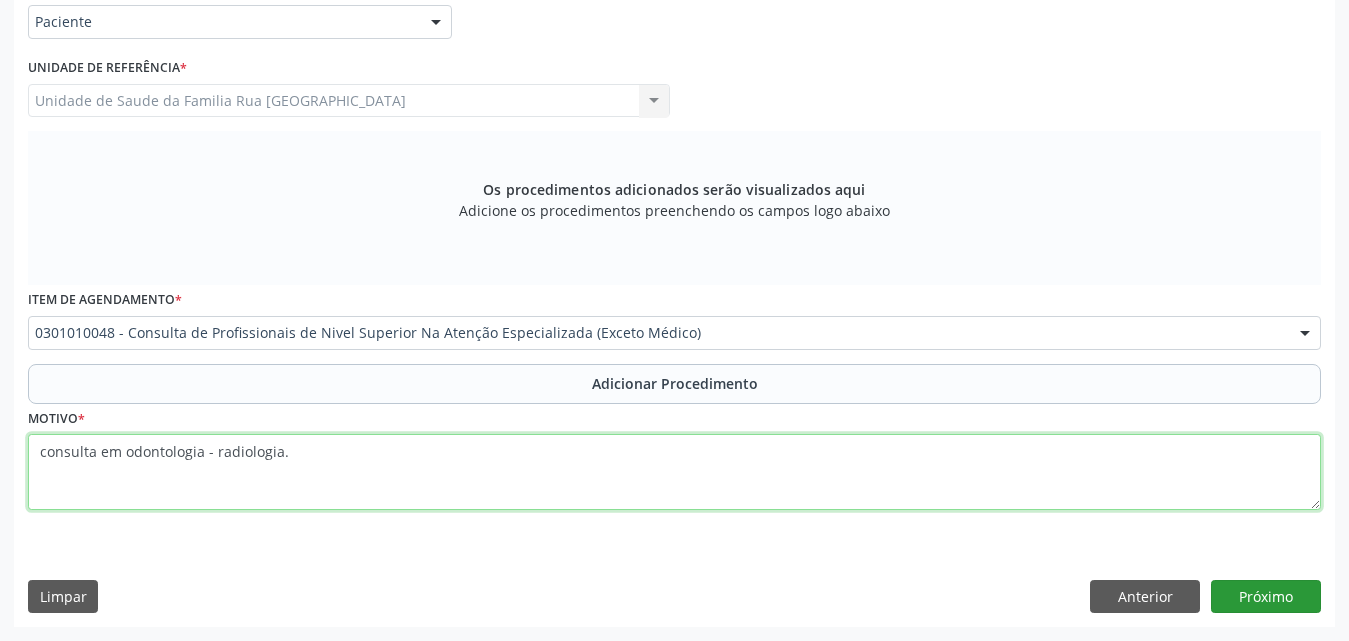 type on "consulta em odontologia - radiologia." 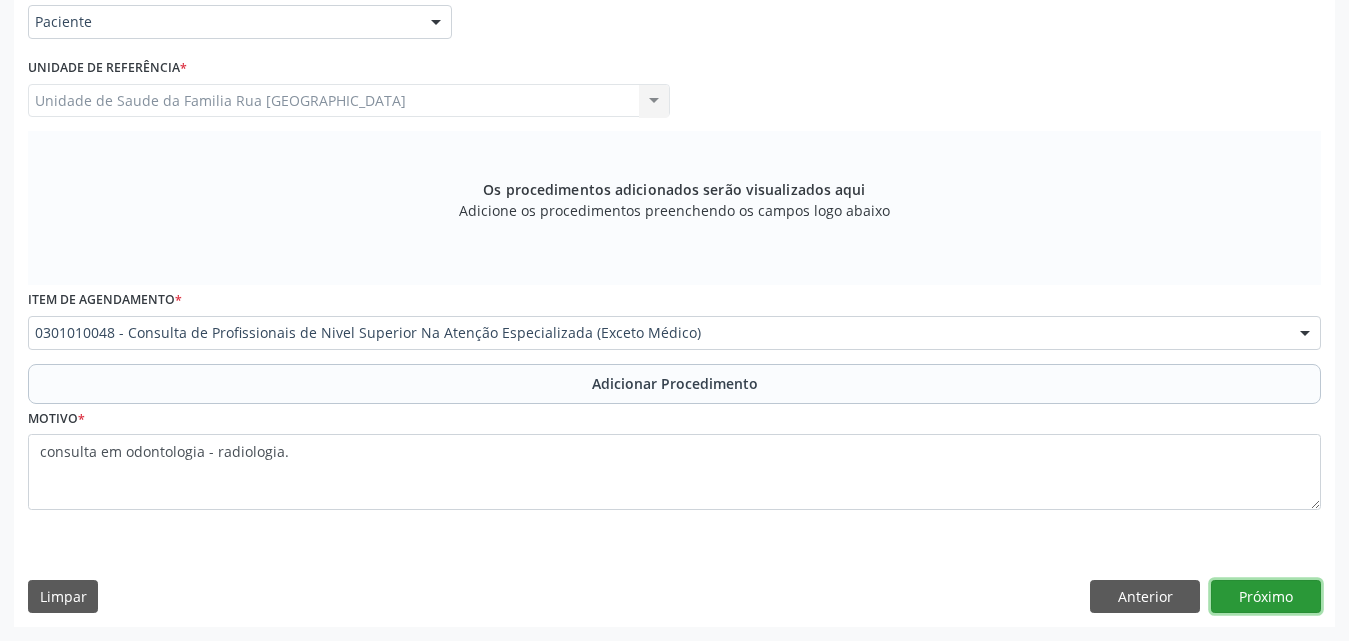click on "Próximo" at bounding box center [1266, 597] 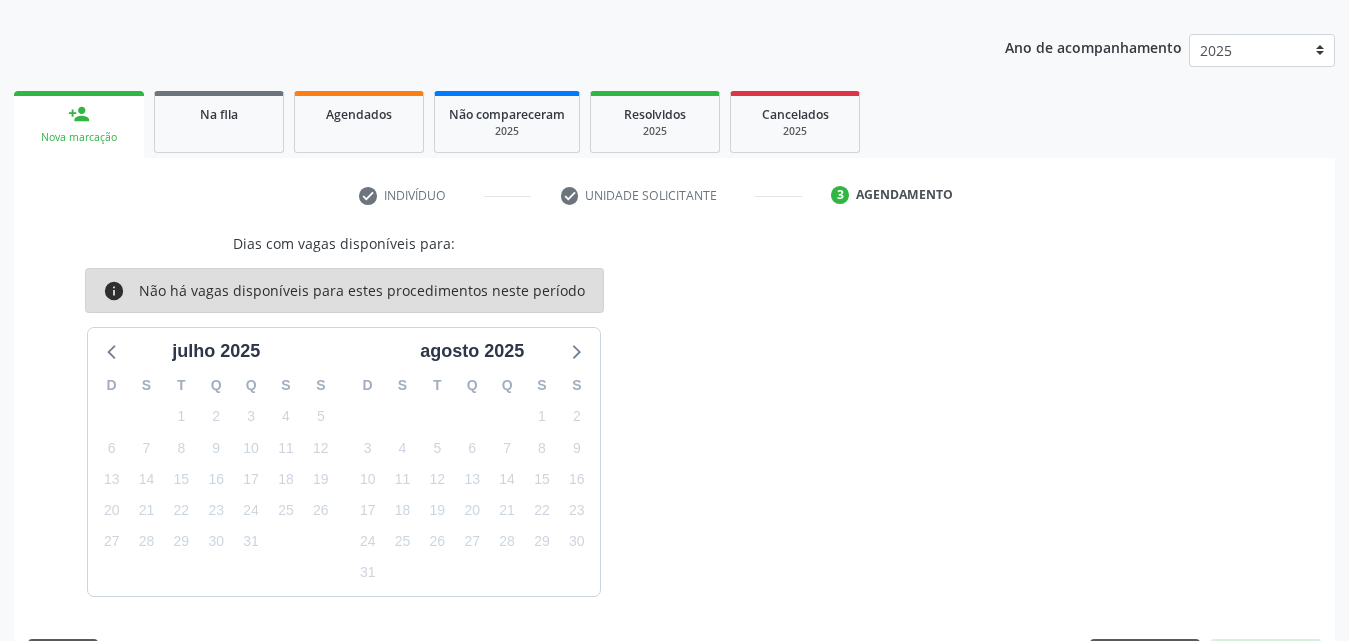 scroll, scrollTop: 295, scrollLeft: 0, axis: vertical 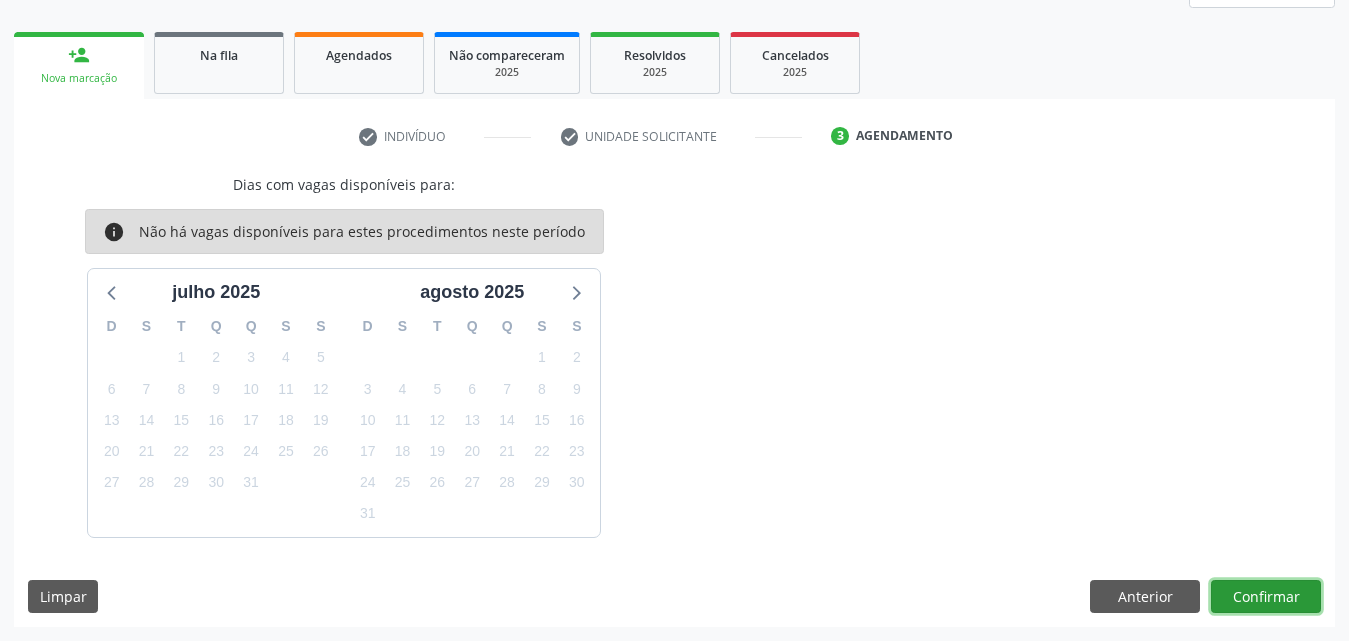 click on "Confirmar" at bounding box center [1266, 597] 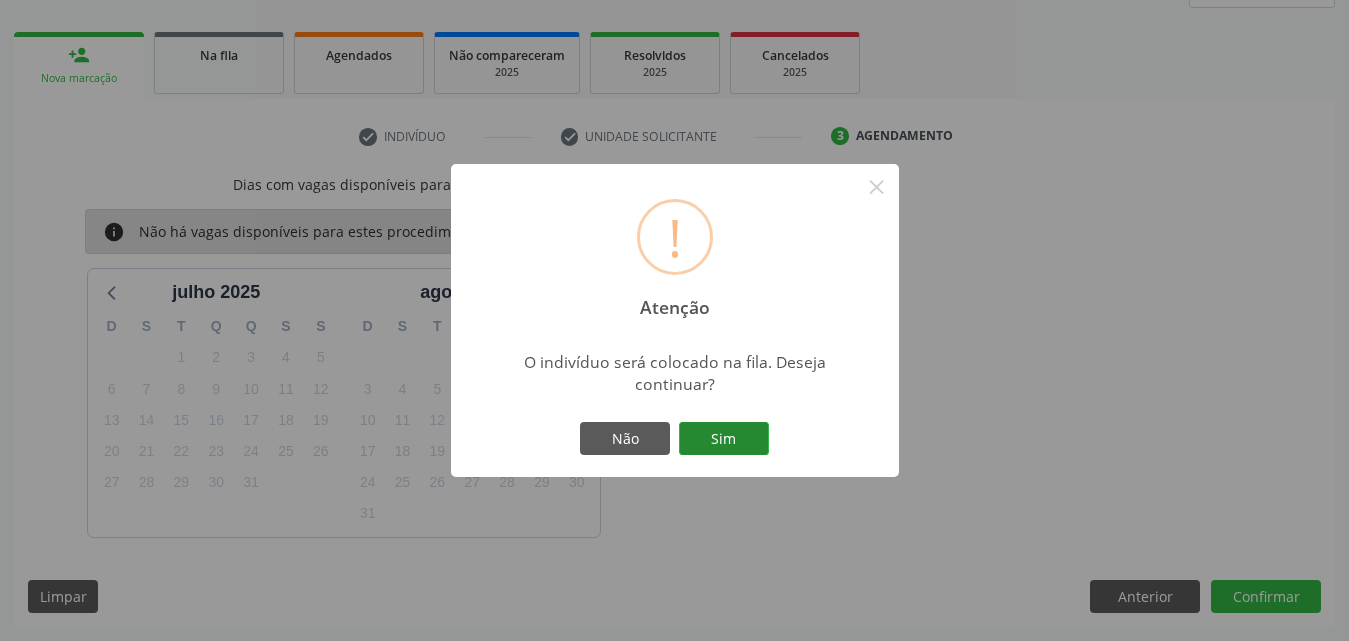click on "Sim" at bounding box center [724, 439] 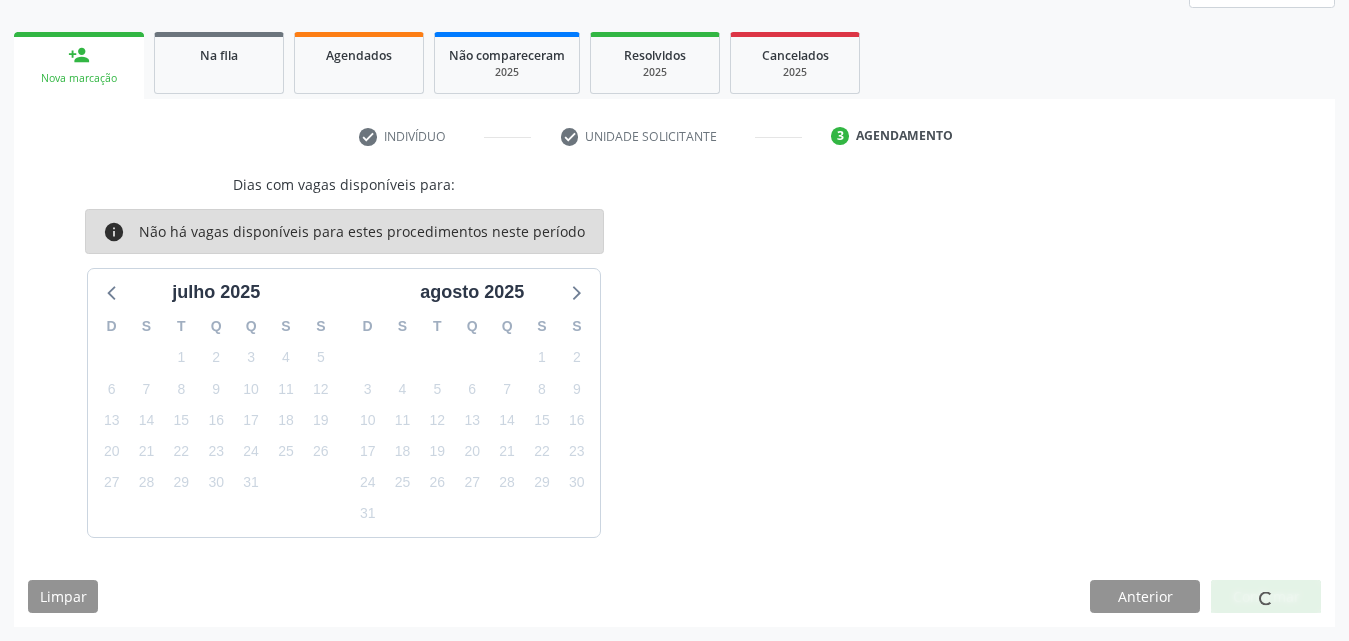 scroll, scrollTop: 54, scrollLeft: 0, axis: vertical 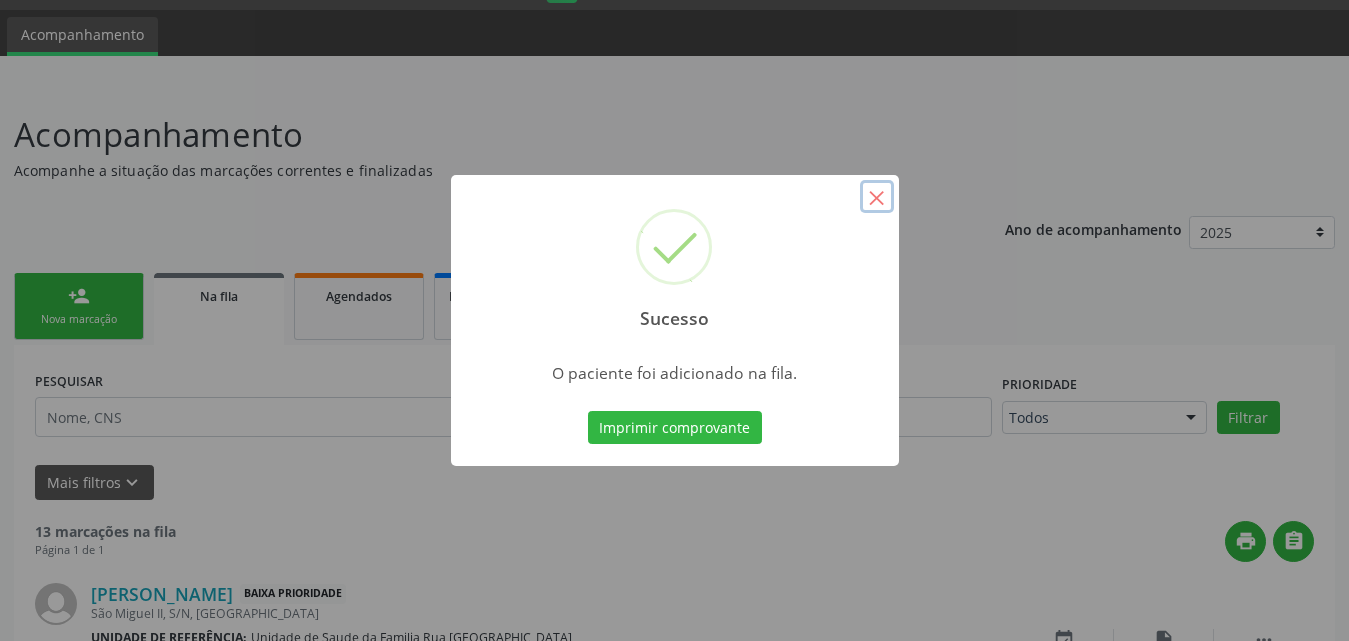 click on "×" at bounding box center [877, 197] 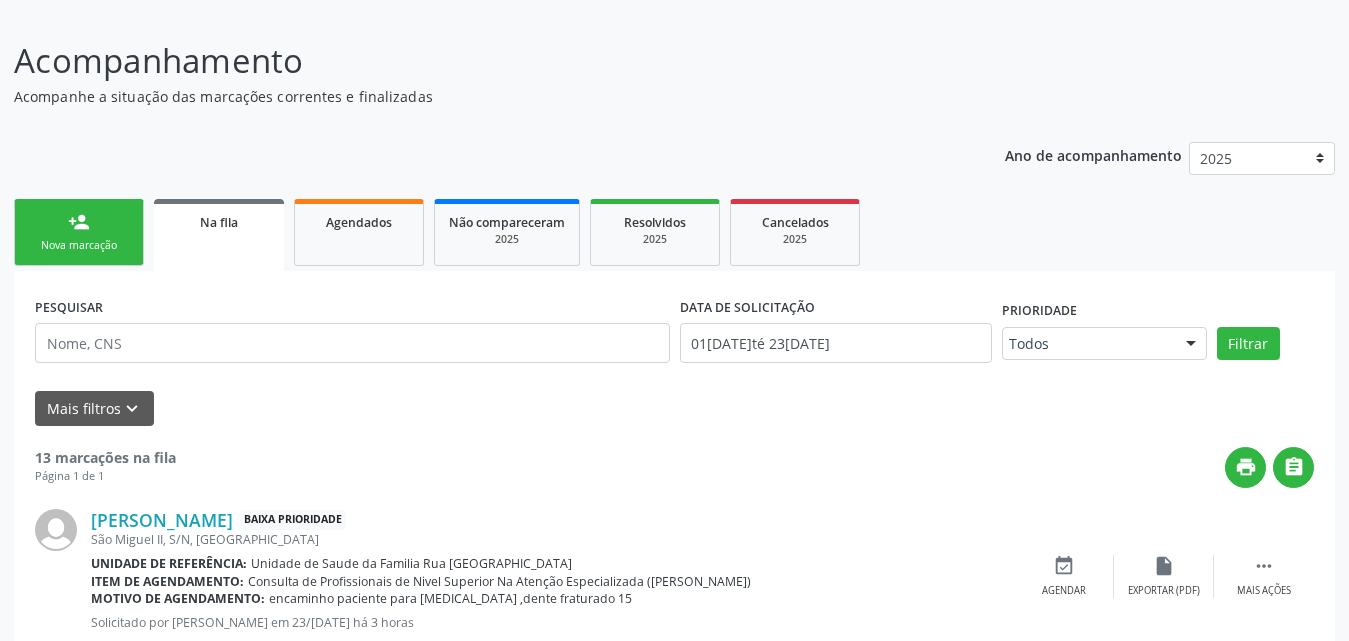 scroll, scrollTop: 0, scrollLeft: 0, axis: both 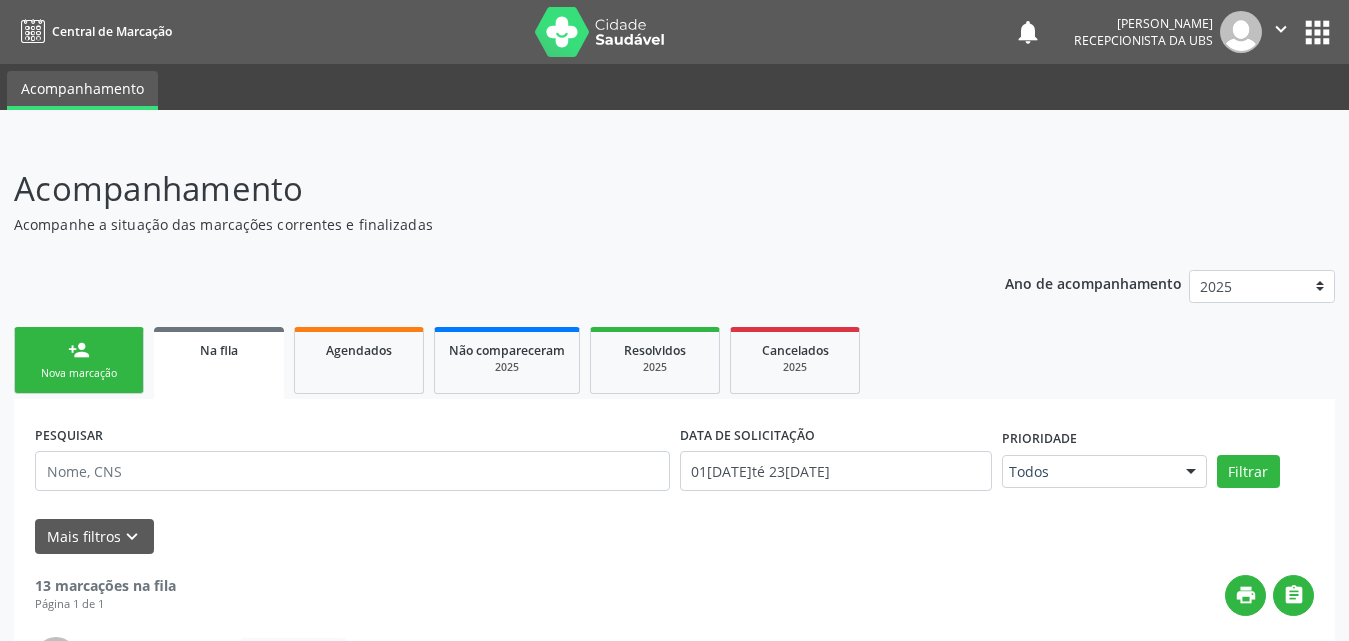 click on "person_add
Nova marcação" at bounding box center (79, 360) 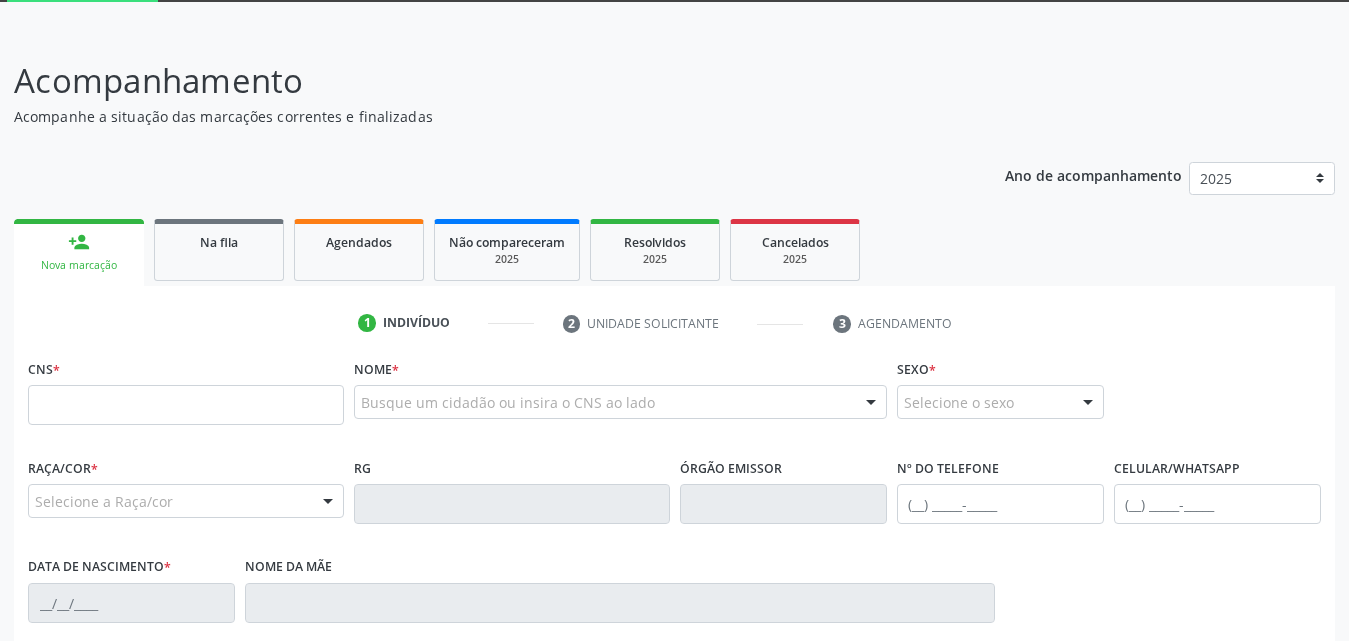 scroll, scrollTop: 300, scrollLeft: 0, axis: vertical 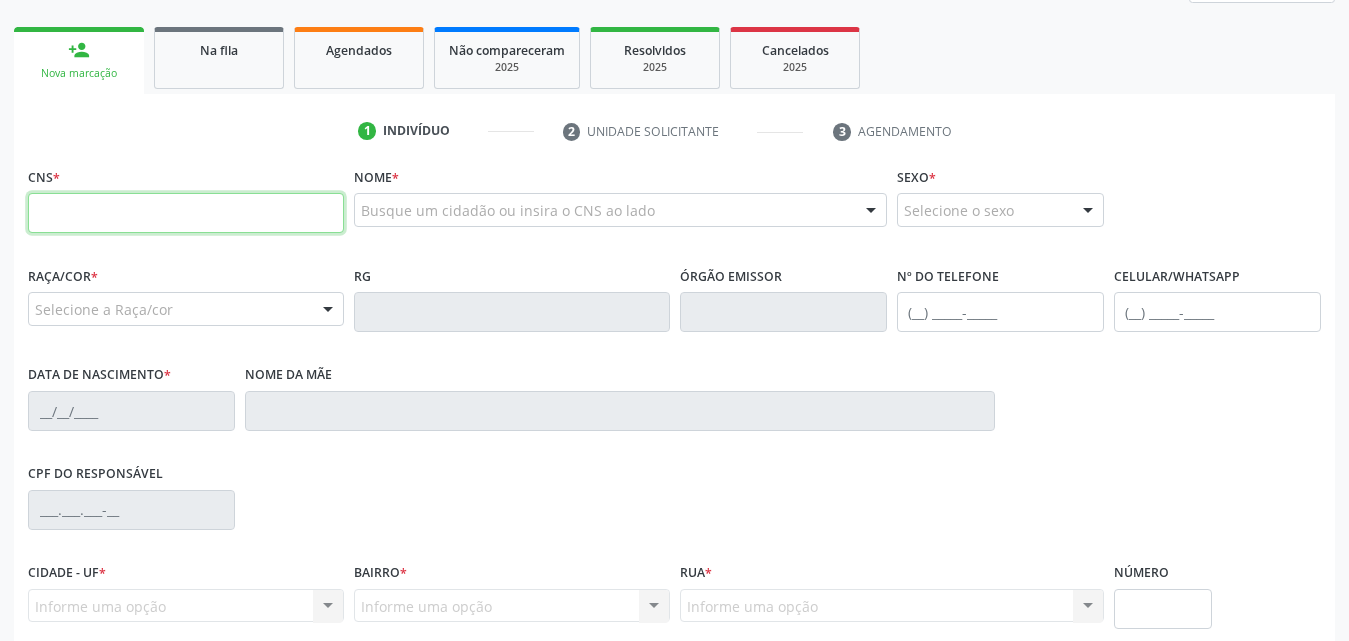 click at bounding box center [186, 213] 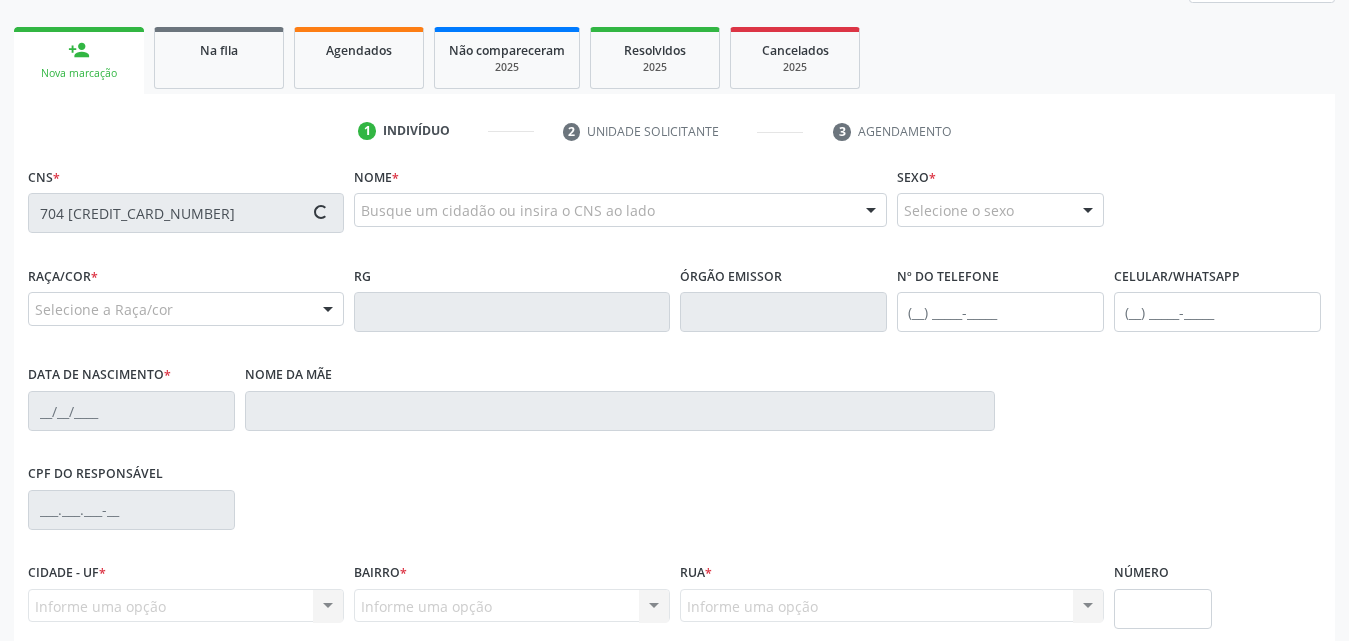 type on "704 [CREDIT_CARD_NUMBER]" 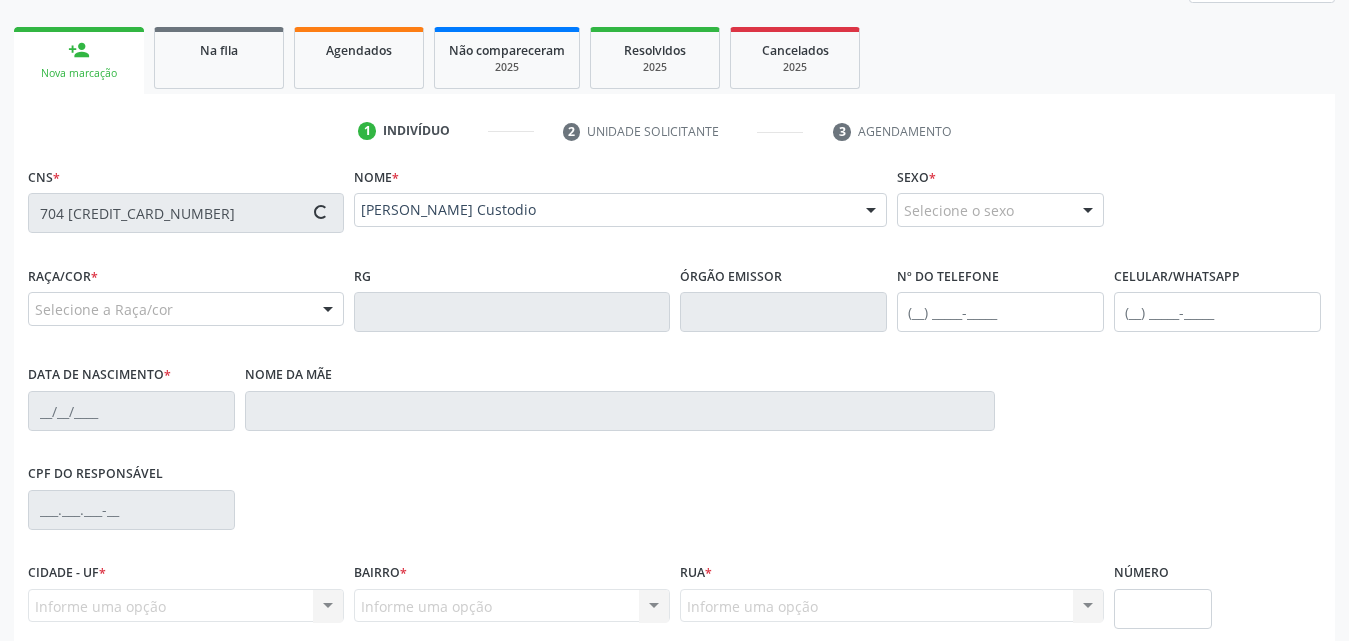 type on "[PHONE_NUMBER]" 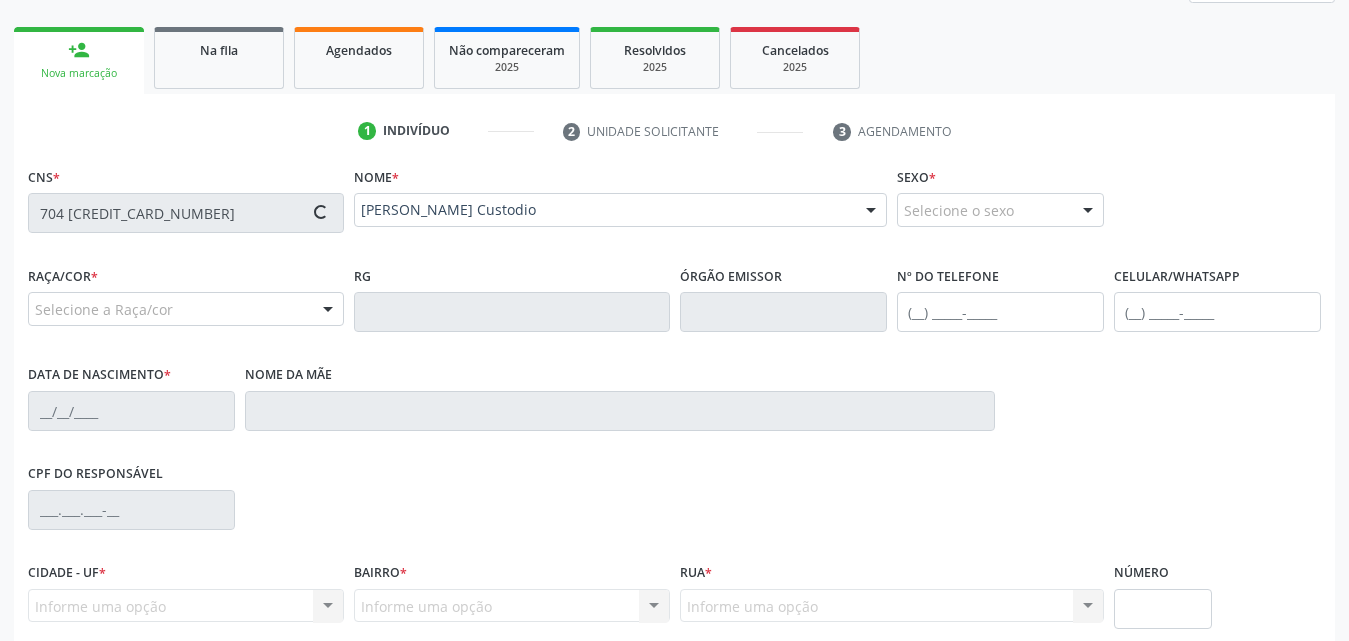 type on "13[DATE]" 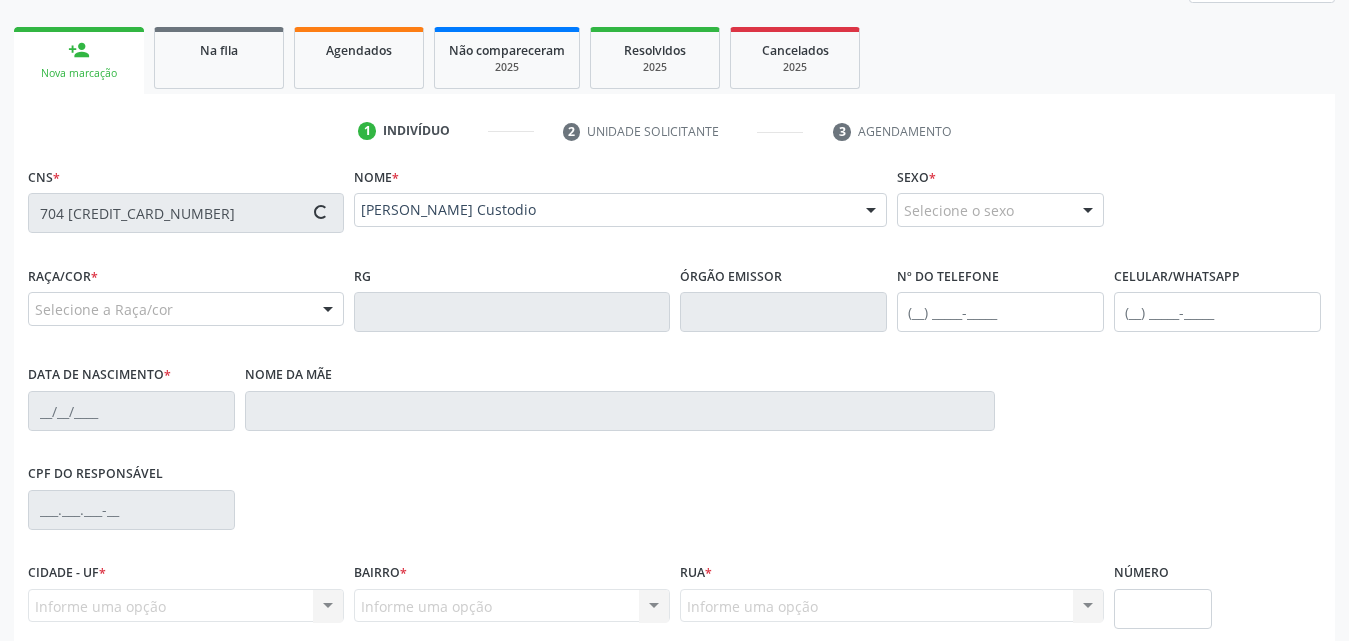 type on "[PERSON_NAME] Custodio" 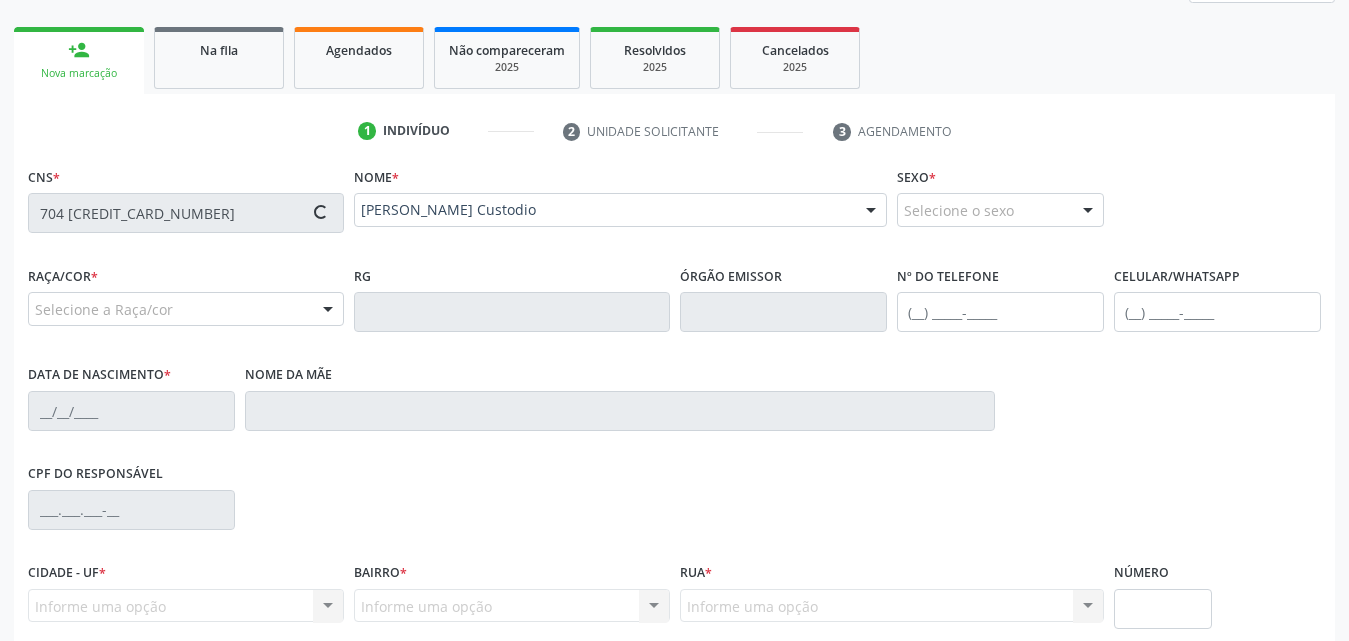 type on "S/N" 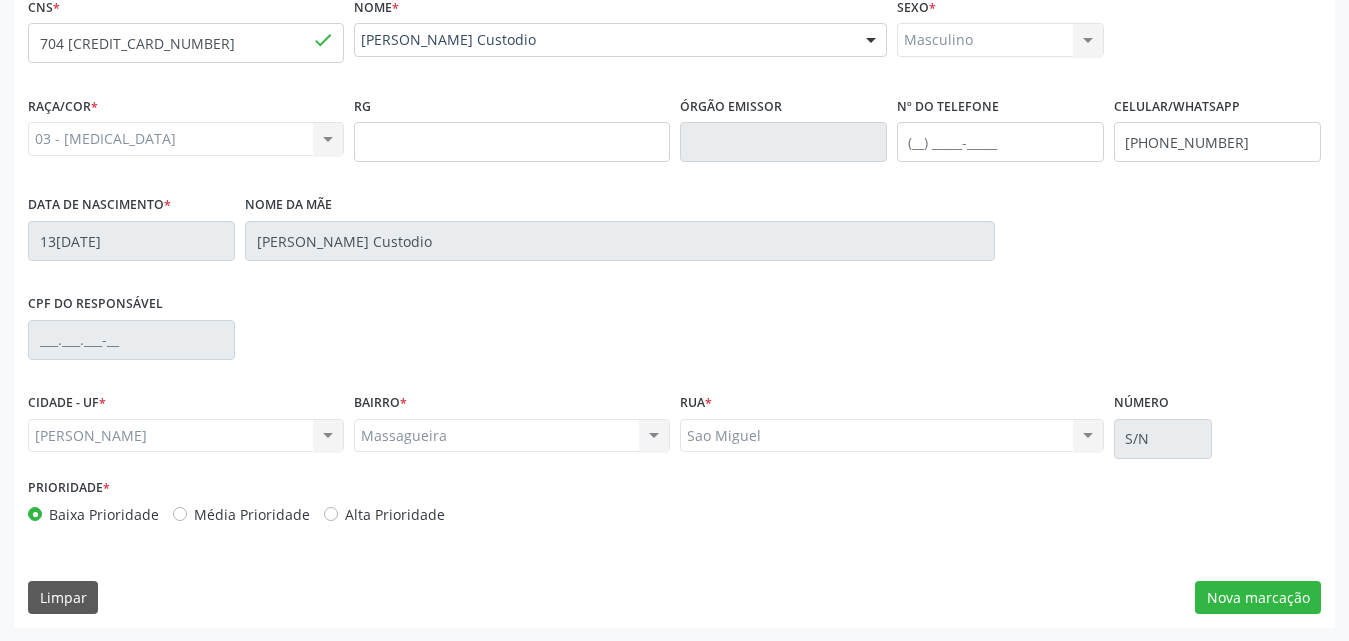 scroll, scrollTop: 471, scrollLeft: 0, axis: vertical 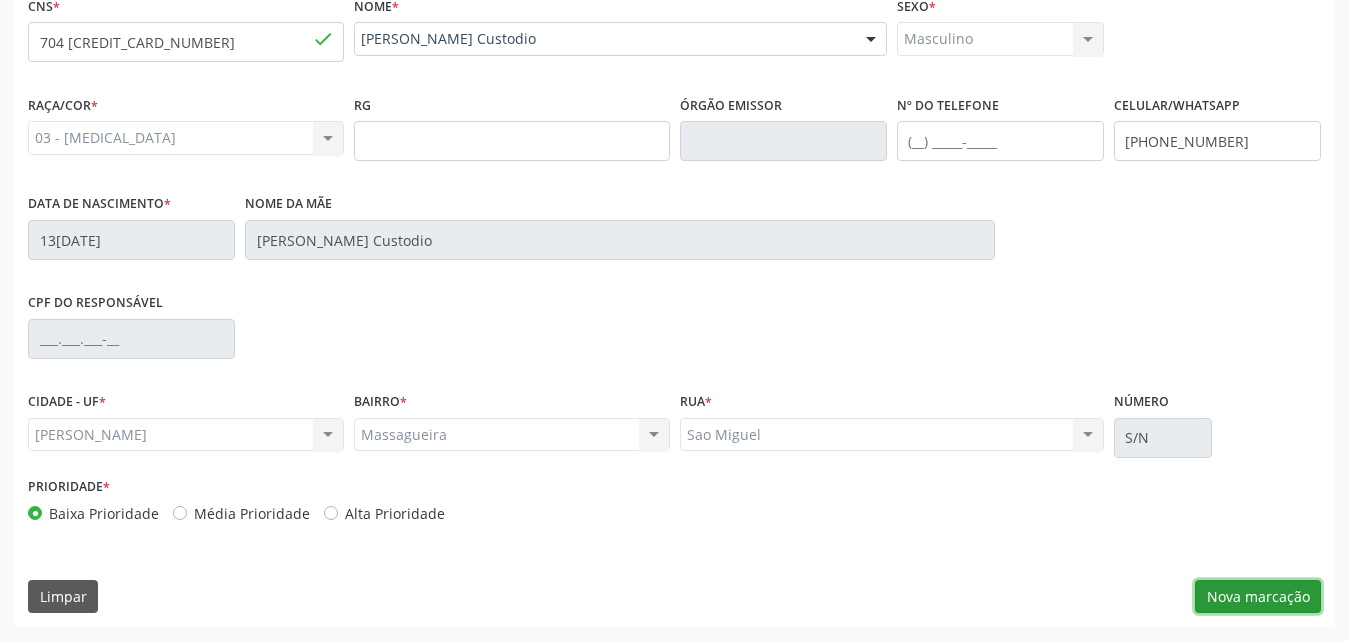 click on "Nova marcação" at bounding box center [1258, 597] 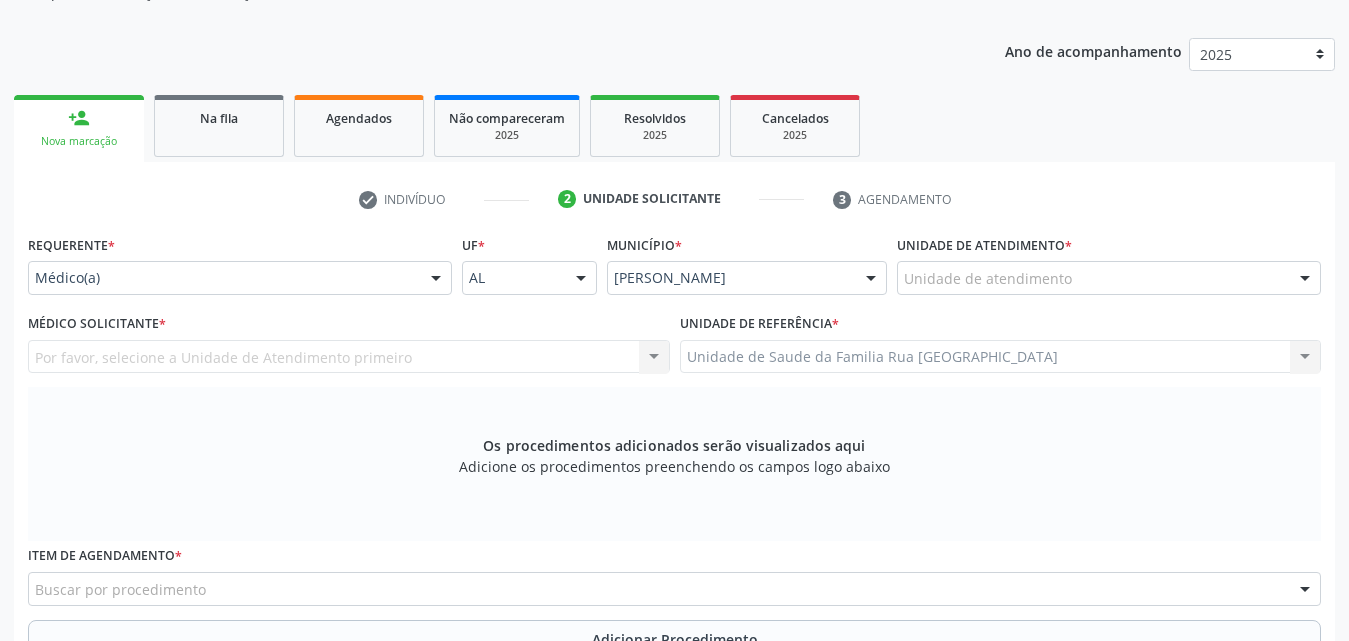 scroll, scrollTop: 300, scrollLeft: 0, axis: vertical 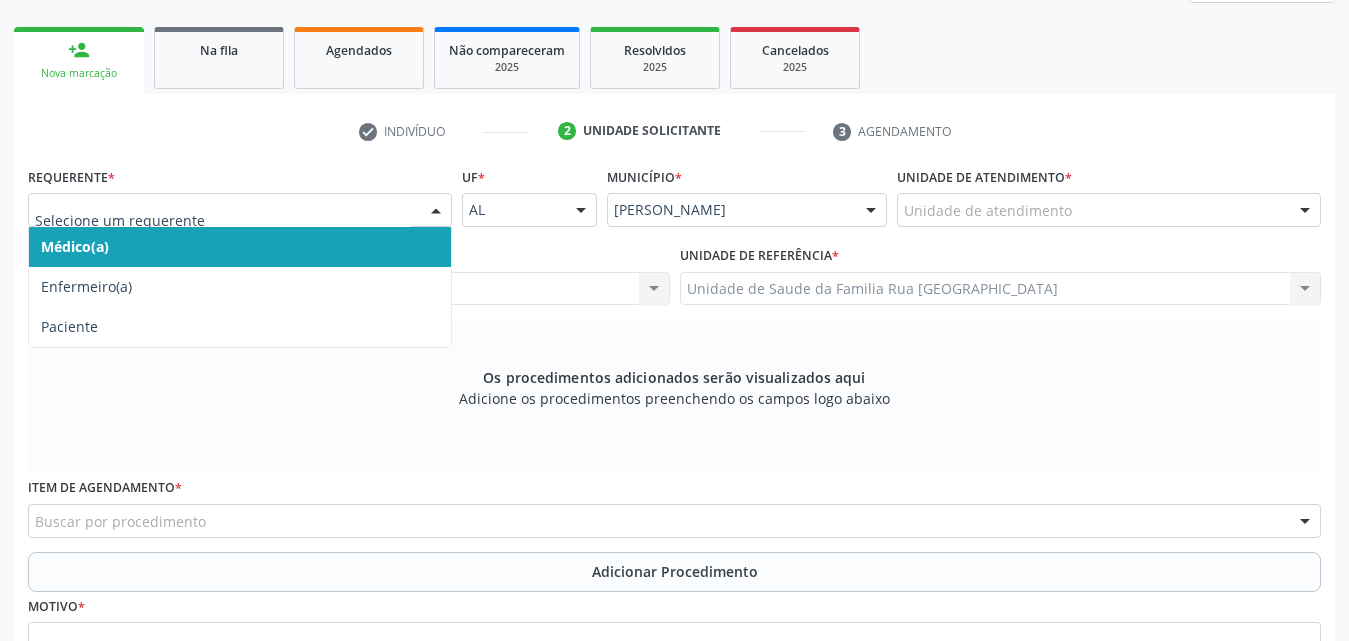 click at bounding box center (436, 211) 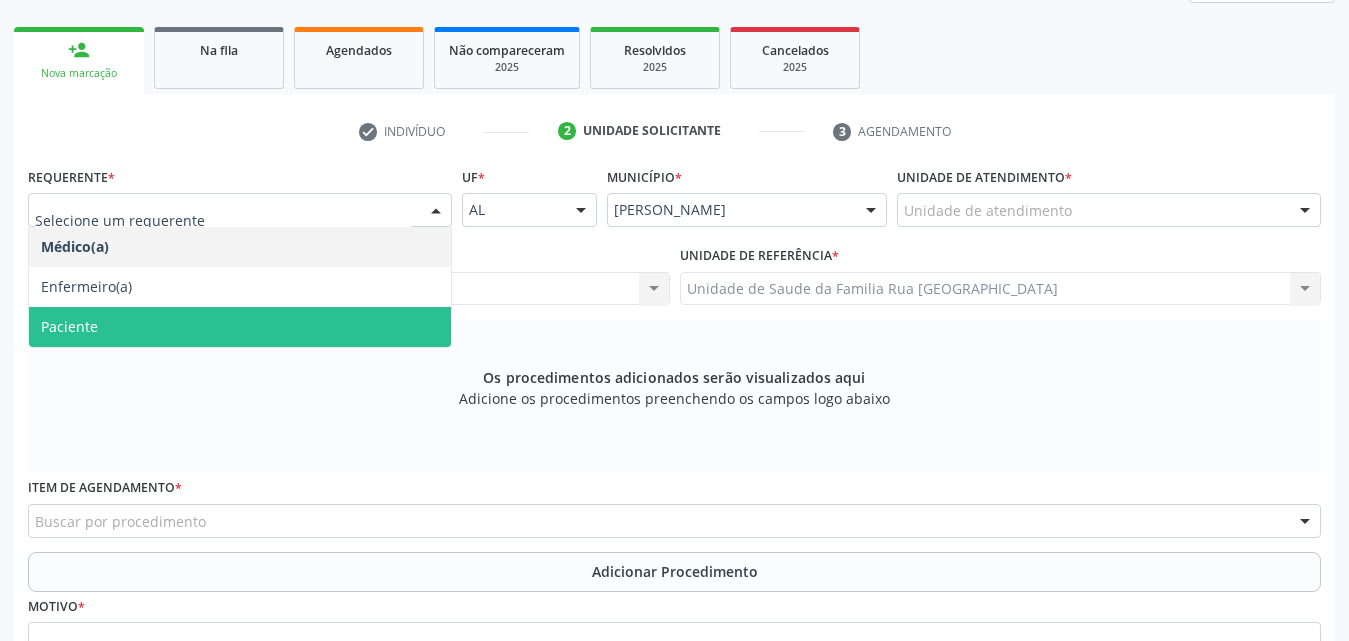 click on "Paciente" at bounding box center (240, 327) 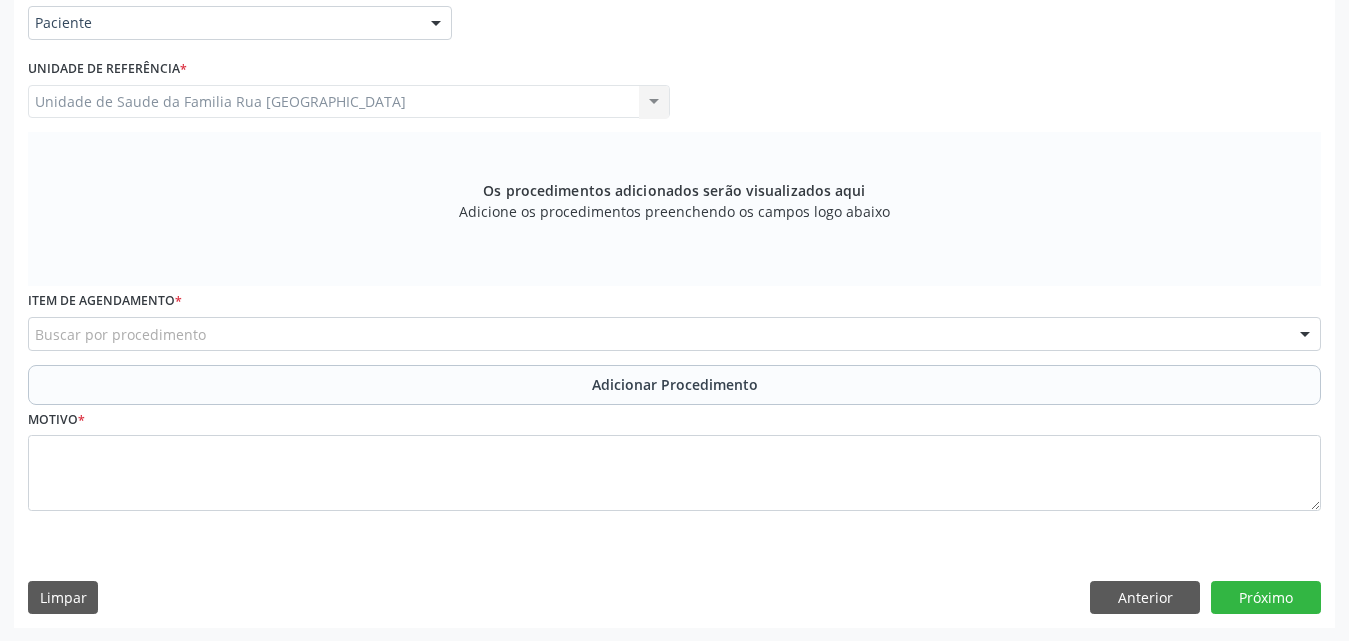 scroll, scrollTop: 488, scrollLeft: 0, axis: vertical 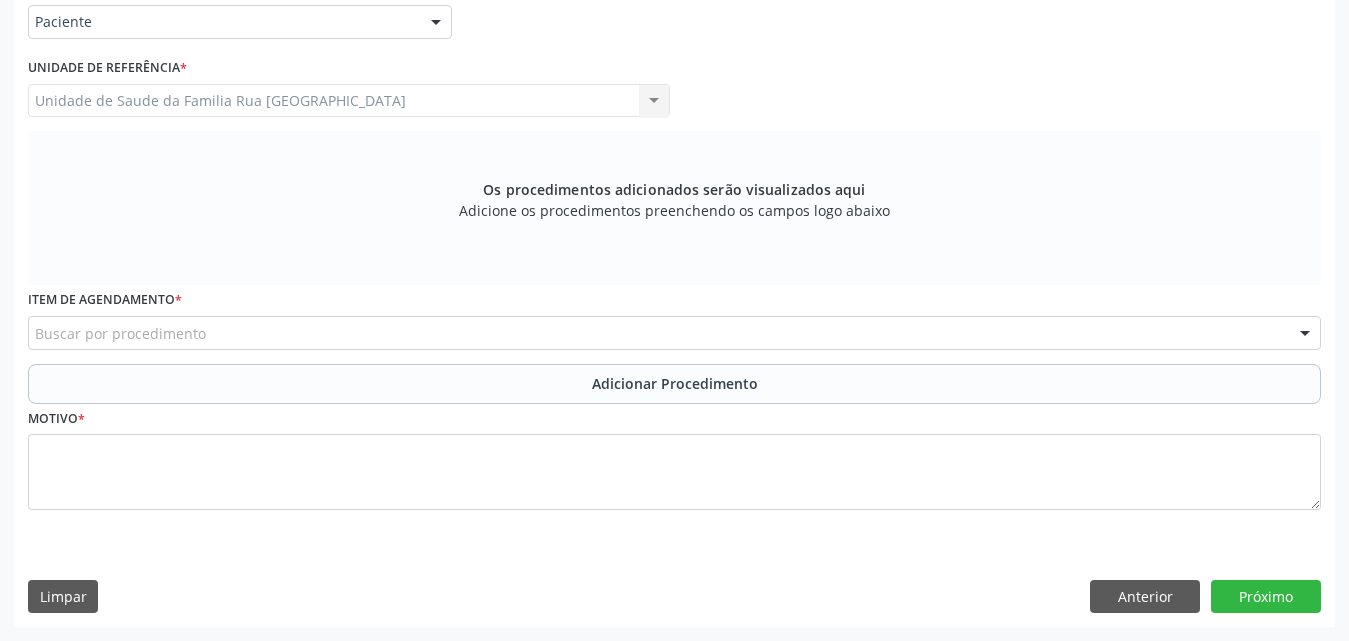 click on "Buscar por procedimento" at bounding box center [674, 333] 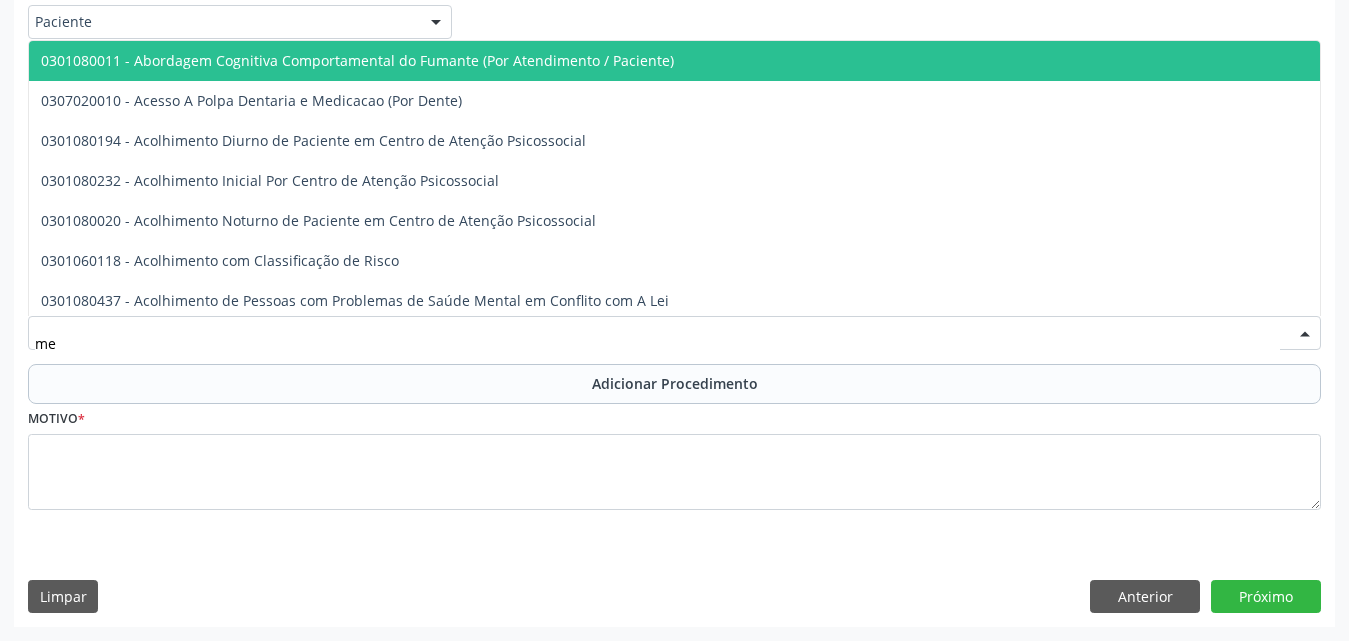 type on "m" 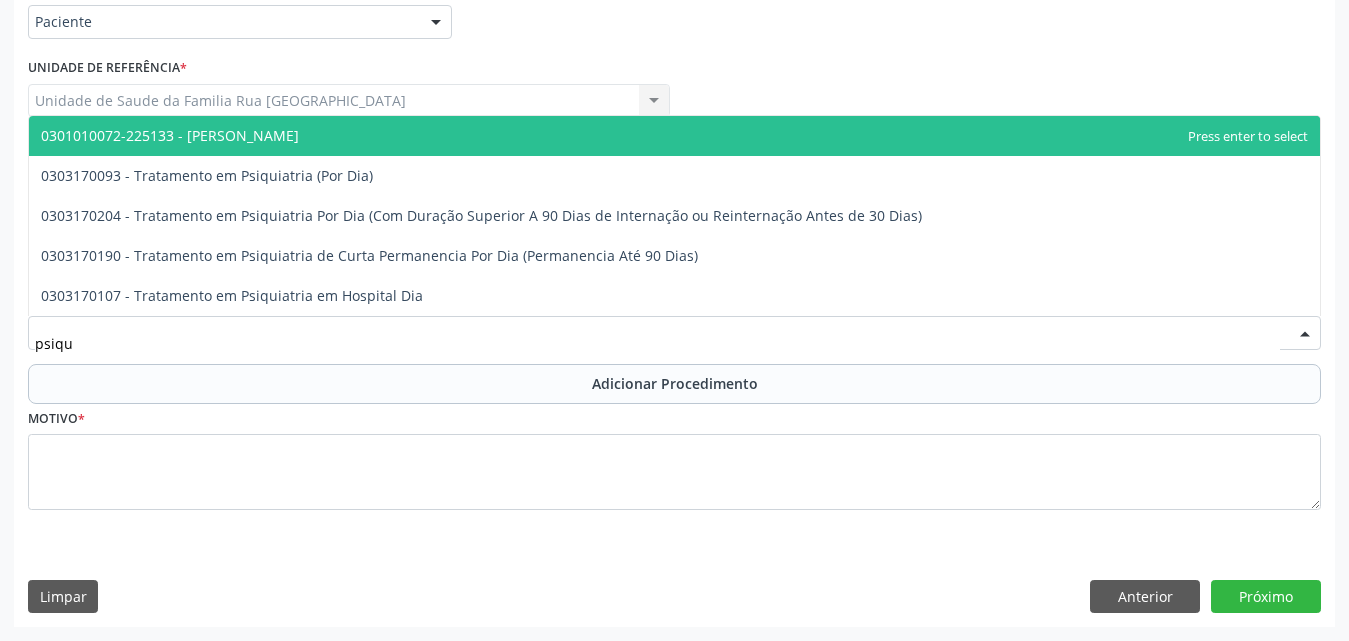 type on "psiqui" 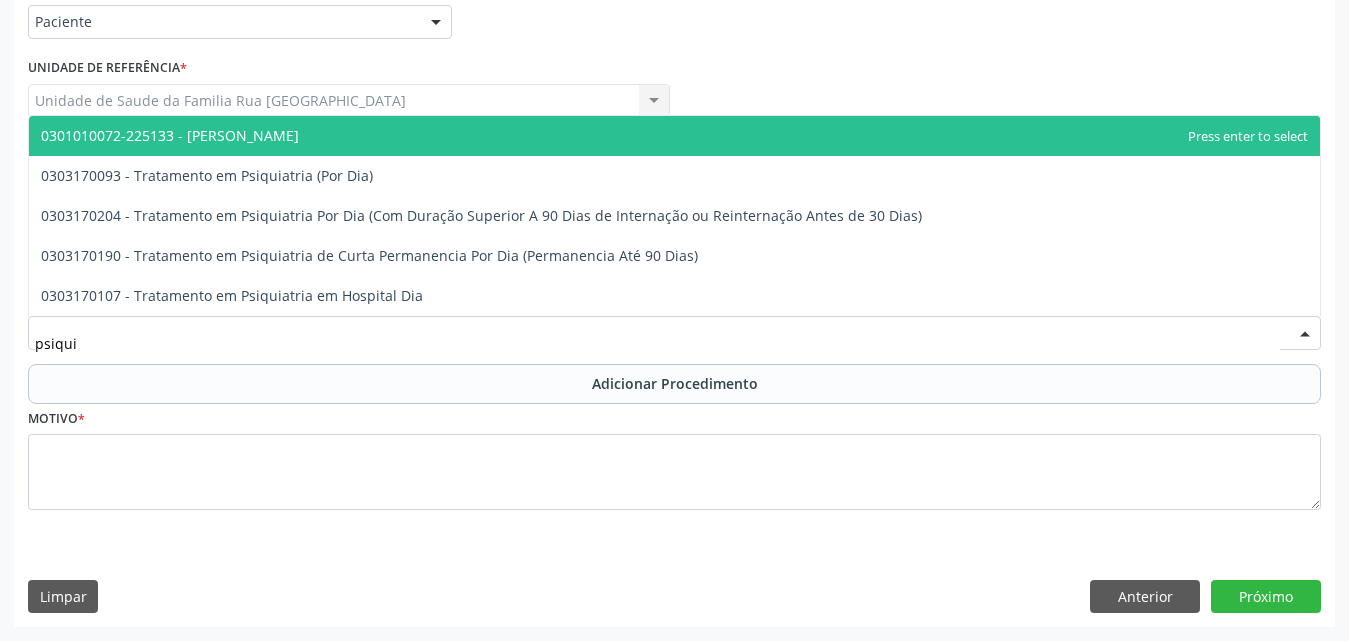 click on "0301010072-225133 - [PERSON_NAME]" at bounding box center [170, 135] 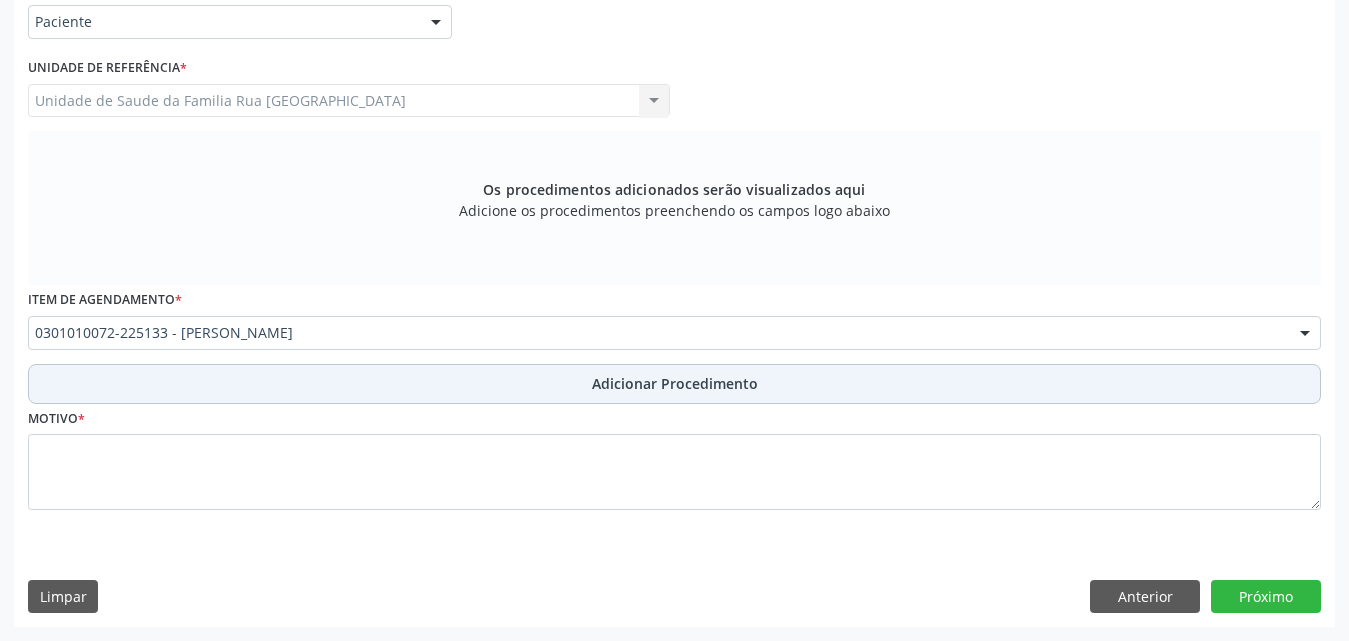 click on "Adicionar Procedimento" at bounding box center (675, 383) 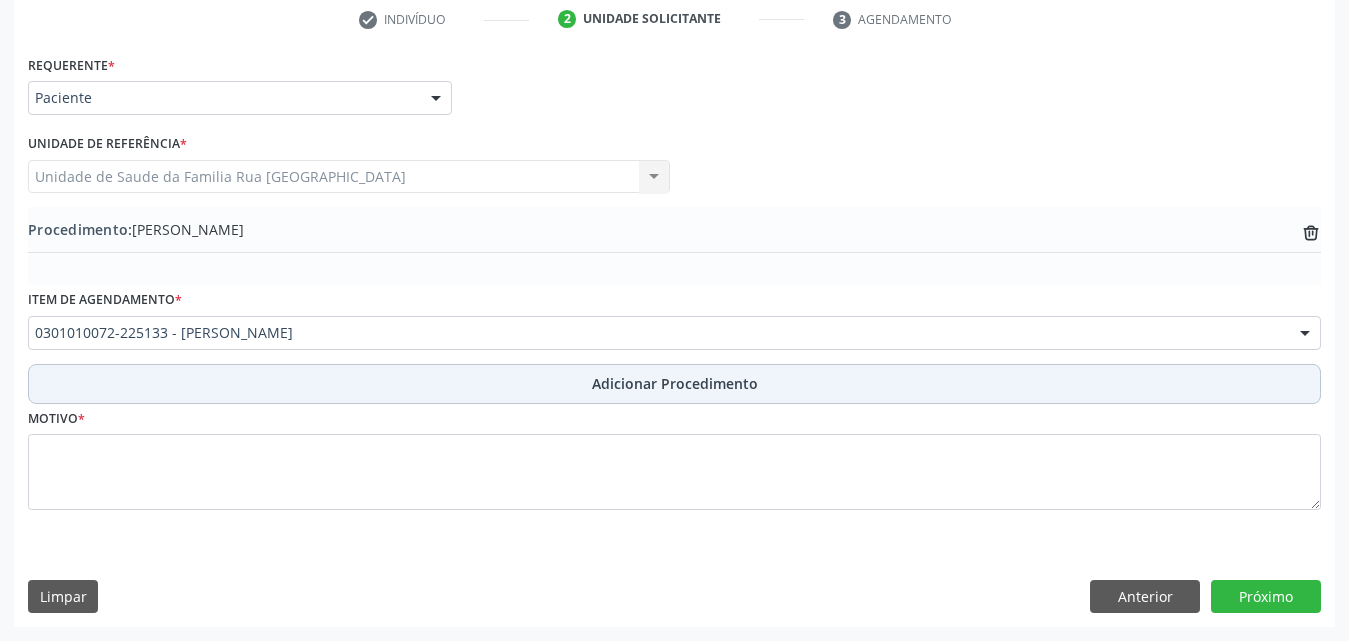 scroll, scrollTop: 412, scrollLeft: 0, axis: vertical 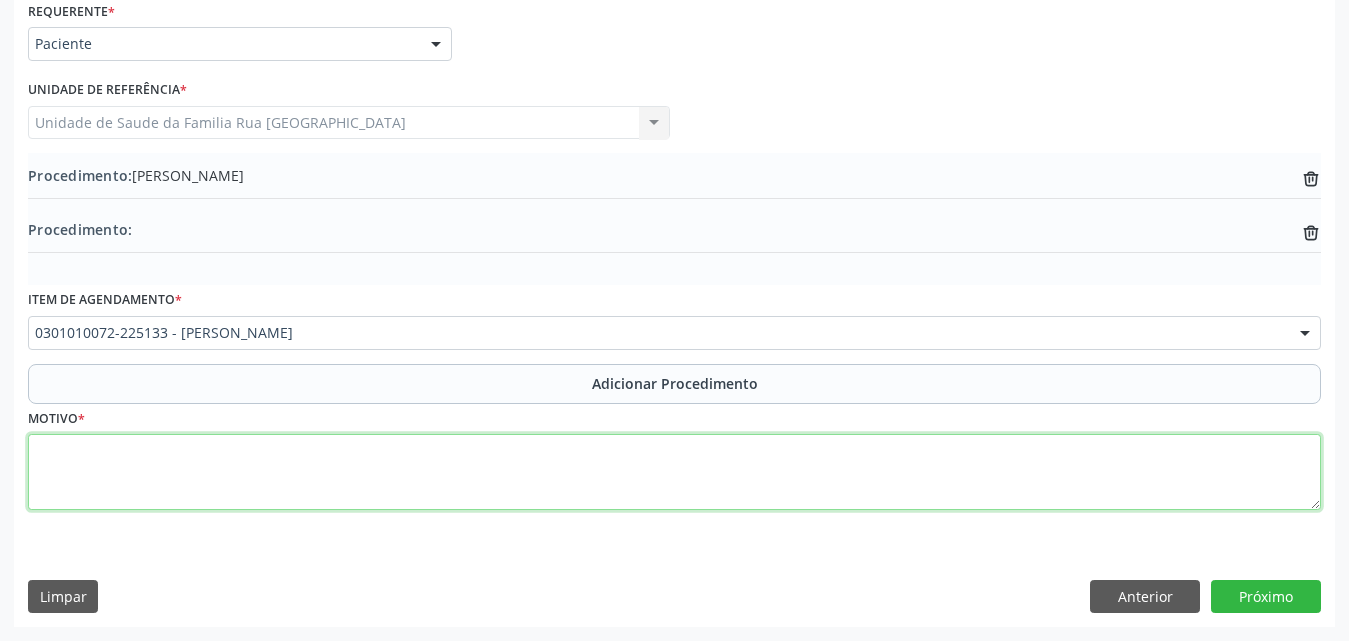 drag, startPoint x: 147, startPoint y: 456, endPoint x: 445, endPoint y: 340, distance: 319.7812 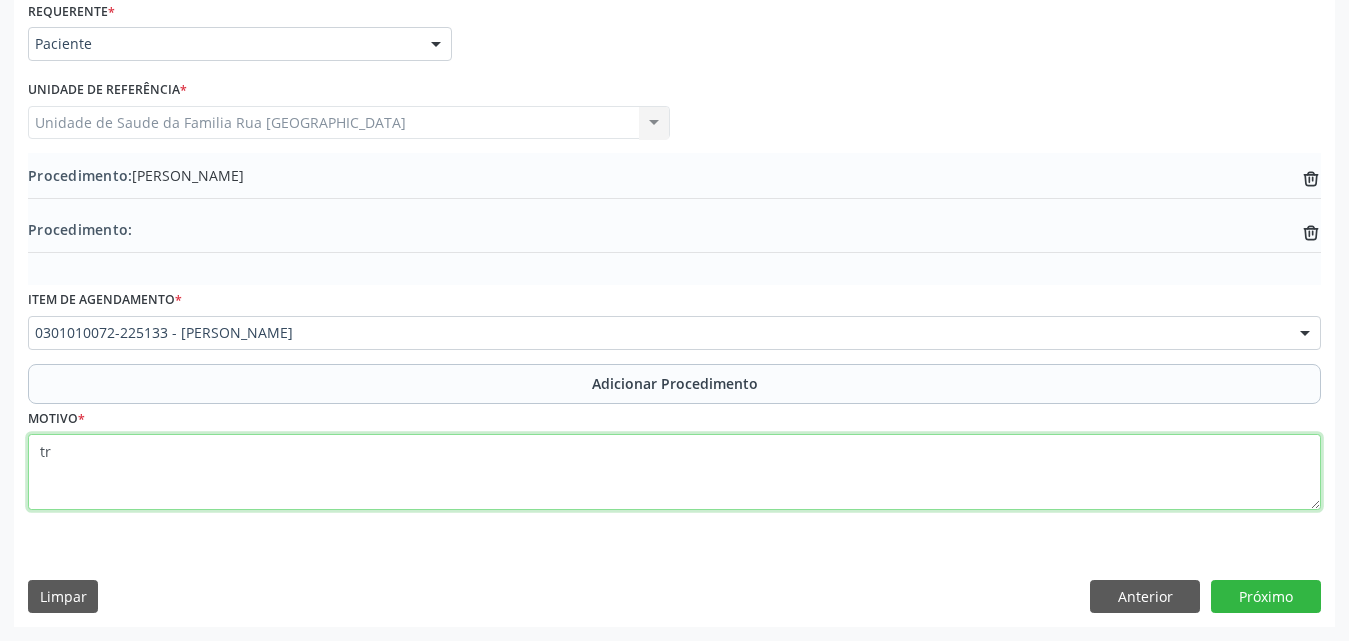 type on "t" 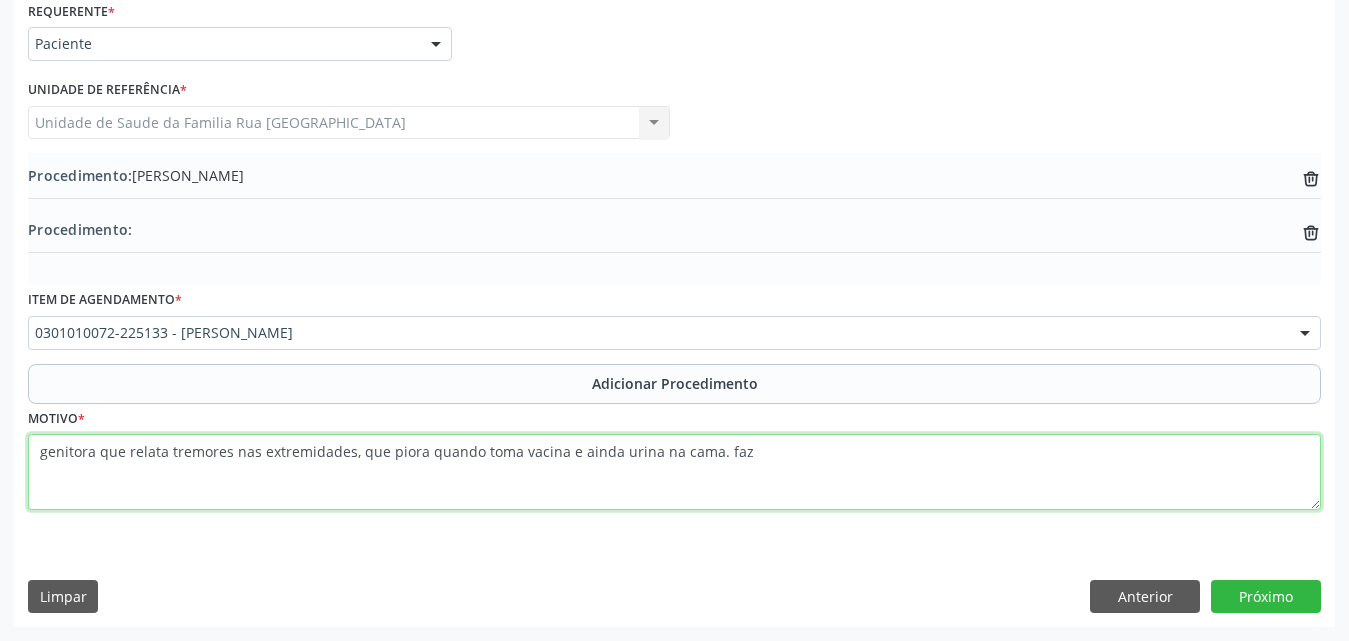 click on "genitora que relata tremores nas extremidades, que piora quando toma vacina e ainda urina na cama. faz" at bounding box center (674, 472) 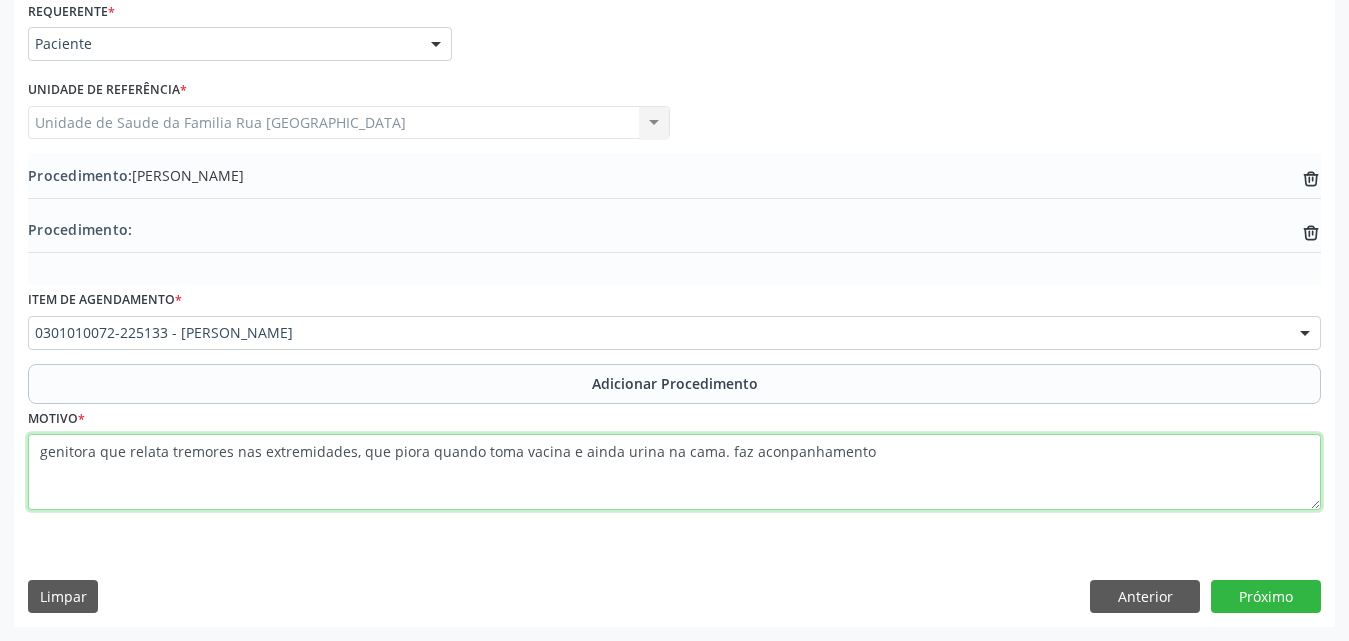 click on "genitora que relata tremores nas extremidades, que piora quando toma vacina e ainda urina na cama. faz aconpanhamento" at bounding box center [674, 472] 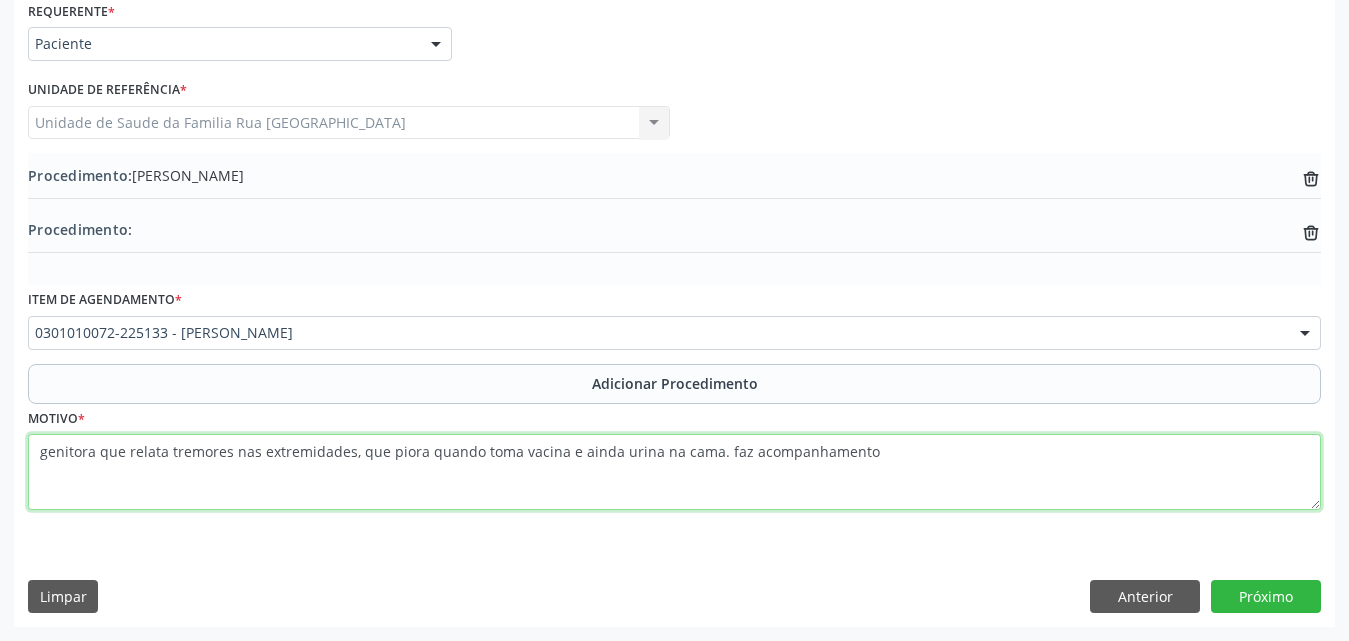 click on "genitora que relata tremores nas extremidades, que piora quando toma vacina e ainda urina na cama. faz acompanhamento" at bounding box center [674, 472] 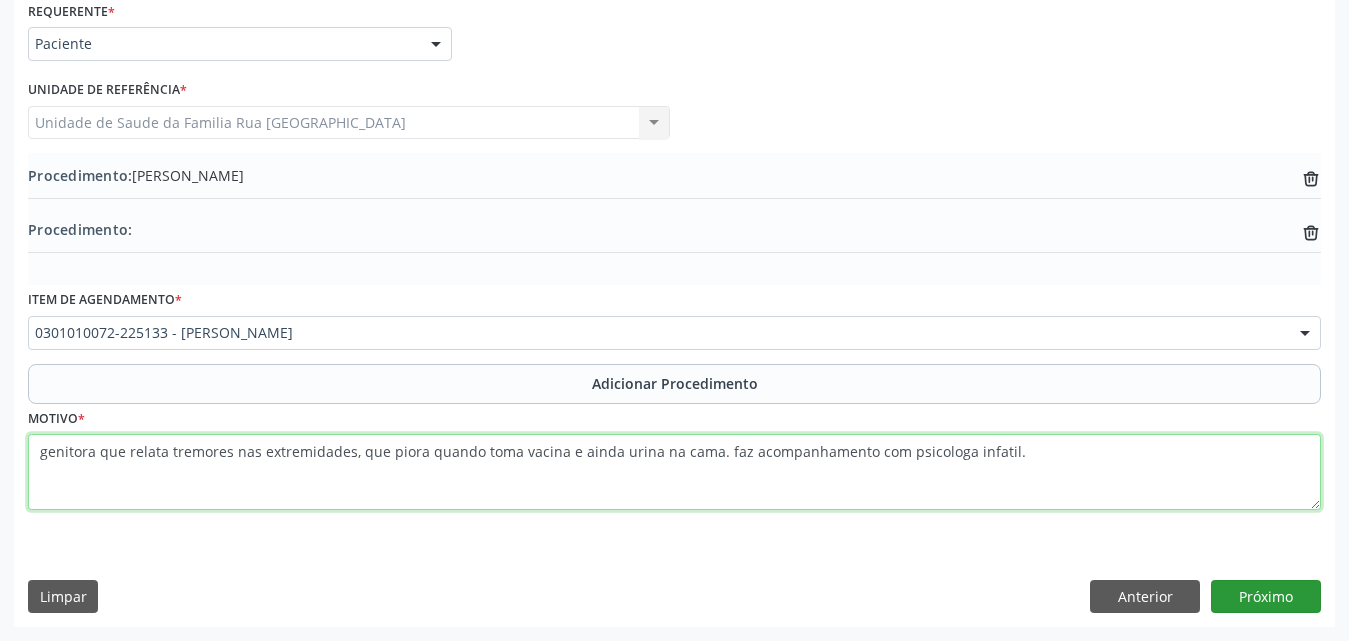 type on "genitora que relata tremores nas extremidades, que piora quando toma vacina e ainda urina na cama. faz acompanhamento com psicologa infatil." 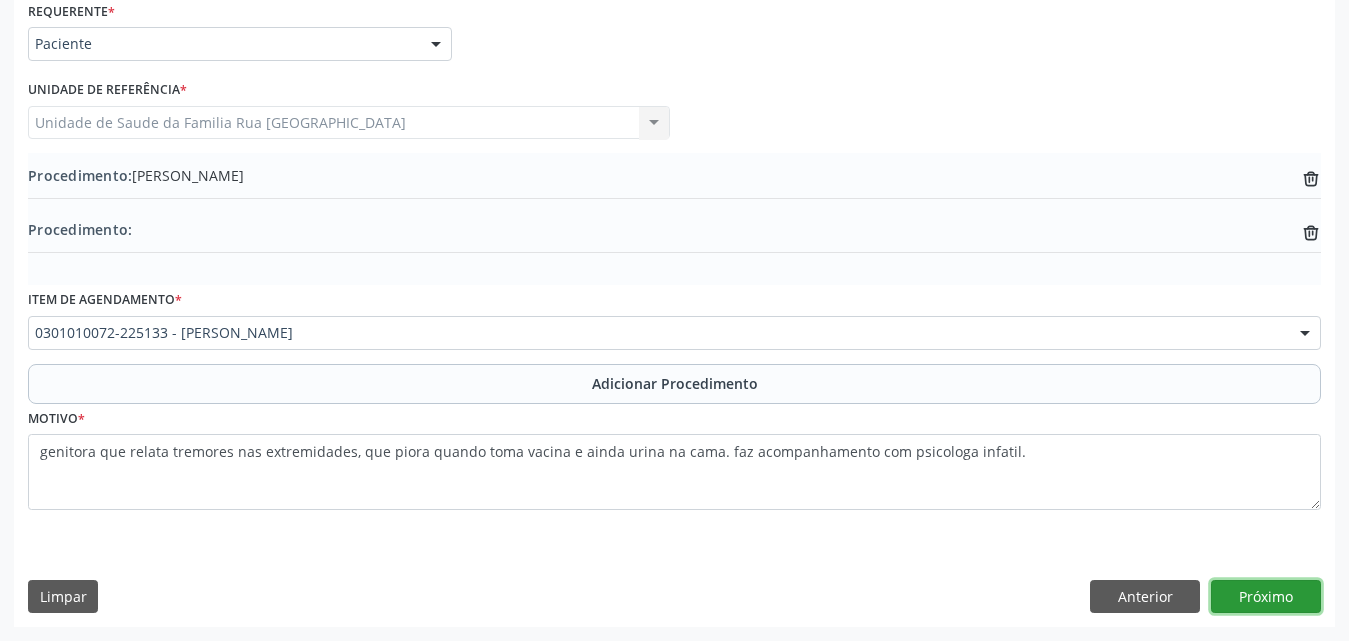 click on "Próximo" at bounding box center [1266, 597] 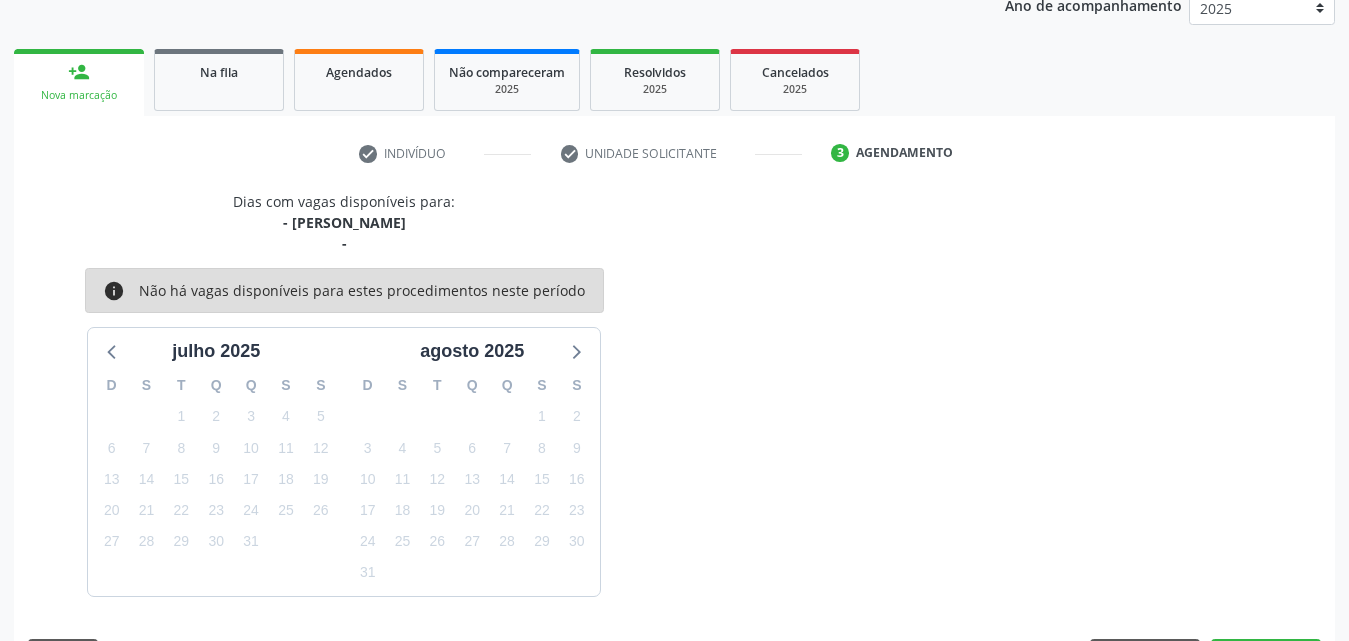 scroll, scrollTop: 337, scrollLeft: 0, axis: vertical 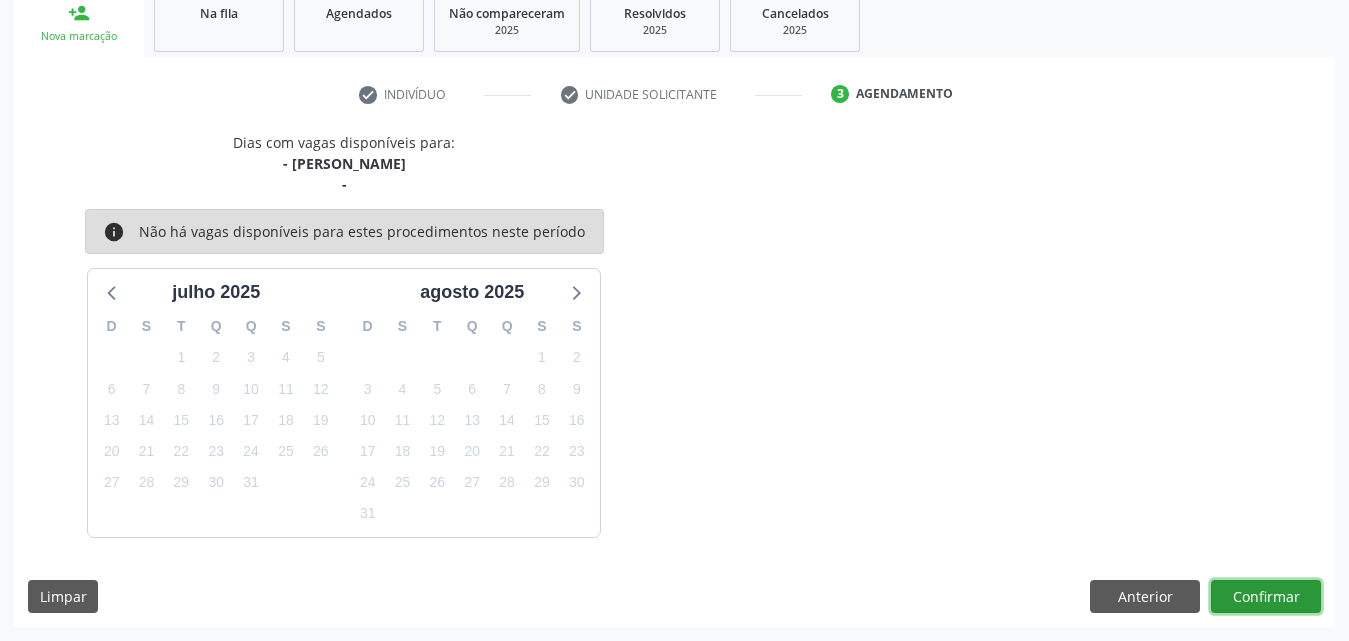 click on "Confirmar" at bounding box center (1266, 597) 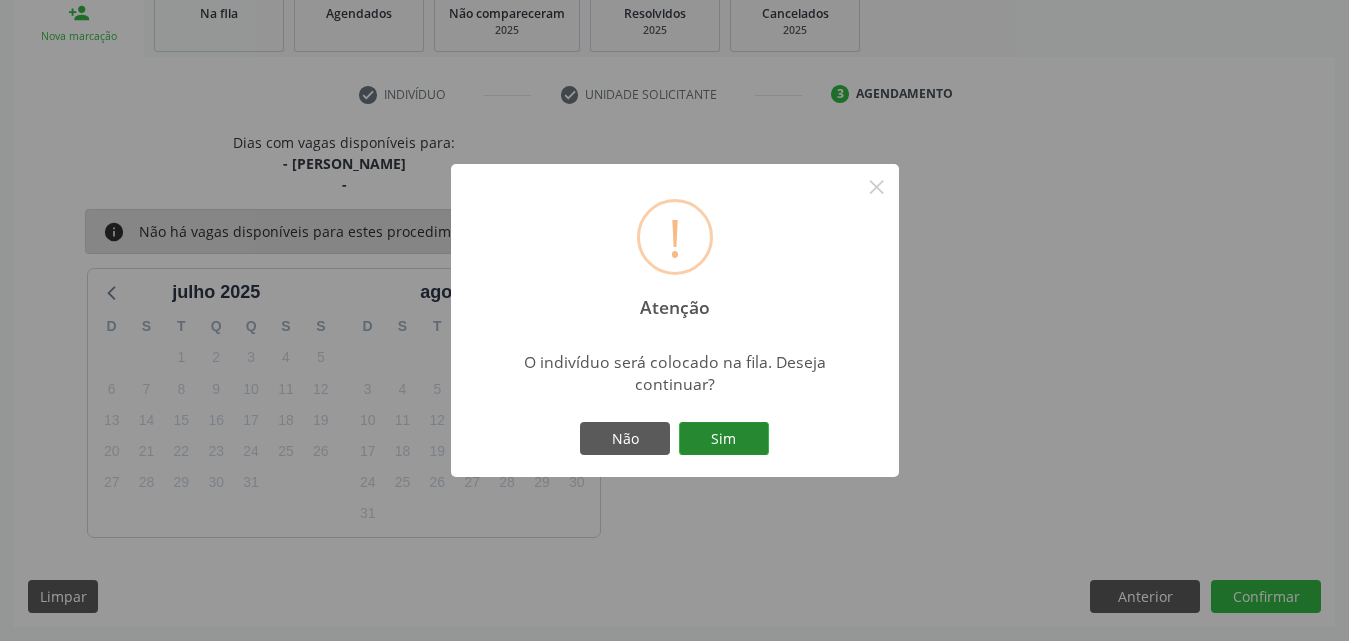 click on "Sim" at bounding box center [724, 439] 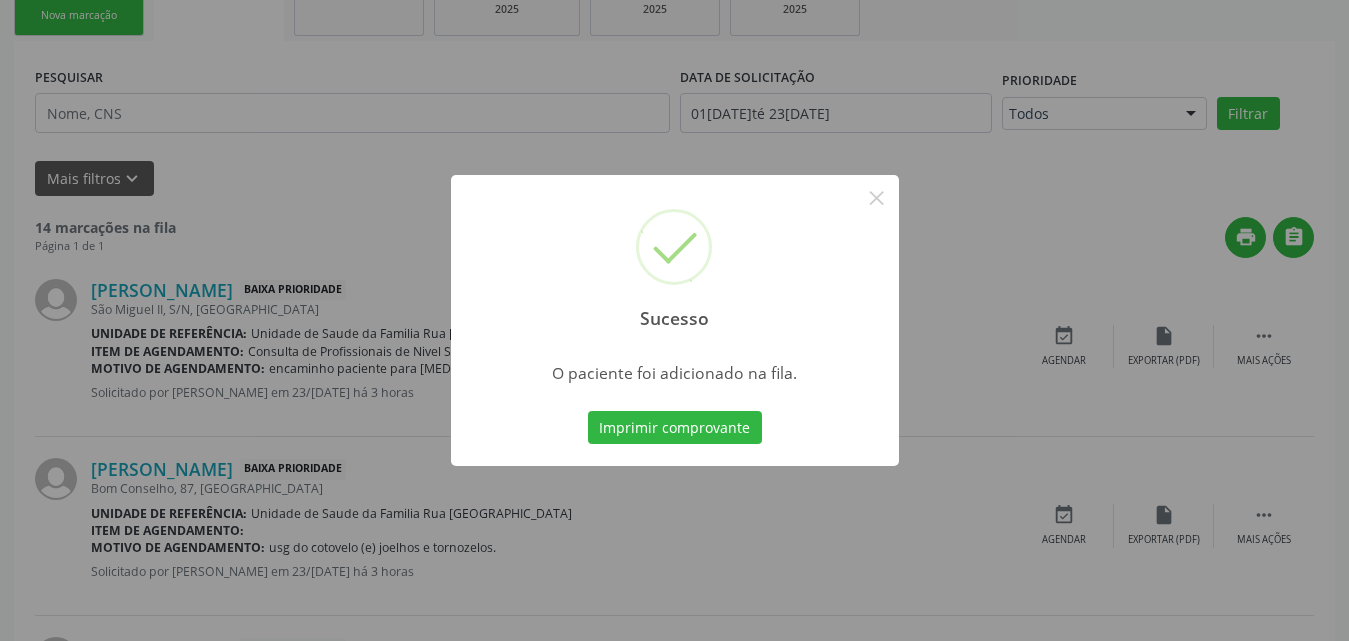 scroll, scrollTop: 554, scrollLeft: 0, axis: vertical 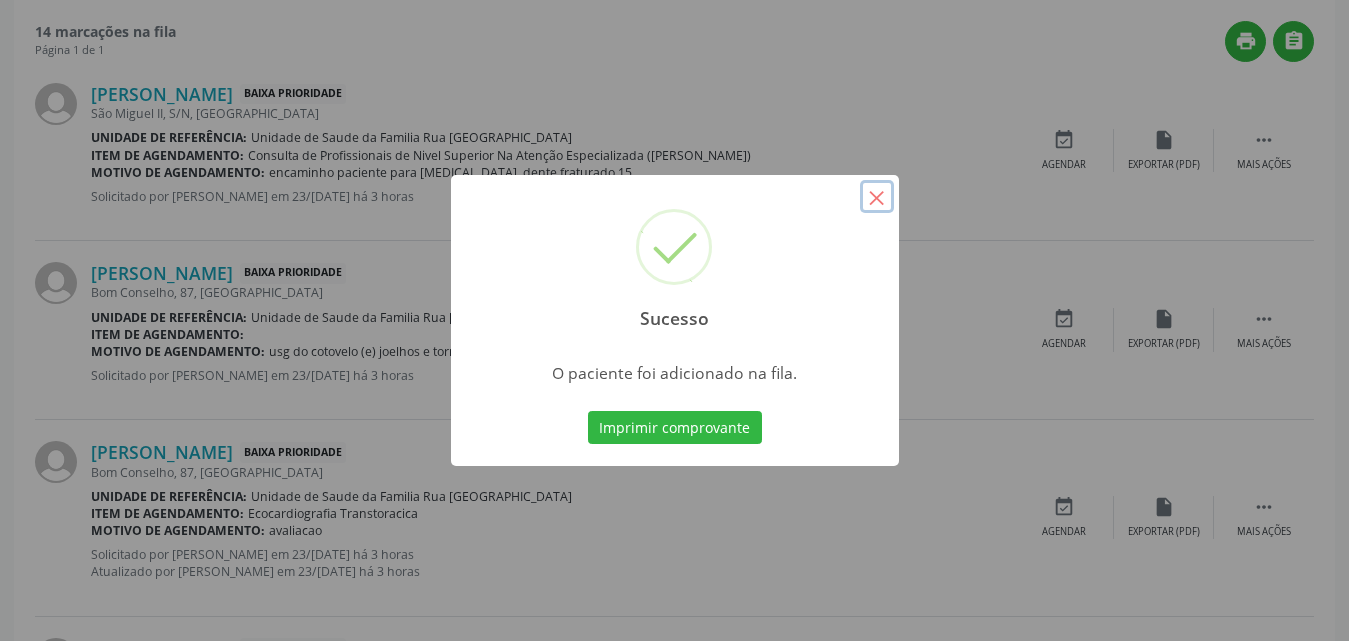 click on "×" at bounding box center (877, 197) 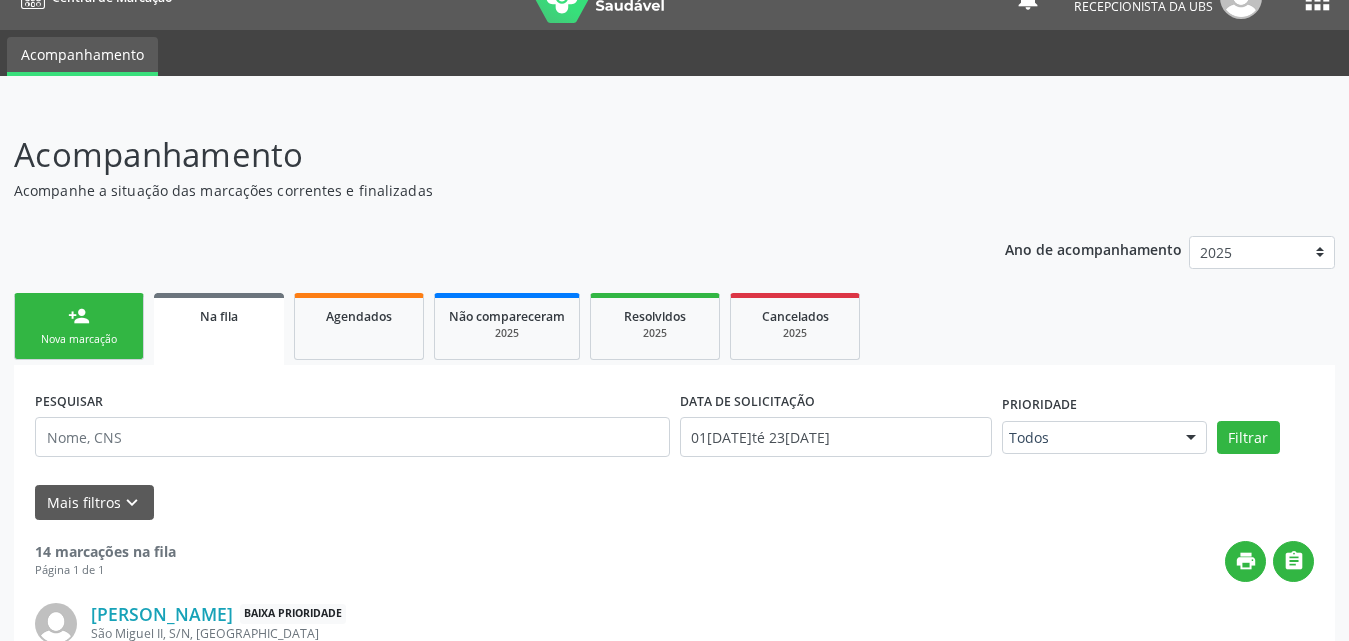 scroll, scrollTop: 0, scrollLeft: 0, axis: both 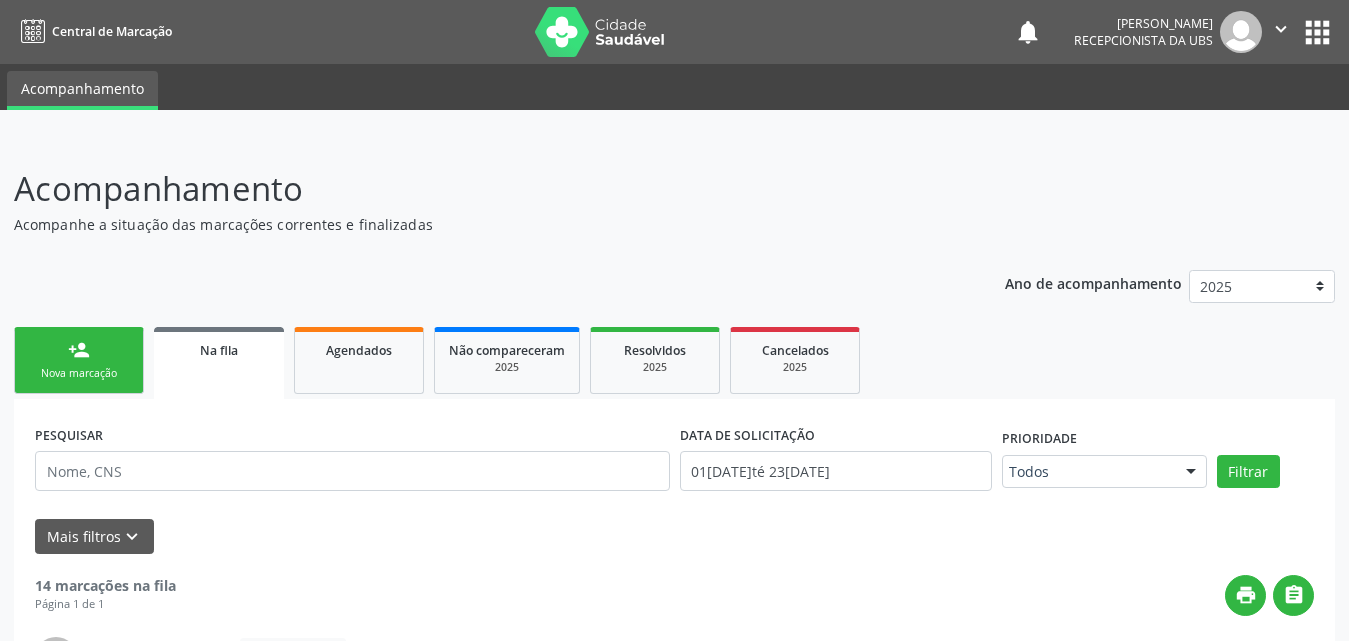 click on "person_add" at bounding box center [79, 350] 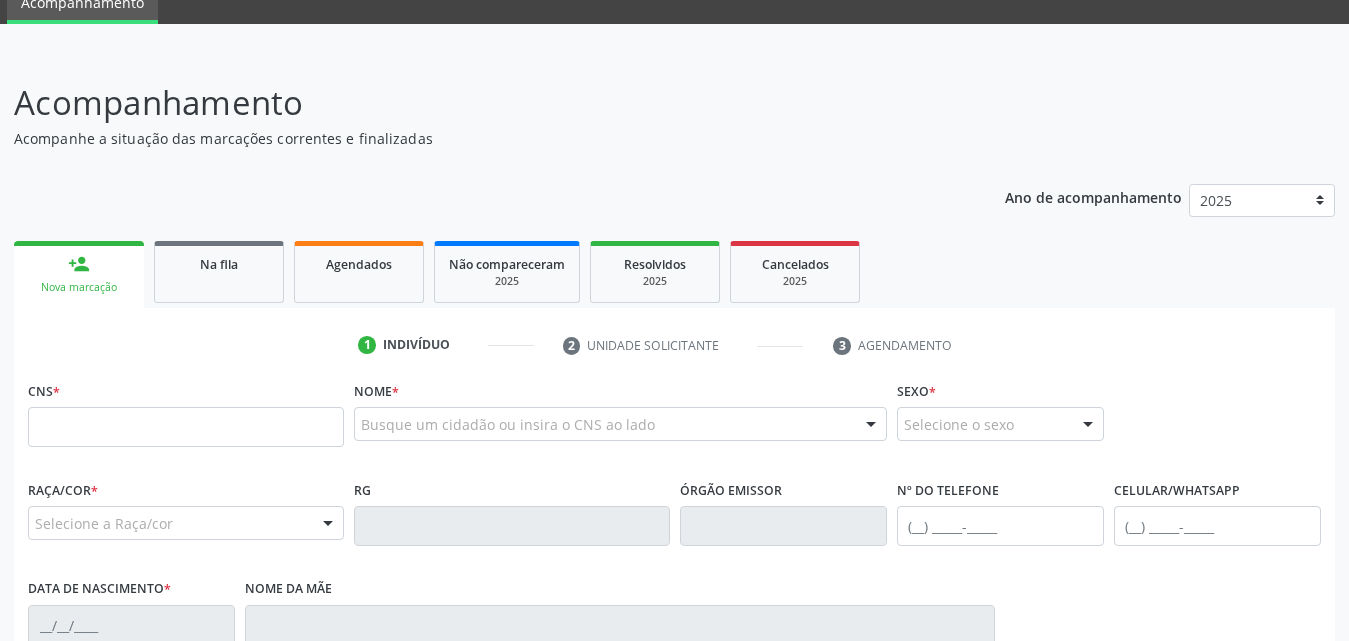 scroll, scrollTop: 300, scrollLeft: 0, axis: vertical 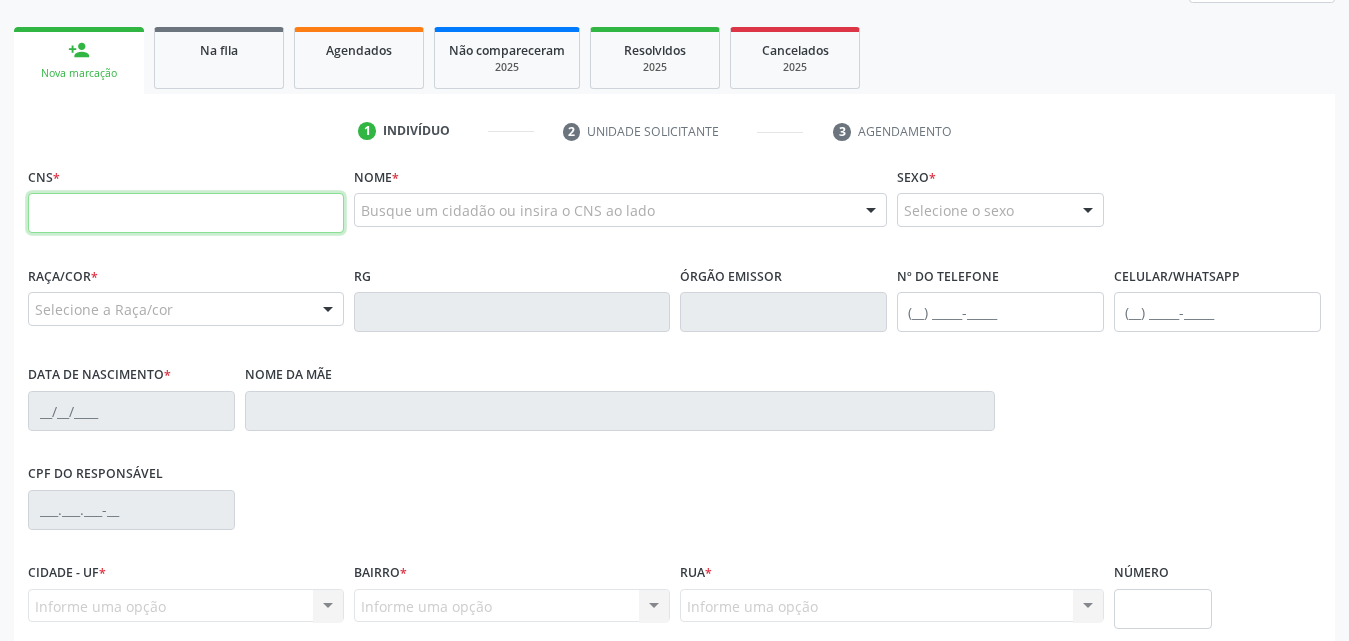 click at bounding box center (186, 213) 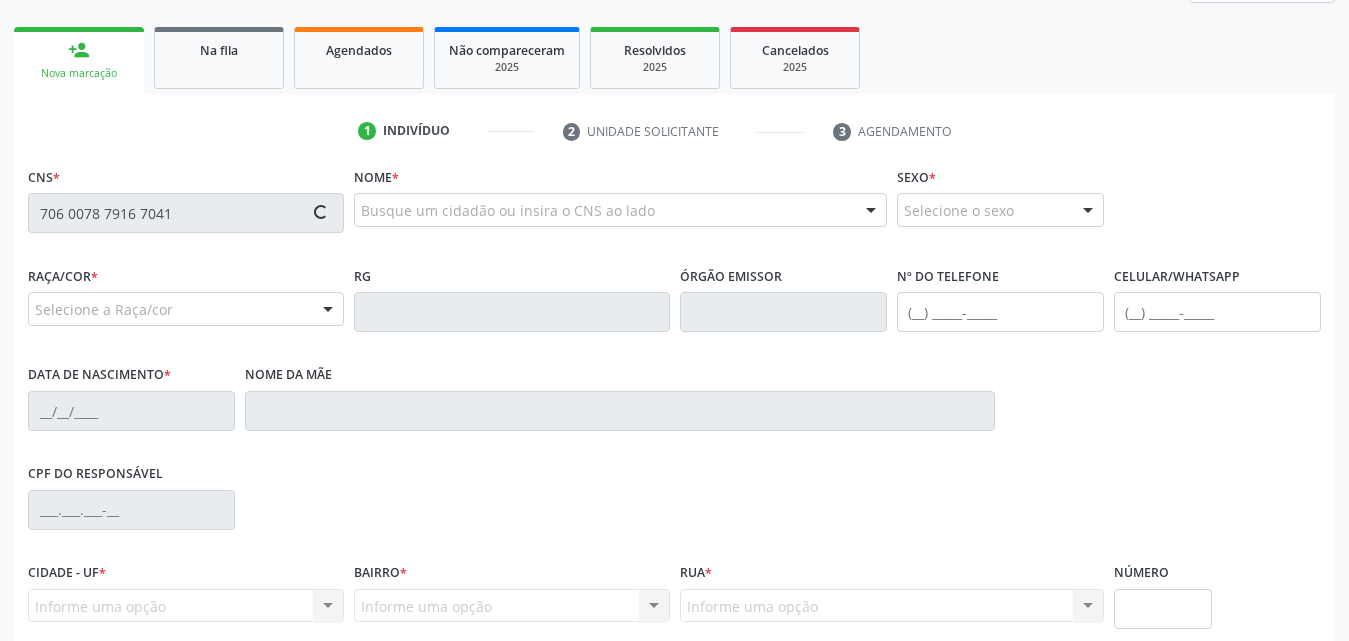 type on "706 0078 7916 7041" 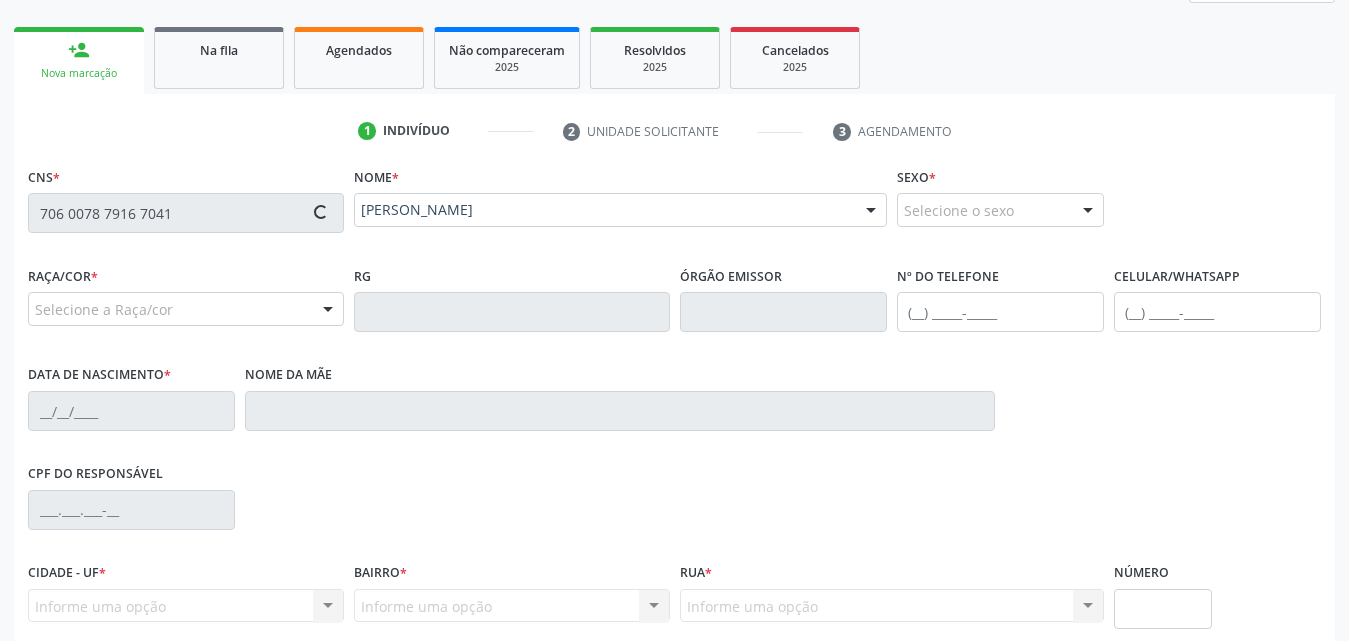 type on "[PHONE_NUMBER]" 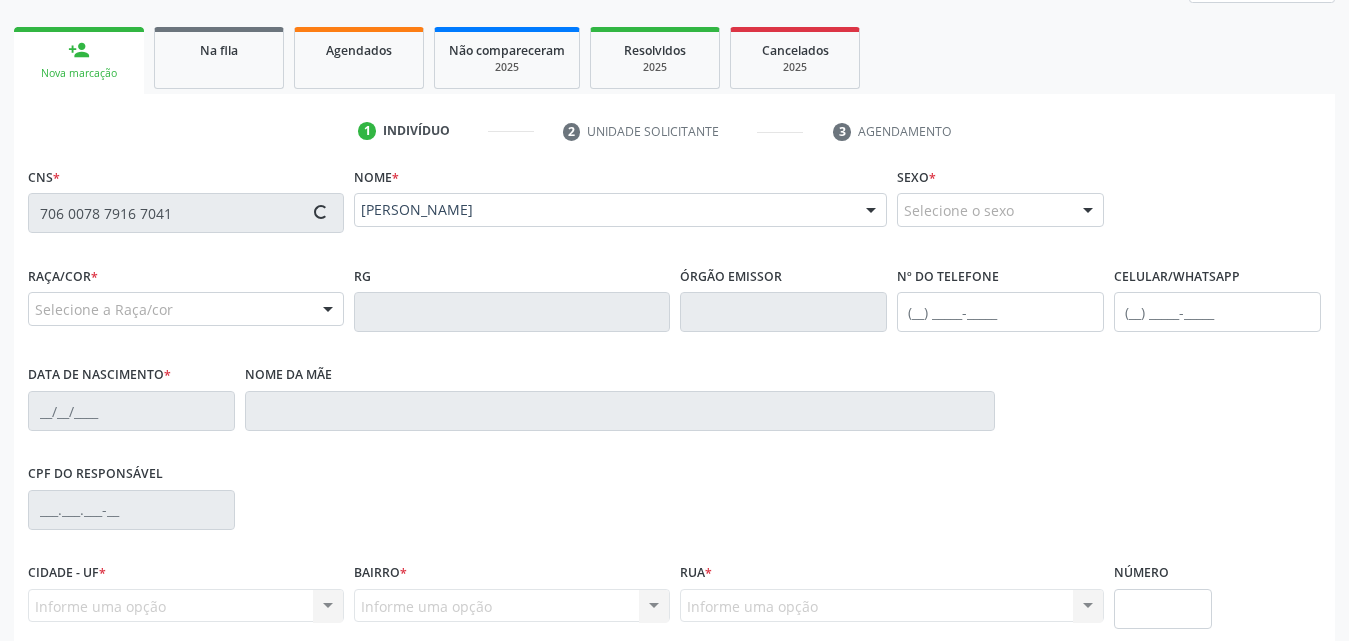 type on "[DATE]" 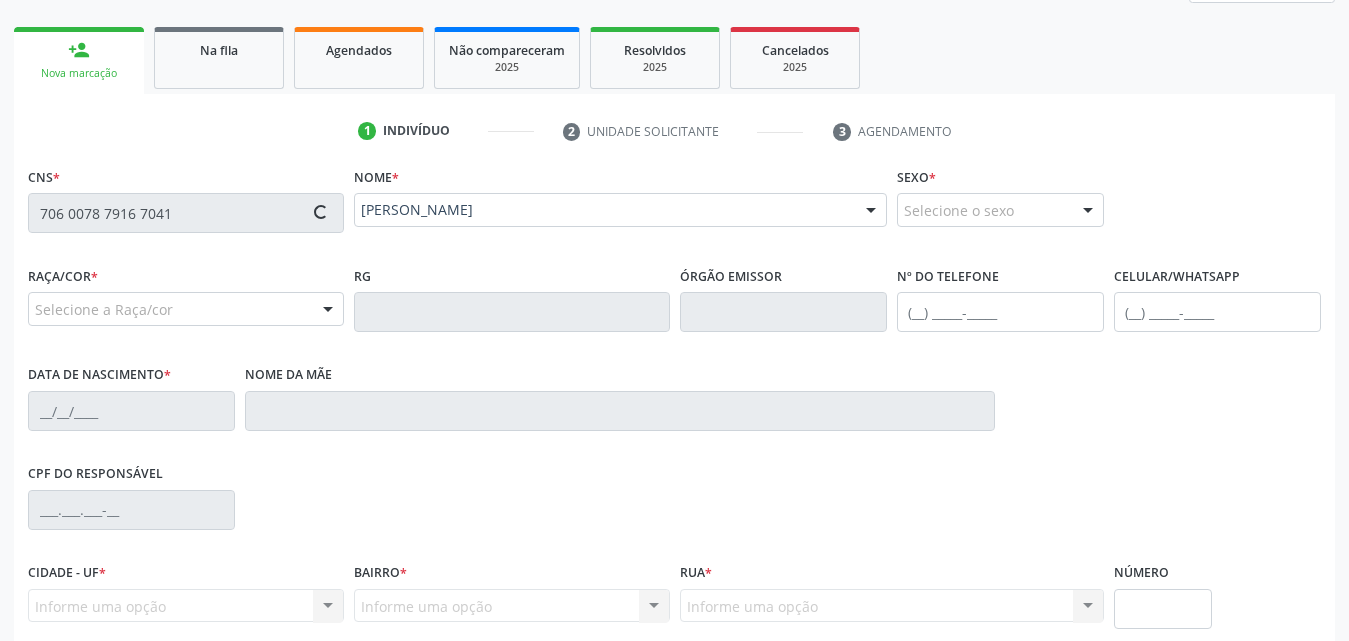 type on "[PERSON_NAME]" 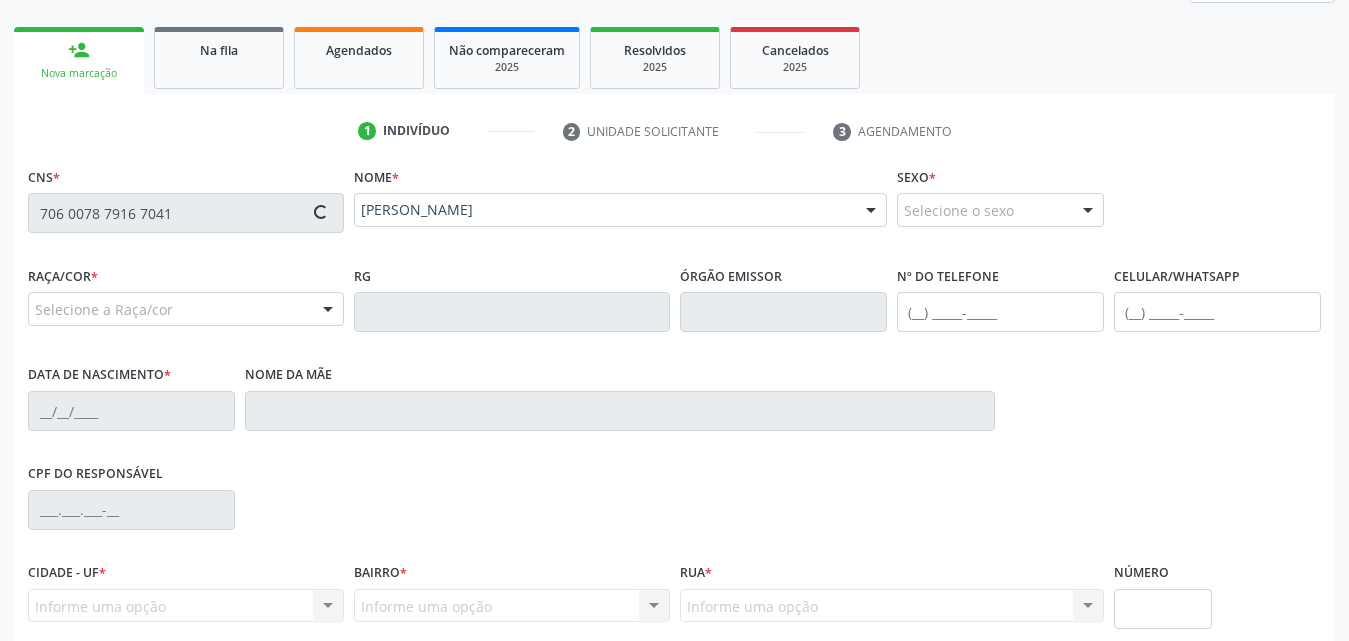 type on "52" 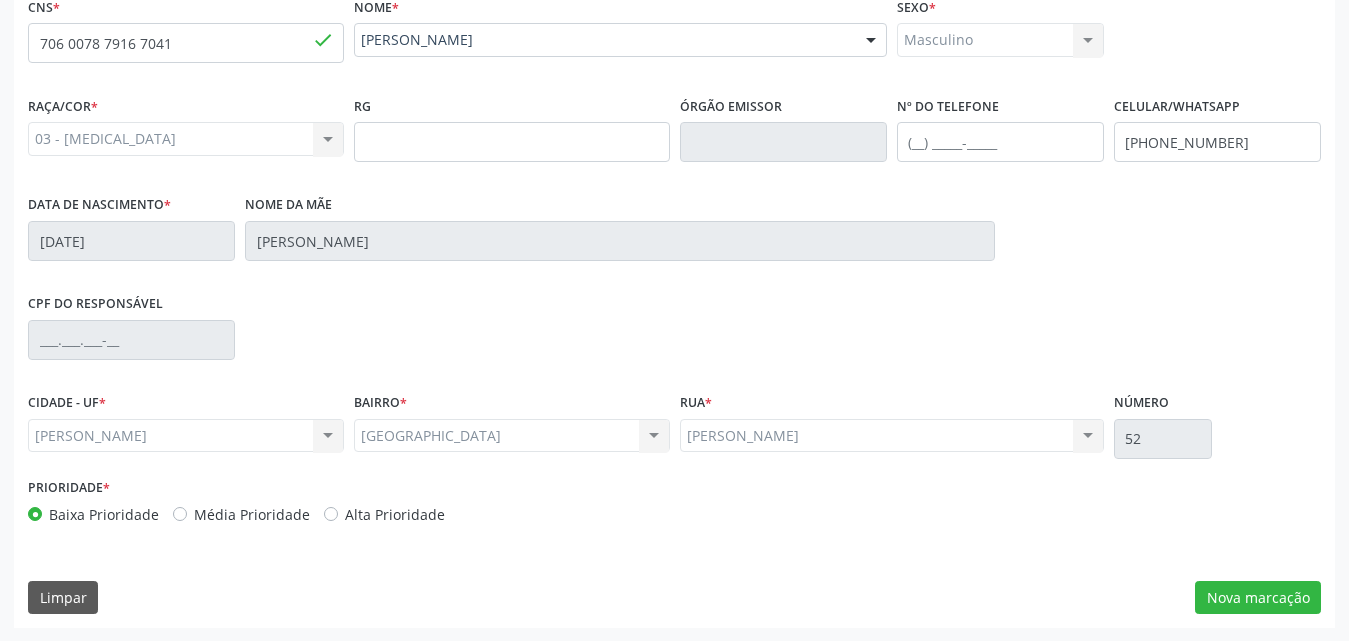 scroll, scrollTop: 471, scrollLeft: 0, axis: vertical 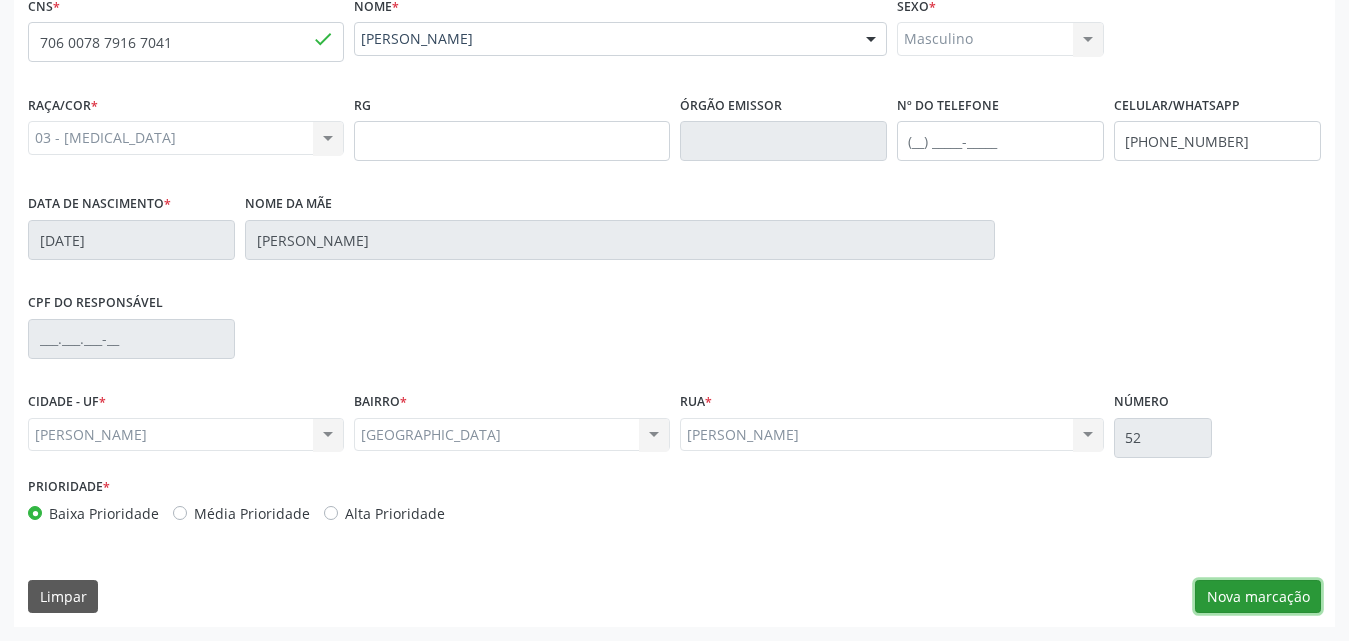 click on "Nova marcação" at bounding box center (1258, 597) 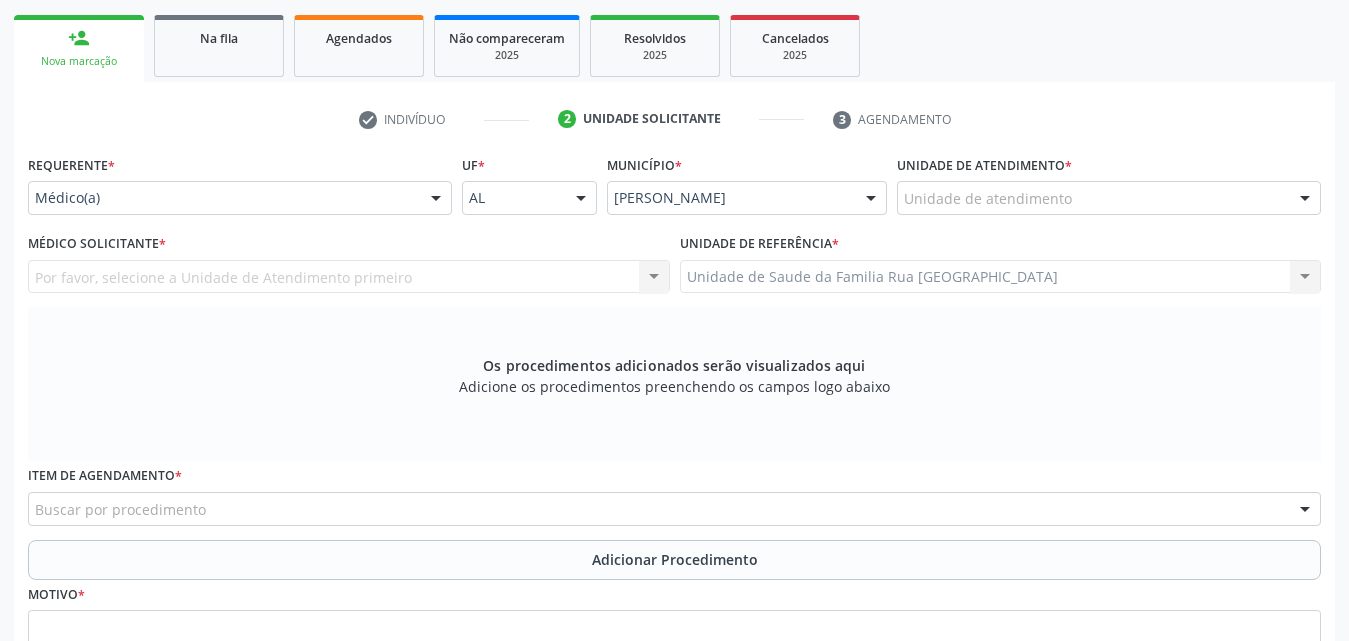 scroll, scrollTop: 71, scrollLeft: 0, axis: vertical 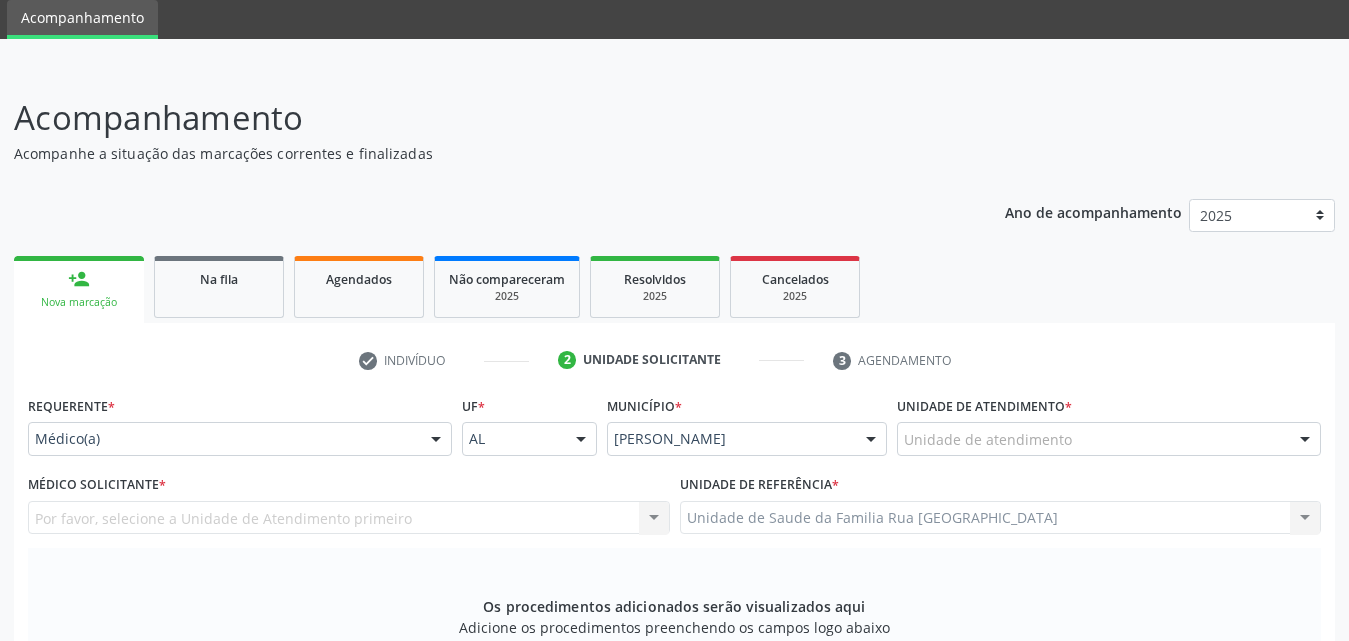 click at bounding box center [436, 440] 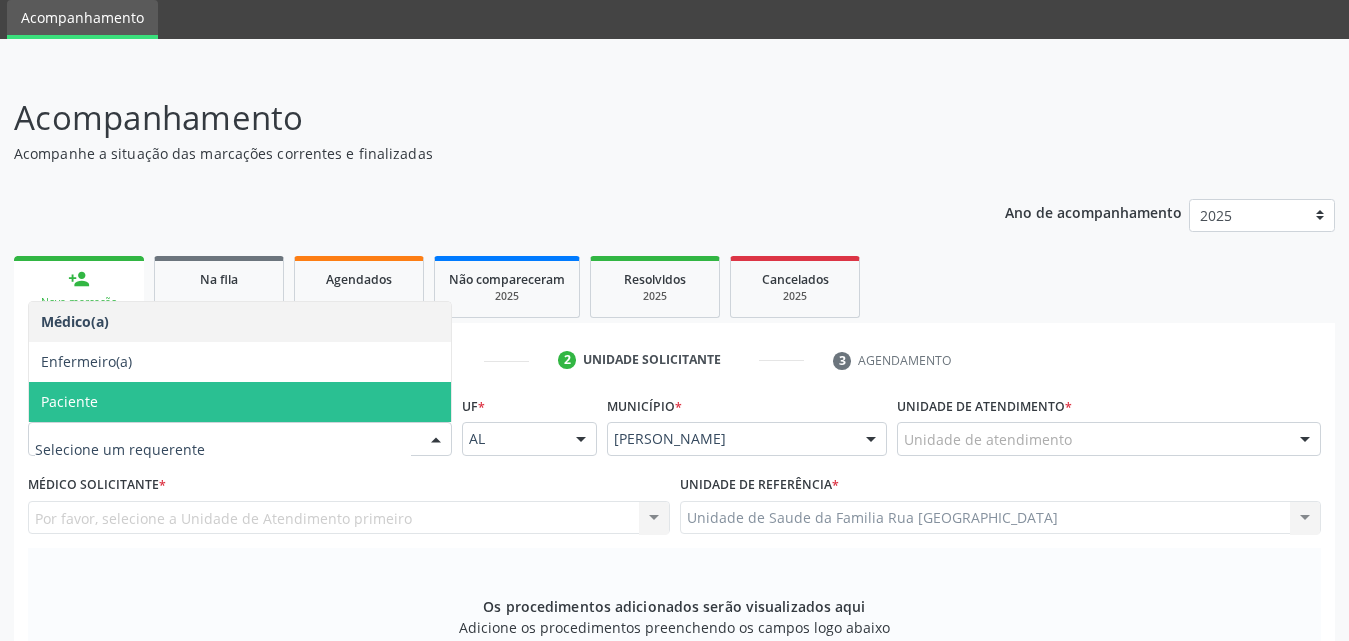 click on "Paciente" at bounding box center (69, 401) 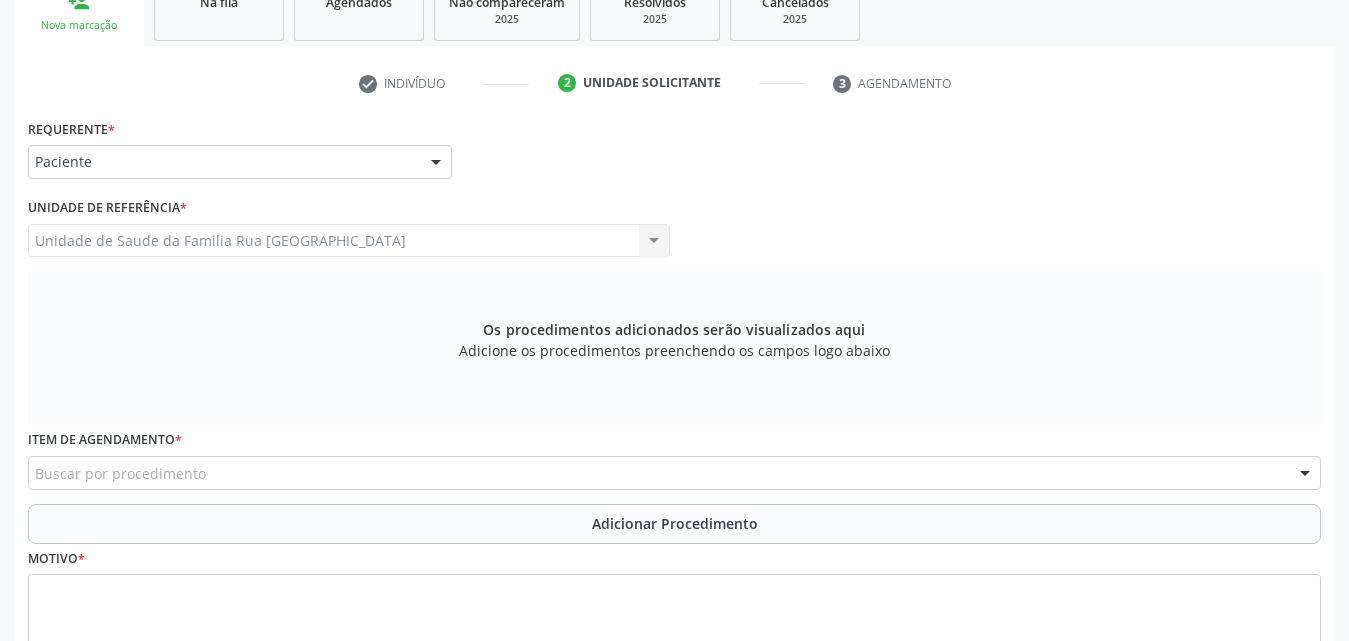 scroll, scrollTop: 488, scrollLeft: 0, axis: vertical 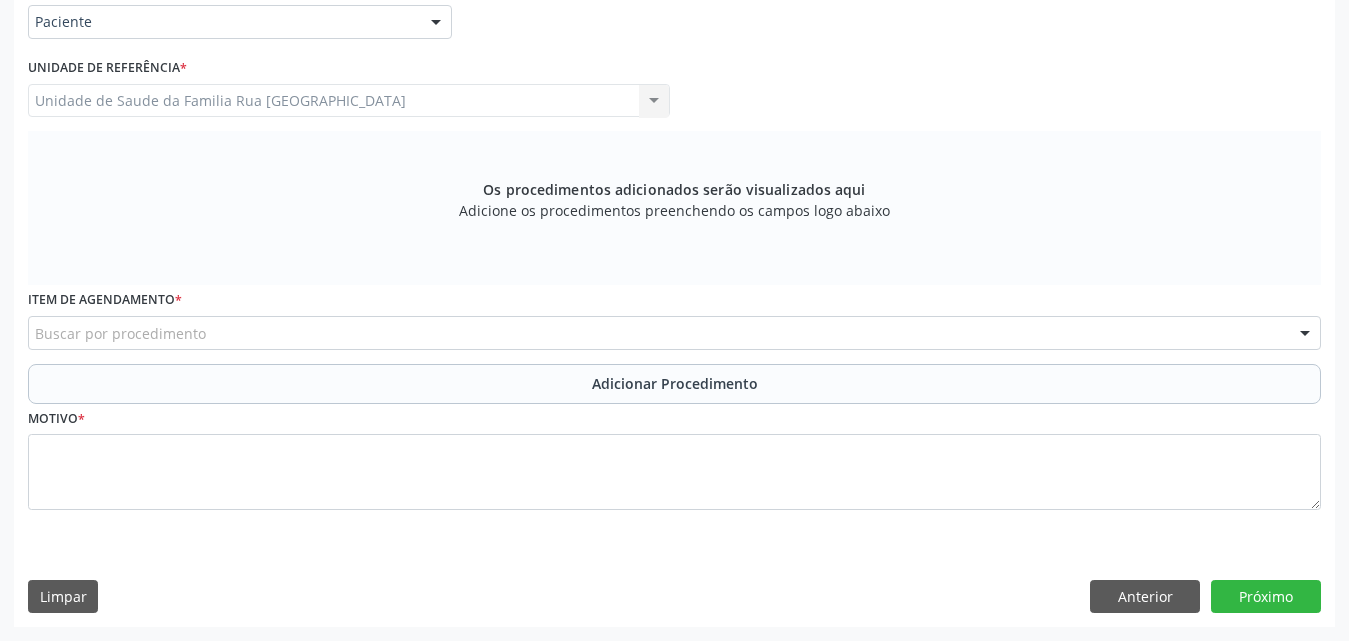 click on "Buscar por procedimento" at bounding box center [674, 333] 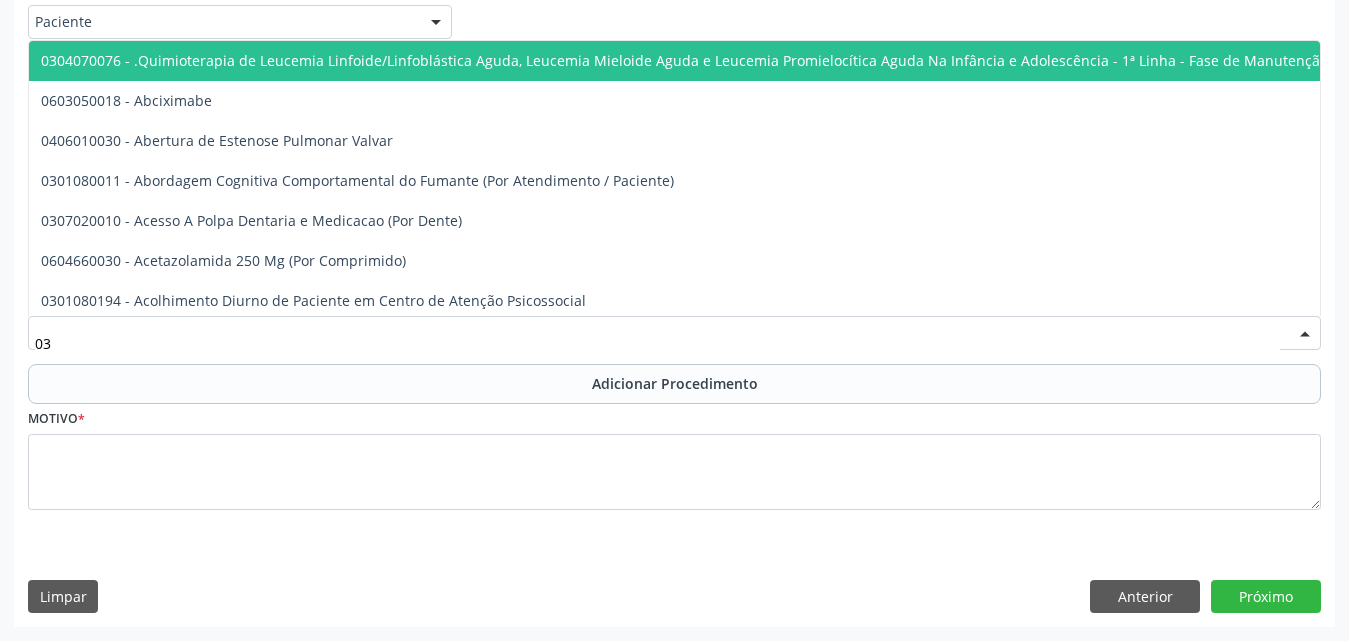 type on "0" 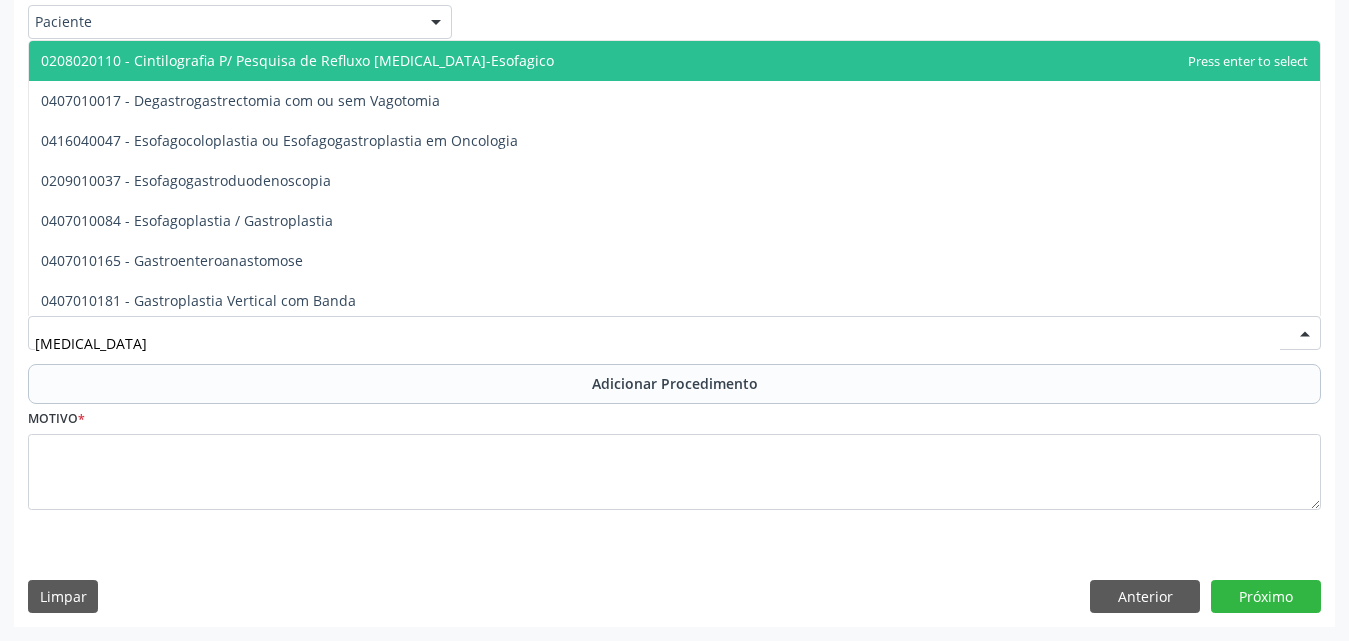 type on "gastroe" 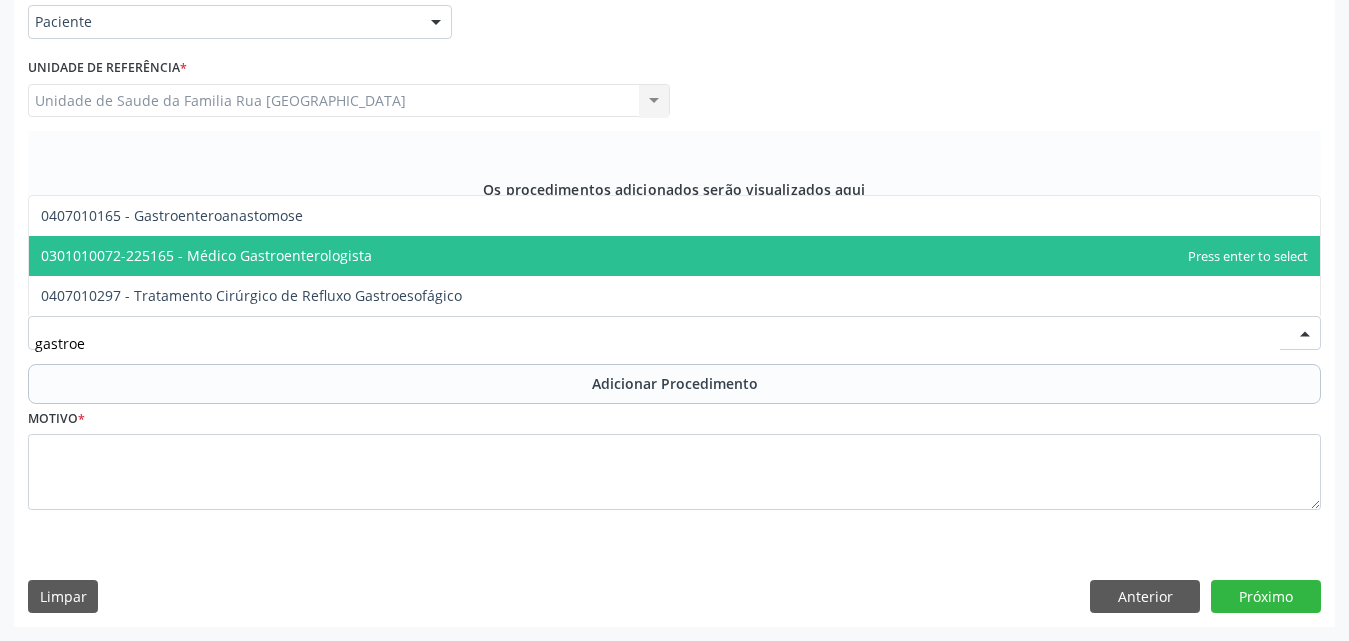 click on "0301010072-225165 - Médico Gastroenterologista" at bounding box center (206, 255) 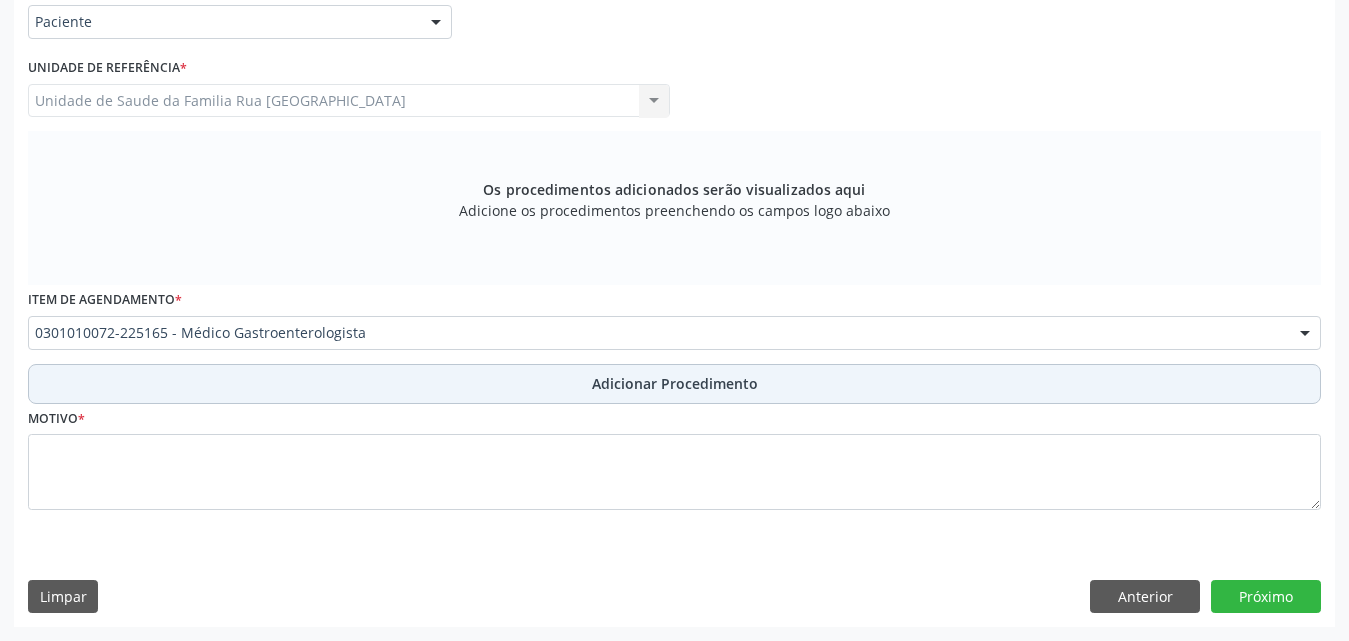 click on "Adicionar Procedimento" at bounding box center [675, 383] 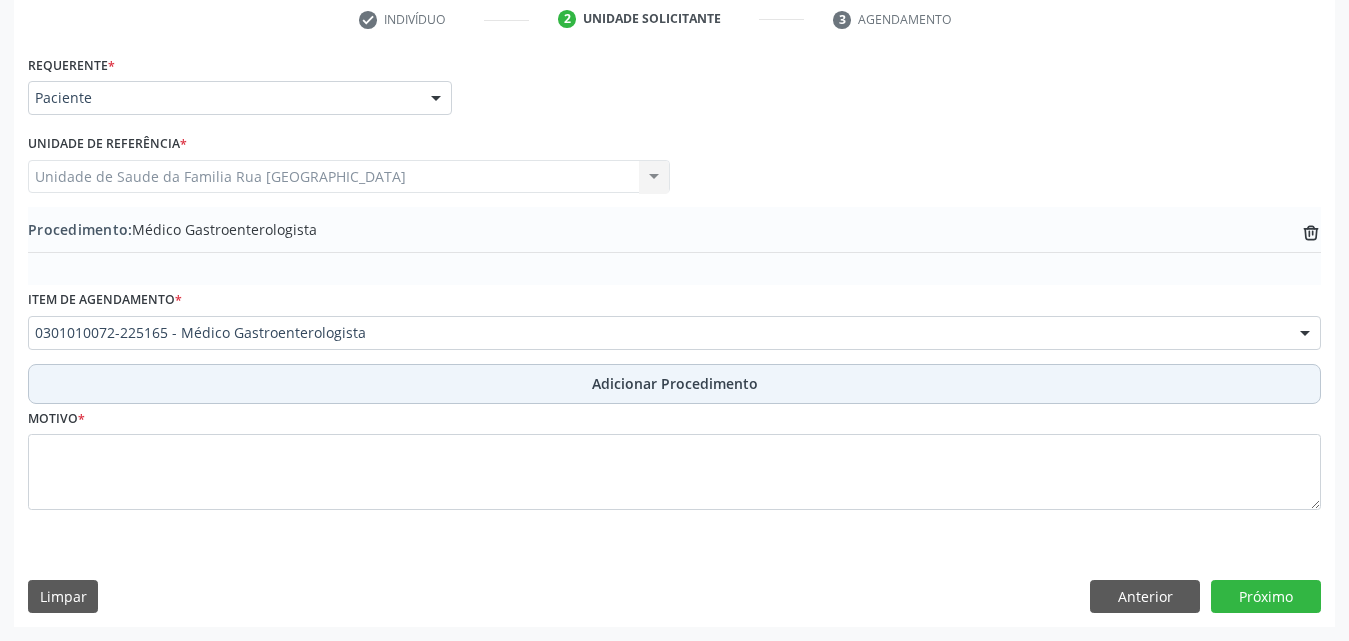 scroll, scrollTop: 412, scrollLeft: 0, axis: vertical 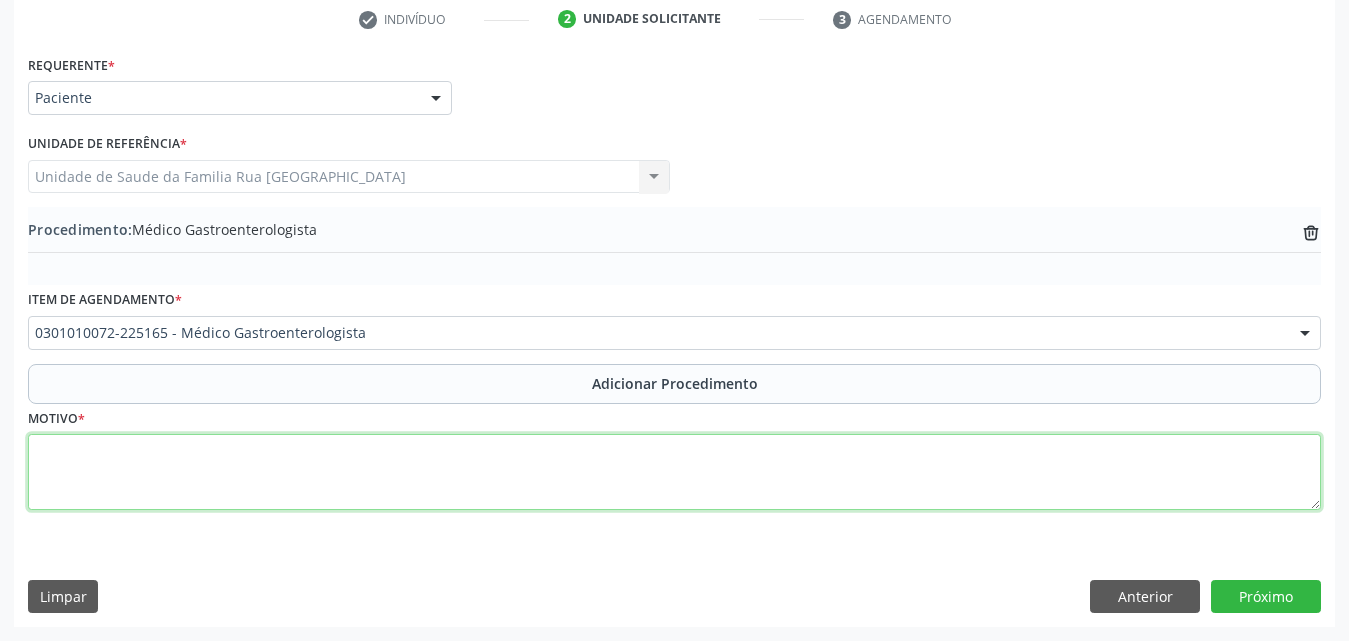click at bounding box center (674, 472) 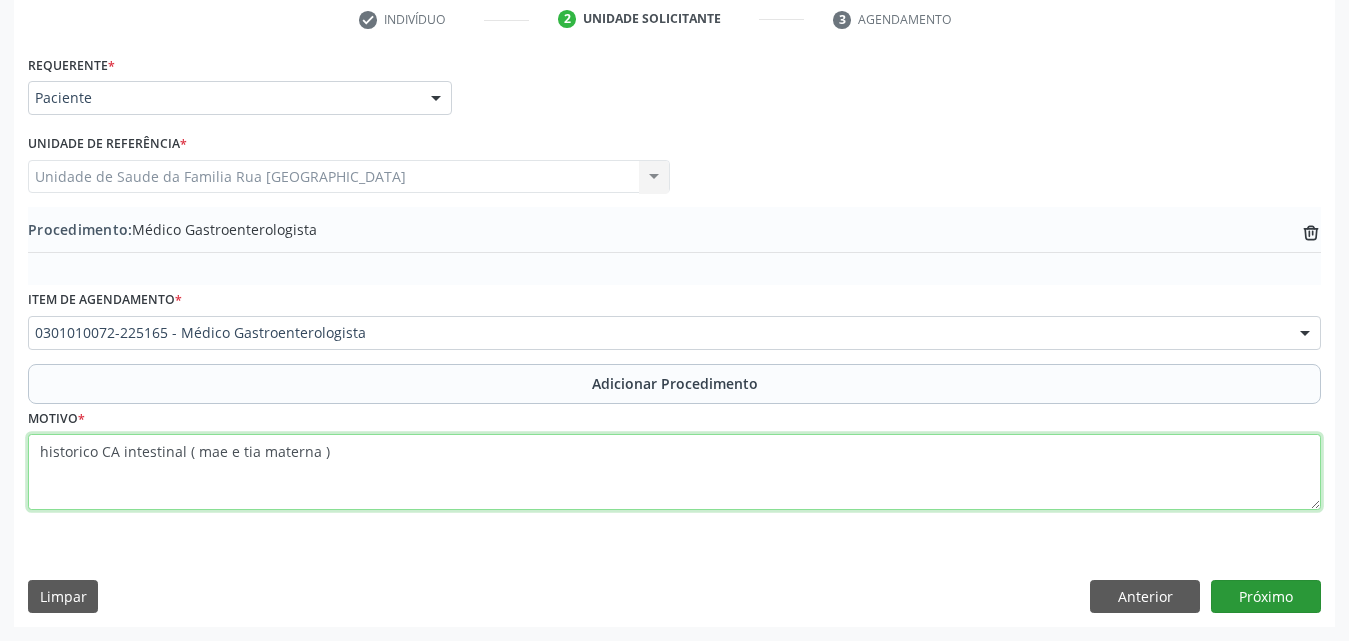type on "historico CA intestinal ( mae e tia materna )" 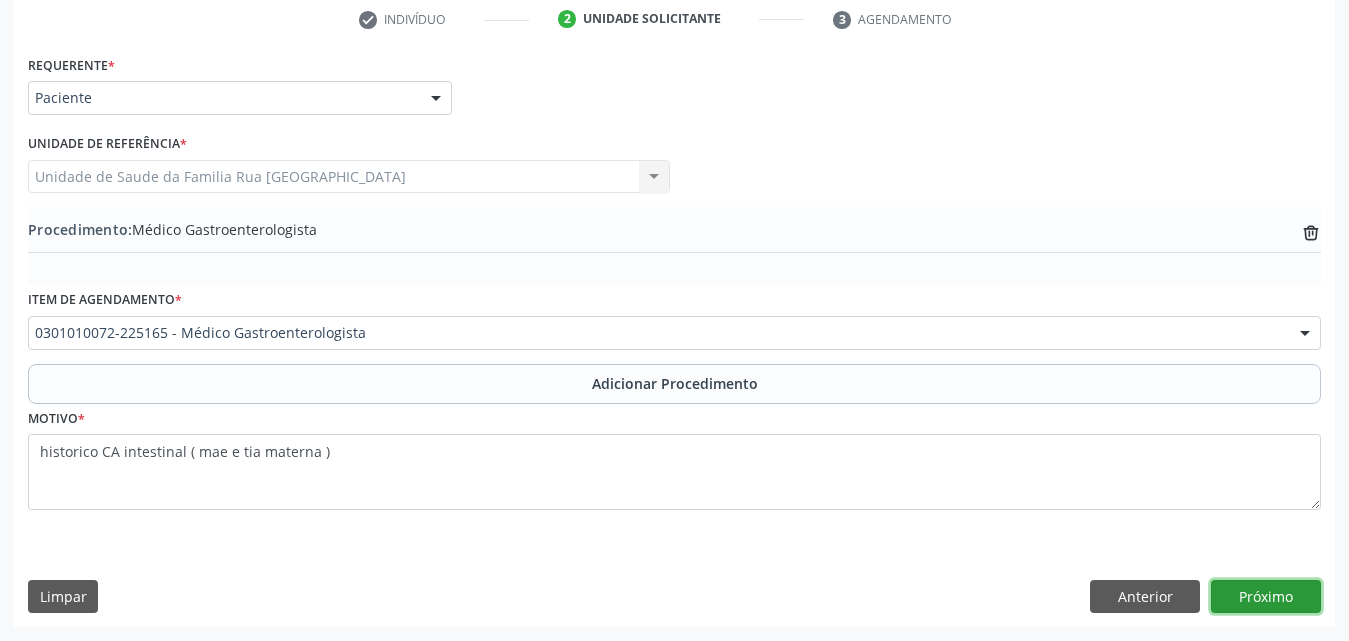 click on "Próximo" at bounding box center [1266, 597] 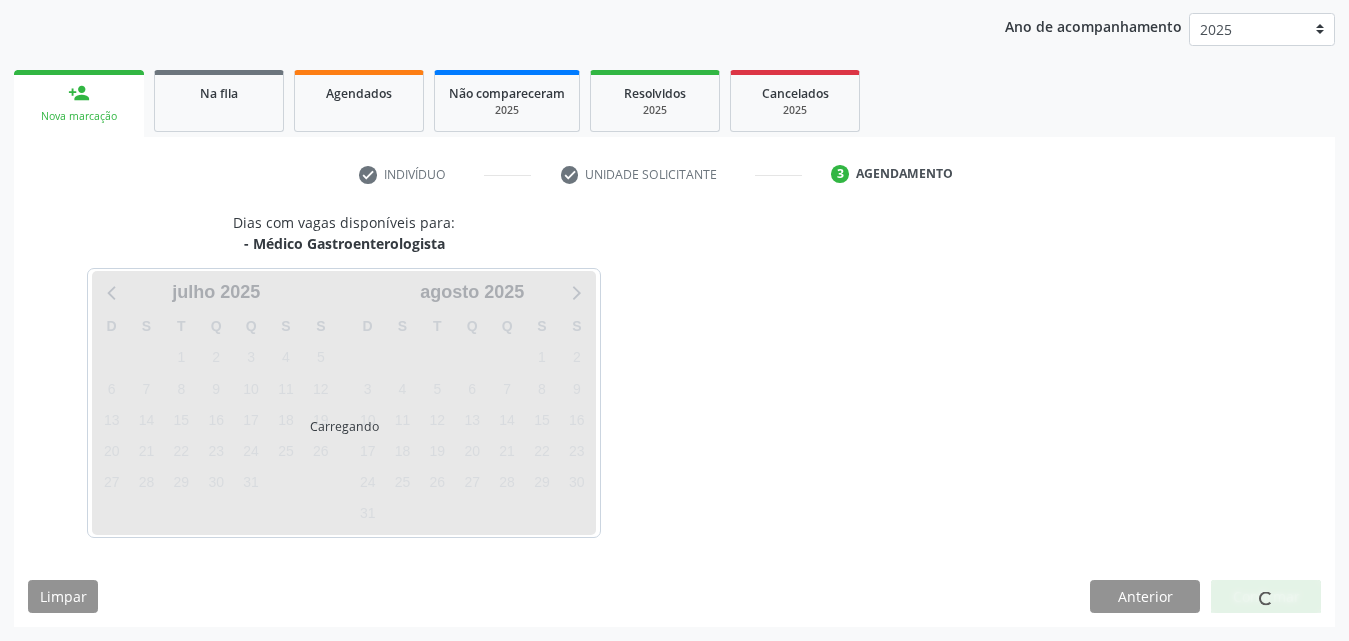 scroll, scrollTop: 316, scrollLeft: 0, axis: vertical 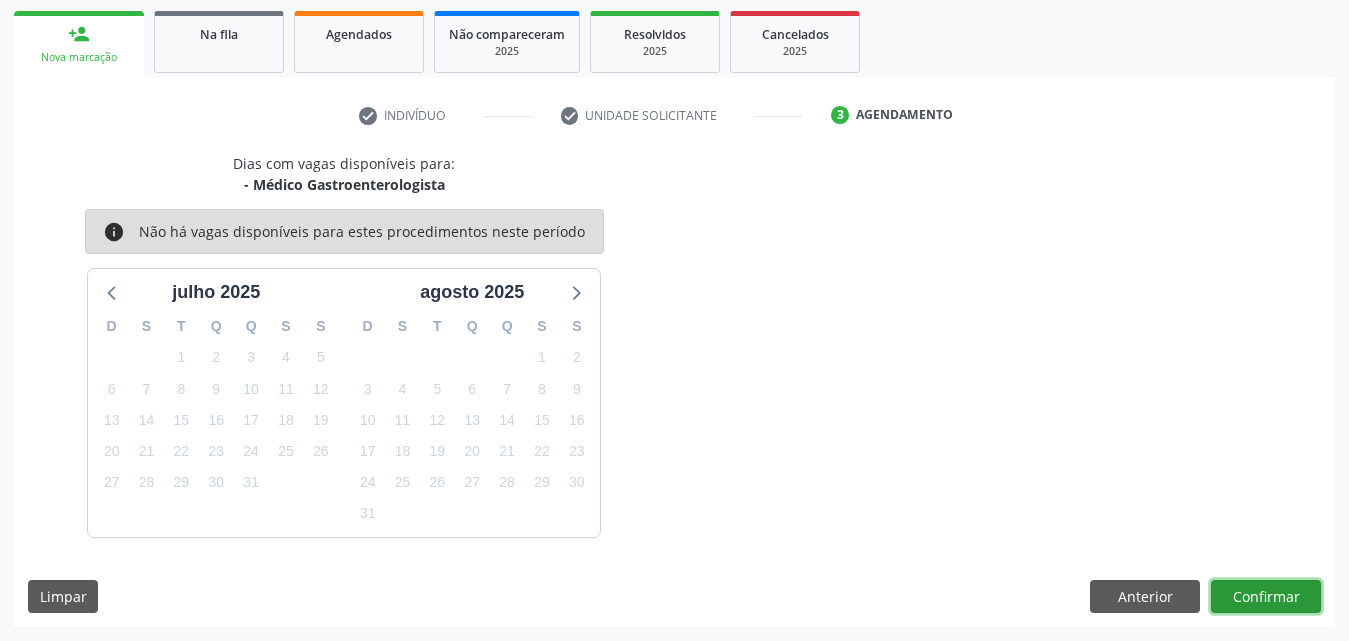 click on "Confirmar" at bounding box center [1266, 597] 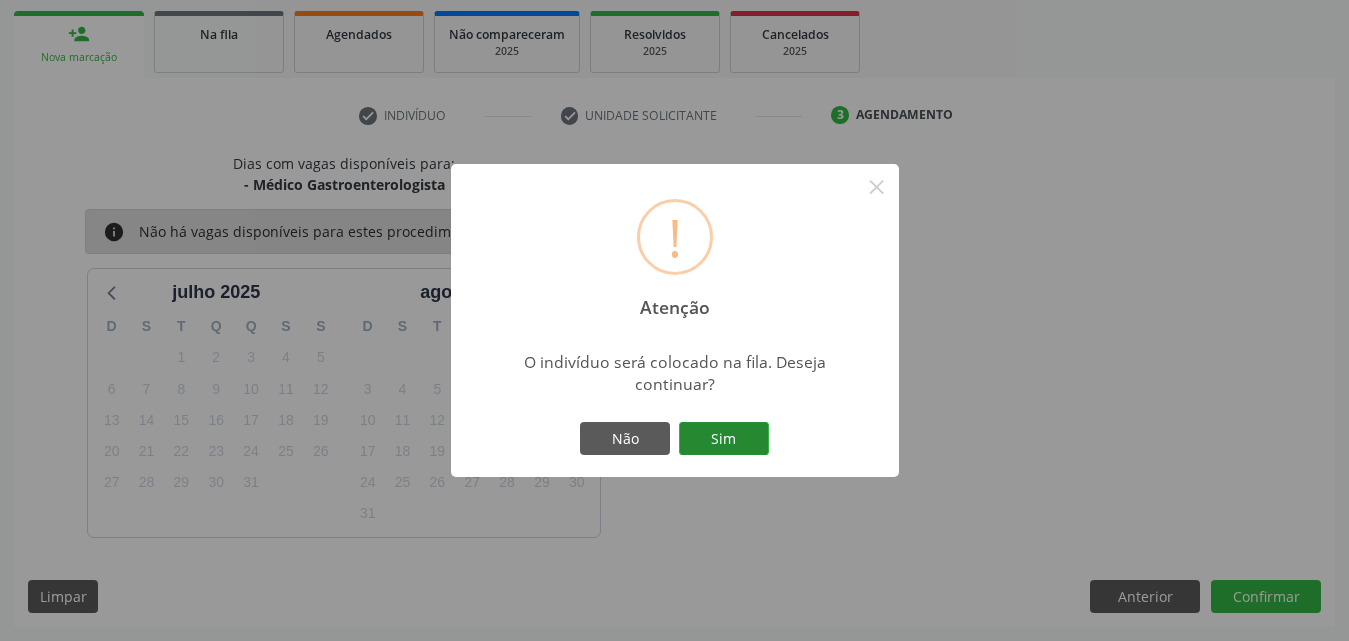 click on "Sim" at bounding box center [724, 439] 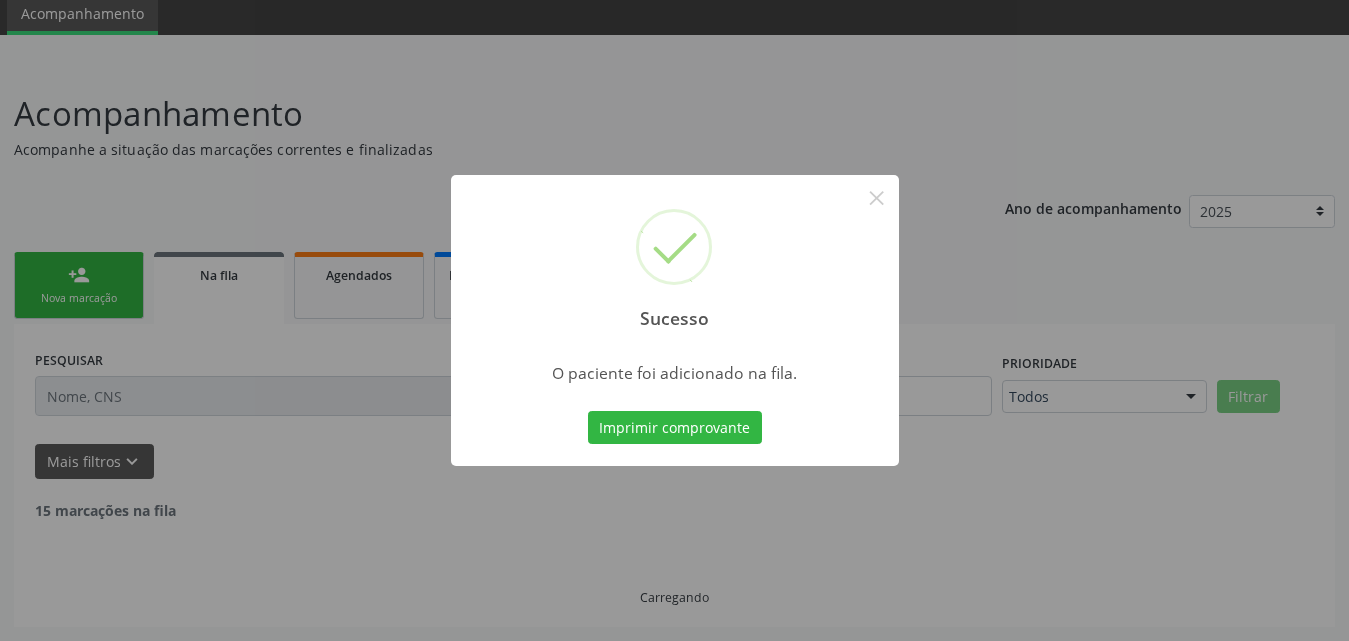 scroll, scrollTop: 54, scrollLeft: 0, axis: vertical 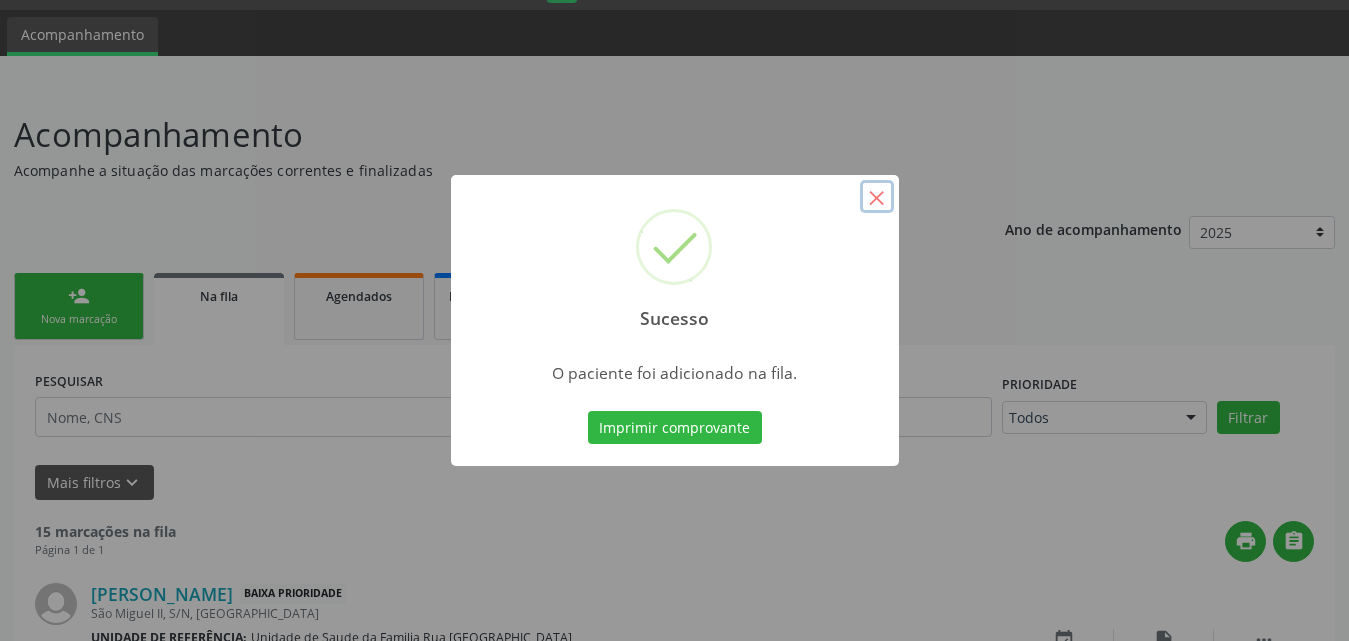 click on "×" at bounding box center (877, 197) 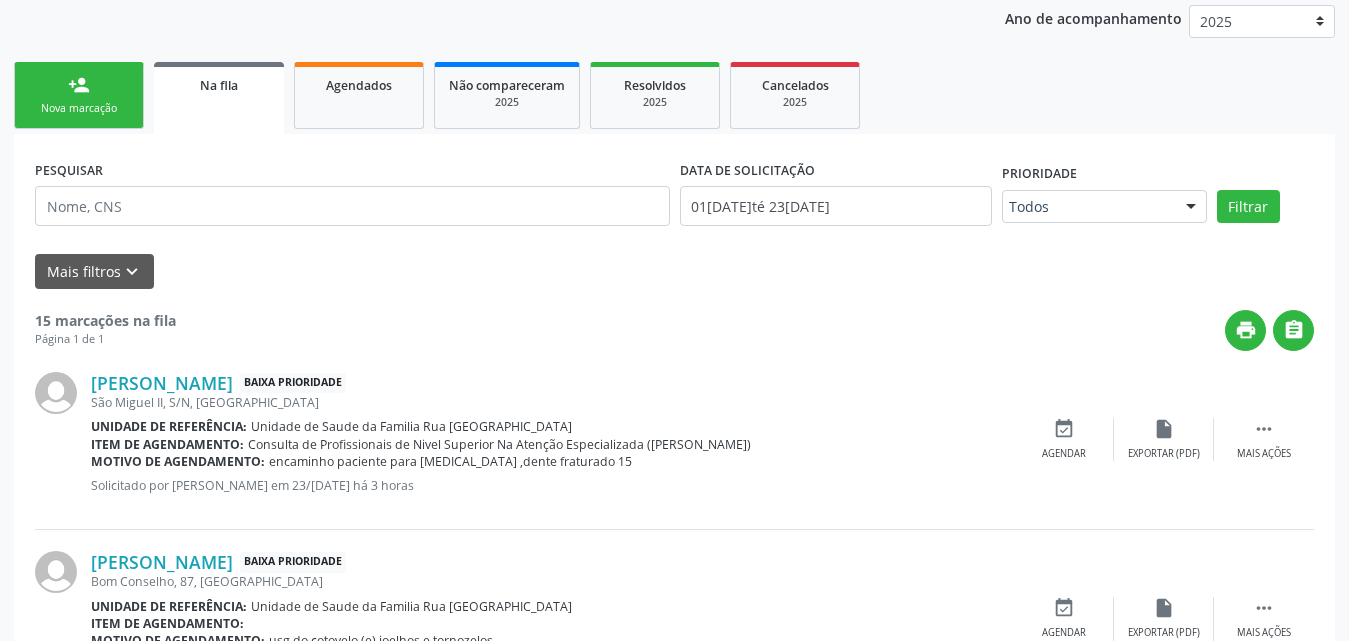 scroll, scrollTop: 0, scrollLeft: 0, axis: both 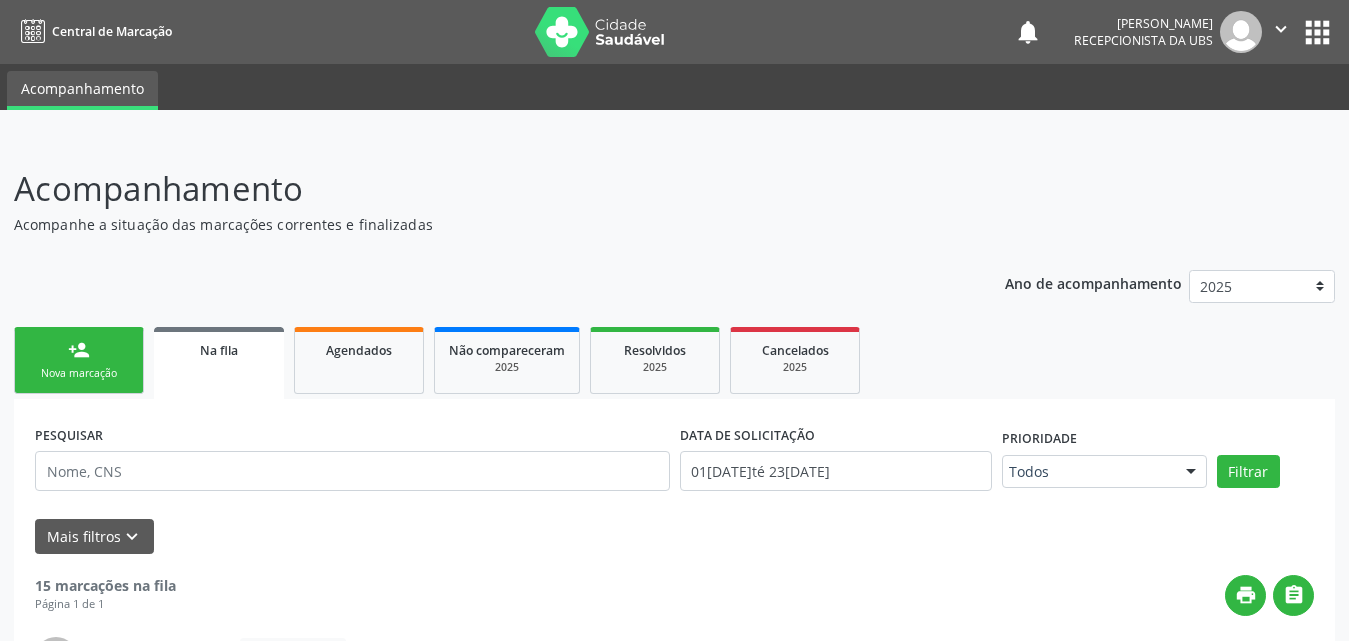 click on "person_add
Nova marcação" at bounding box center [79, 360] 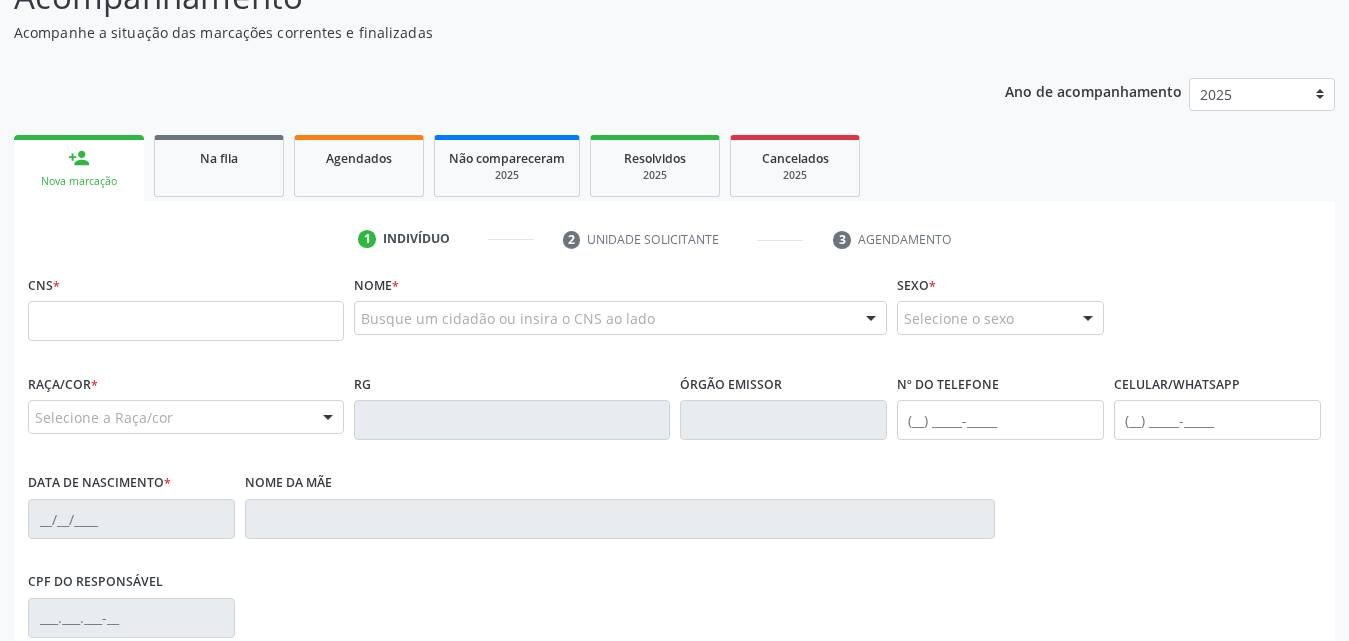 scroll, scrollTop: 200, scrollLeft: 0, axis: vertical 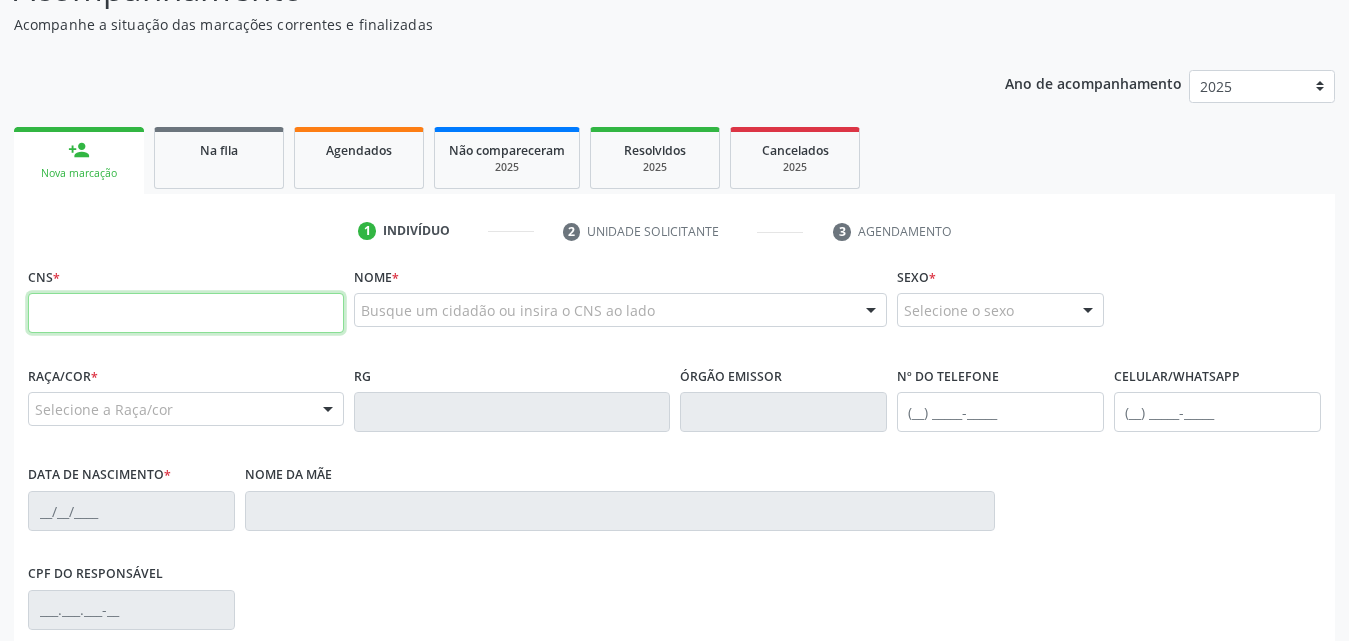 click at bounding box center [186, 313] 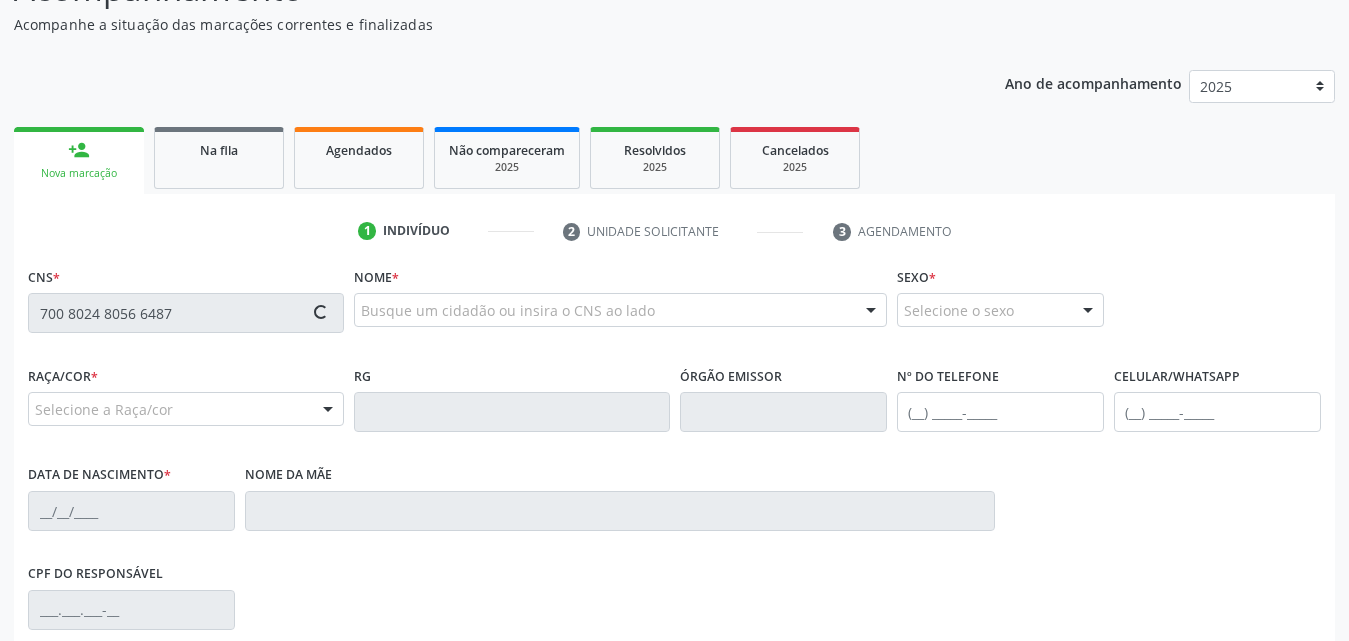 type on "700 8024 8056 6487" 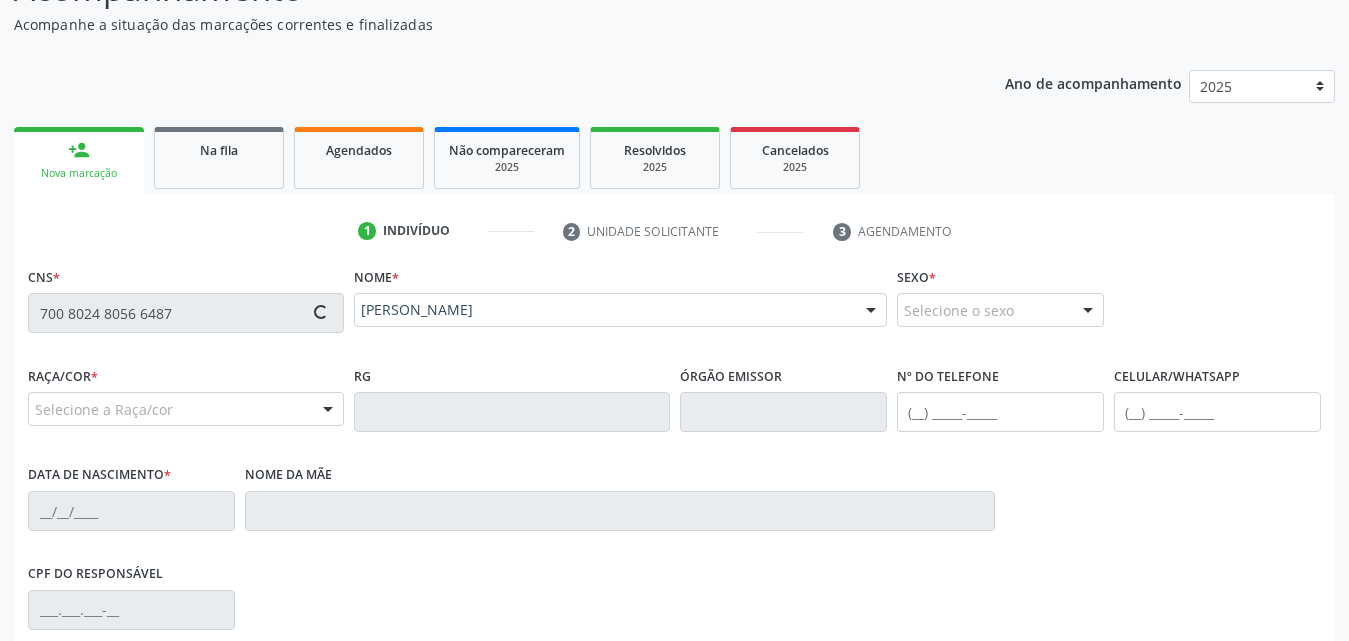 type on "[PHONE_NUMBER]" 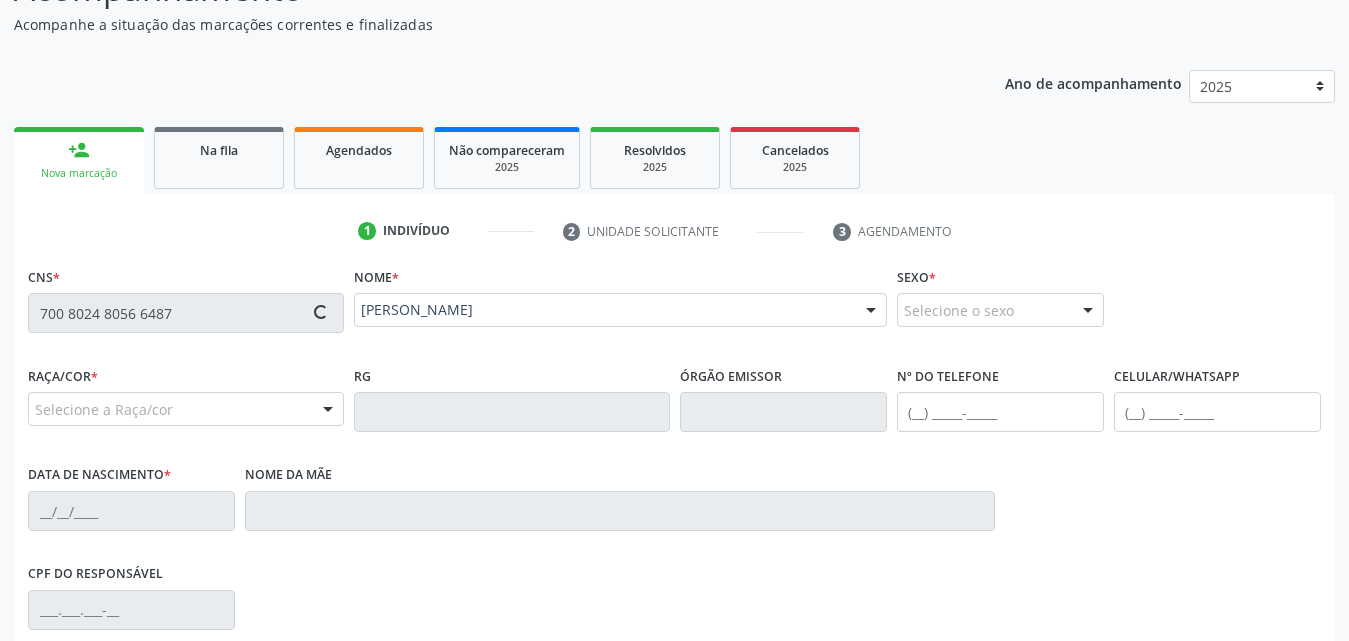 type on "2[DATE]" 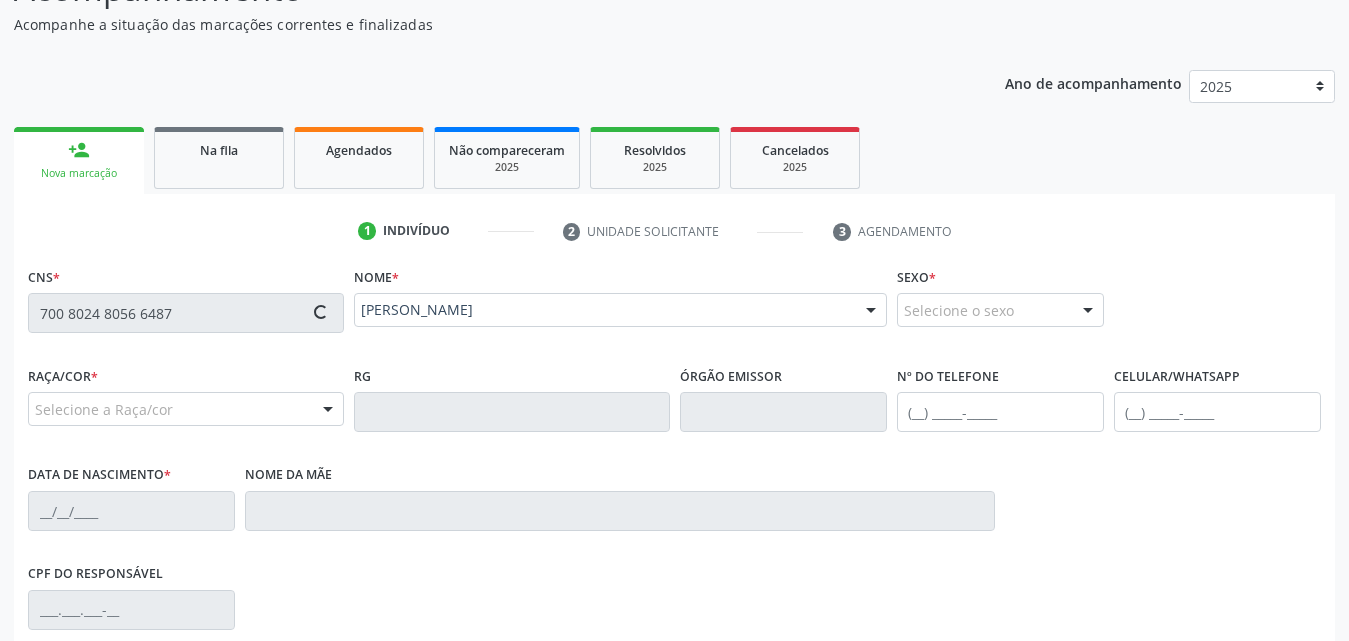 type on "[PERSON_NAME]" 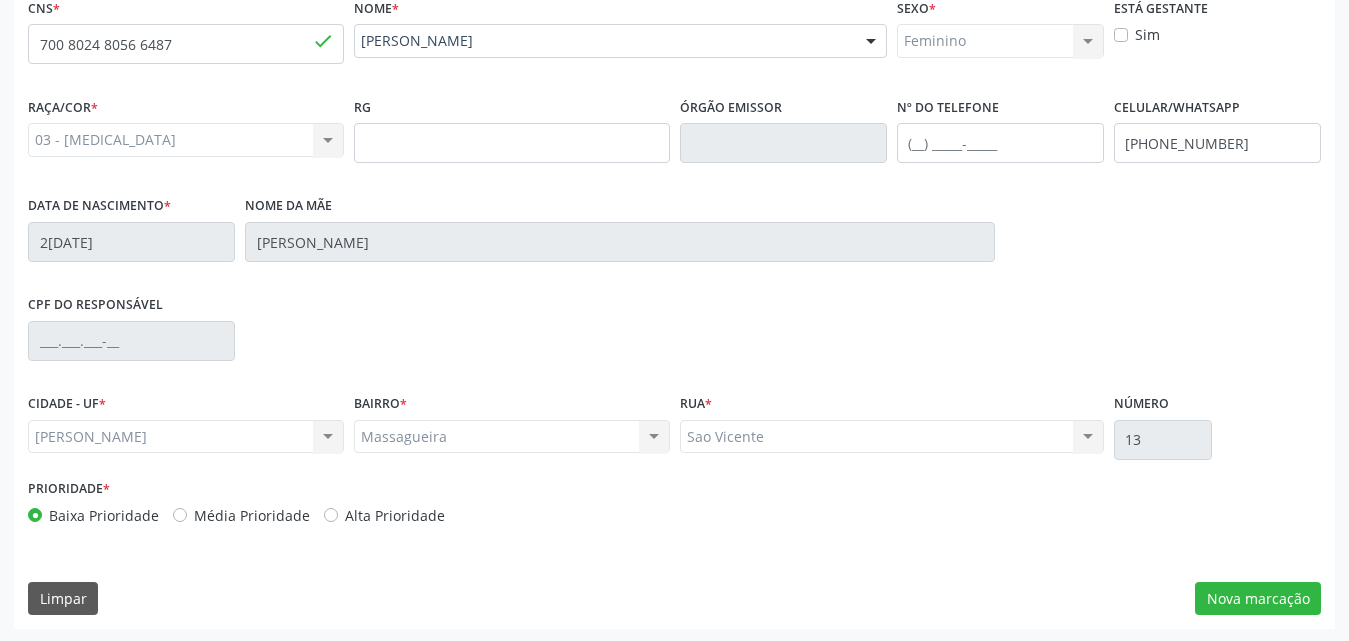 scroll, scrollTop: 471, scrollLeft: 0, axis: vertical 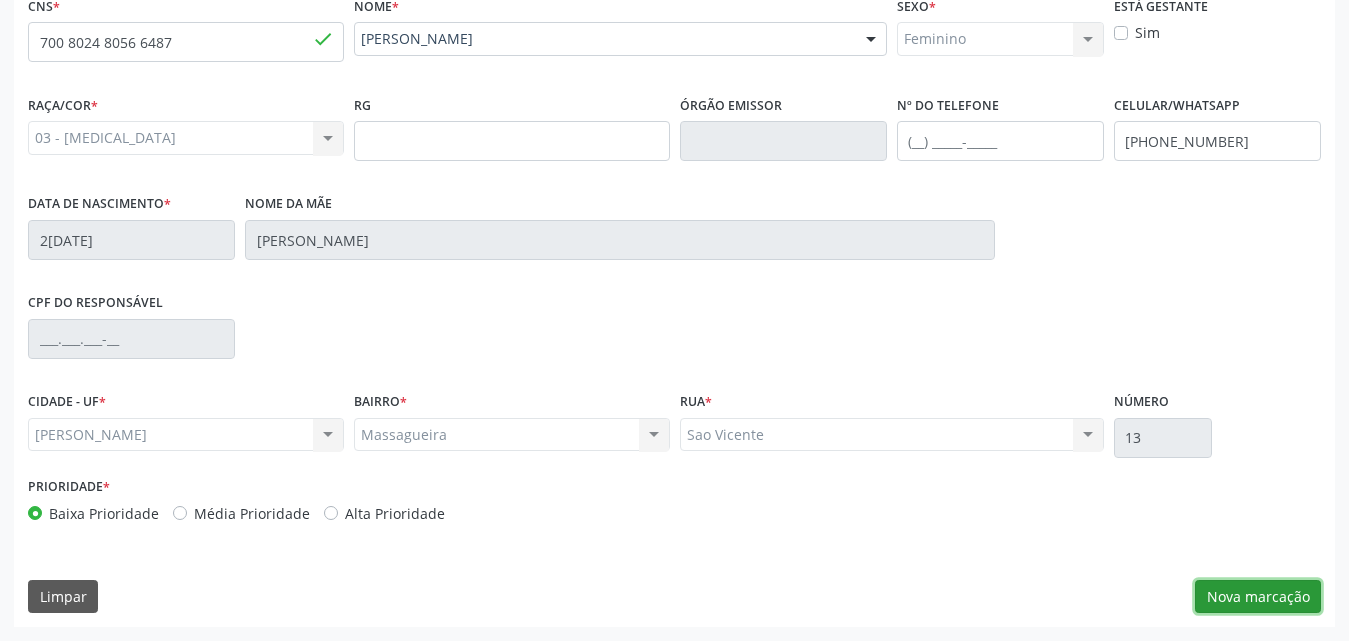 click on "Nova marcação" at bounding box center (1258, 597) 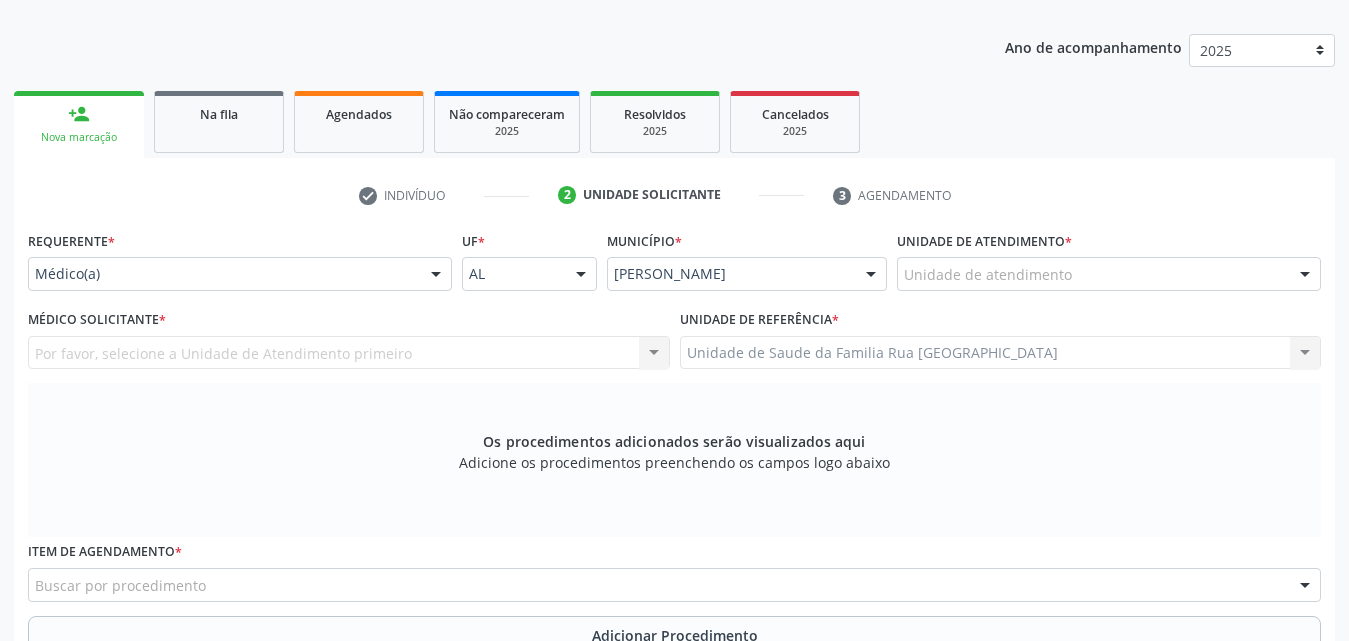scroll, scrollTop: 271, scrollLeft: 0, axis: vertical 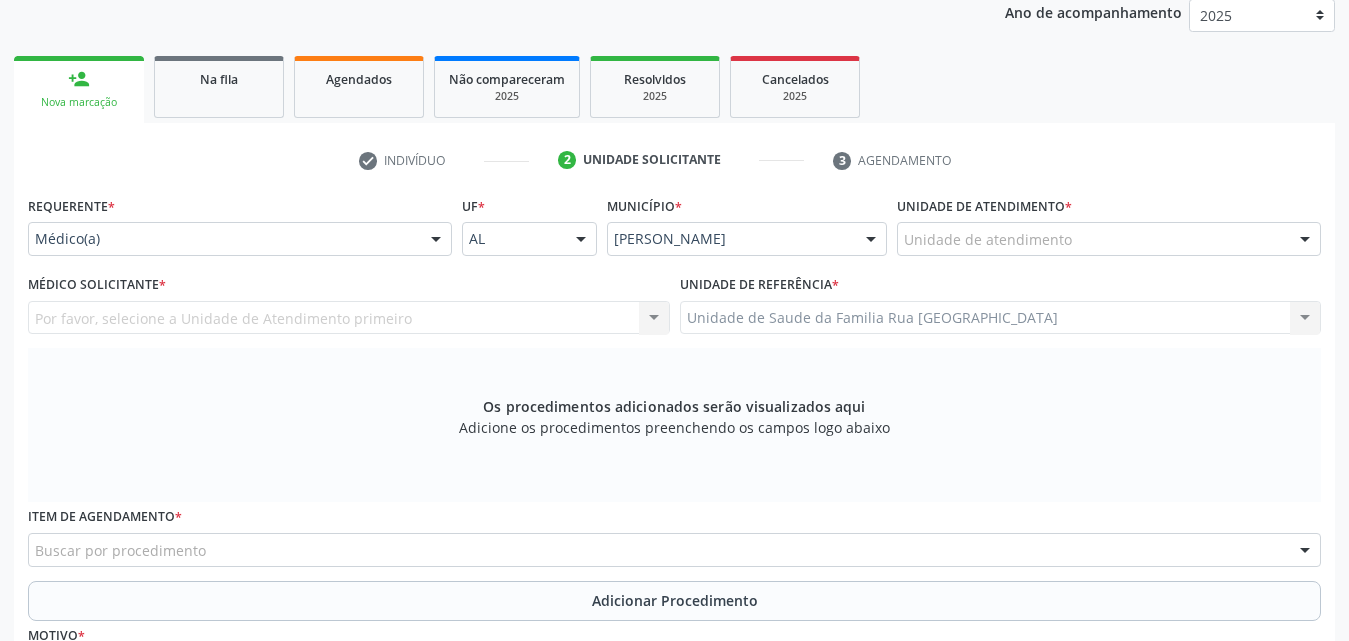 click at bounding box center (436, 240) 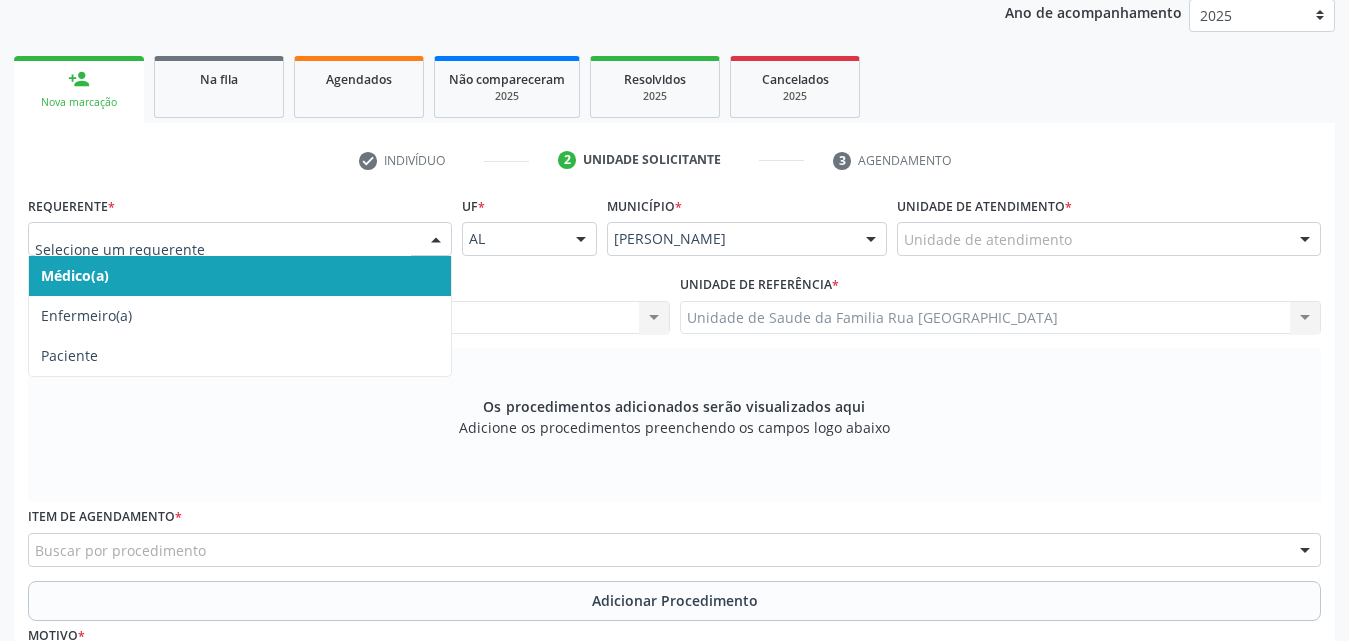 click on "Médico(a)" at bounding box center (240, 276) 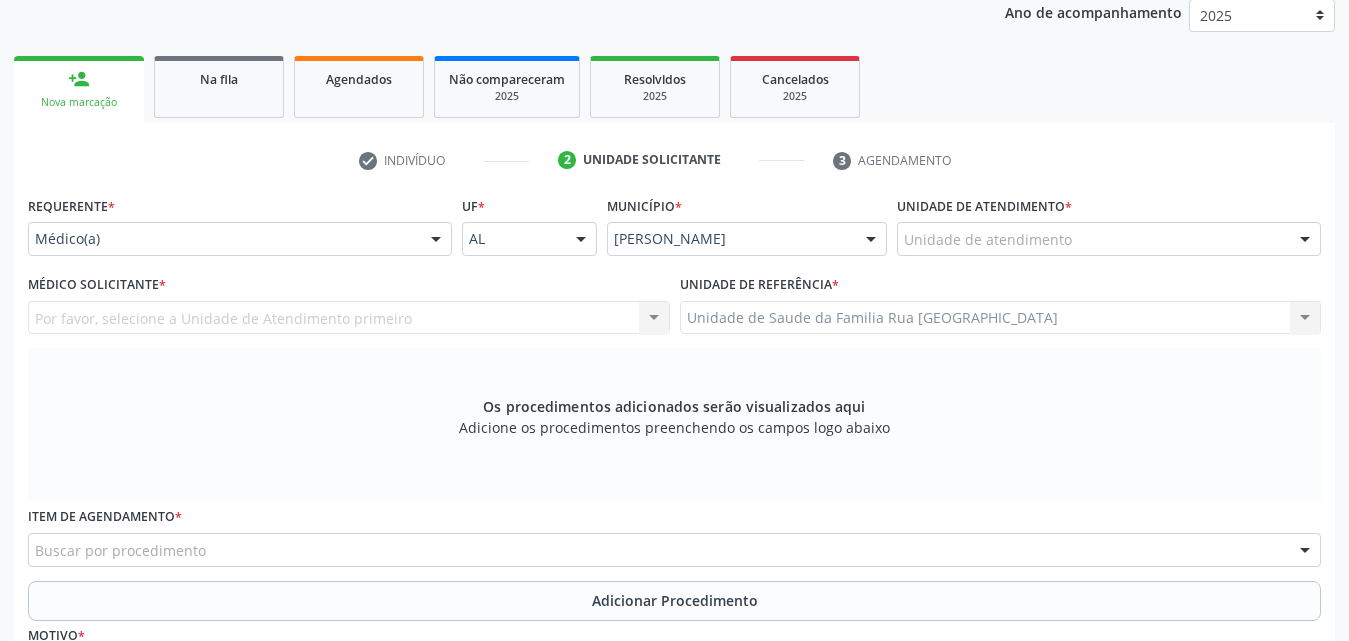 click on "Por favor, selecione a Unidade de Atendimento primeiro
Nenhum resultado encontrado para: "   "
Não há nenhuma opção para ser exibida." at bounding box center [349, 318] 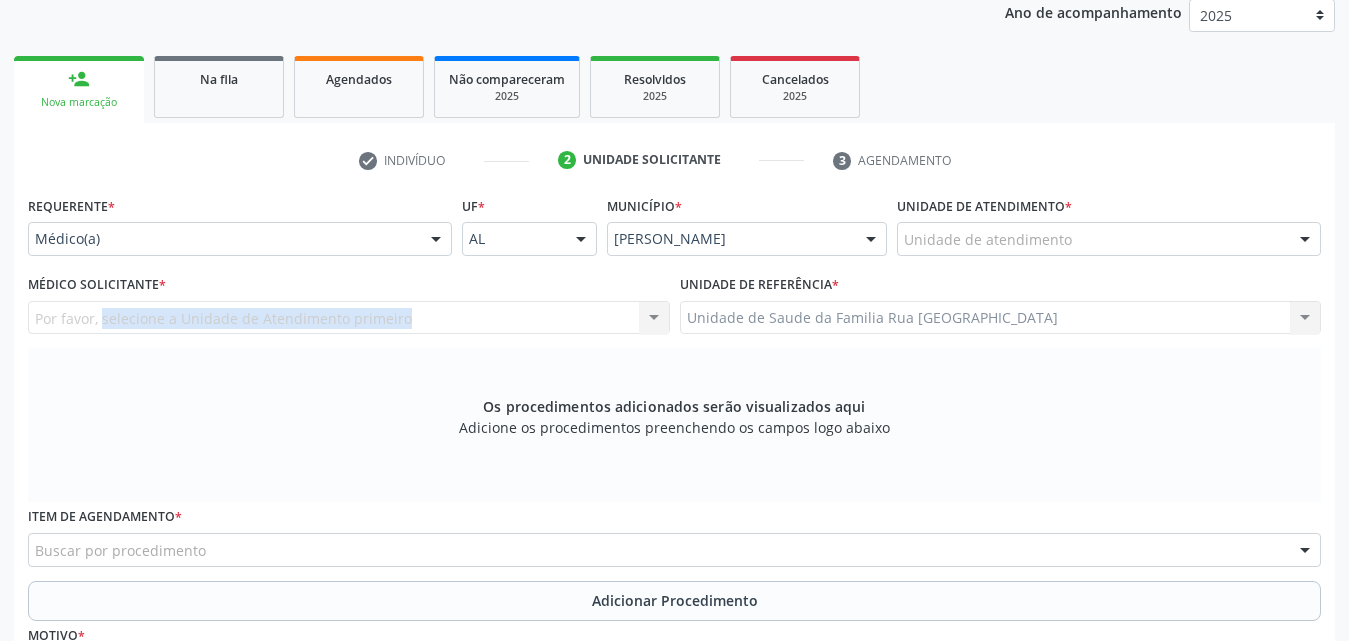 click on "Por favor, selecione a Unidade de Atendimento primeiro
Nenhum resultado encontrado para: "   "
Não há nenhuma opção para ser exibida." at bounding box center [349, 318] 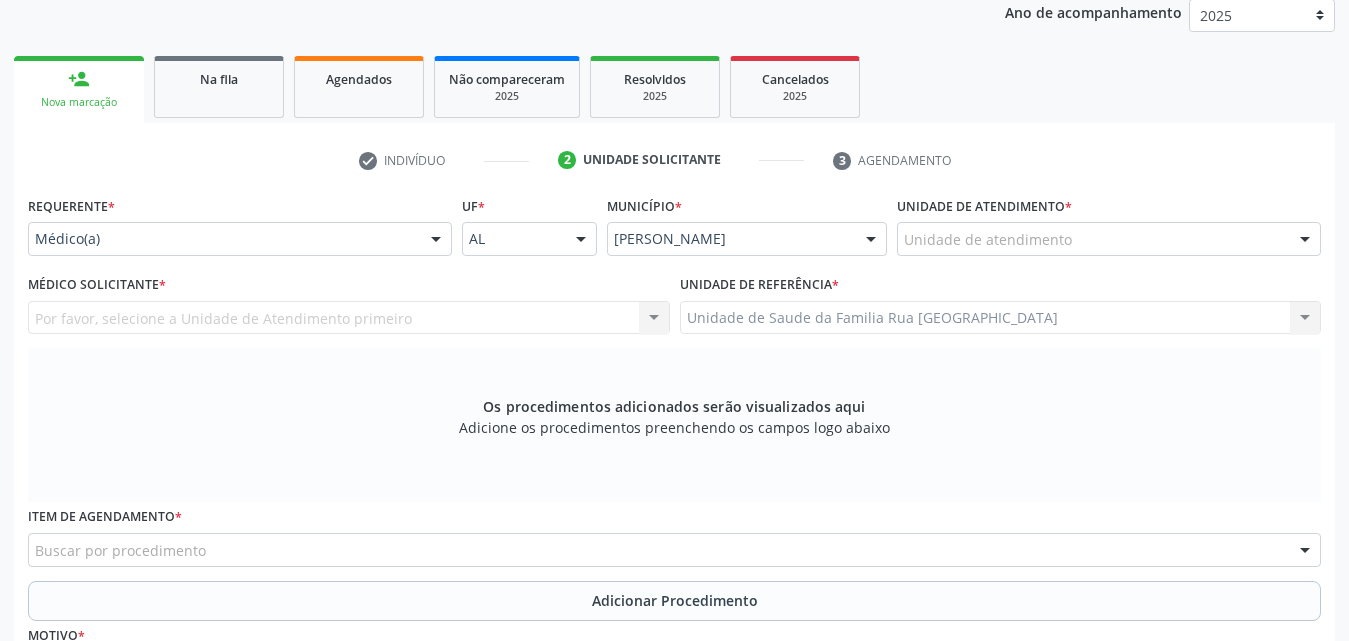click on "Por favor, selecione a Unidade de Atendimento primeiro
Nenhum resultado encontrado para: "   "
Não há nenhuma opção para ser exibida." at bounding box center (349, 318) 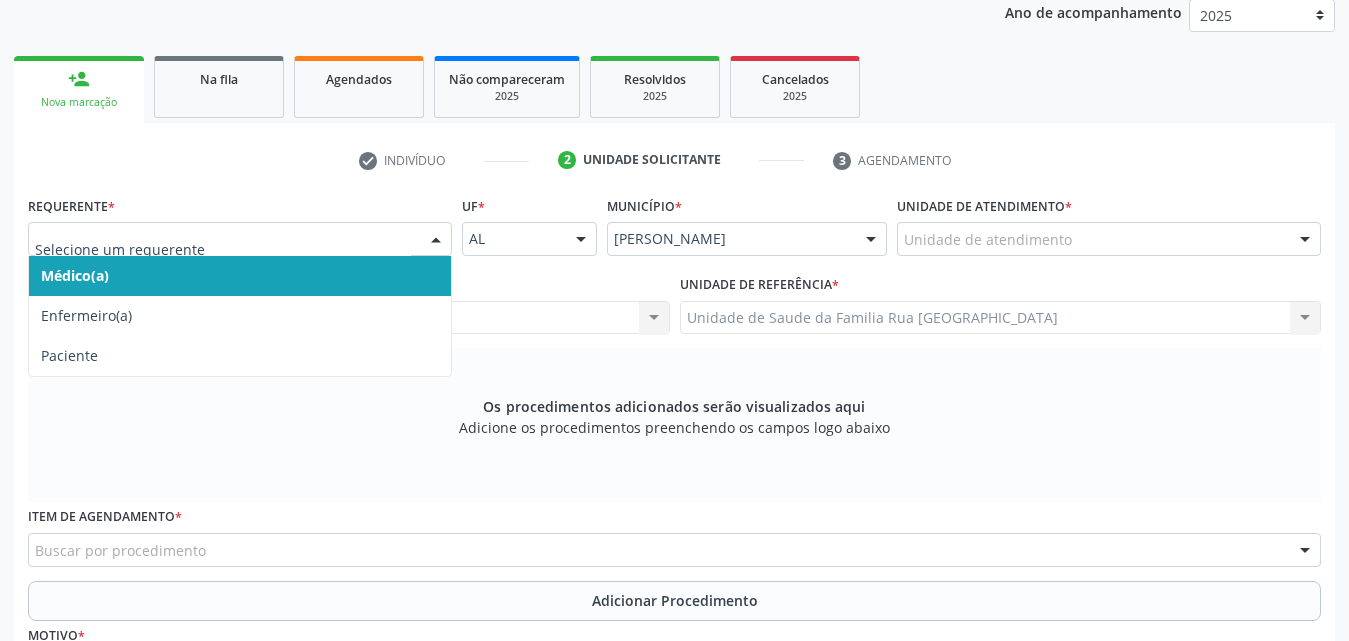 click on "Médico(a)" at bounding box center (240, 276) 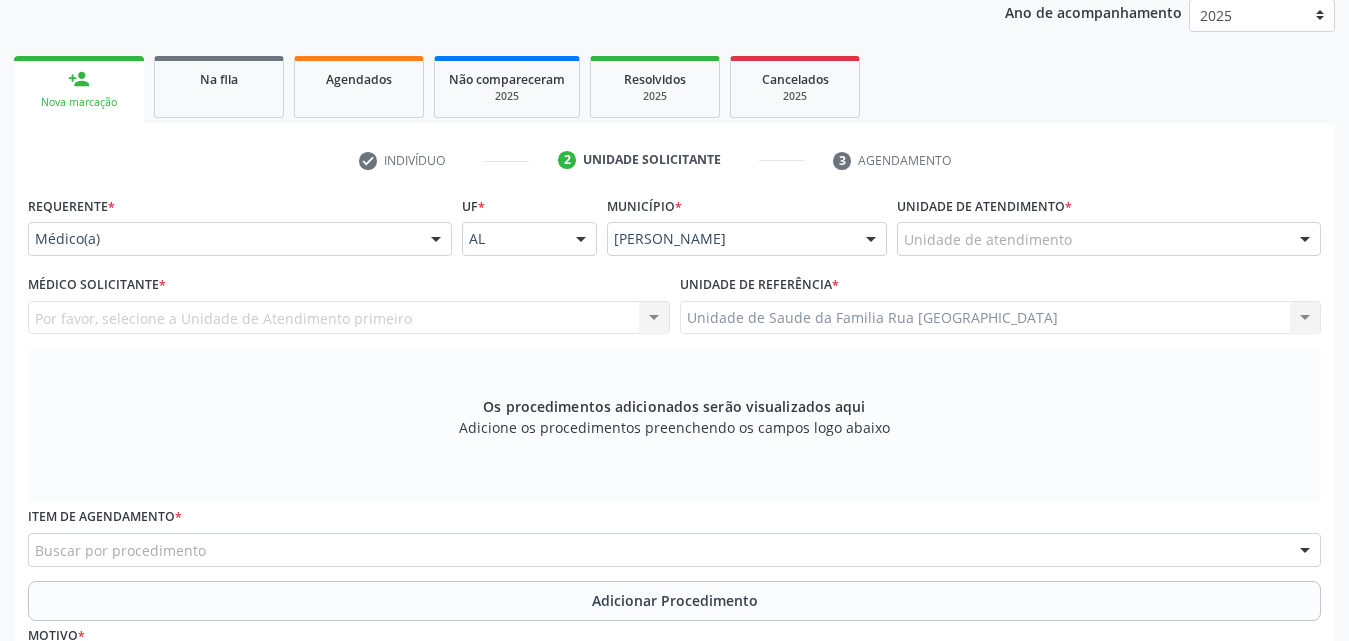 click on "Por favor, selecione a Unidade de Atendimento primeiro
Nenhum resultado encontrado para: "   "
Não há nenhuma opção para ser exibida." at bounding box center [349, 318] 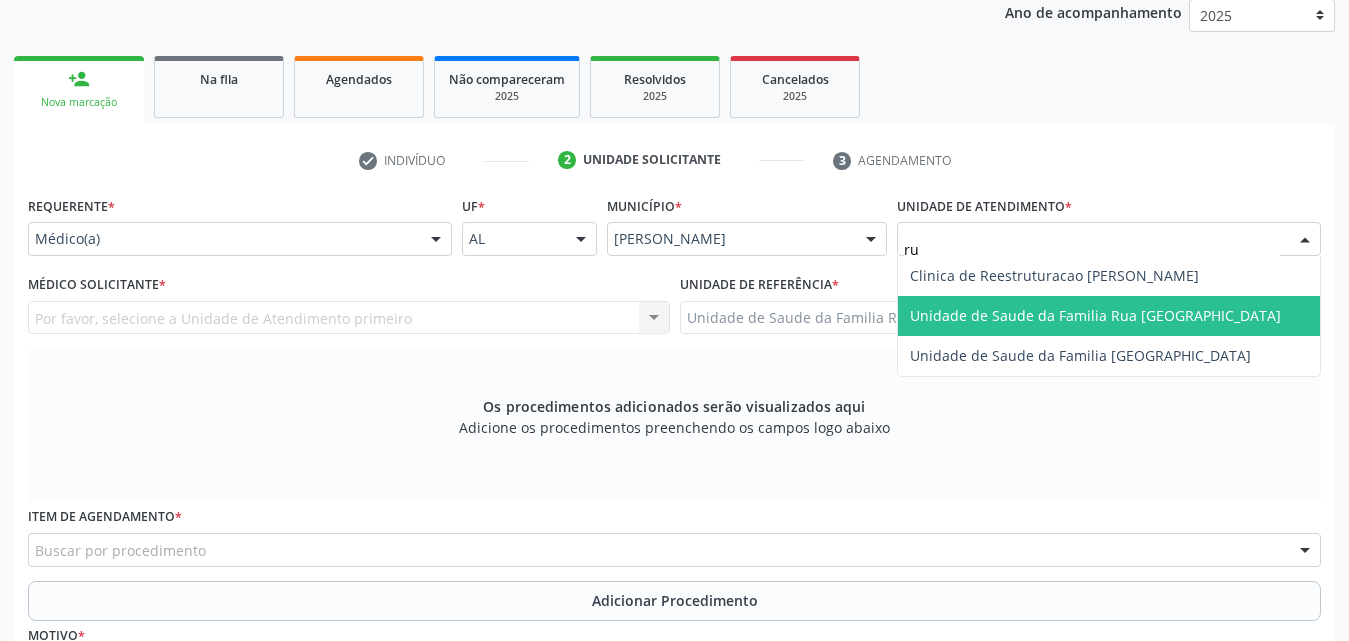 type on "rua" 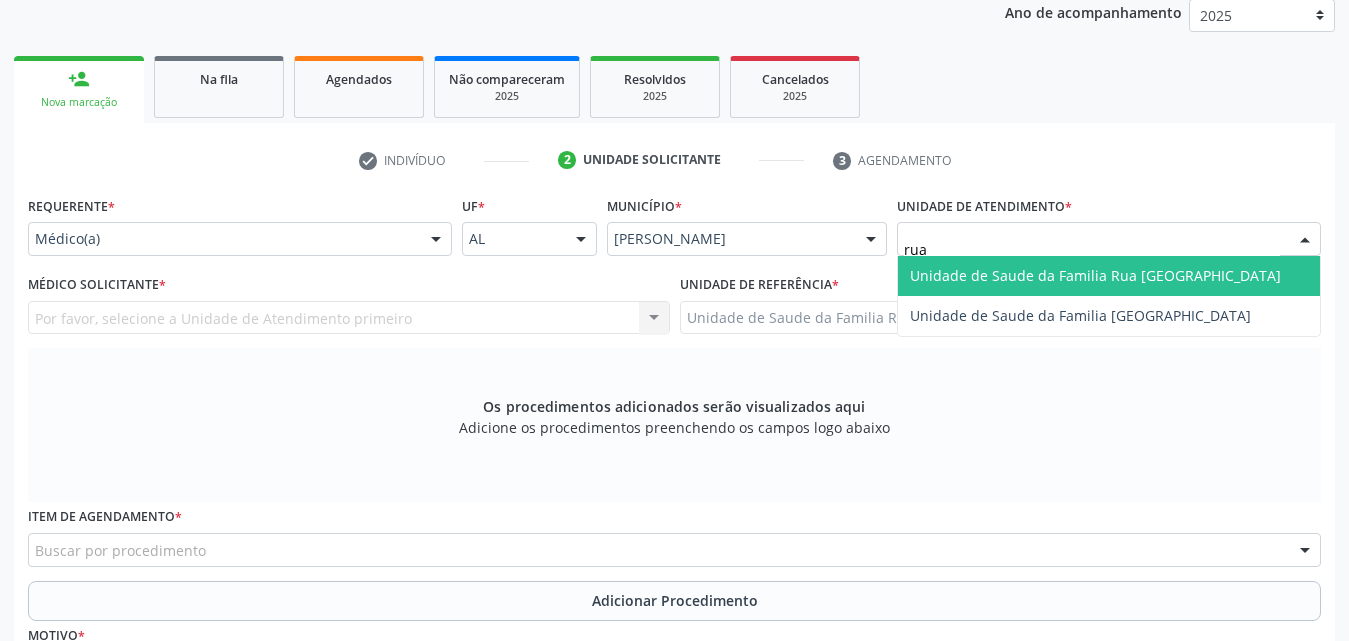 click on "Unidade de Saude da Familia Rua [GEOGRAPHIC_DATA]" at bounding box center [1095, 275] 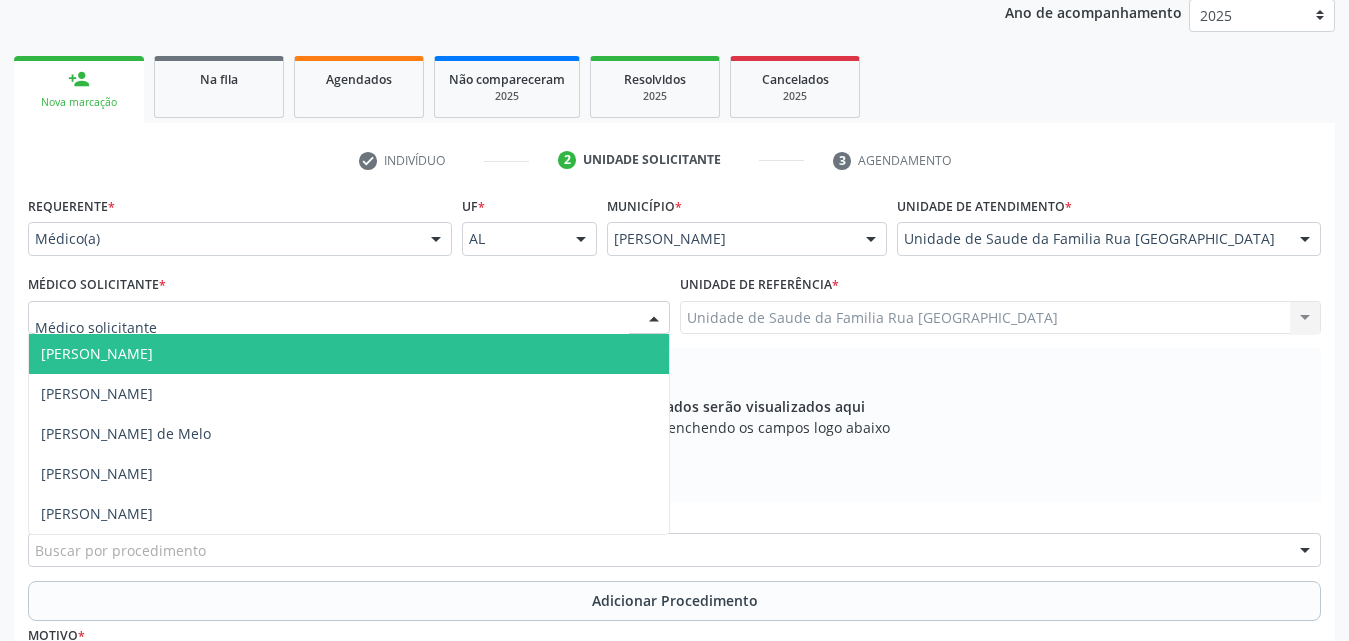 click at bounding box center (654, 319) 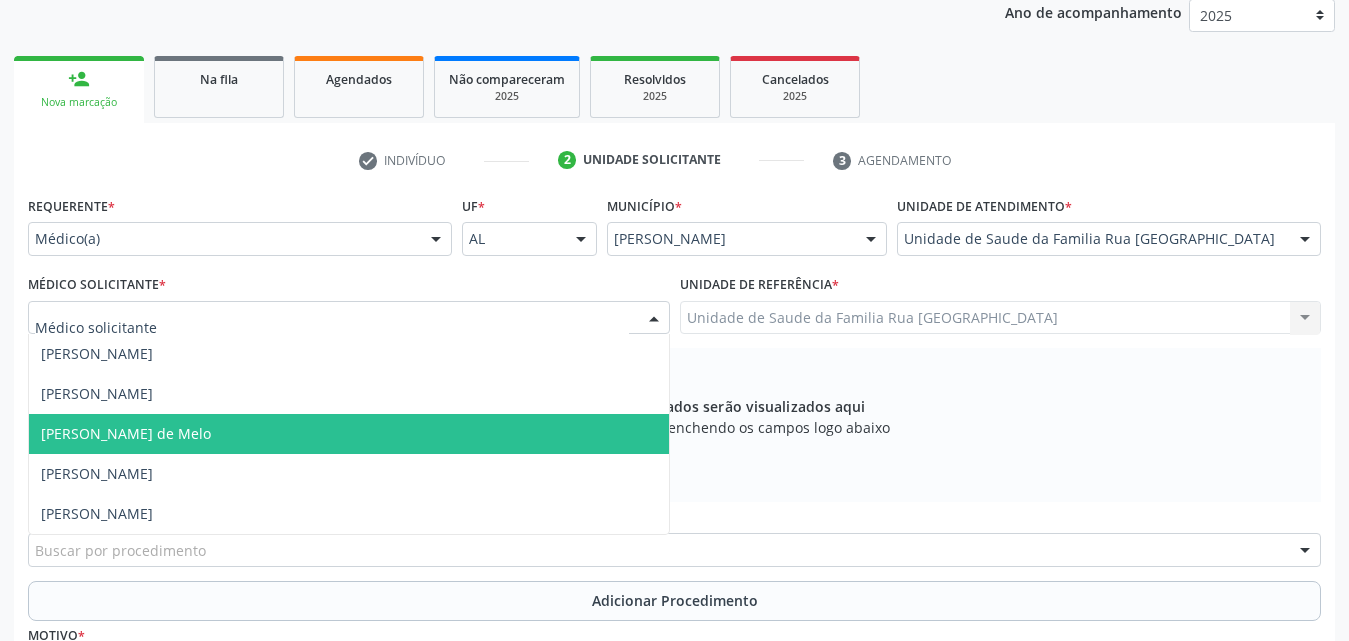 click on "[PERSON_NAME] de Melo" at bounding box center [126, 433] 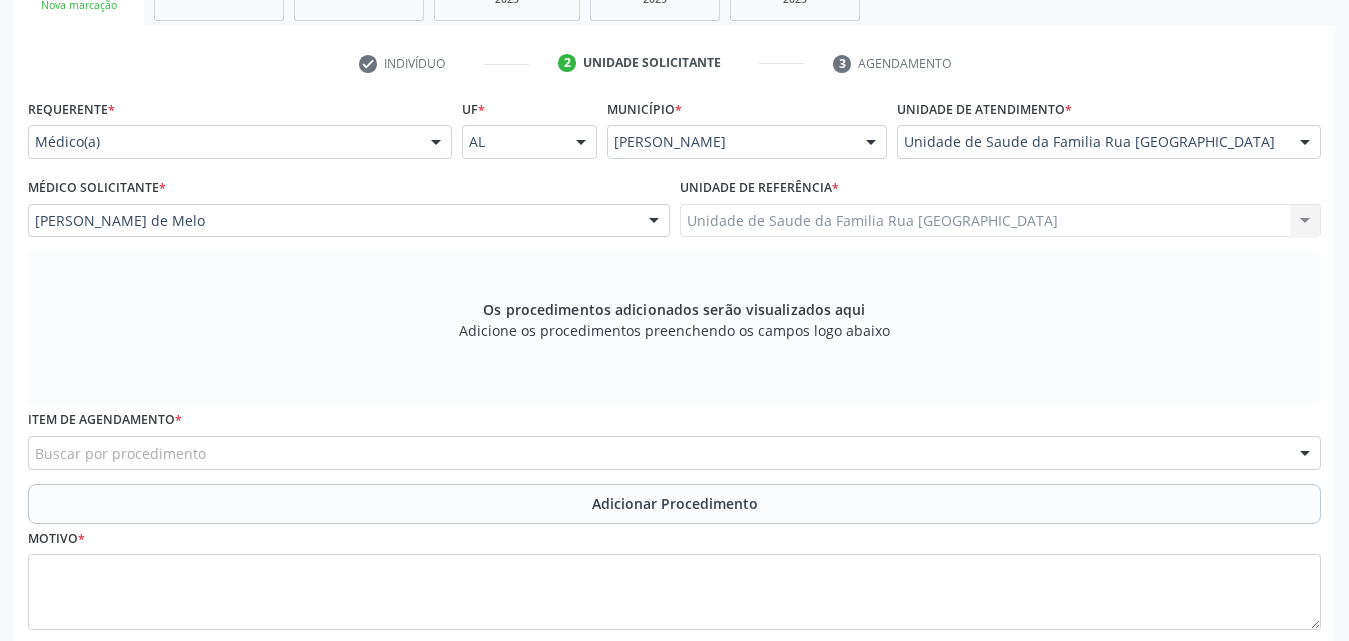 scroll, scrollTop: 488, scrollLeft: 0, axis: vertical 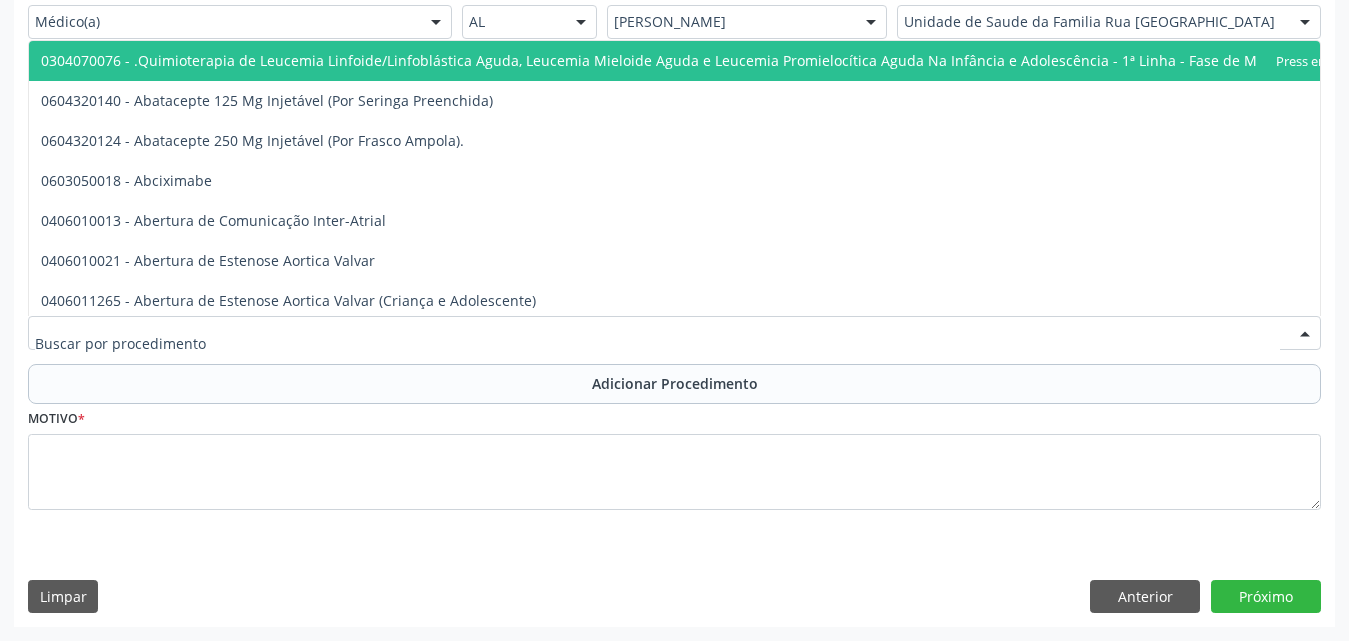 click at bounding box center [674, 333] 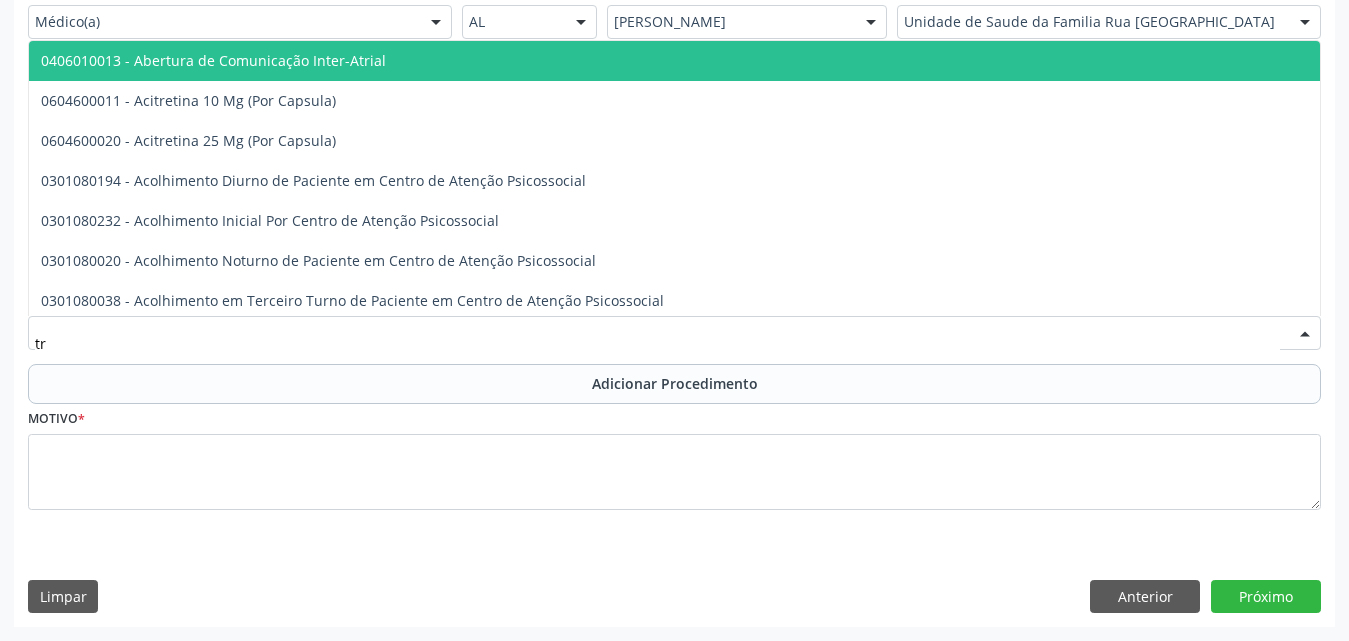 type on "t" 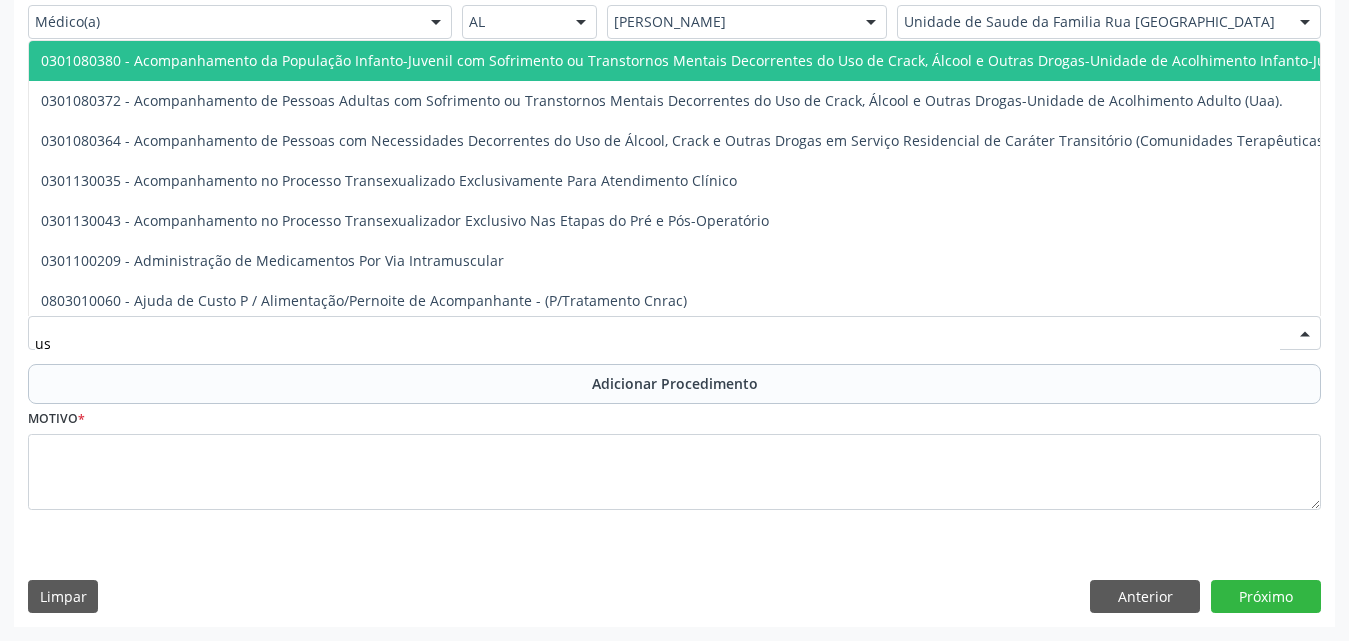 type on "u" 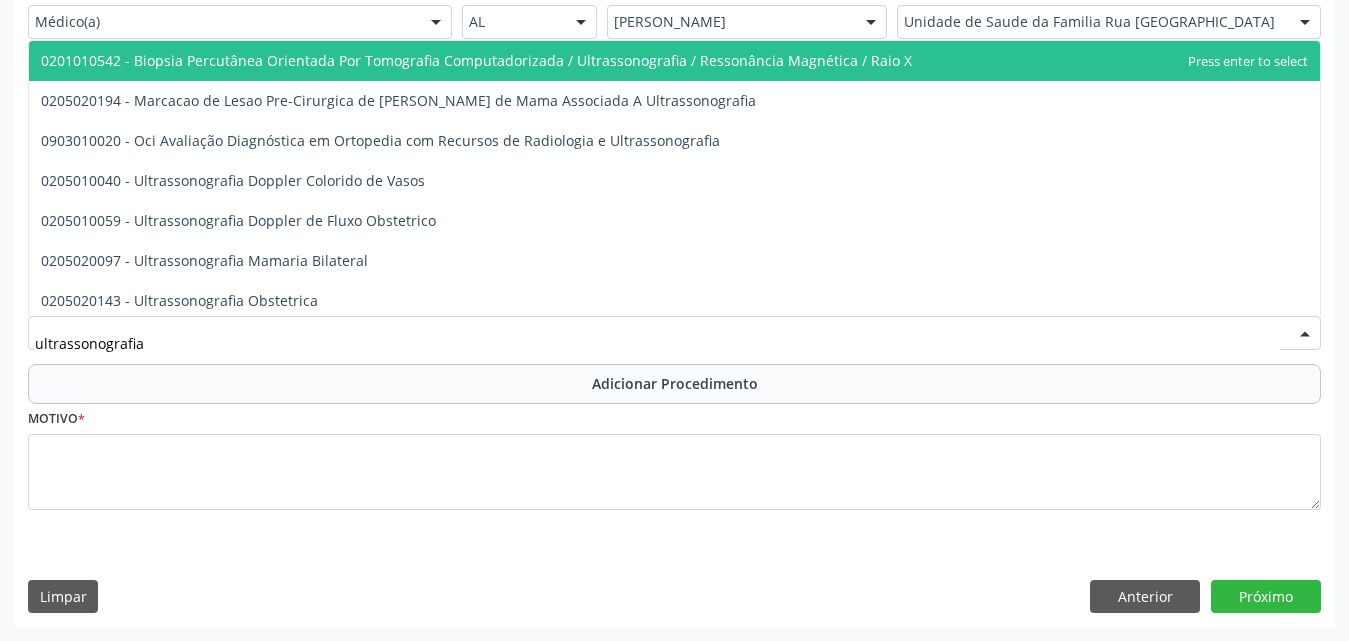 type on "ultrassonografia t" 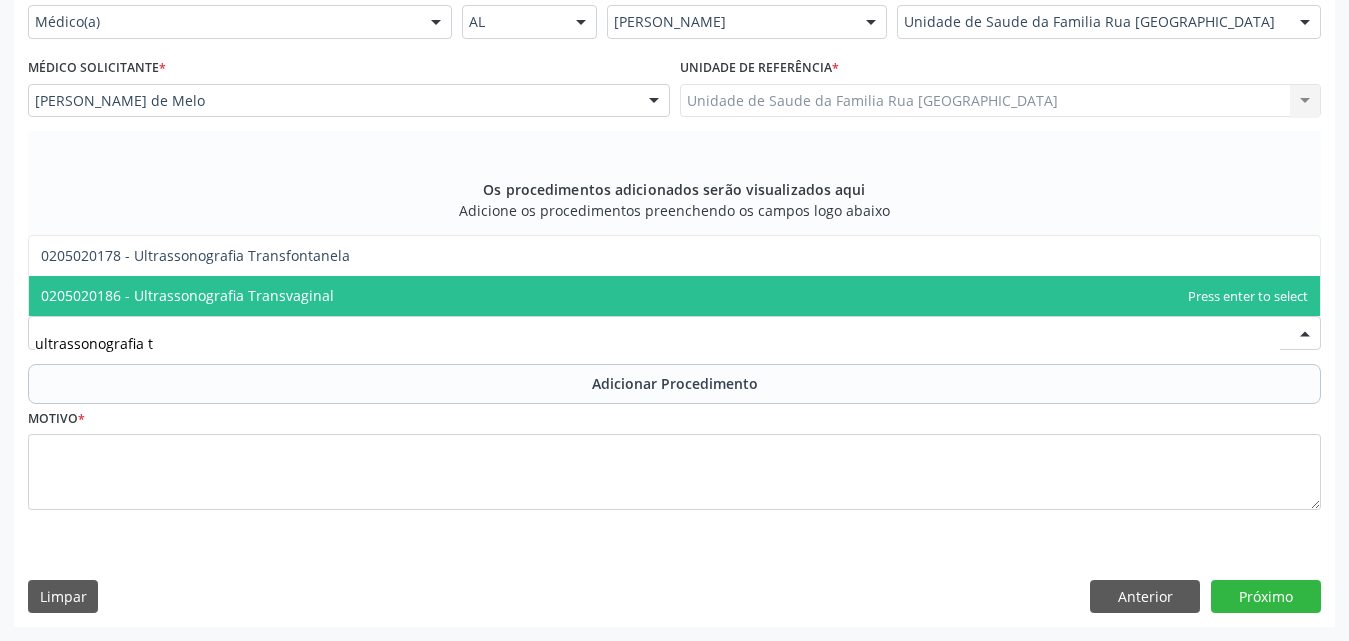 click on "0205020186 - Ultrassonografia Transvaginal" at bounding box center [187, 295] 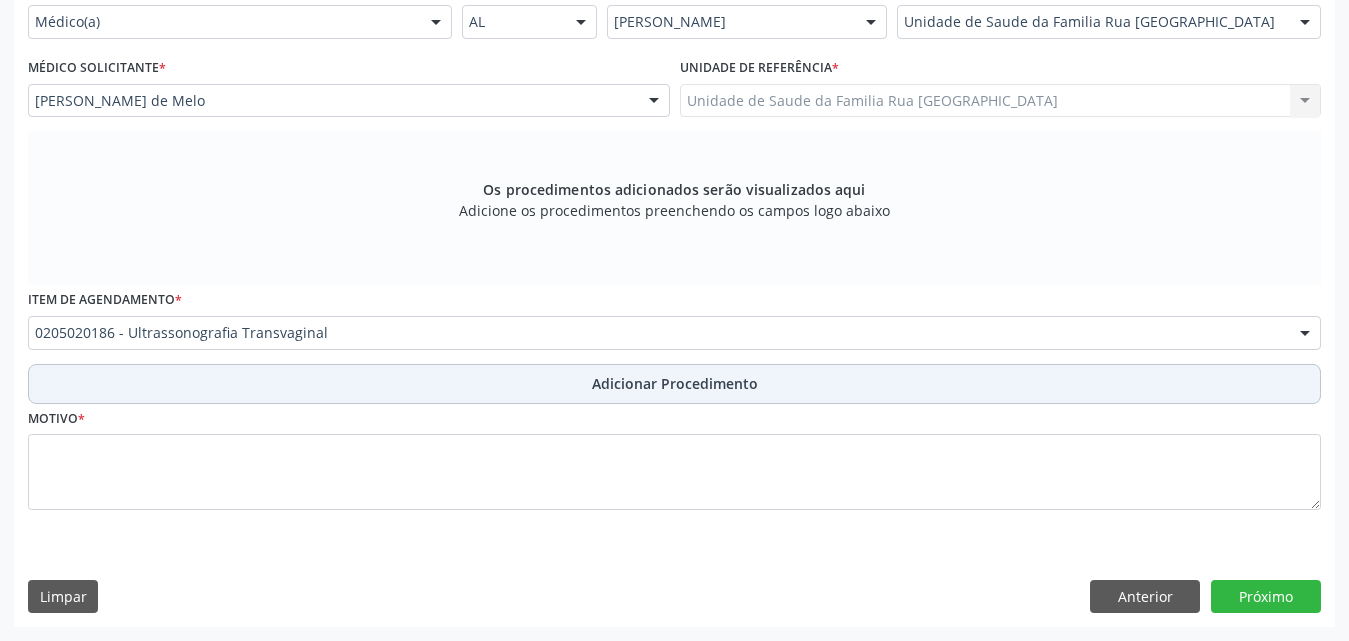 click on "Adicionar Procedimento" at bounding box center (675, 383) 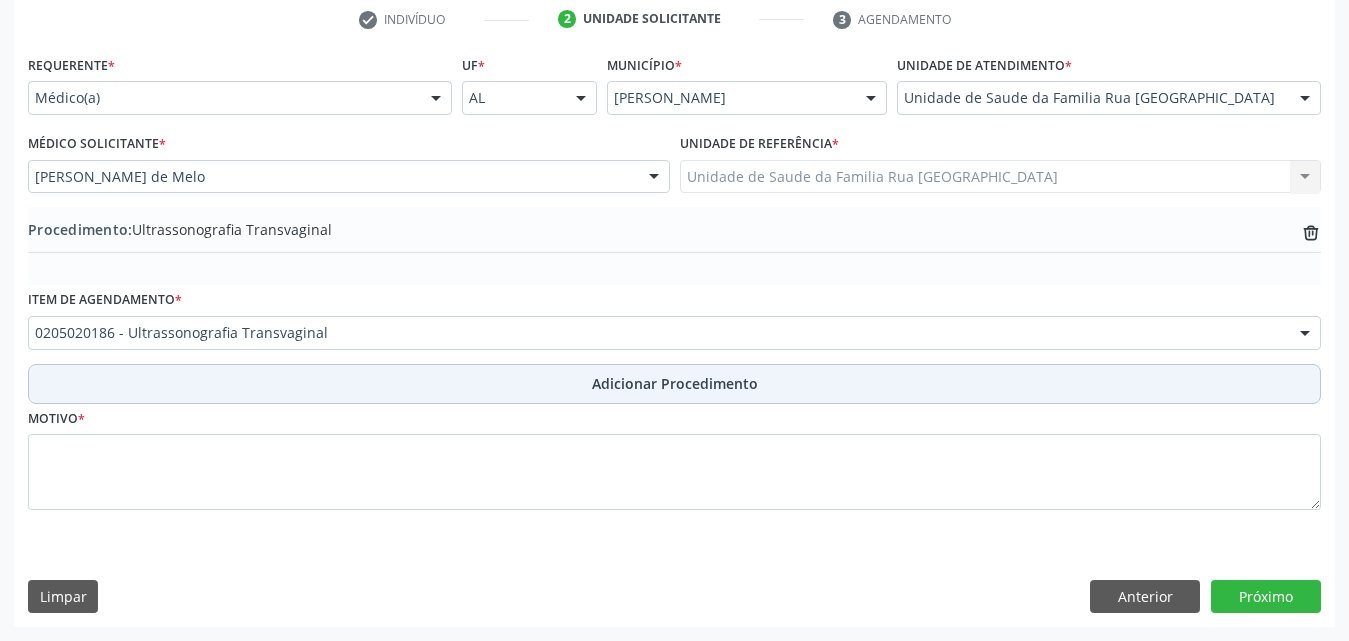 scroll, scrollTop: 412, scrollLeft: 0, axis: vertical 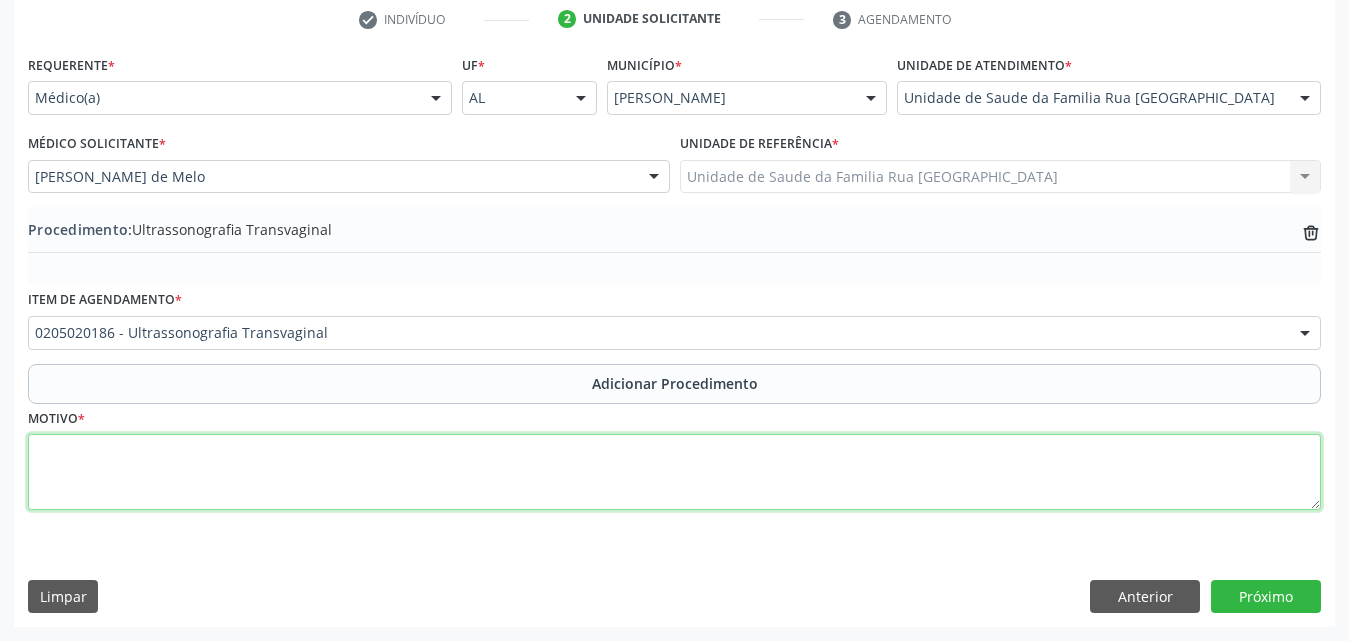 click at bounding box center (674, 472) 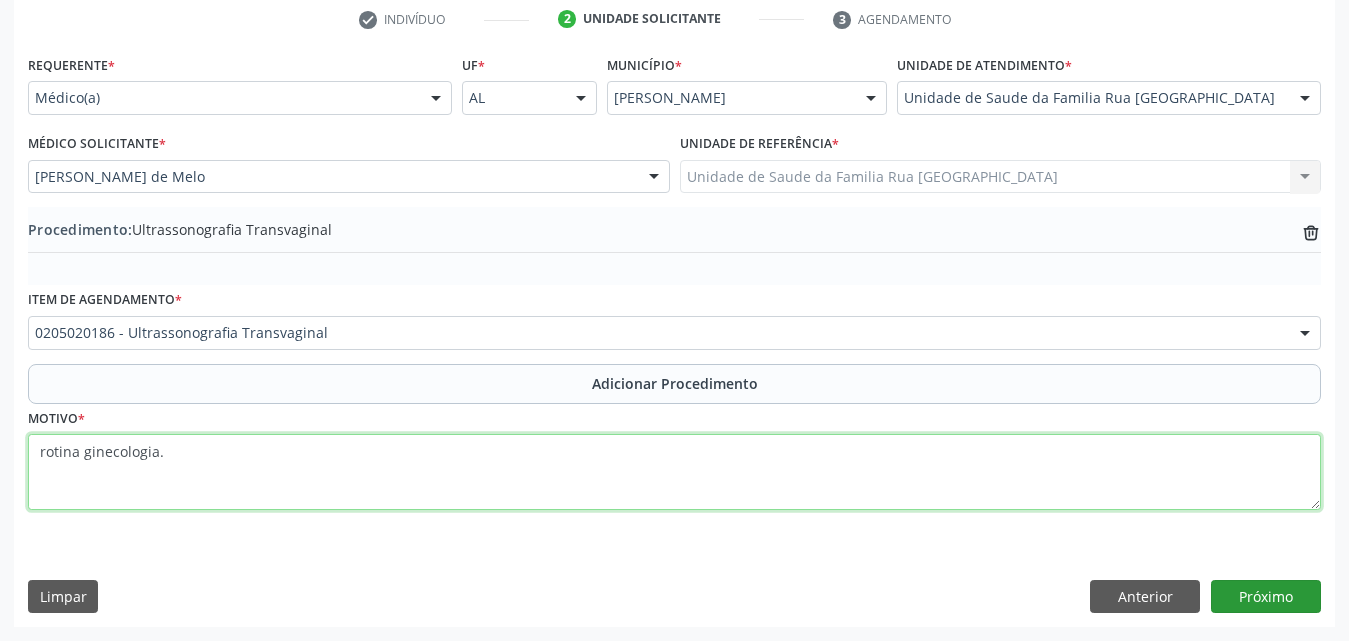 type on "rotina ginecologia." 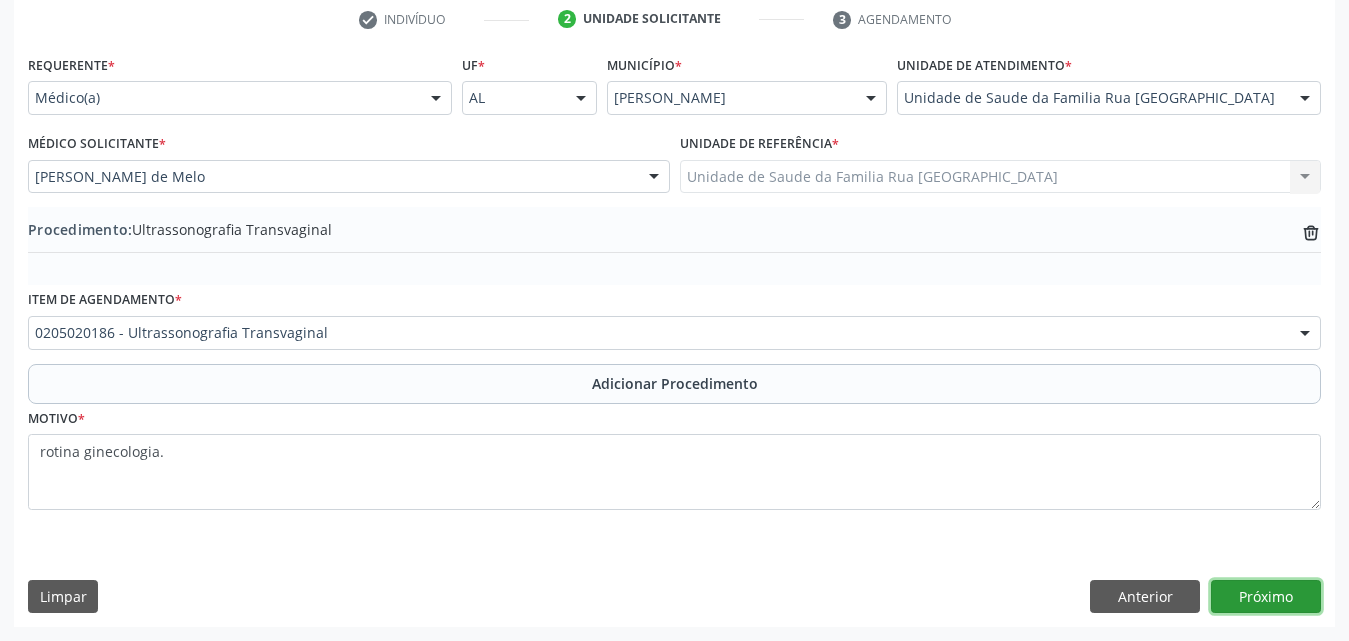 click on "Próximo" at bounding box center (1266, 597) 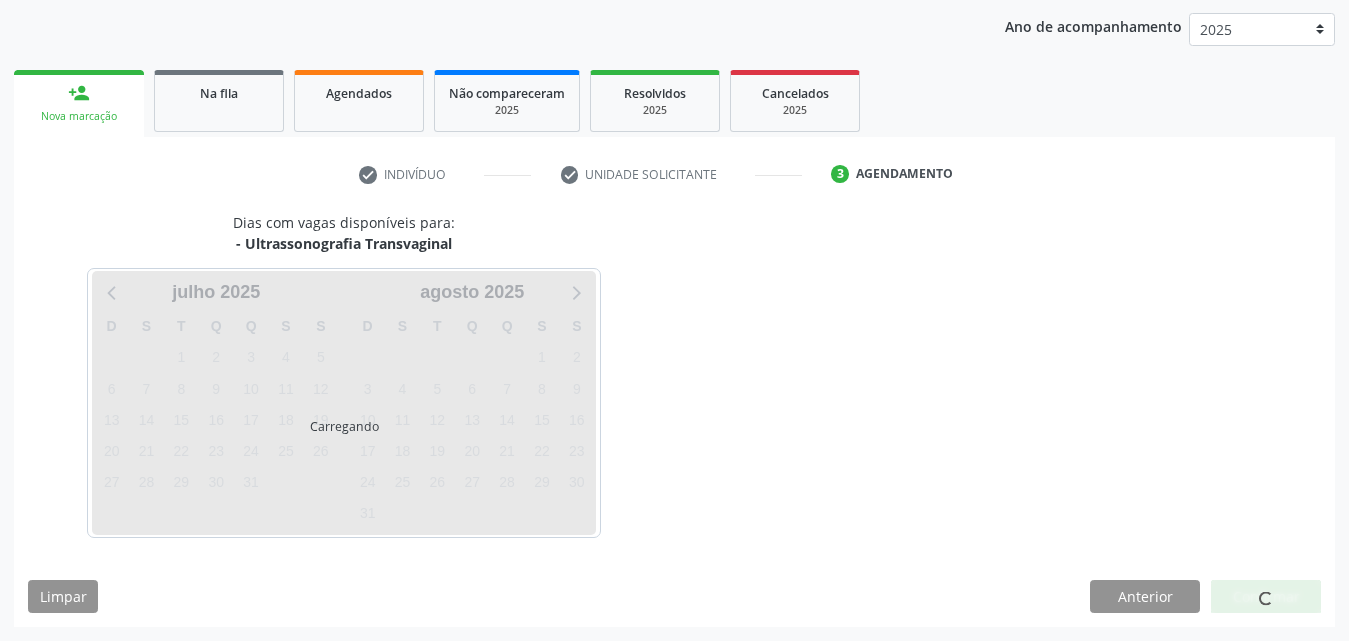 scroll, scrollTop: 316, scrollLeft: 0, axis: vertical 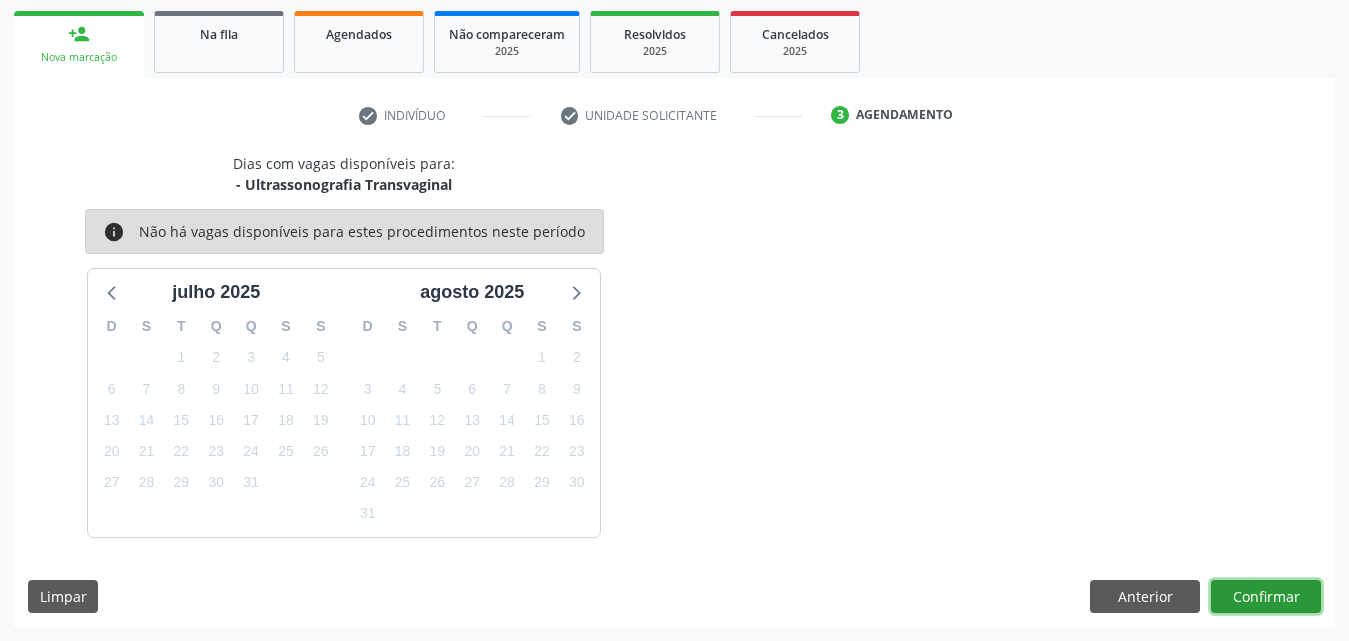 click on "Confirmar" at bounding box center (1266, 597) 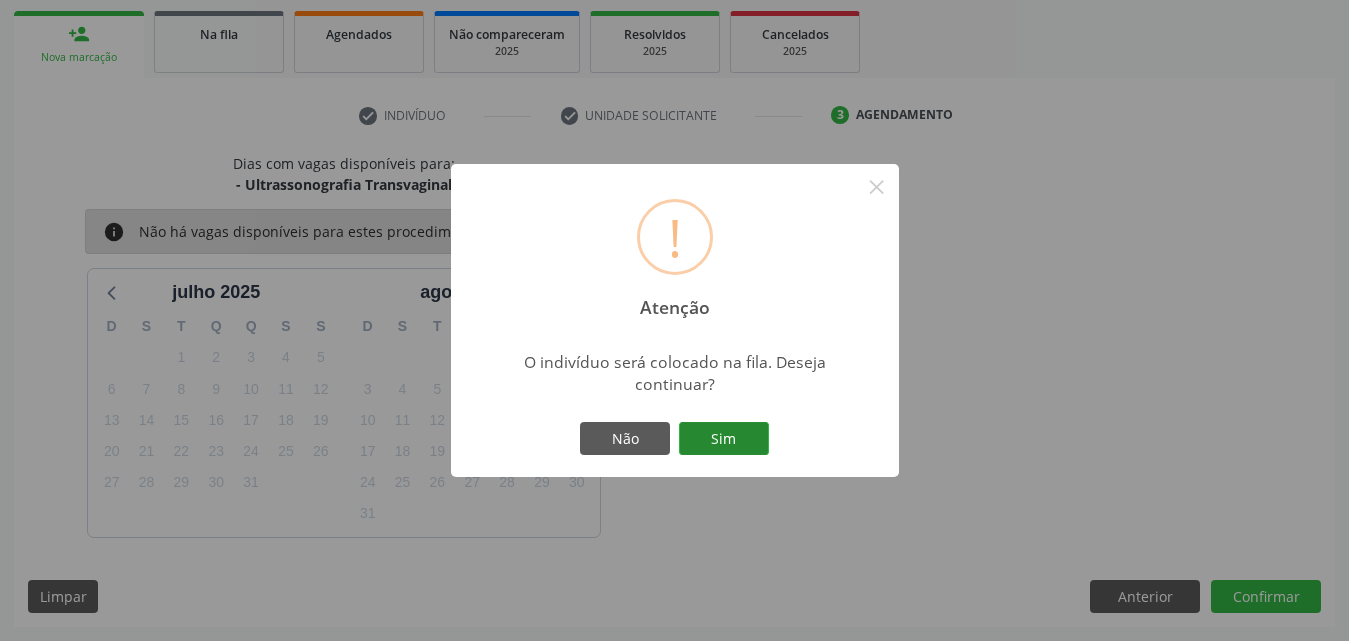 click on "Sim" at bounding box center [724, 439] 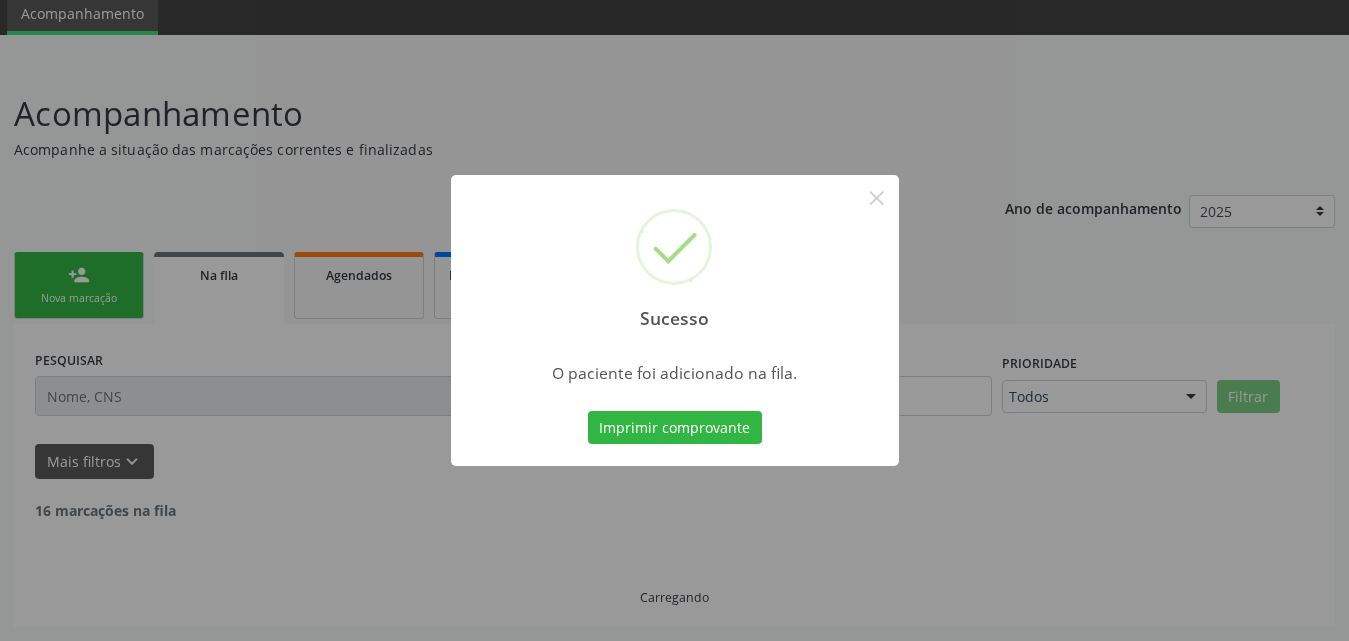 scroll, scrollTop: 54, scrollLeft: 0, axis: vertical 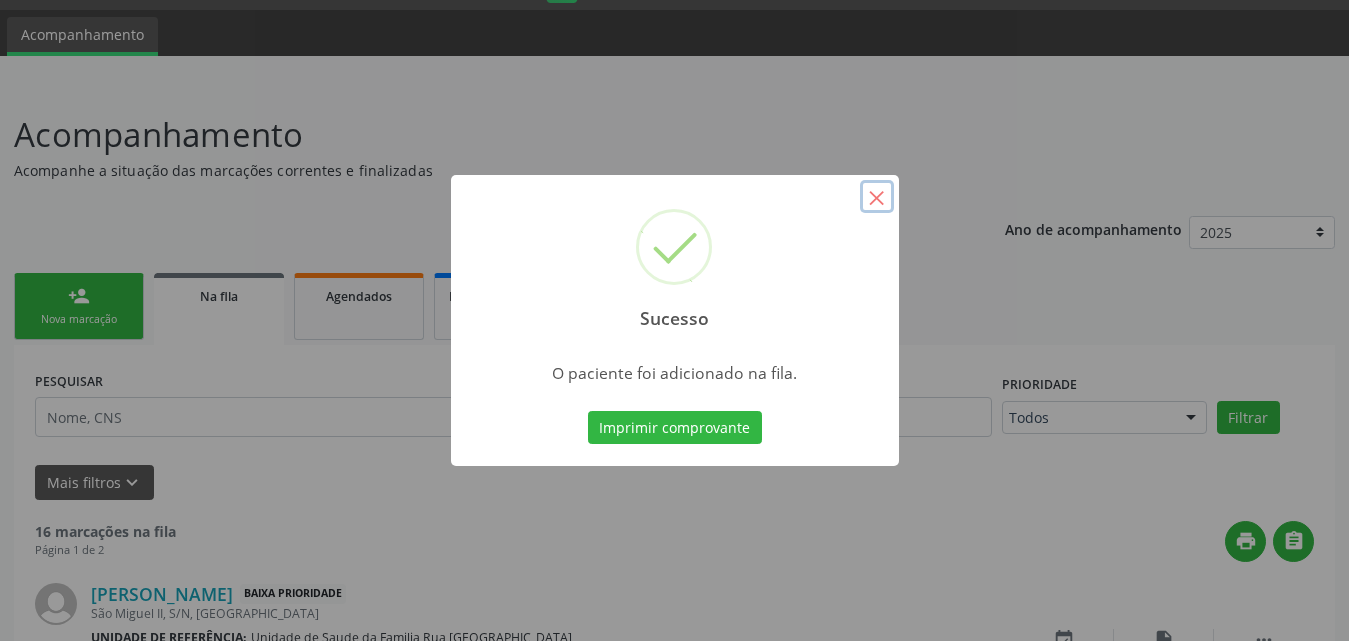 click on "×" at bounding box center [877, 197] 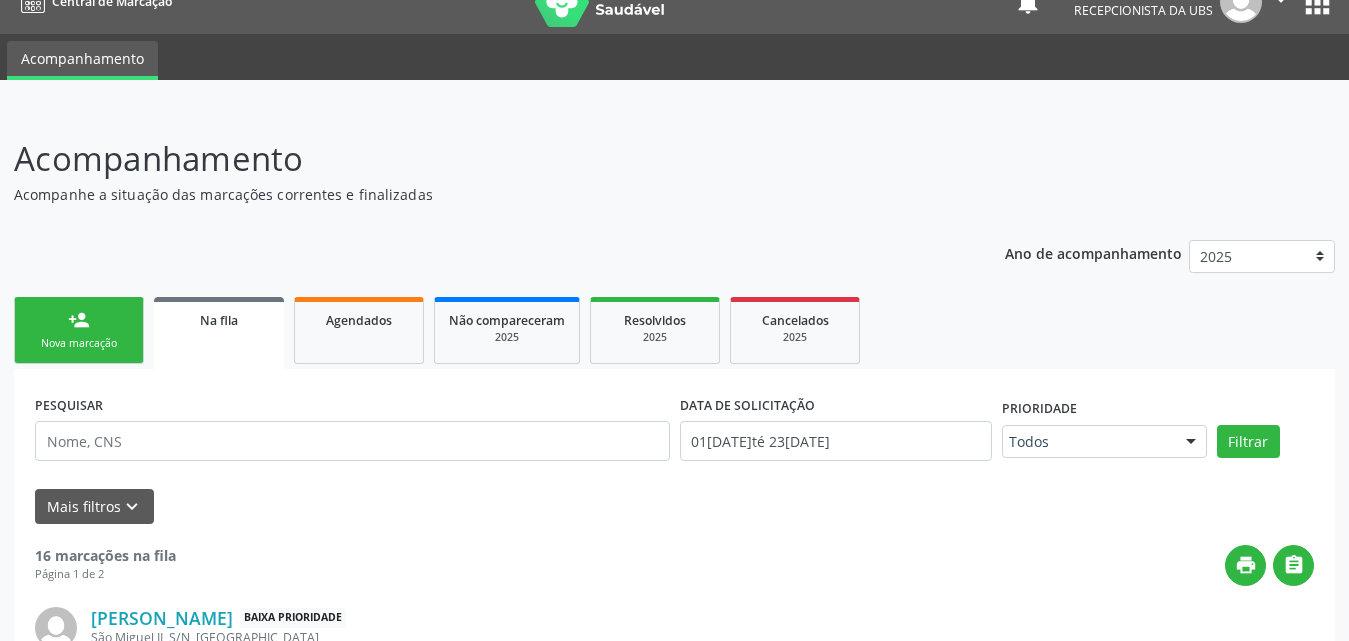 scroll, scrollTop: 0, scrollLeft: 0, axis: both 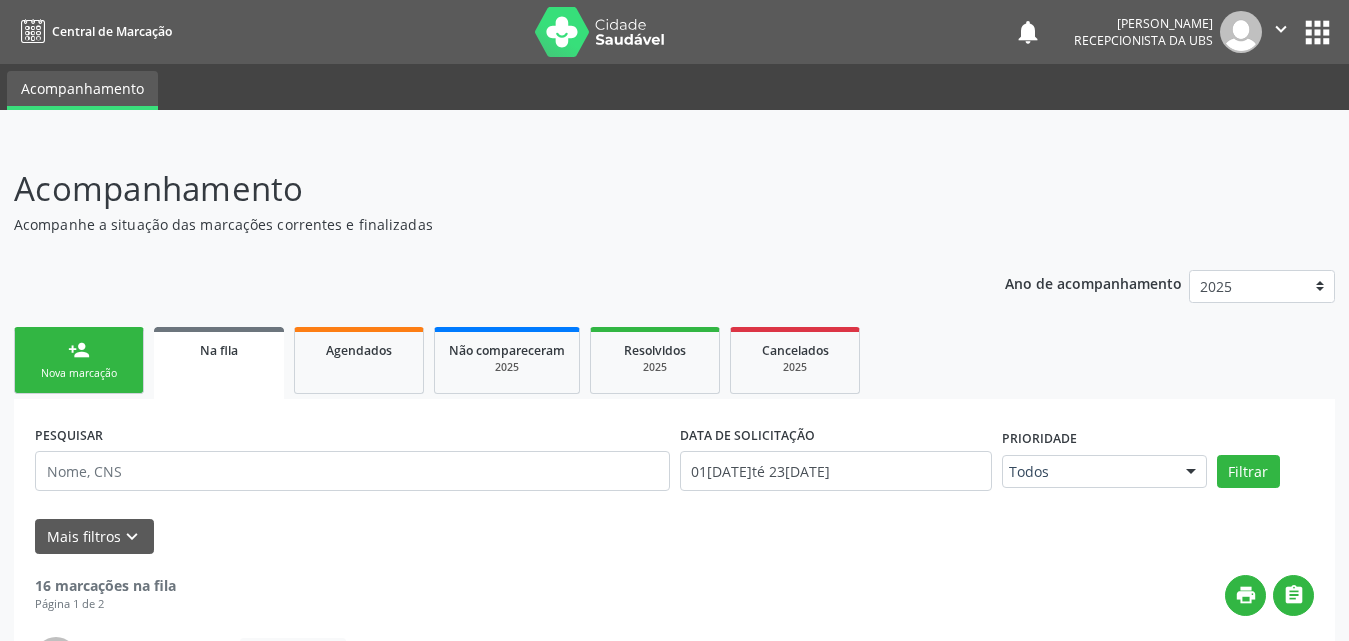 click on "person_add" at bounding box center [79, 350] 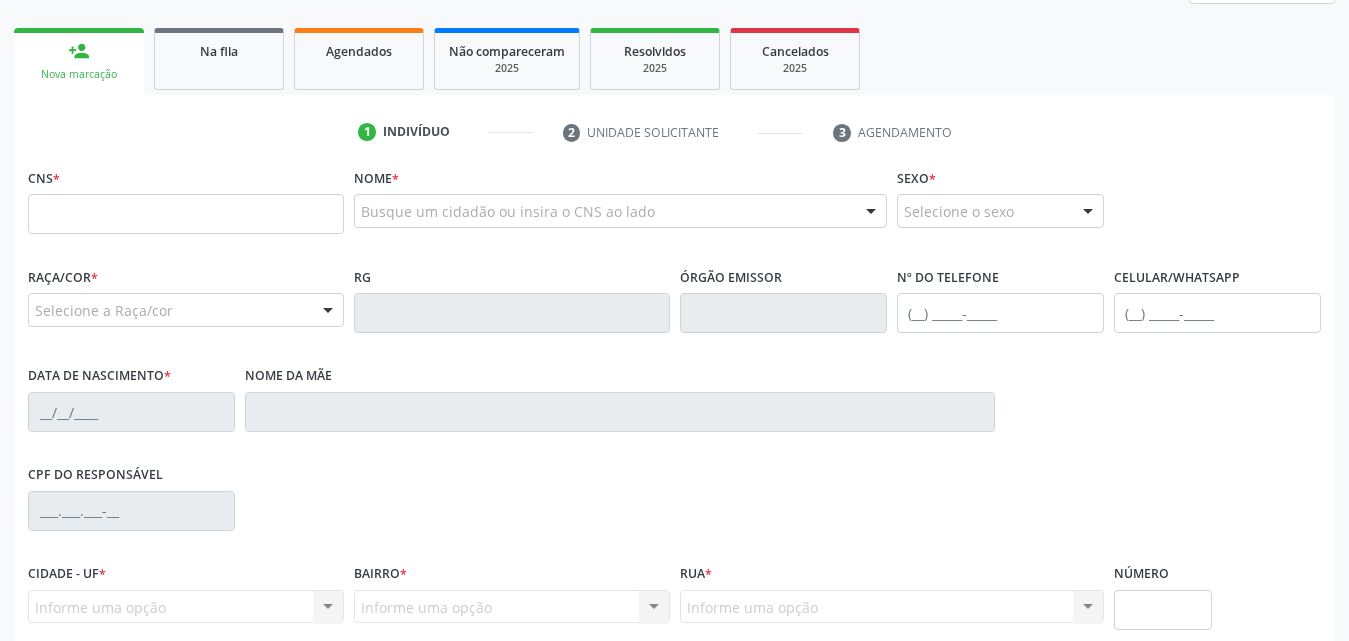 scroll, scrollTop: 300, scrollLeft: 0, axis: vertical 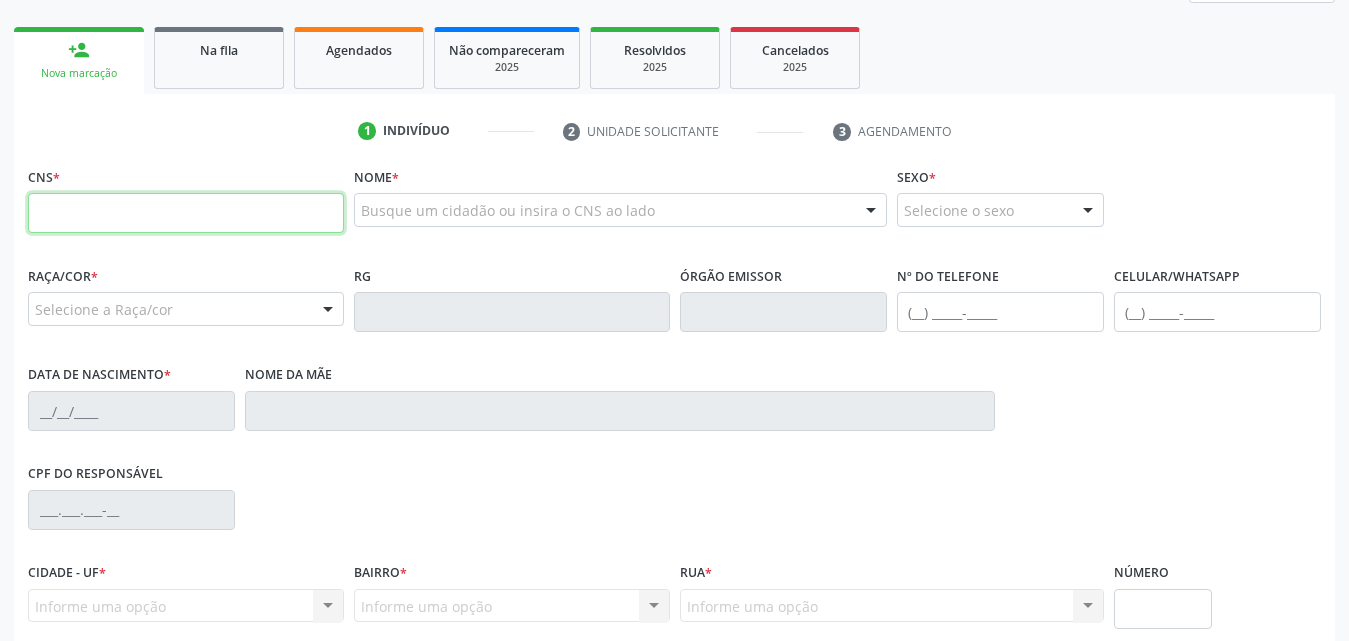 click at bounding box center [186, 213] 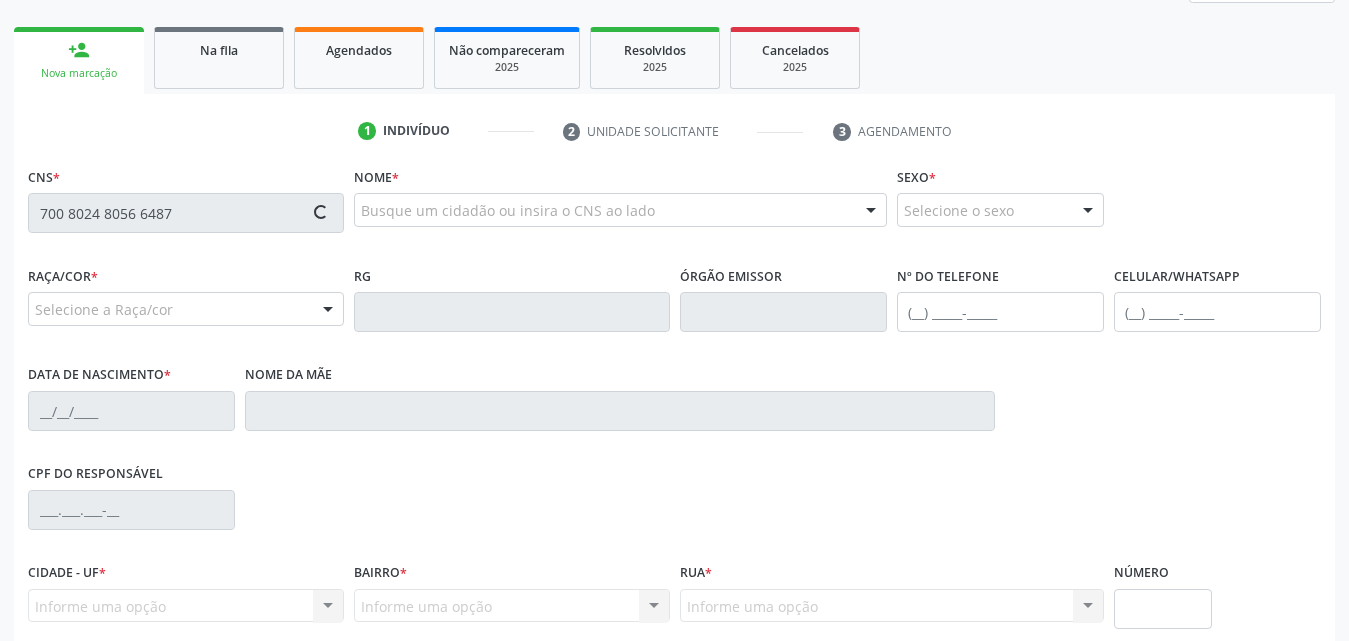 type on "700 8024 8056 6487" 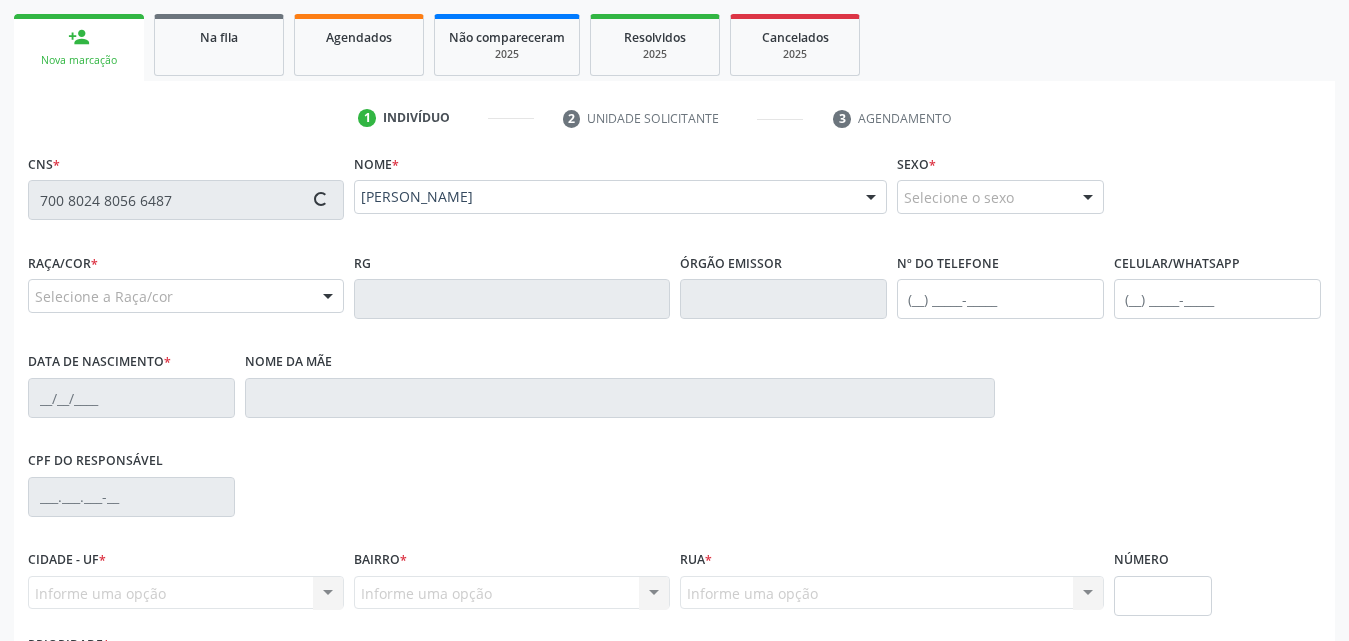 scroll, scrollTop: 471, scrollLeft: 0, axis: vertical 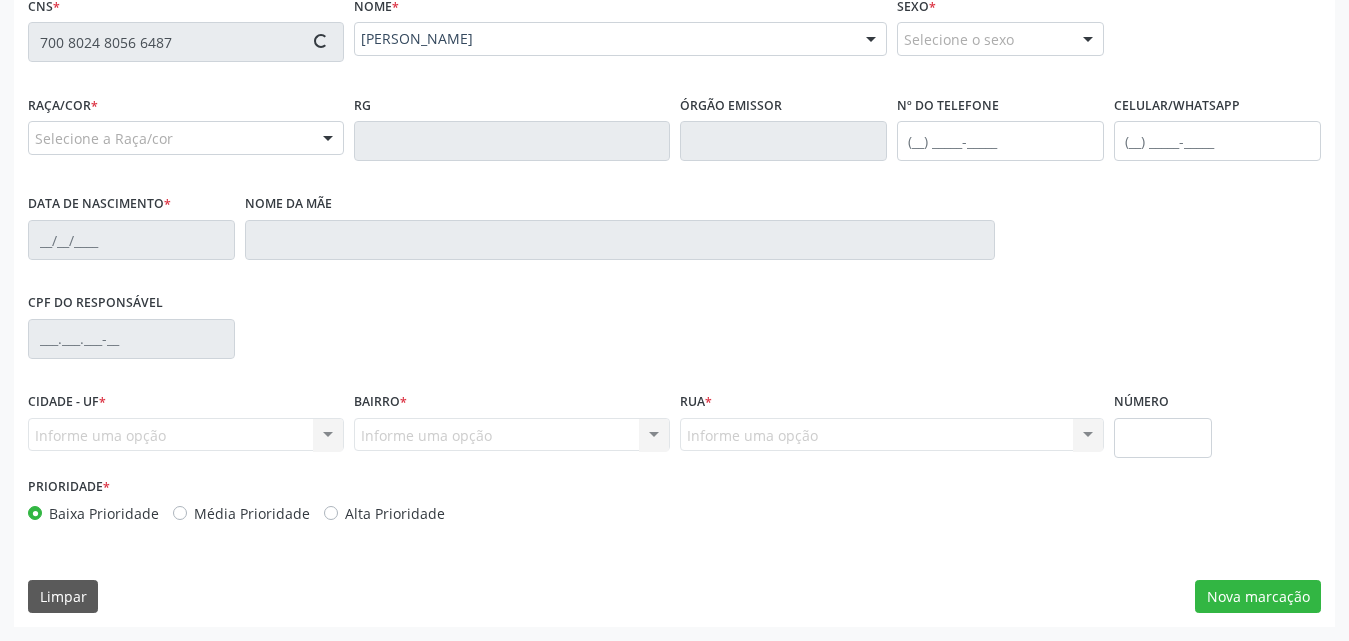 type on "[PHONE_NUMBER]" 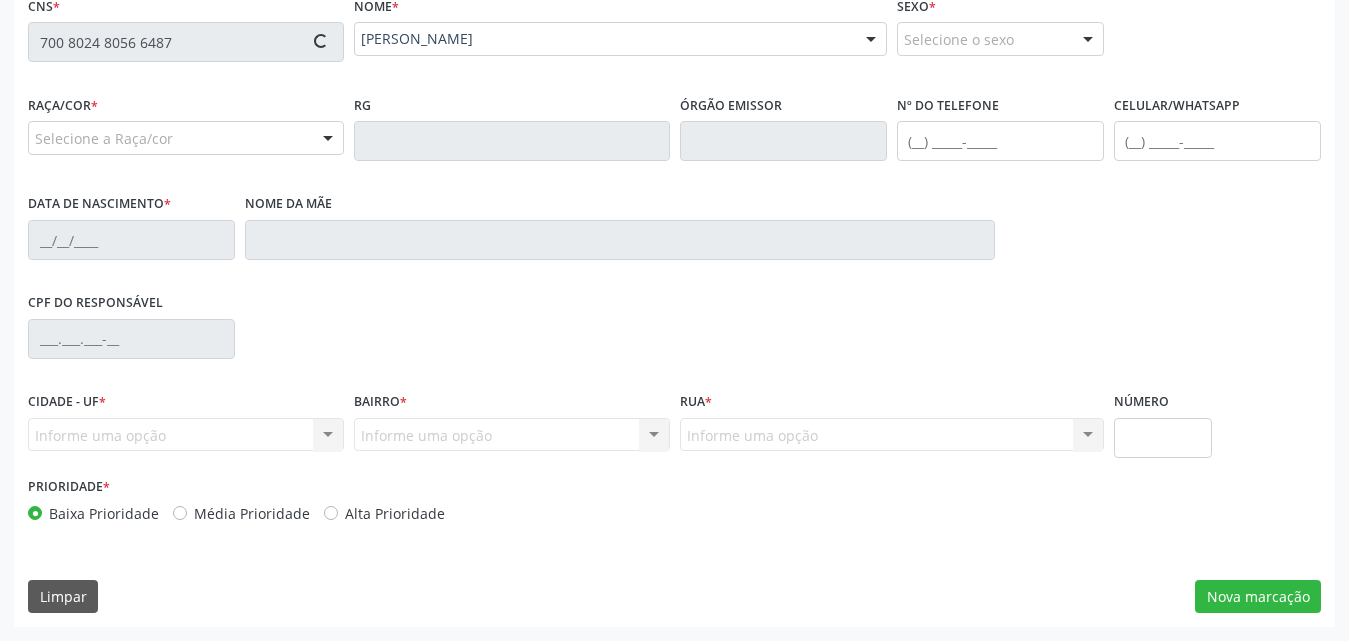 type on "2[DATE]" 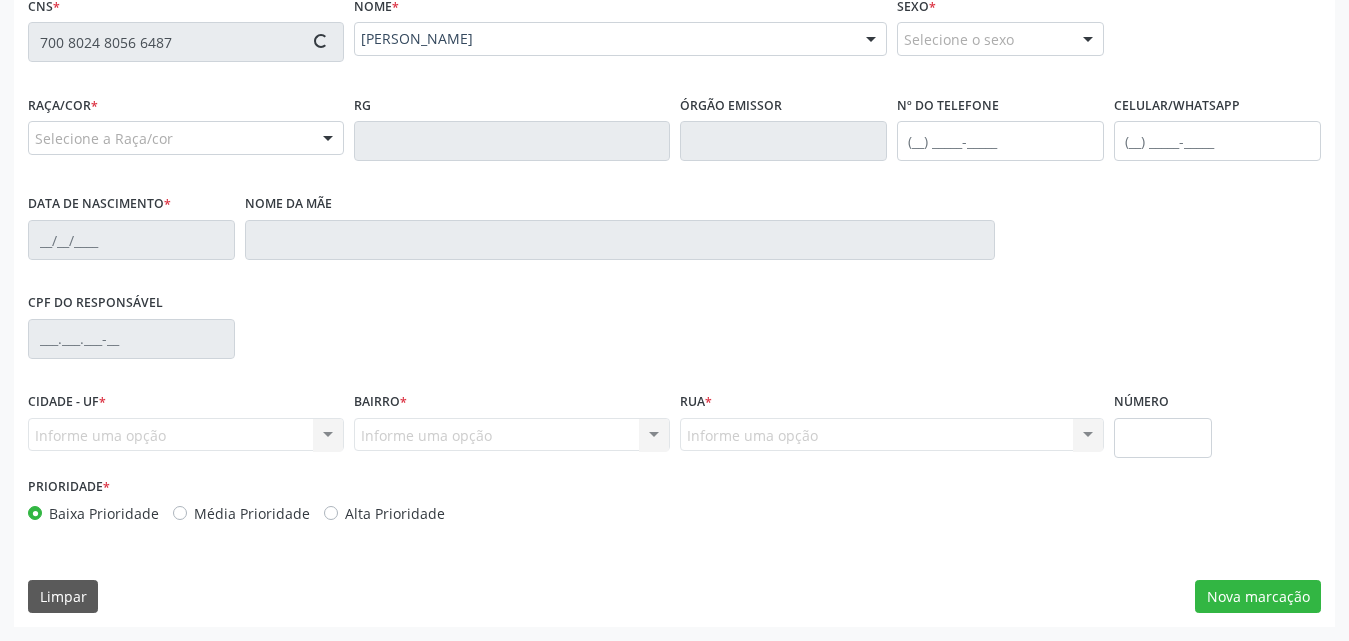 type on "[PERSON_NAME]" 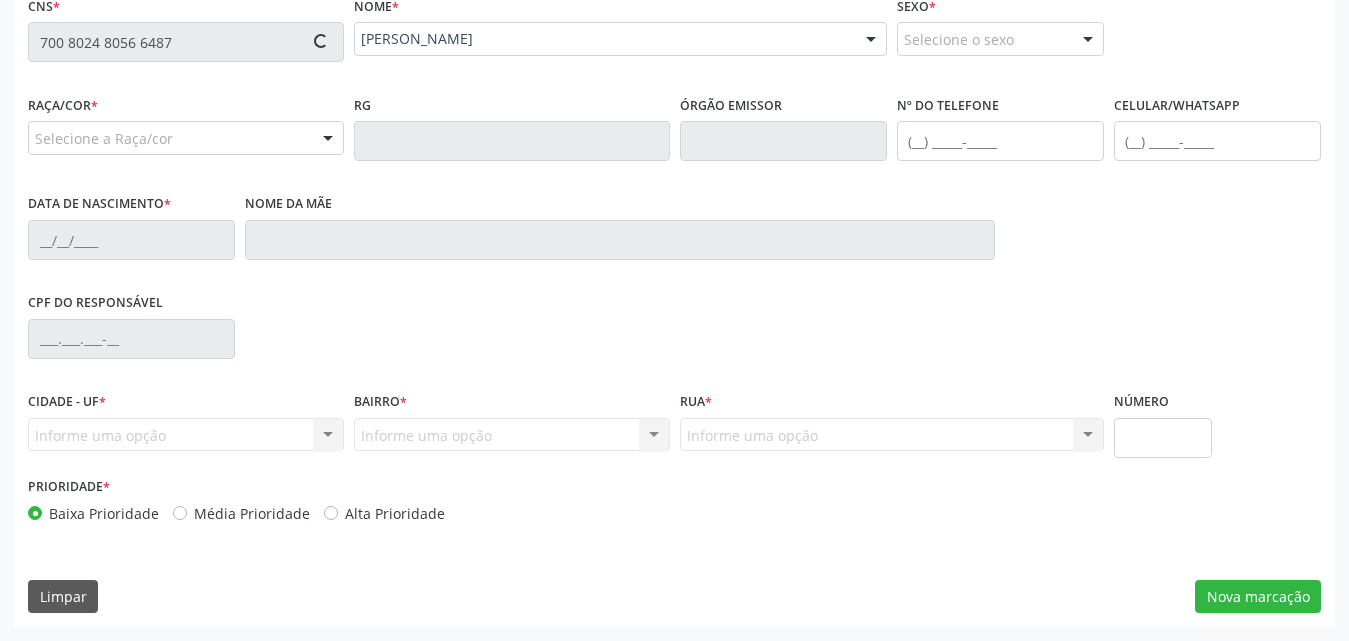 type on "13" 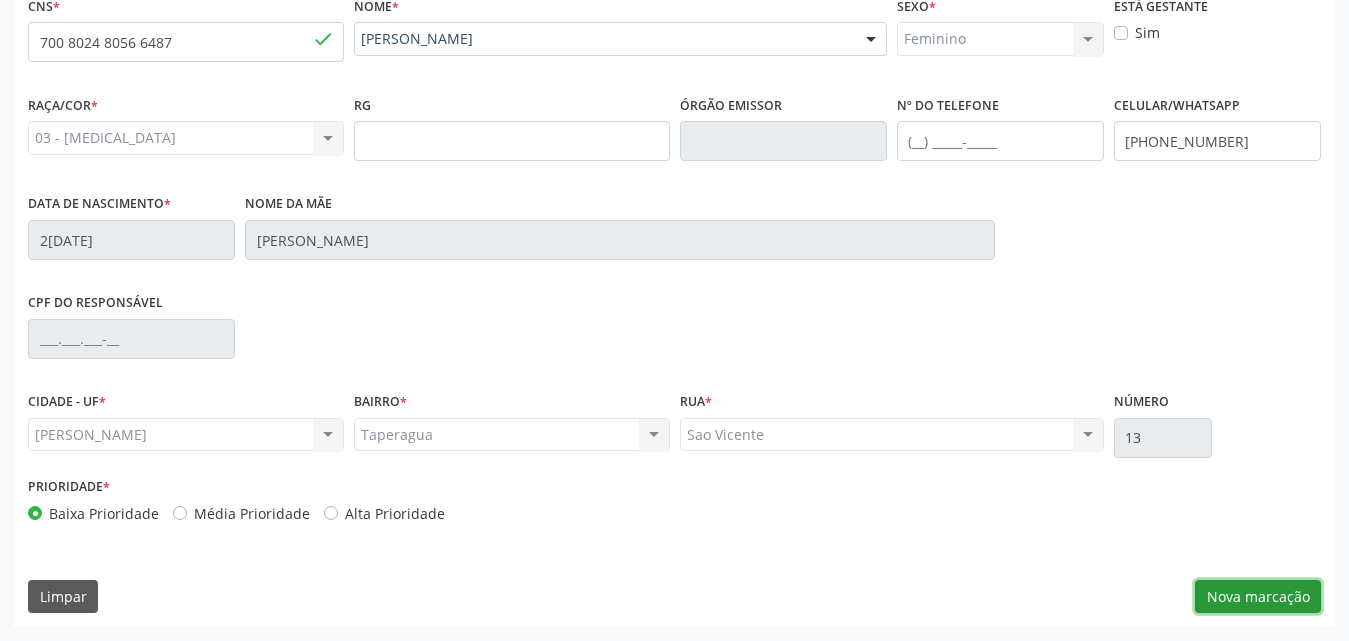 click on "Nova marcação" at bounding box center (1258, 597) 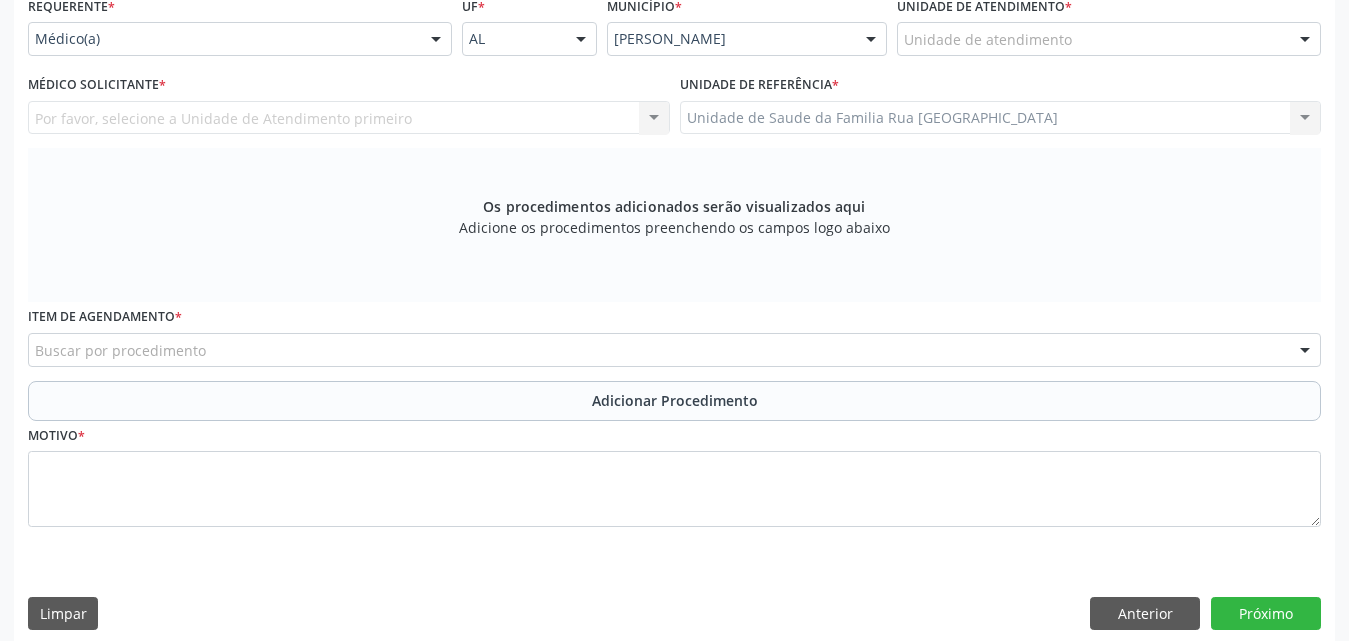 click on "Buscar por procedimento" at bounding box center (674, 350) 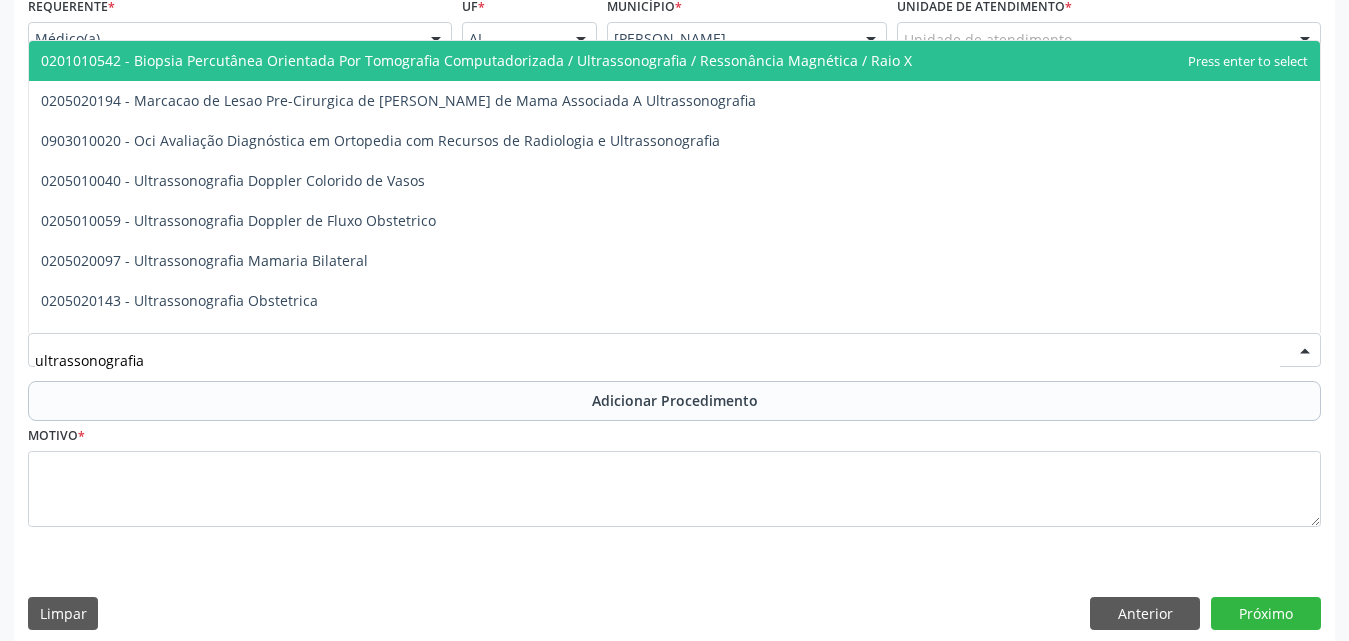 type on "ultrassonografia p" 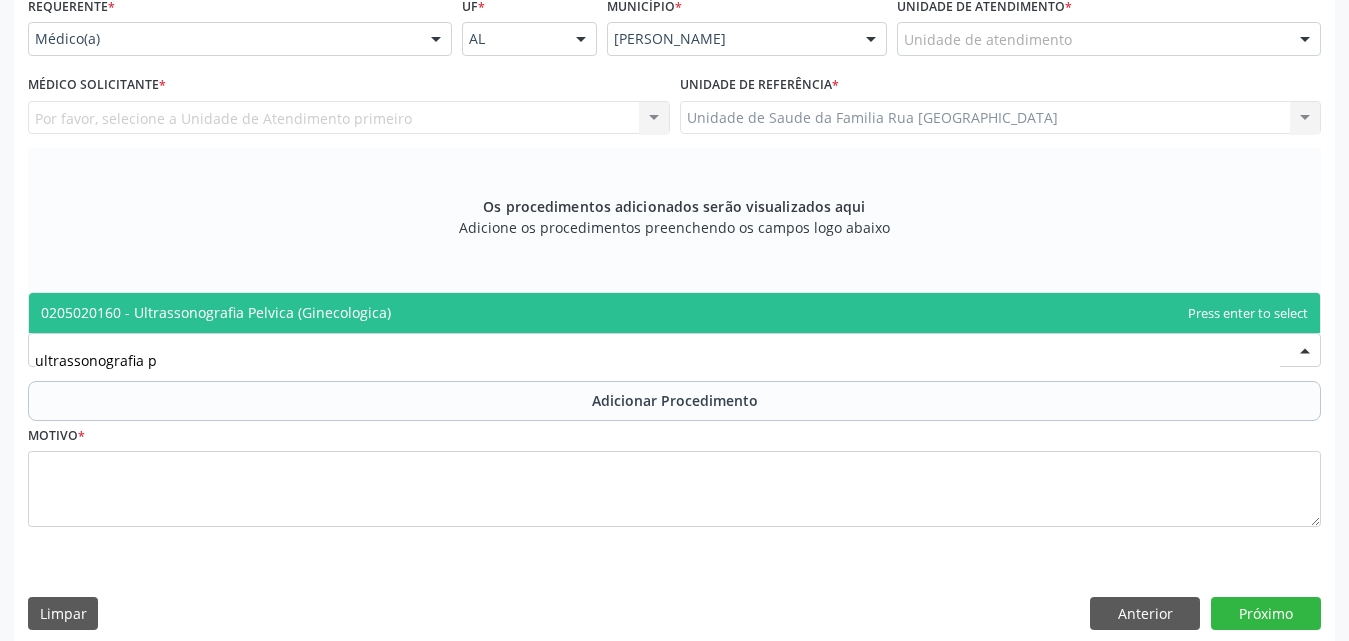 click on "0205020160 - Ultrassonografia Pelvica (Ginecologica)" at bounding box center [674, 313] 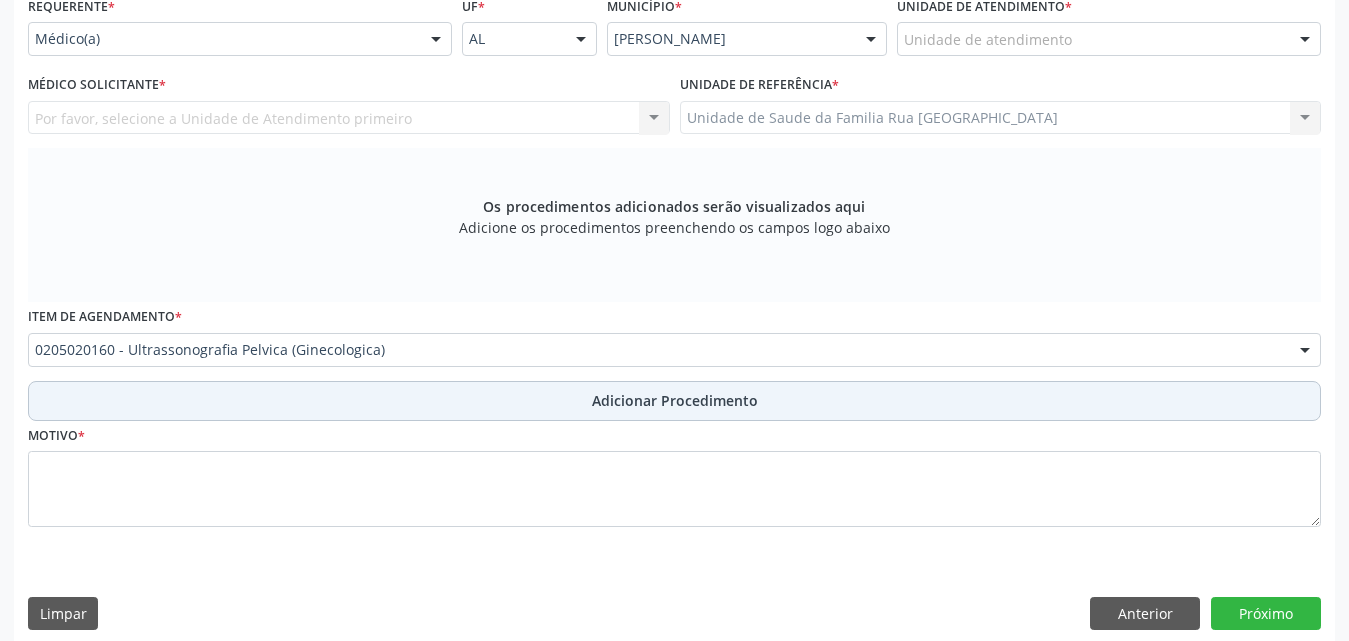 click on "Adicionar Procedimento" at bounding box center [675, 400] 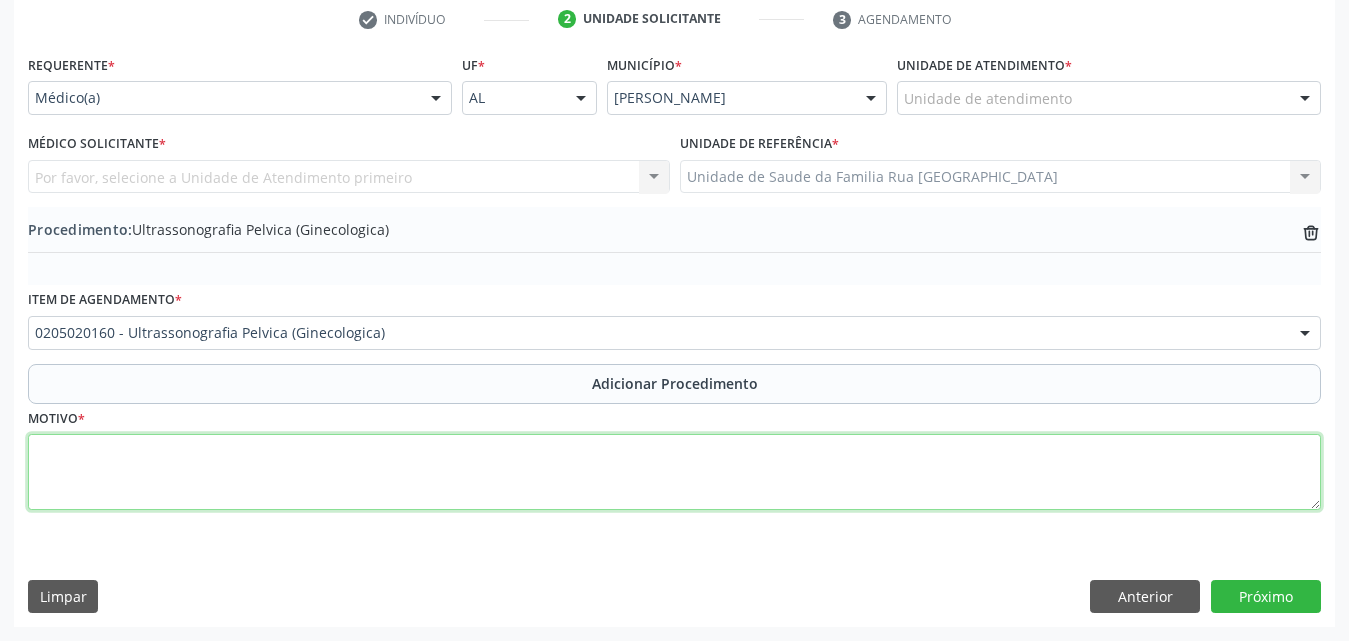 click at bounding box center [674, 472] 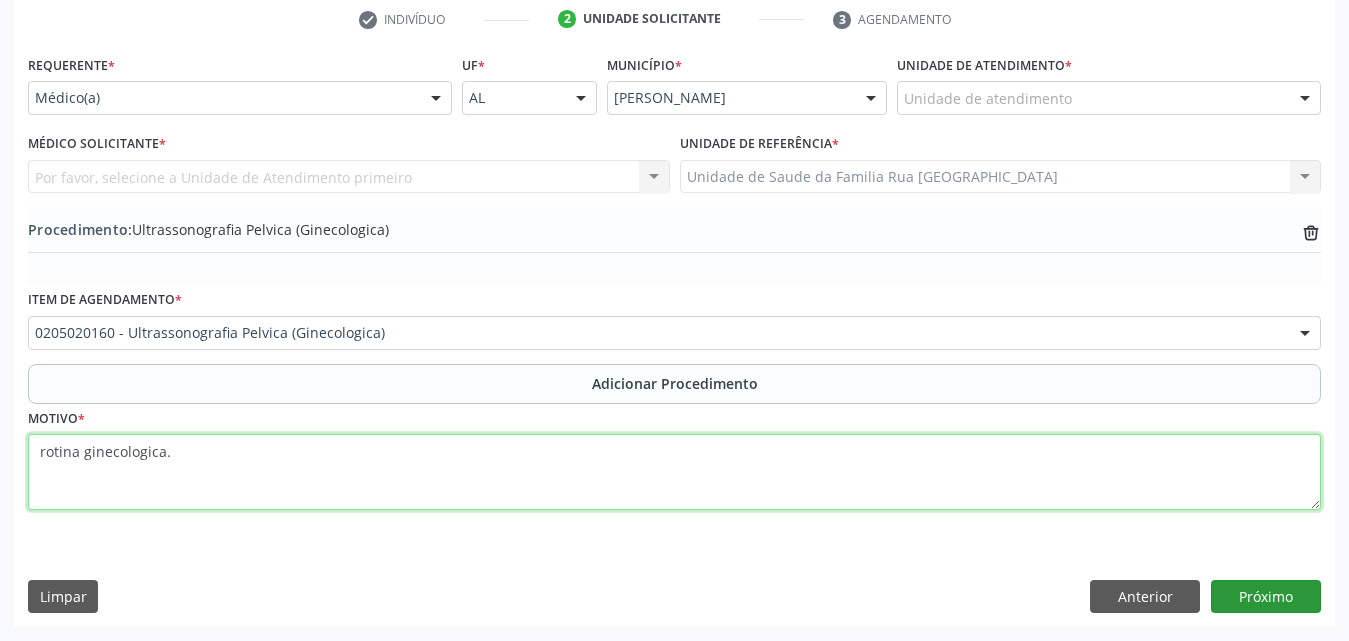 type on "rotina ginecologica." 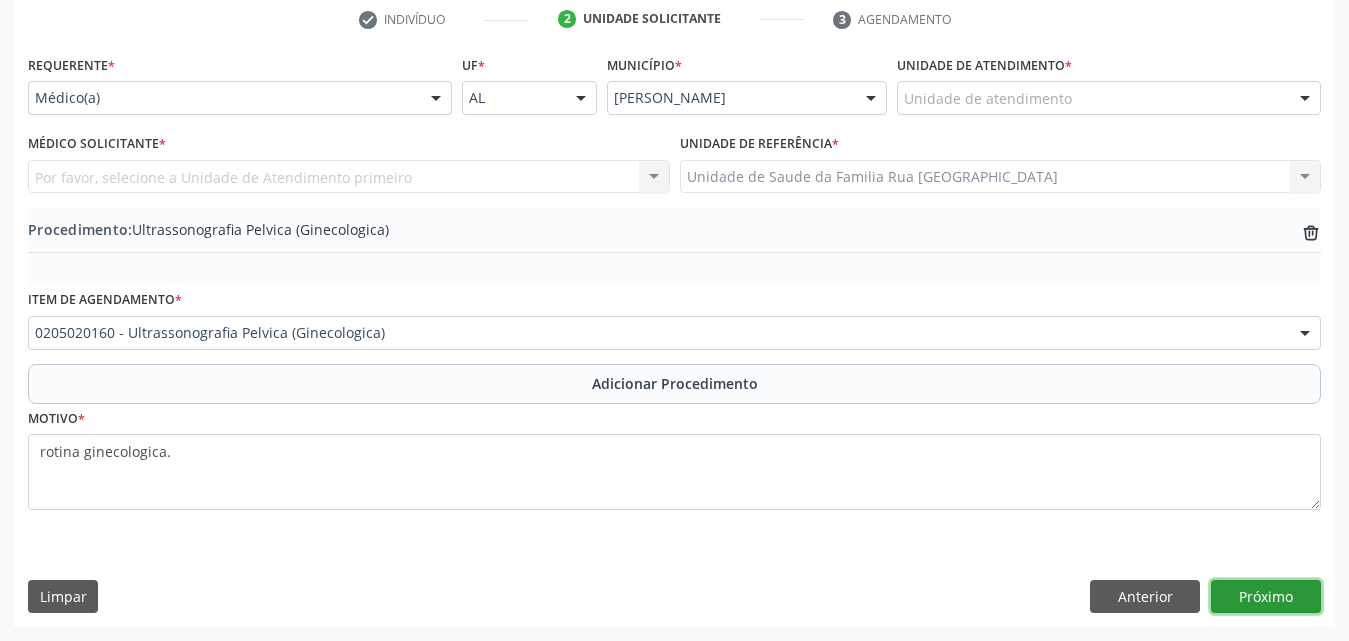 click on "Próximo" at bounding box center [1266, 597] 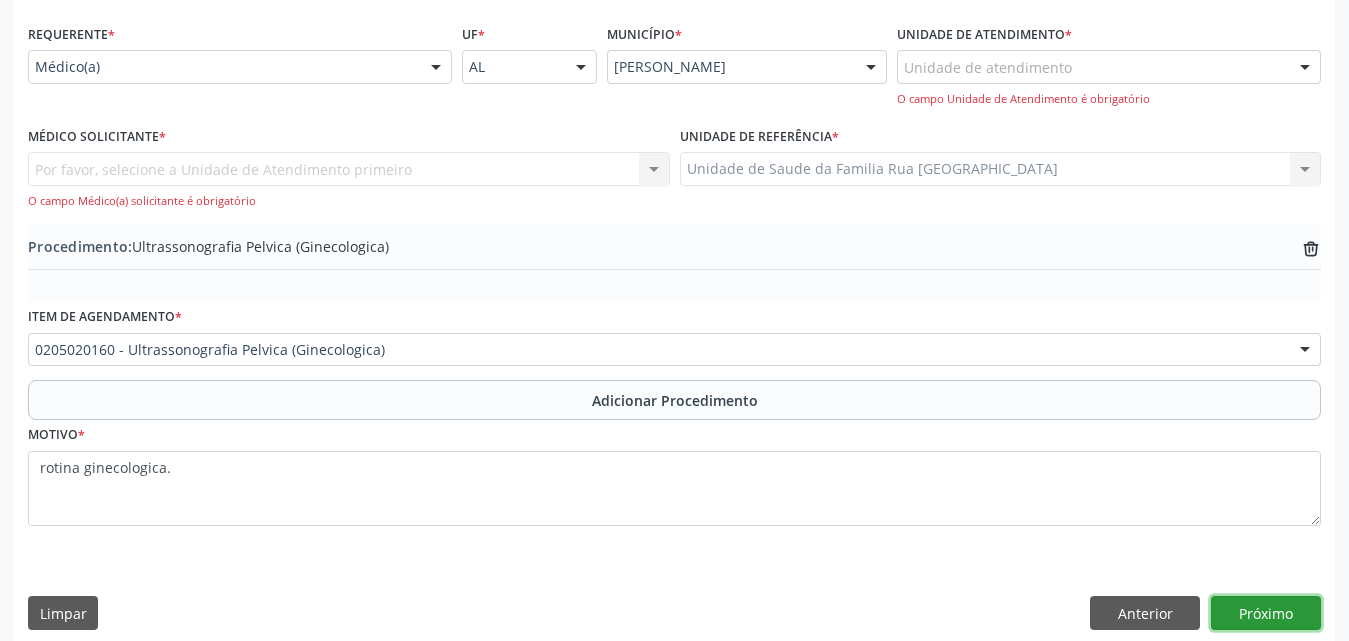 scroll, scrollTop: 460, scrollLeft: 0, axis: vertical 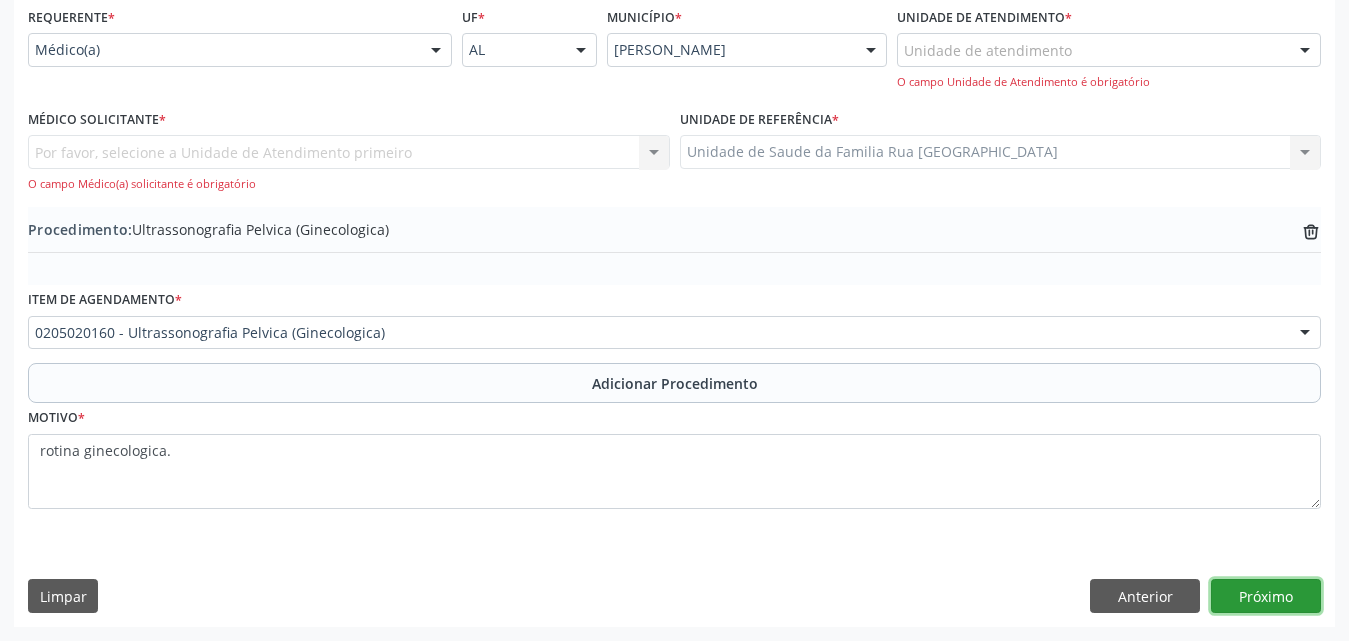 click on "Próximo" at bounding box center (1266, 596) 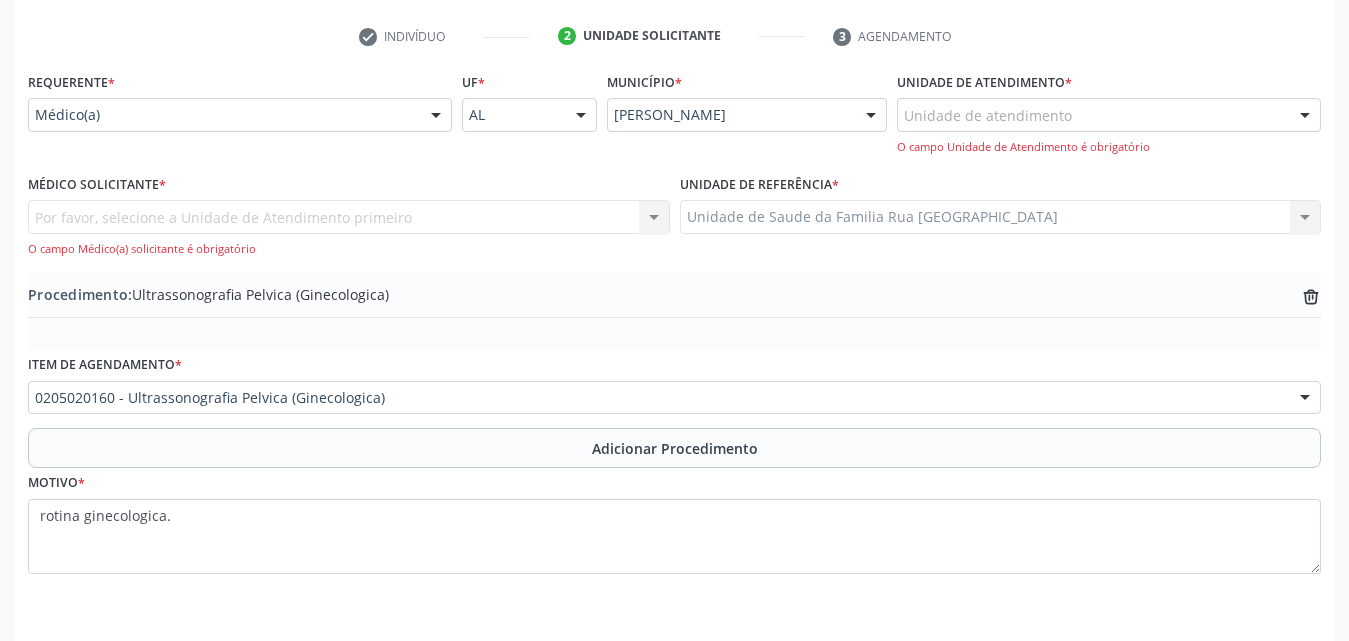scroll, scrollTop: 360, scrollLeft: 0, axis: vertical 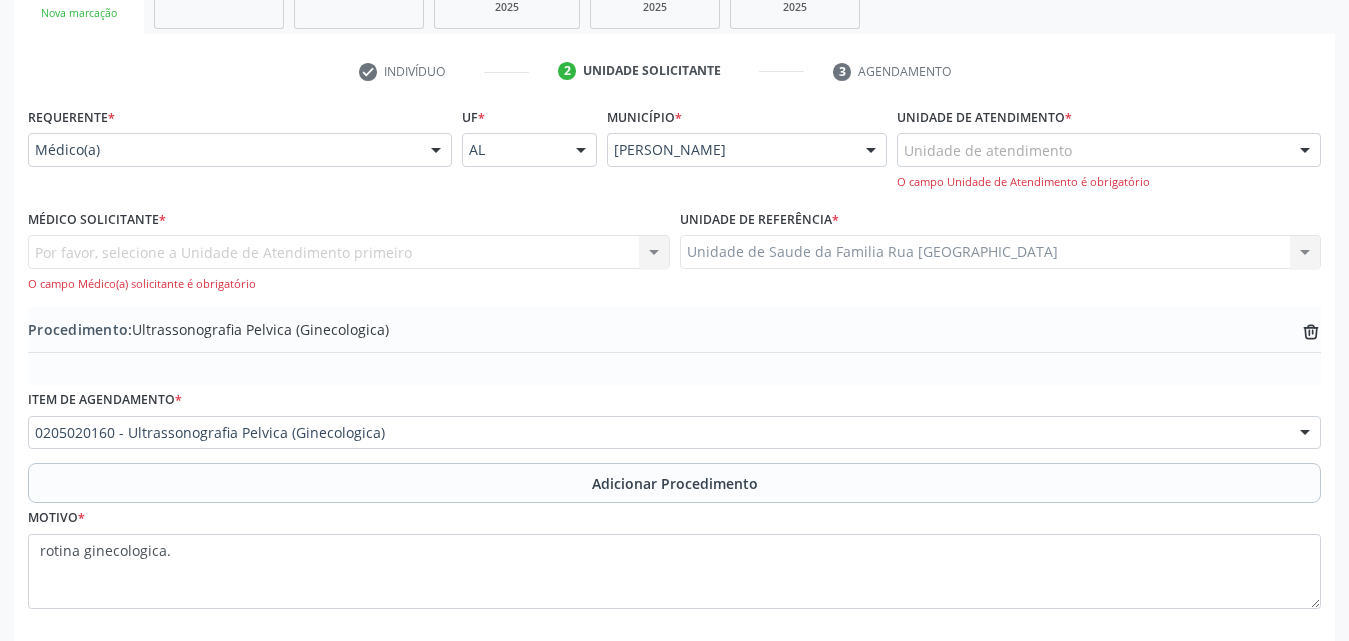 click on "Por favor, selecione a Unidade de Atendimento primeiro
Nenhum resultado encontrado para: "   "
Não há nenhuma opção para ser exibida.
O campo Médico(a) solicitante é obrigatório" at bounding box center [349, 263] 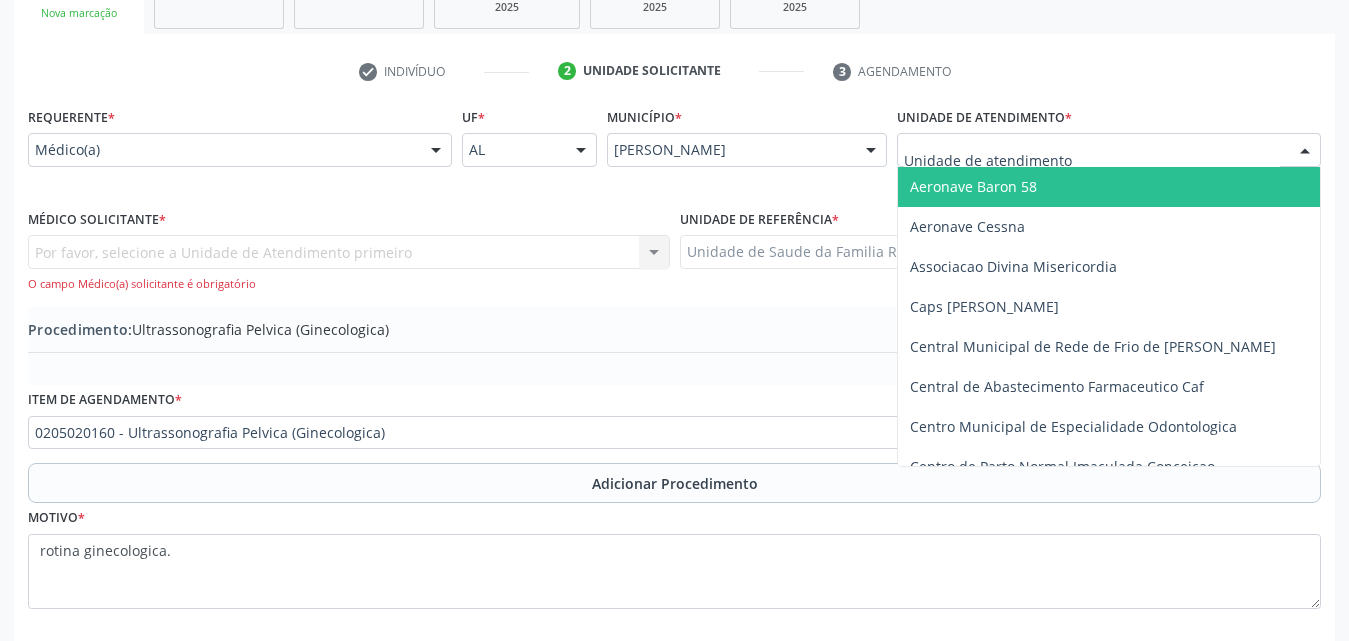 click at bounding box center [1305, 151] 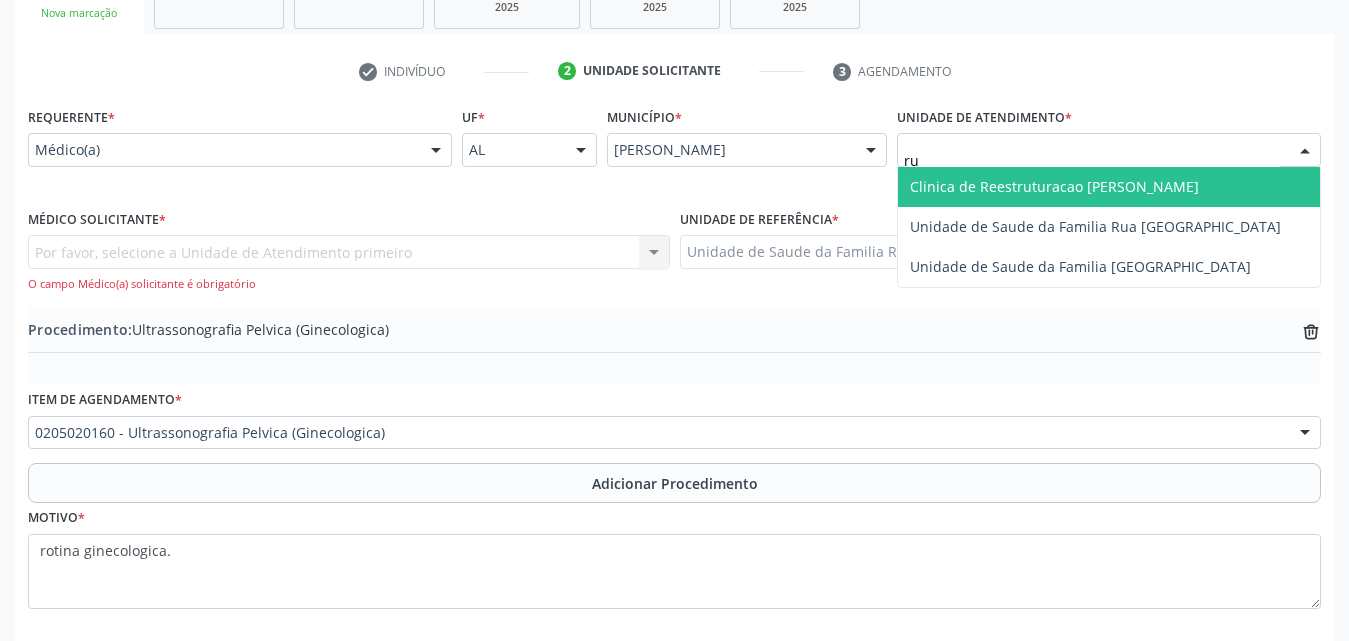 type on "rua" 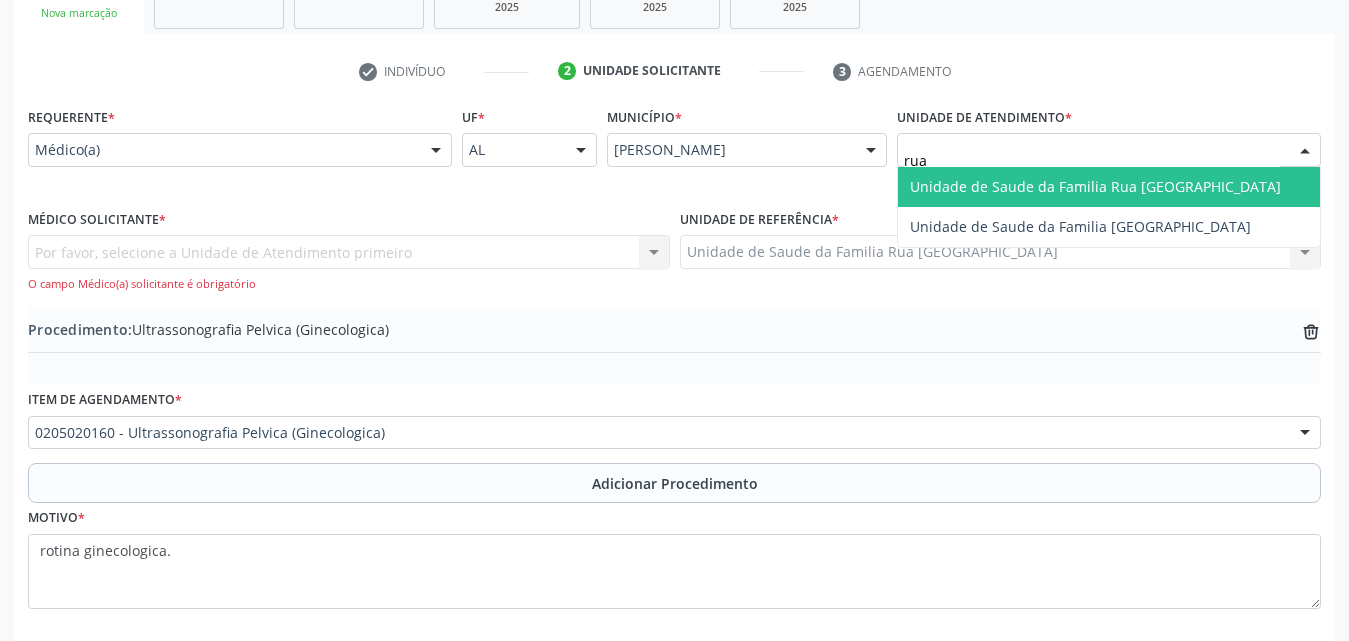 click on "Unidade de Saude da Familia Rua [GEOGRAPHIC_DATA]" at bounding box center (1095, 186) 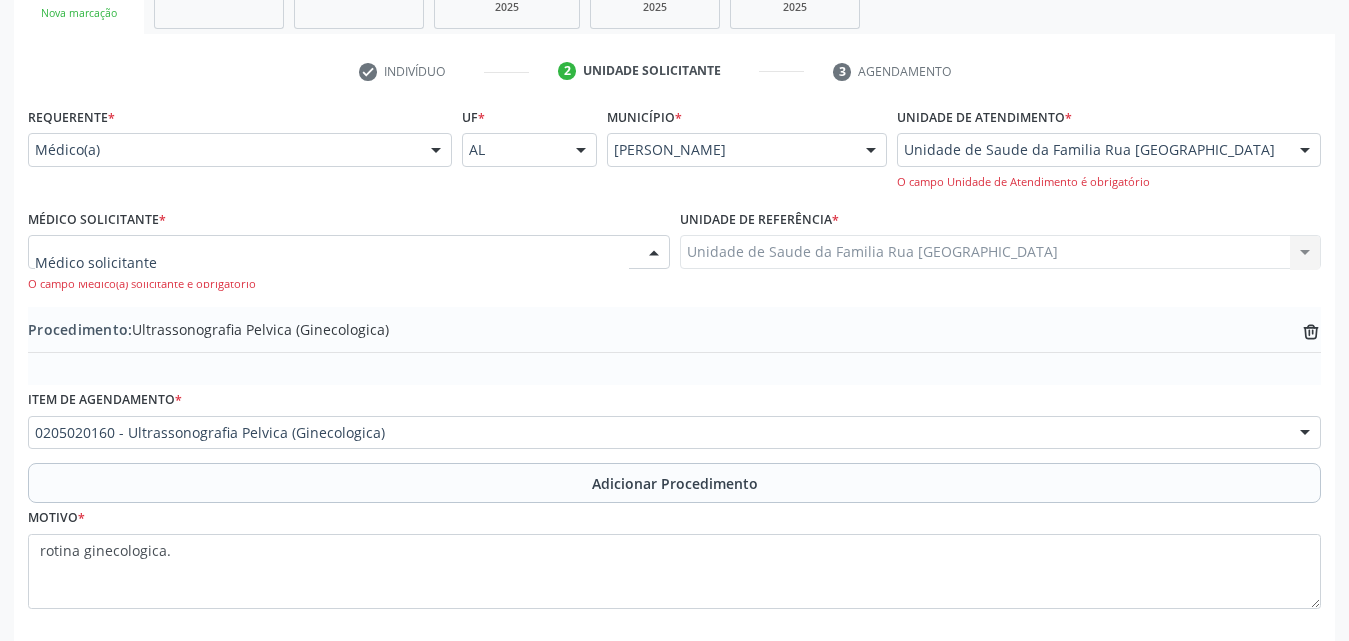 click at bounding box center [654, 253] 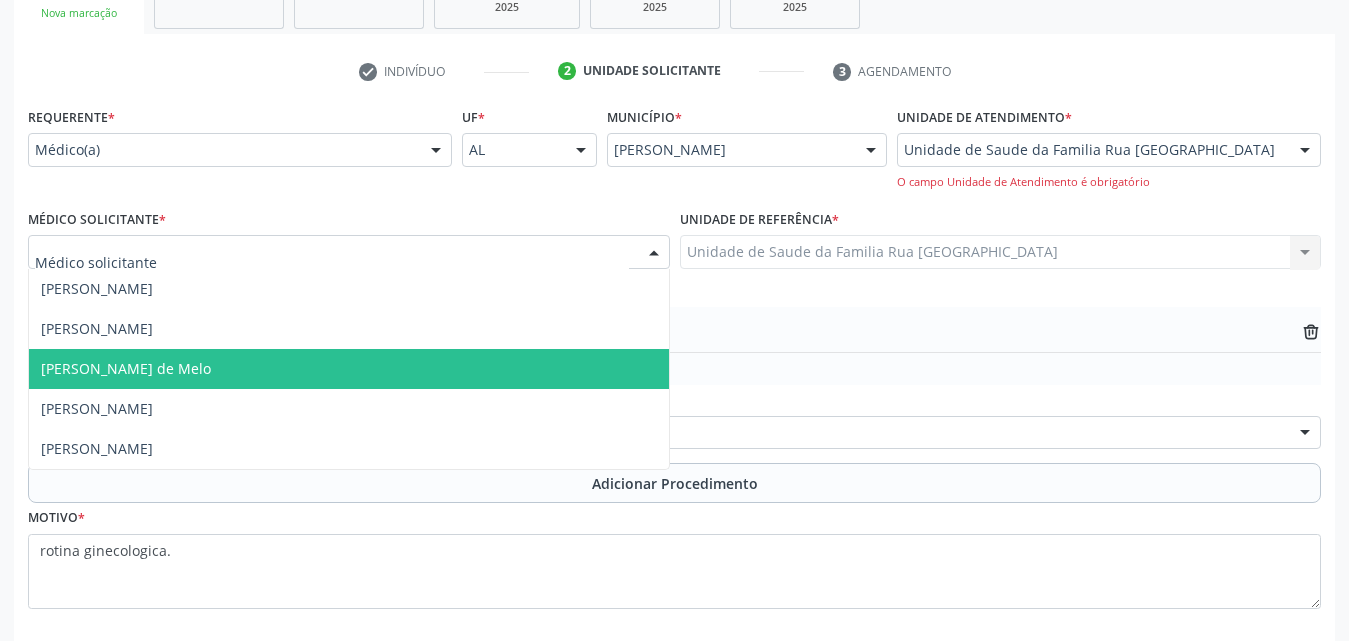 click on "[PERSON_NAME] de Melo" at bounding box center (126, 368) 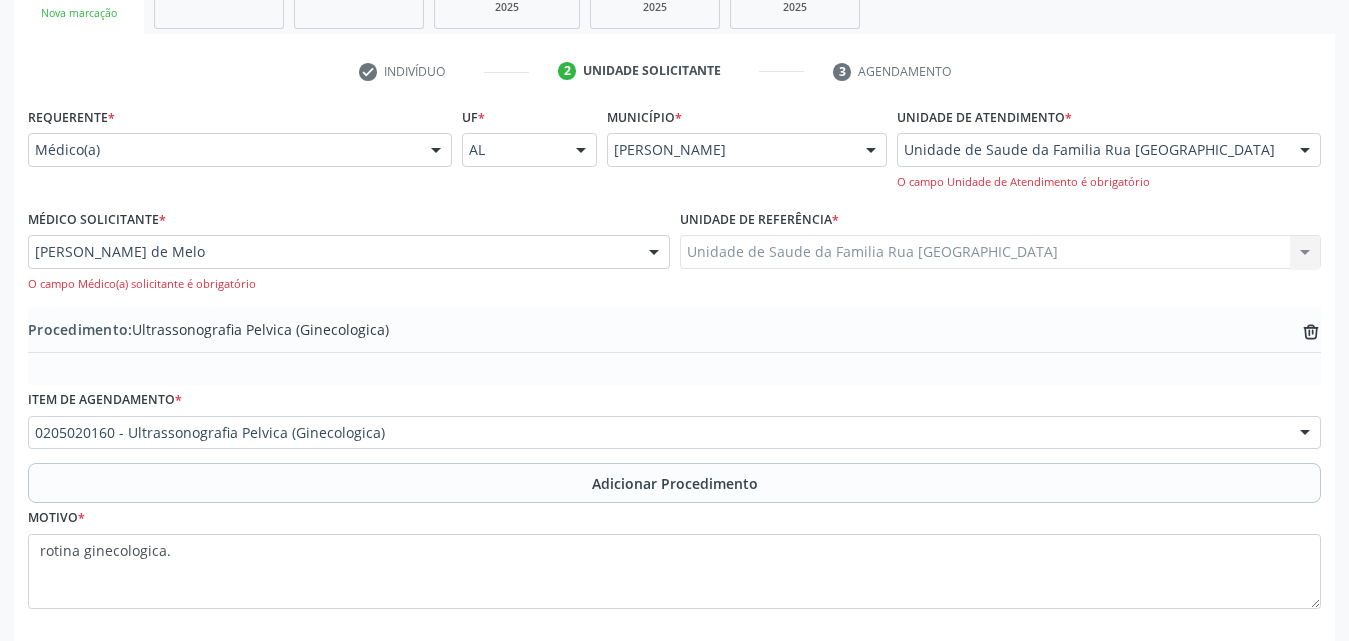 scroll, scrollTop: 460, scrollLeft: 0, axis: vertical 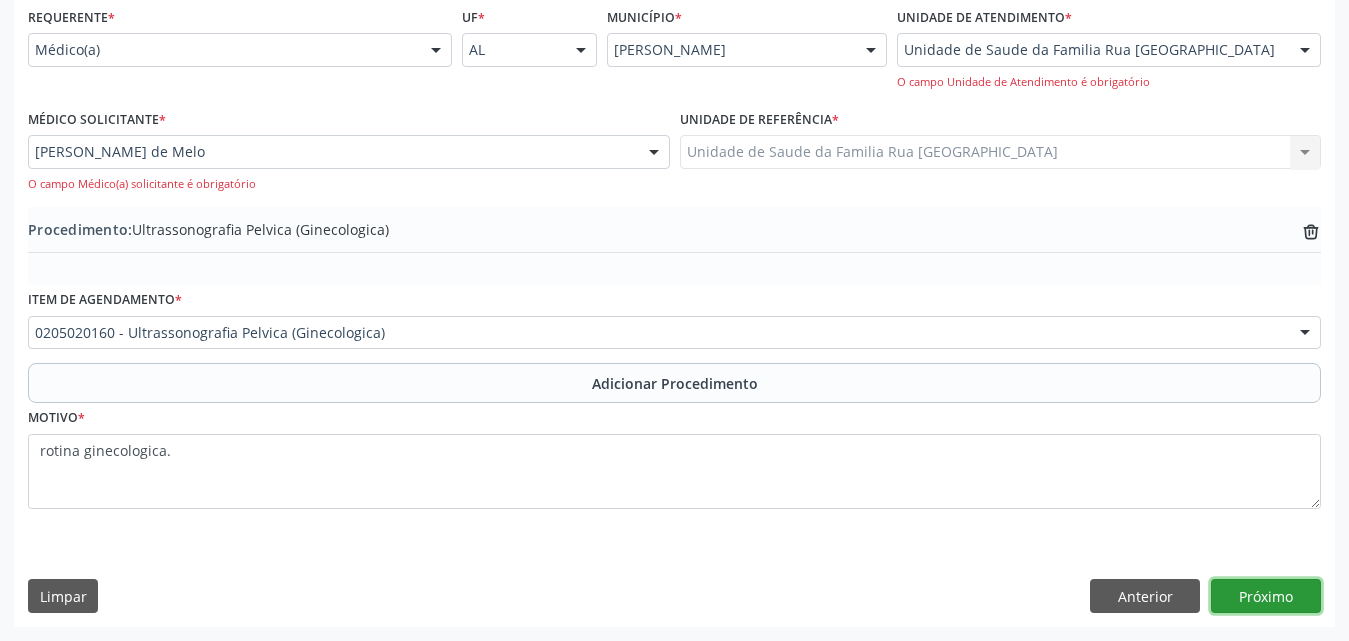 click on "Próximo" at bounding box center (1266, 596) 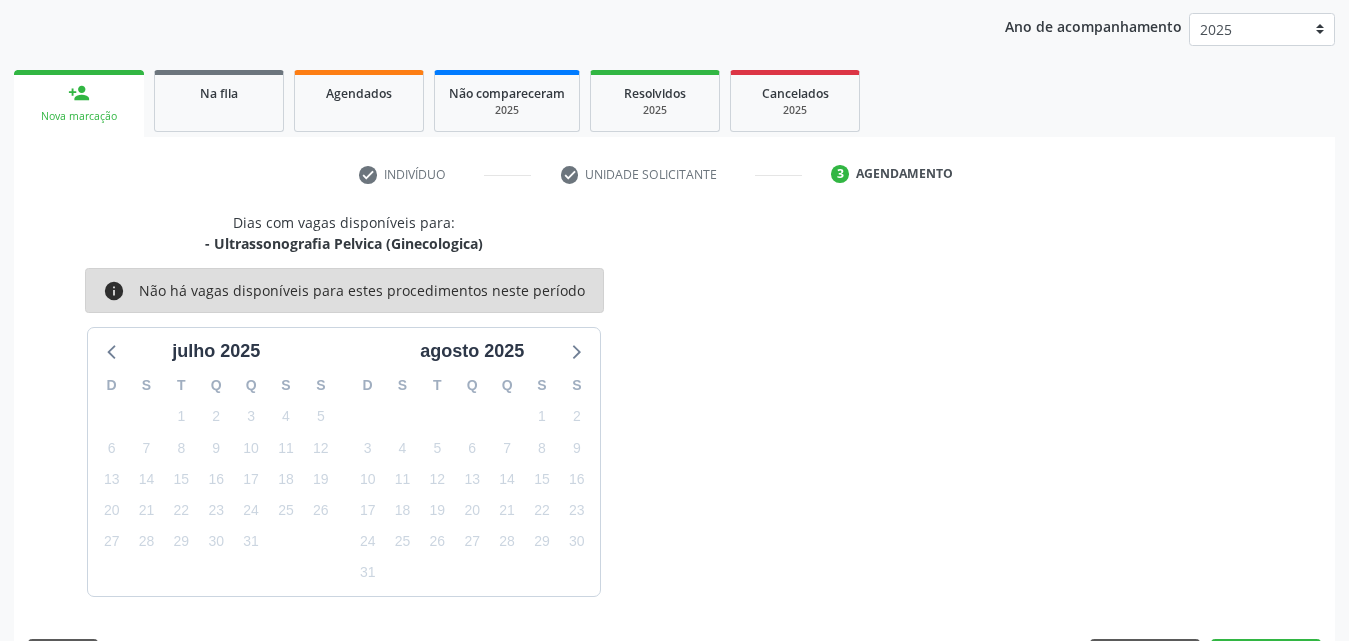 scroll, scrollTop: 316, scrollLeft: 0, axis: vertical 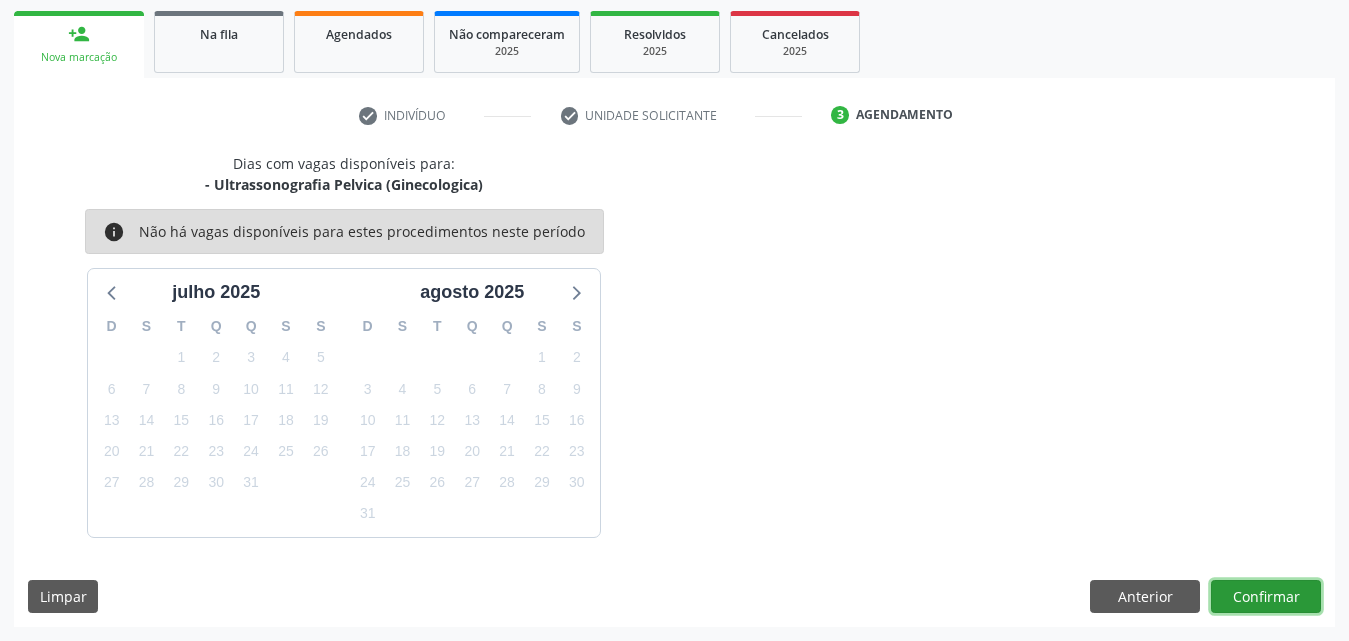 click on "Confirmar" at bounding box center [1266, 597] 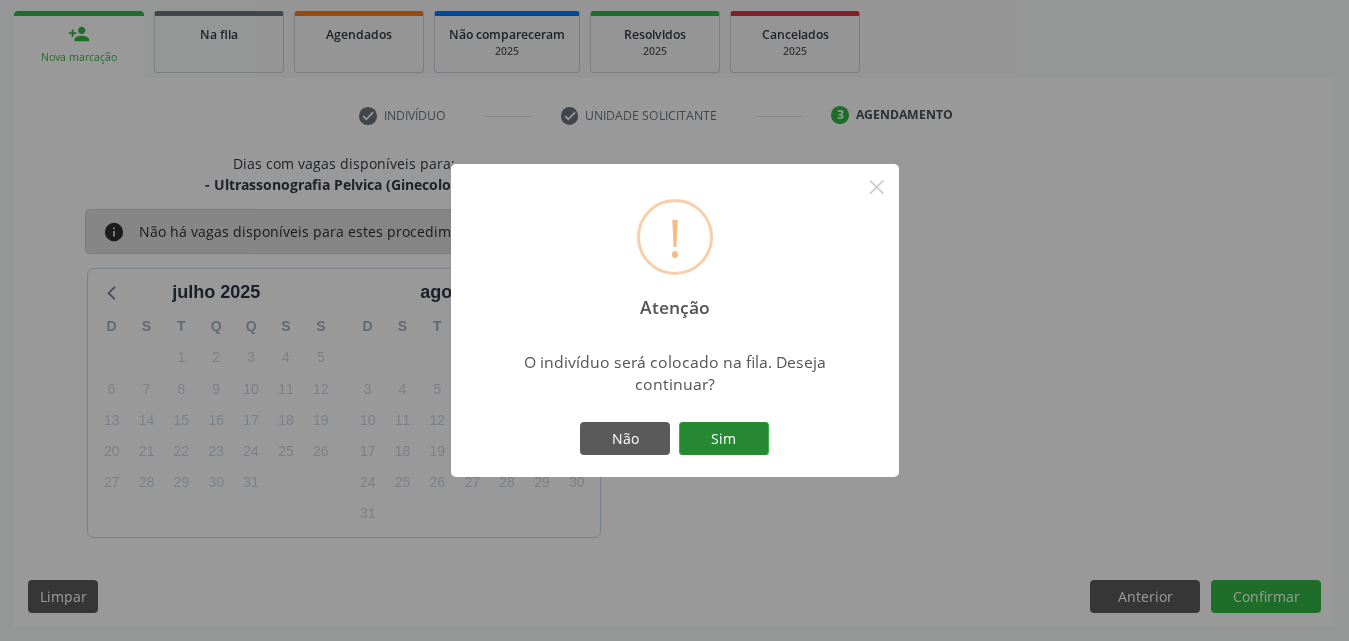 click on "Sim" at bounding box center (724, 439) 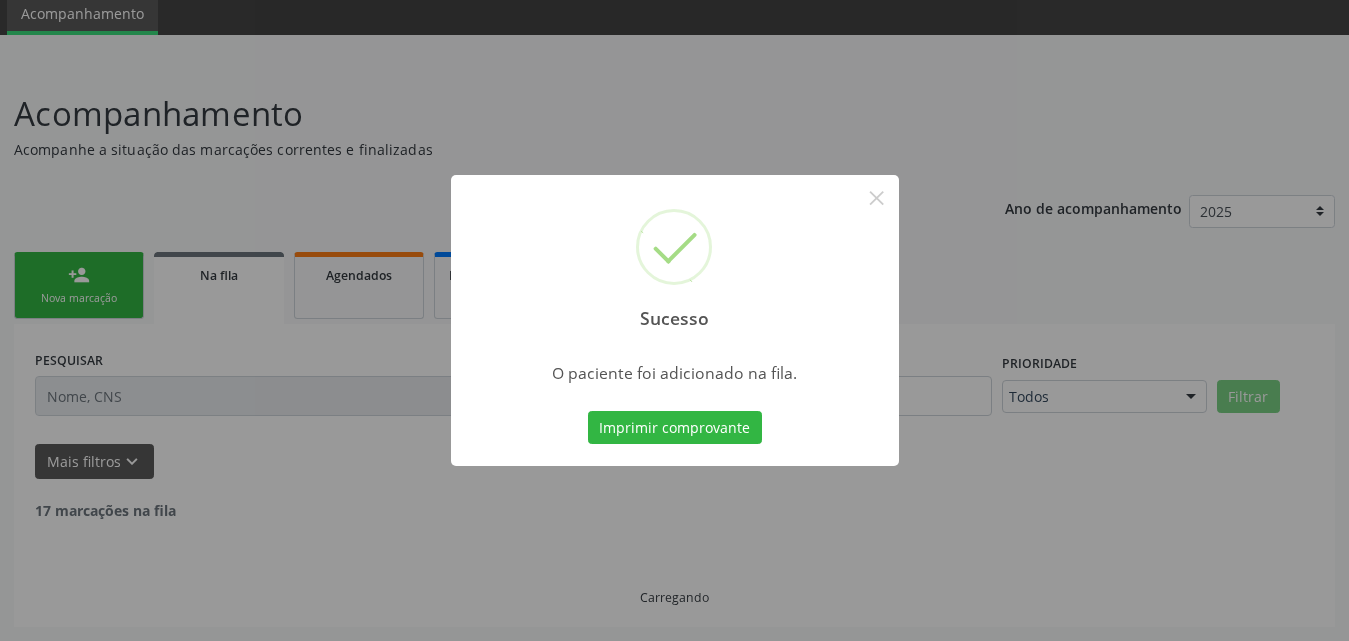 scroll, scrollTop: 54, scrollLeft: 0, axis: vertical 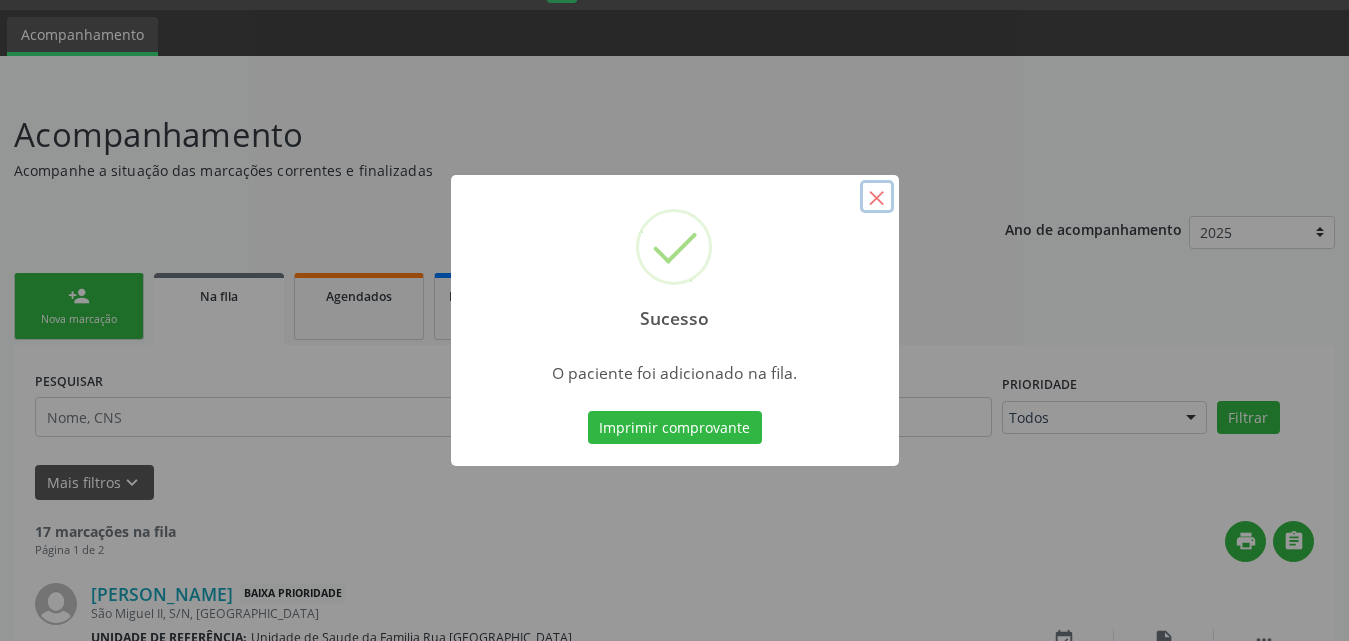 click on "×" at bounding box center (877, 197) 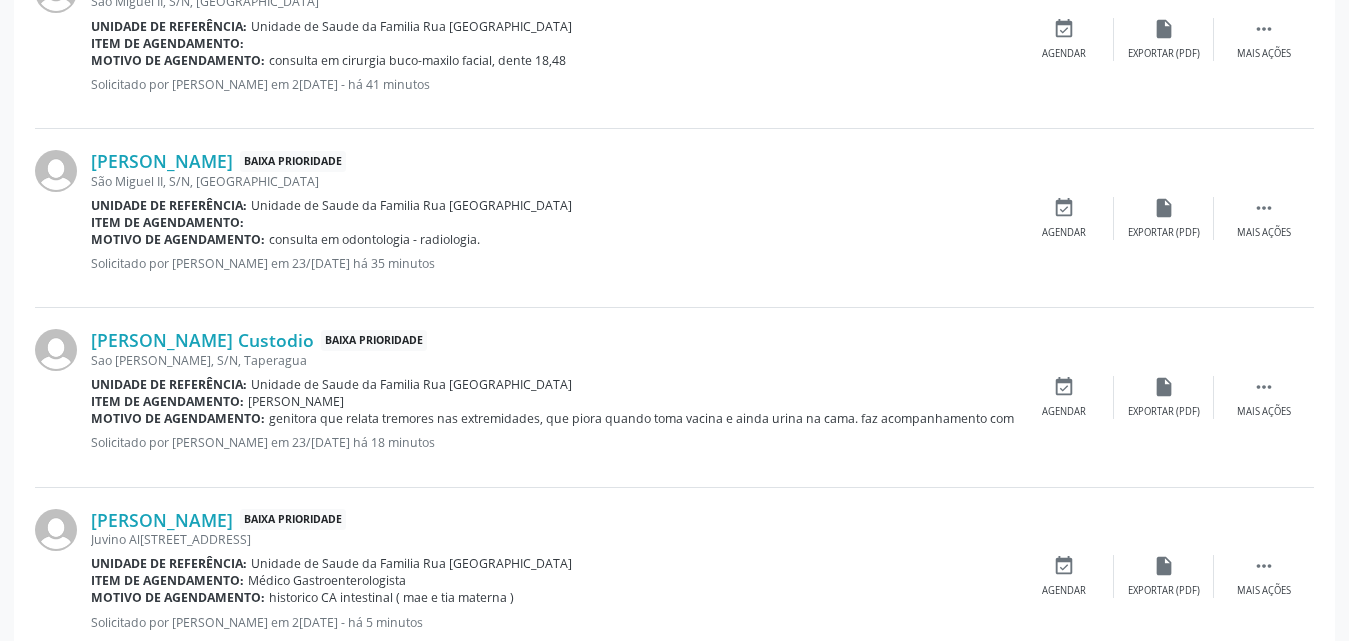 scroll, scrollTop: 2771, scrollLeft: 0, axis: vertical 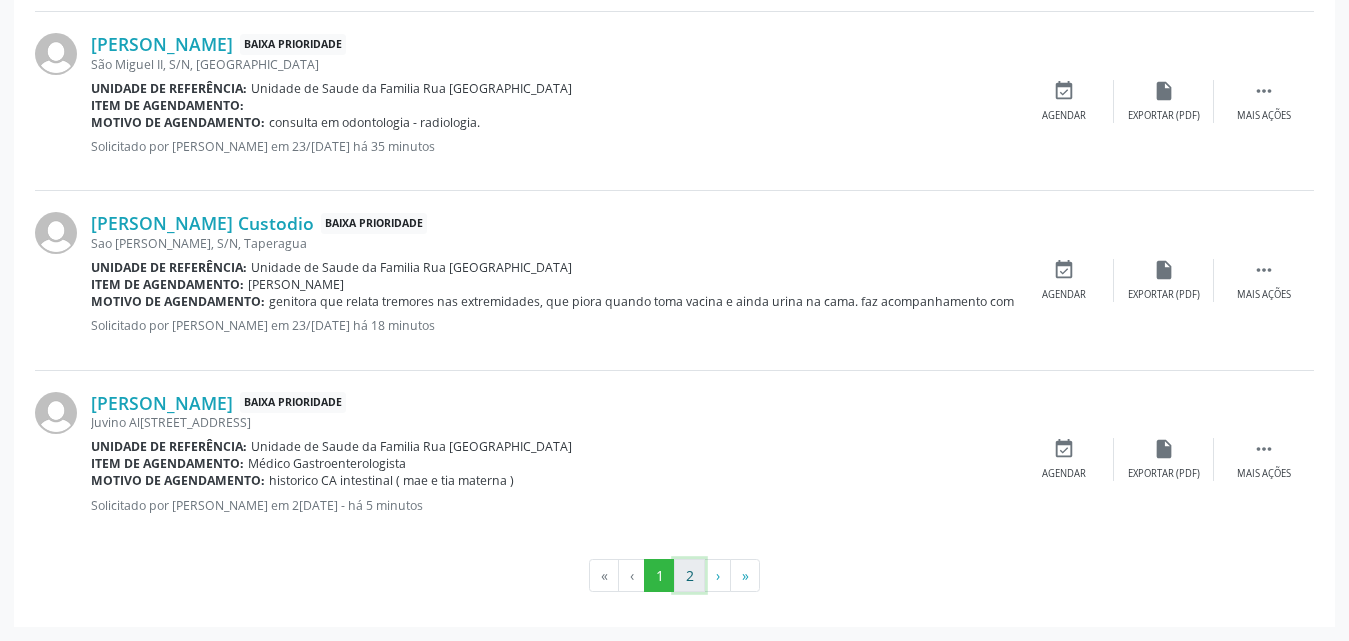 click on "2" at bounding box center (689, 576) 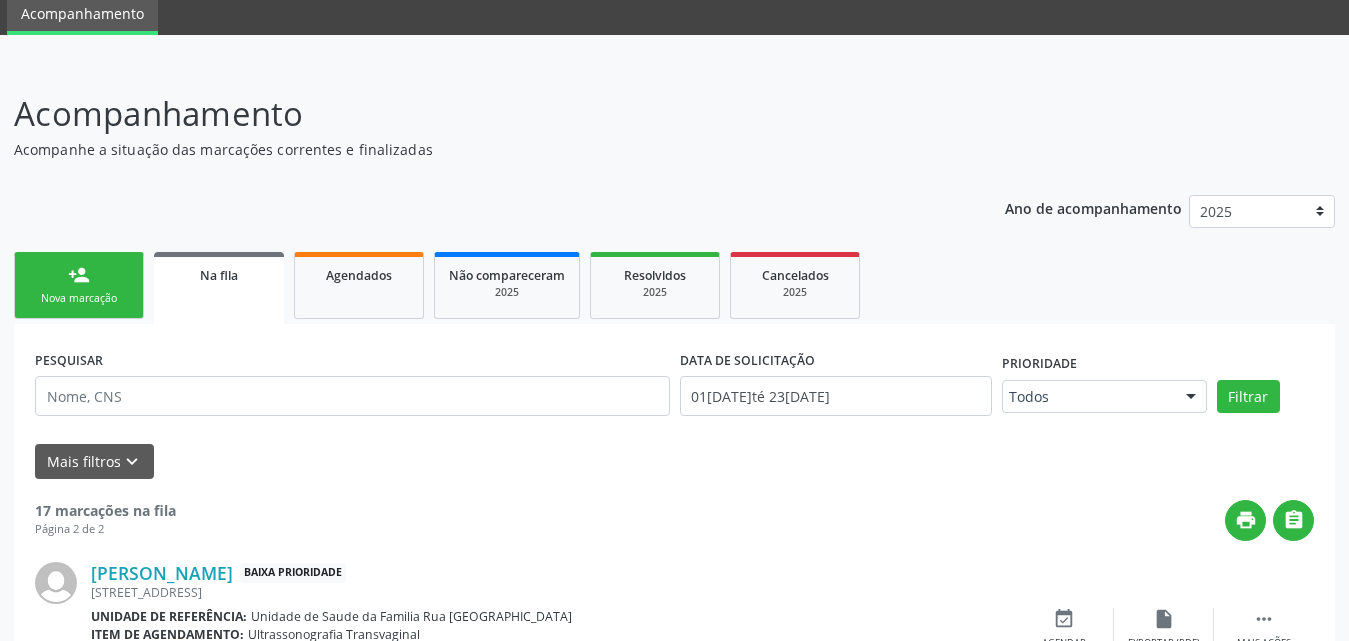 scroll, scrollTop: 425, scrollLeft: 0, axis: vertical 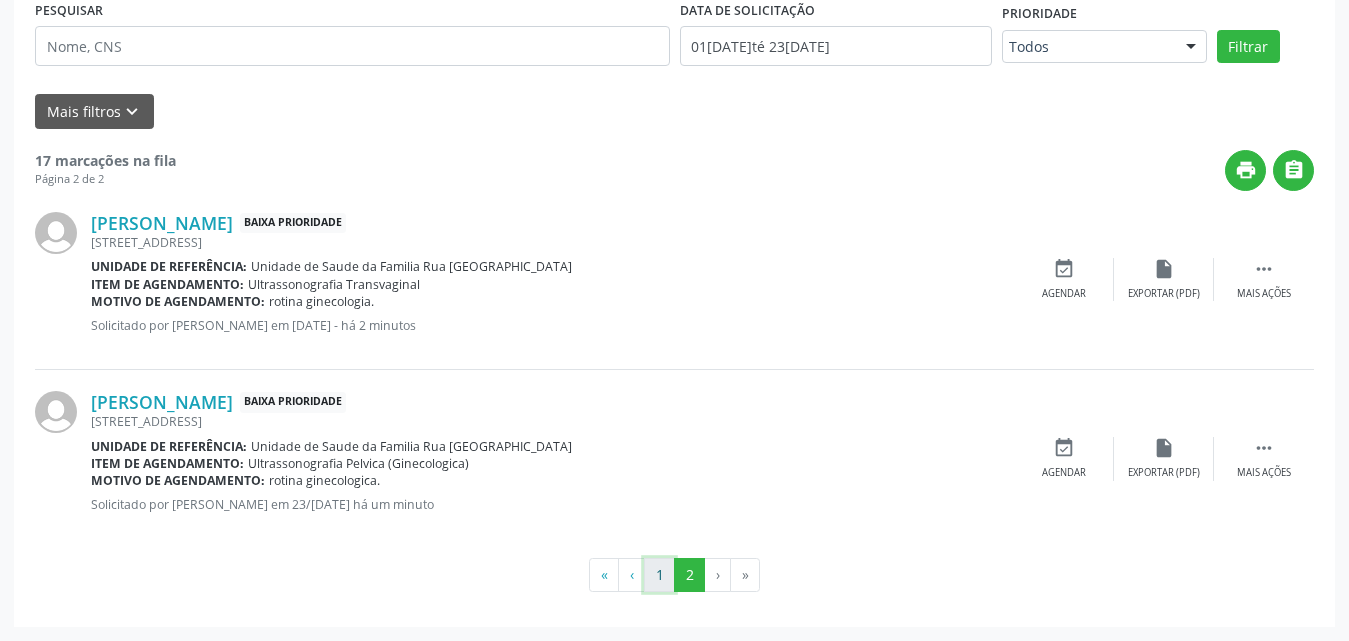 click on "1" at bounding box center [659, 575] 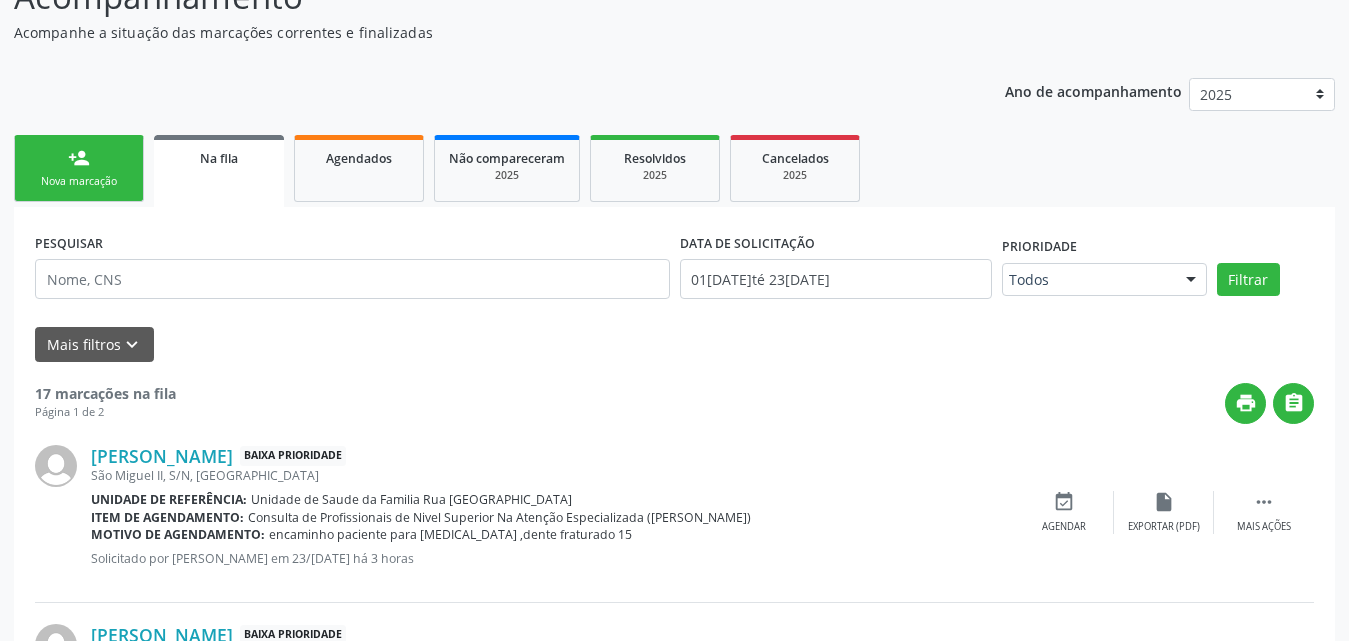 scroll, scrollTop: 0, scrollLeft: 0, axis: both 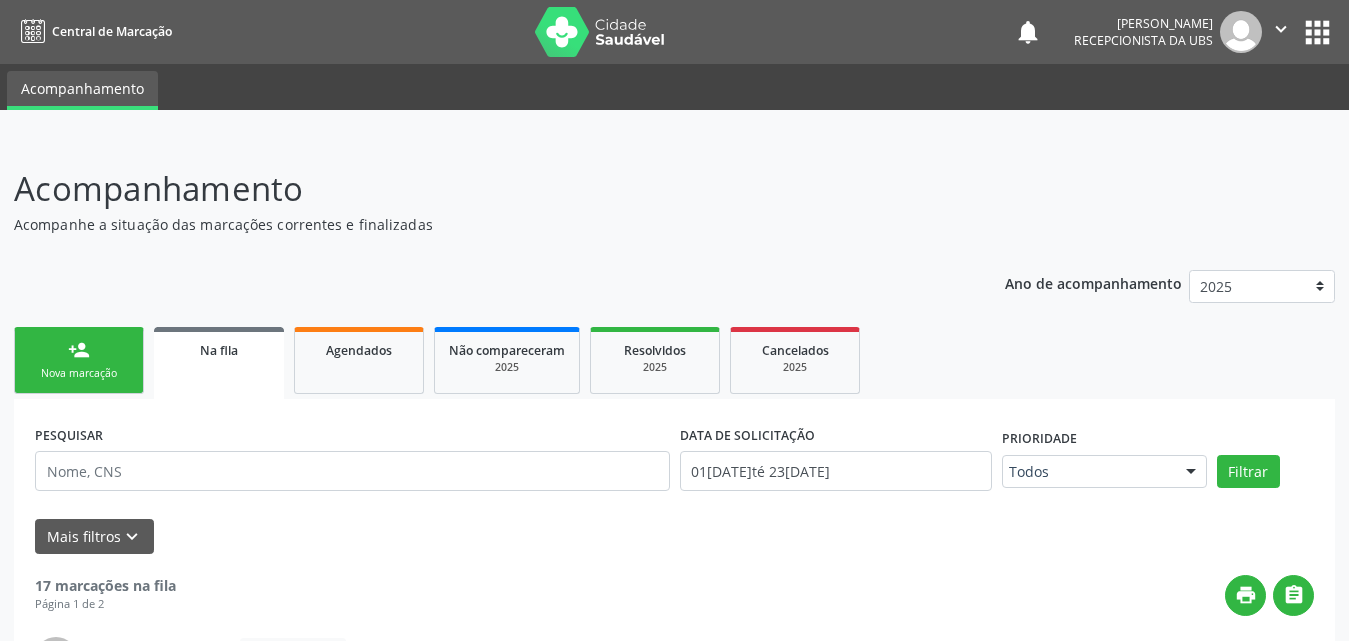 drag, startPoint x: 67, startPoint y: 351, endPoint x: 762, endPoint y: 287, distance: 697.94055 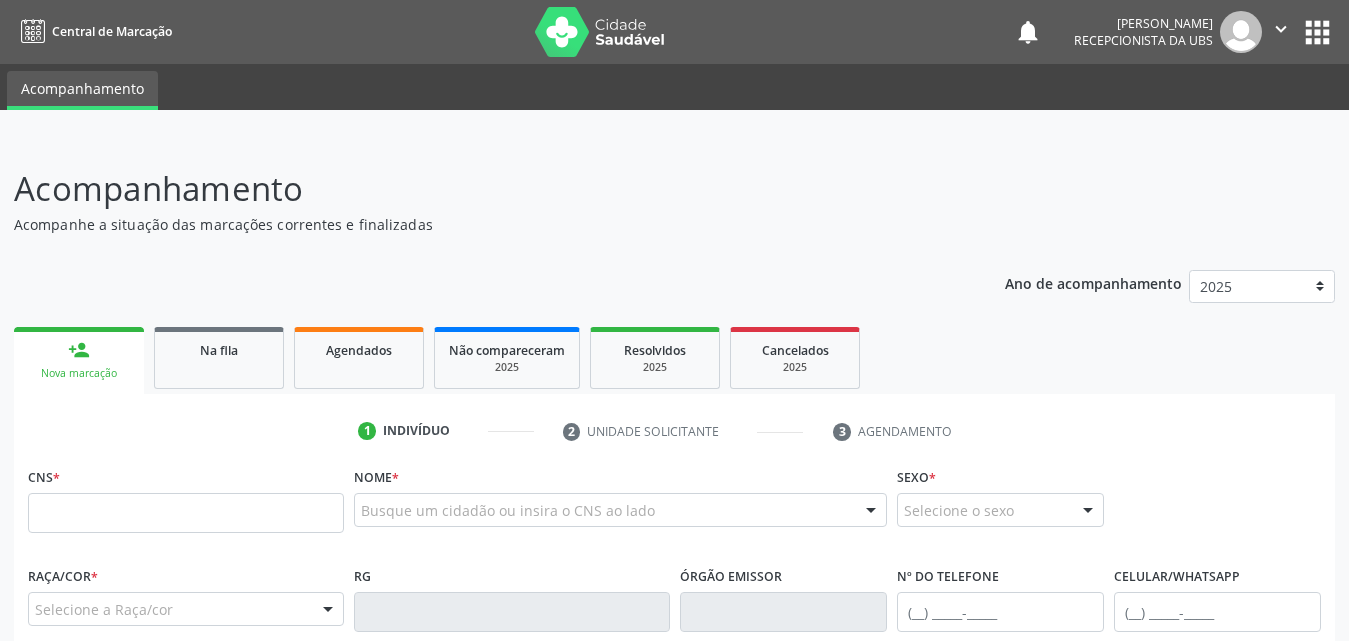scroll, scrollTop: 200, scrollLeft: 0, axis: vertical 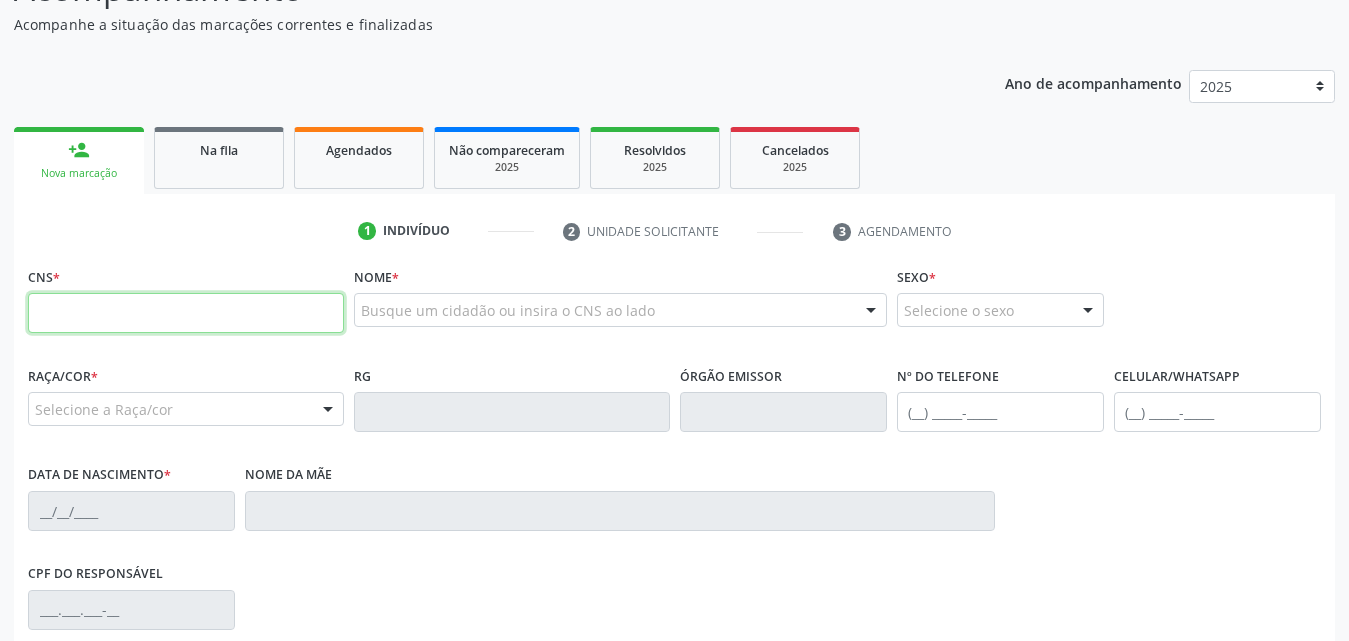 click at bounding box center (186, 313) 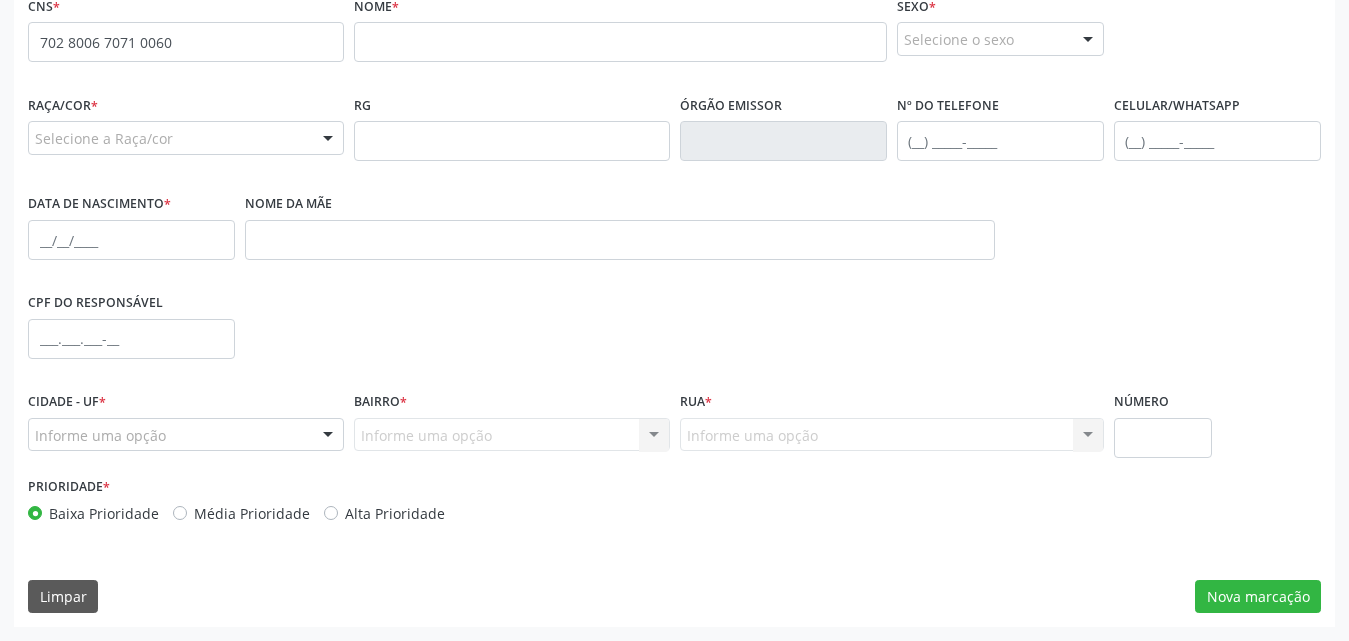 scroll, scrollTop: 271, scrollLeft: 0, axis: vertical 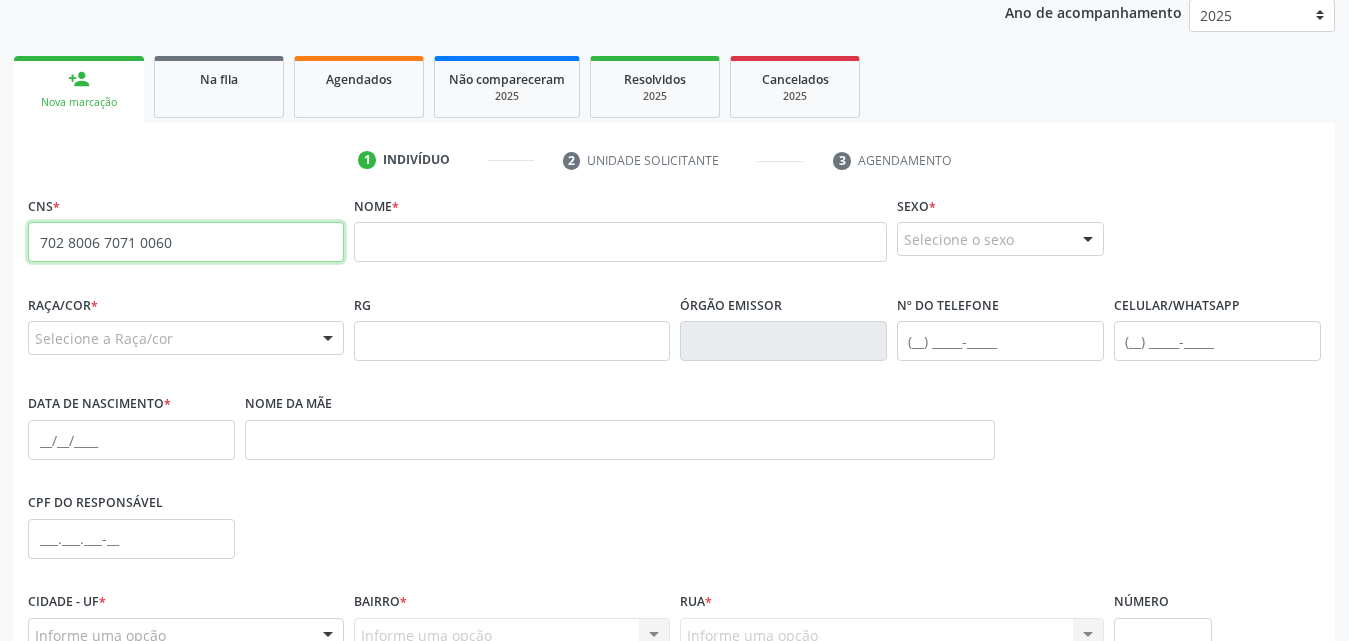 click on "702 8006 7071 0060" at bounding box center [186, 242] 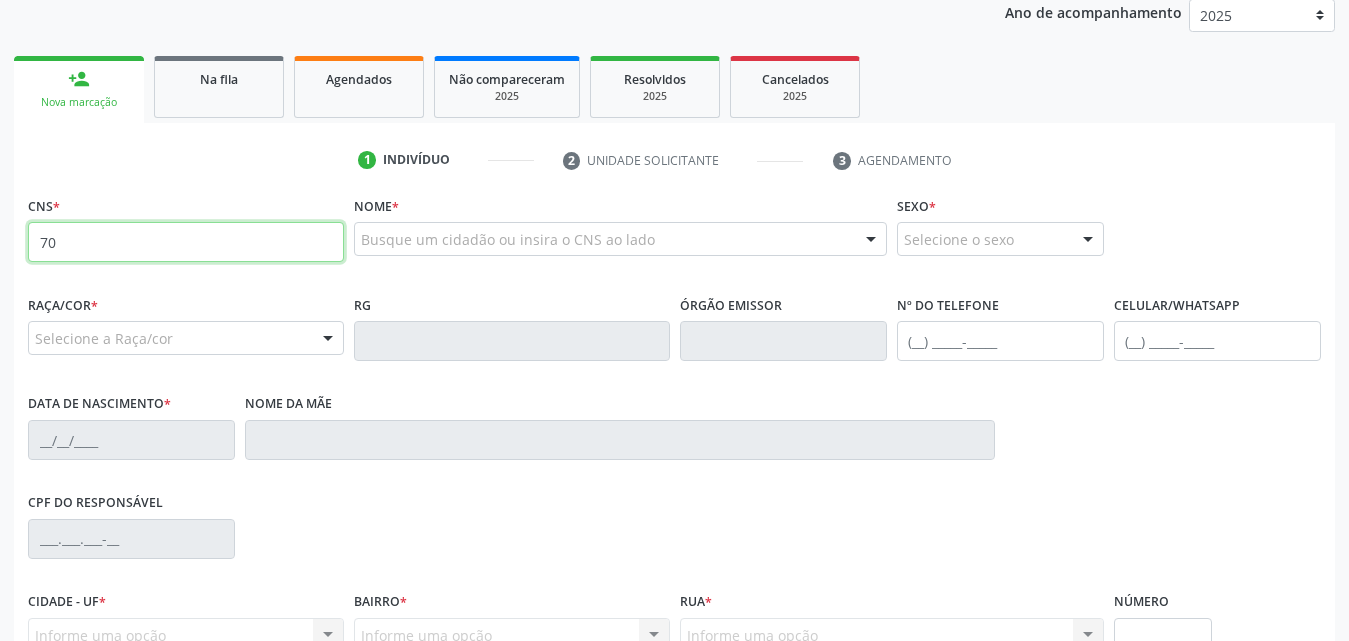 type on "7" 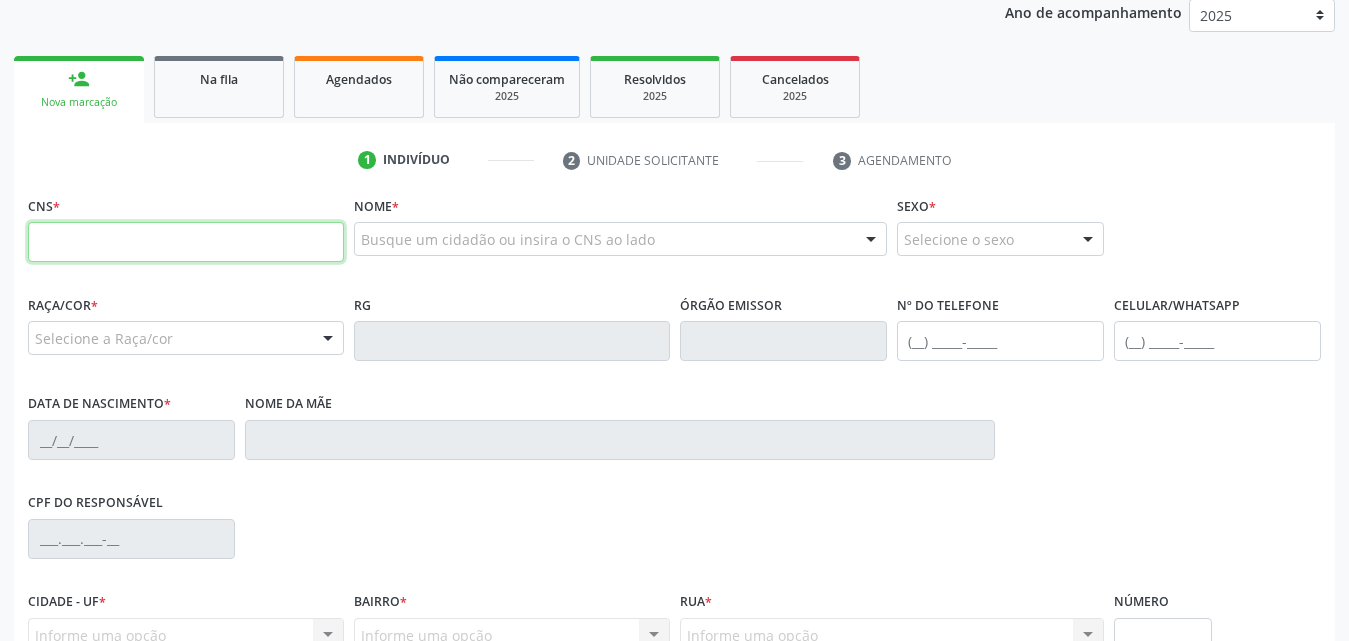 type 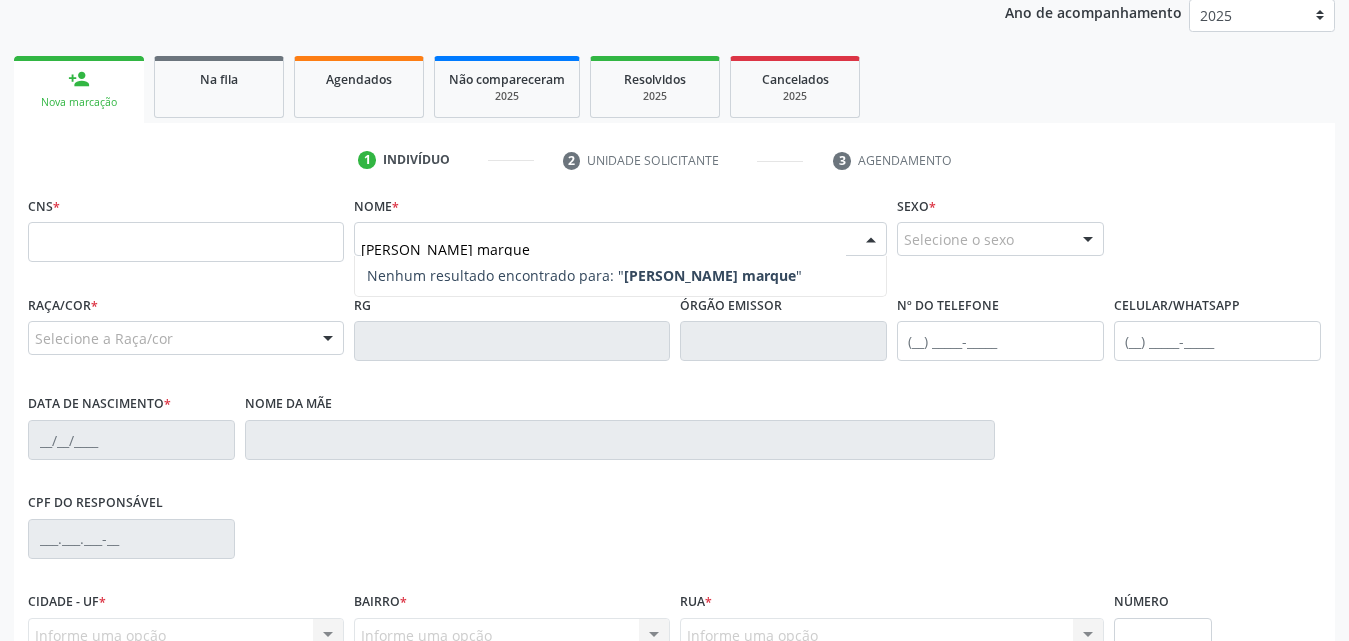 type on "[PERSON_NAME]" 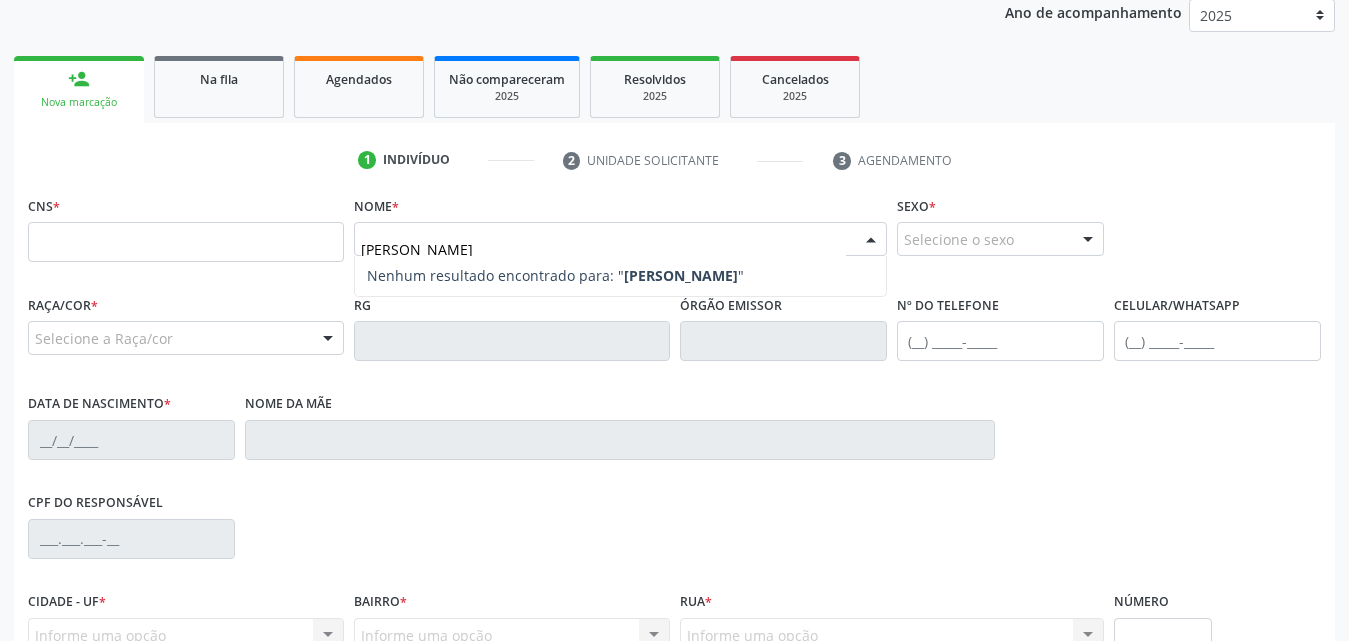click on "[PERSON_NAME]" at bounding box center (603, 249) 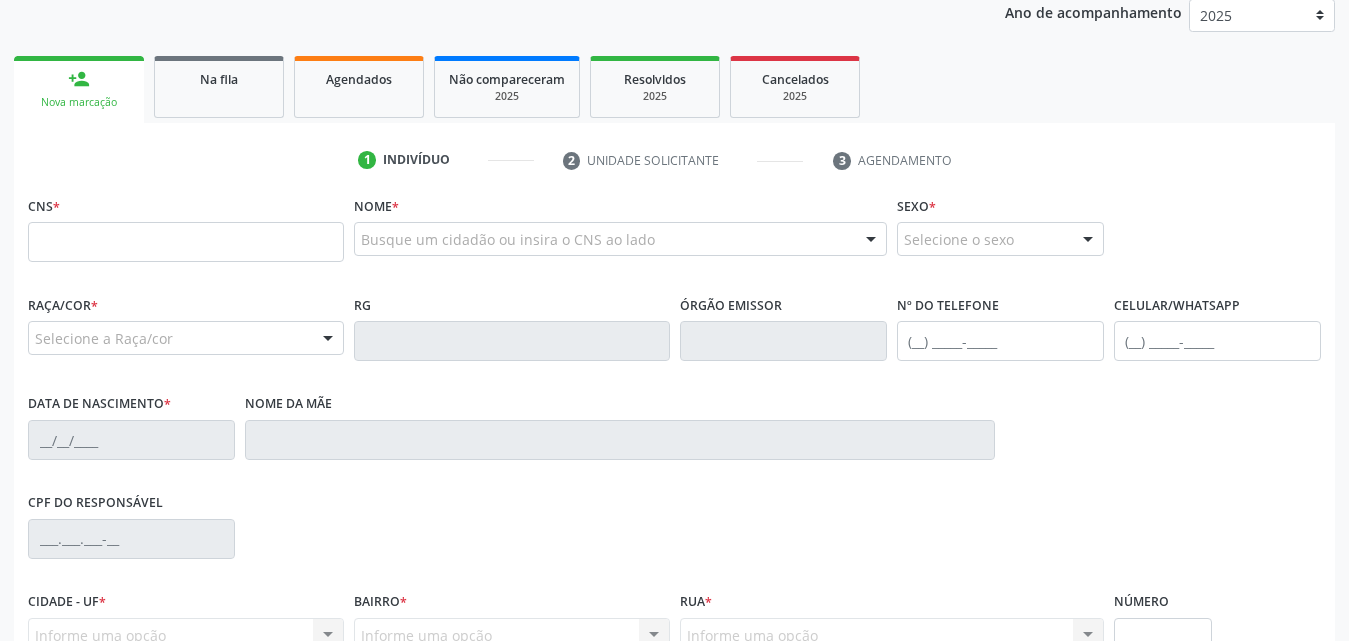 click on "CPF do responsável" at bounding box center [674, 537] 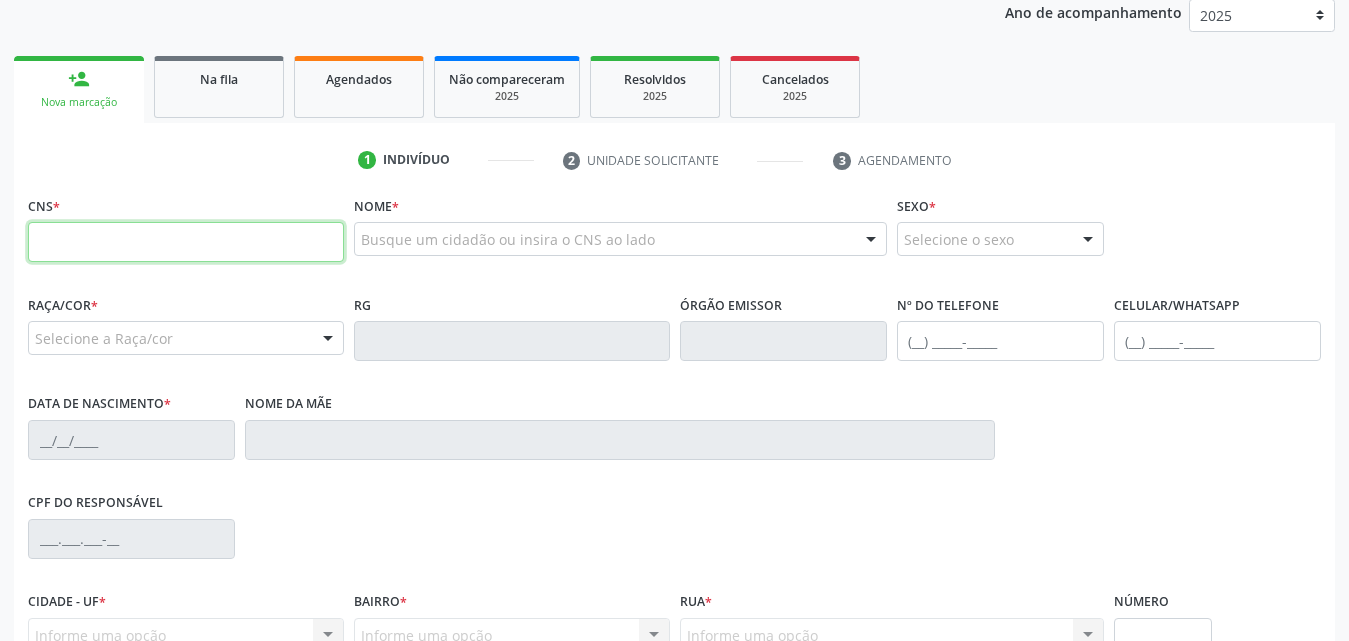 paste on "702 8006 7071 0060" 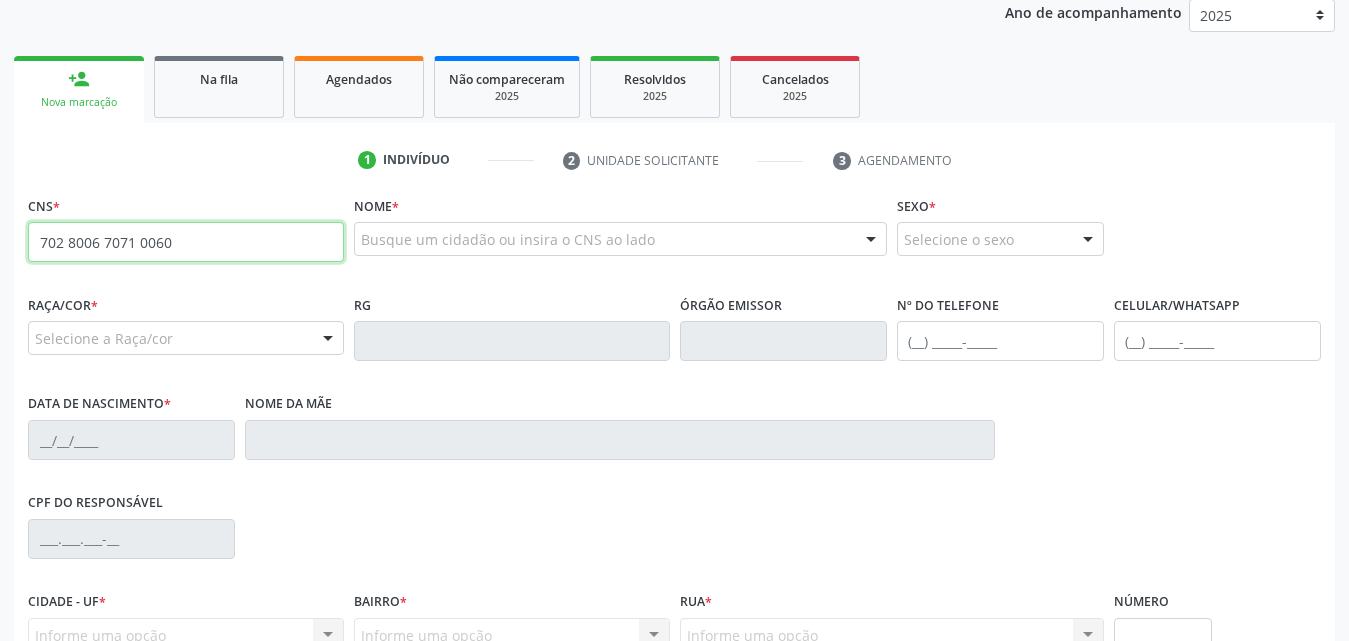type on "702 8006 7071 0060" 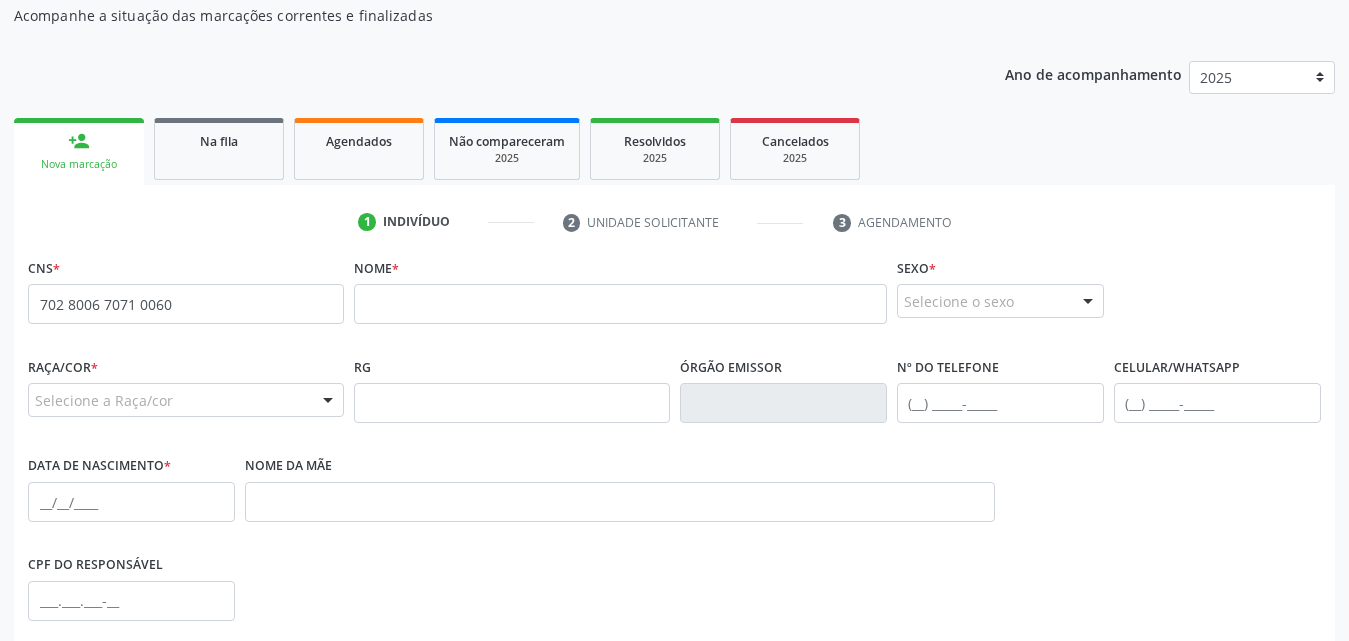 scroll, scrollTop: 271, scrollLeft: 0, axis: vertical 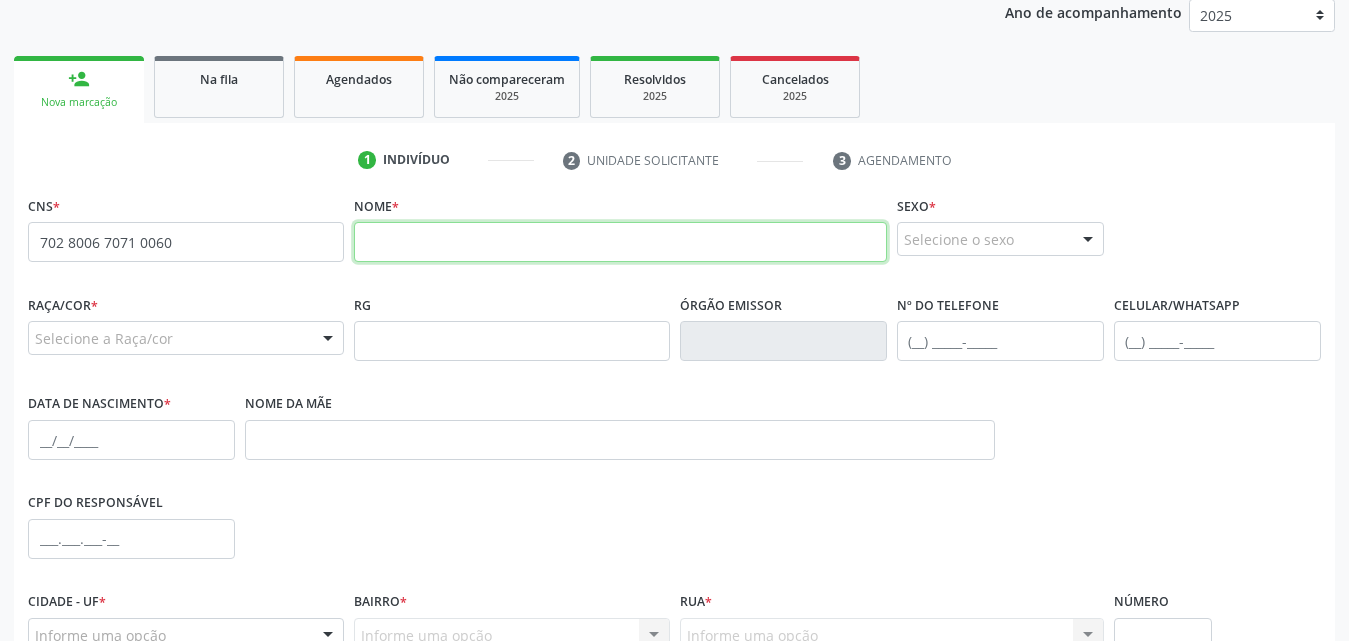 click at bounding box center (620, 242) 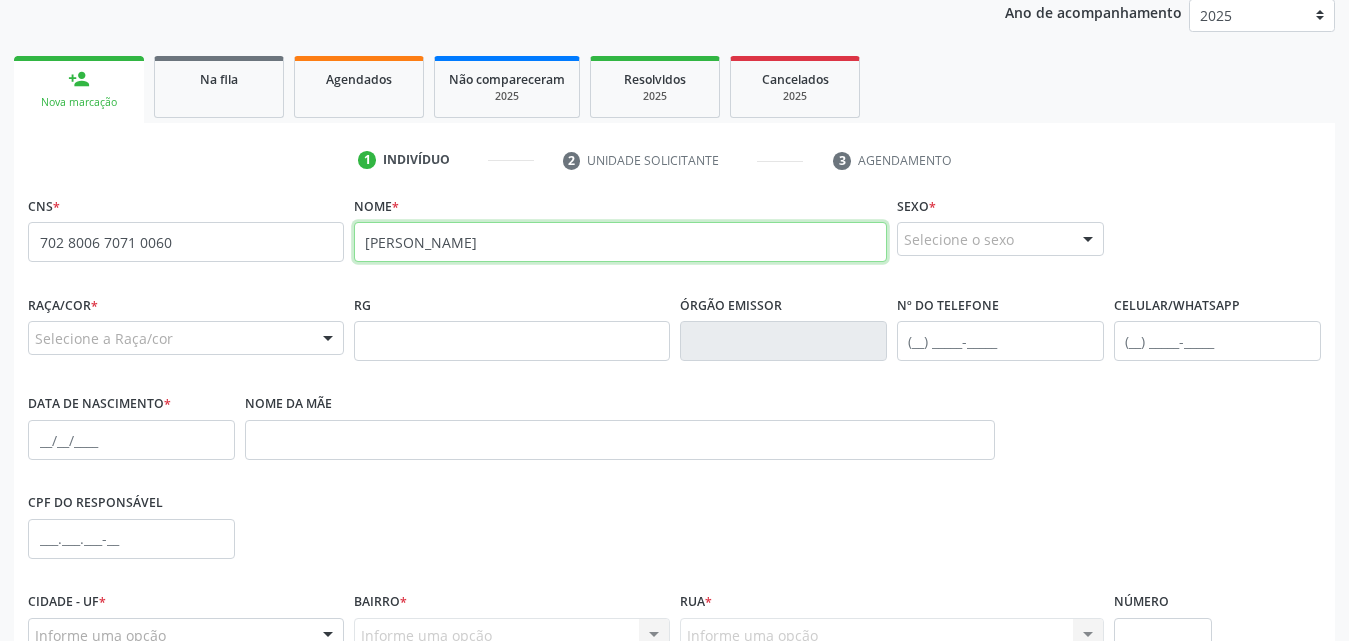 type on "[PERSON_NAME]" 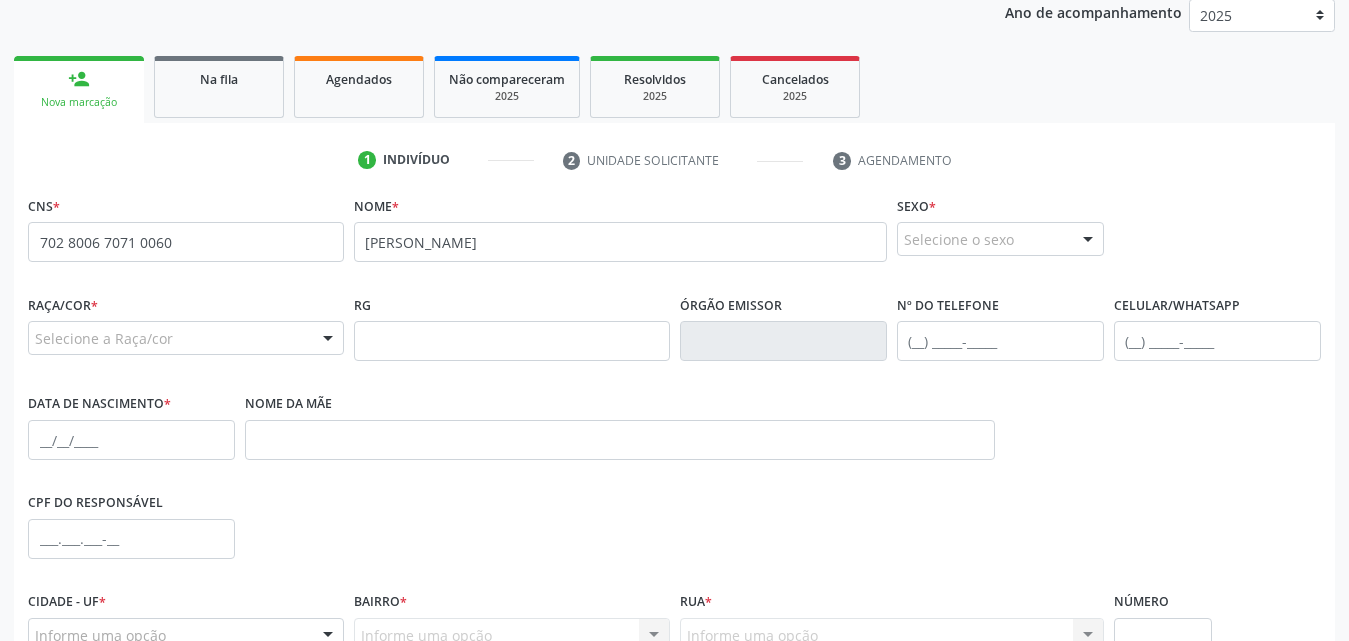 click at bounding box center (1088, 240) 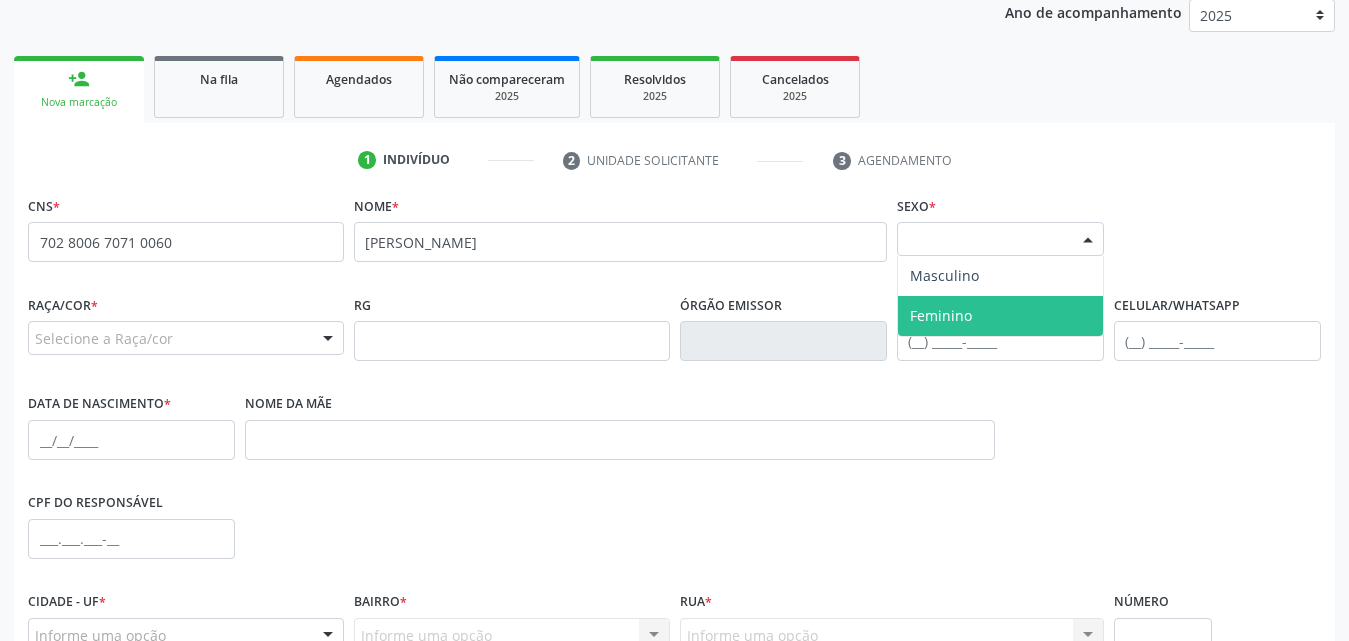 click on "Feminino" at bounding box center (1000, 316) 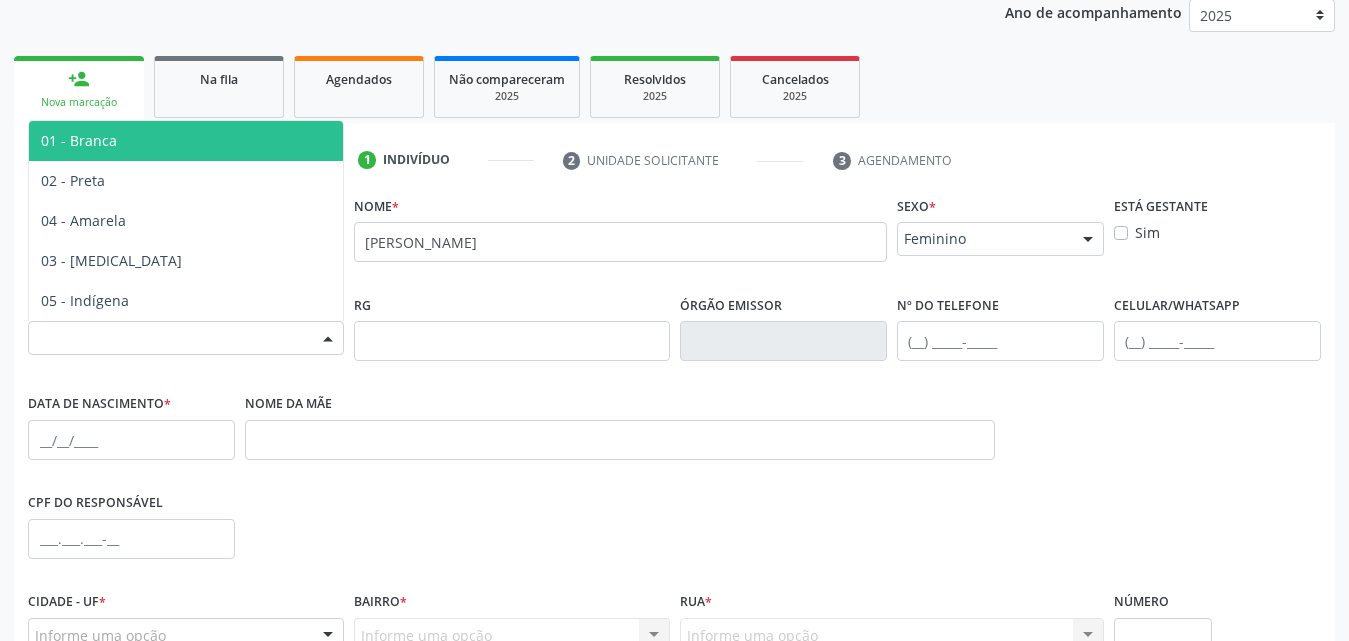click at bounding box center [328, 339] 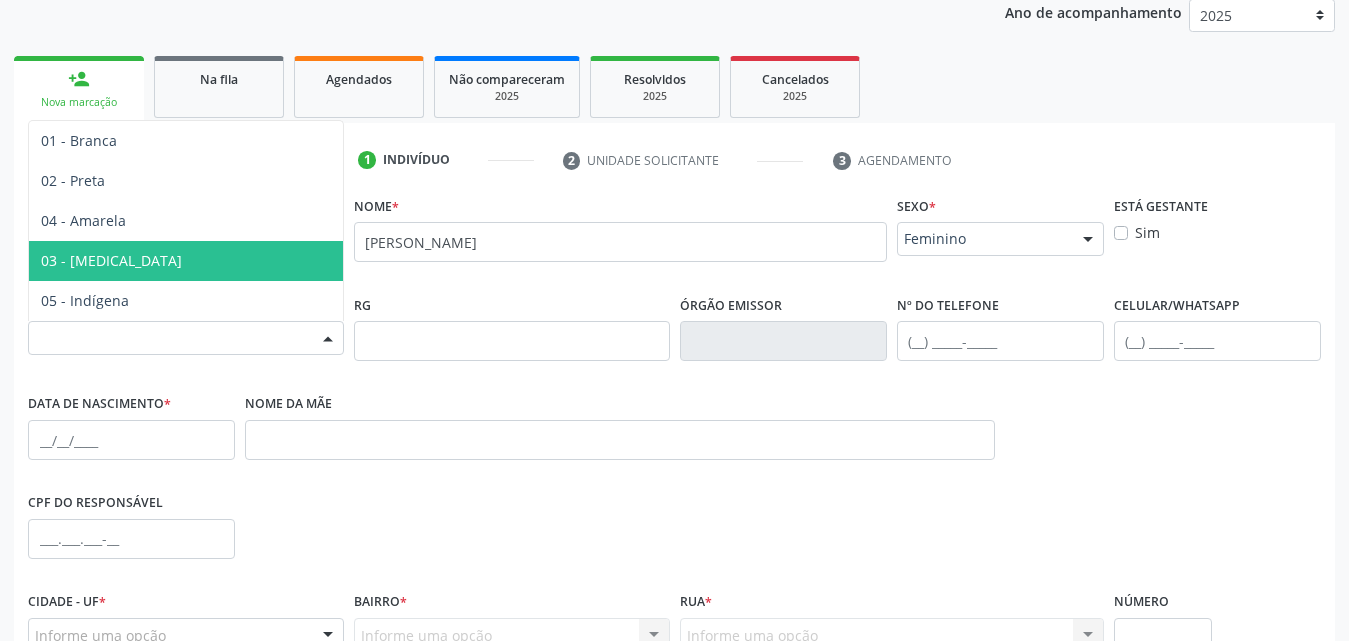 click on "03 - [MEDICAL_DATA]" at bounding box center [186, 261] 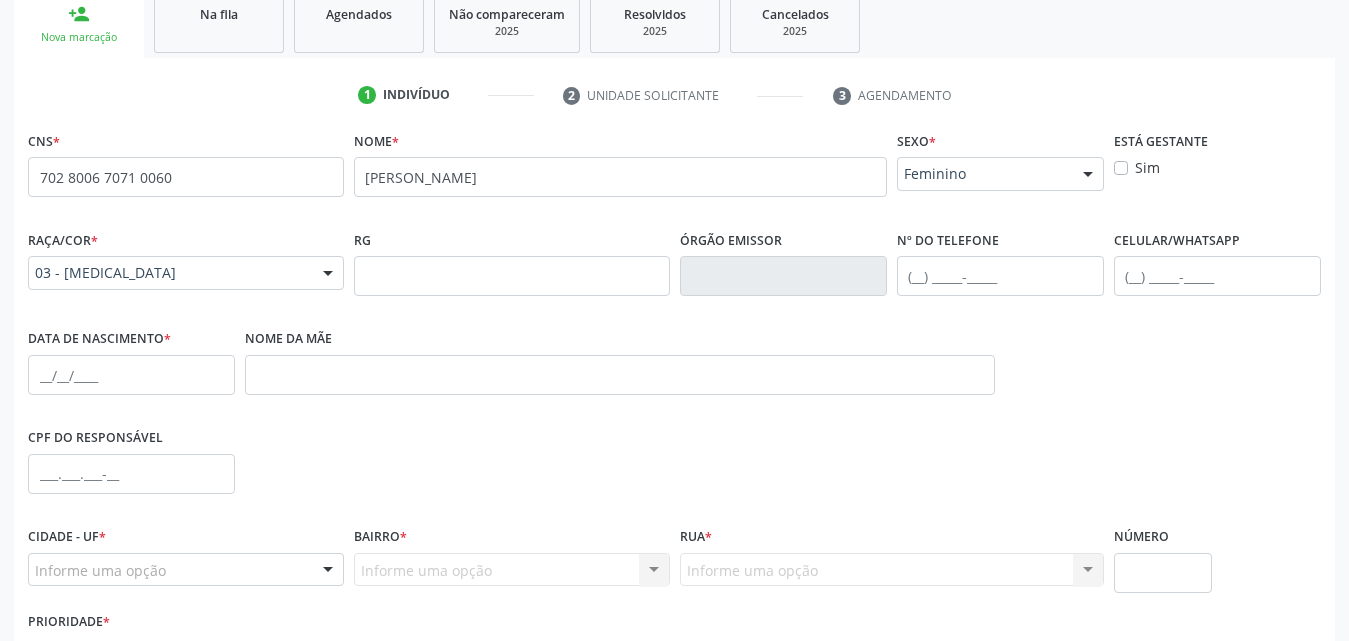 scroll, scrollTop: 371, scrollLeft: 0, axis: vertical 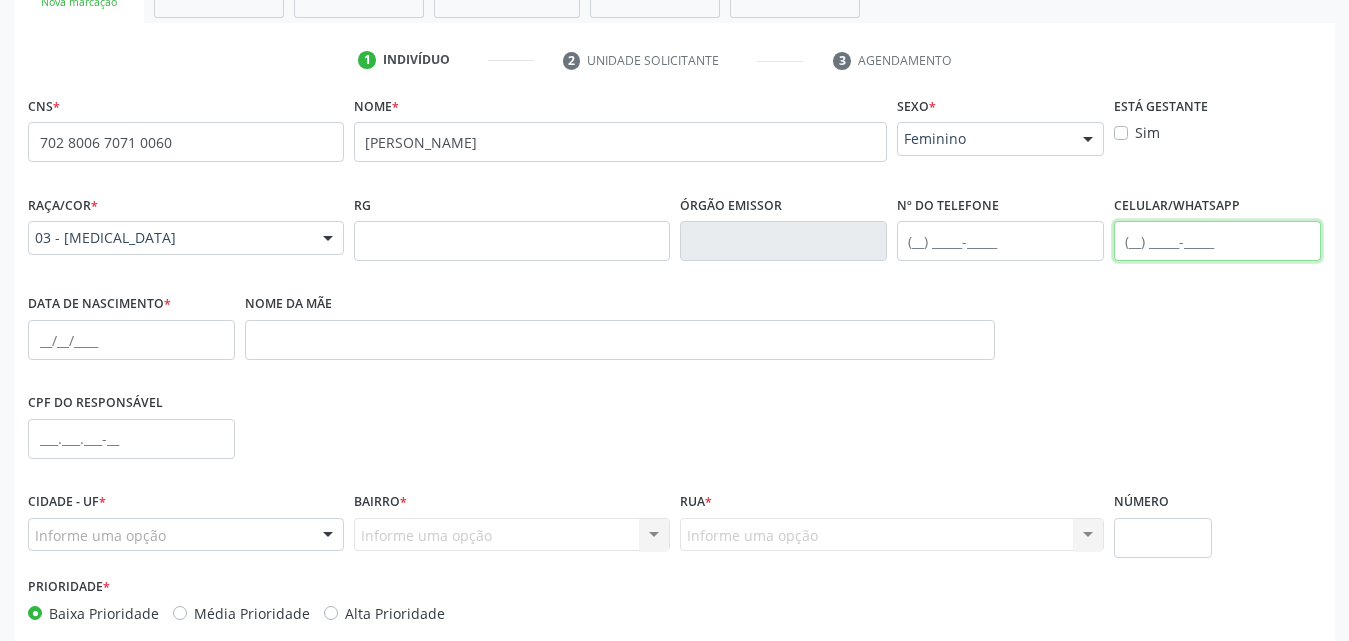drag, startPoint x: 1160, startPoint y: 245, endPoint x: 1204, endPoint y: 251, distance: 44.407207 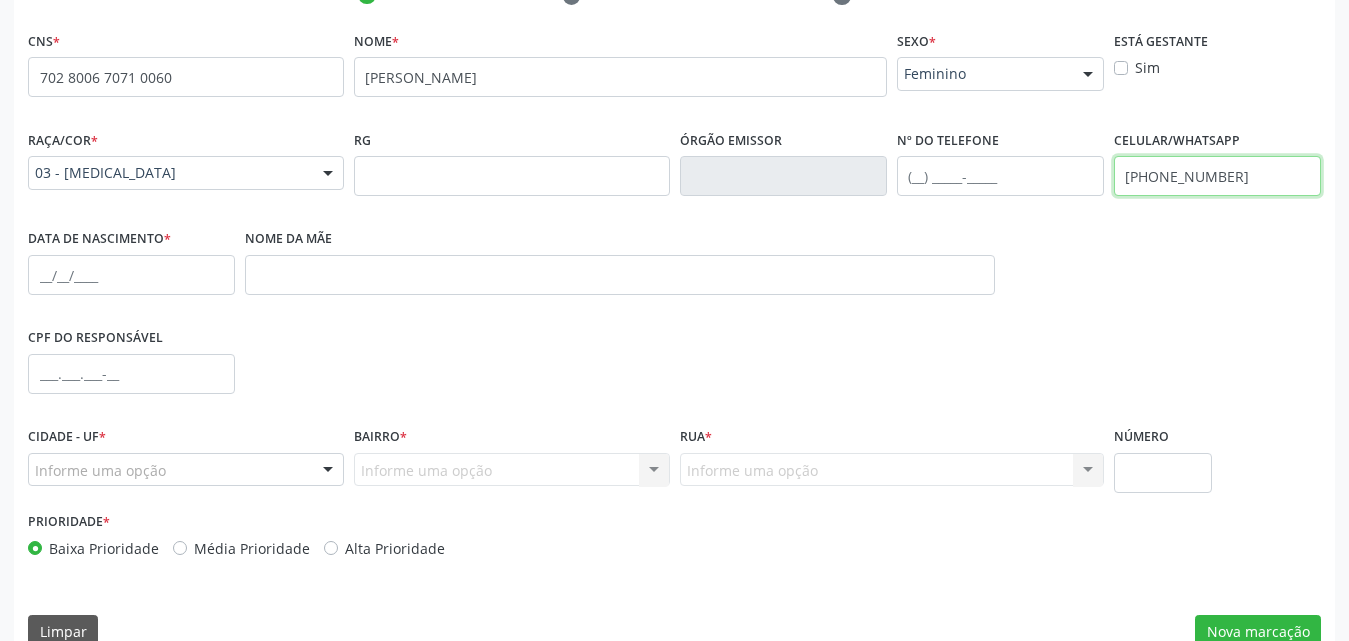 scroll, scrollTop: 471, scrollLeft: 0, axis: vertical 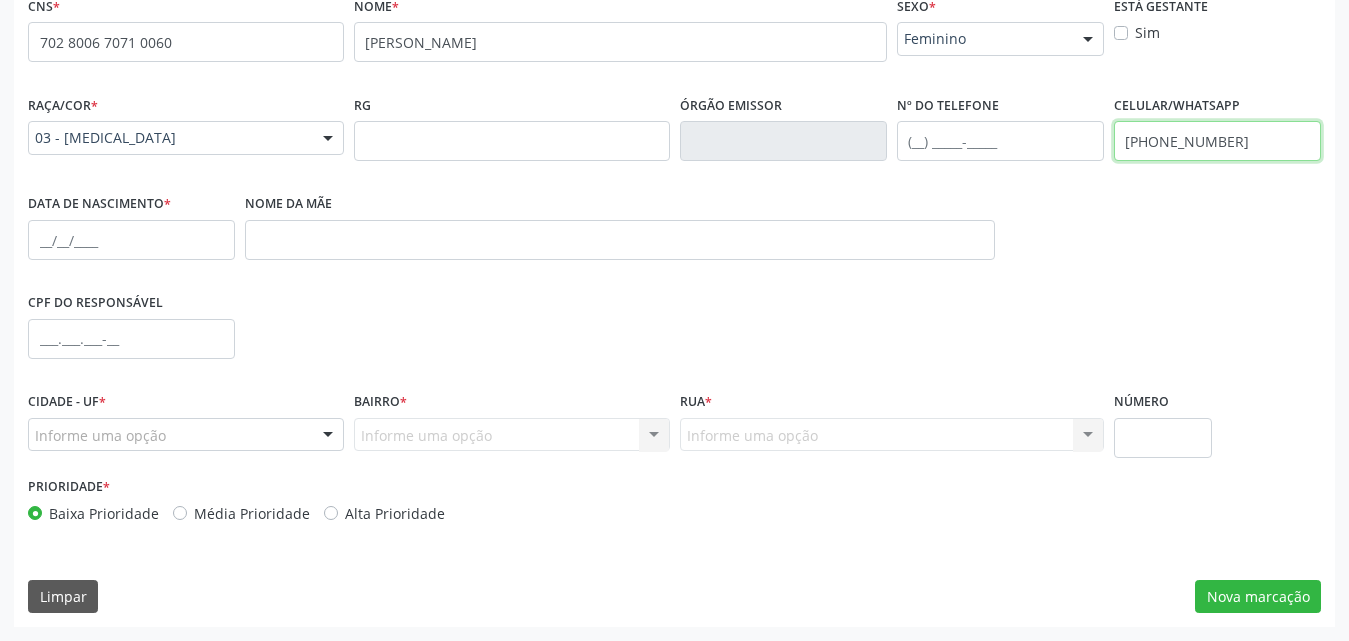 type on "[PHONE_NUMBER]" 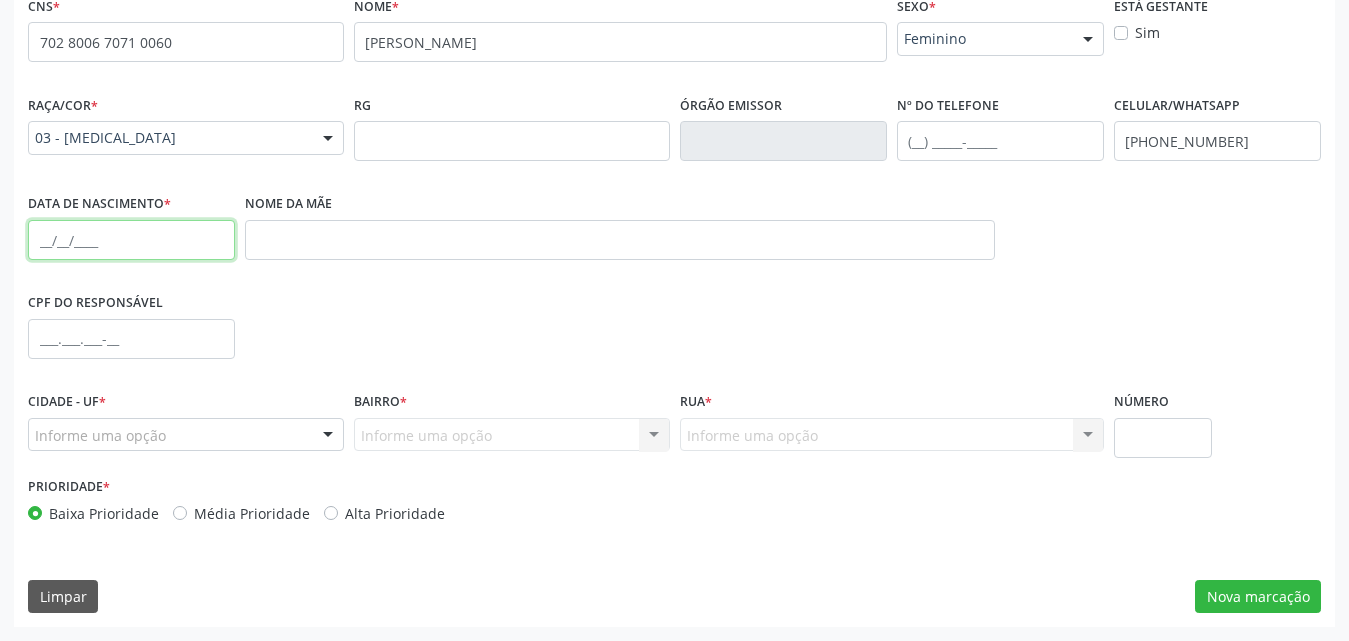 click at bounding box center (131, 240) 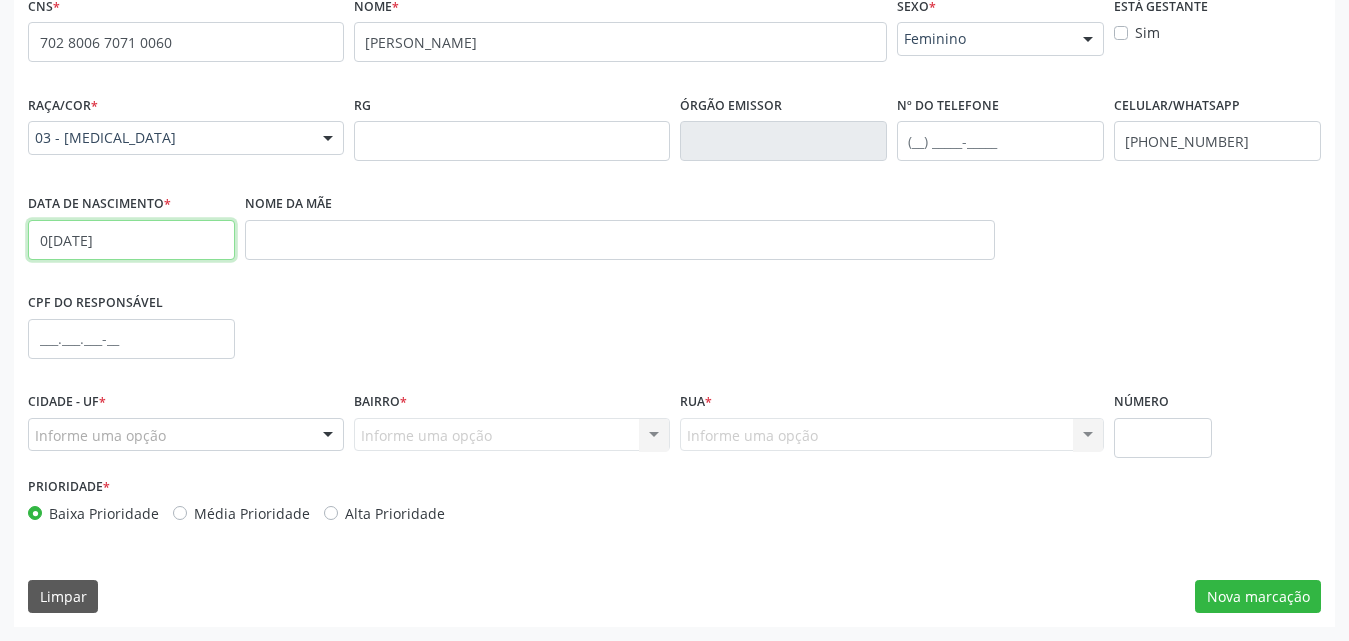 type on "0[DATE]" 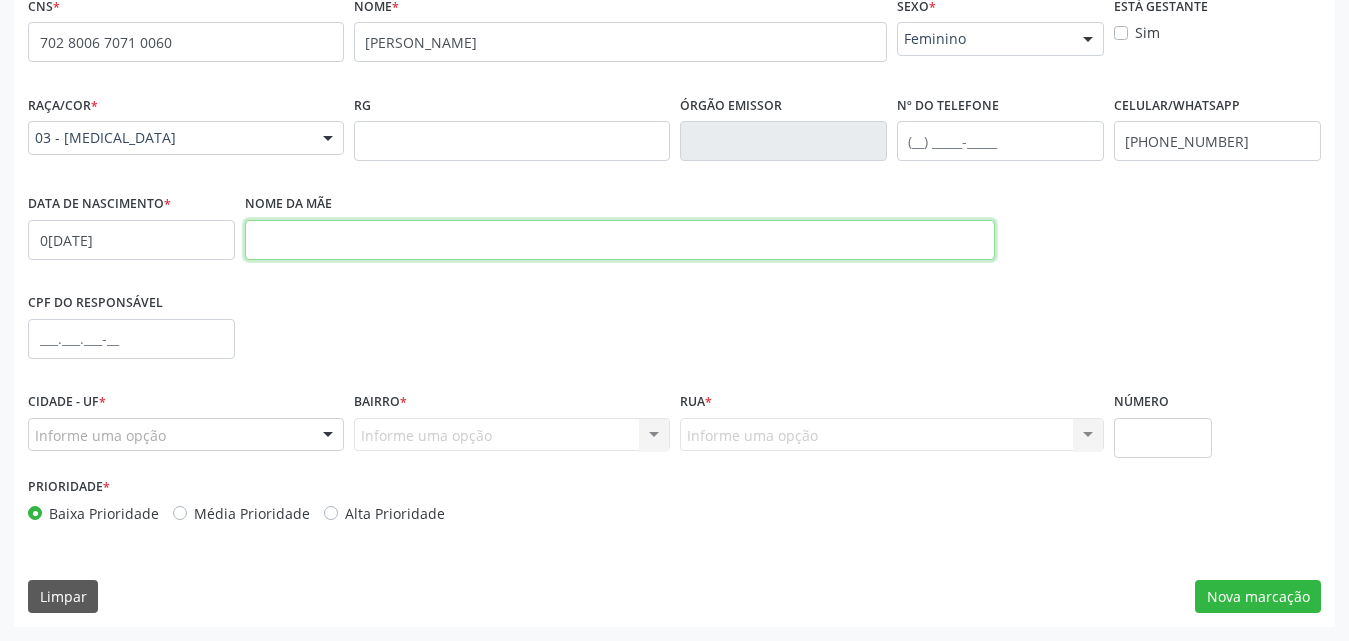 click at bounding box center (620, 240) 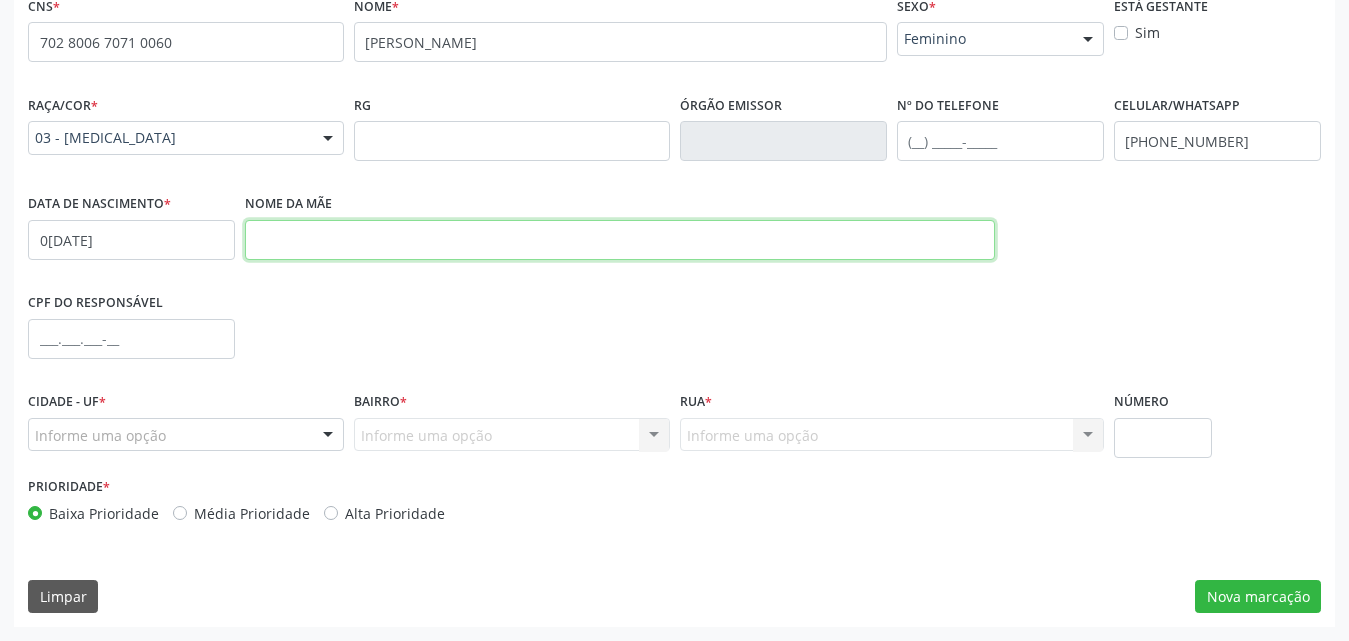 paste on "[PERSON_NAME]" 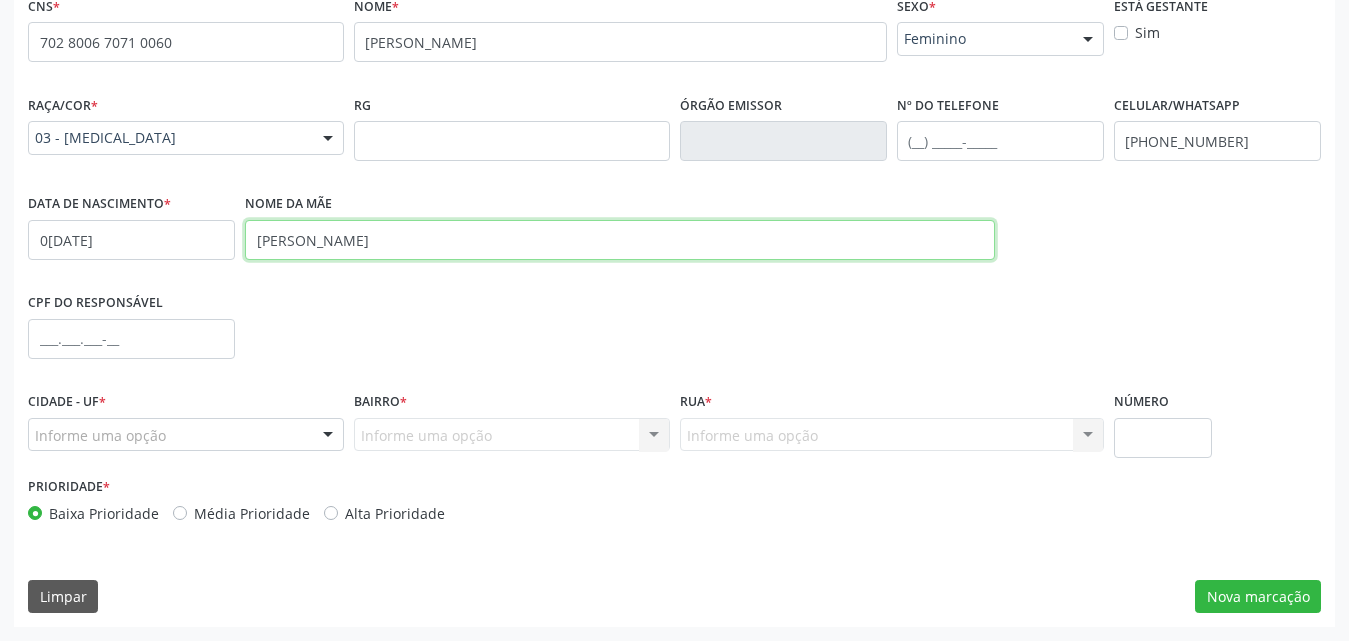 type on "[PERSON_NAME]" 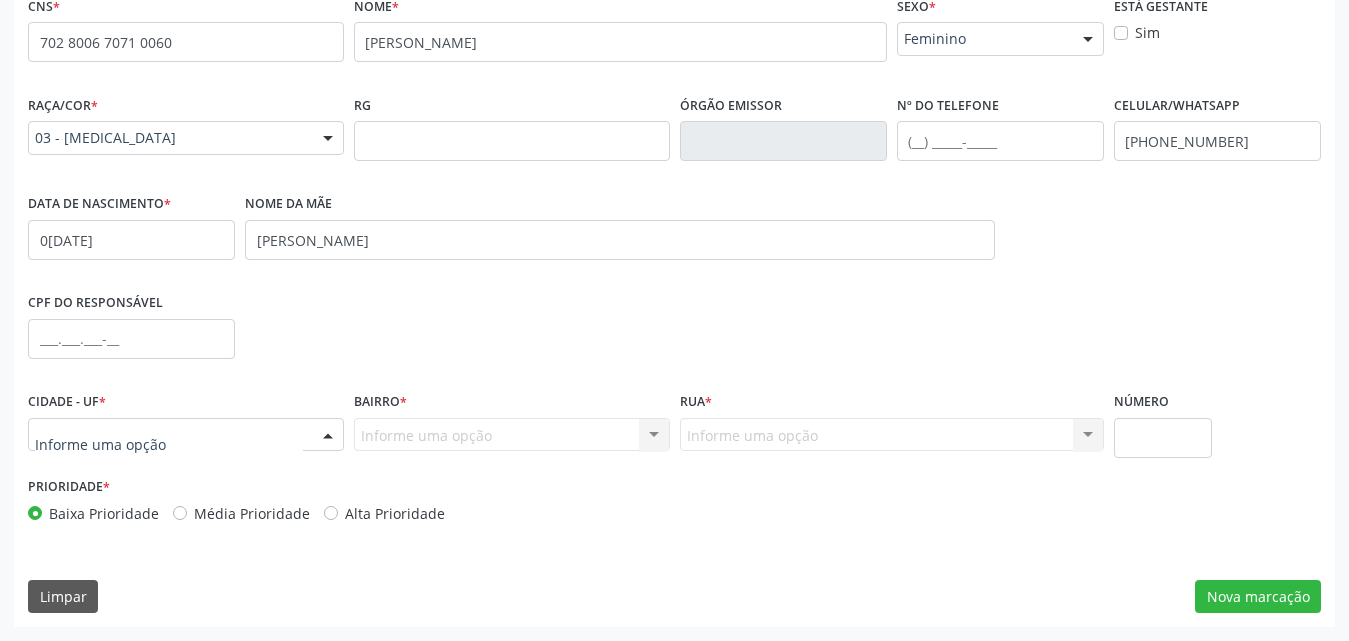 click at bounding box center [328, 436] 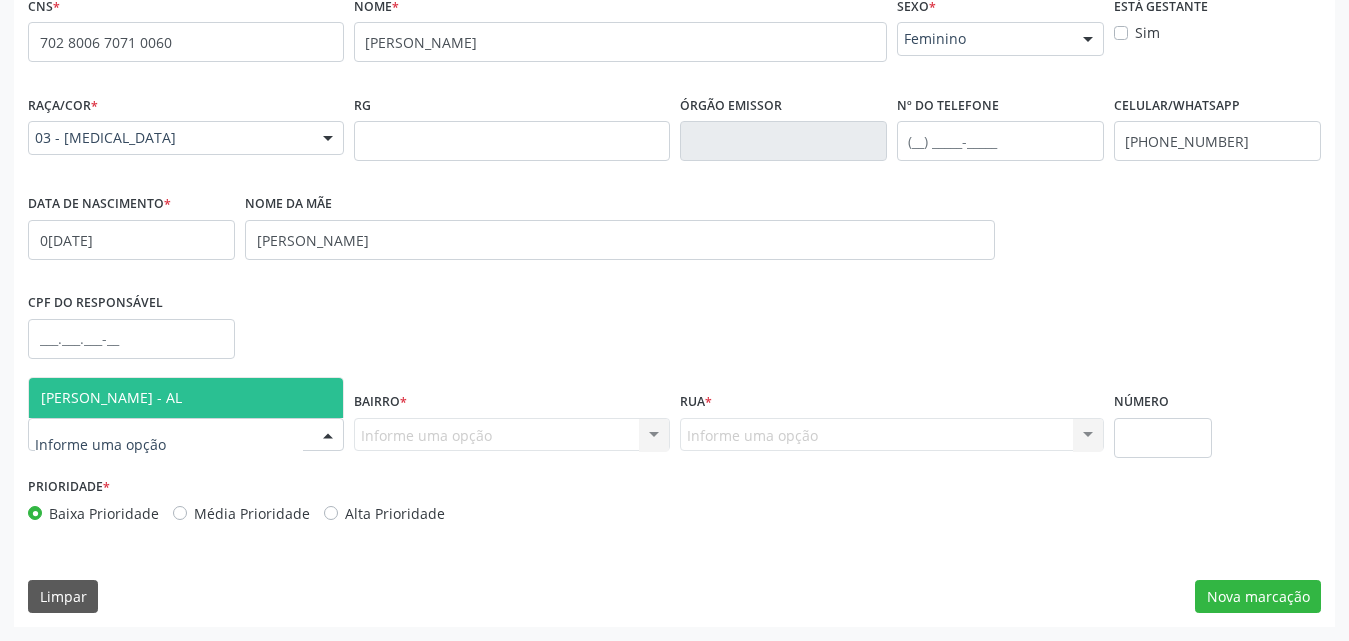click on "[PERSON_NAME] - AL" at bounding box center [186, 398] 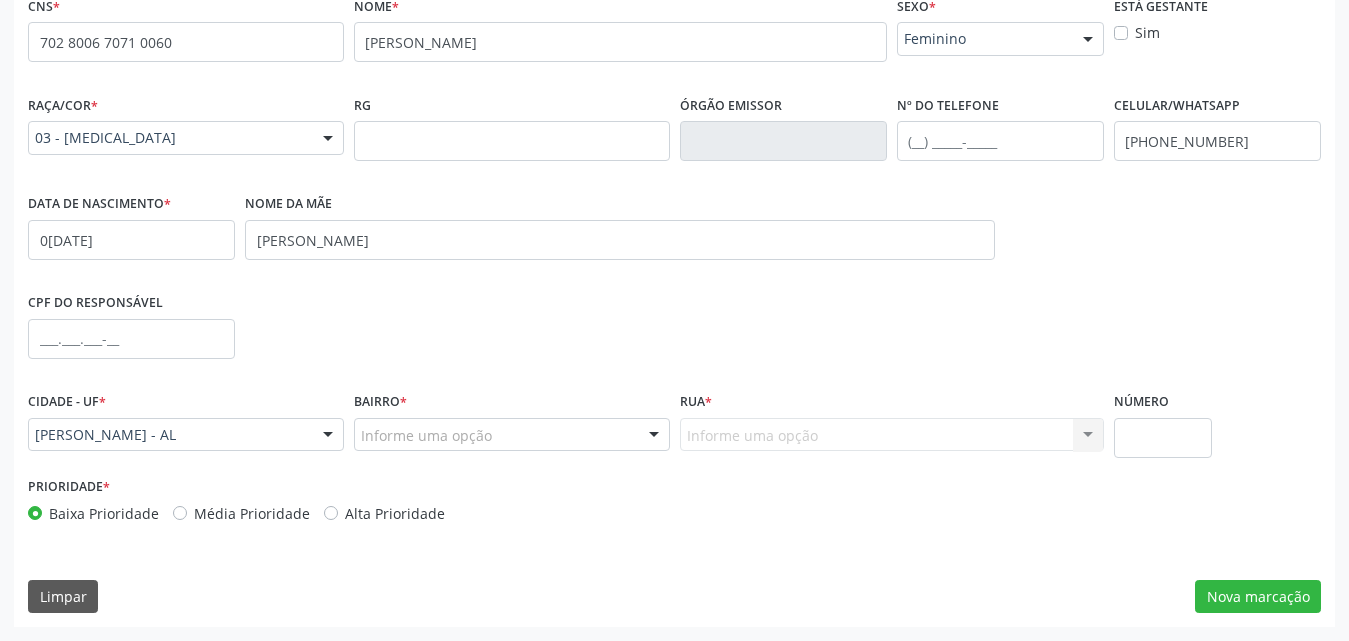 click at bounding box center [654, 436] 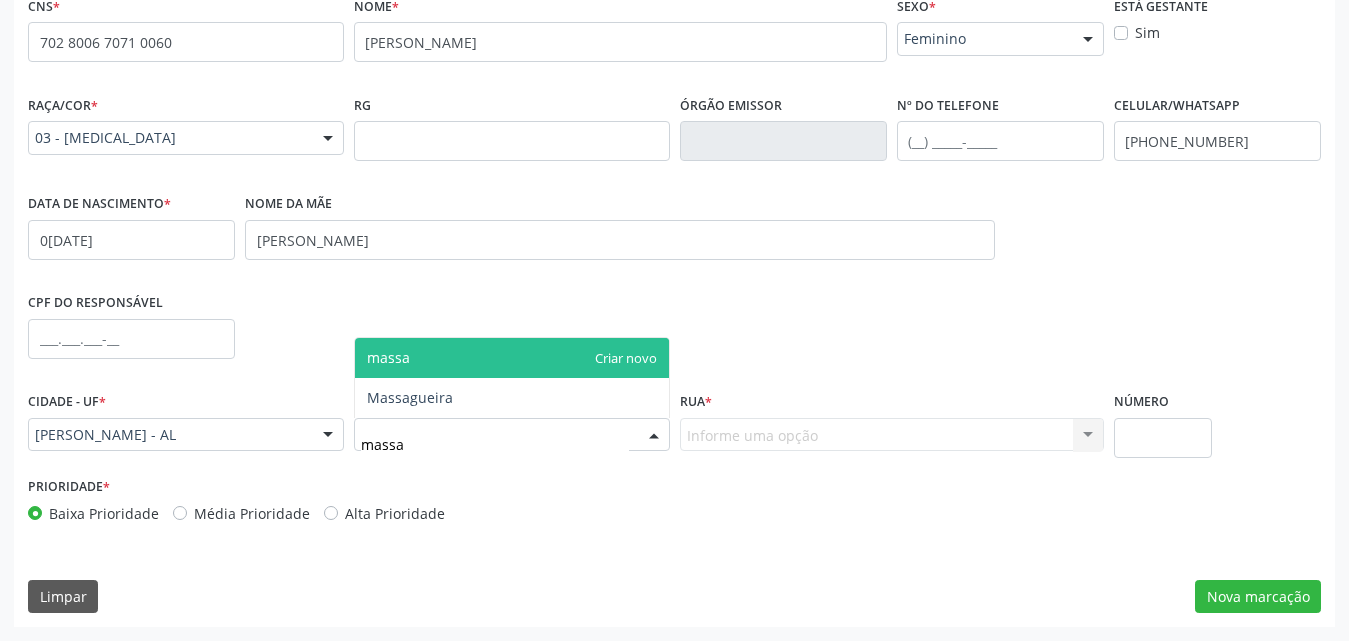 type on "massag" 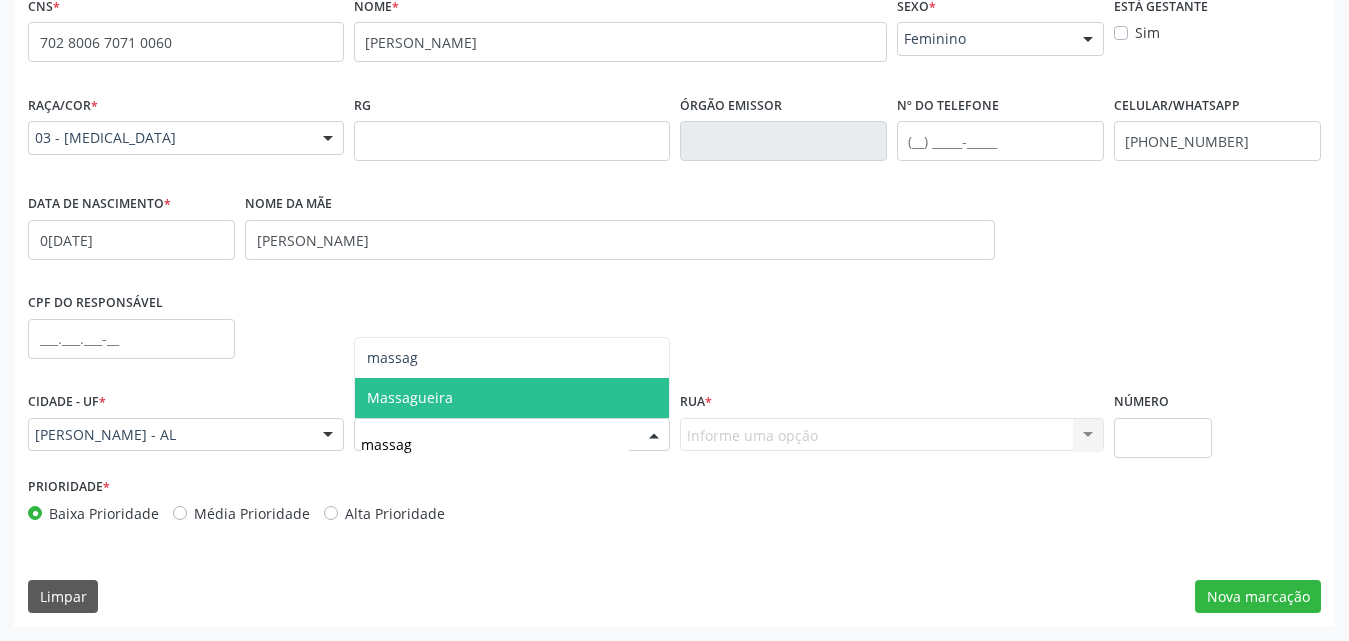 click on "Massagueira" at bounding box center (512, 398) 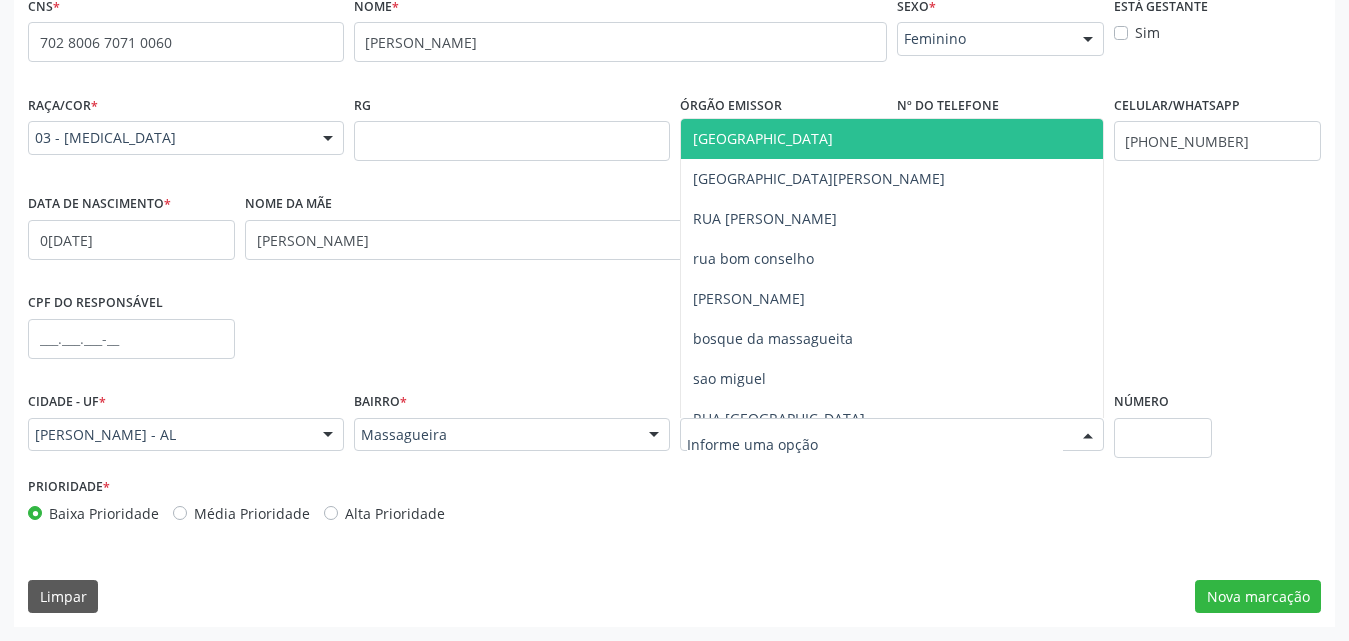 click at bounding box center (892, 435) 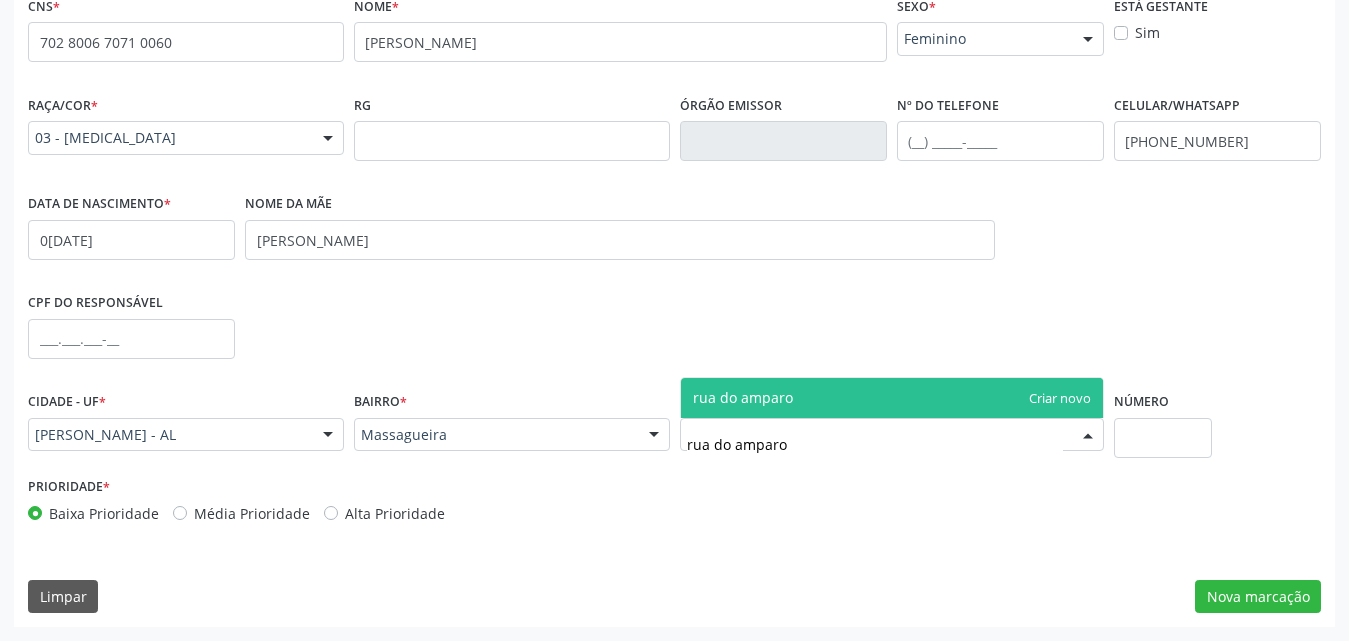 type on "rua do amparo." 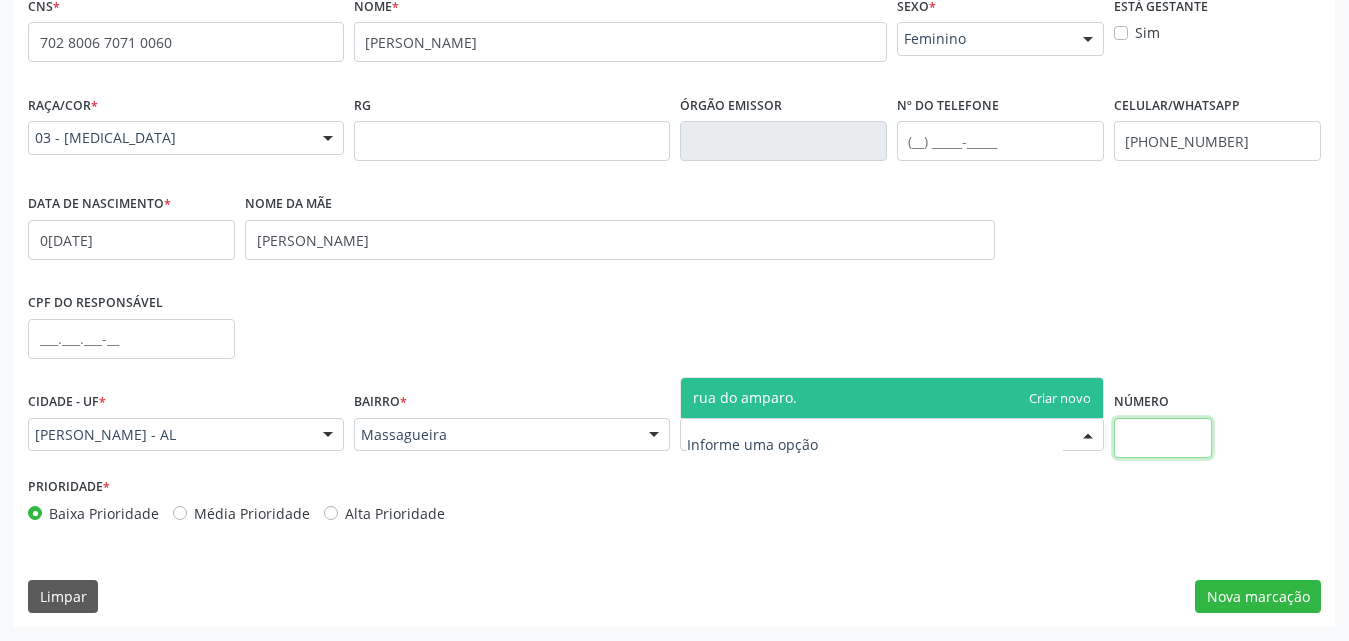 click at bounding box center [1163, 438] 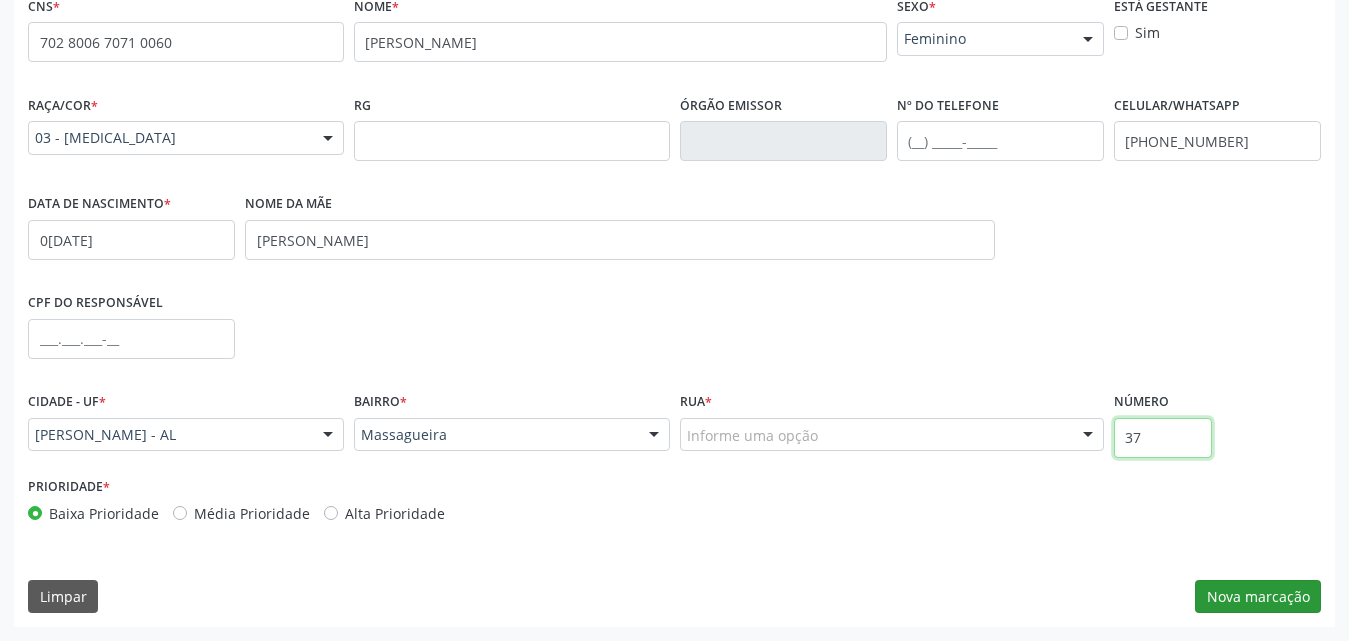 type on "37" 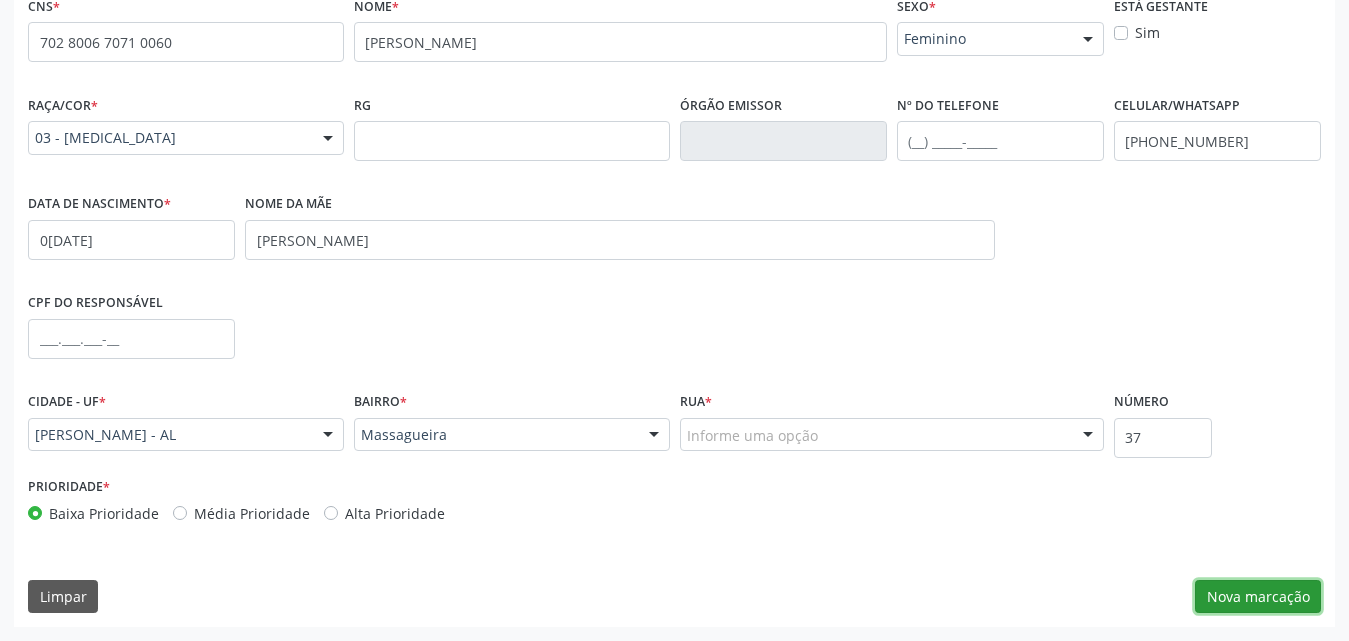 click on "Nova marcação" at bounding box center (1258, 597) 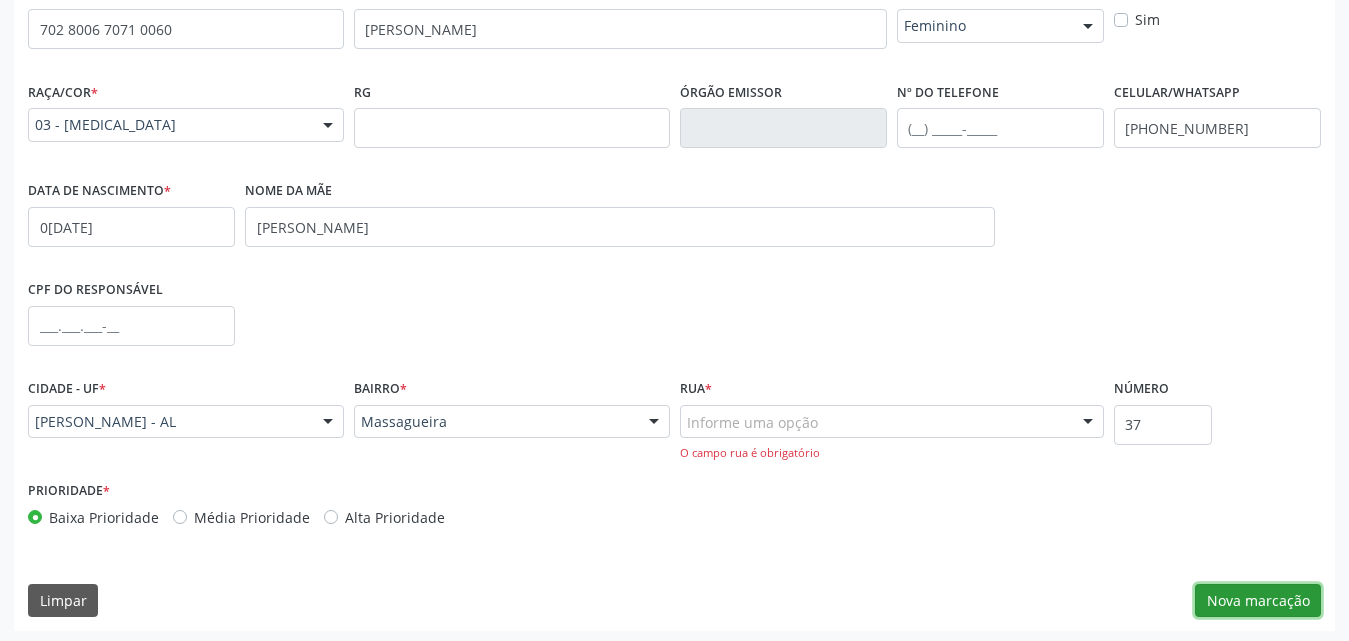 scroll, scrollTop: 488, scrollLeft: 0, axis: vertical 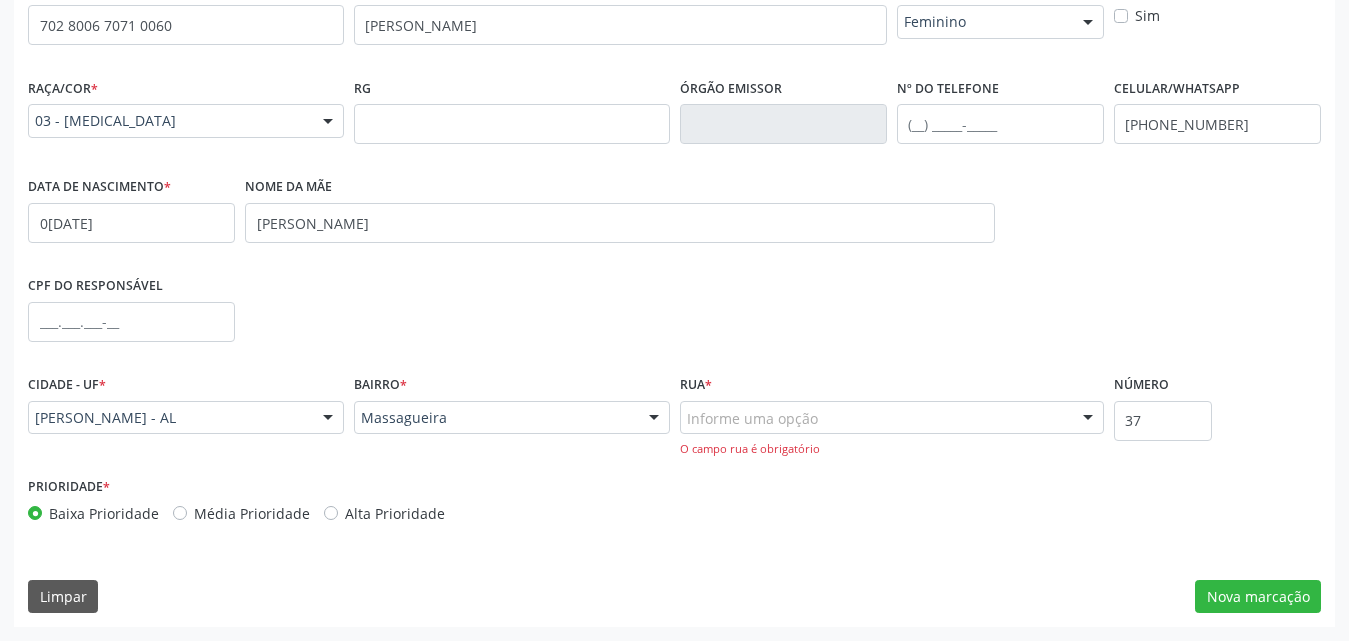 click at bounding box center [1088, 419] 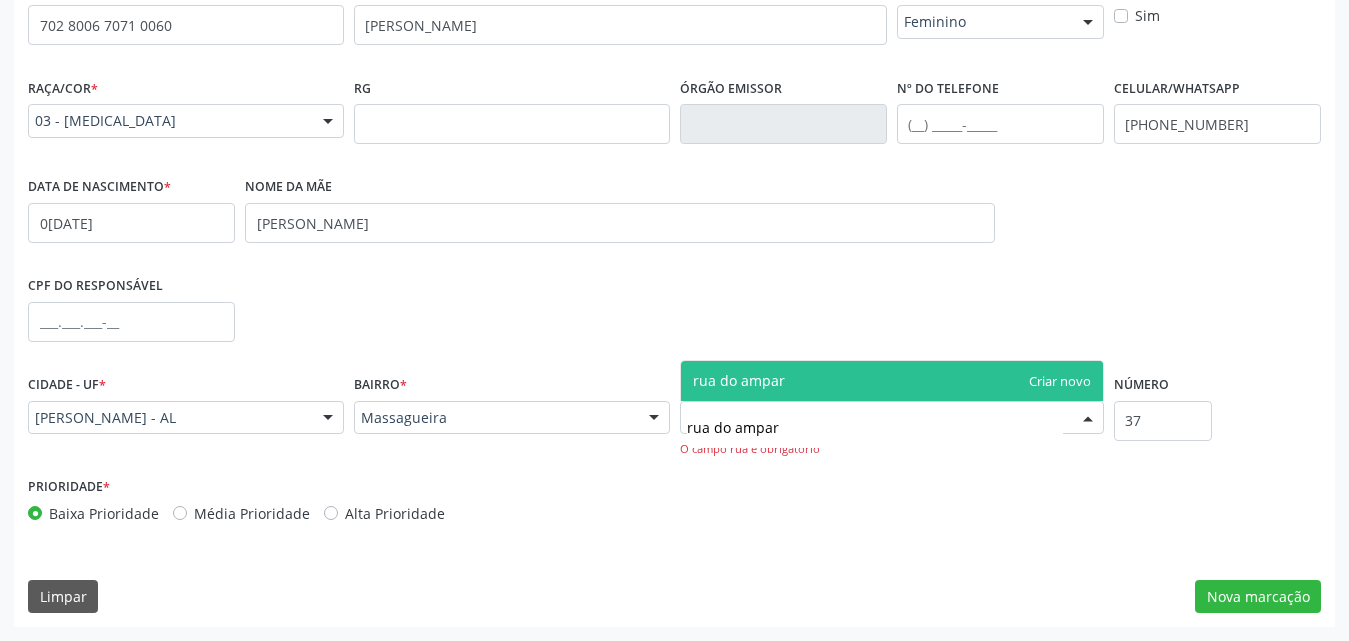 type on "rua do amparo" 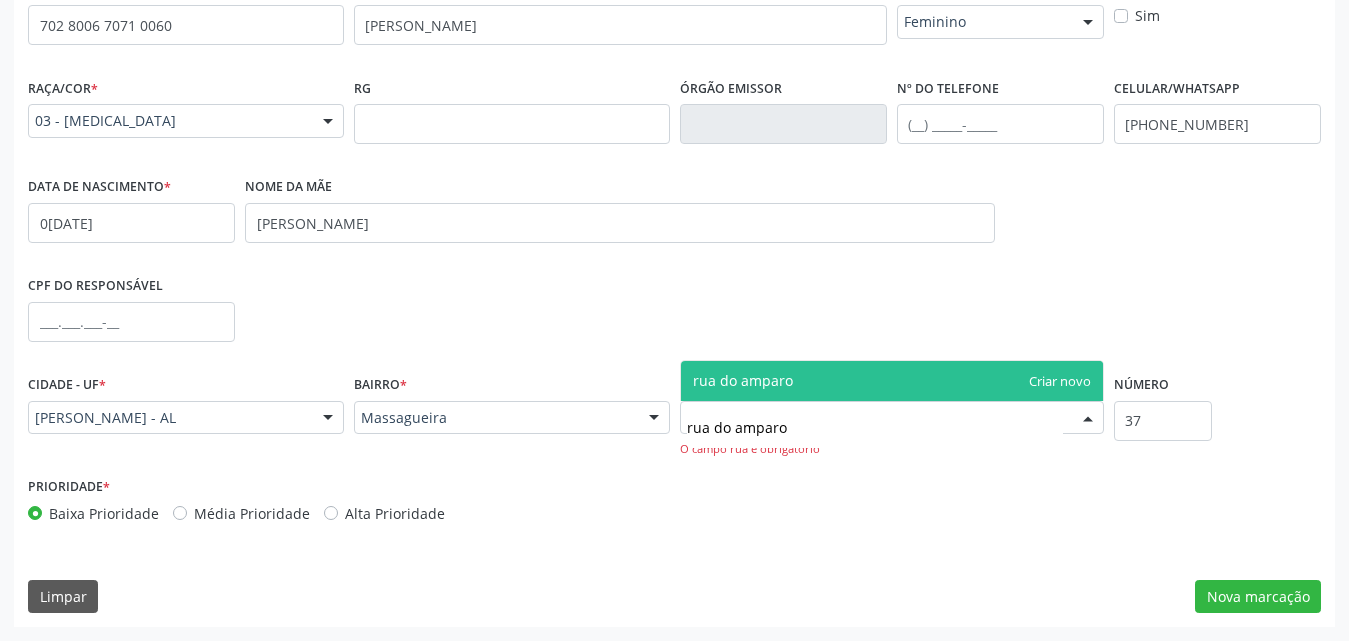 click on "rua do amparo" at bounding box center [892, 381] 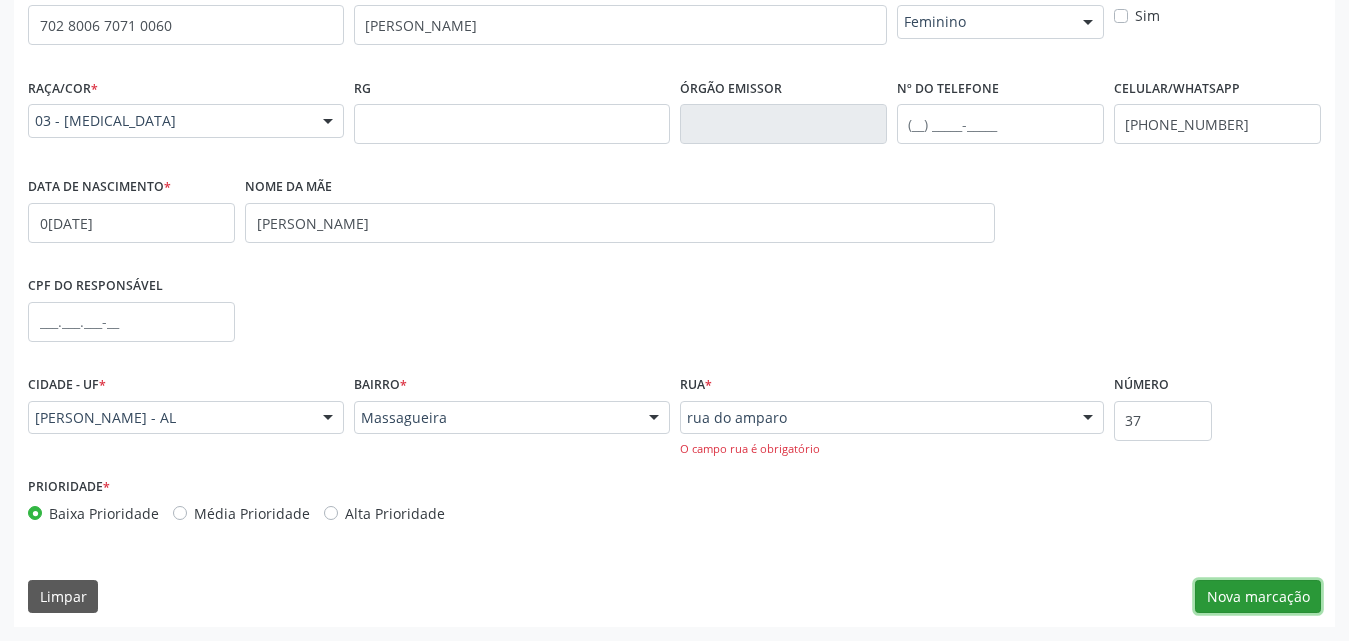 click on "Nova marcação" at bounding box center [1258, 597] 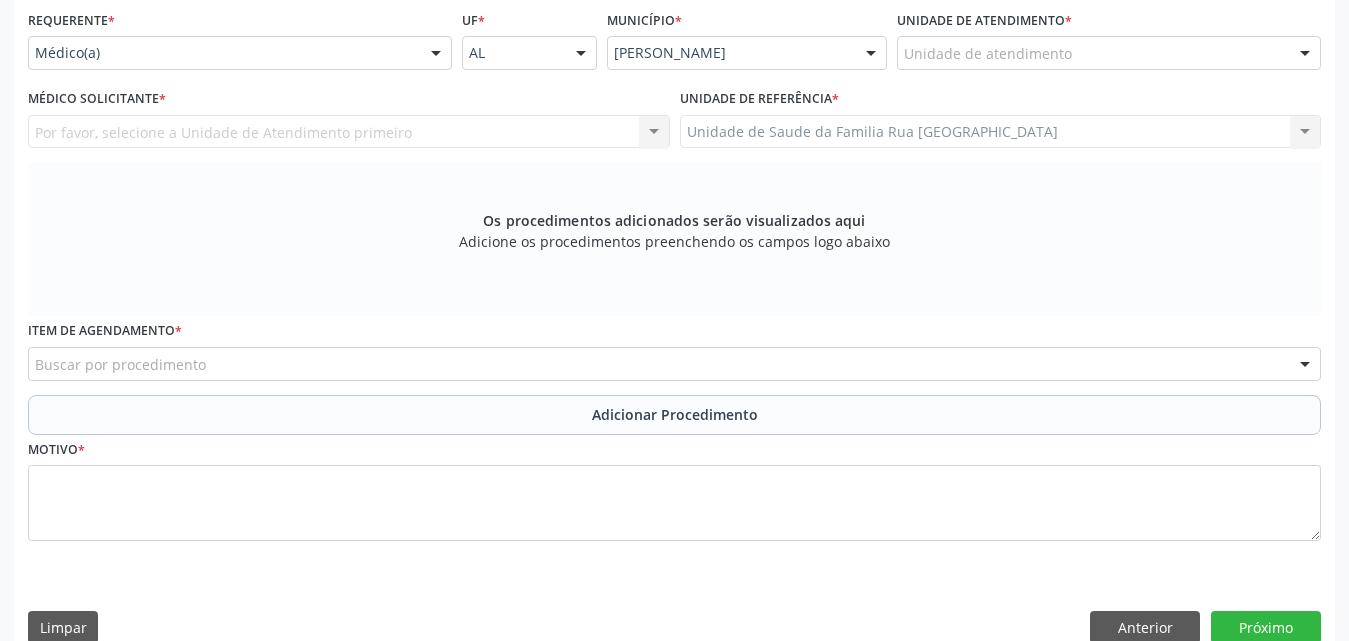 scroll, scrollTop: 488, scrollLeft: 0, axis: vertical 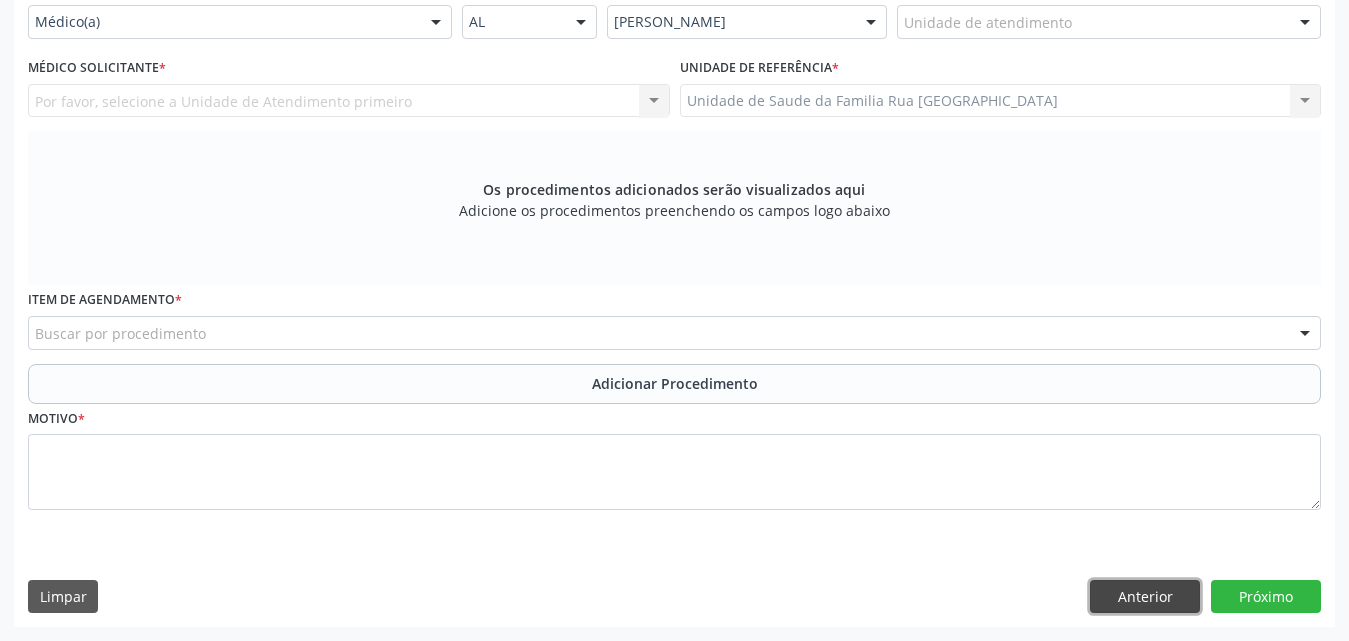 click on "Anterior" at bounding box center (1145, 597) 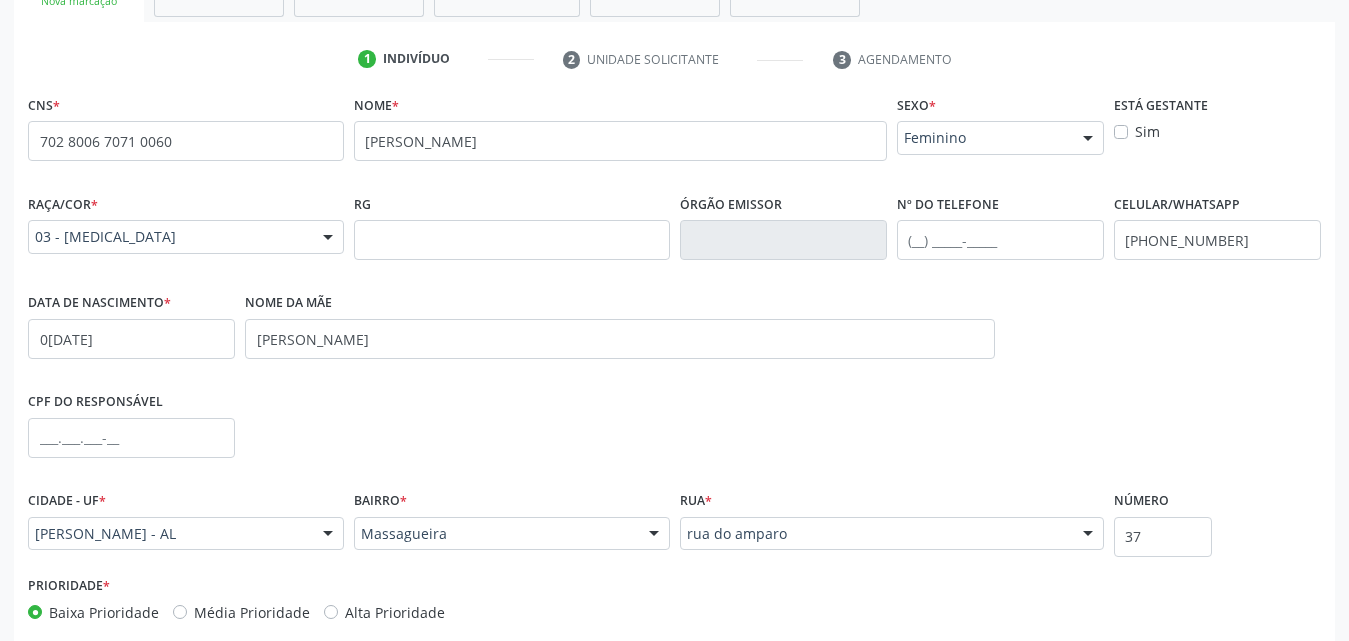 scroll, scrollTop: 471, scrollLeft: 0, axis: vertical 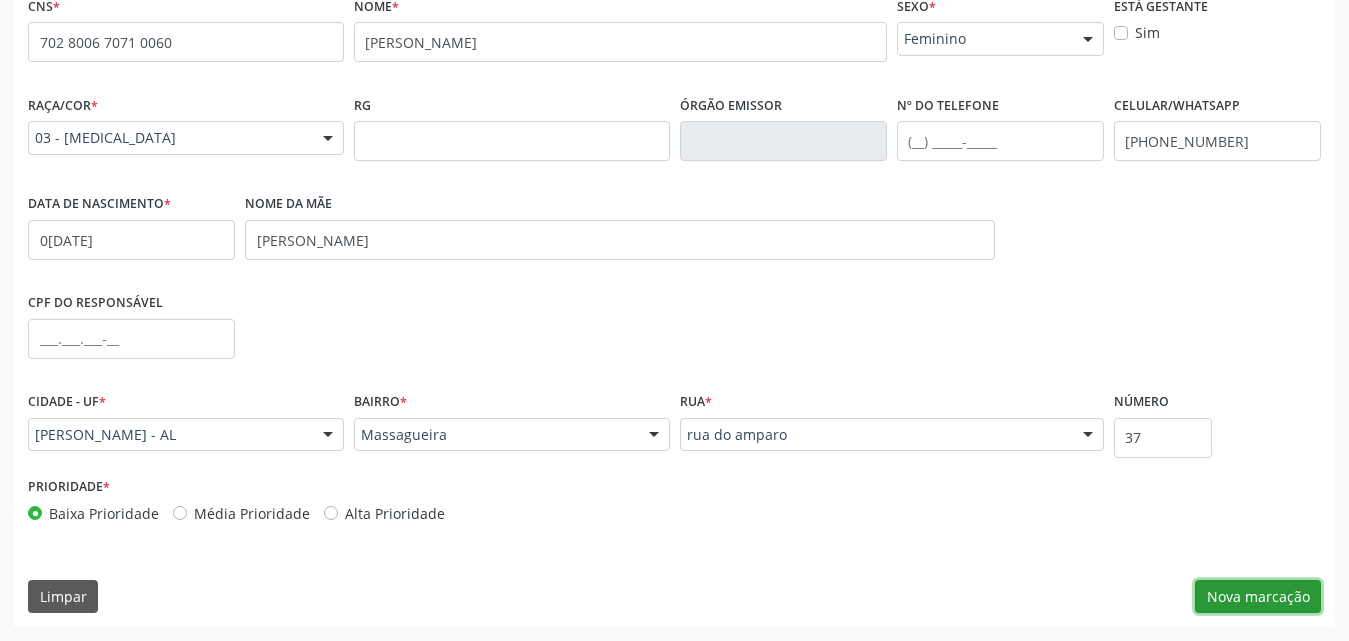 click on "Nova marcação" at bounding box center [1258, 597] 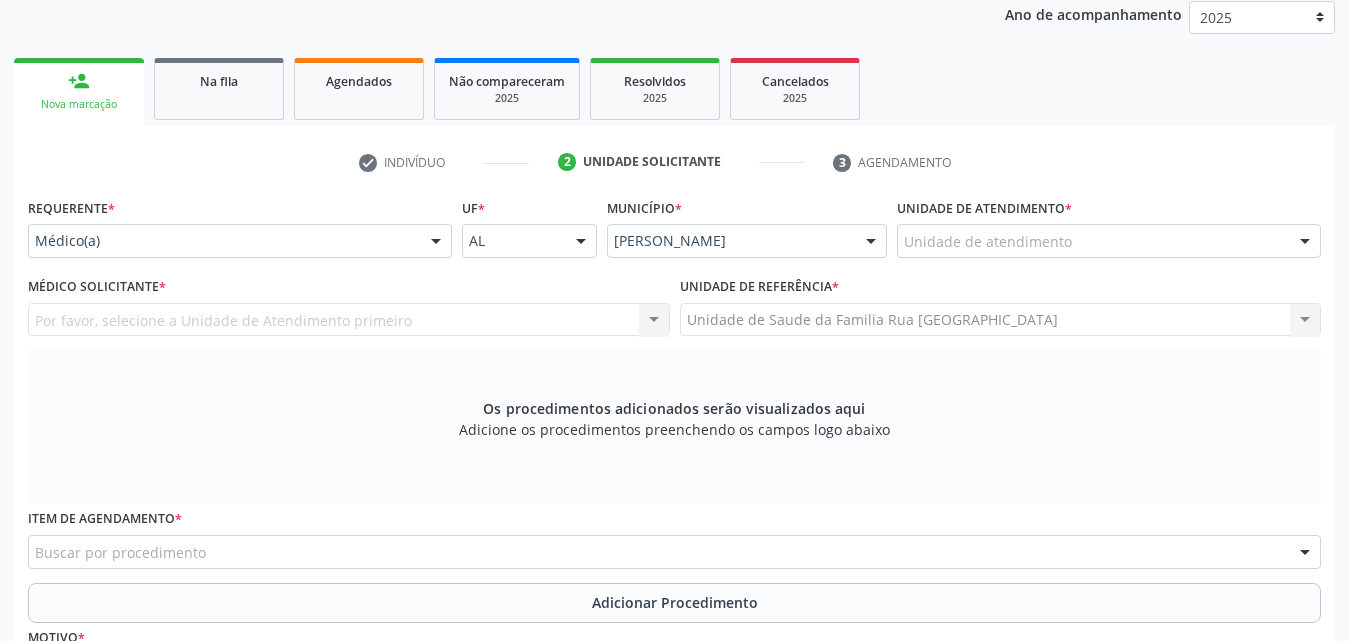 scroll, scrollTop: 271, scrollLeft: 0, axis: vertical 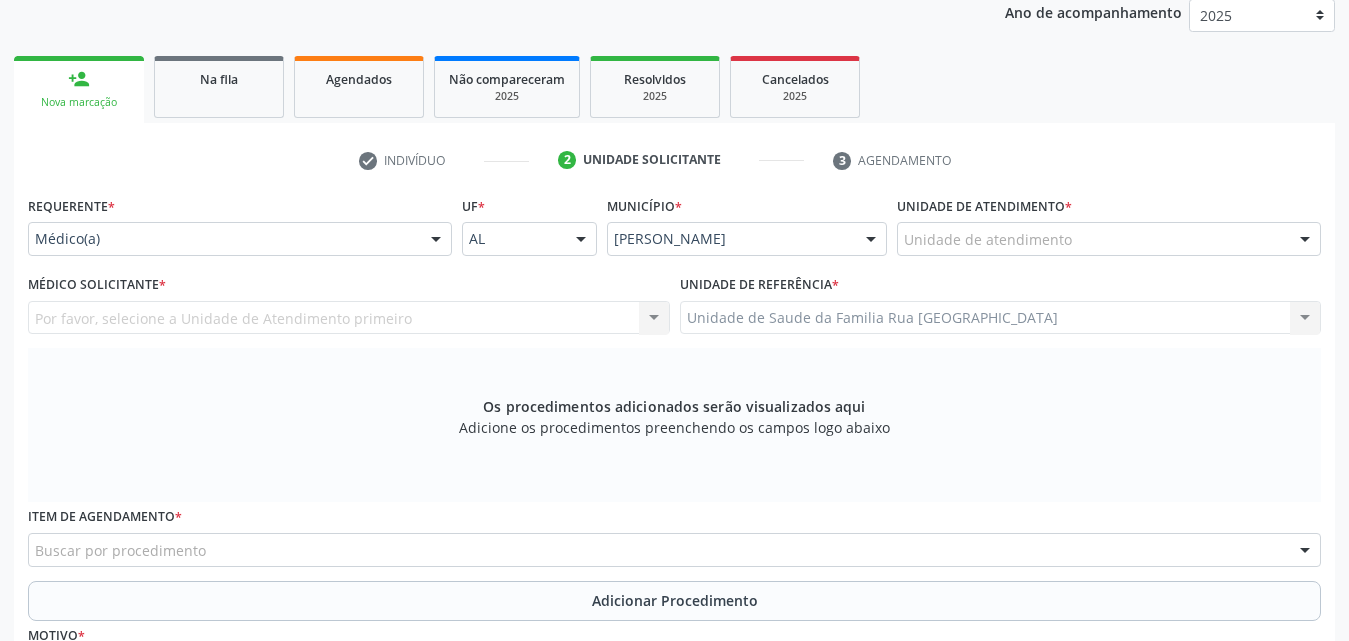 click at bounding box center (1305, 240) 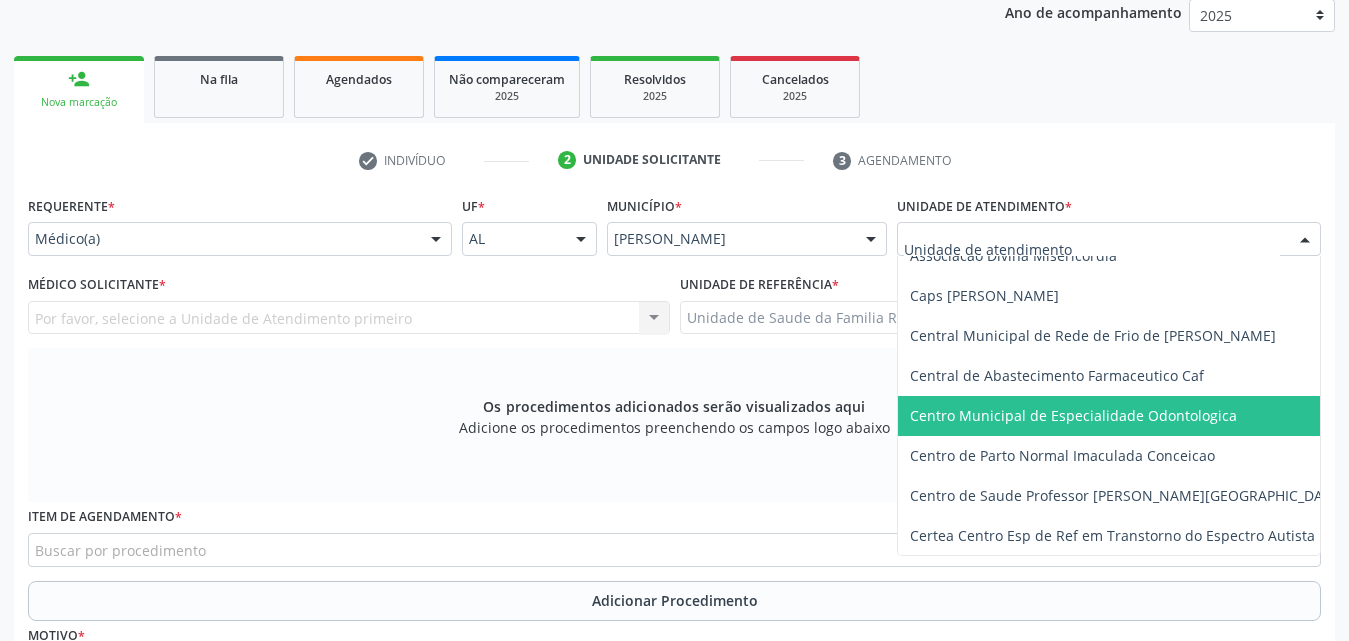 scroll, scrollTop: 200, scrollLeft: 0, axis: vertical 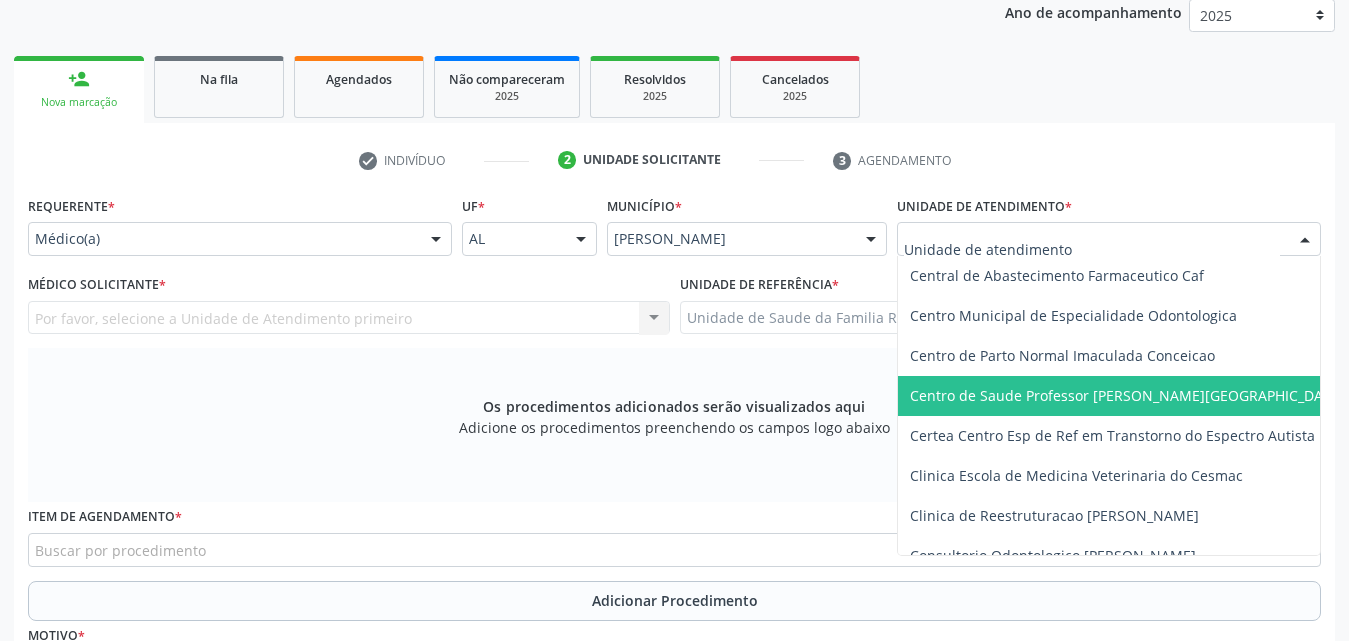 click on "Centro de Saude Professor [PERSON_NAME][GEOGRAPHIC_DATA]" at bounding box center (1127, 395) 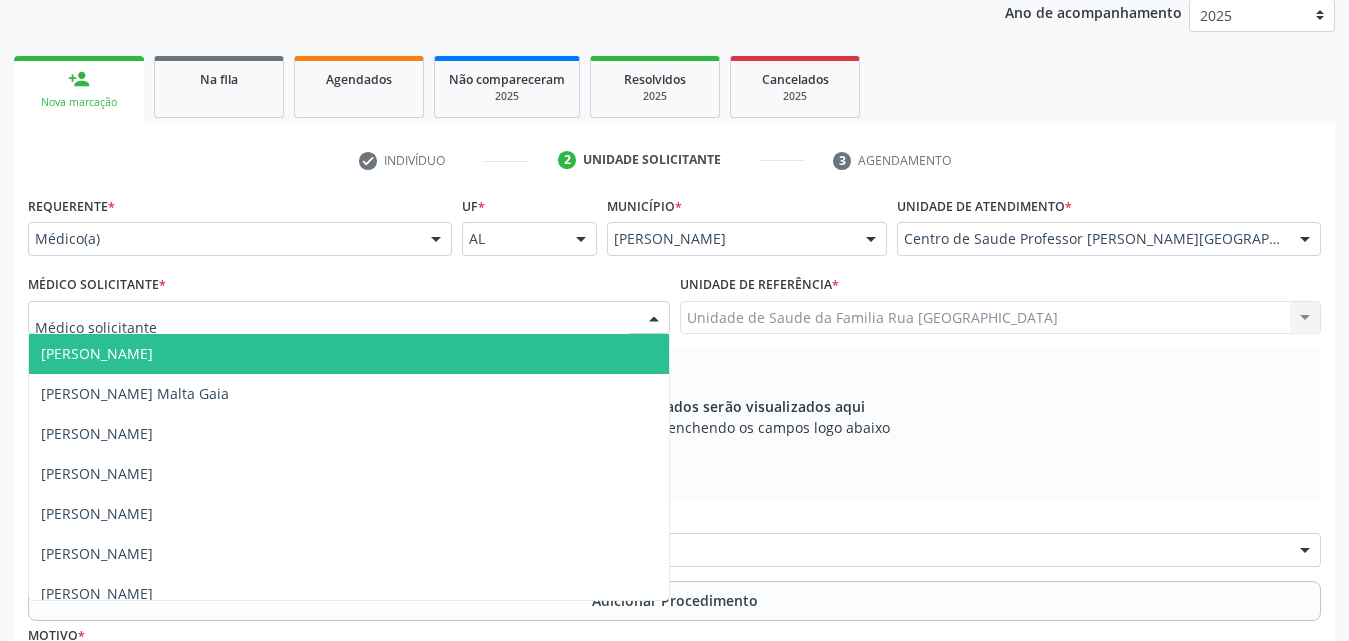 click at bounding box center (654, 319) 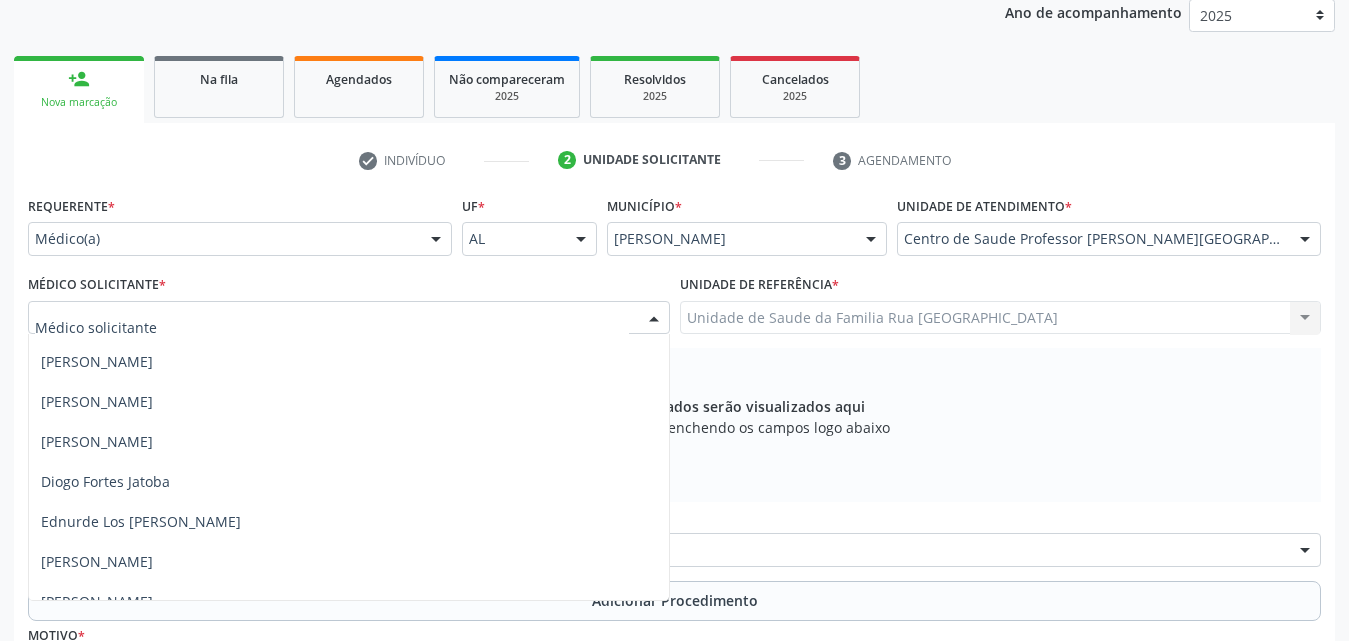 scroll, scrollTop: 500, scrollLeft: 0, axis: vertical 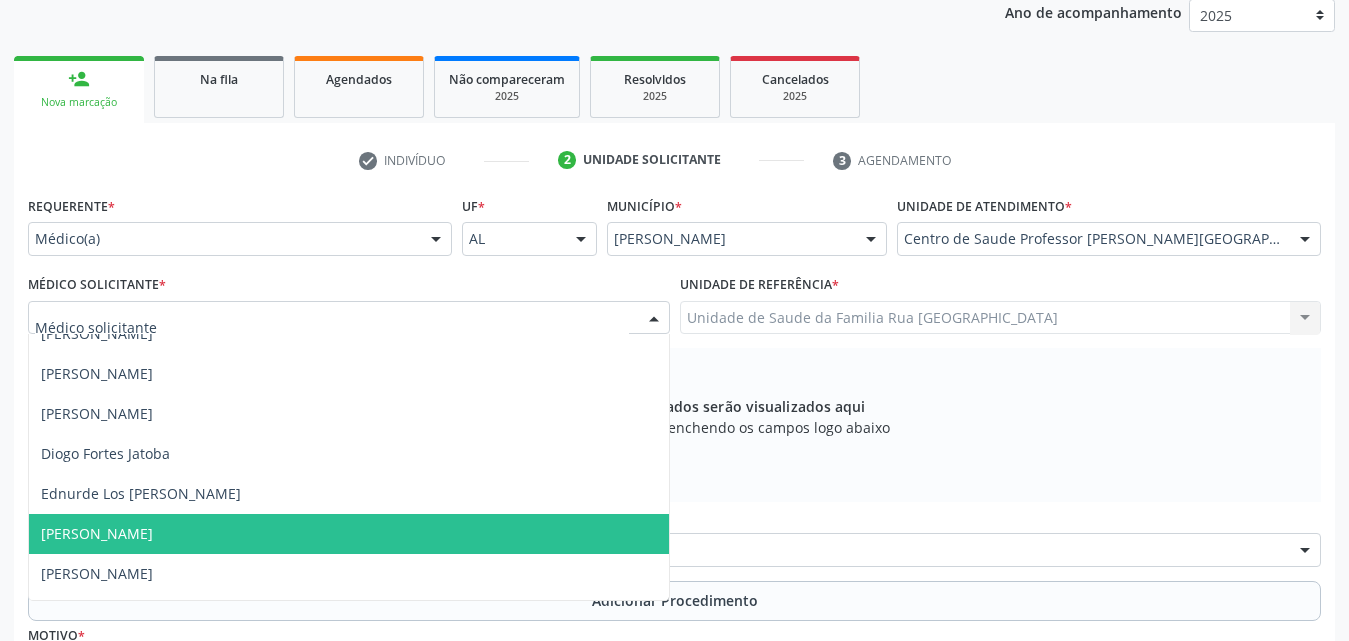 click on "[PERSON_NAME]" at bounding box center (349, 534) 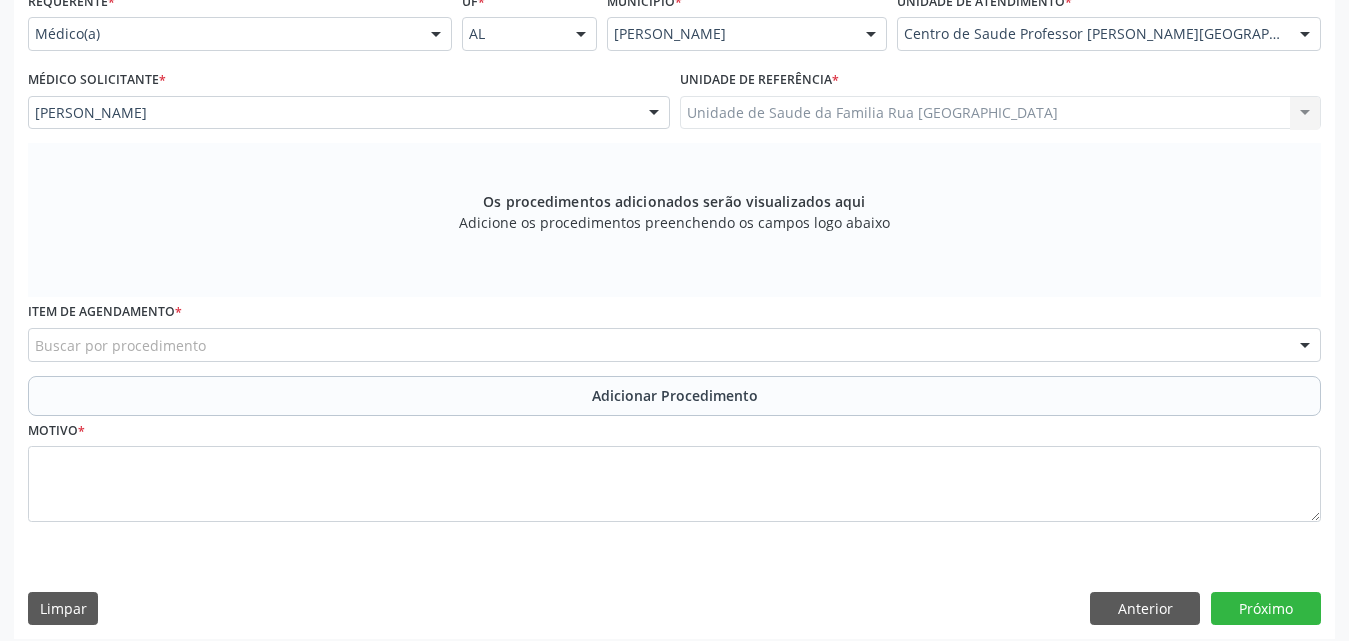 scroll, scrollTop: 488, scrollLeft: 0, axis: vertical 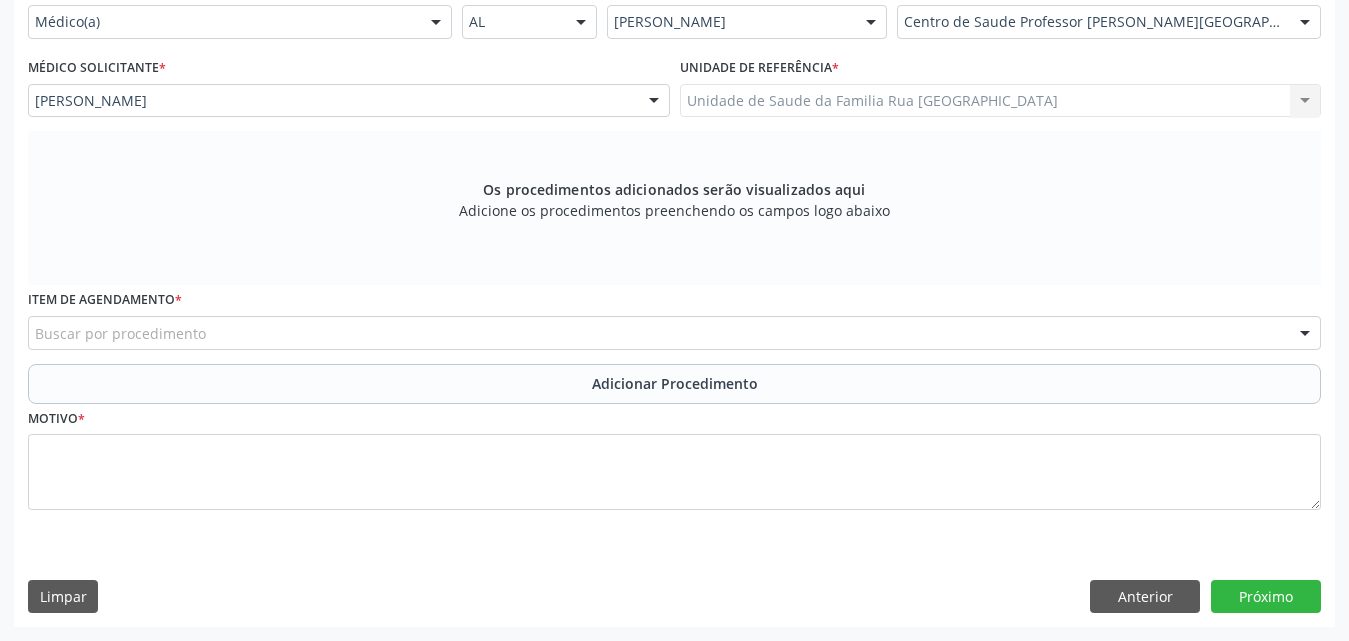 click on "Buscar por procedimento" at bounding box center [674, 333] 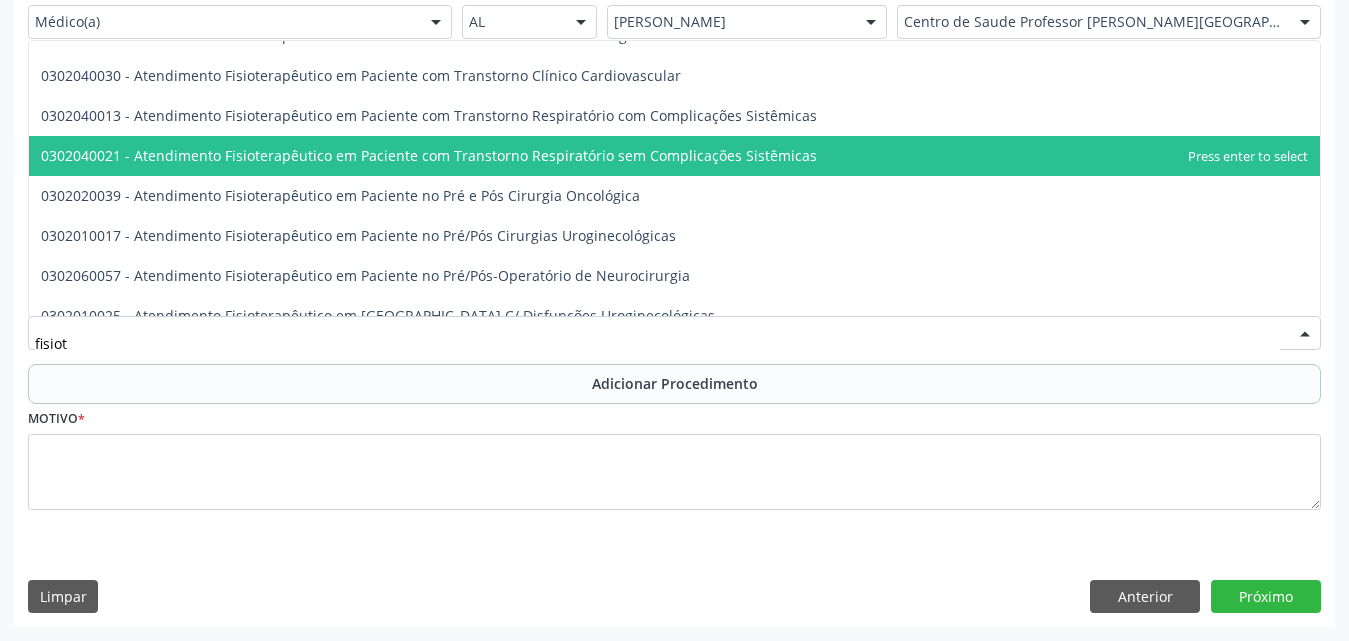 scroll, scrollTop: 500, scrollLeft: 0, axis: vertical 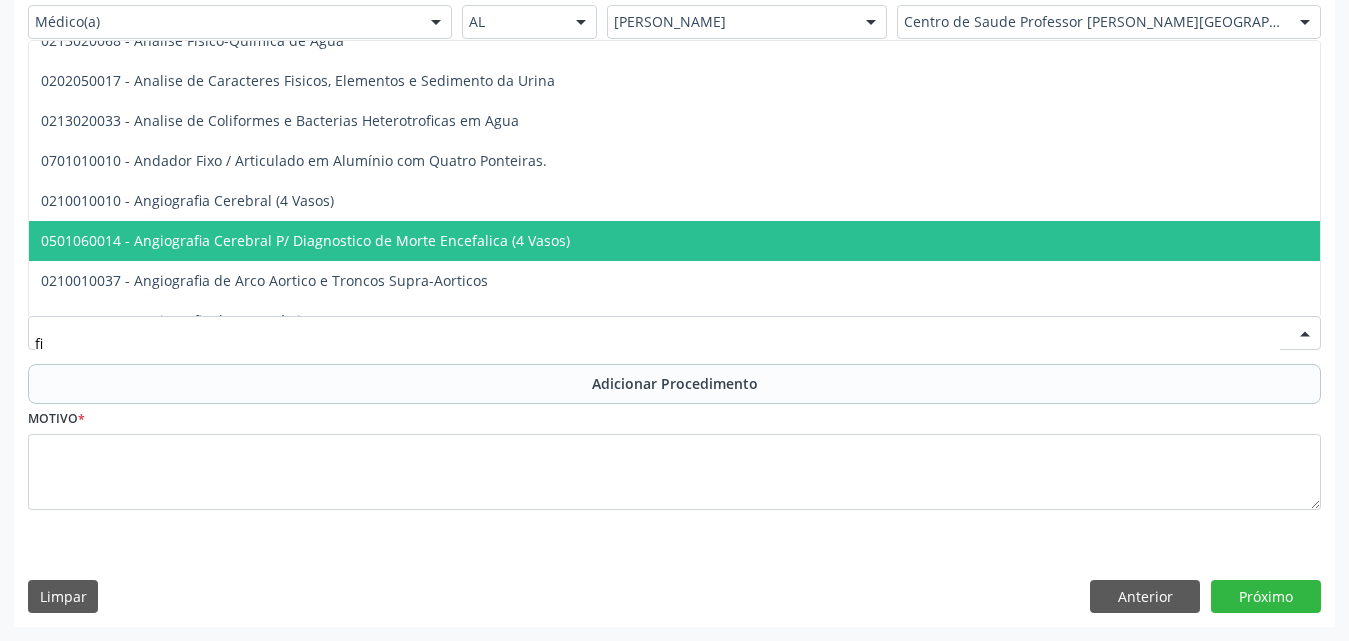 type on "f" 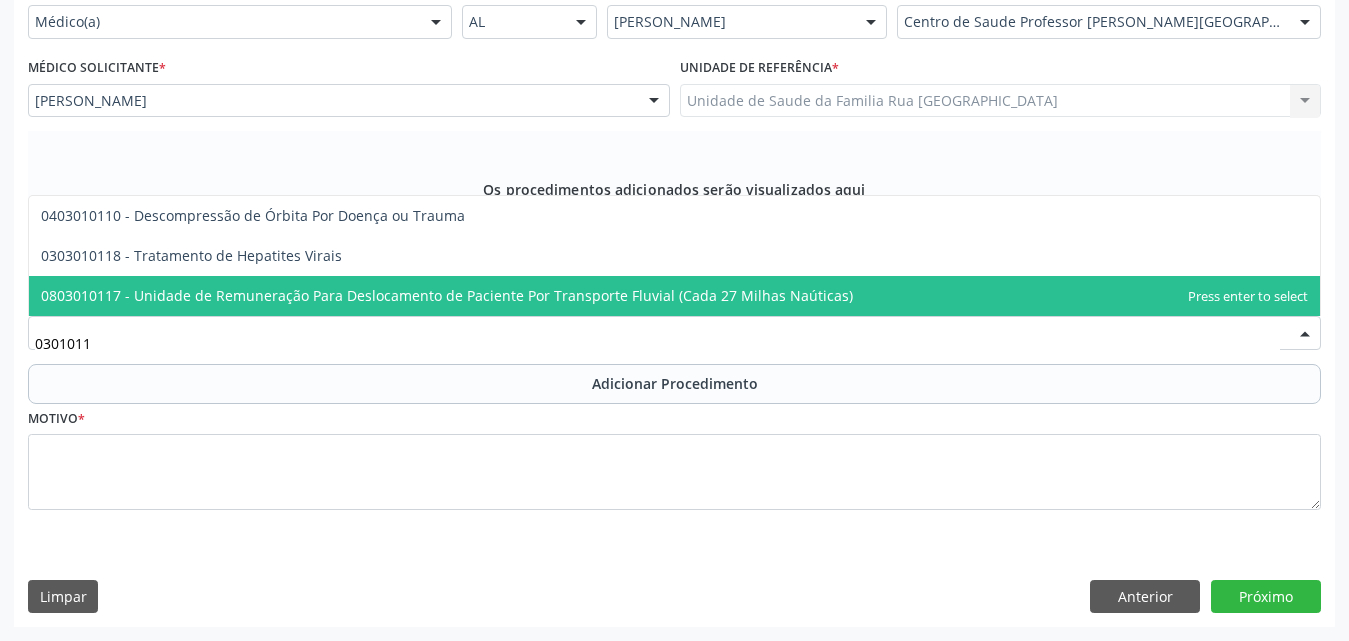 scroll, scrollTop: 0, scrollLeft: 0, axis: both 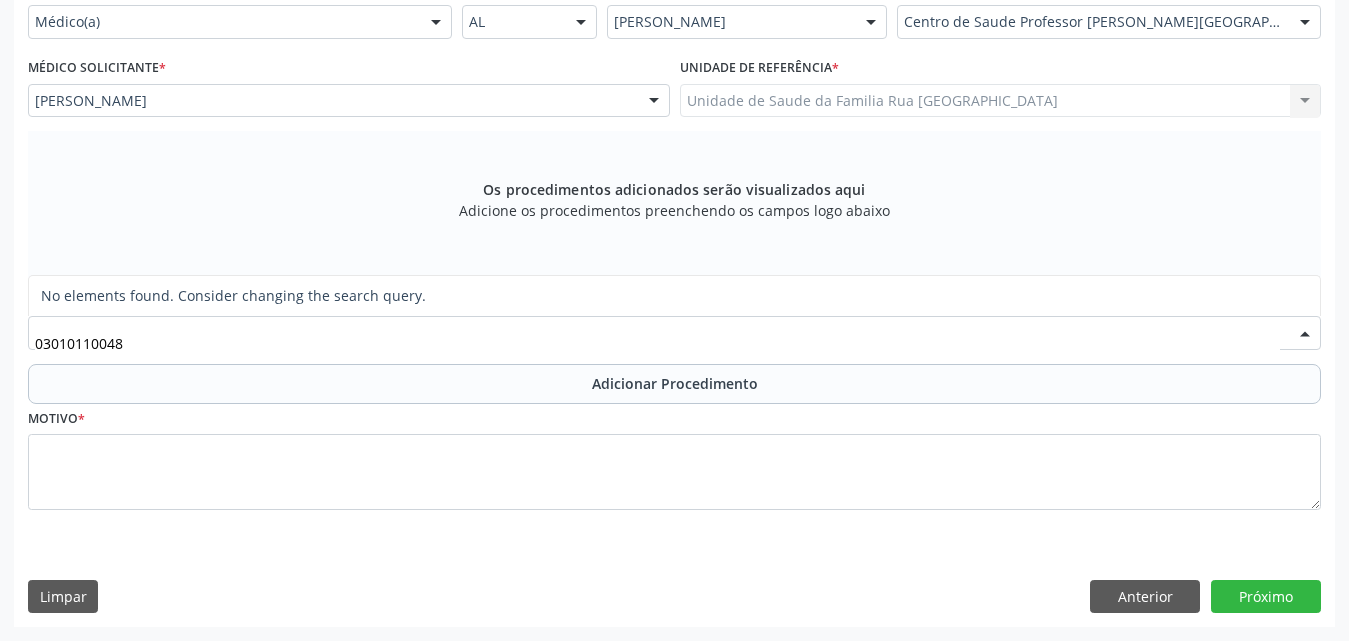 click on "Requerente
*
Médico(a)         Médico(a)   Enfermeiro(a)   Paciente
Nenhum resultado encontrado para: "   "
Não há nenhuma opção para ser exibida.
UF
*
AL         AL
Nenhum resultado encontrado para: "   "
Não há nenhuma opção para ser exibida.
Município
*
[PERSON_NAME] resultado encontrado para: "   "
Não há nenhuma opção para ser exibida.
Unidade de atendimento
*
Centro de Saude Professor [PERSON_NAME]         Aeronave Baron 58   Aeronave Cessna   Associacao Divina Misericordia   Caps [PERSON_NAME] Sarmento   Central Municipal de Rede de Frio de Marechal Deodoro   Central de Abastecimento Farmaceutico Caf   Centro Municipal de Especialidade Odontologica   Centro de Parto Normal Imaculada Conceicao   Centro de Saude Professor Estacio de [GEOGRAPHIC_DATA]" at bounding box center (674, 256) 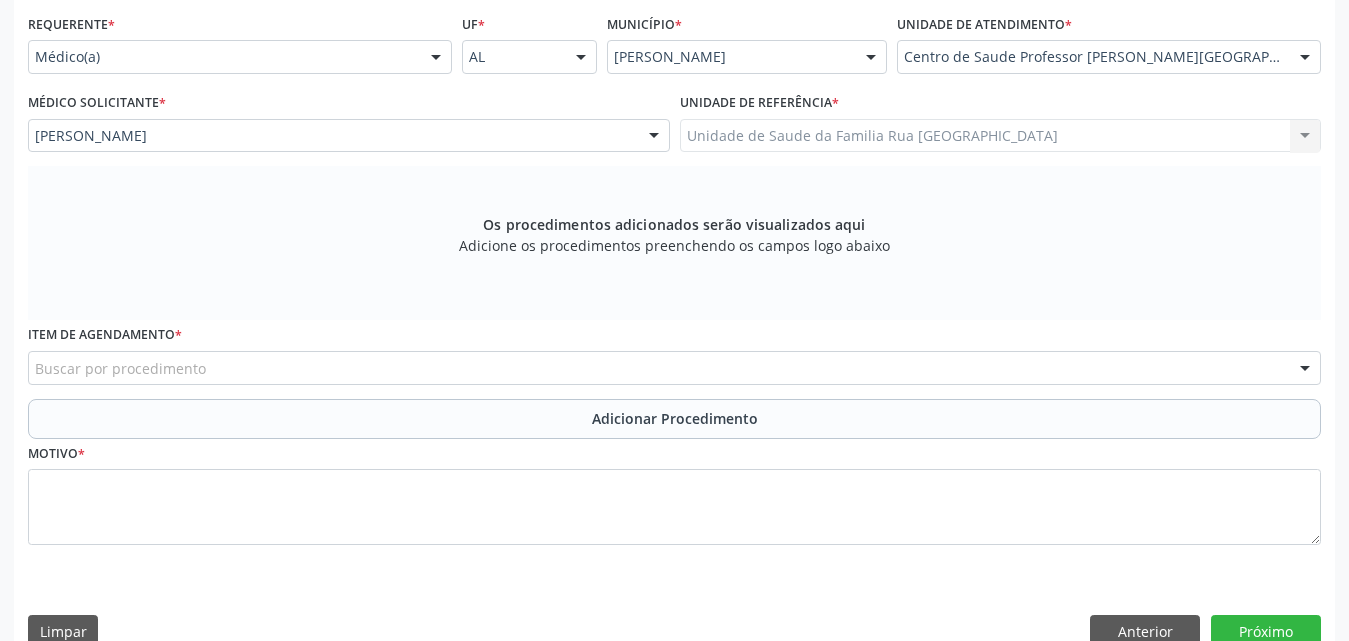 scroll, scrollTop: 488, scrollLeft: 0, axis: vertical 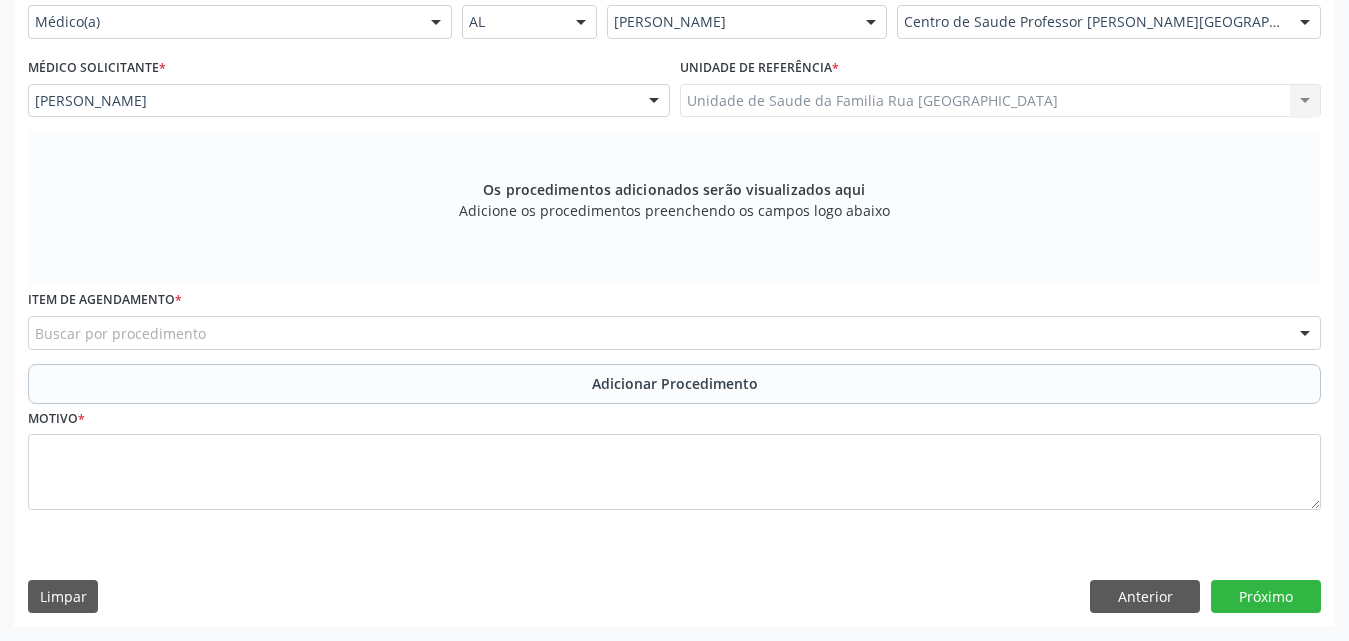 click on "Buscar por procedimento" at bounding box center (674, 333) 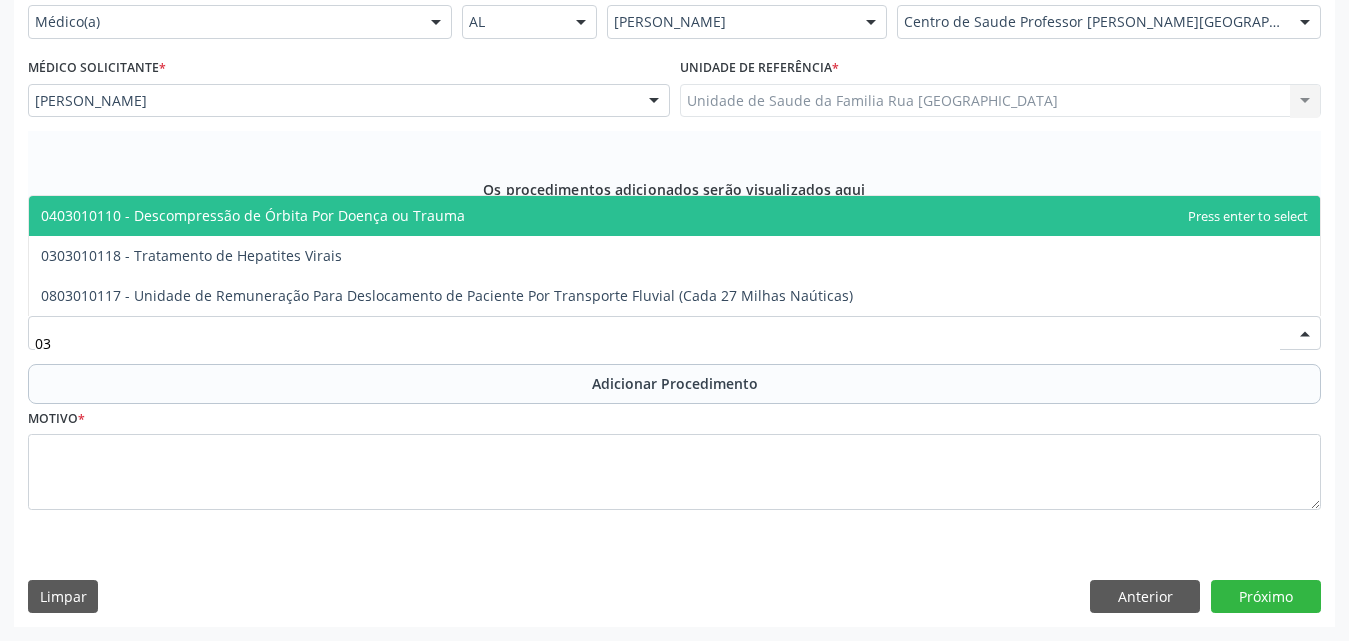 type on "0" 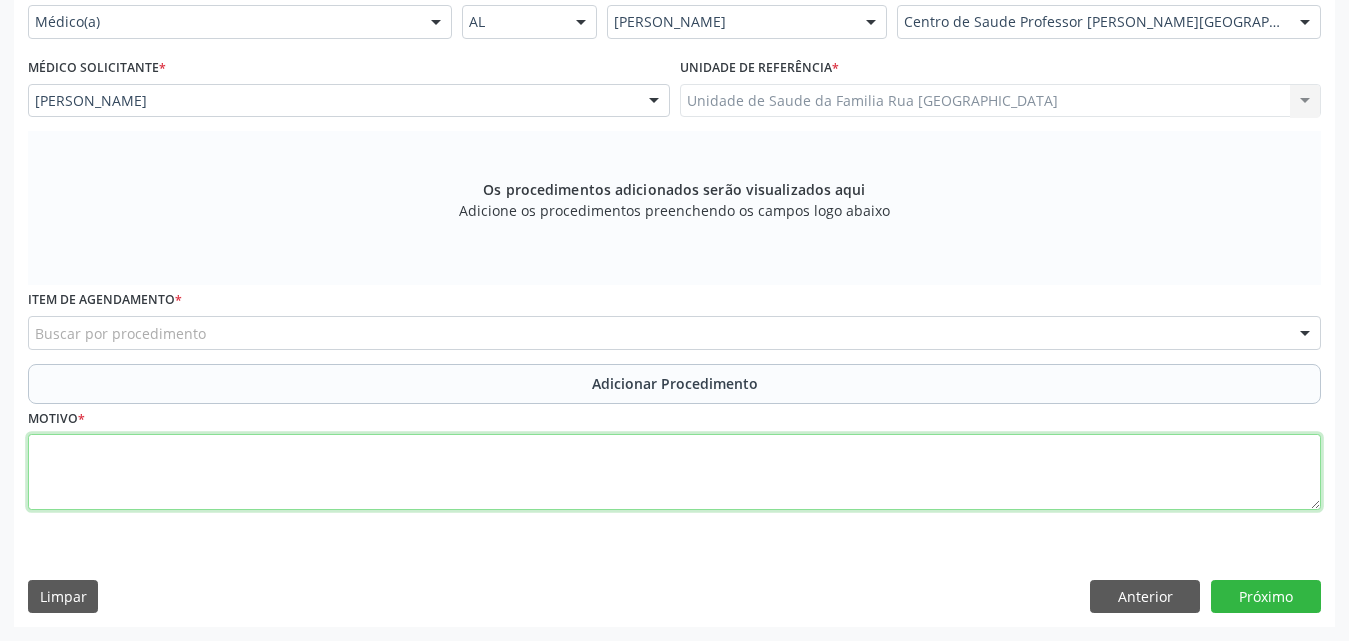 click at bounding box center [674, 472] 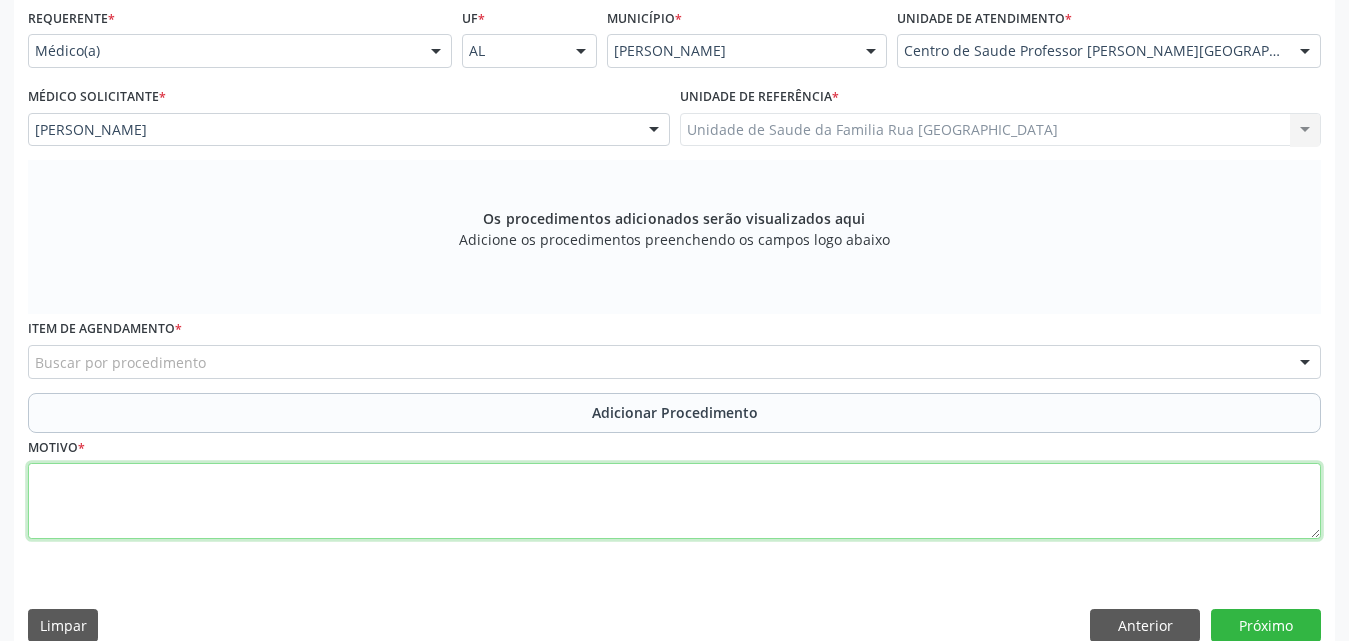 scroll, scrollTop: 488, scrollLeft: 0, axis: vertical 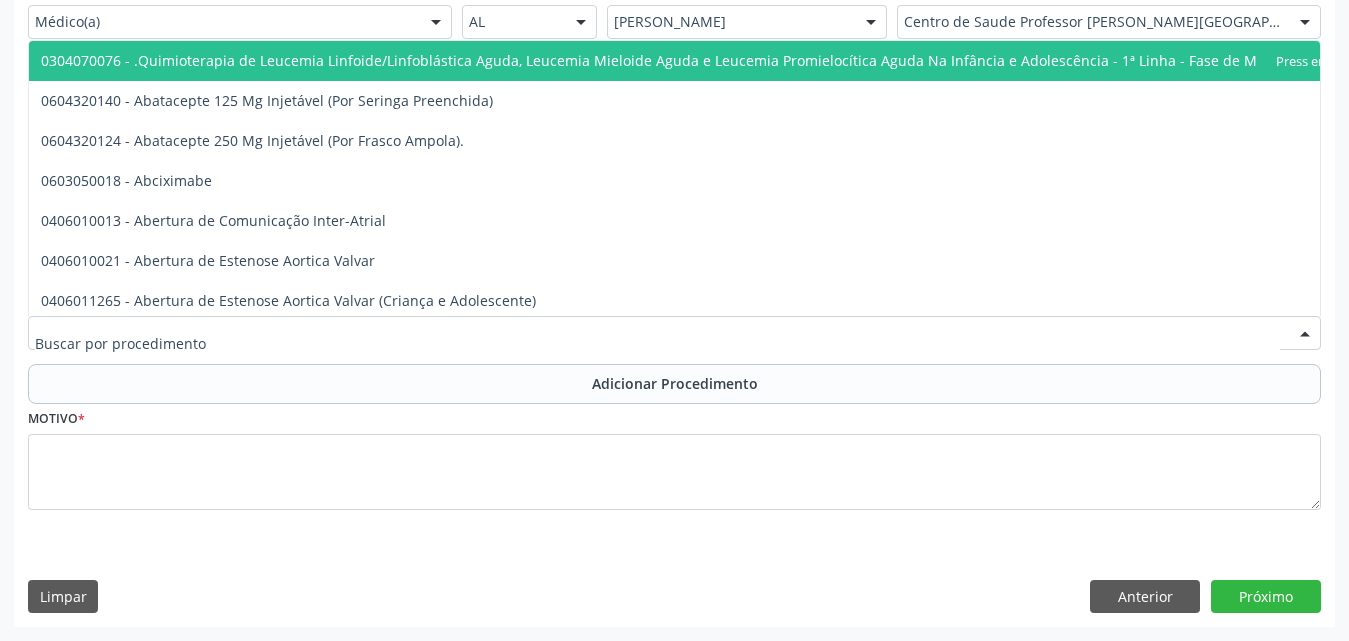 click at bounding box center [674, 333] 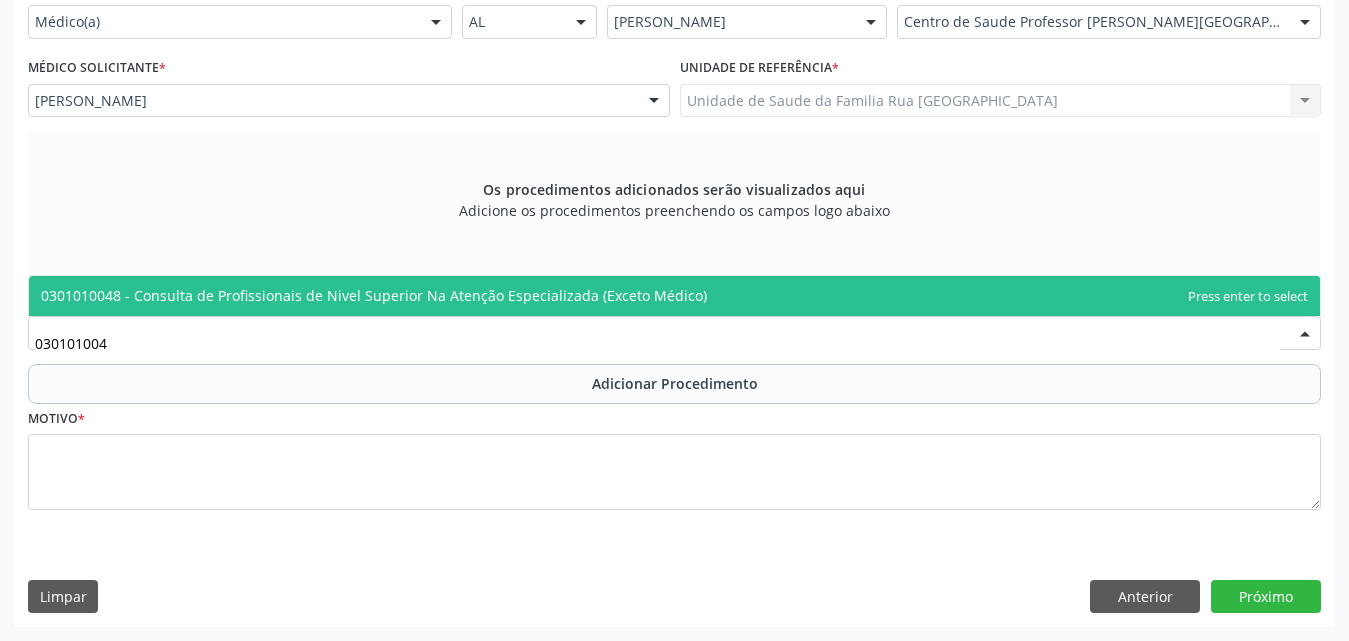 type on "0301010048" 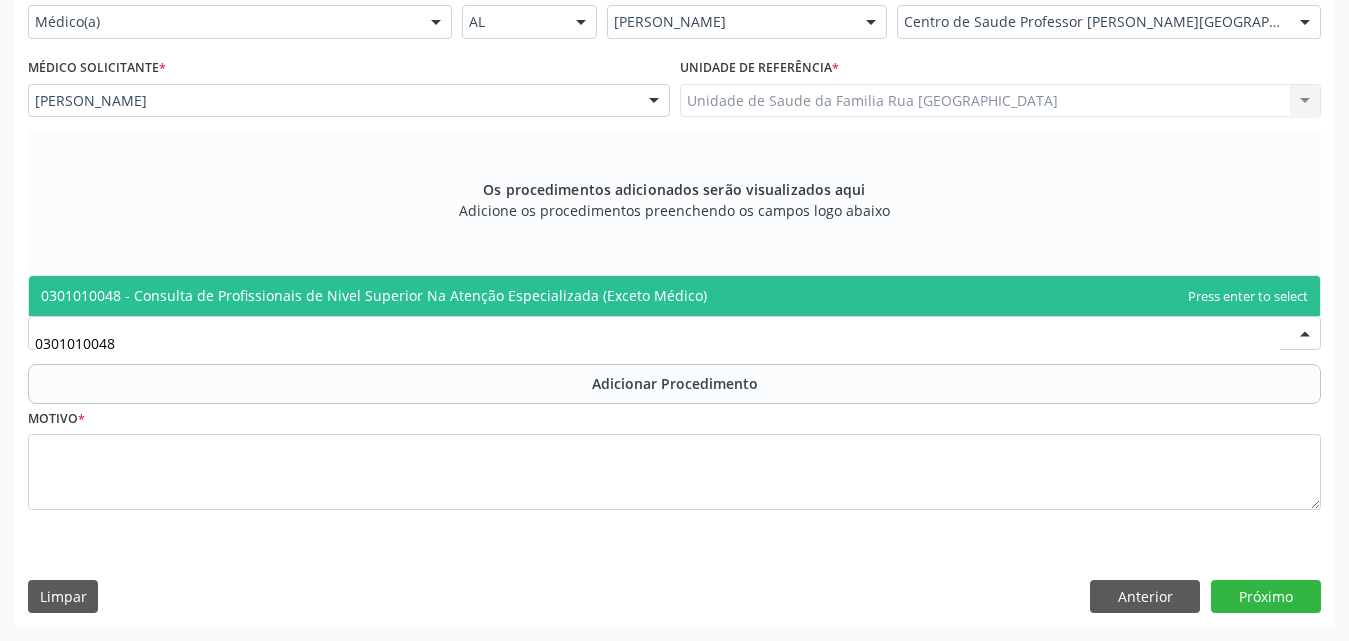click on "0301010048 - Consulta de Profissionais de Nivel Superior Na Atenção Especializada (Exceto Médico)" at bounding box center [674, 296] 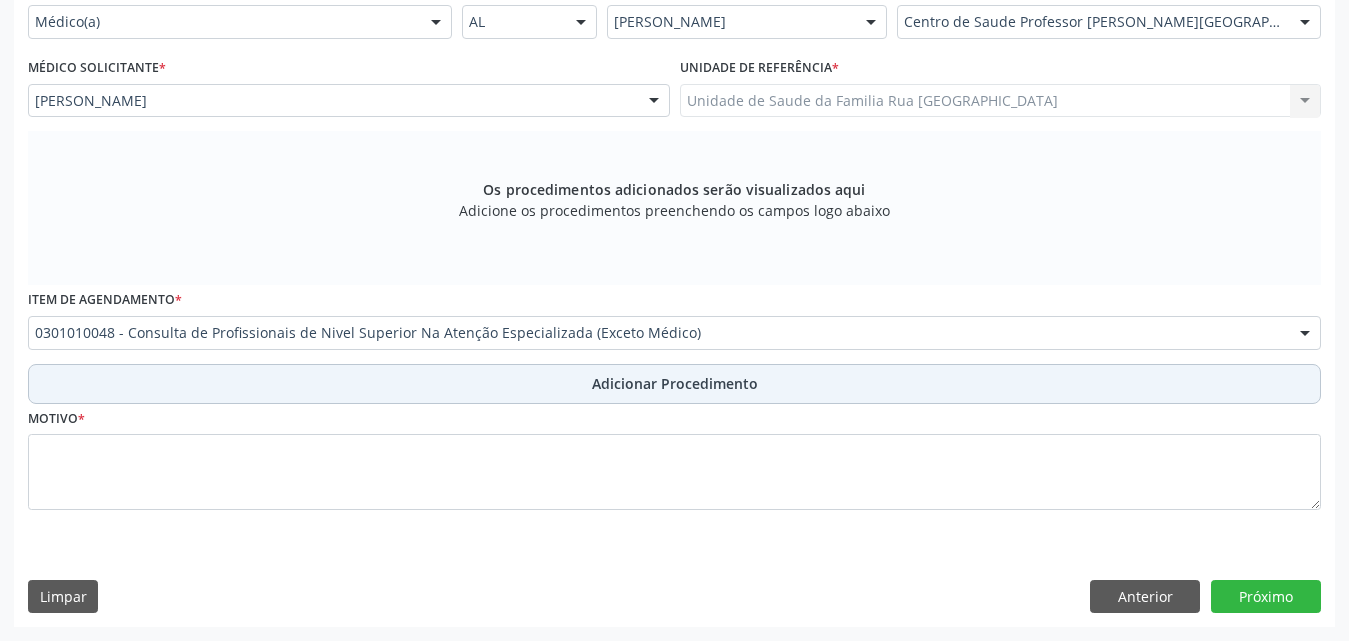 click on "Adicionar Procedimento" at bounding box center [674, 384] 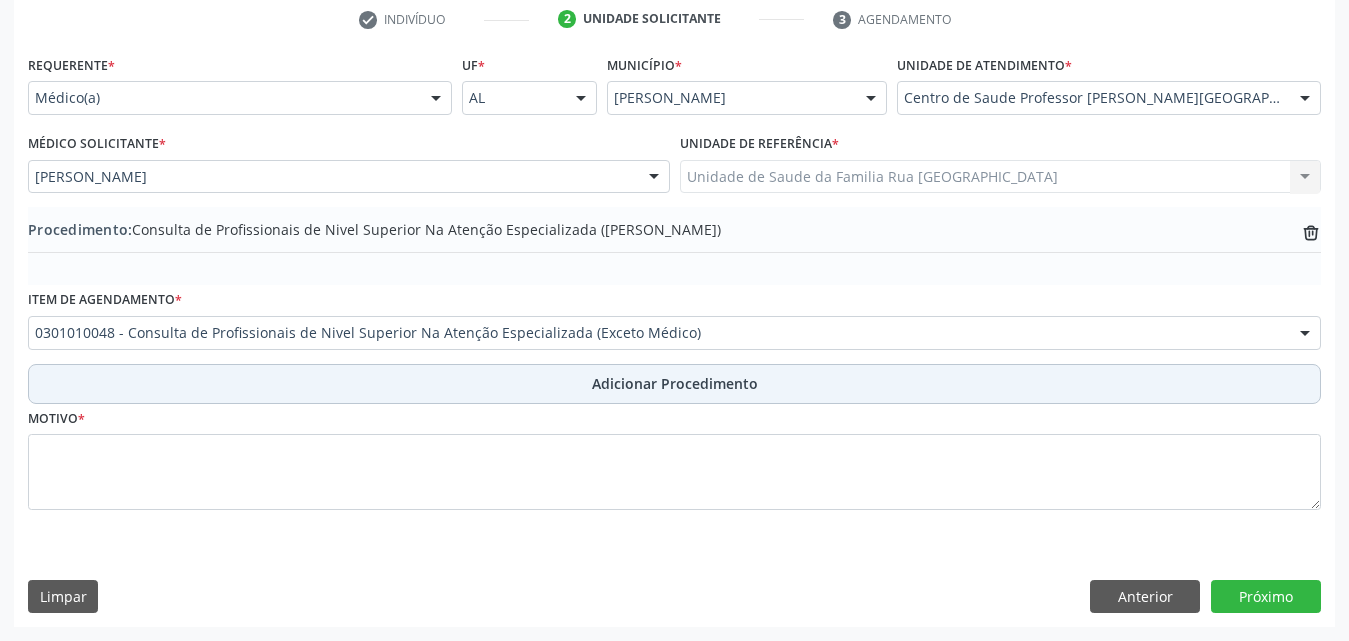 scroll, scrollTop: 412, scrollLeft: 0, axis: vertical 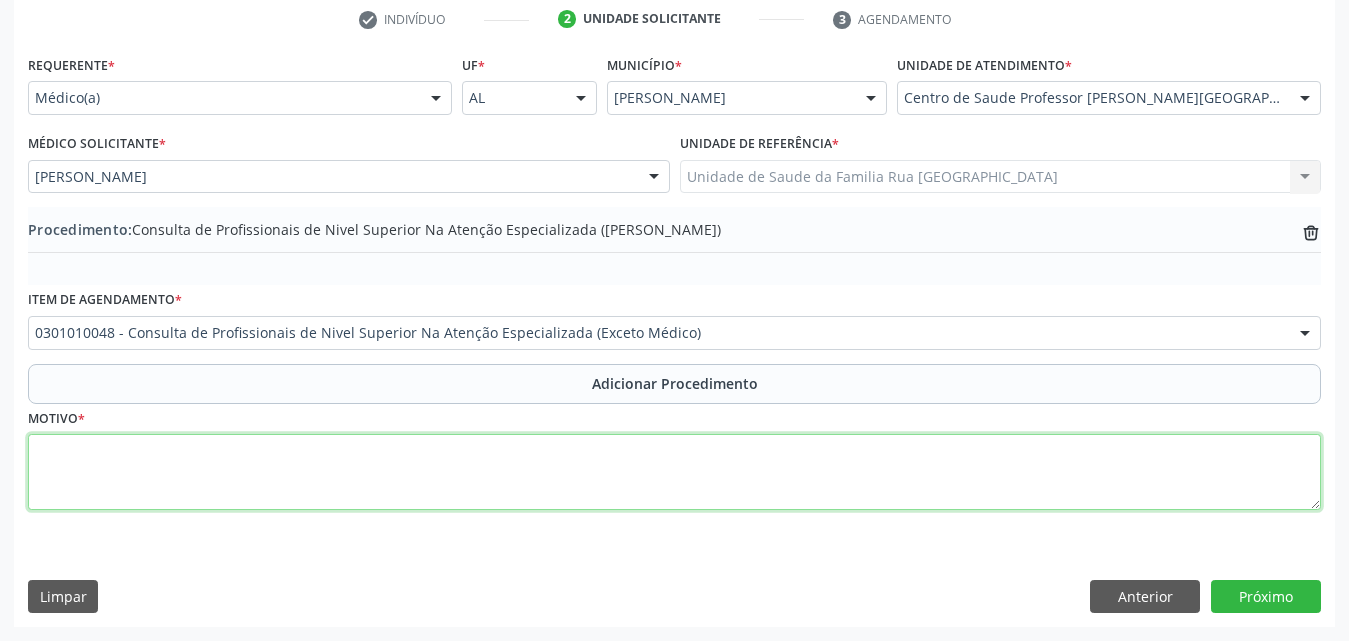click at bounding box center (674, 472) 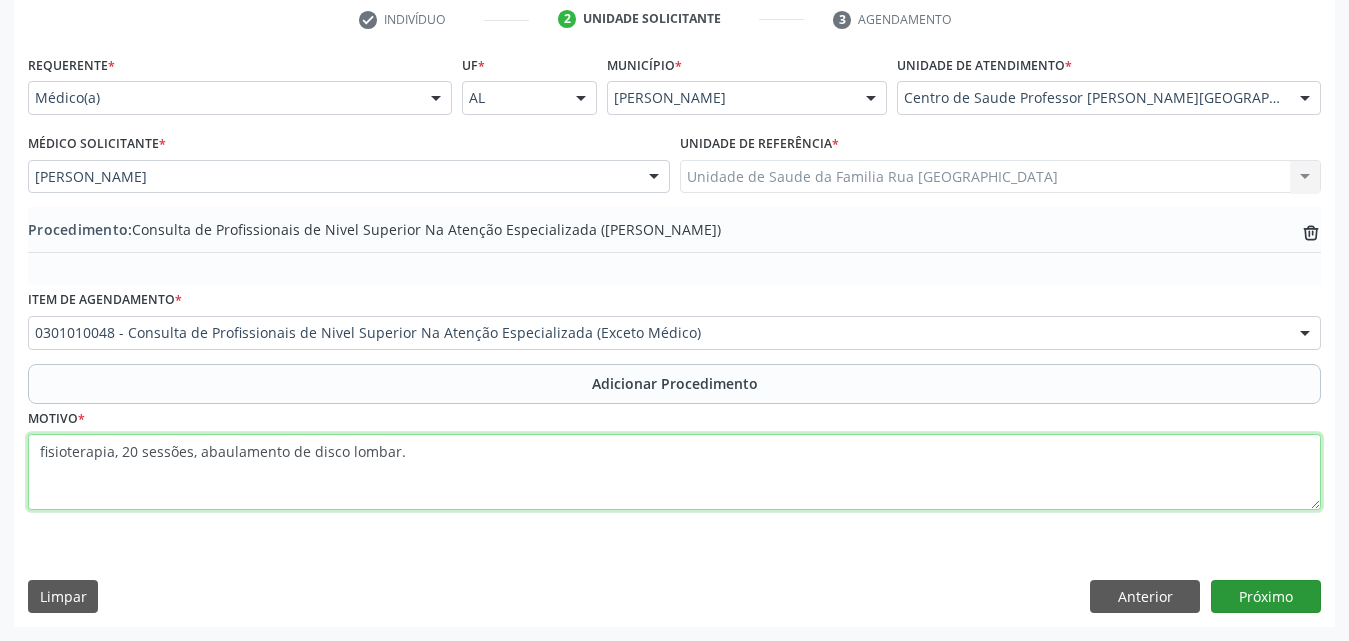 type on "fisioterapia, 20 sessões, abaulamento de disco lombar." 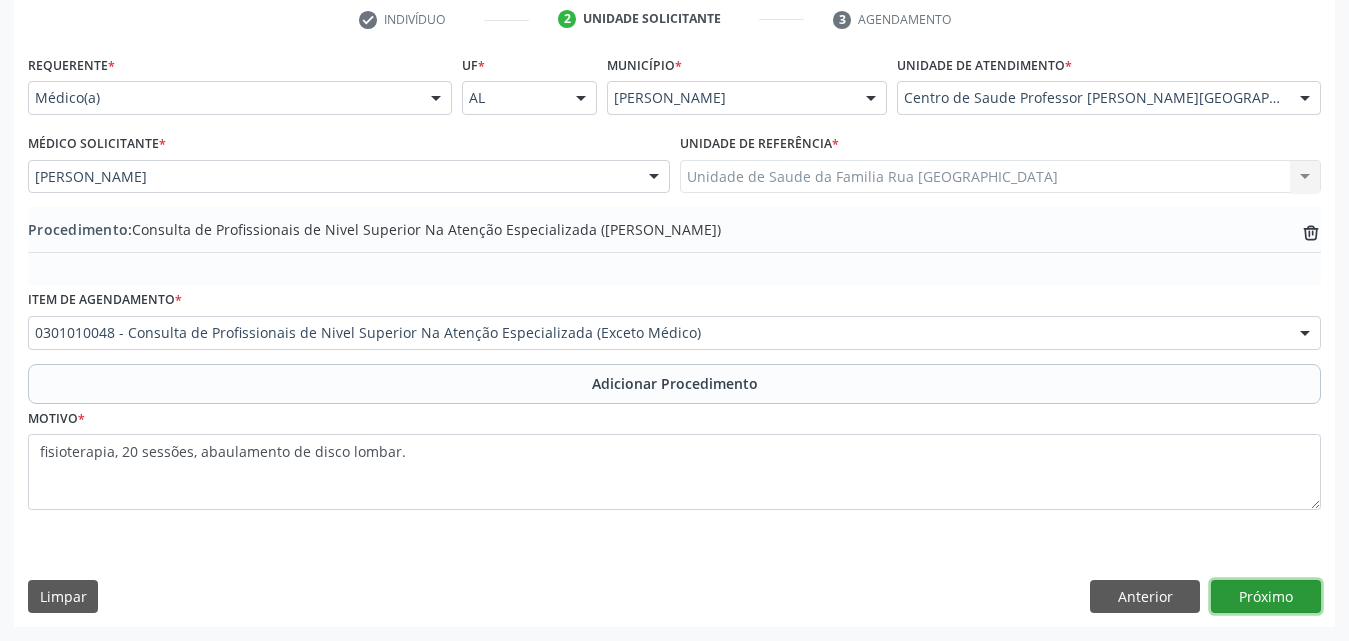 click on "Próximo" at bounding box center (1266, 597) 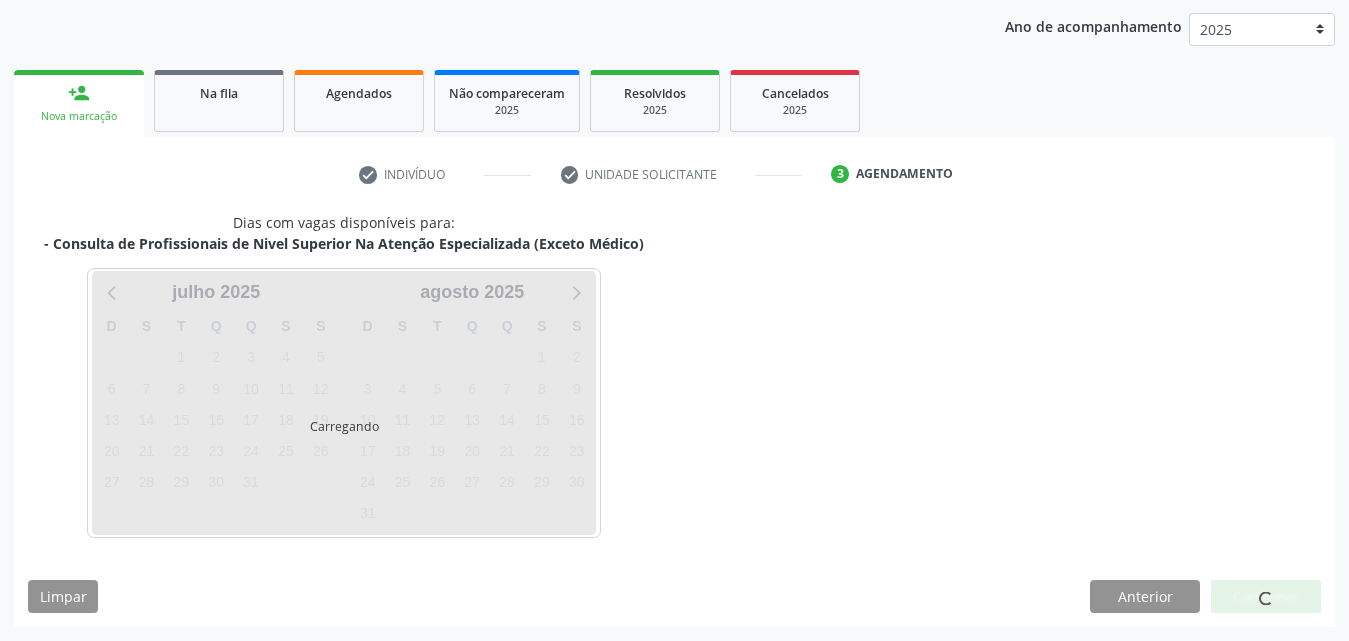 scroll, scrollTop: 316, scrollLeft: 0, axis: vertical 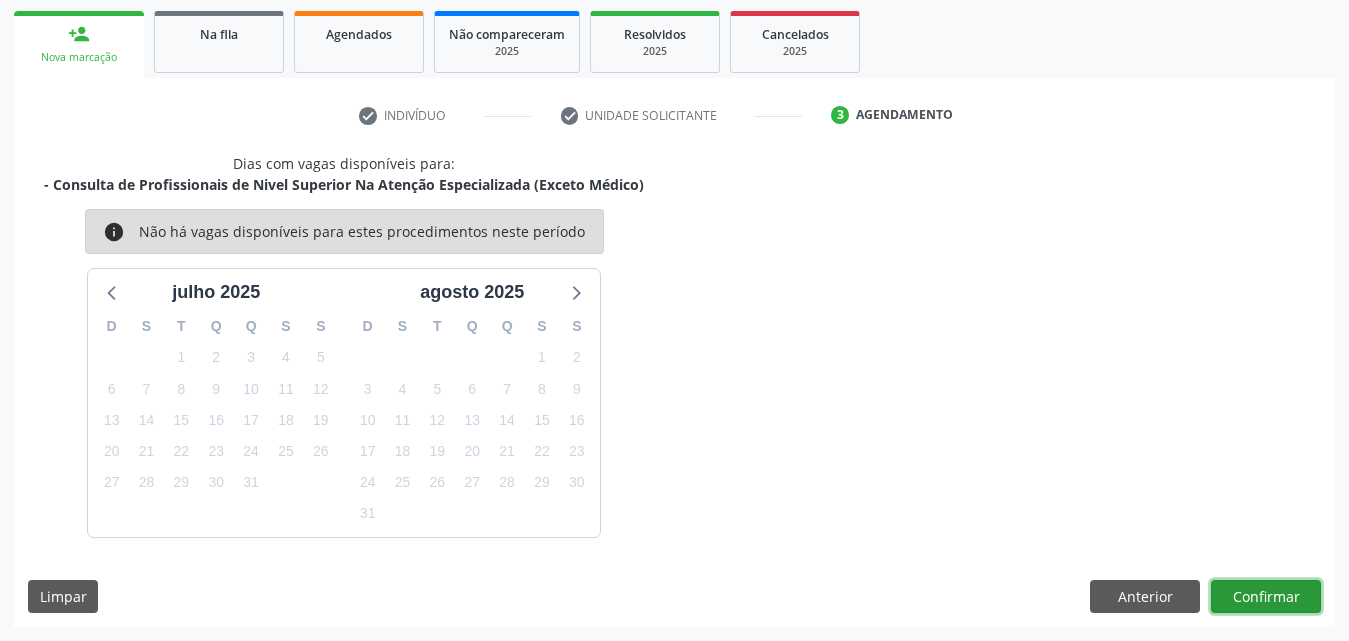click on "Confirmar" at bounding box center [1266, 597] 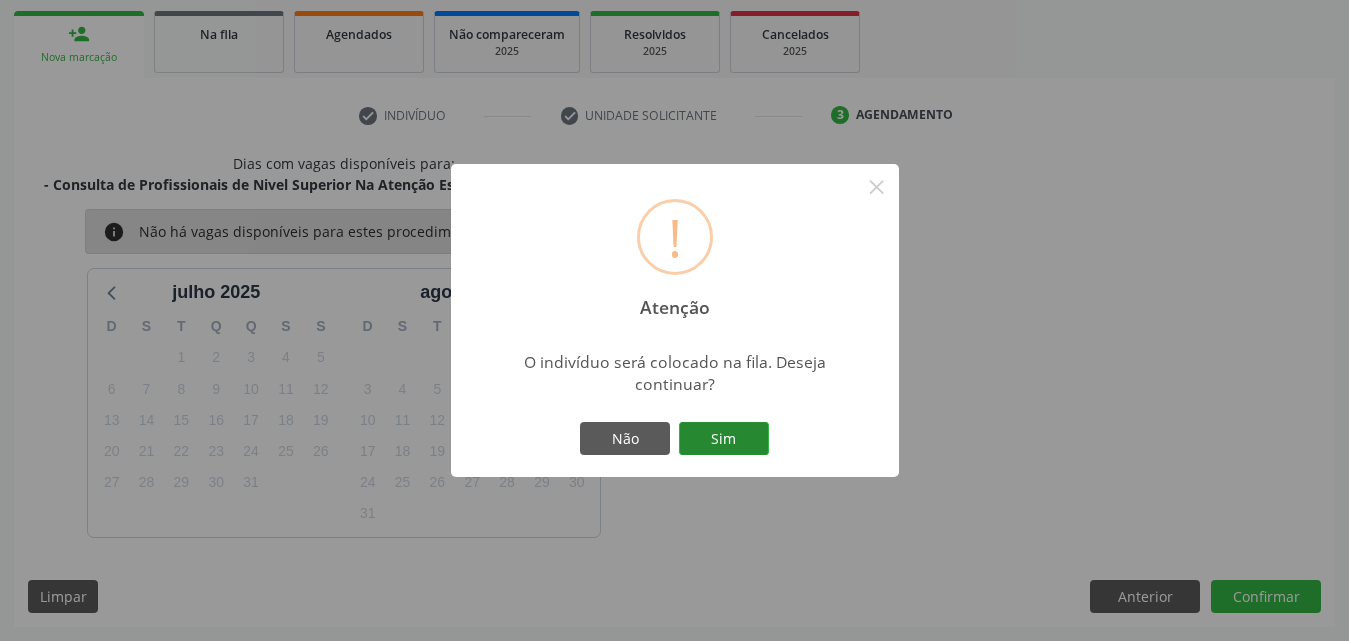 click on "Sim" at bounding box center [724, 439] 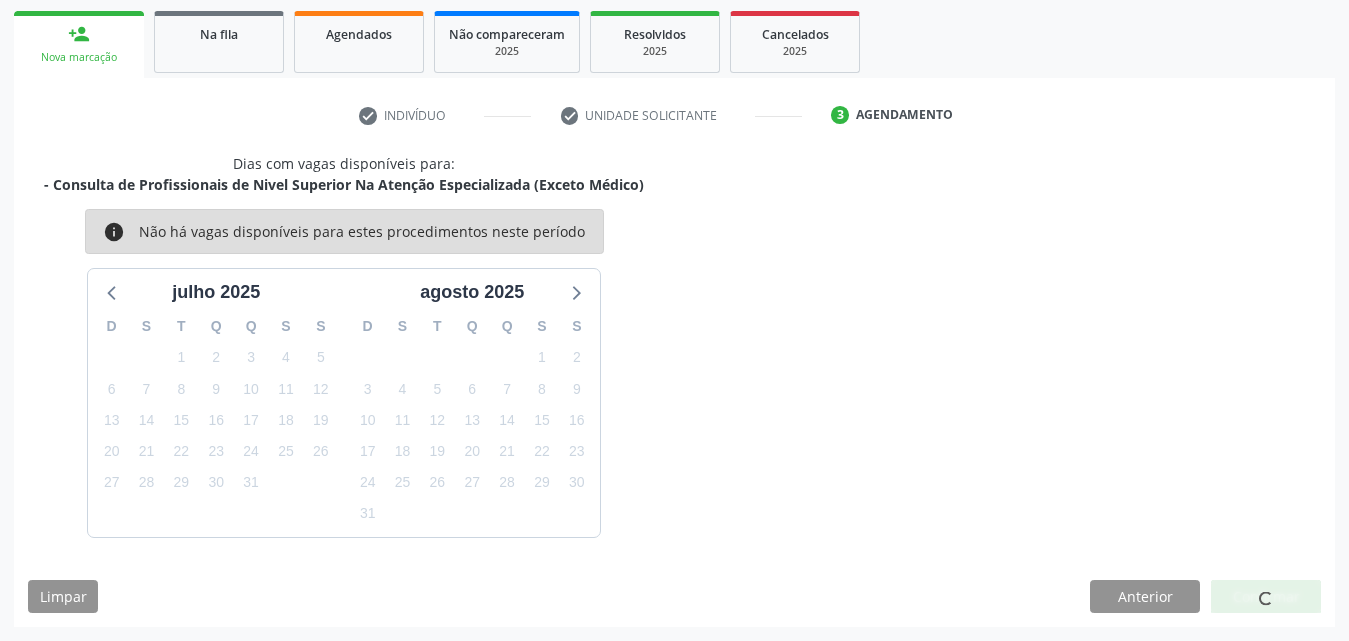 scroll, scrollTop: 54, scrollLeft: 0, axis: vertical 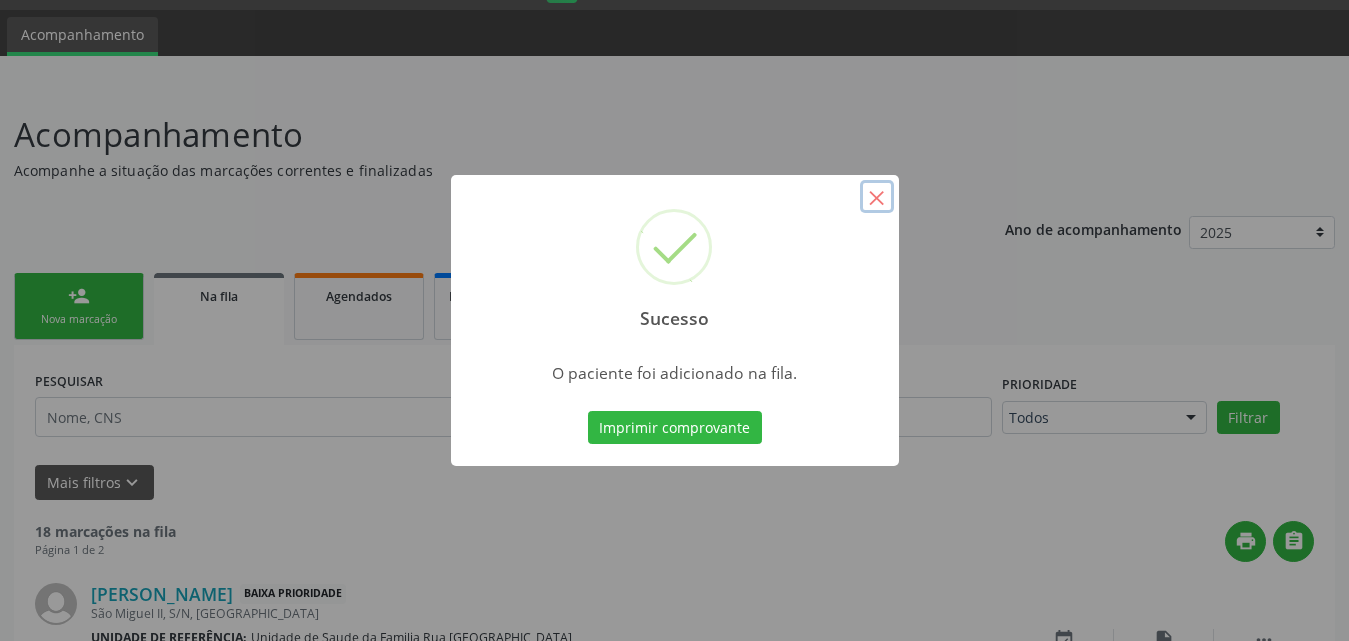 click on "×" at bounding box center (877, 197) 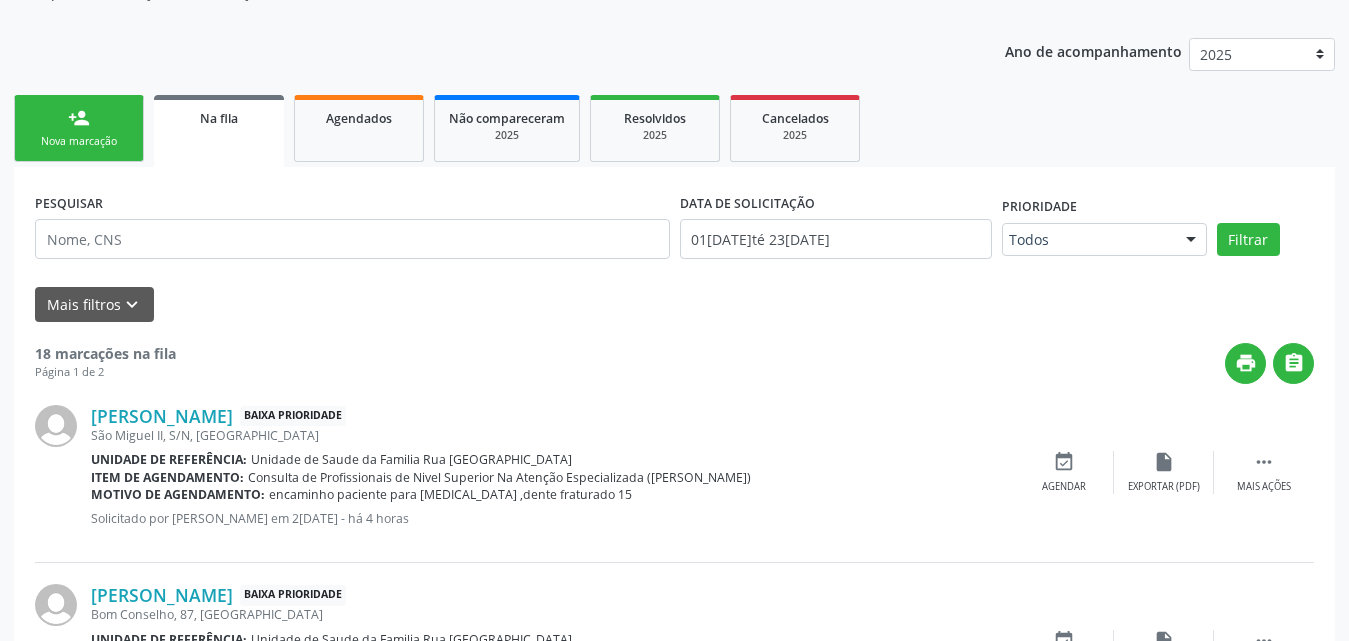 scroll, scrollTop: 54, scrollLeft: 0, axis: vertical 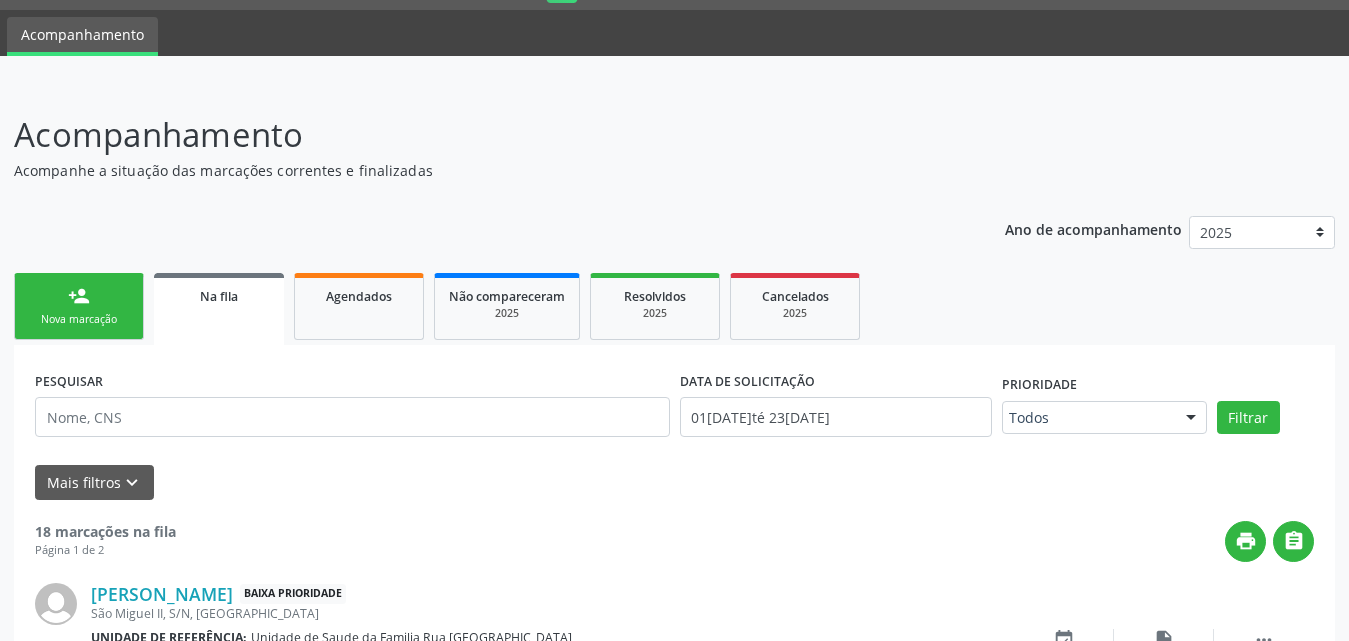 click on "Na fila" at bounding box center (219, 295) 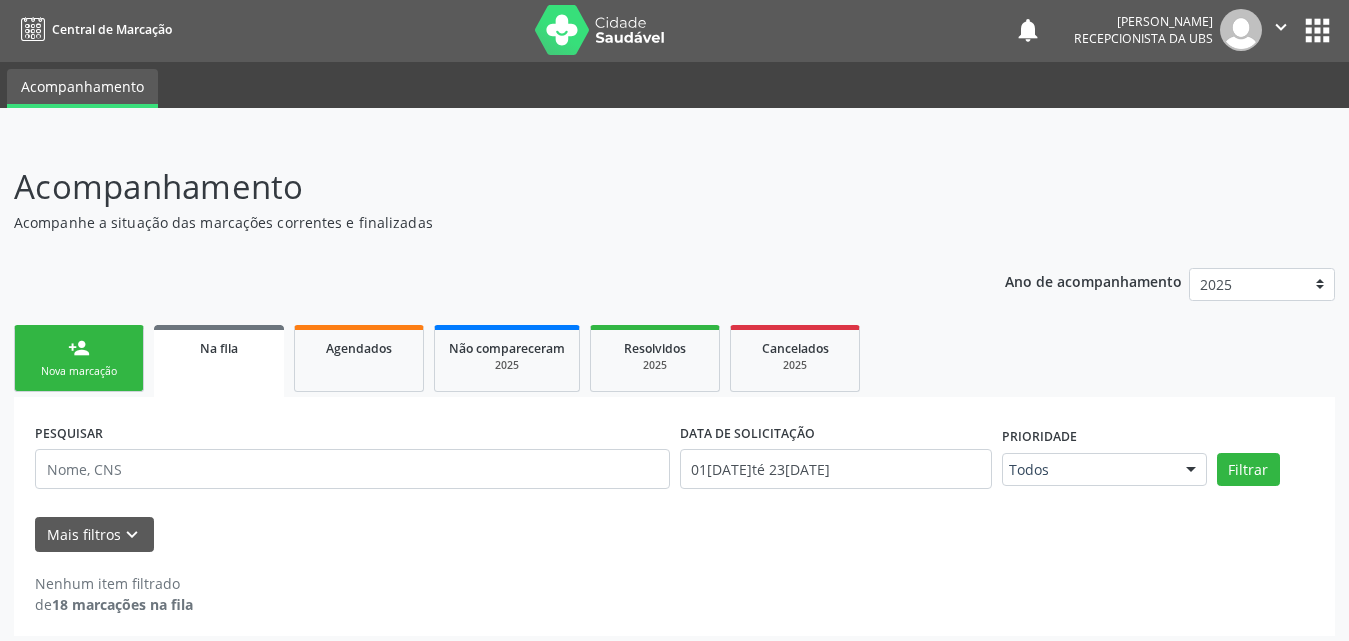 scroll, scrollTop: 0, scrollLeft: 0, axis: both 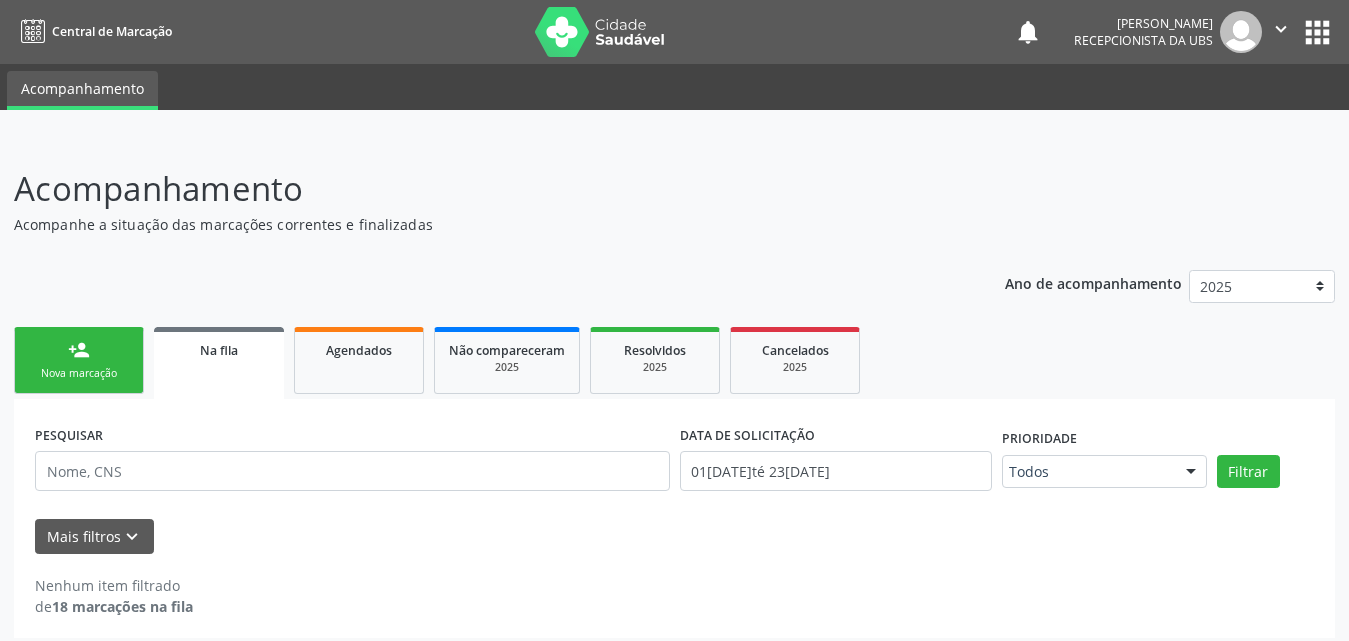 click on "Na fila" at bounding box center (219, 349) 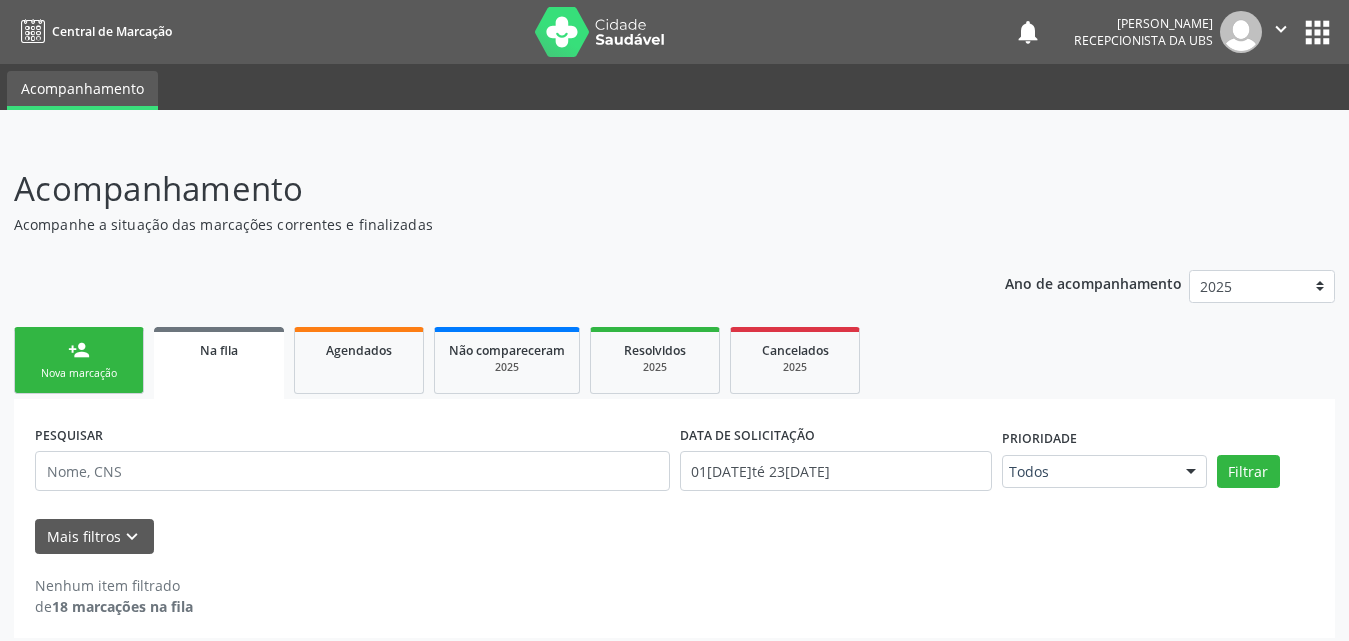click on "person_add
Nova marcação" at bounding box center [79, 360] 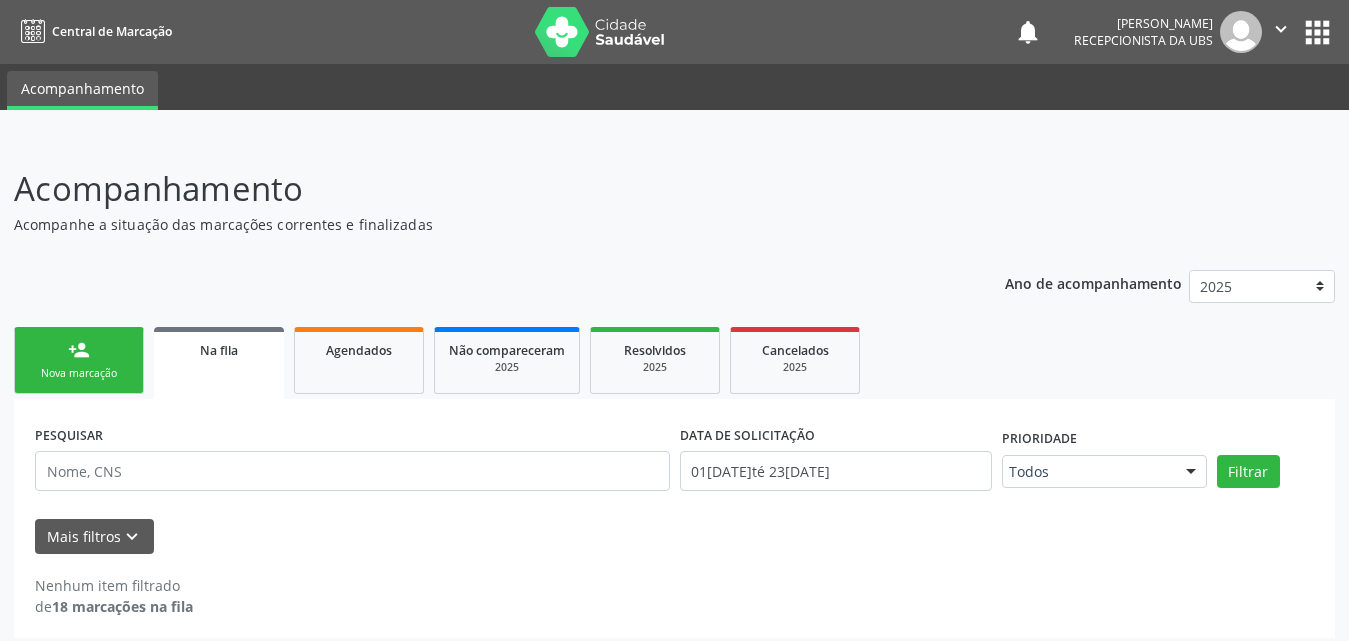 click on "Na fila" at bounding box center [219, 349] 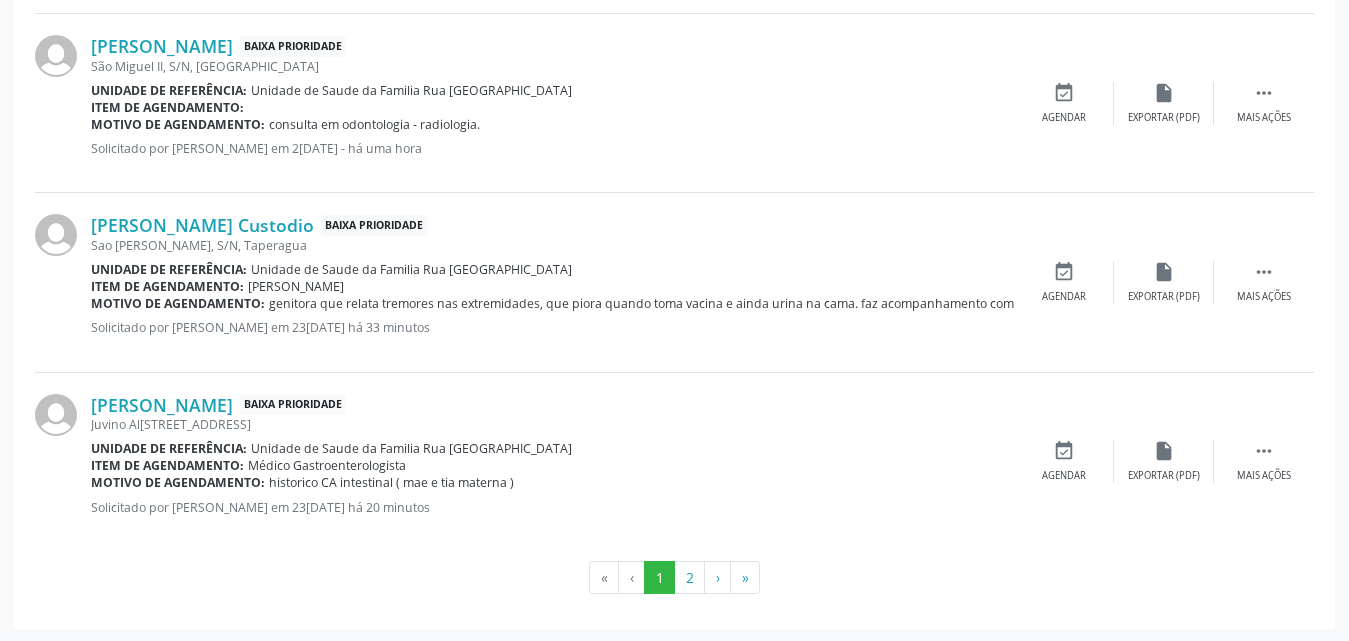 scroll, scrollTop: 2771, scrollLeft: 0, axis: vertical 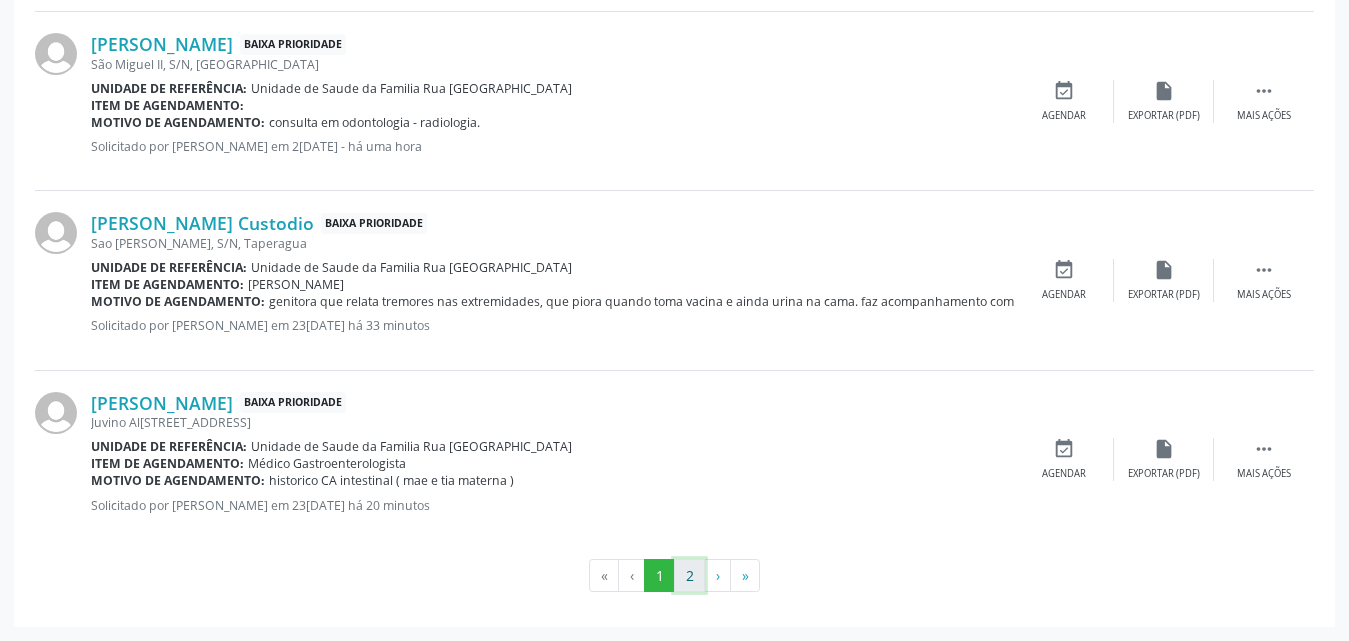 click on "2" at bounding box center (689, 576) 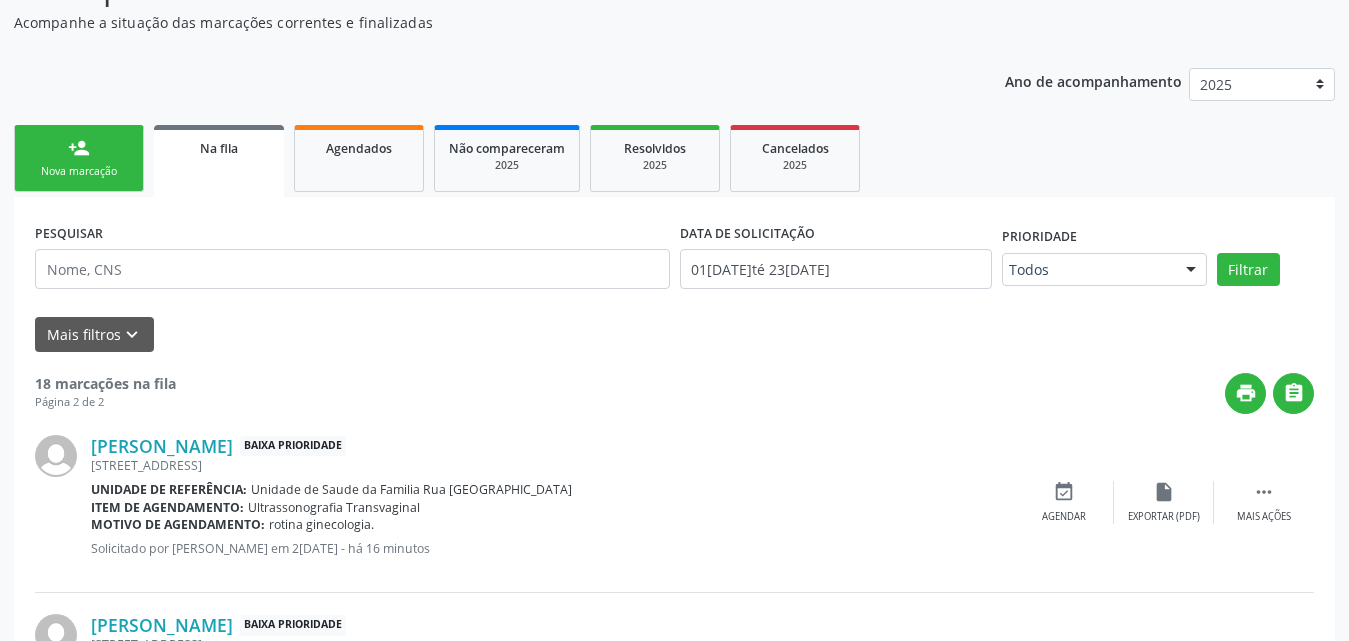 scroll, scrollTop: 0, scrollLeft: 0, axis: both 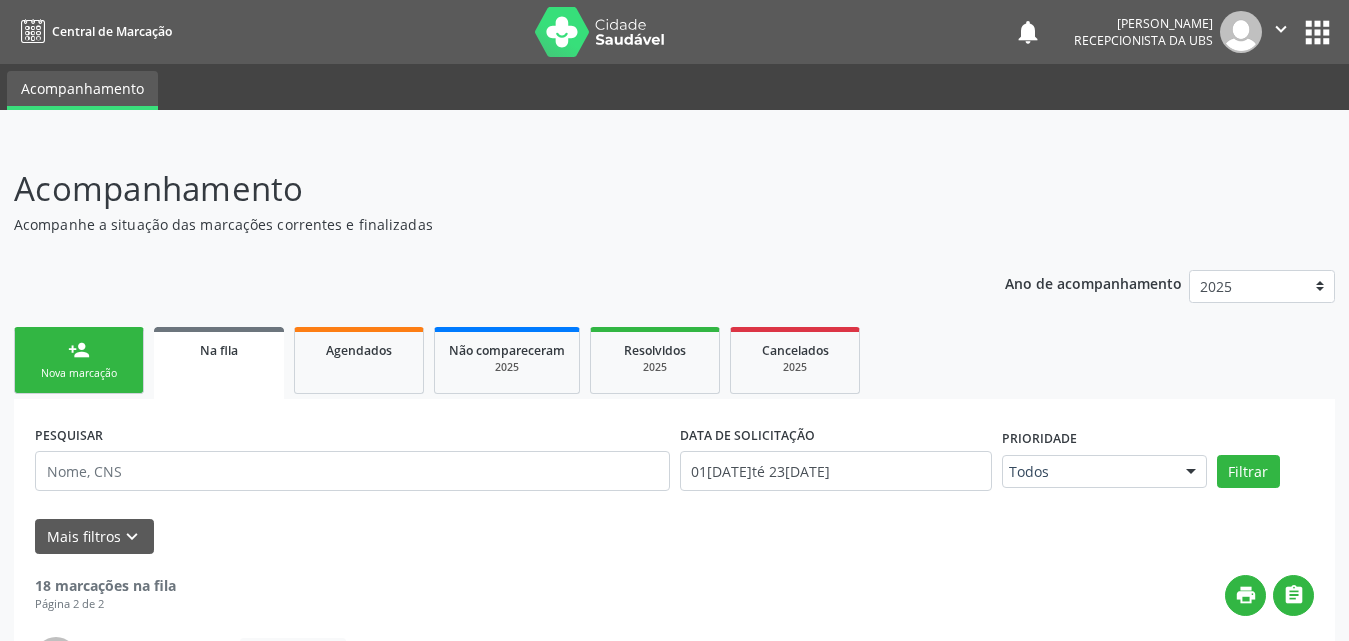 click on "person_add
Nova marcação" at bounding box center [79, 360] 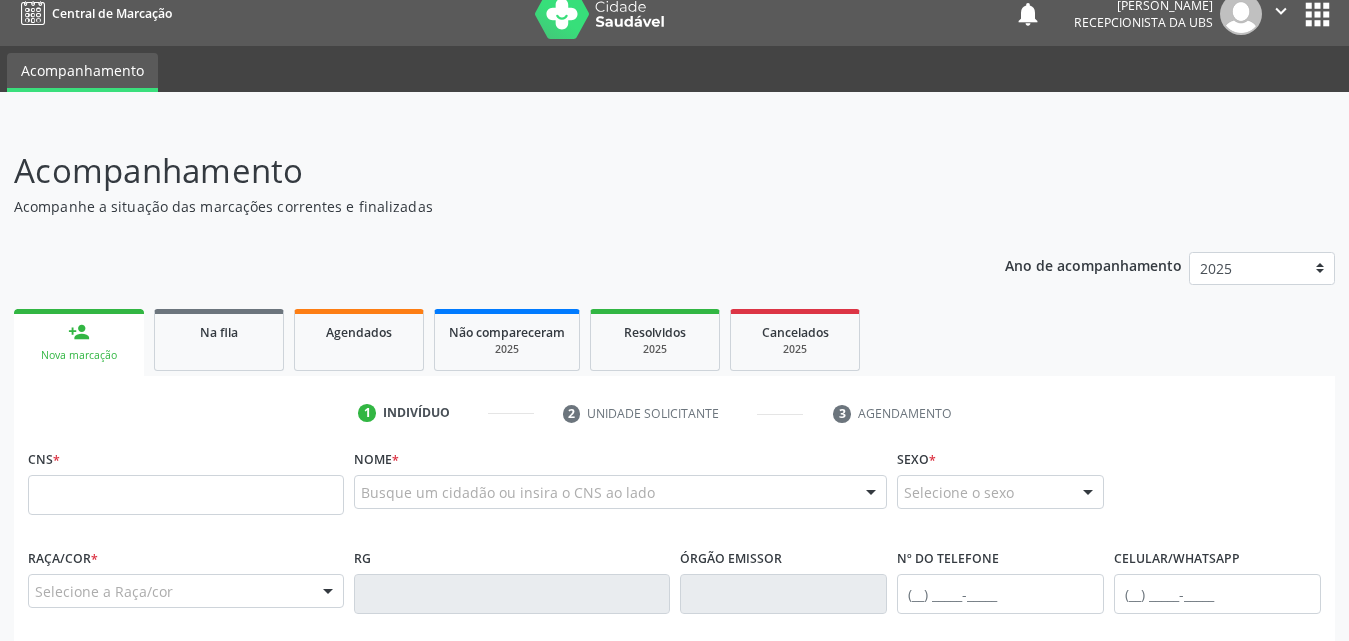 scroll, scrollTop: 0, scrollLeft: 0, axis: both 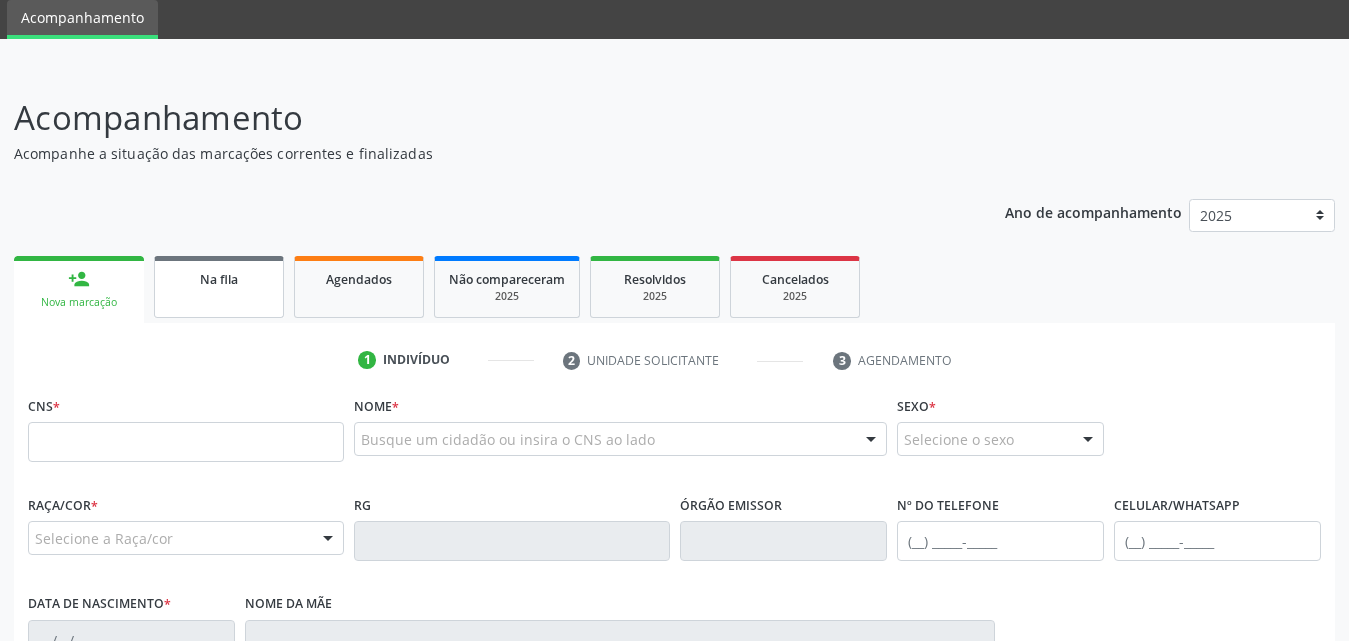click on "Na fila" at bounding box center [219, 287] 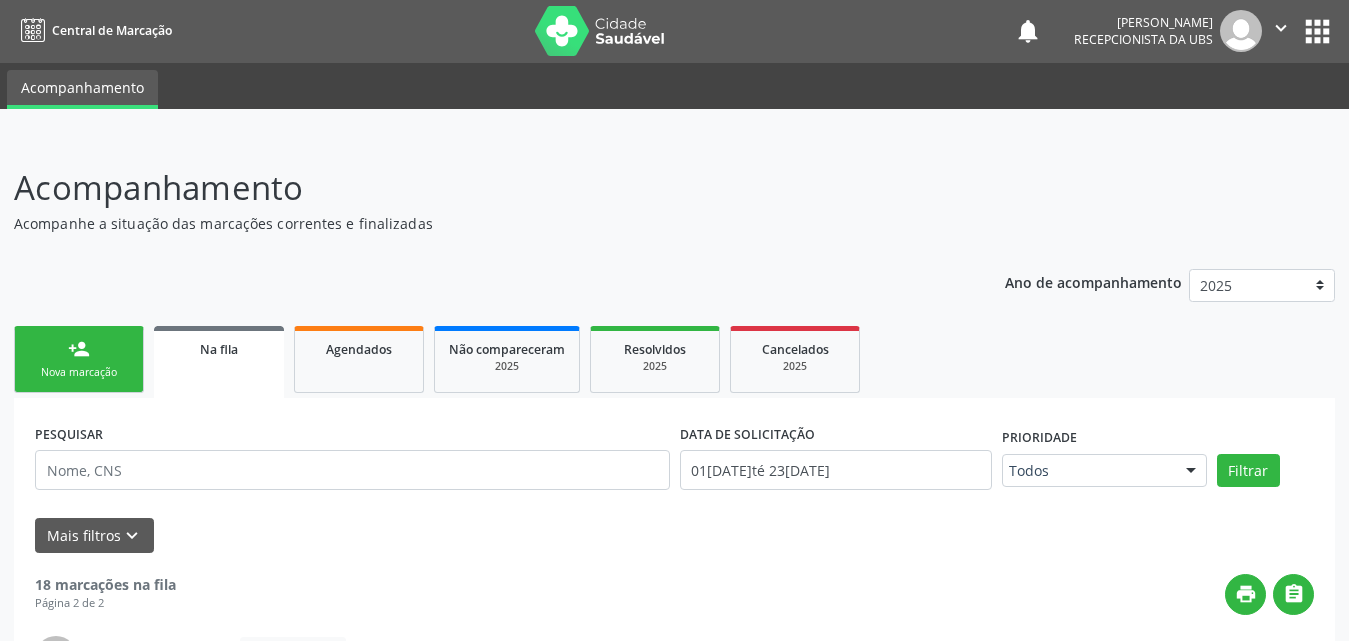 scroll, scrollTop: 0, scrollLeft: 0, axis: both 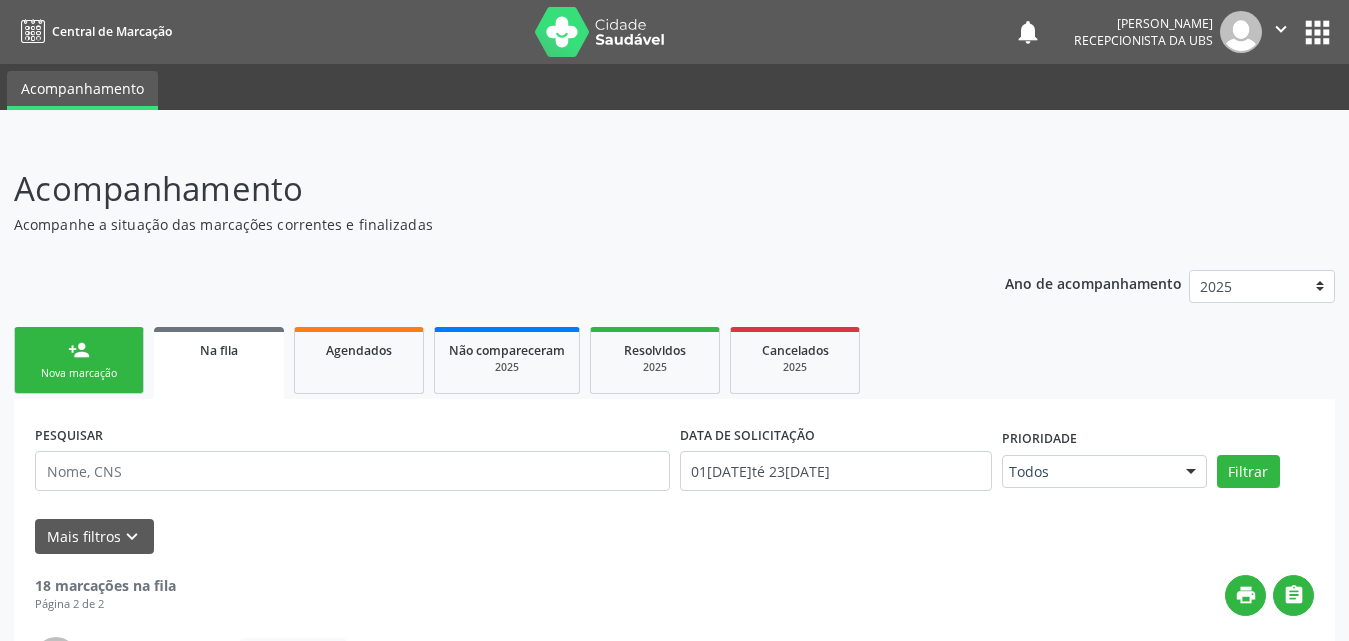 click on "Nova marcação" at bounding box center [79, 373] 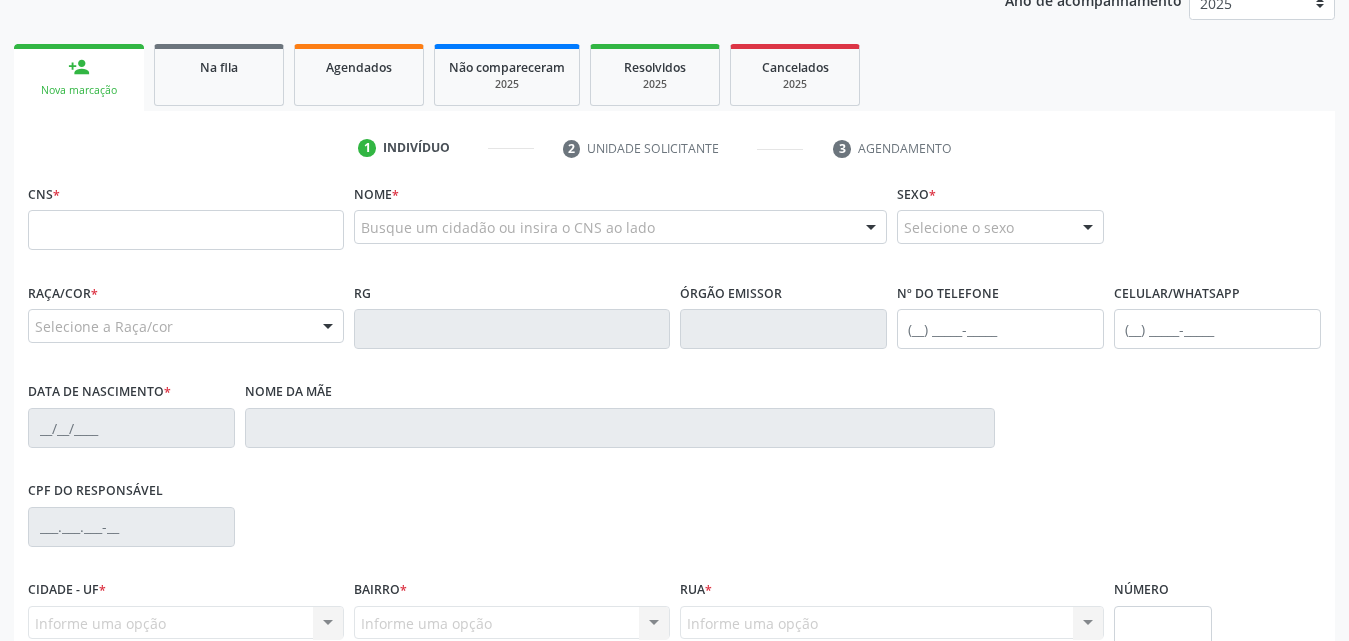 scroll, scrollTop: 300, scrollLeft: 0, axis: vertical 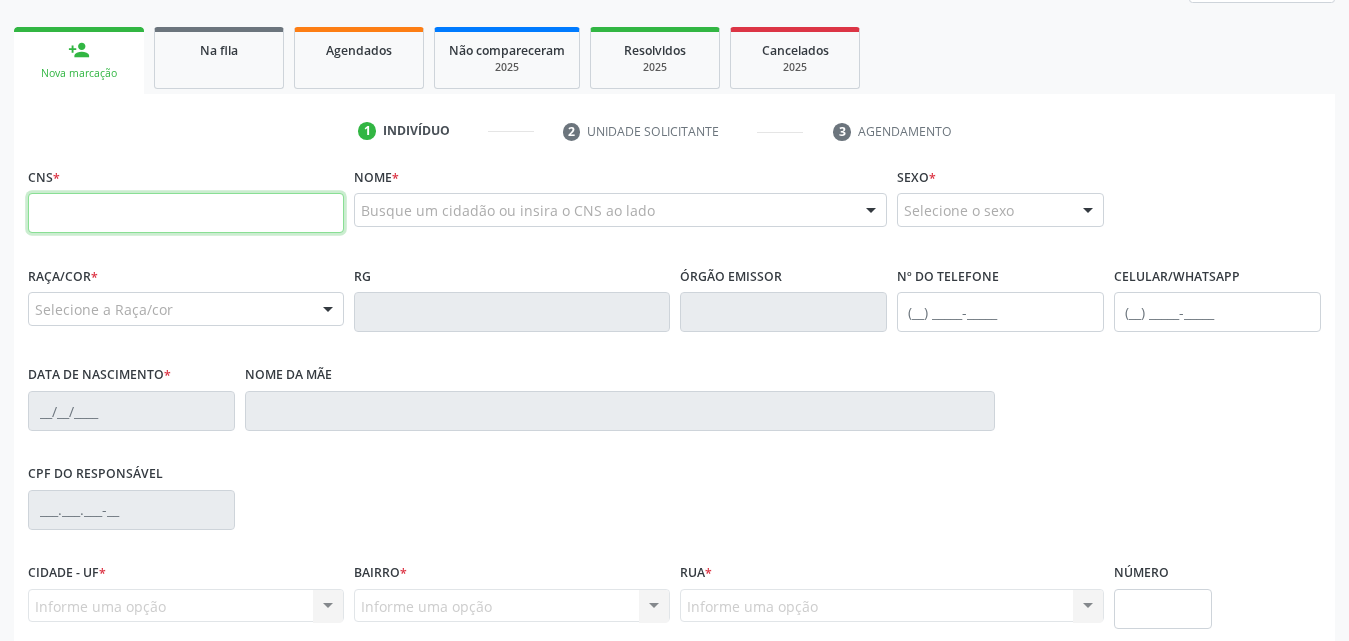 click at bounding box center (186, 213) 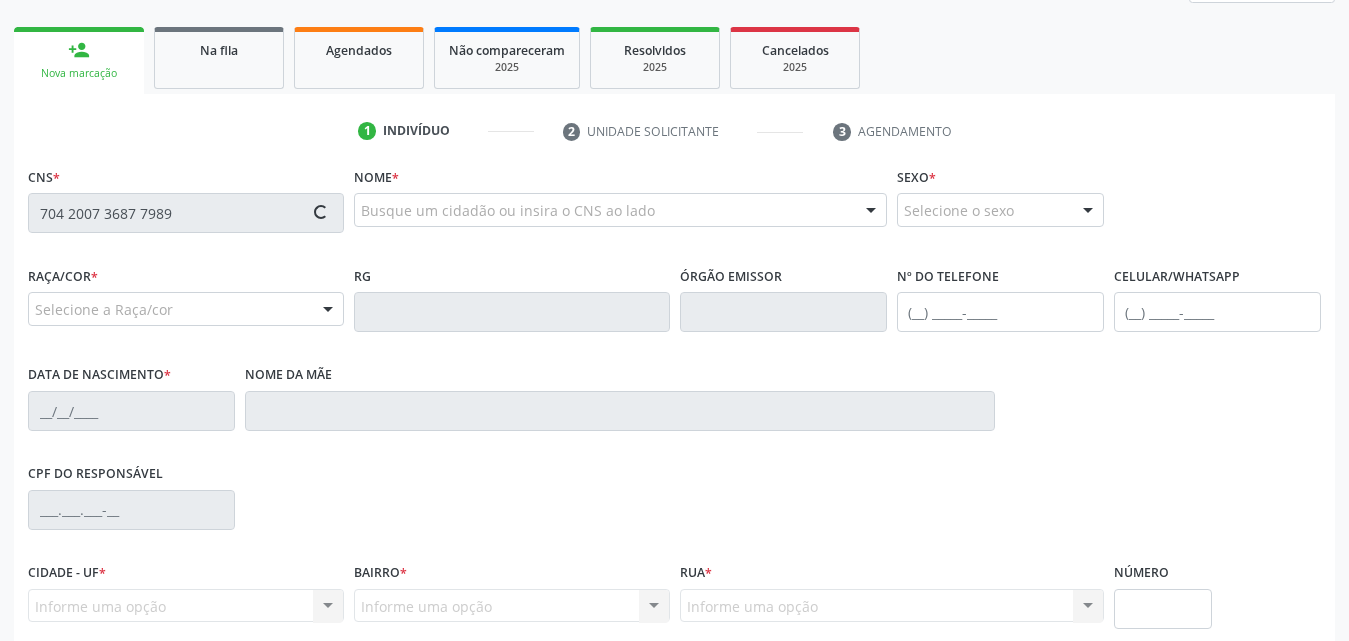 type on "704 2007 3687 7989" 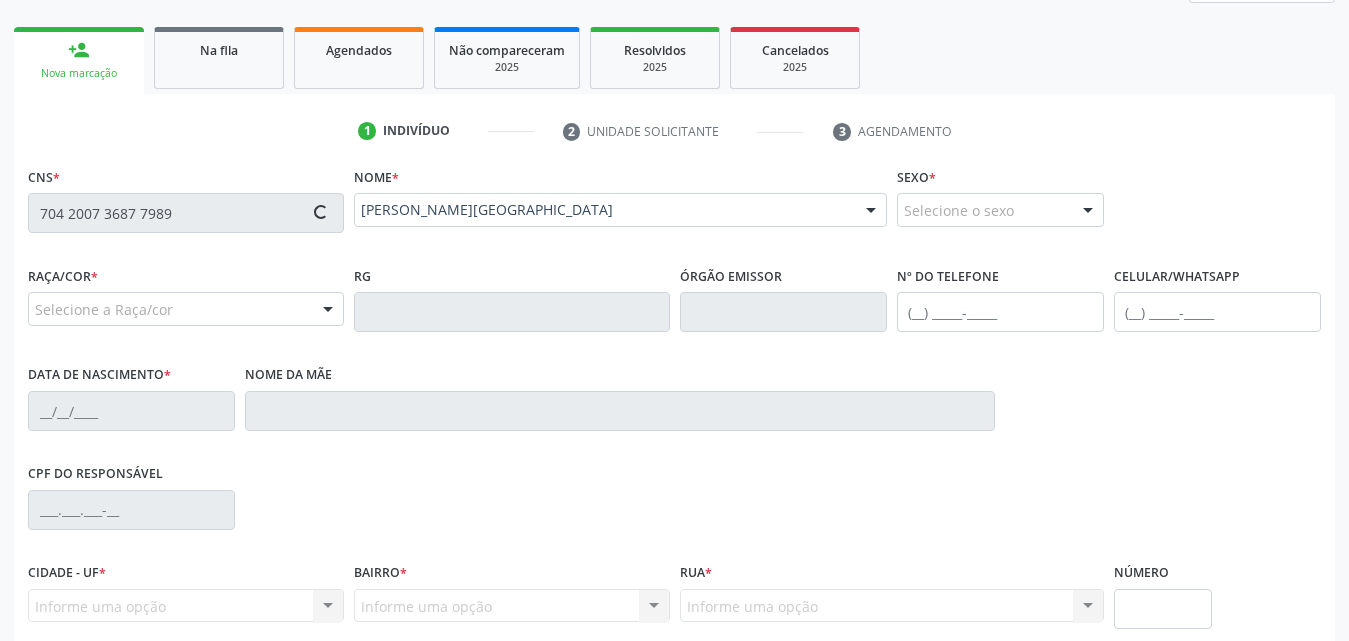 type on "[PHONE_NUMBER]" 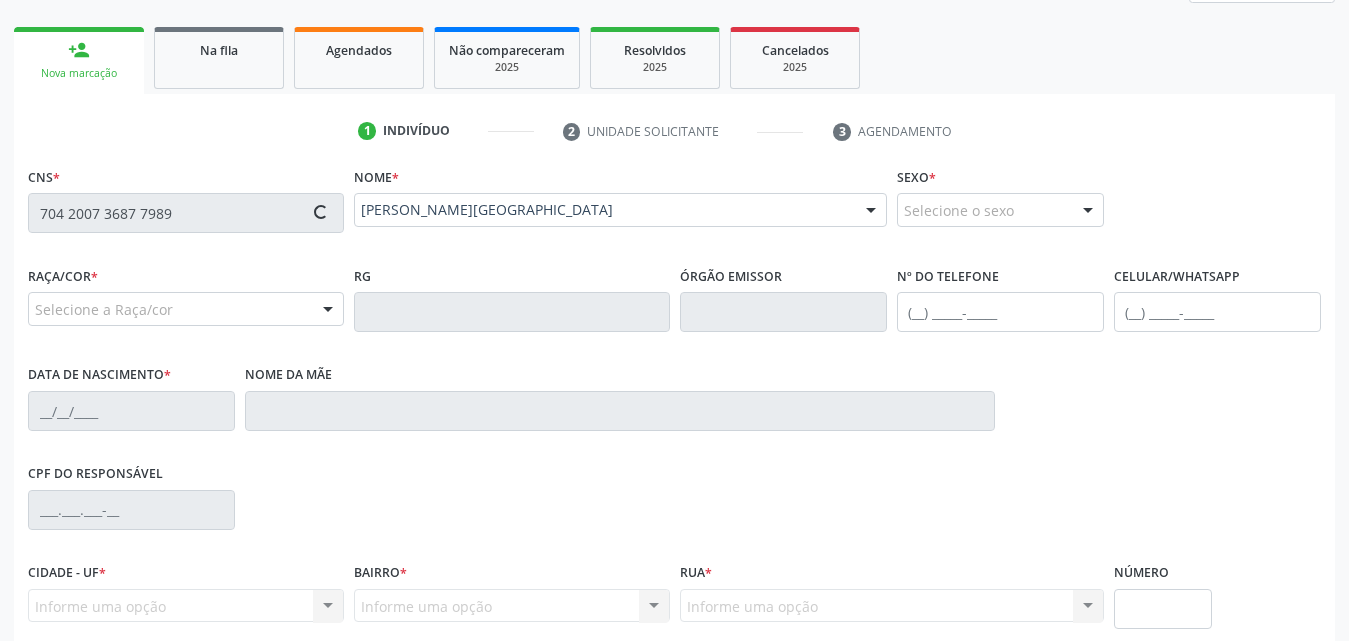 type on "21[DATE]" 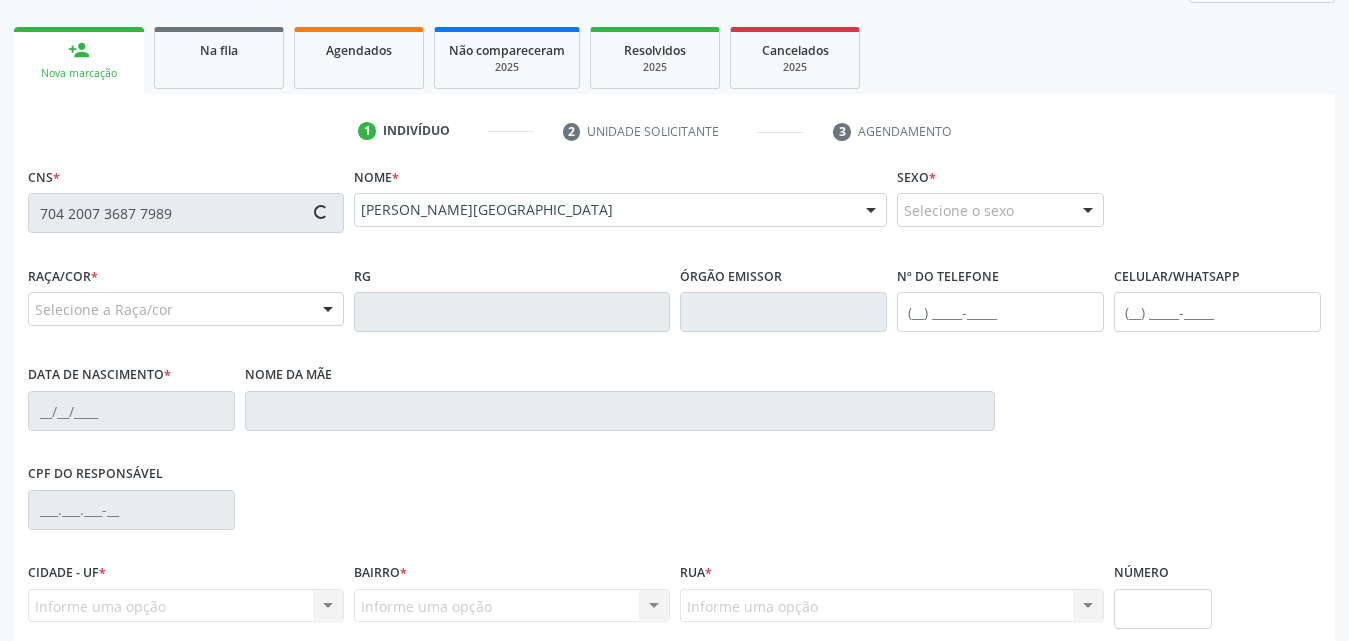 type on "[PERSON_NAME]" 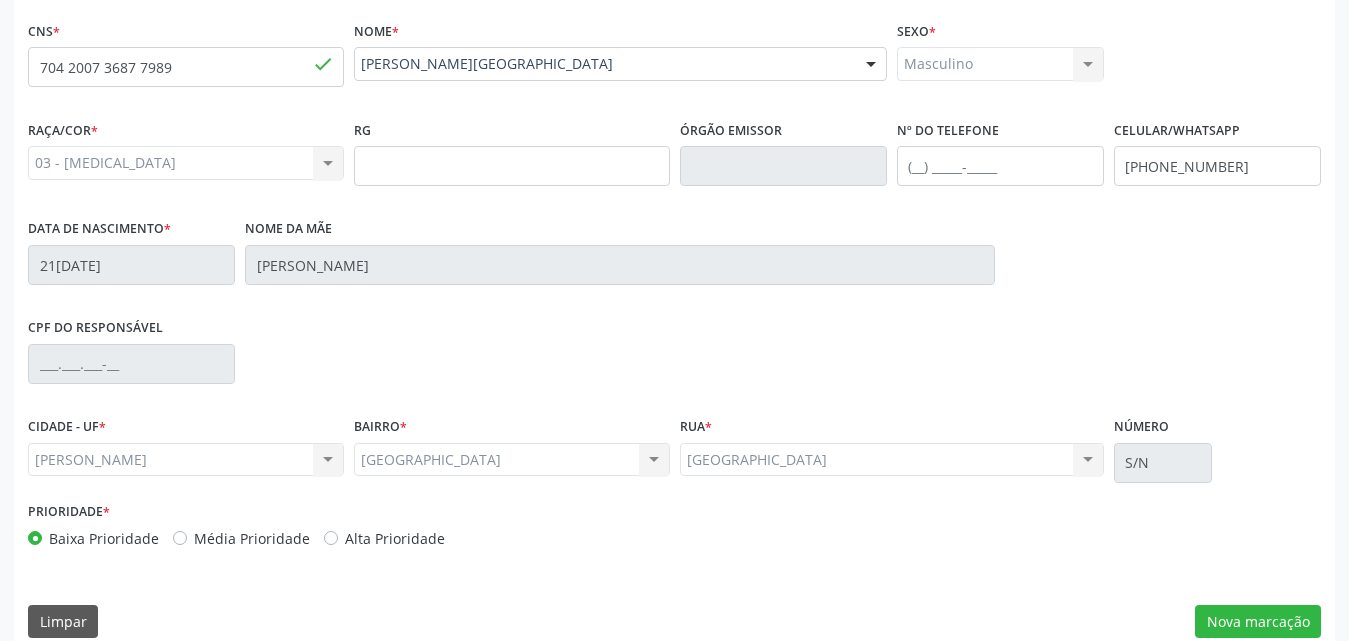 scroll, scrollTop: 471, scrollLeft: 0, axis: vertical 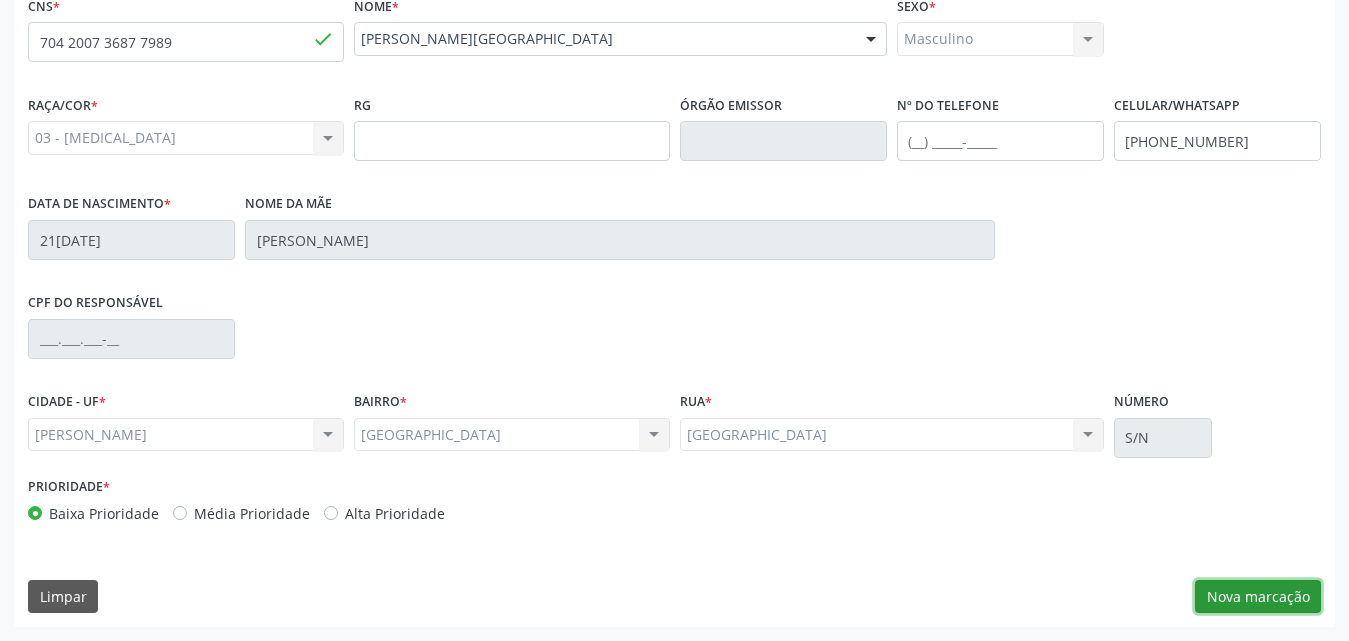 click on "Nova marcação" at bounding box center (1258, 597) 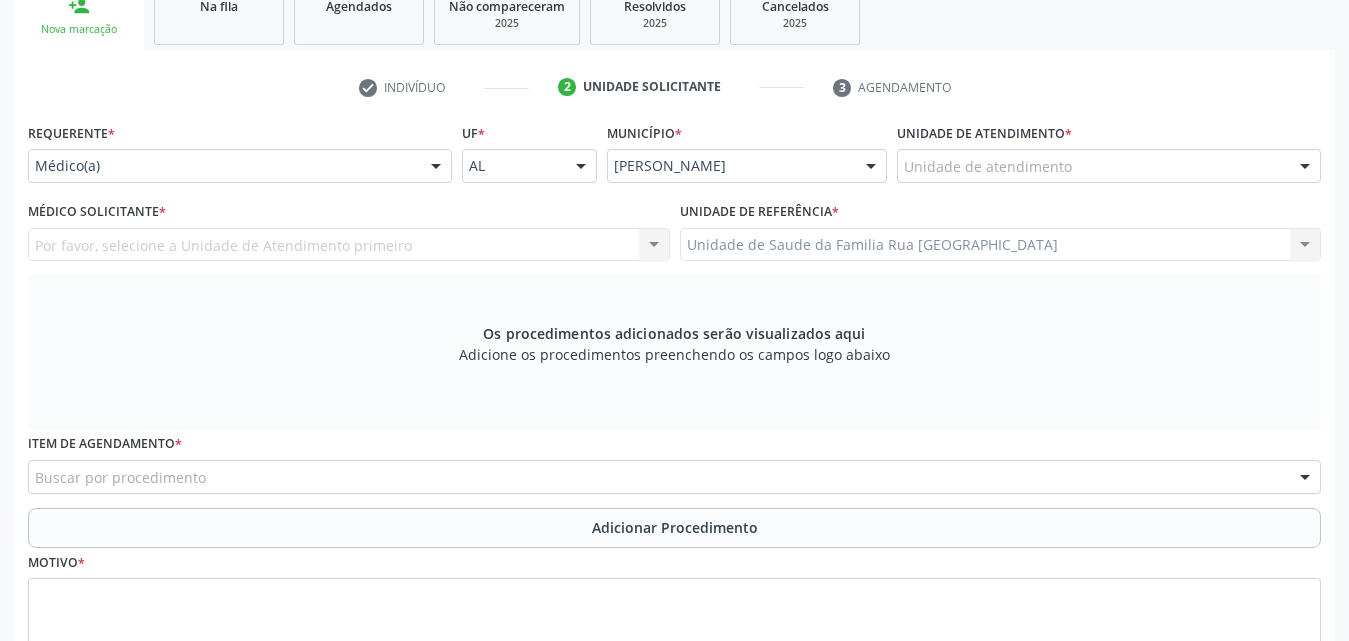 scroll, scrollTop: 171, scrollLeft: 0, axis: vertical 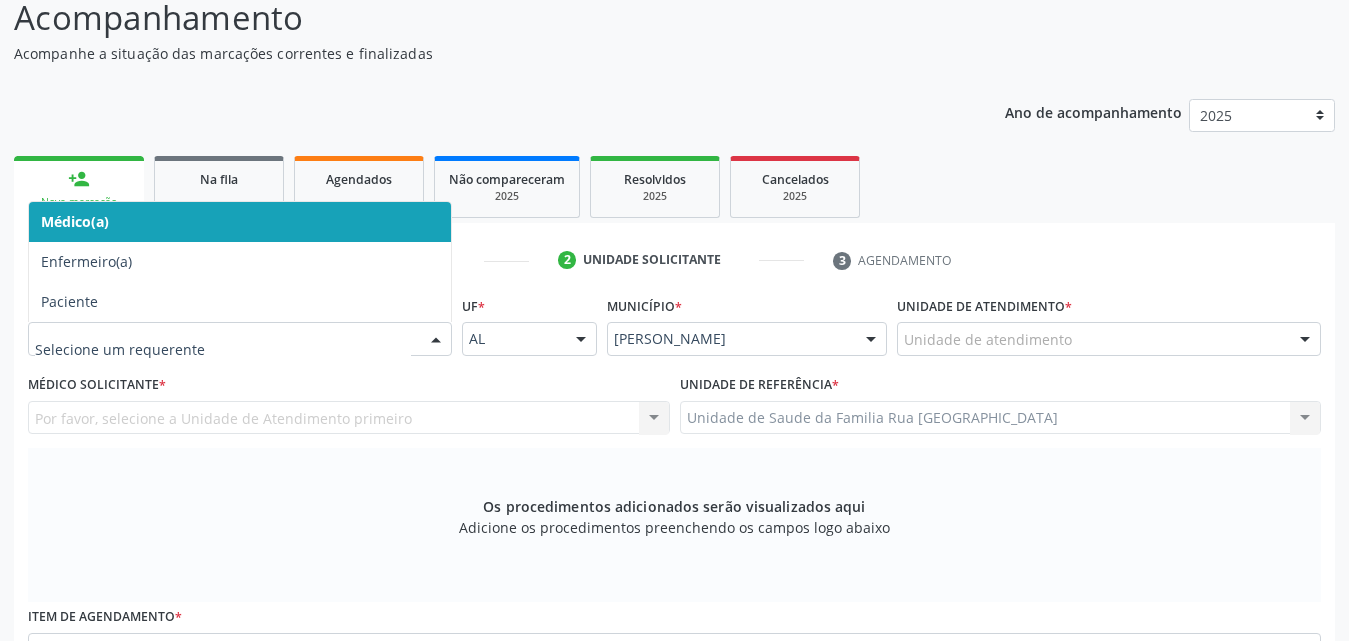 click at bounding box center (436, 340) 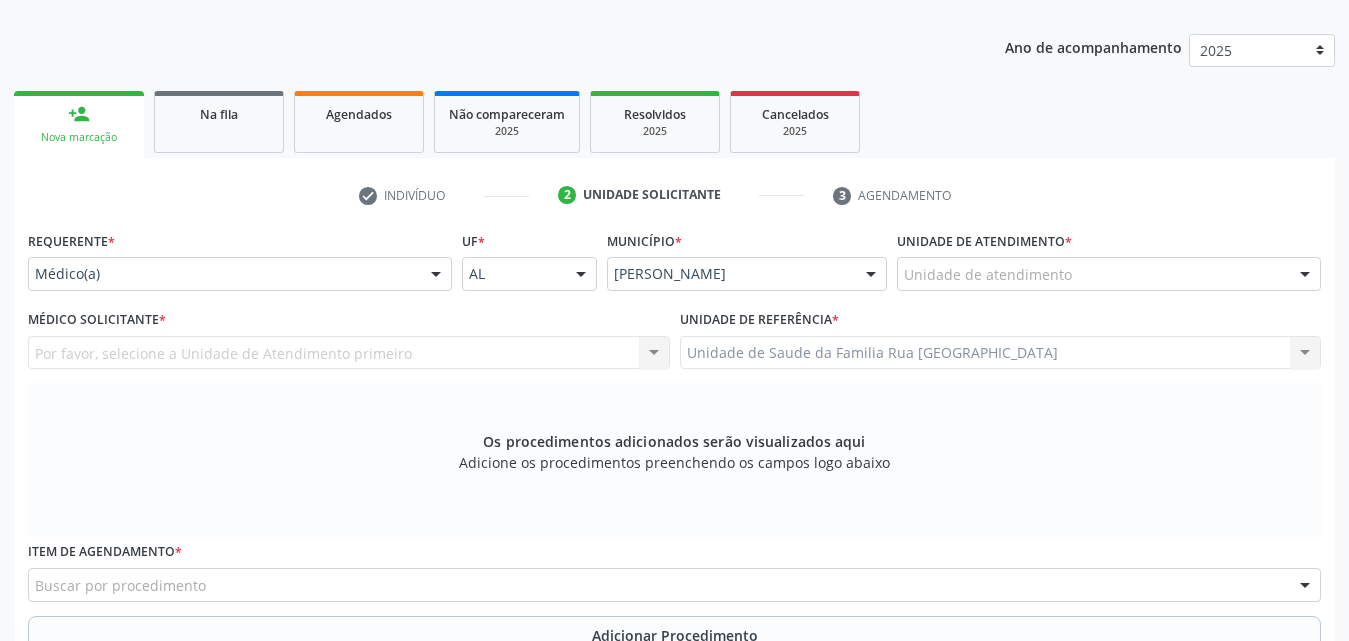 scroll, scrollTop: 271, scrollLeft: 0, axis: vertical 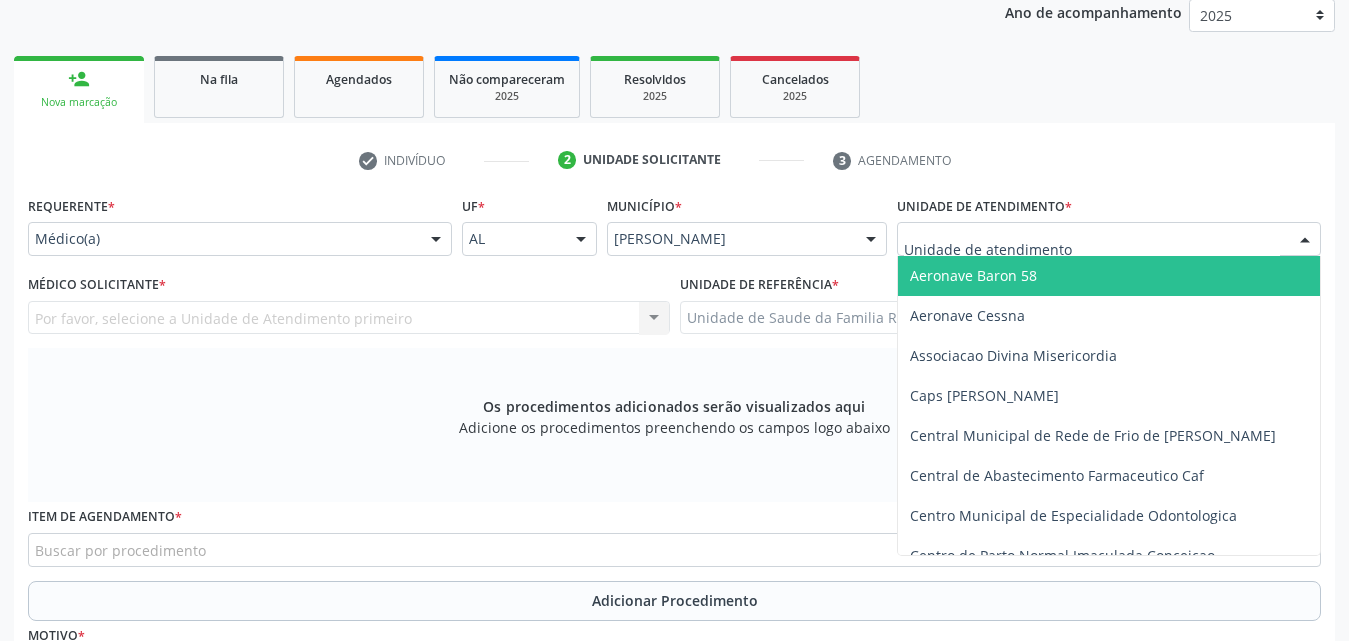 click at bounding box center (1305, 240) 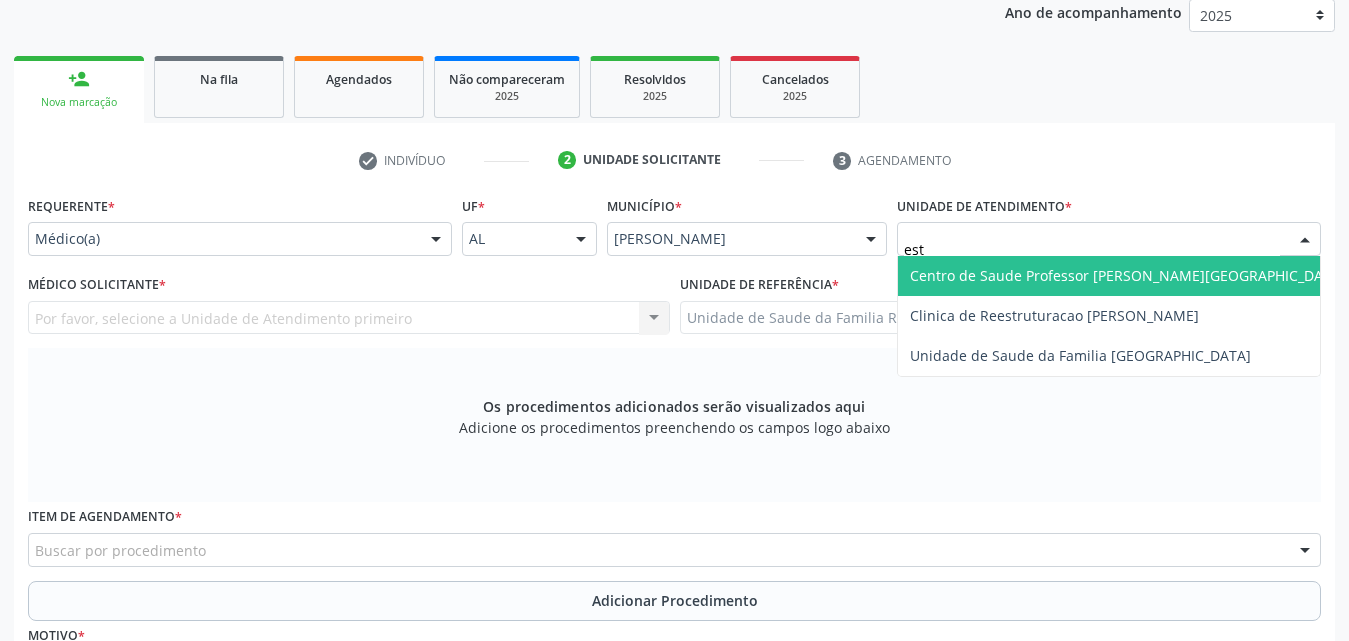 type on "esta" 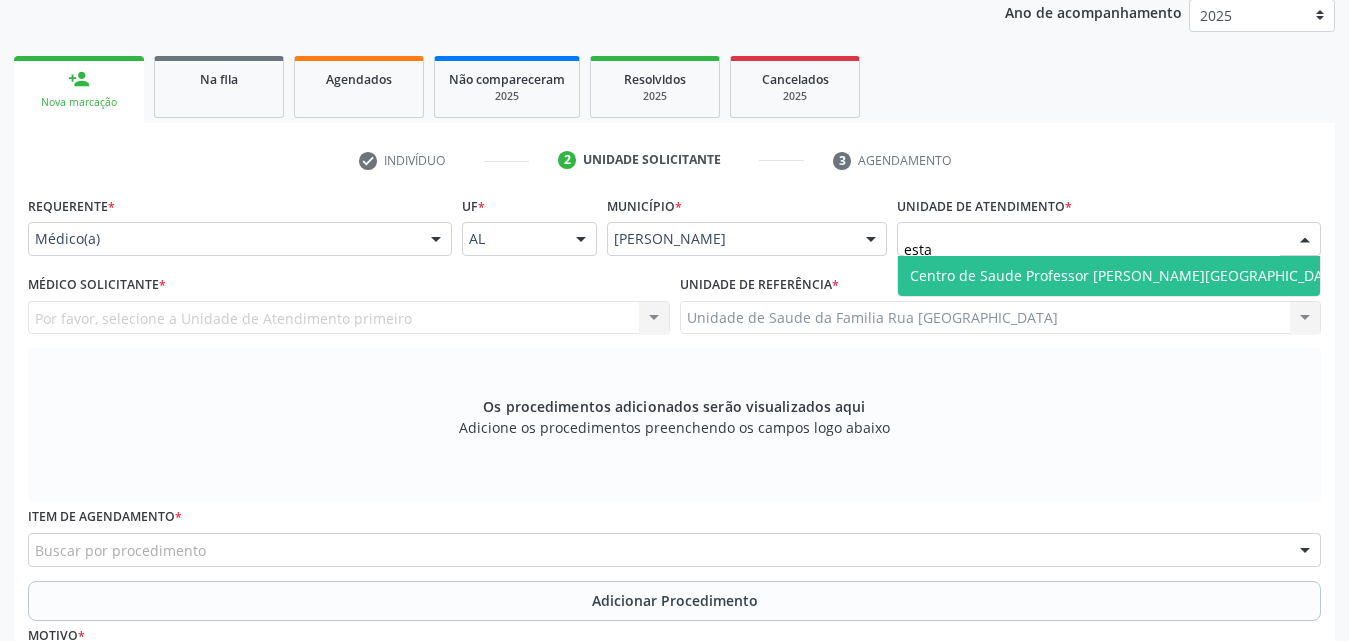 click on "Centro de Saude Professor [PERSON_NAME][GEOGRAPHIC_DATA]" at bounding box center (1127, 275) 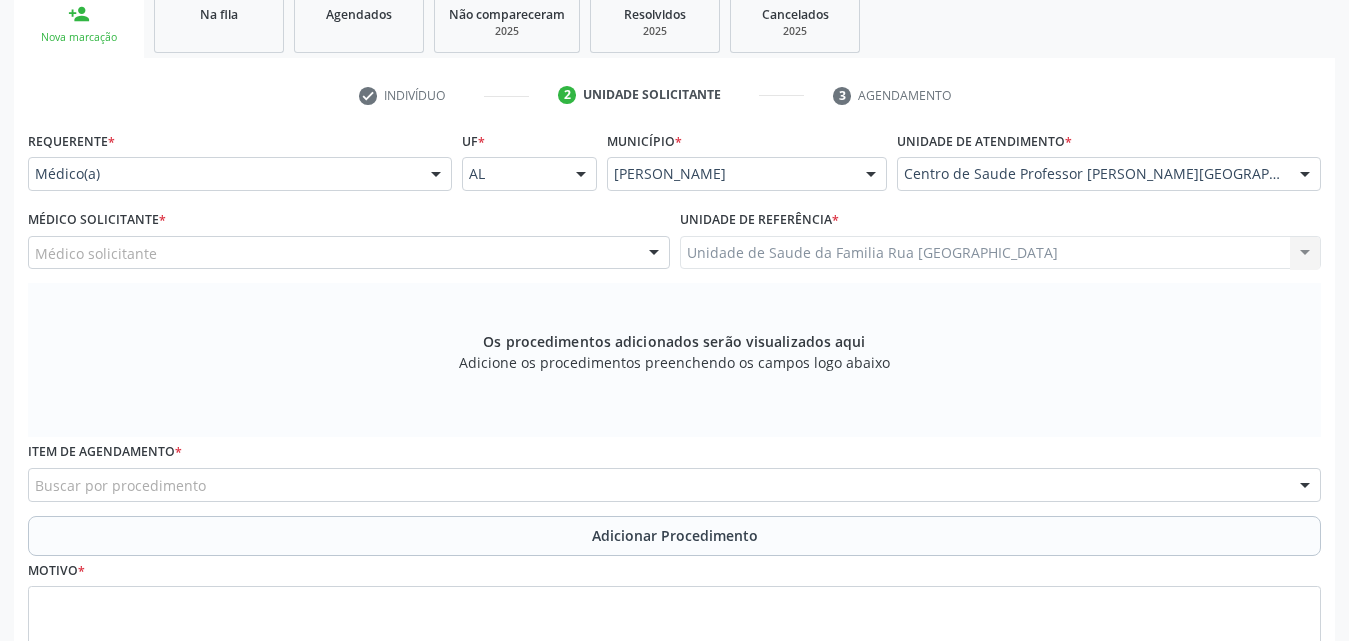 scroll, scrollTop: 371, scrollLeft: 0, axis: vertical 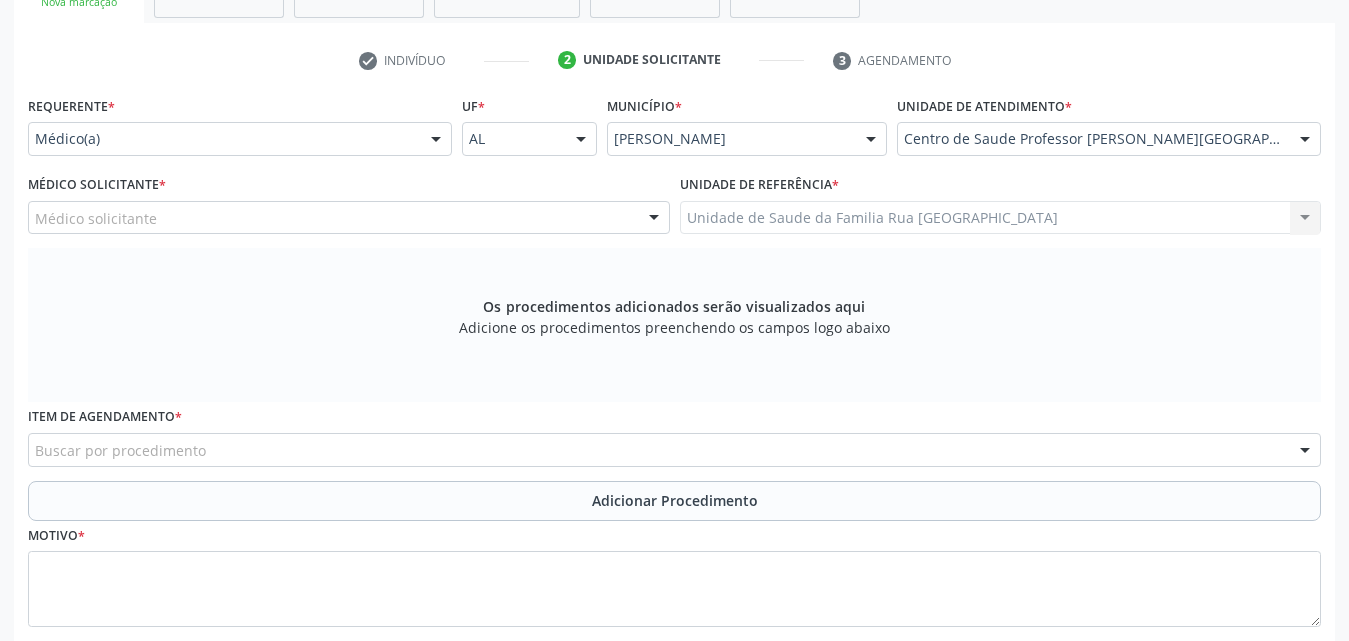 click at bounding box center (654, 219) 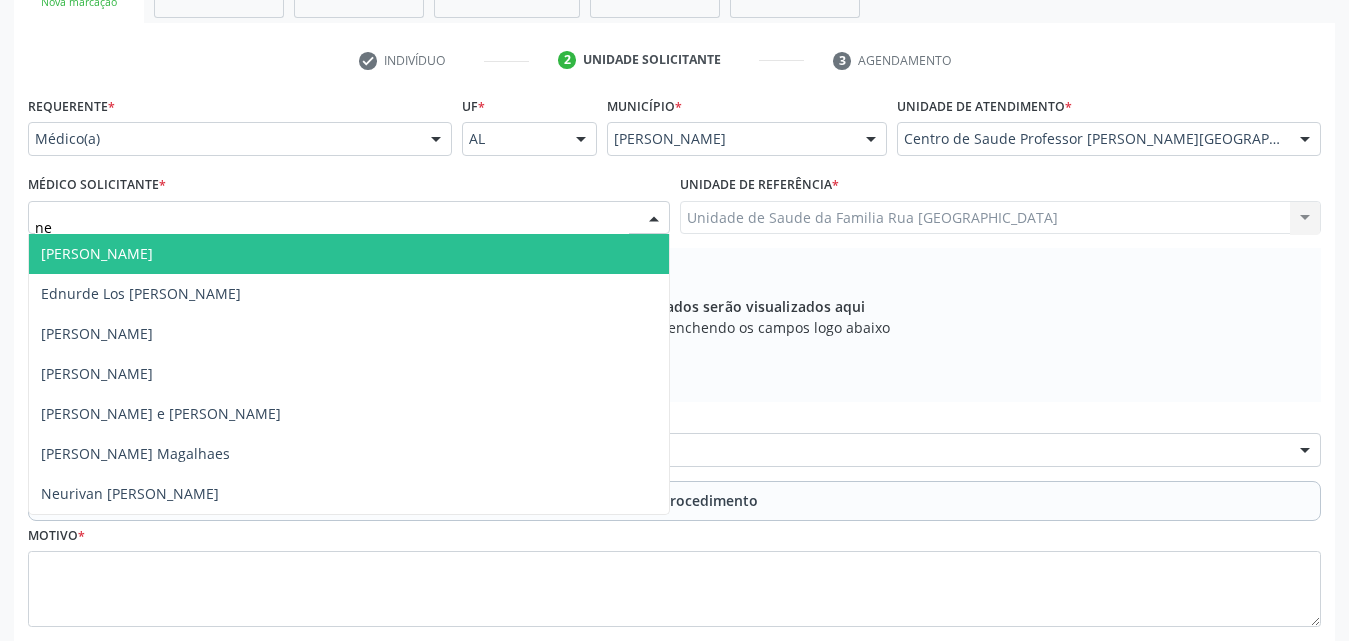 type on "neu" 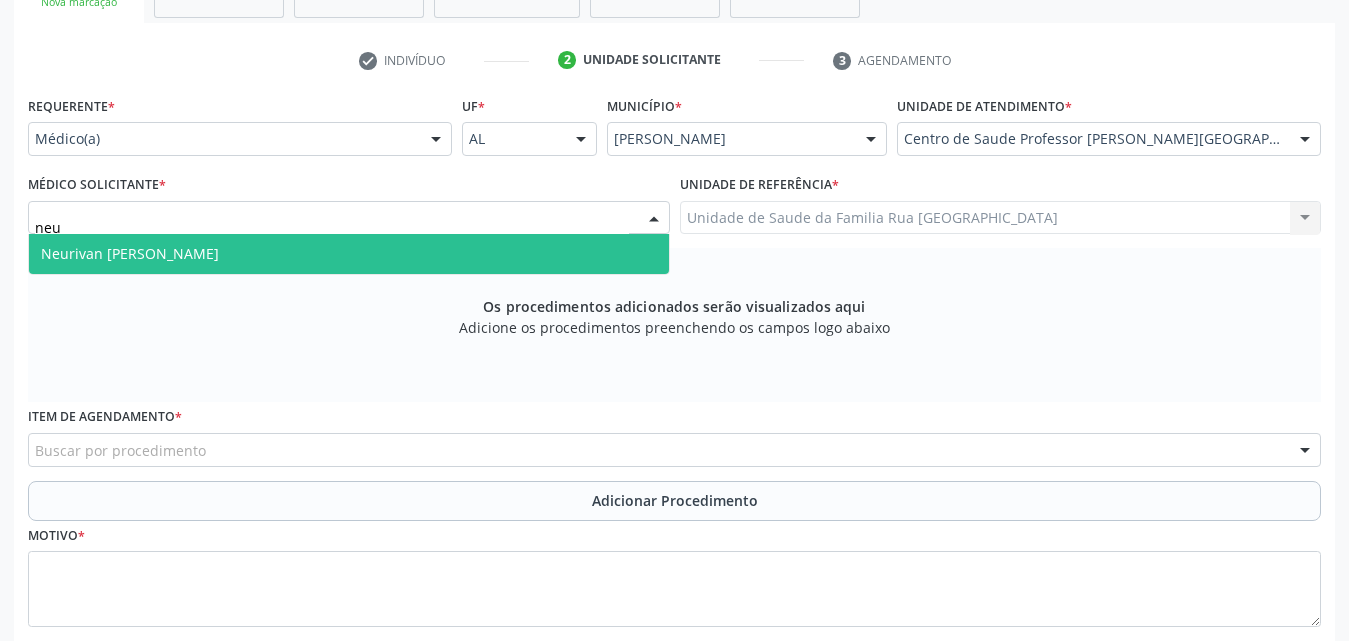 click on "Neurivan [PERSON_NAME]" at bounding box center (349, 254) 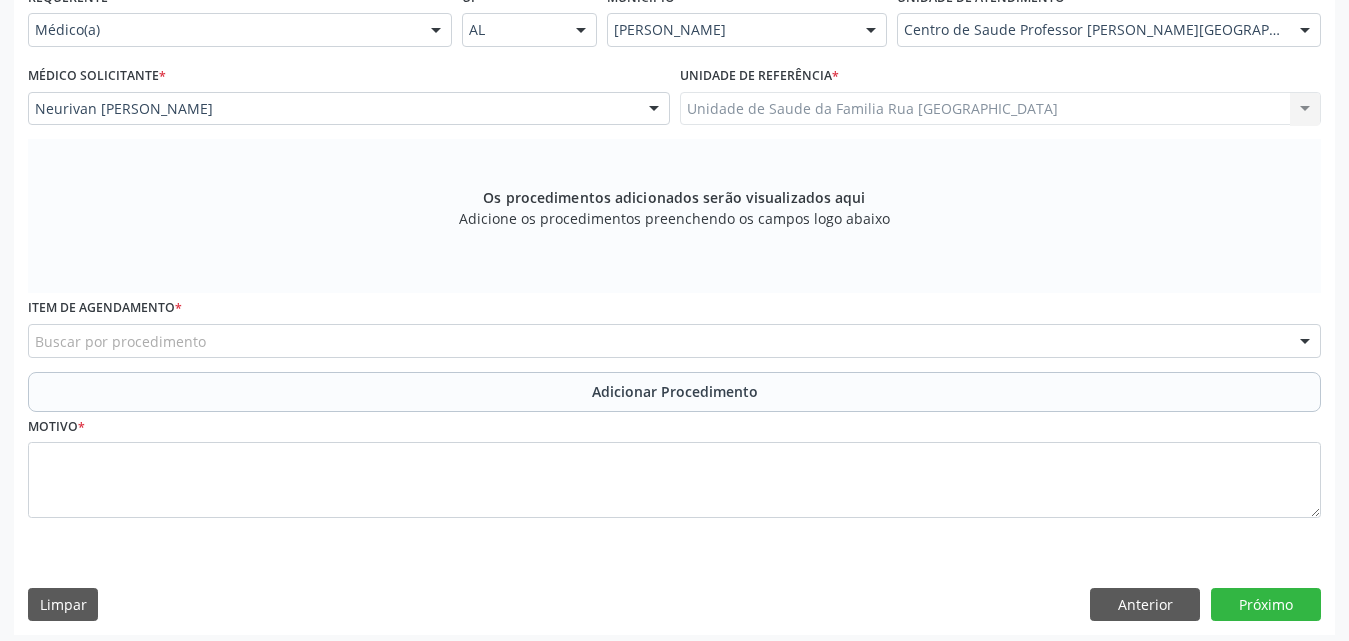 scroll, scrollTop: 488, scrollLeft: 0, axis: vertical 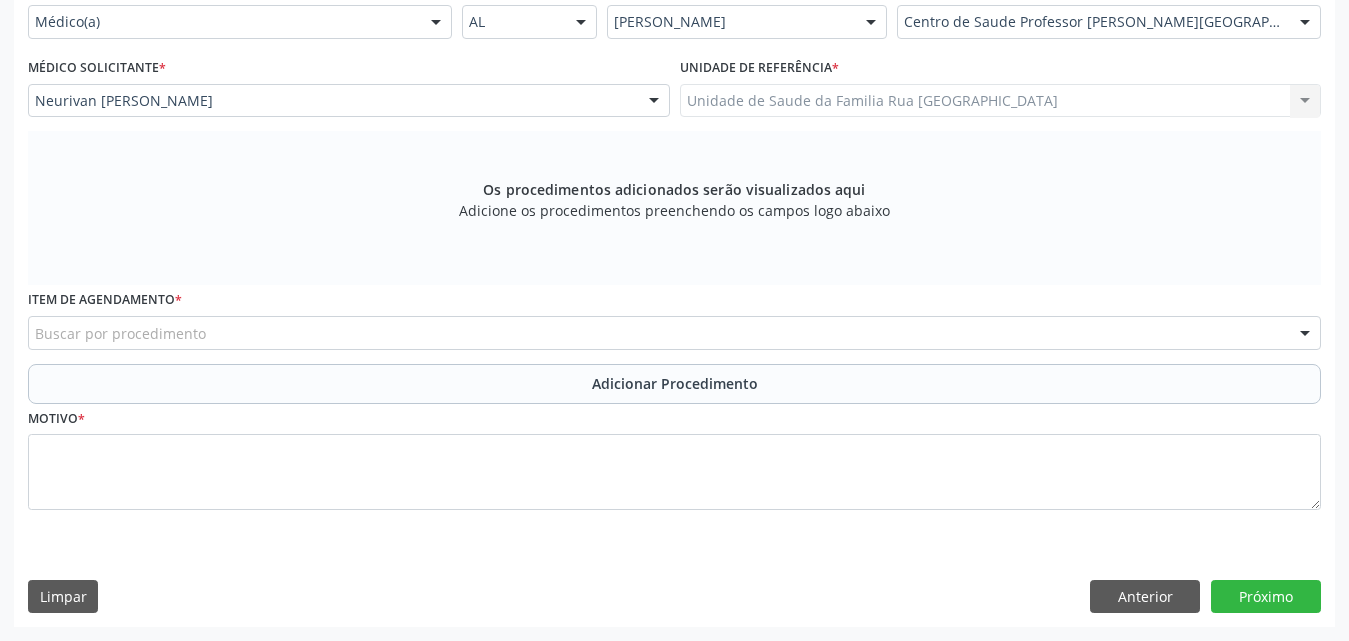 click on "Buscar por procedimento" at bounding box center (674, 333) 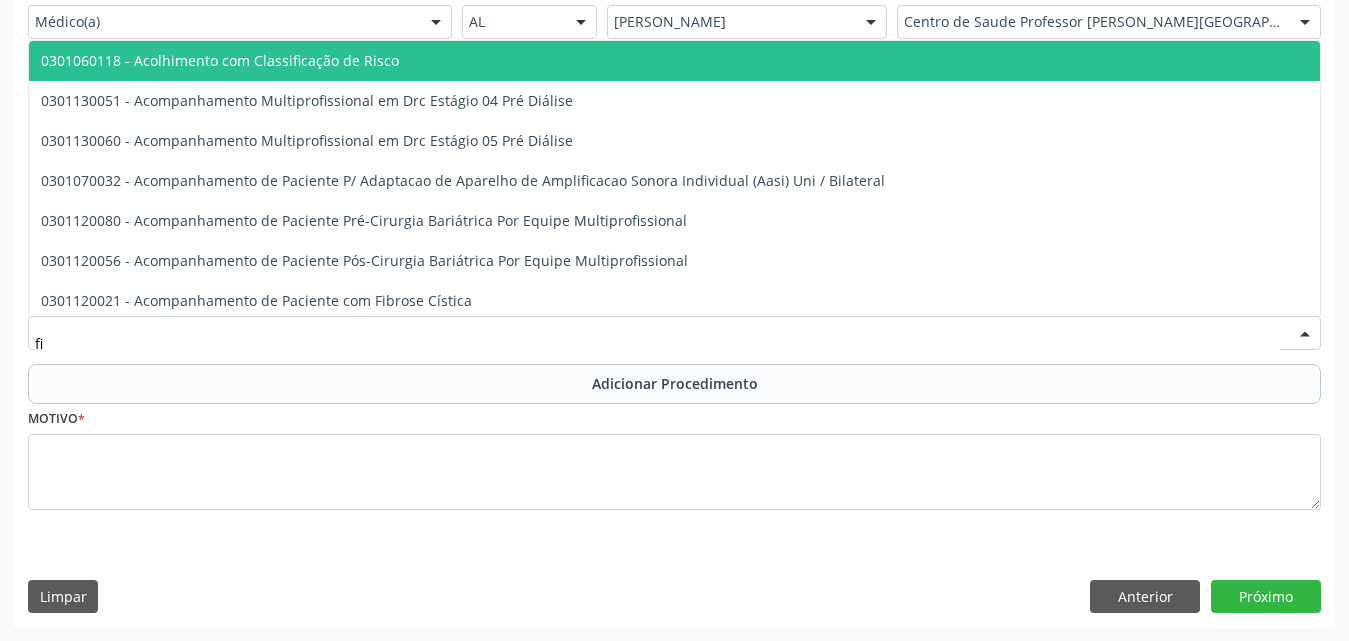 type on "f" 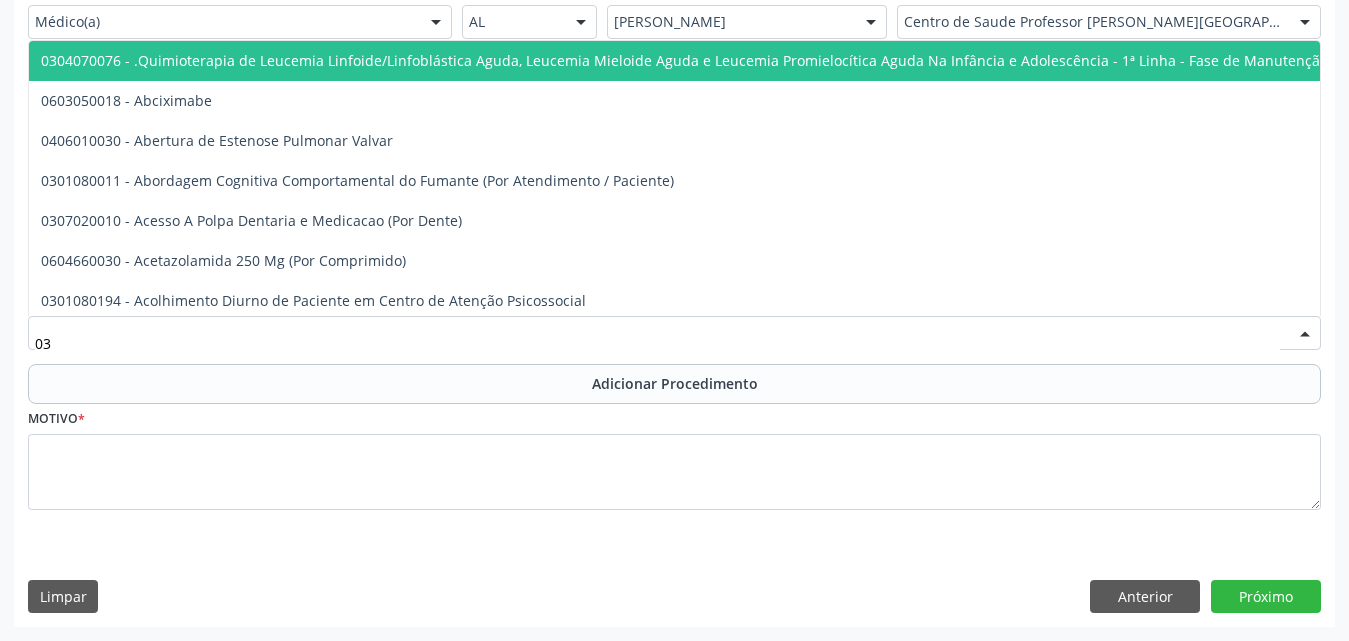 type on "0" 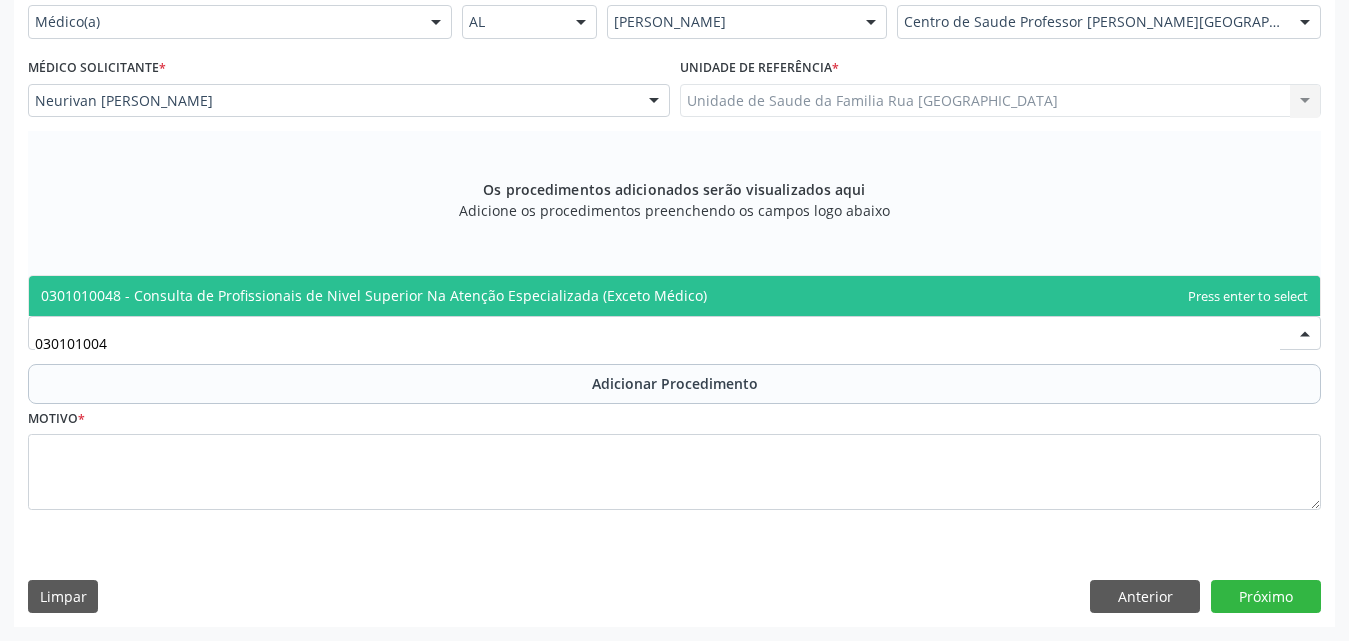 type on "0301010048" 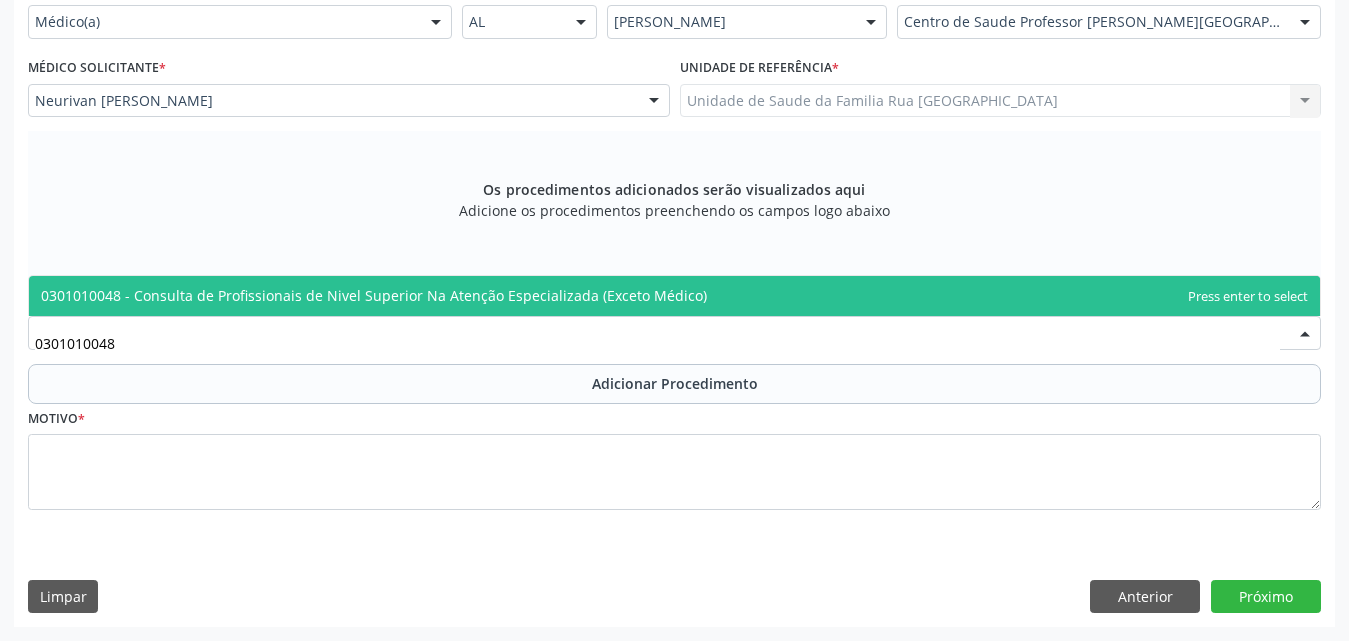 click on "0301010048 - Consulta de Profissionais de Nivel Superior Na Atenção Especializada (Exceto Médico)" at bounding box center [374, 295] 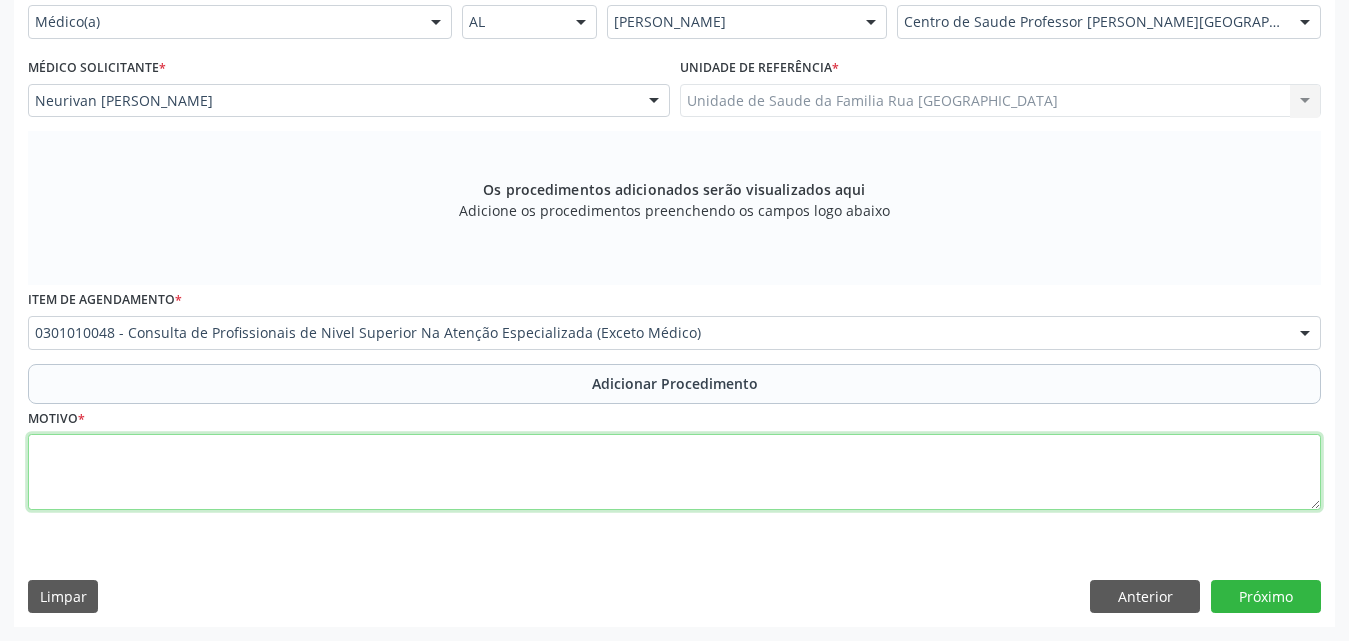 click at bounding box center [674, 472] 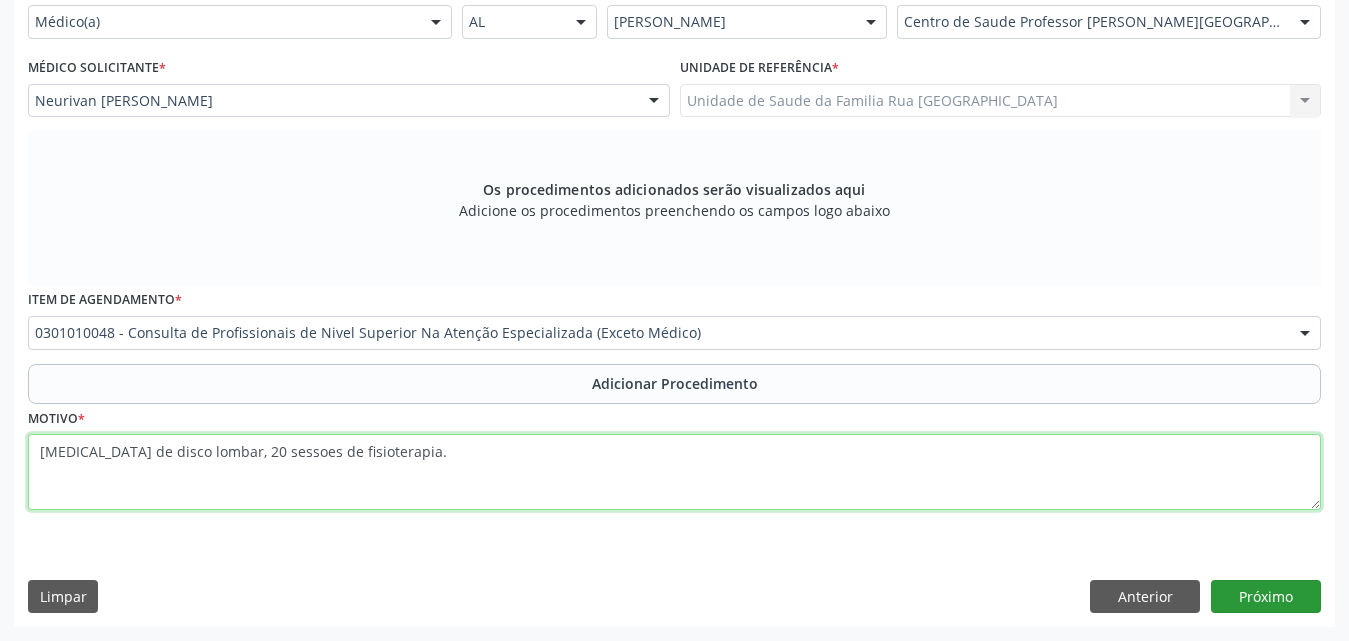 type on "[MEDICAL_DATA] de disco lombar, 20 sessoes de fisioterapia." 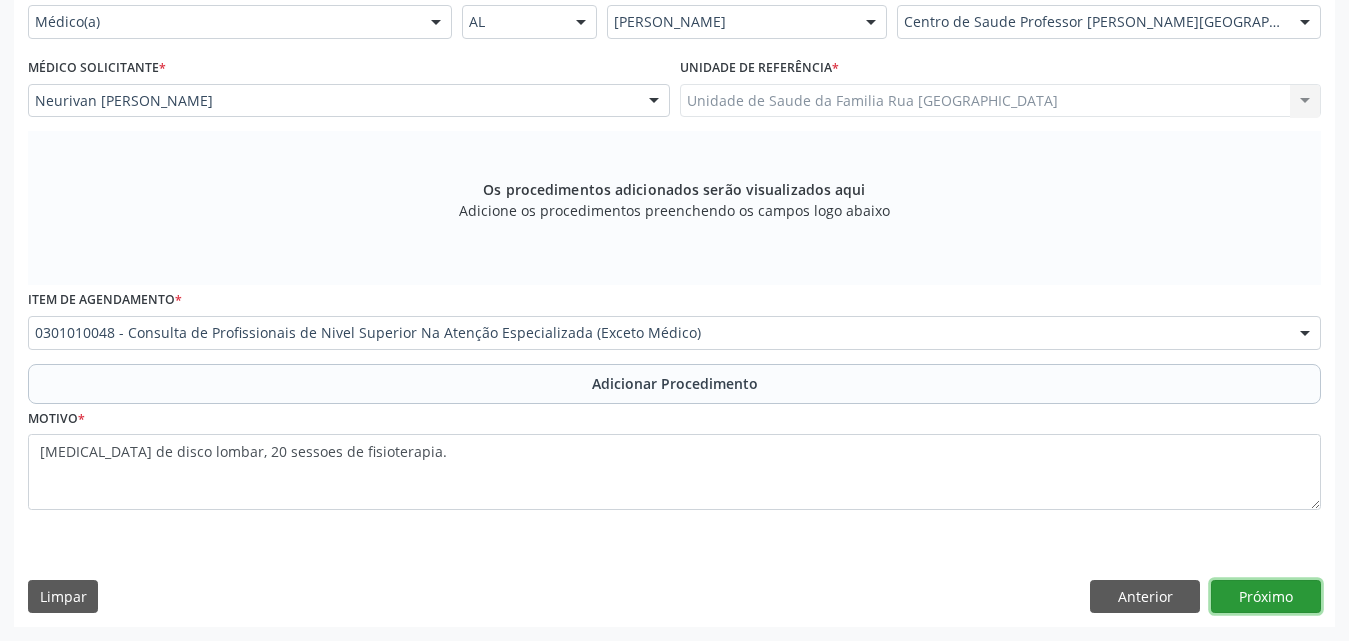 click on "Próximo" at bounding box center [1266, 597] 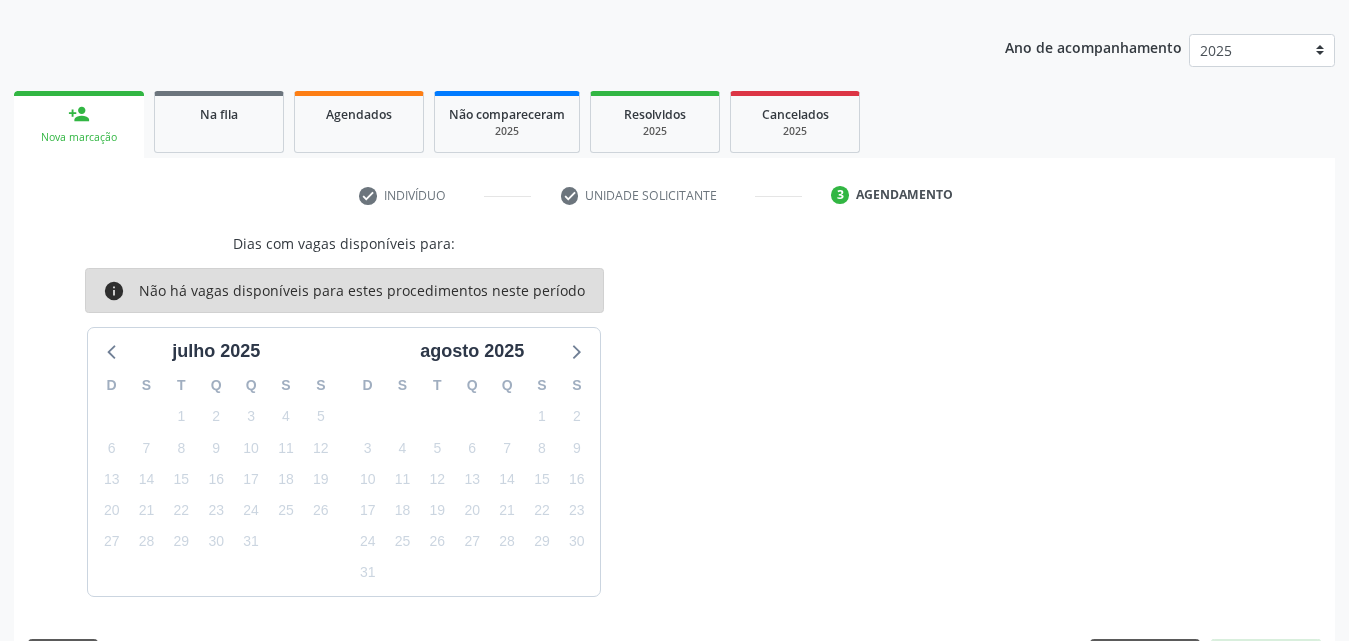 scroll, scrollTop: 295, scrollLeft: 0, axis: vertical 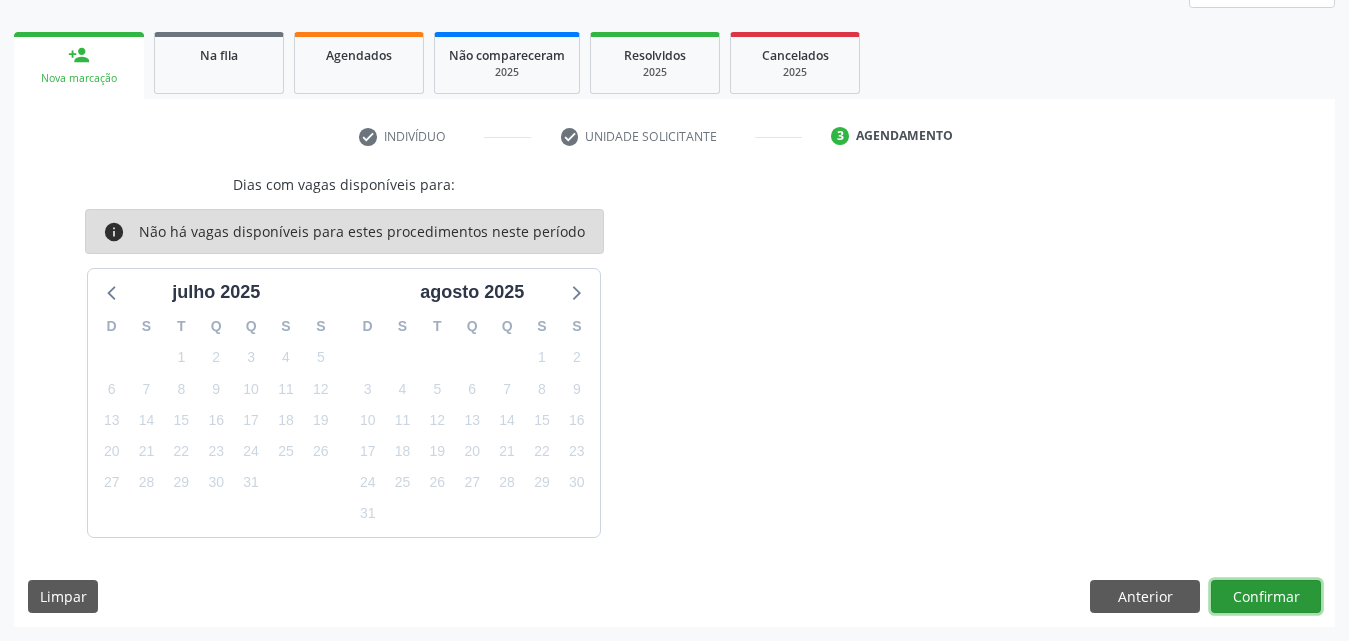 click on "Confirmar" at bounding box center [1266, 597] 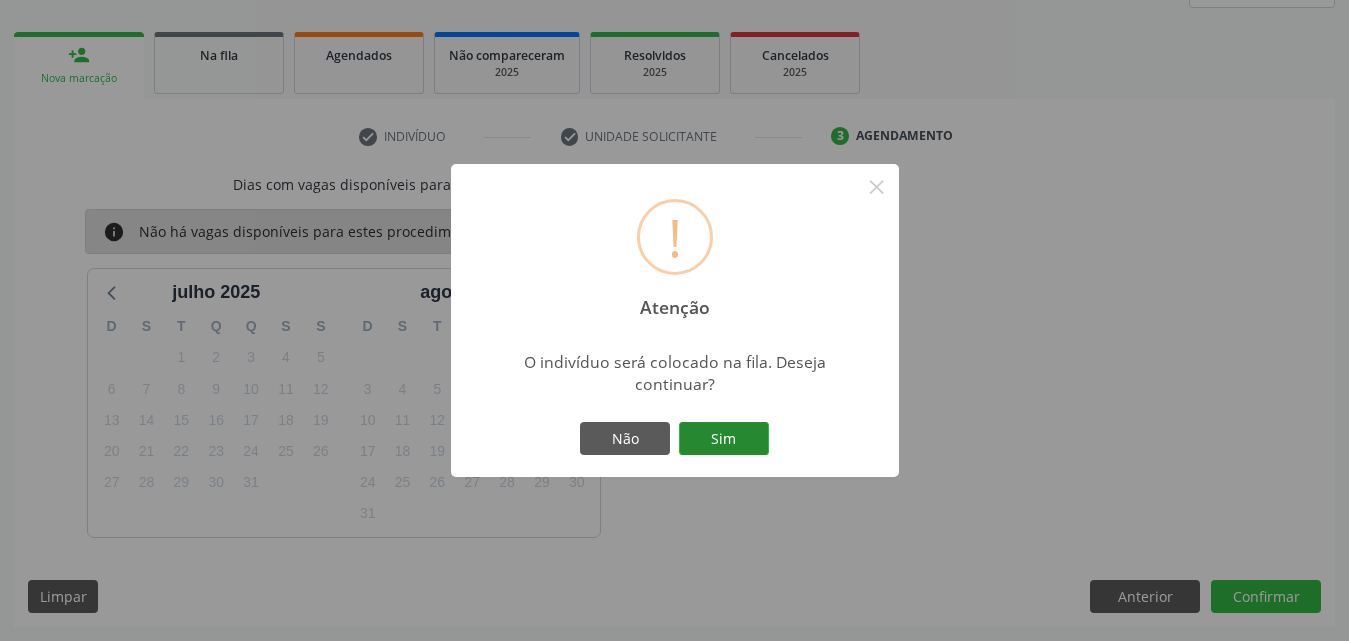 click on "Sim" at bounding box center (724, 439) 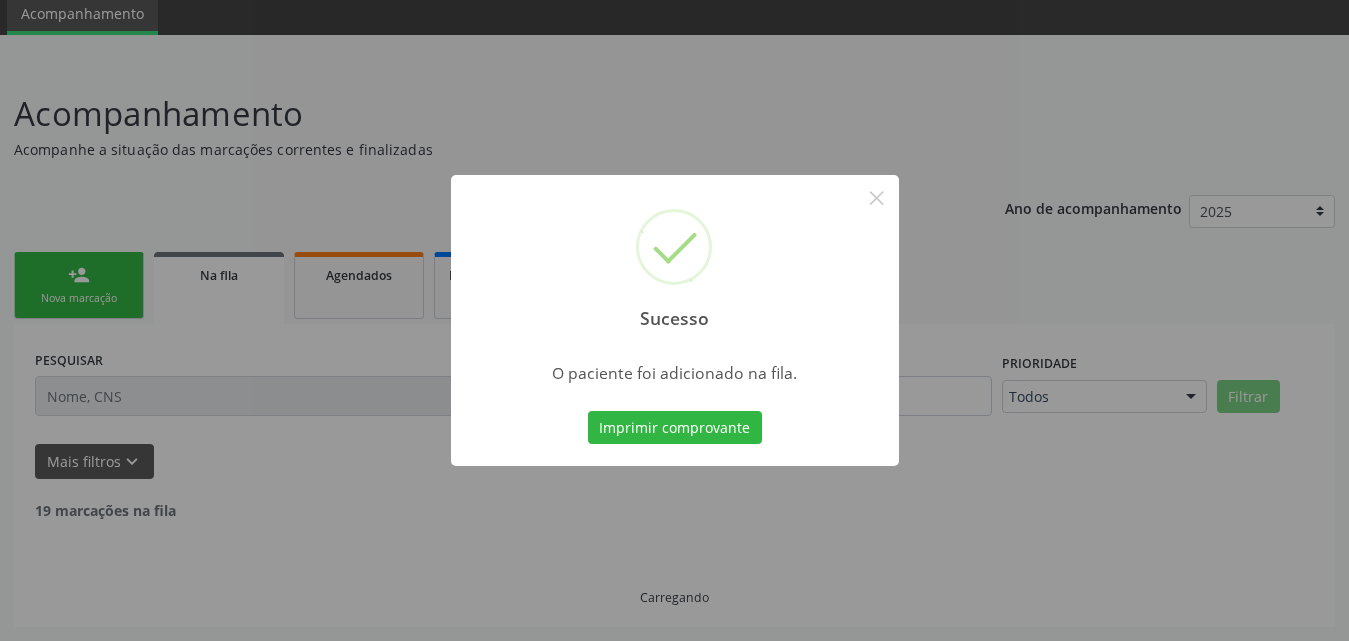 scroll, scrollTop: 54, scrollLeft: 0, axis: vertical 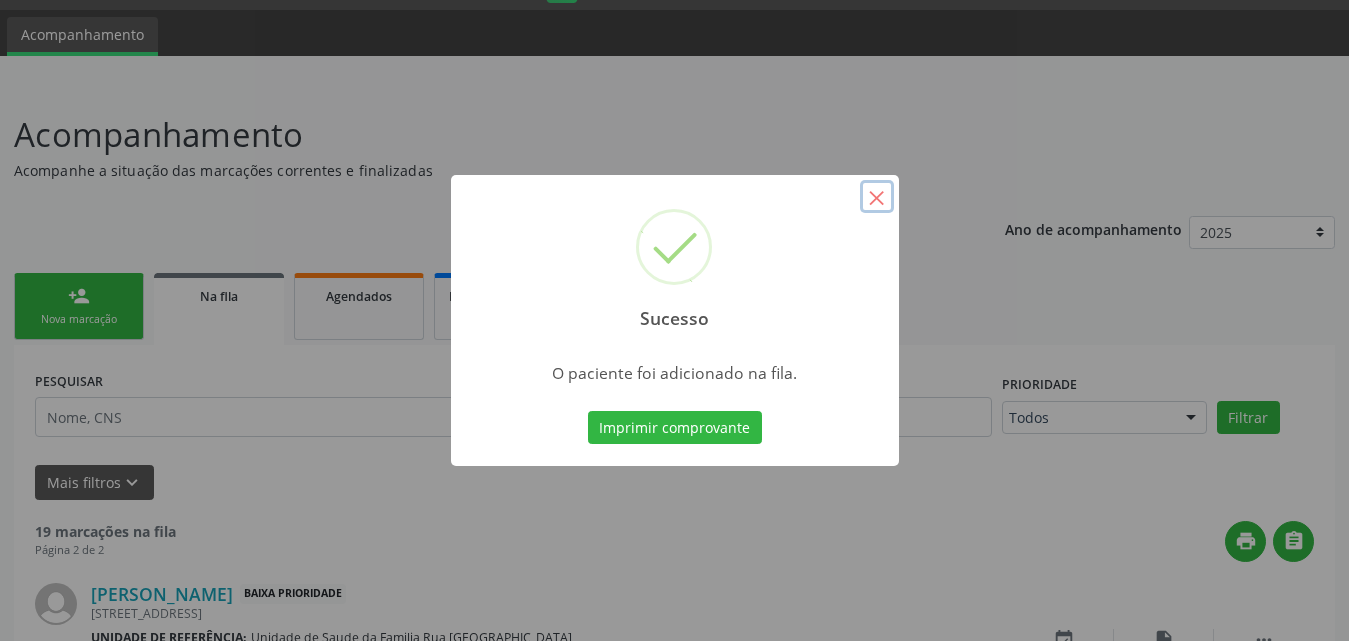 click on "×" at bounding box center [877, 197] 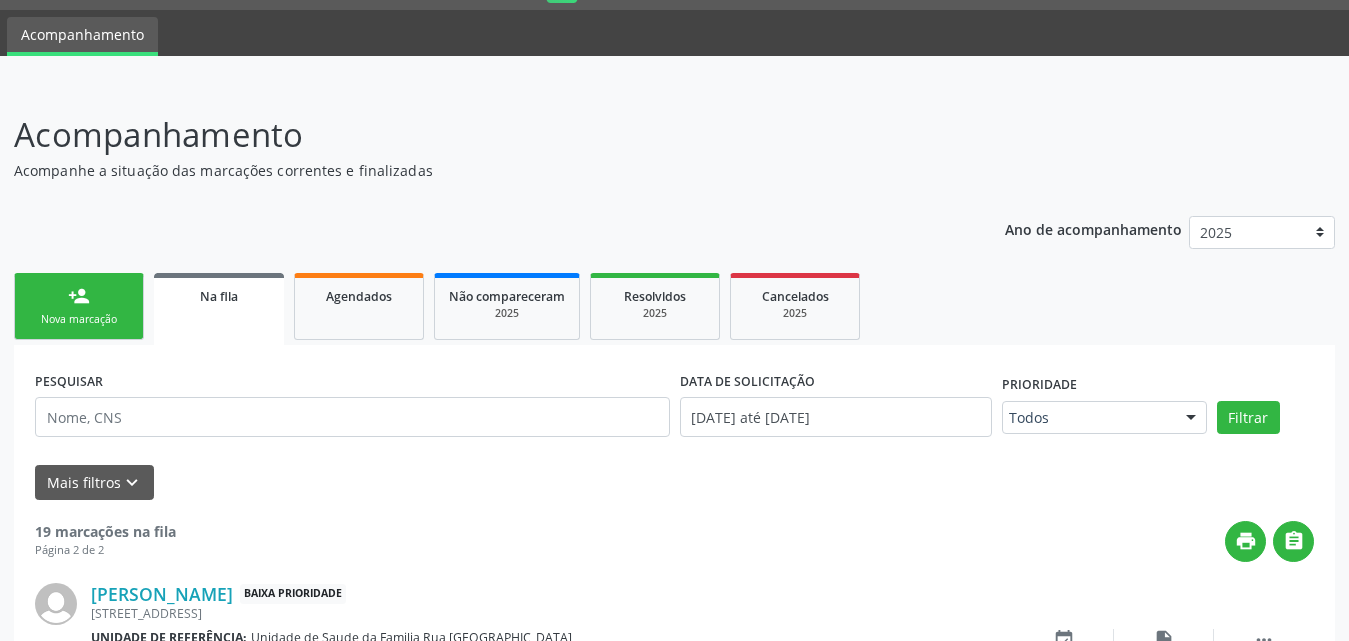 scroll, scrollTop: 254, scrollLeft: 0, axis: vertical 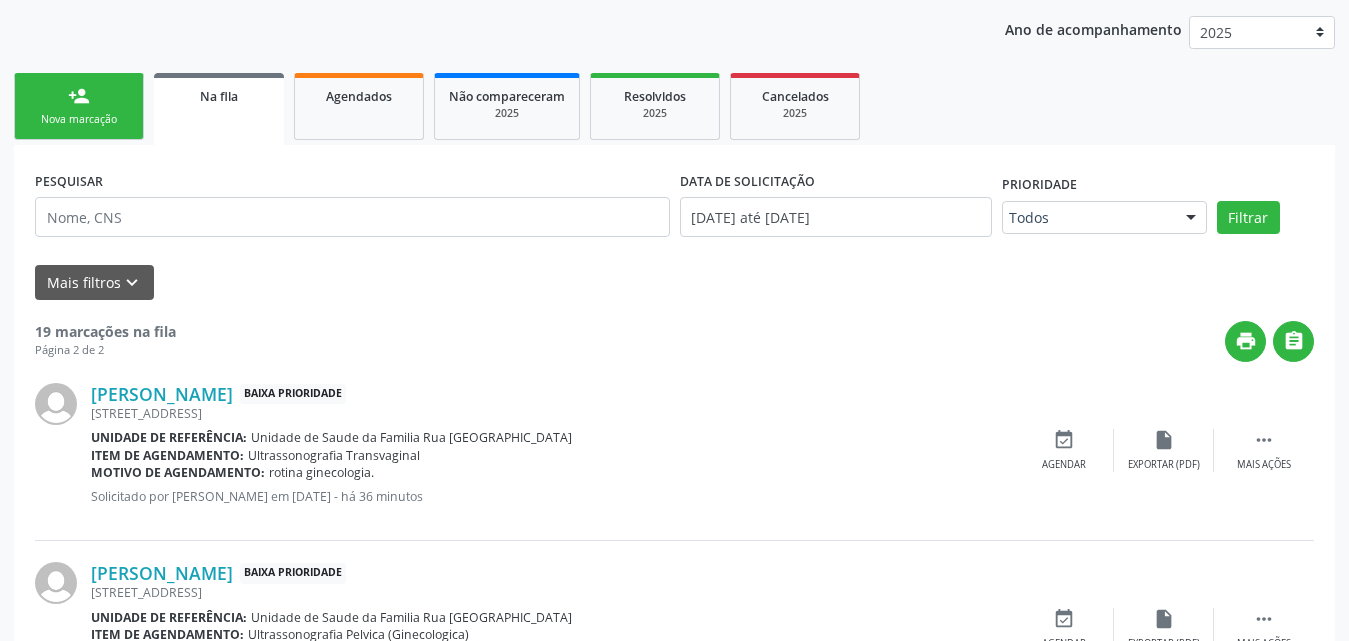 click on "Na fila" at bounding box center [219, 96] 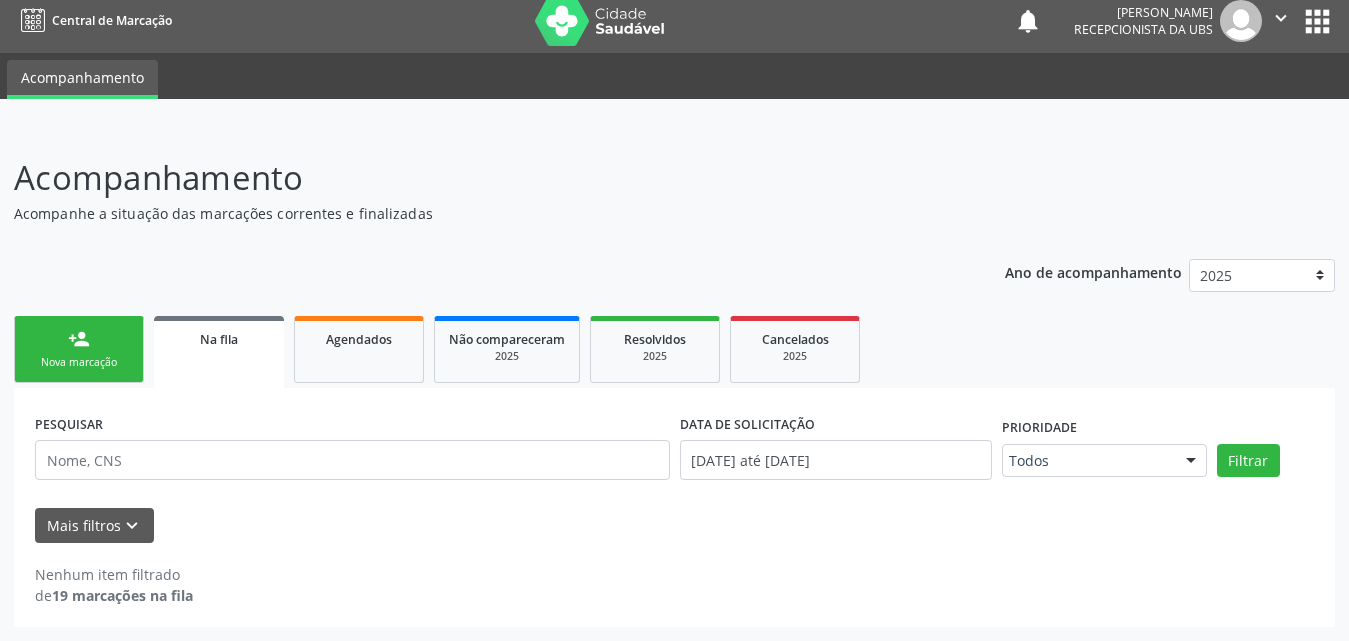 click on "Na fila" at bounding box center (219, 339) 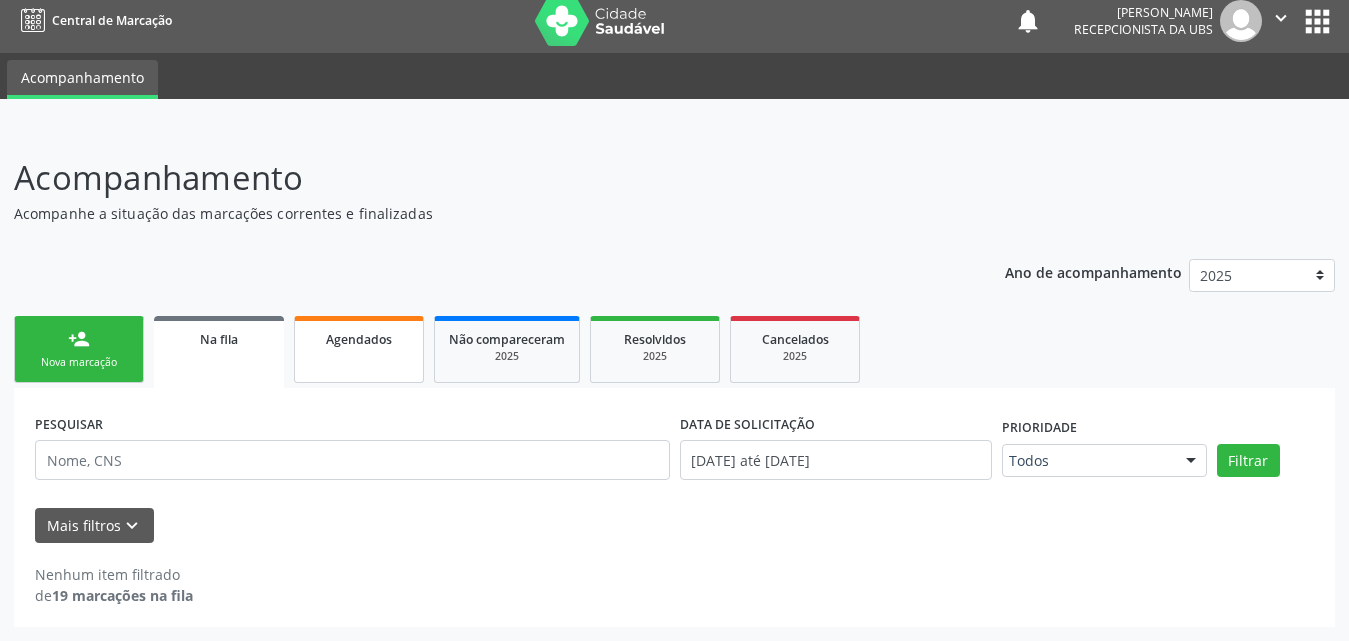 click on "Agendados" at bounding box center (359, 349) 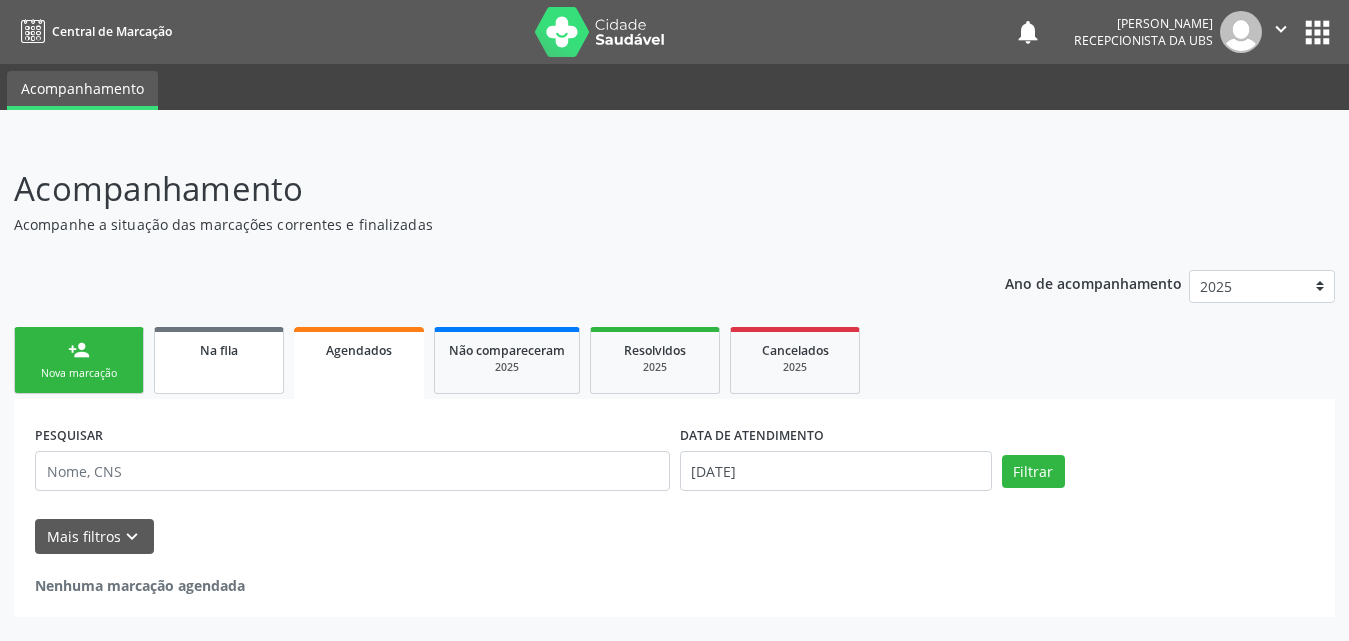 scroll, scrollTop: 0, scrollLeft: 0, axis: both 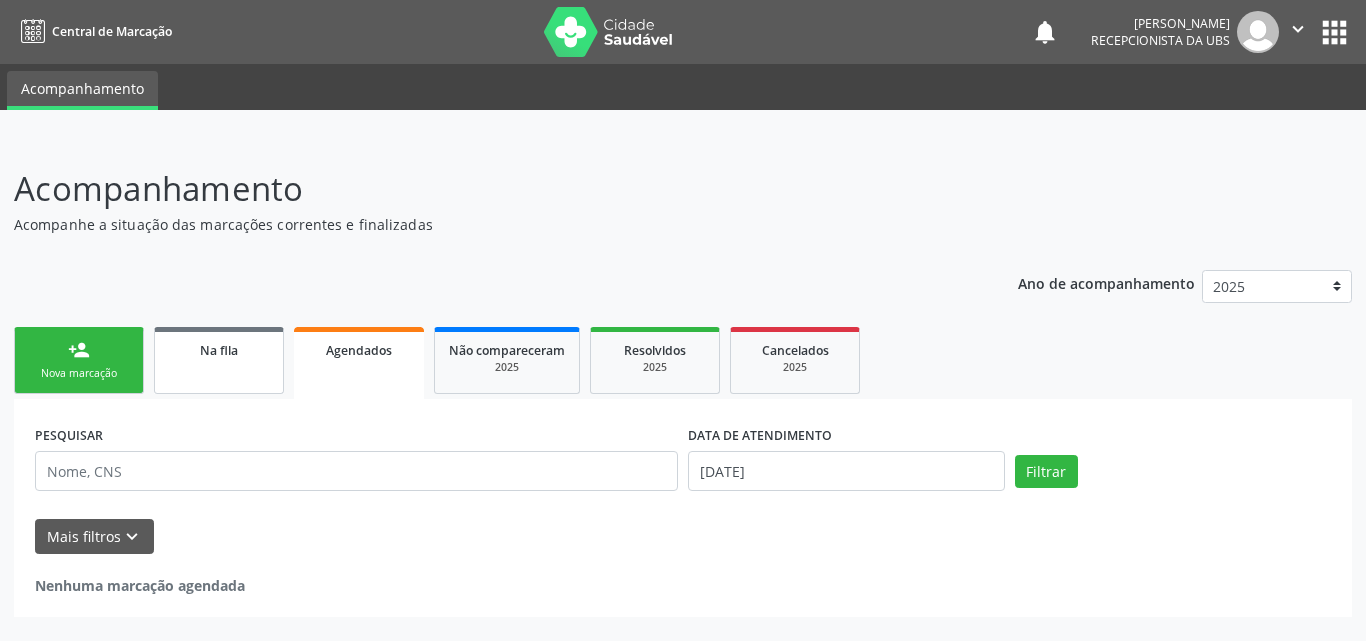 click on "Na fila" at bounding box center [219, 360] 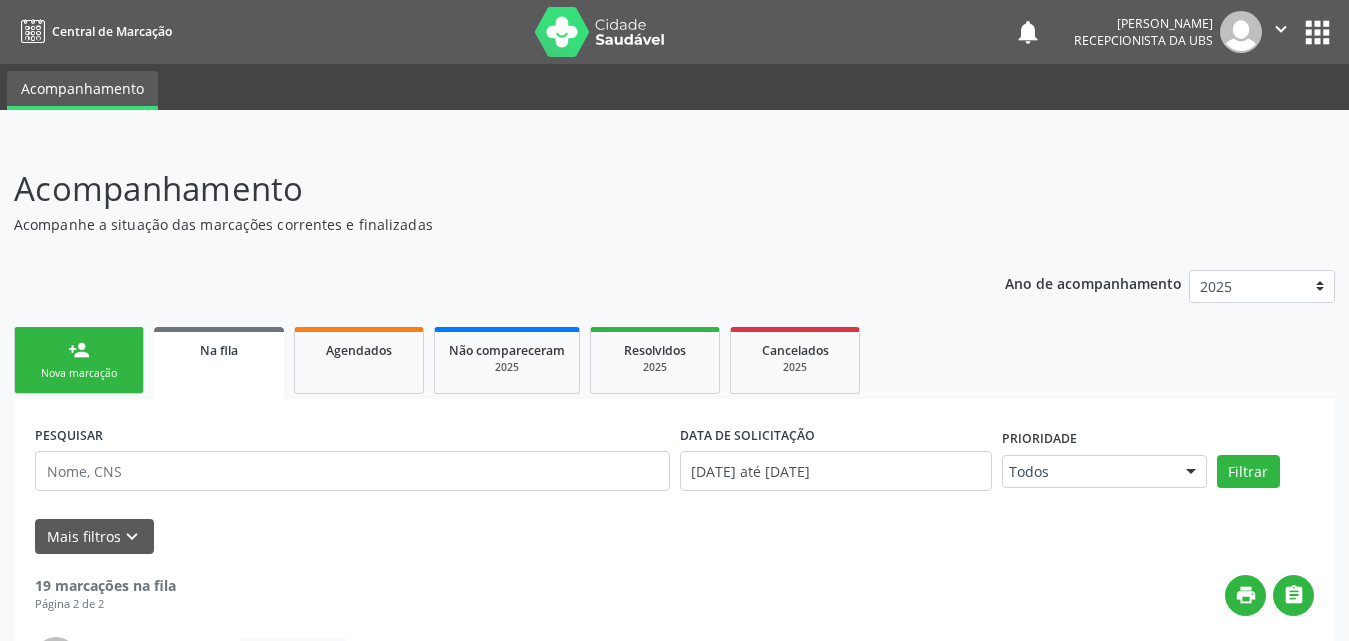 click on "Na fila" at bounding box center (219, 350) 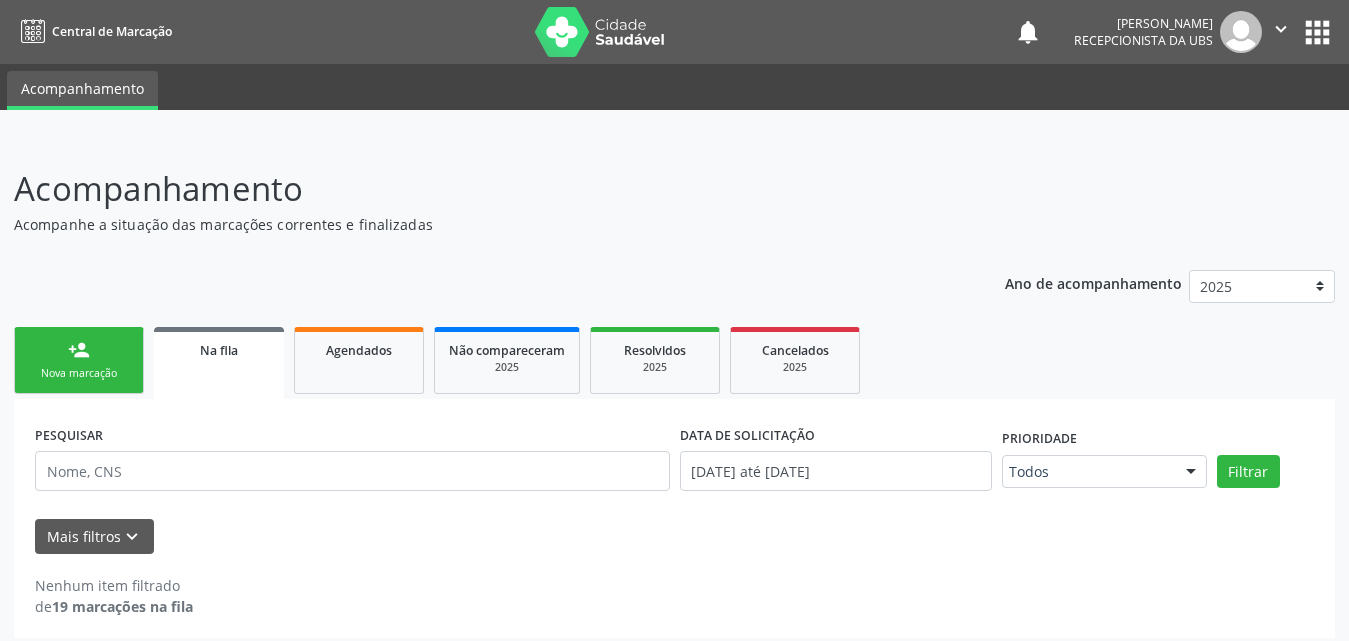 scroll, scrollTop: 11, scrollLeft: 0, axis: vertical 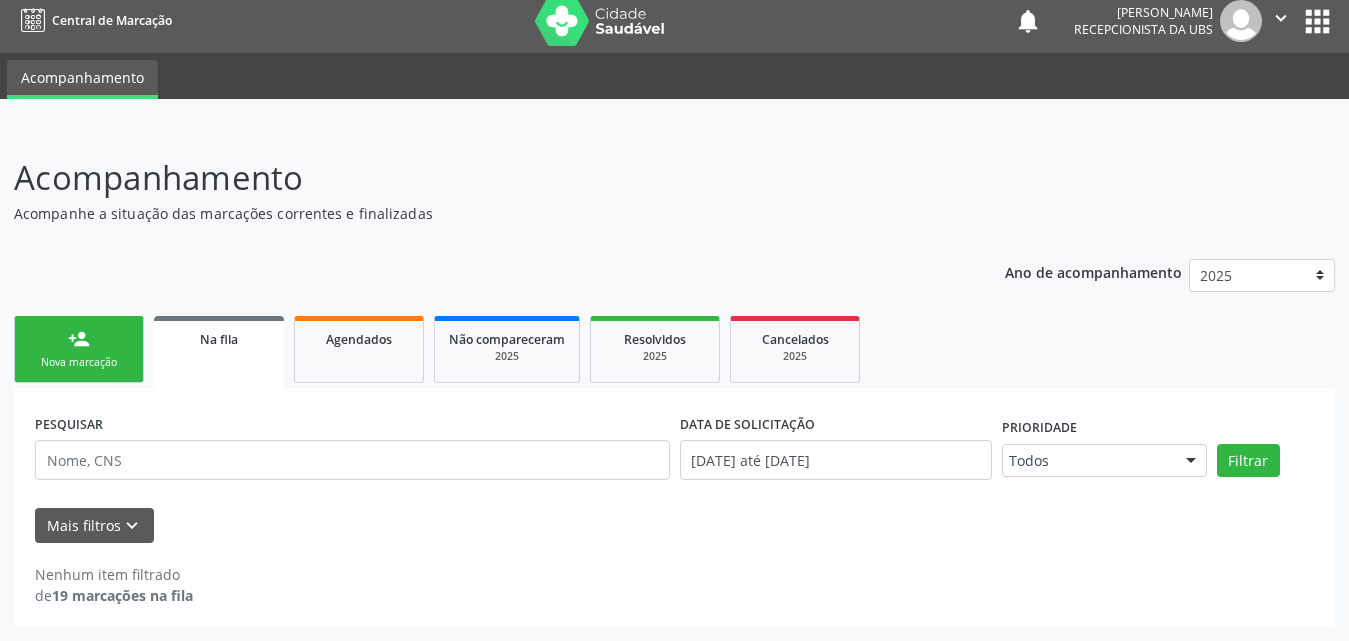 click on "Na fila" at bounding box center (219, 339) 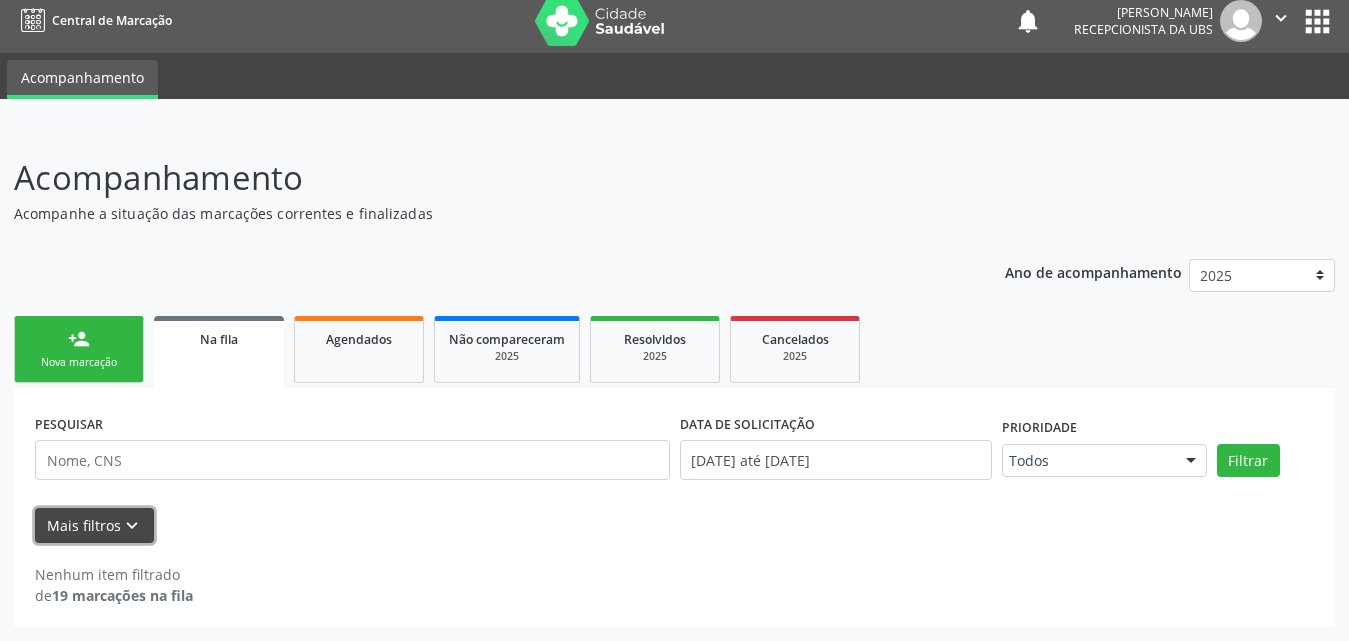 click on "Mais filtros
keyboard_arrow_down" at bounding box center (94, 525) 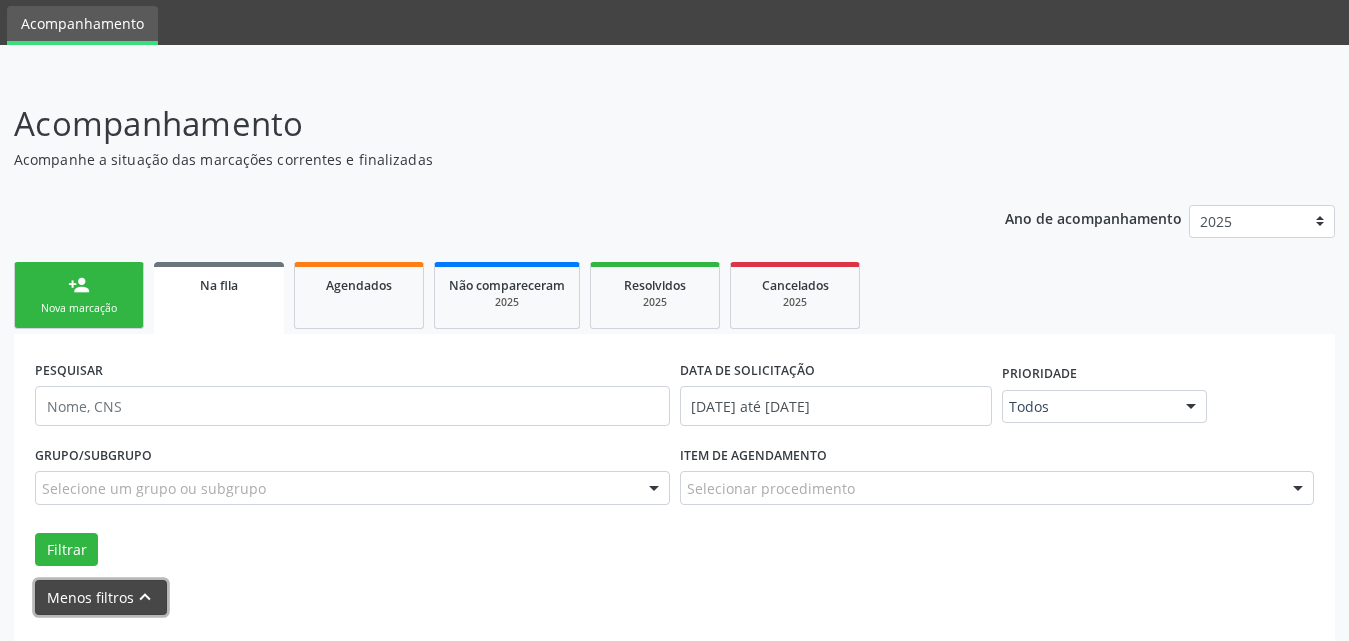 scroll, scrollTop: 0, scrollLeft: 0, axis: both 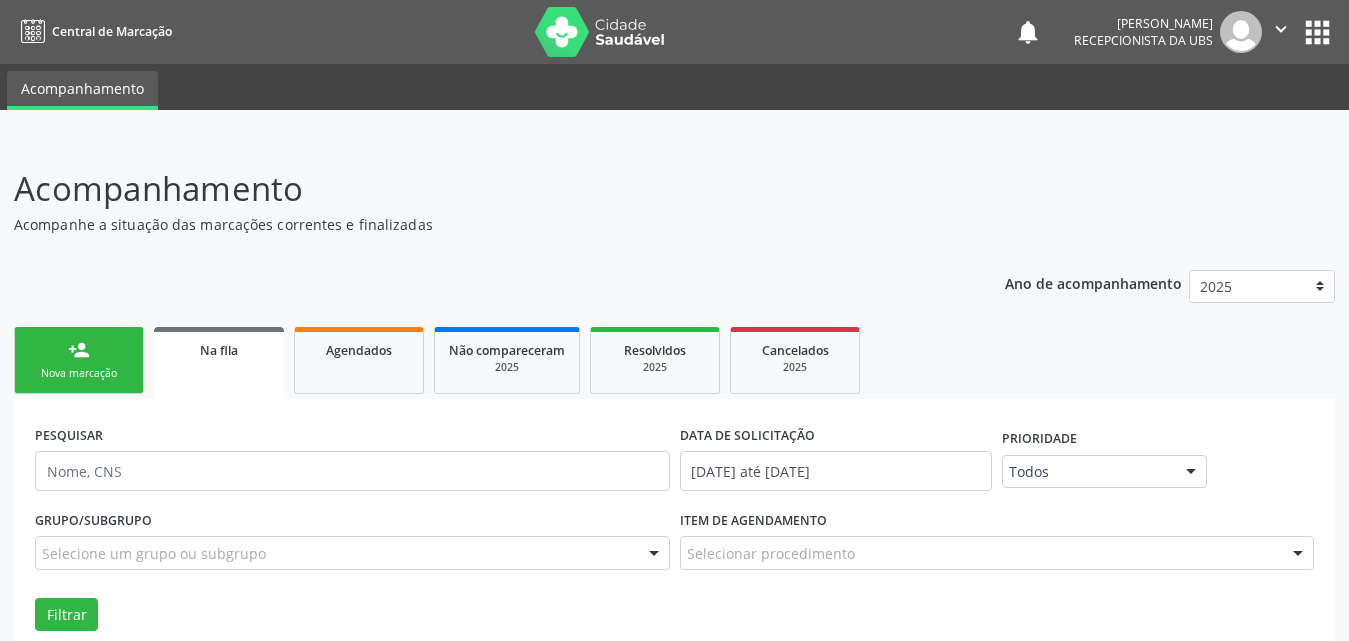 click on "Na fila" at bounding box center [219, 350] 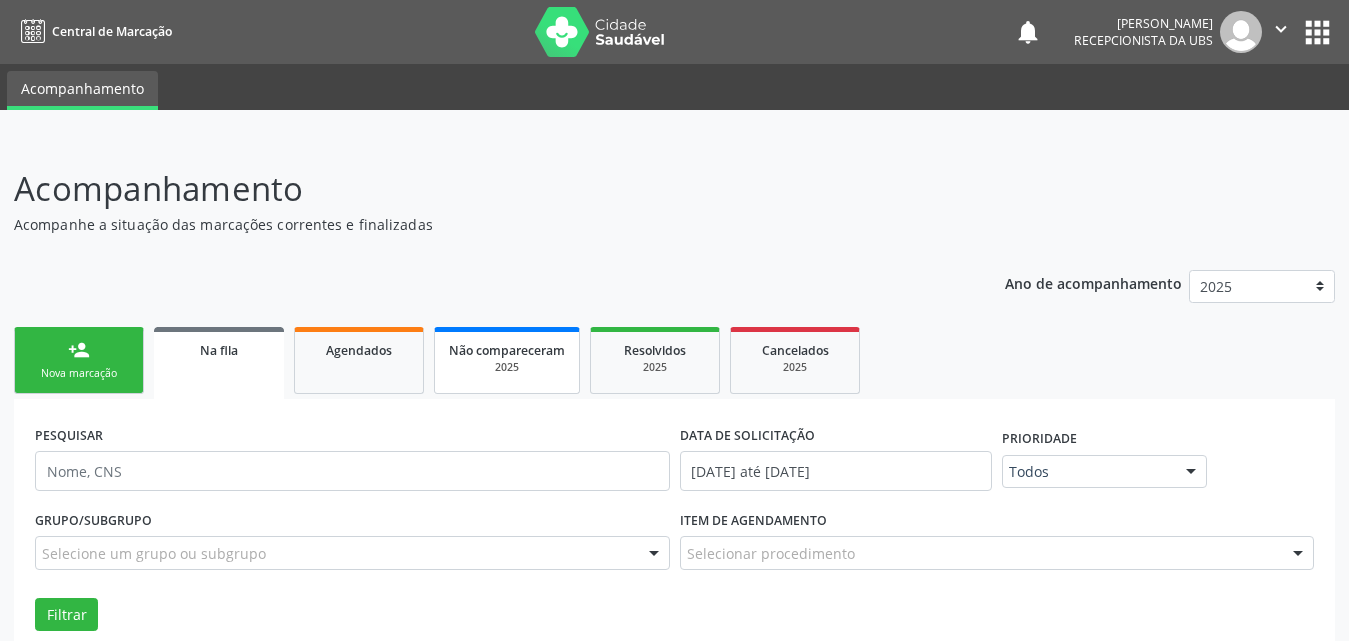 click on "Não compareceram" at bounding box center (507, 350) 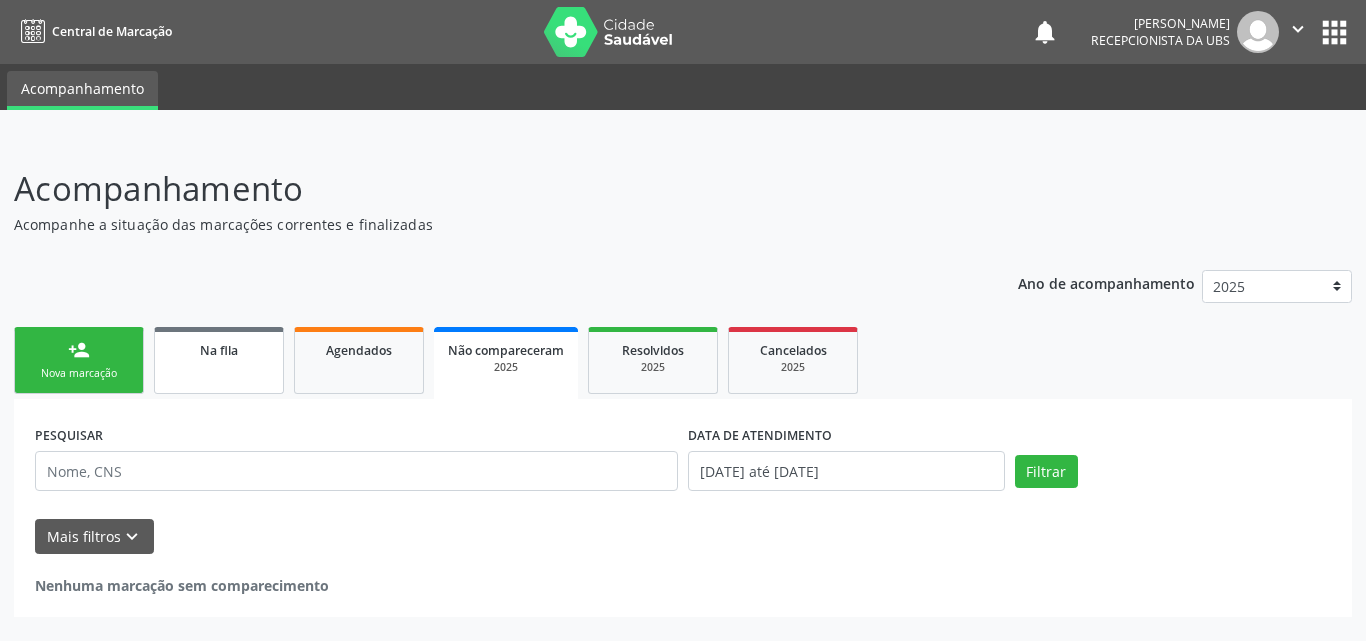 click on "Na fila" at bounding box center (219, 360) 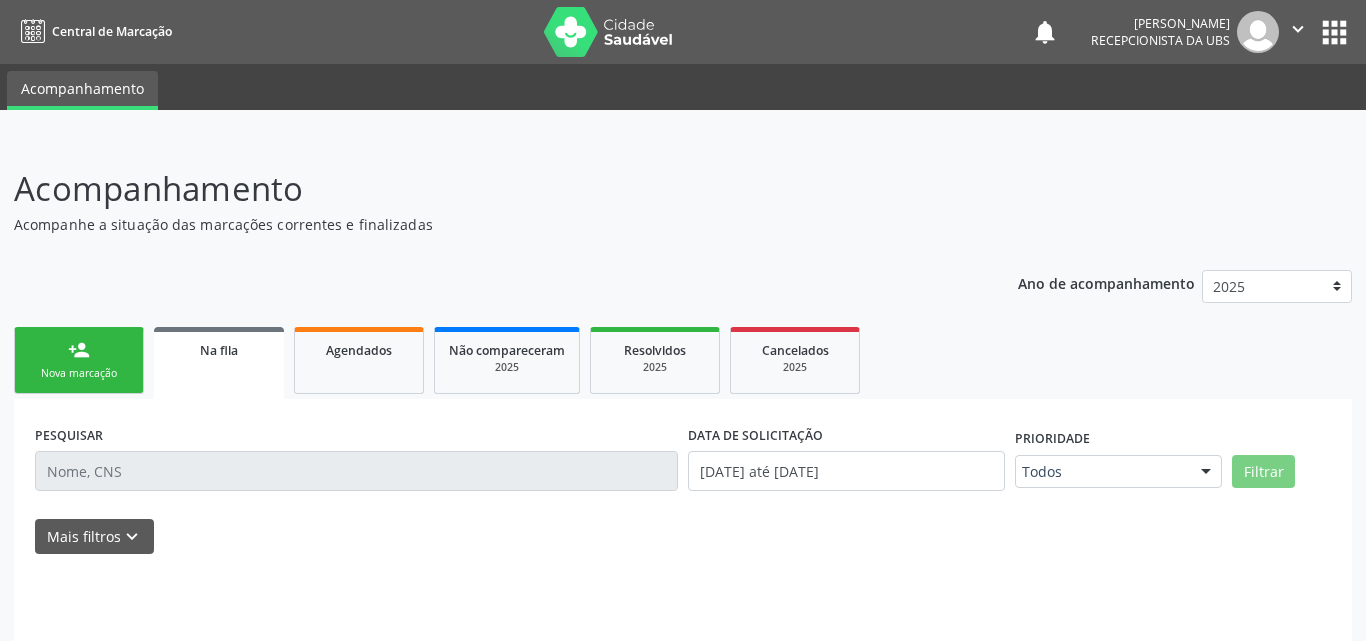 click on "Na fila" at bounding box center [219, 350] 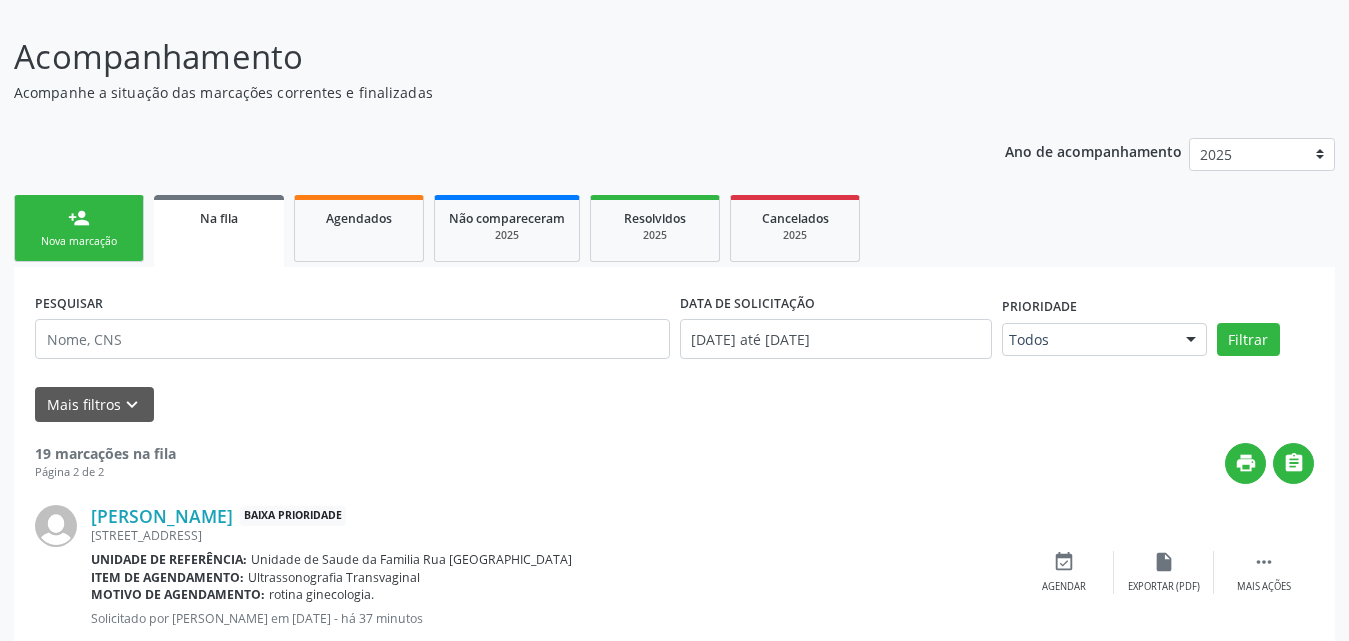 scroll, scrollTop: 0, scrollLeft: 0, axis: both 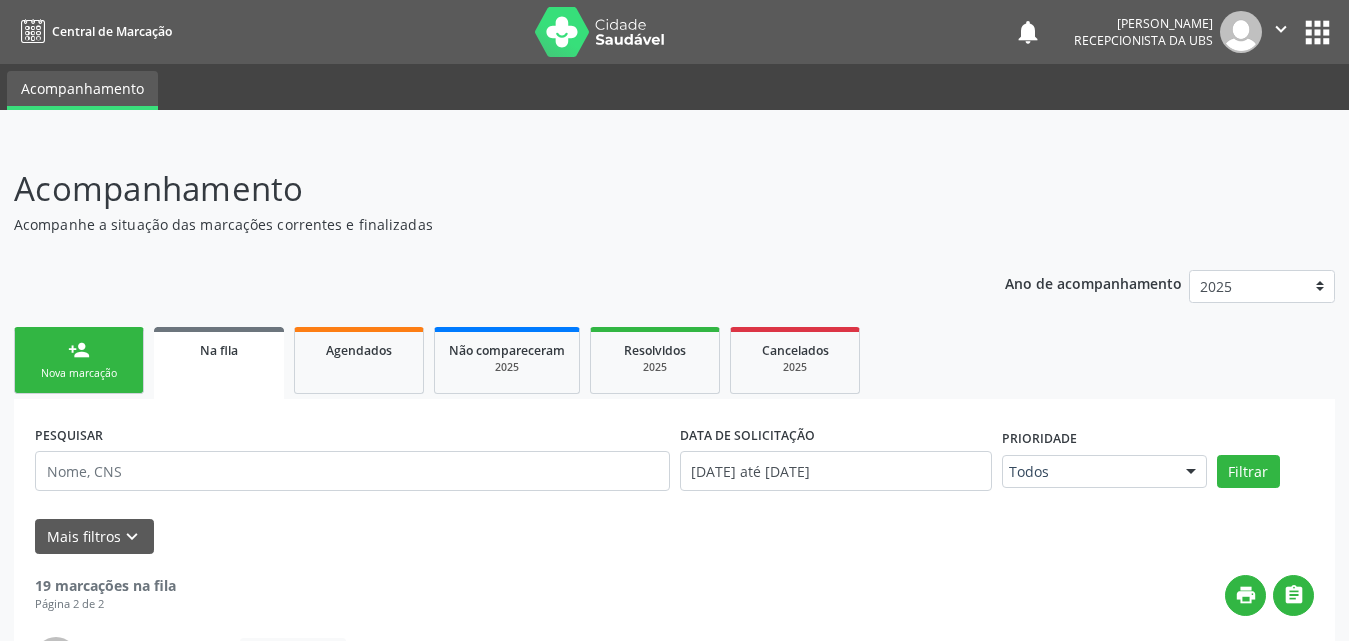 click on "Nova marcação" at bounding box center [79, 373] 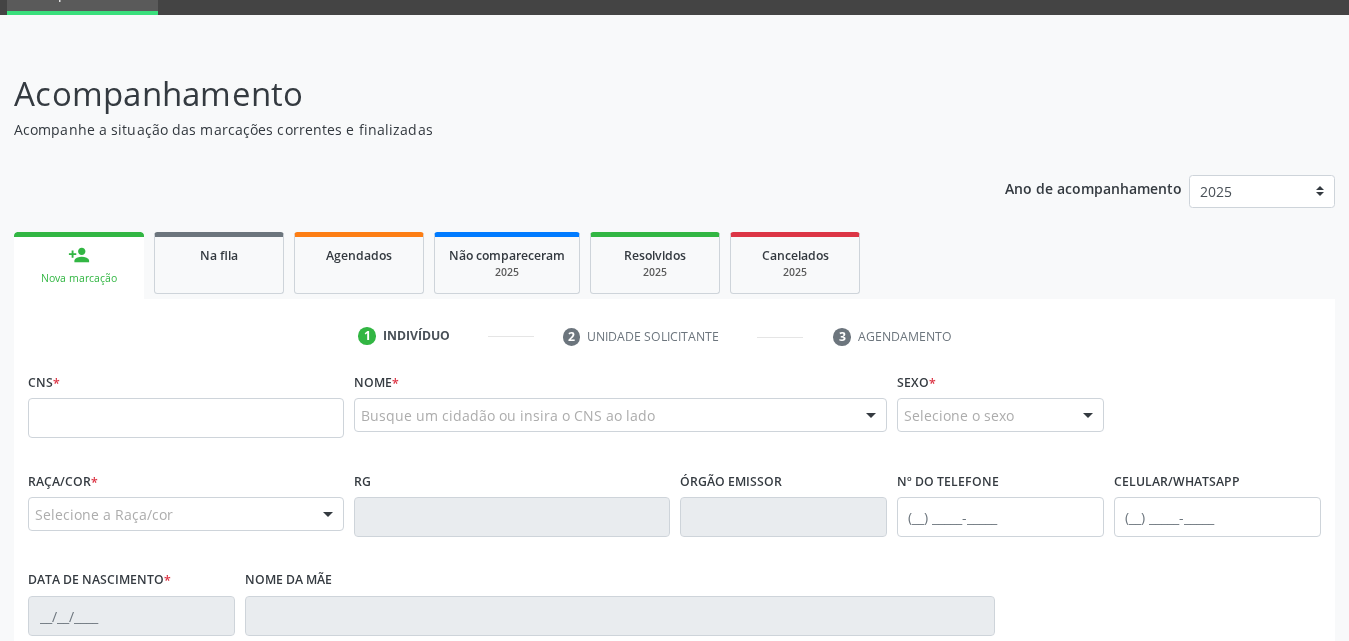 scroll, scrollTop: 200, scrollLeft: 0, axis: vertical 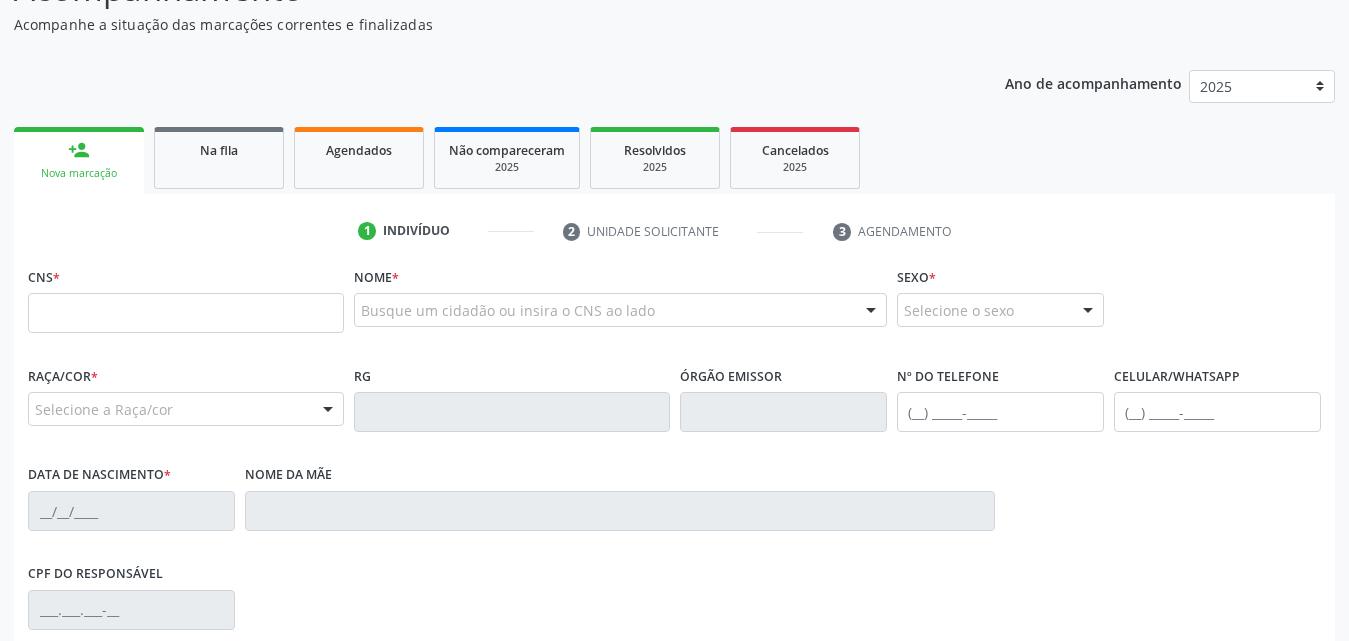 click on "Na fila" at bounding box center [219, 149] 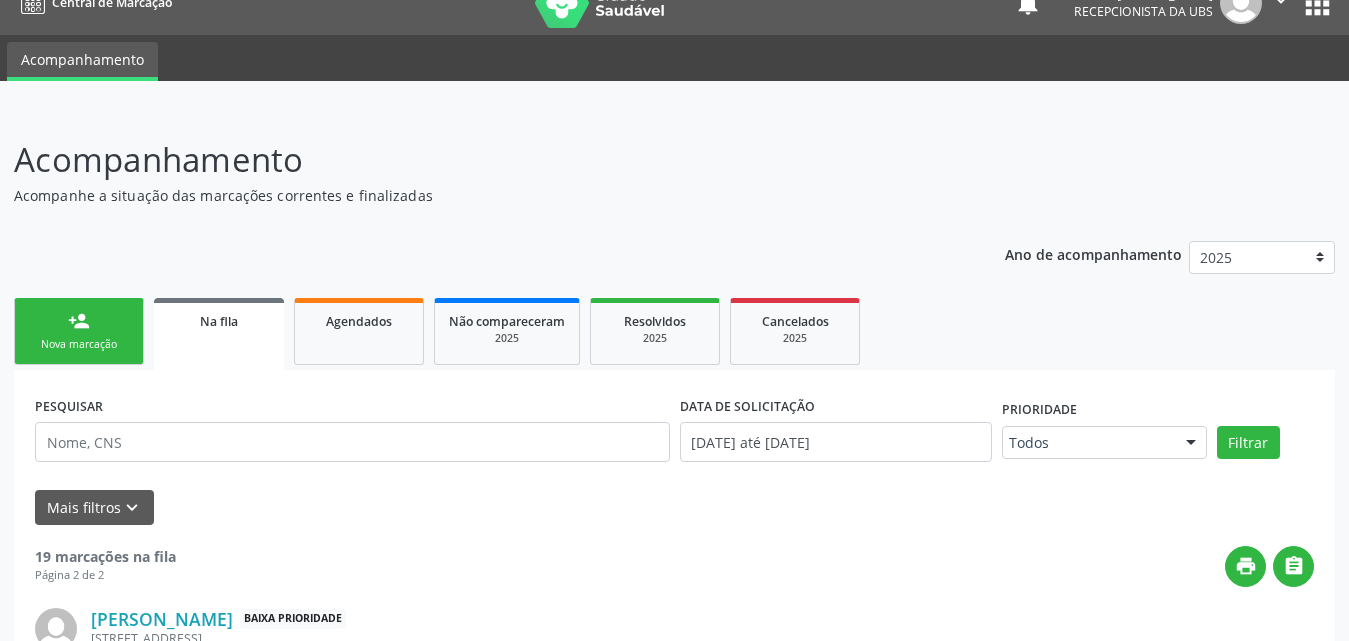 scroll, scrollTop: 0, scrollLeft: 0, axis: both 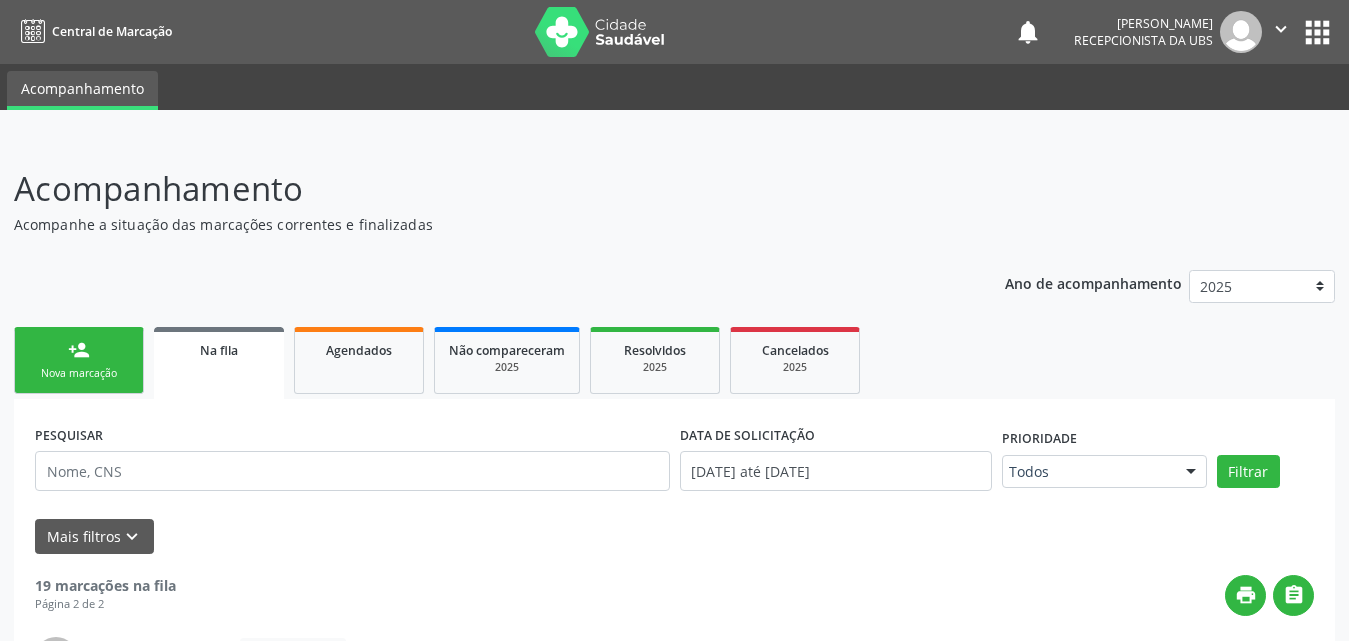 click on "person_add
Nova marcação" at bounding box center (79, 360) 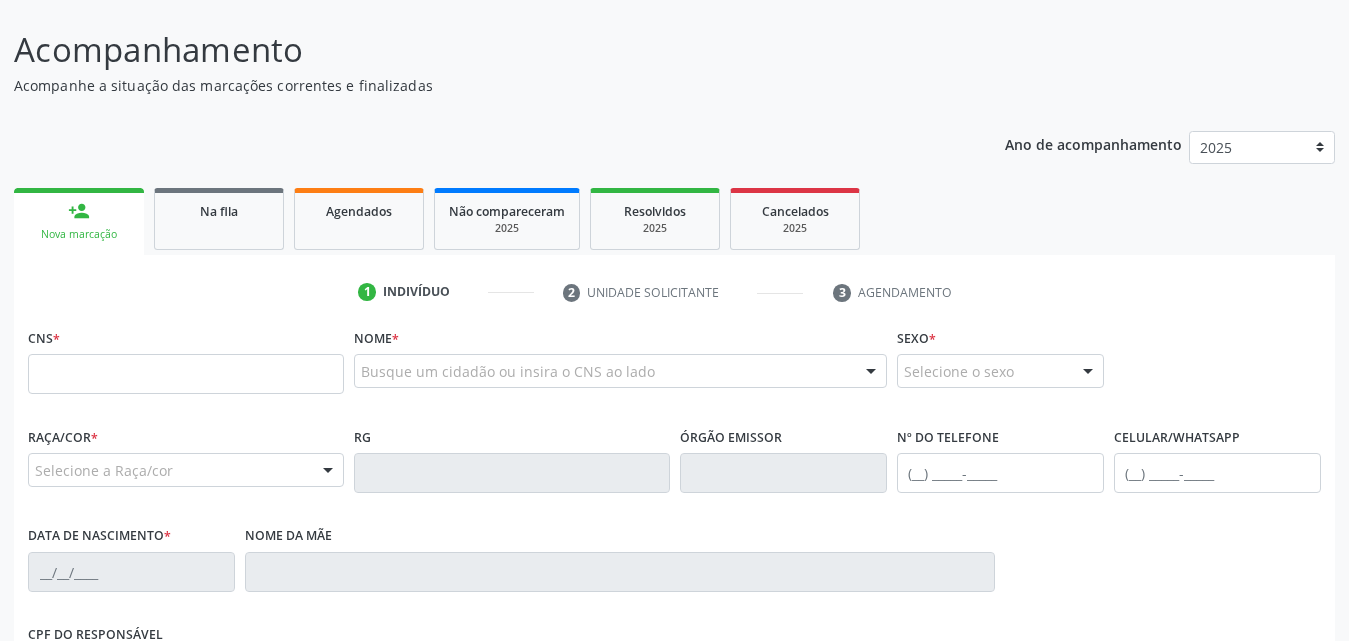 scroll, scrollTop: 300, scrollLeft: 0, axis: vertical 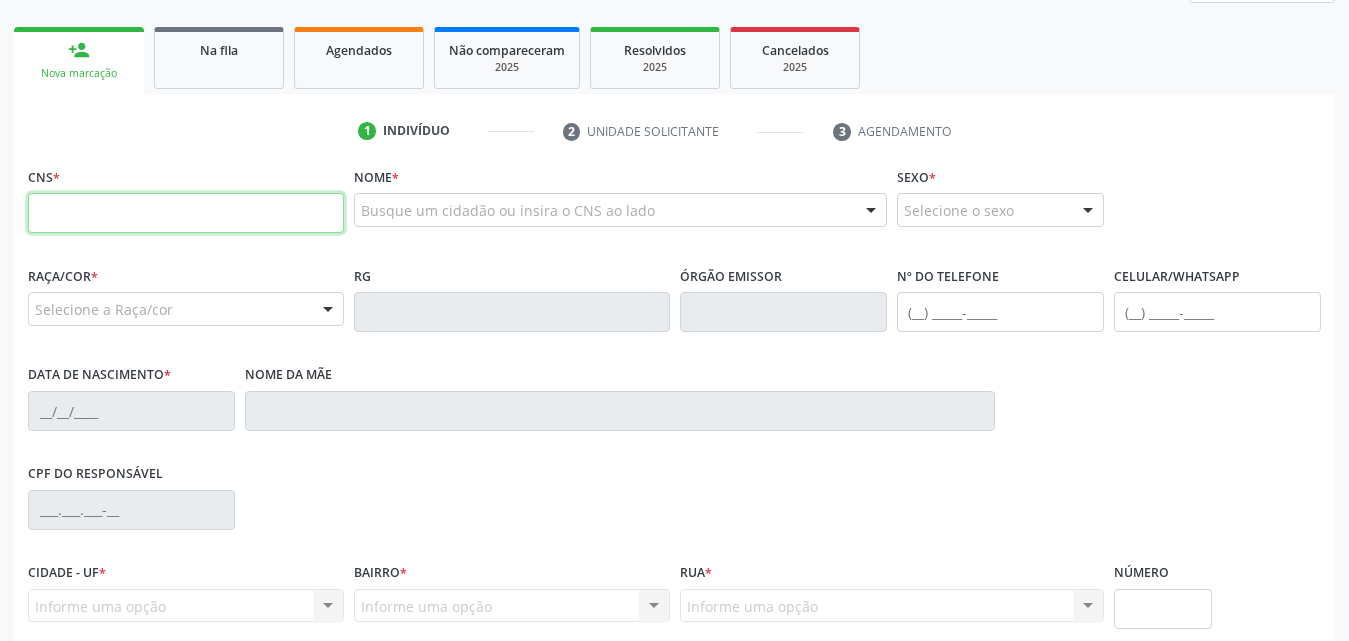 click at bounding box center (186, 213) 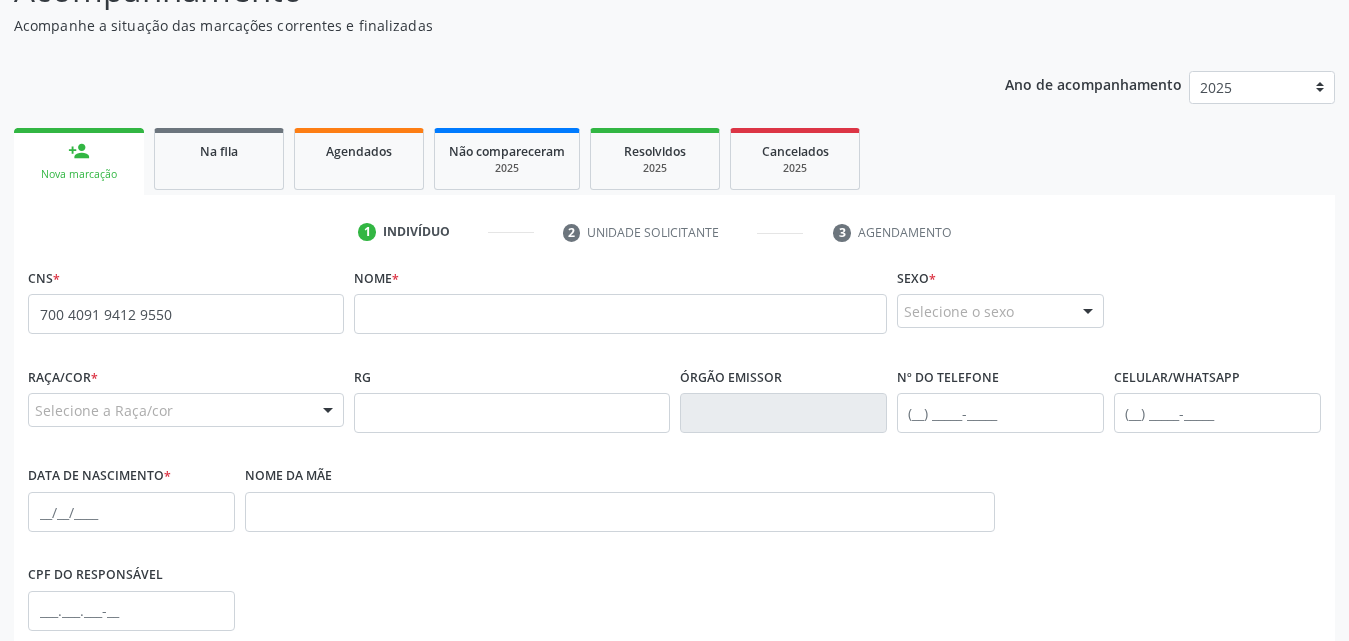 scroll, scrollTop: 200, scrollLeft: 0, axis: vertical 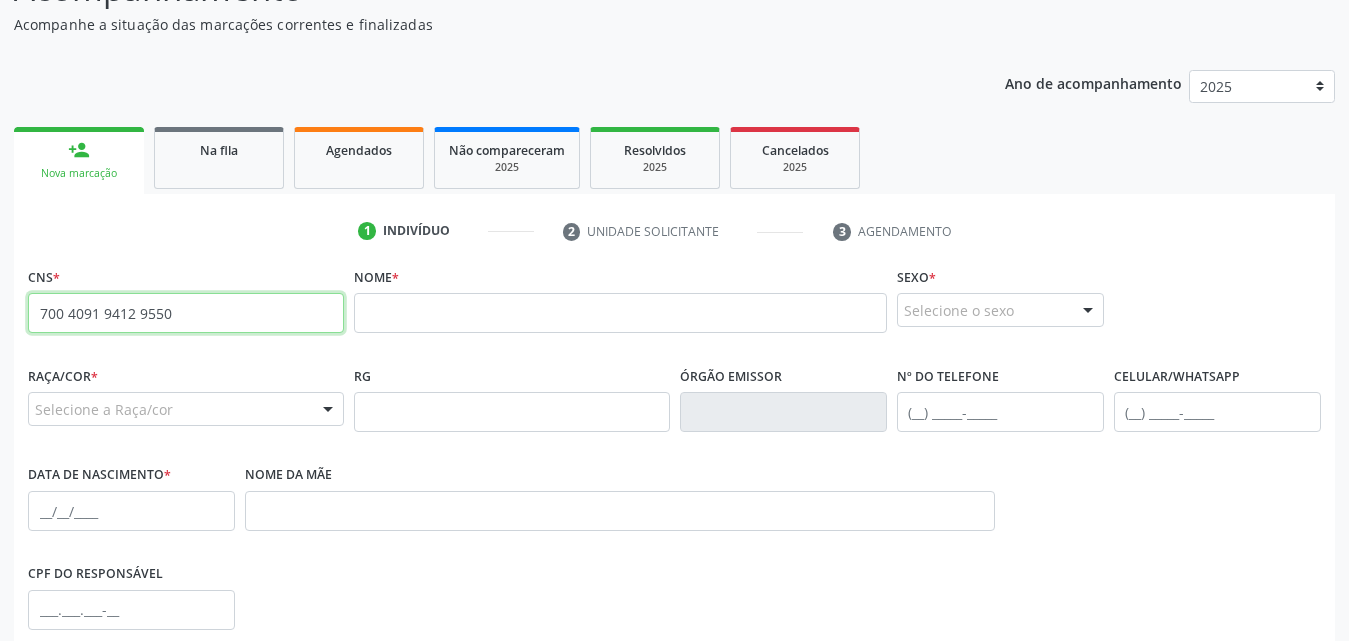 click on "700 4091 9412 9550" at bounding box center (186, 313) 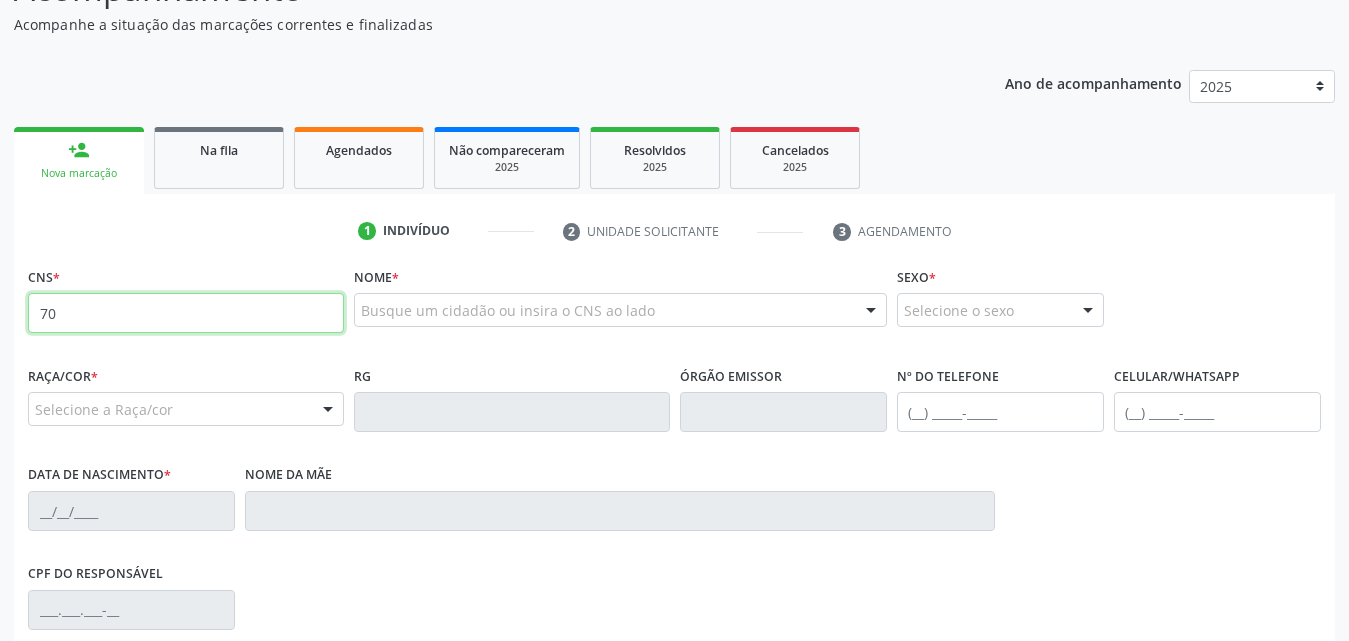 type on "7" 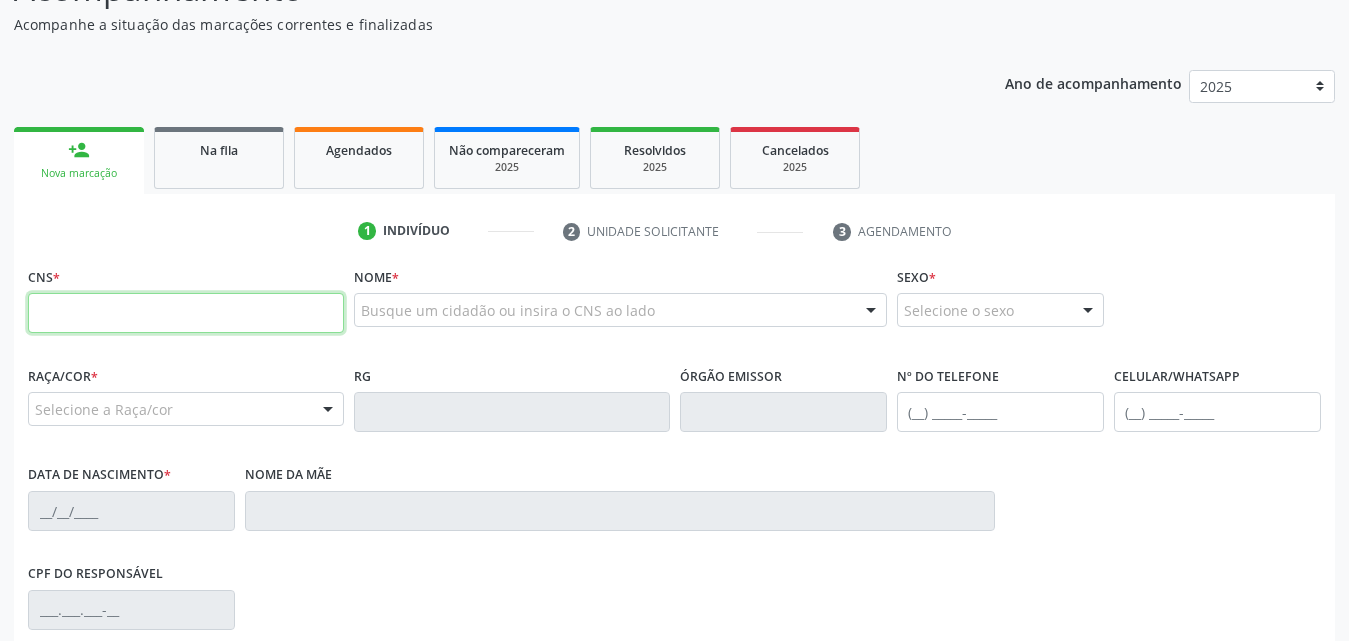 paste on "700 4091 9412 9550" 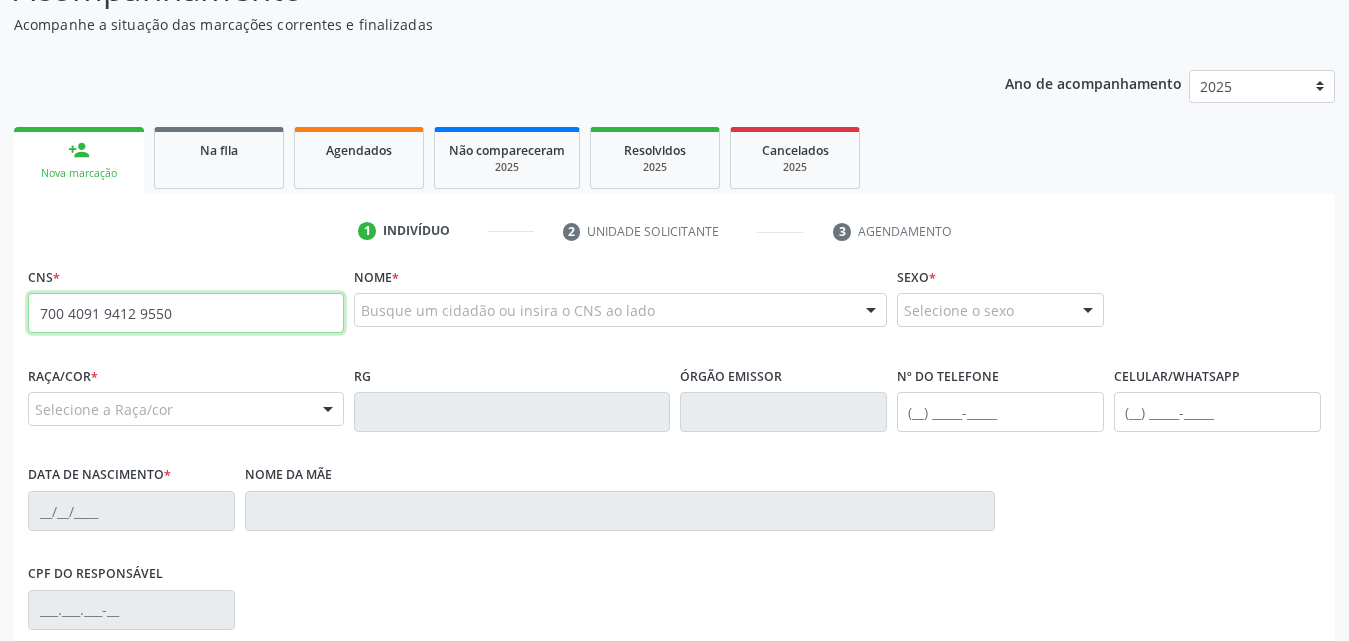 type on "700 4091 9412 9550" 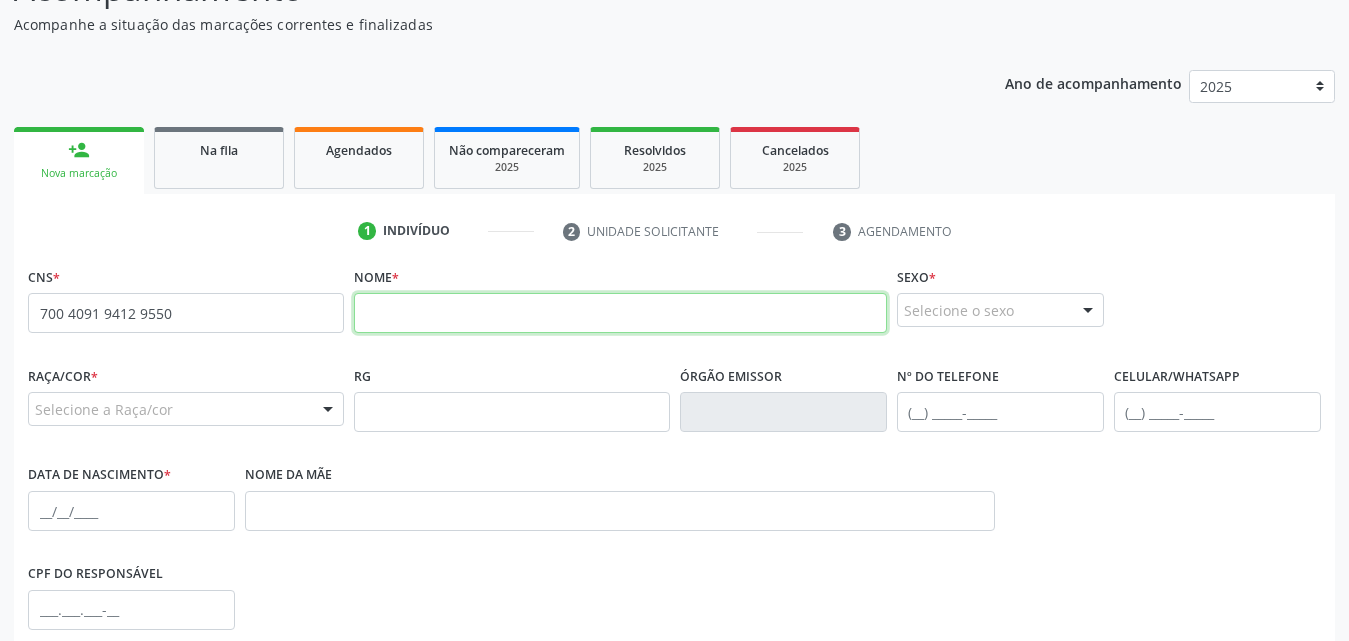 click at bounding box center (620, 313) 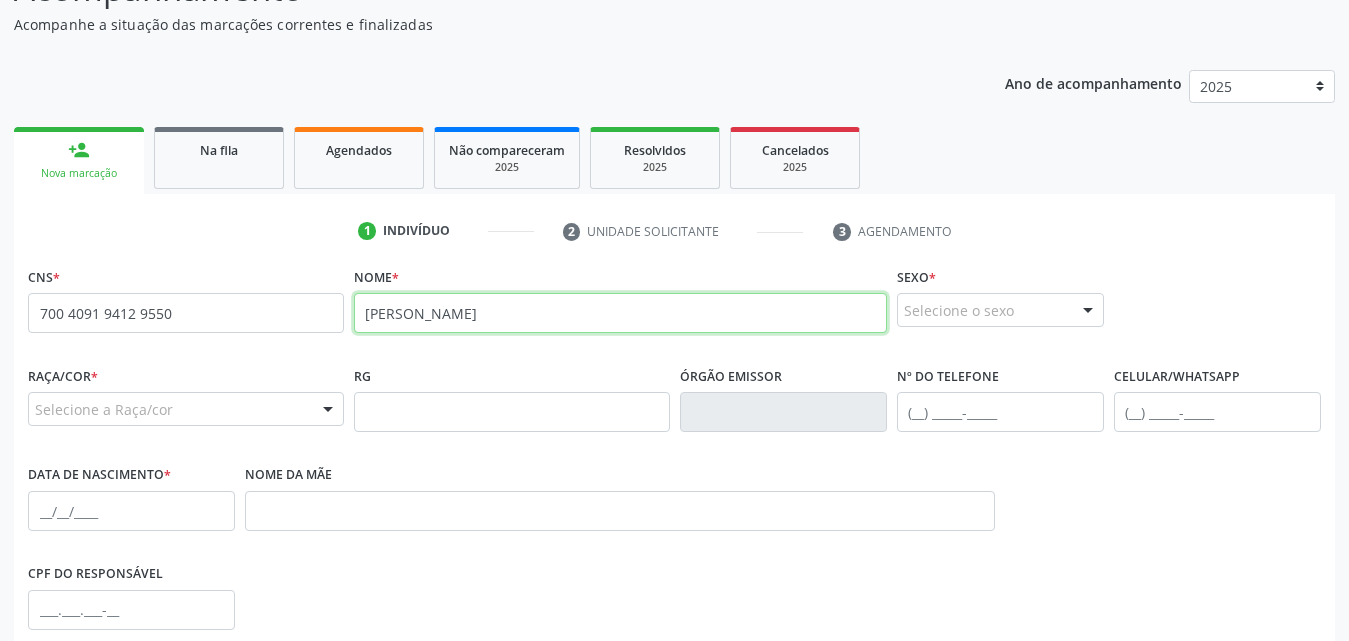type on "Carmelia Ferreira dos Santos" 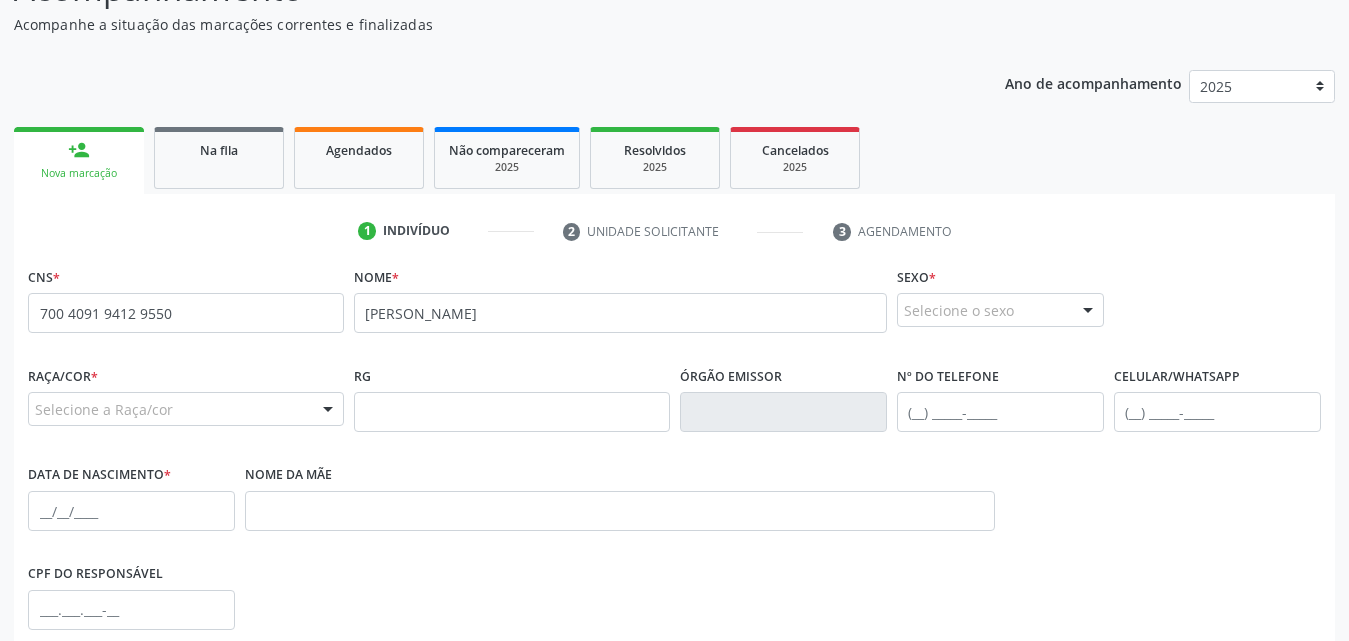click at bounding box center (1088, 311) 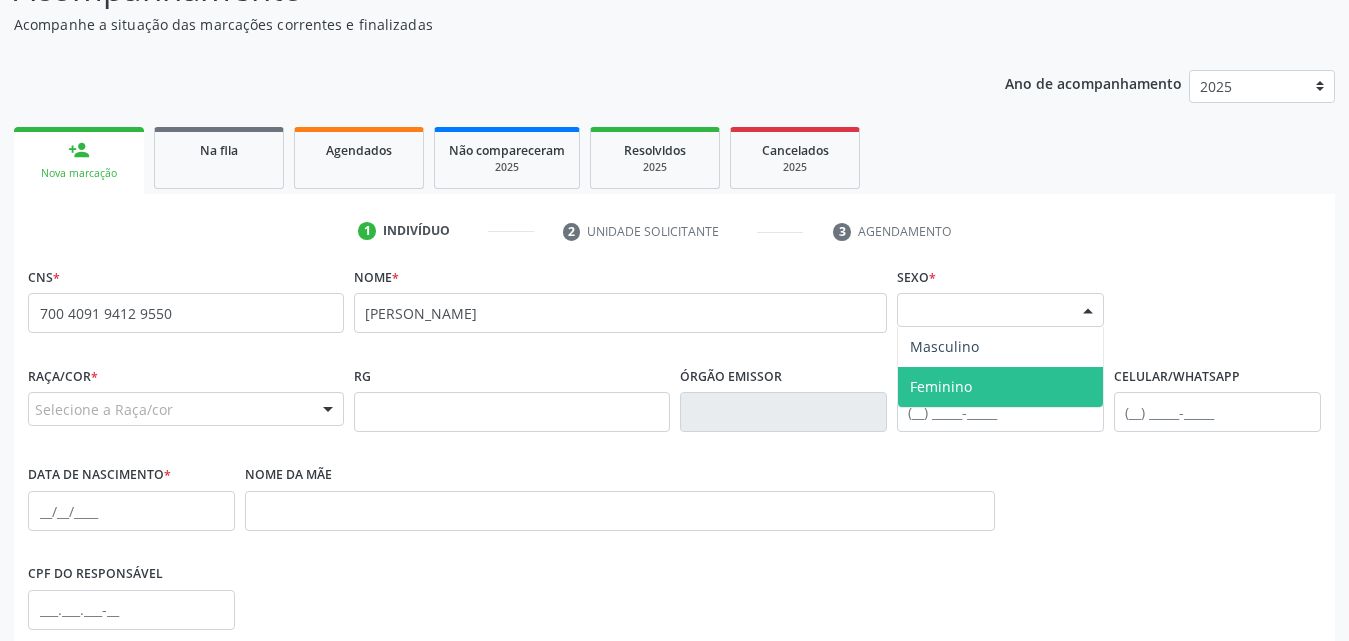 click on "Feminino" at bounding box center (941, 386) 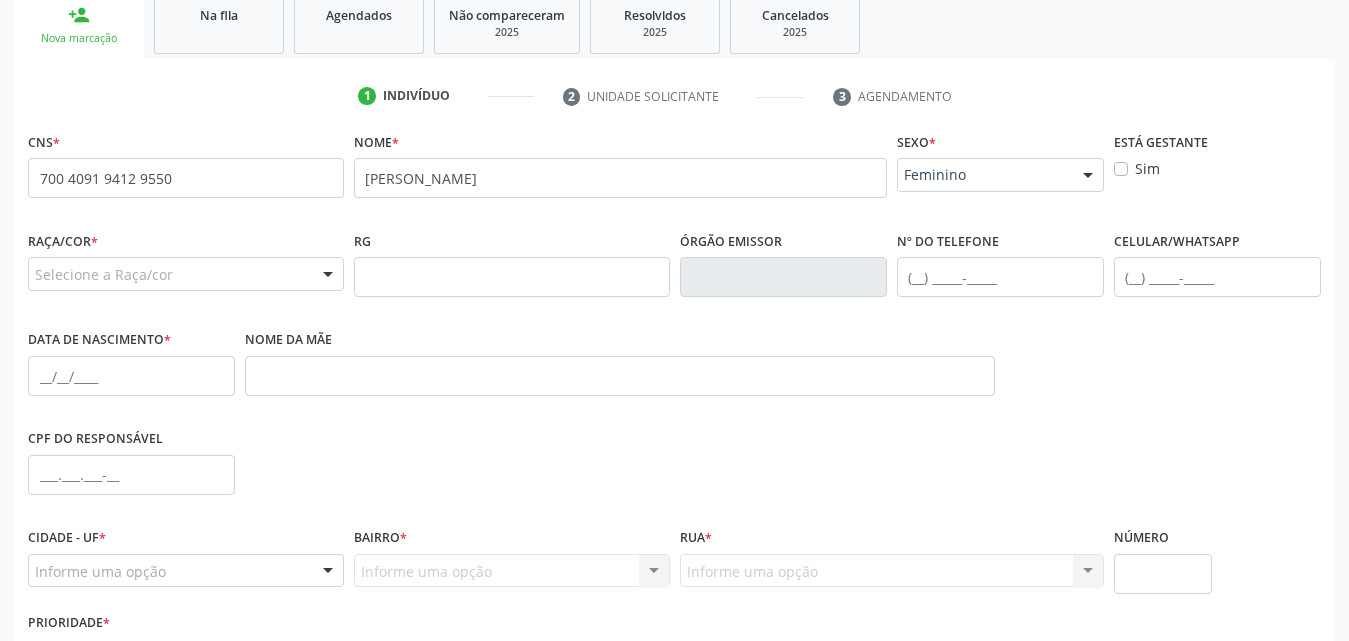 scroll, scrollTop: 300, scrollLeft: 0, axis: vertical 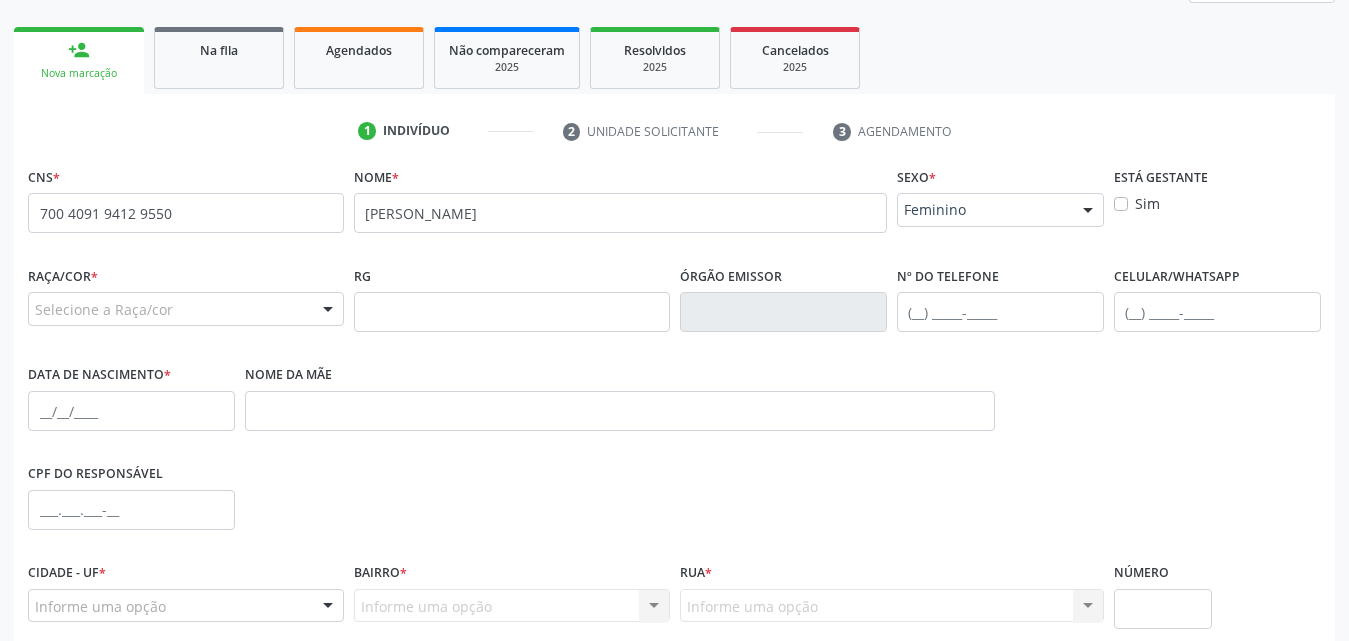 click at bounding box center (328, 310) 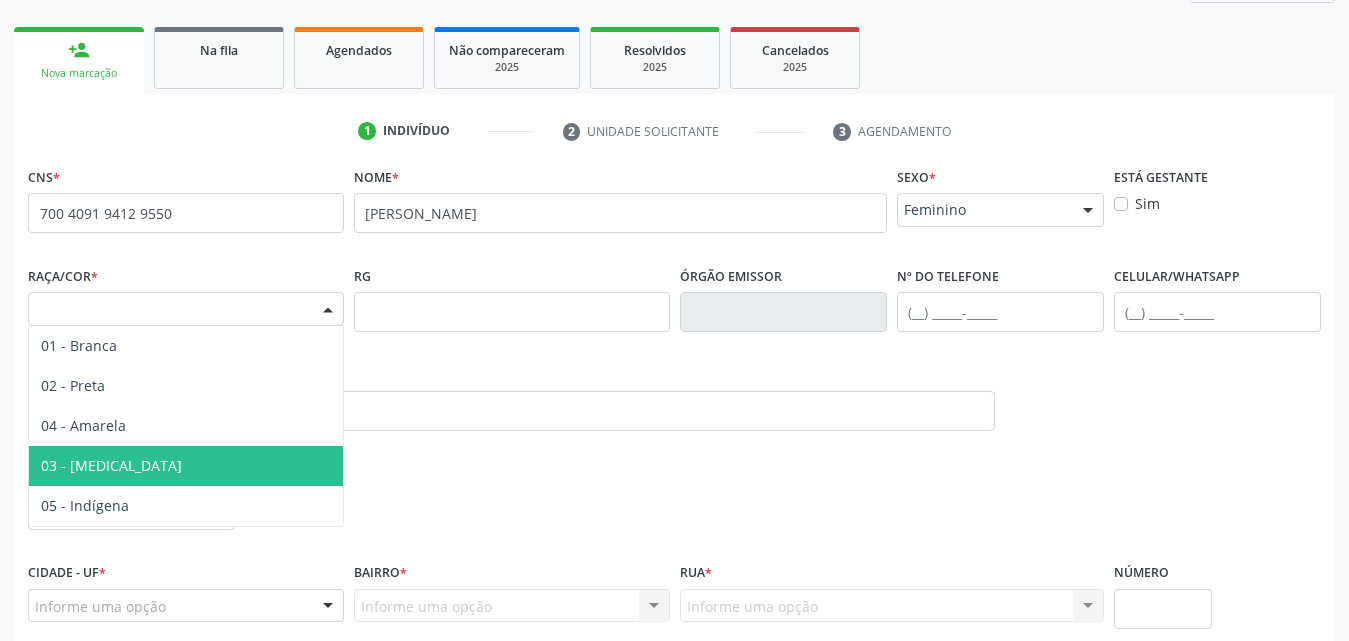 drag, startPoint x: 112, startPoint y: 382, endPoint x: 117, endPoint y: 464, distance: 82.1523 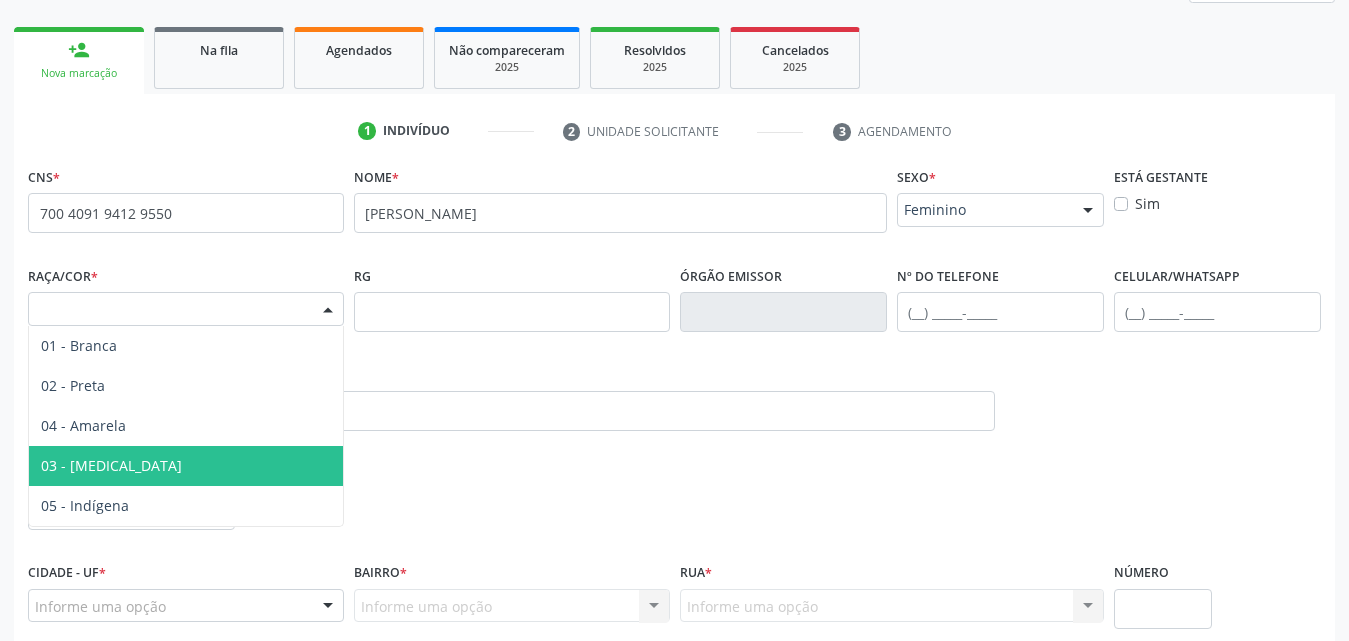 click on "03 - [MEDICAL_DATA]" at bounding box center (186, 466) 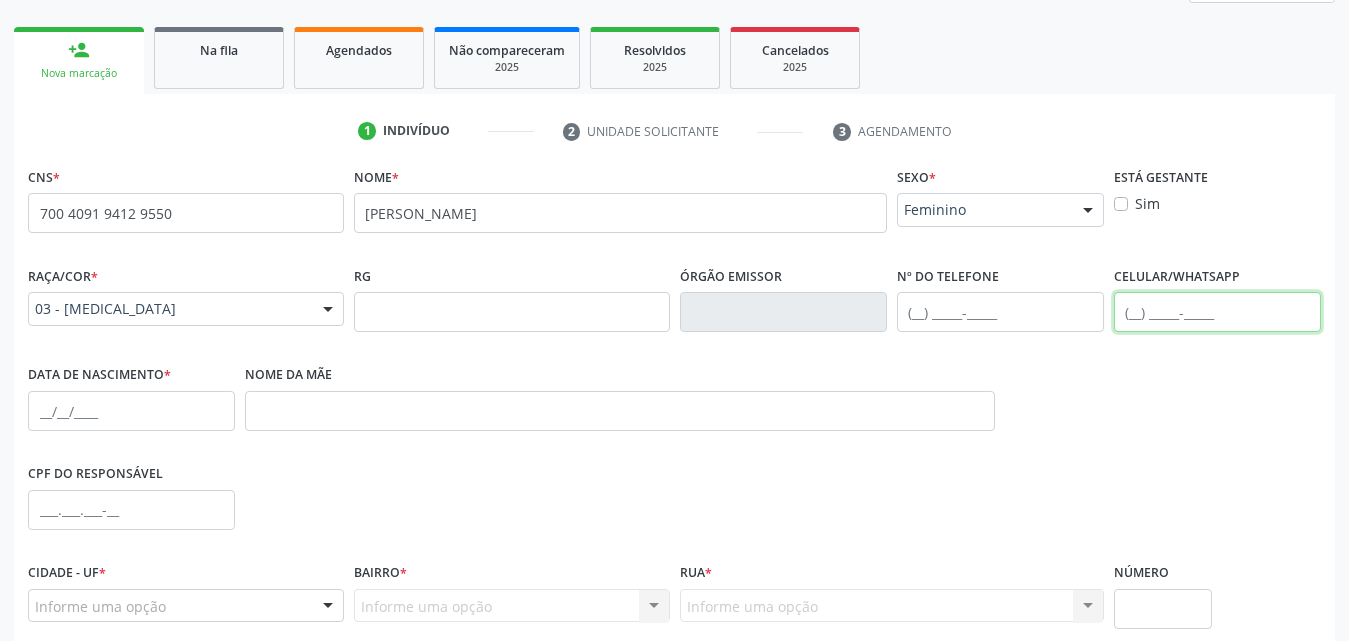 click at bounding box center [1217, 312] 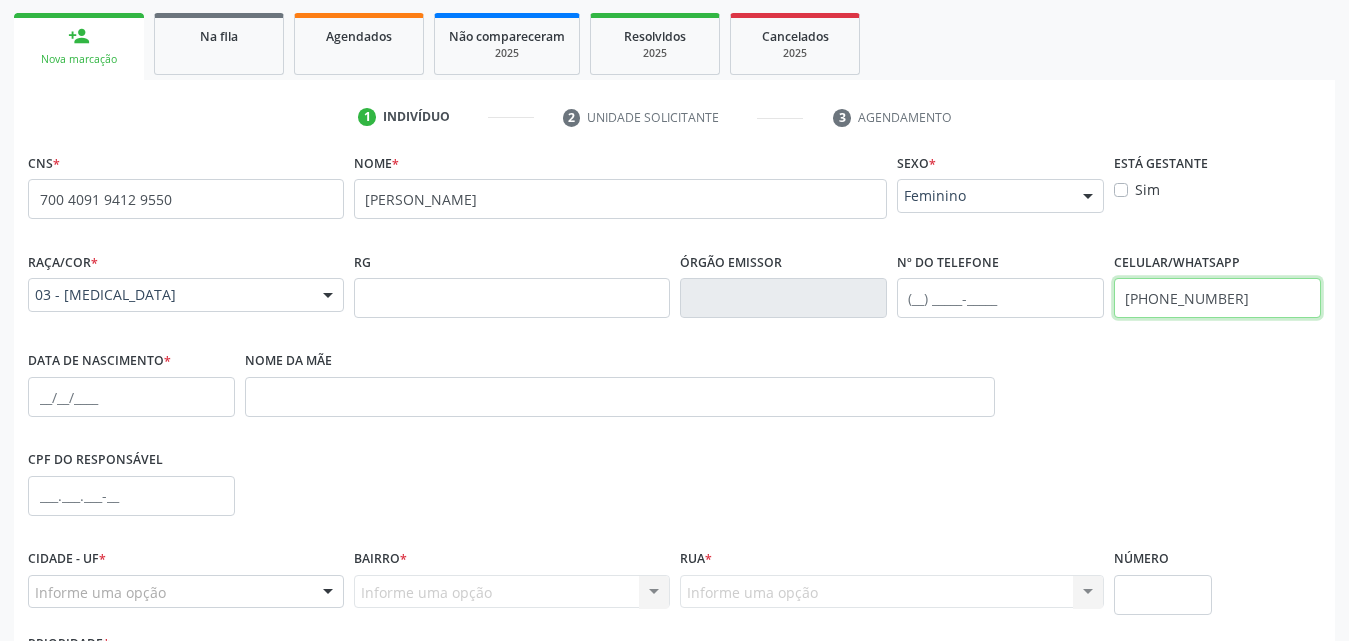 scroll, scrollTop: 471, scrollLeft: 0, axis: vertical 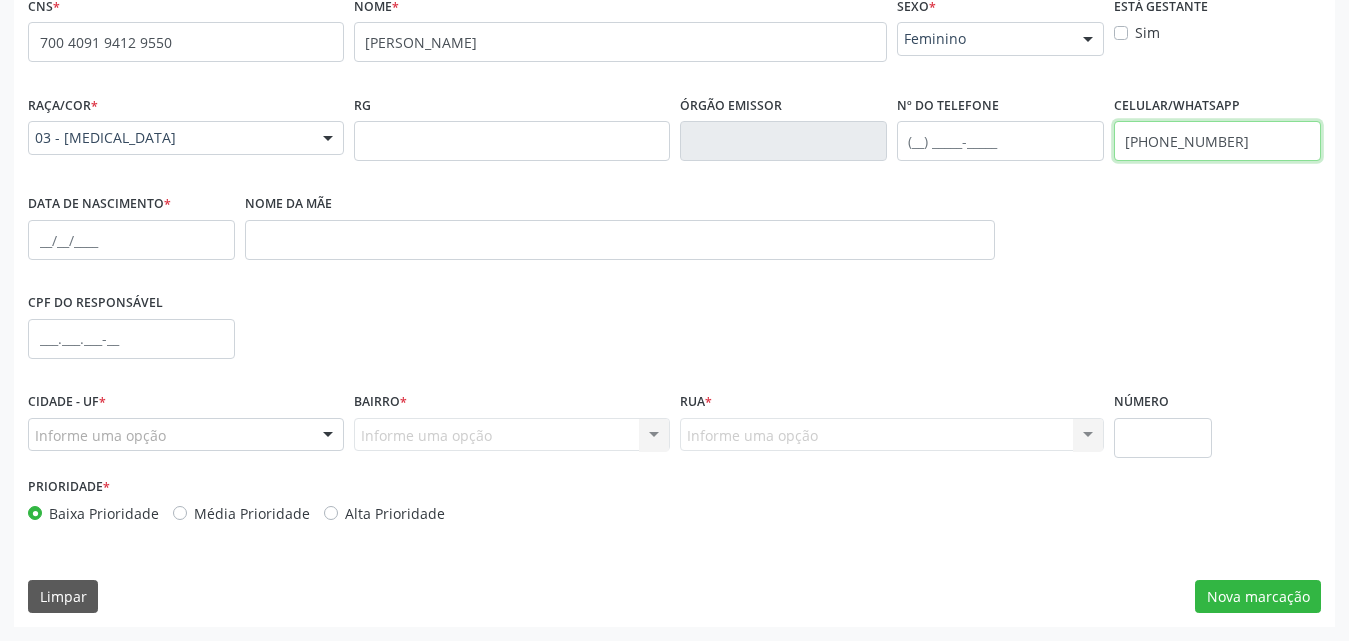 type on "(82) 99309-7174" 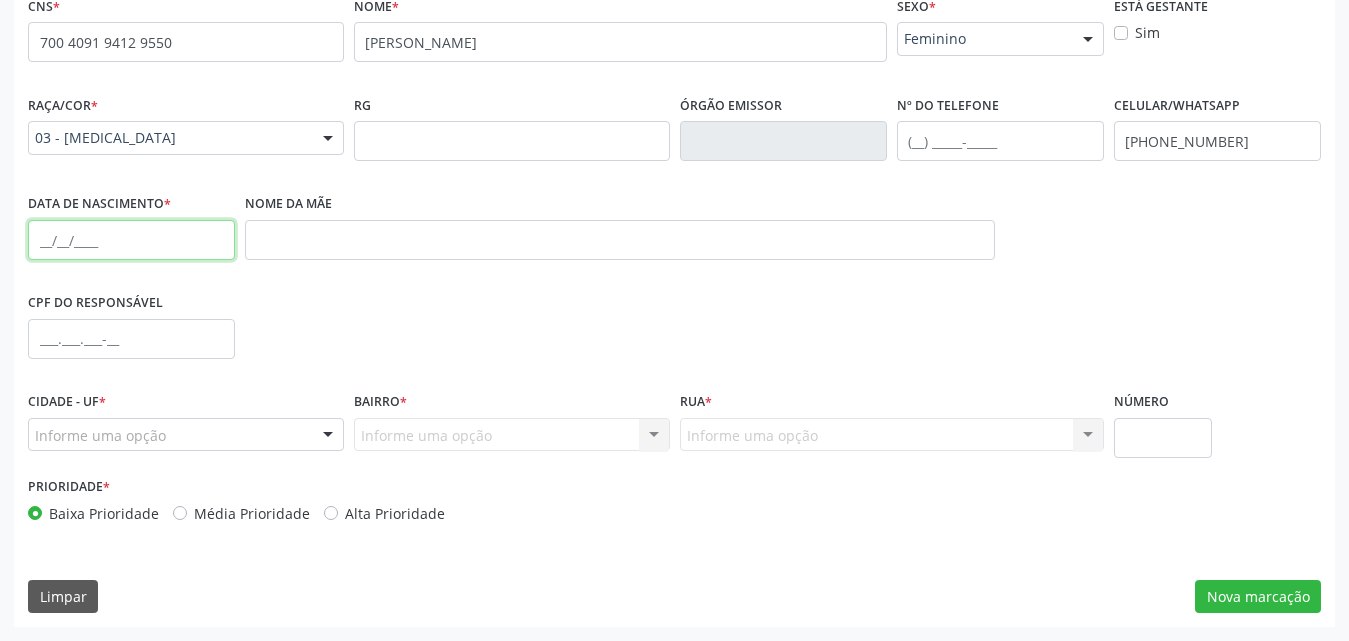 drag, startPoint x: 56, startPoint y: 242, endPoint x: 146, endPoint y: 241, distance: 90.005554 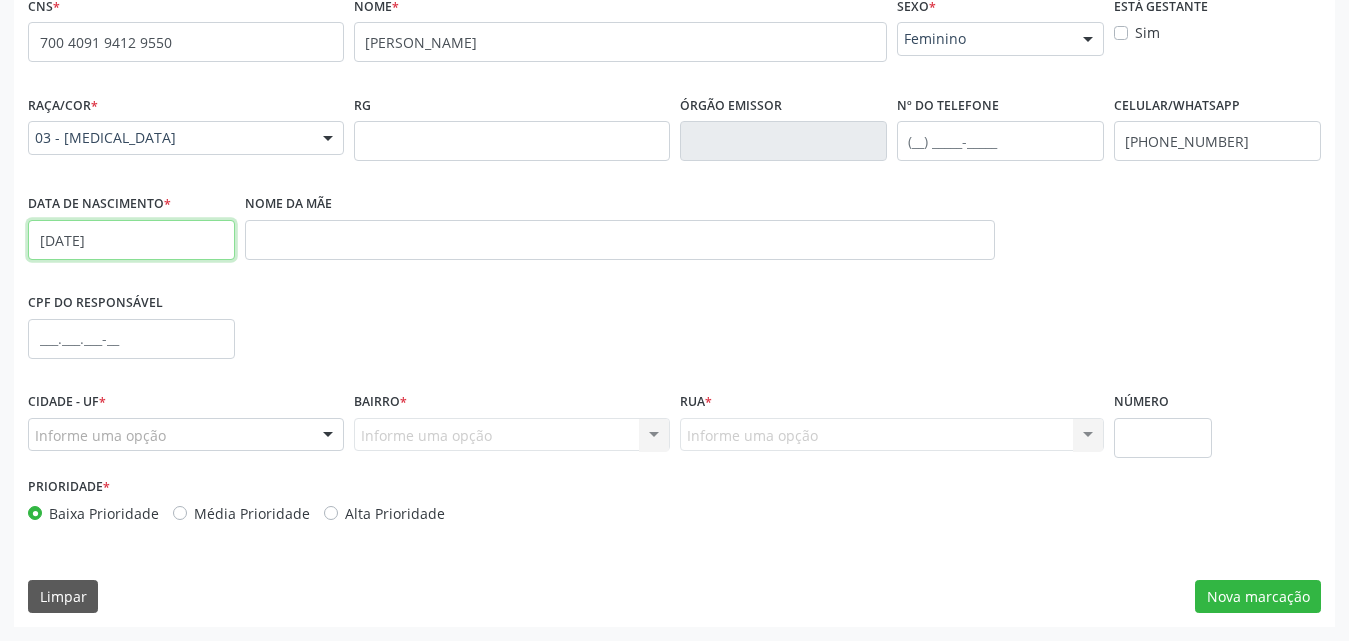 type on "09/09/1935" 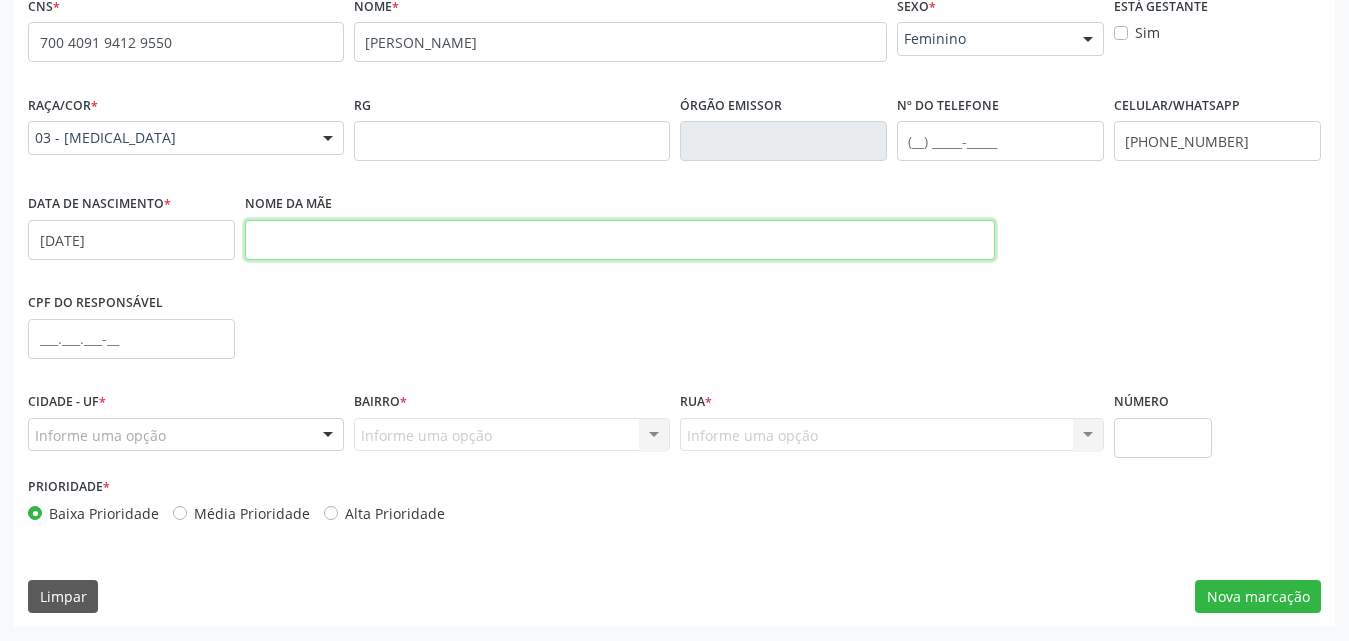 click at bounding box center (620, 240) 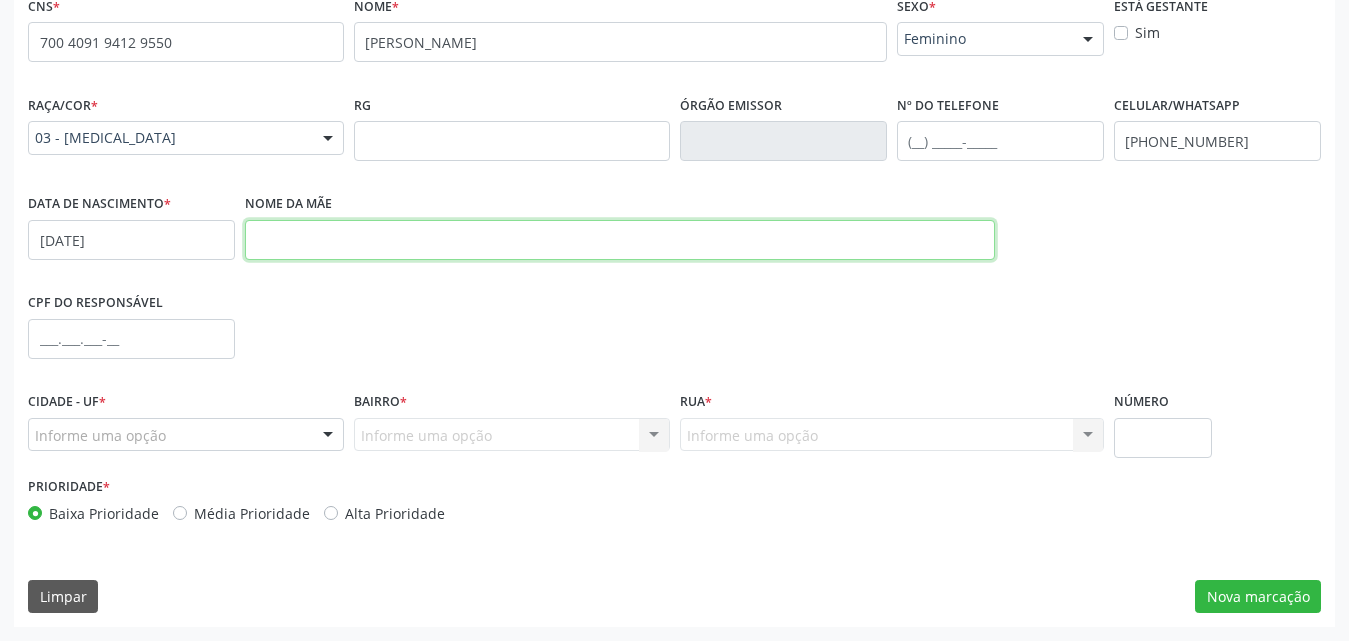 paste on "Alice Ferreira dos Santos" 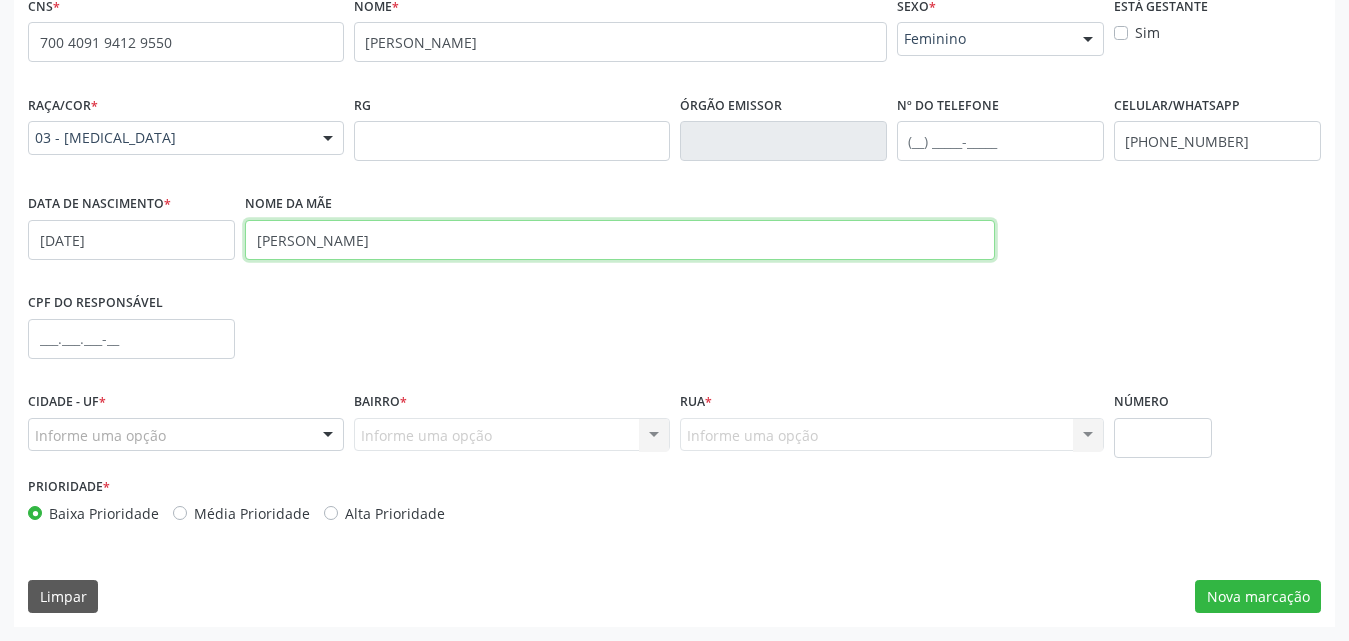 type on "Alice Ferreira dos Santos" 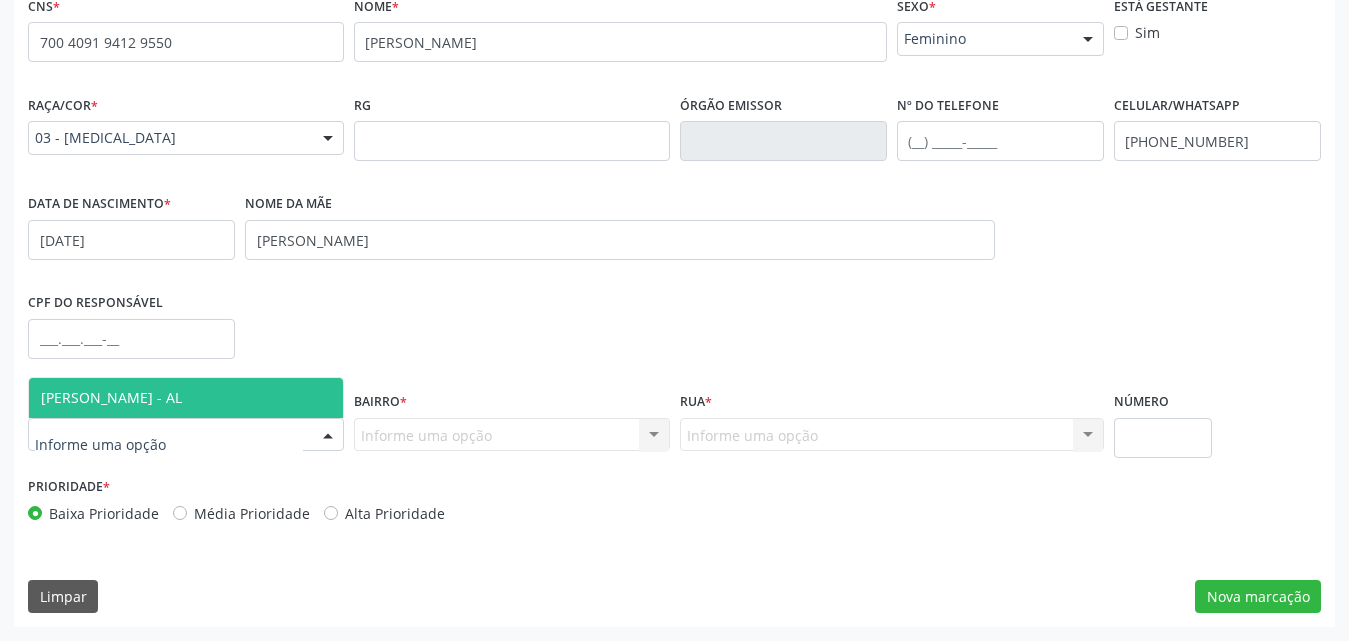click at bounding box center (328, 436) 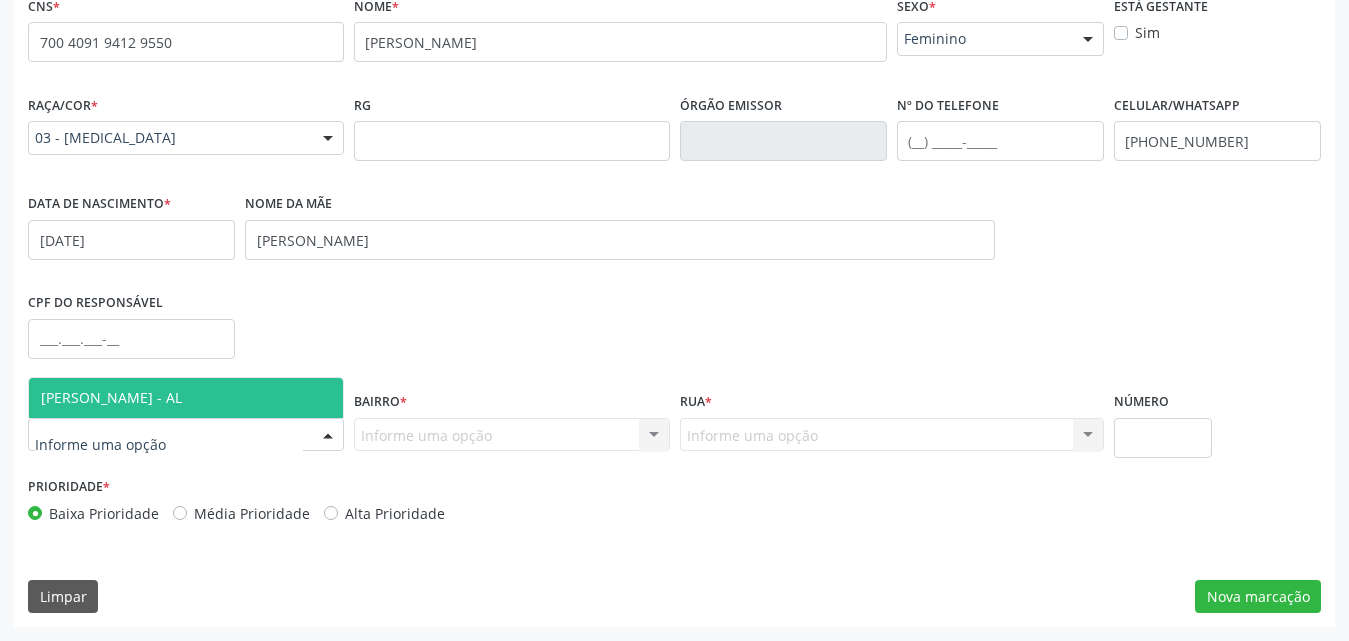 click on "[PERSON_NAME] - AL" at bounding box center [186, 398] 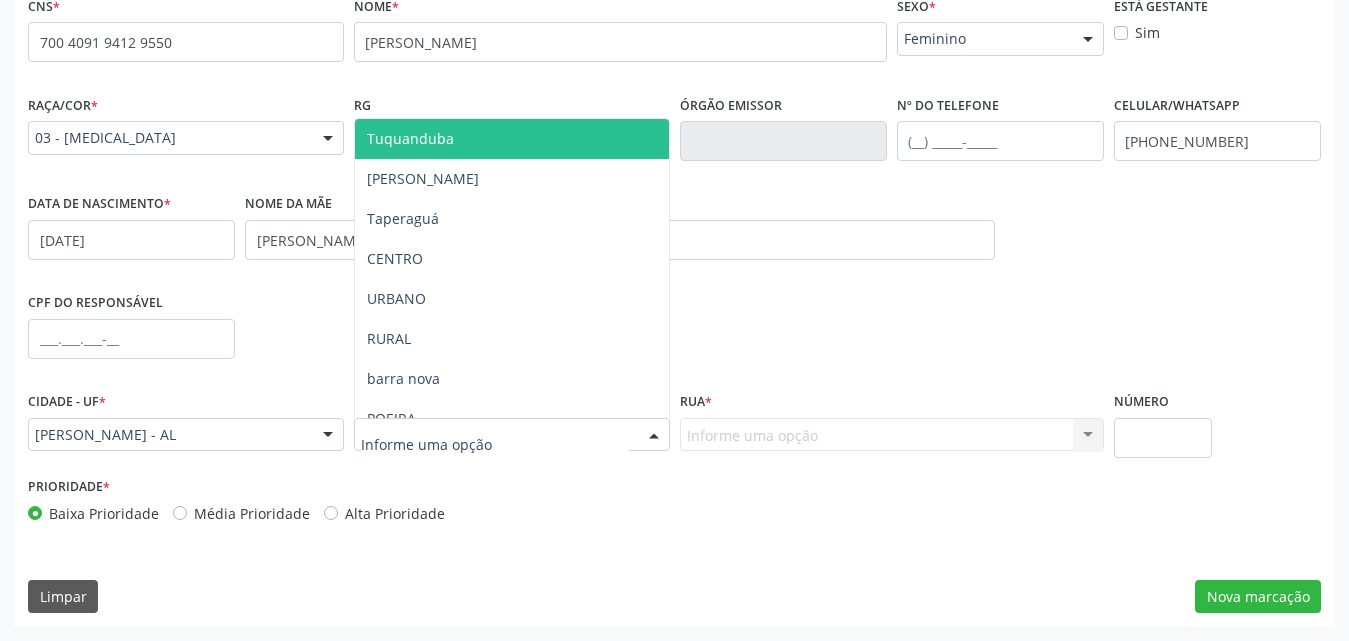 click at bounding box center (654, 436) 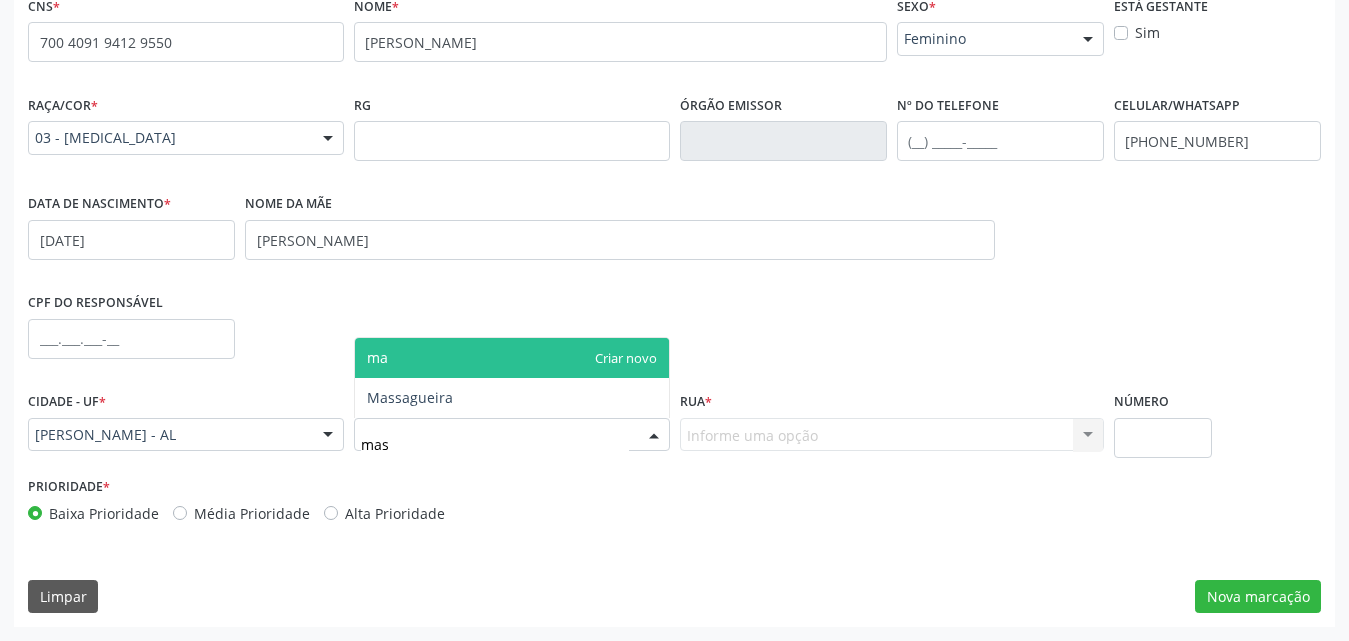 type on "mass" 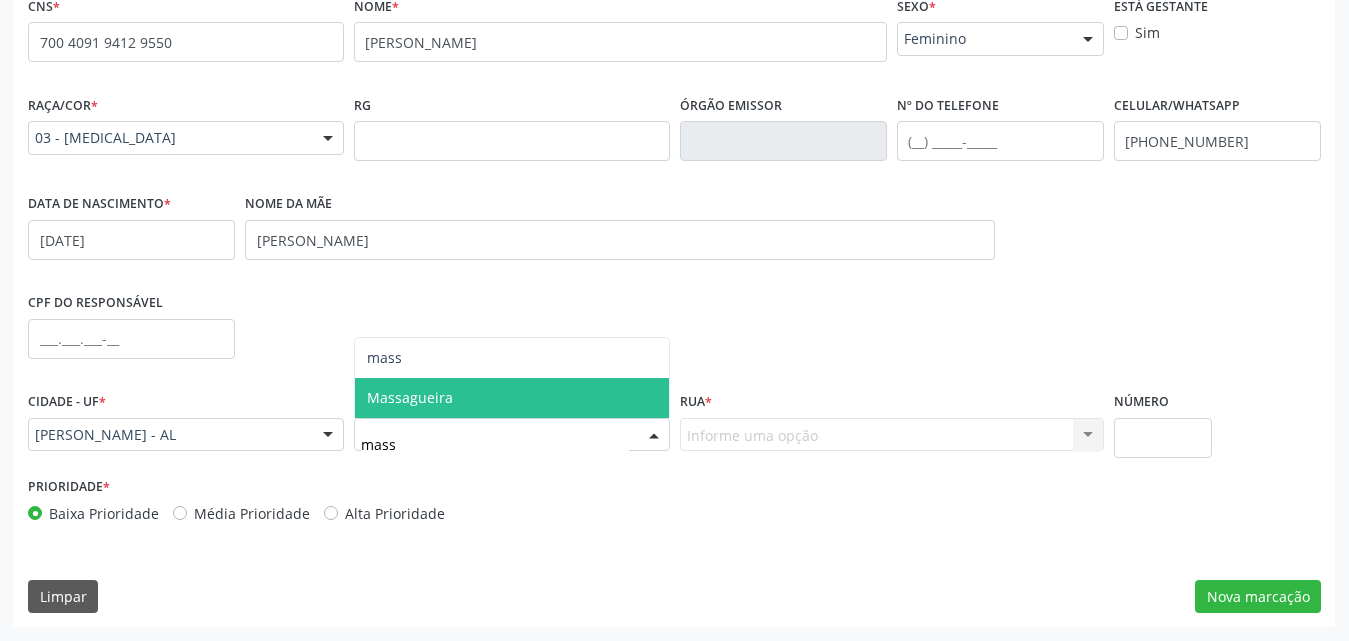 click on "Massagueira" at bounding box center [512, 398] 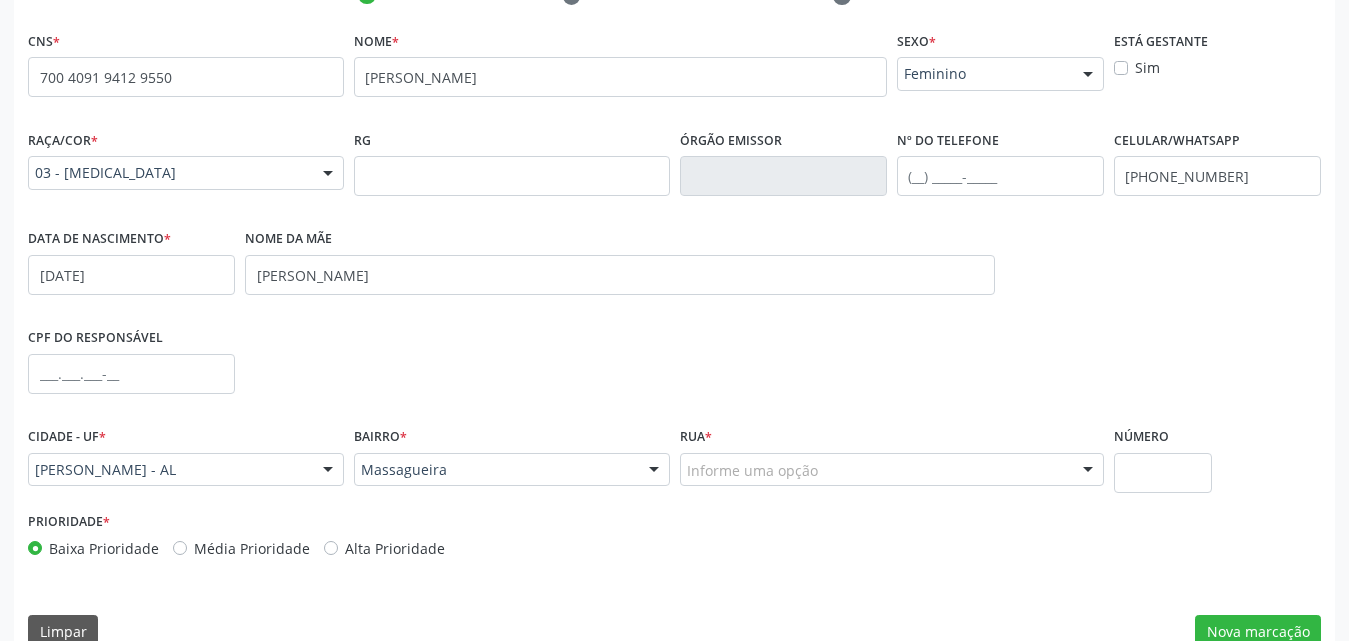 scroll, scrollTop: 471, scrollLeft: 0, axis: vertical 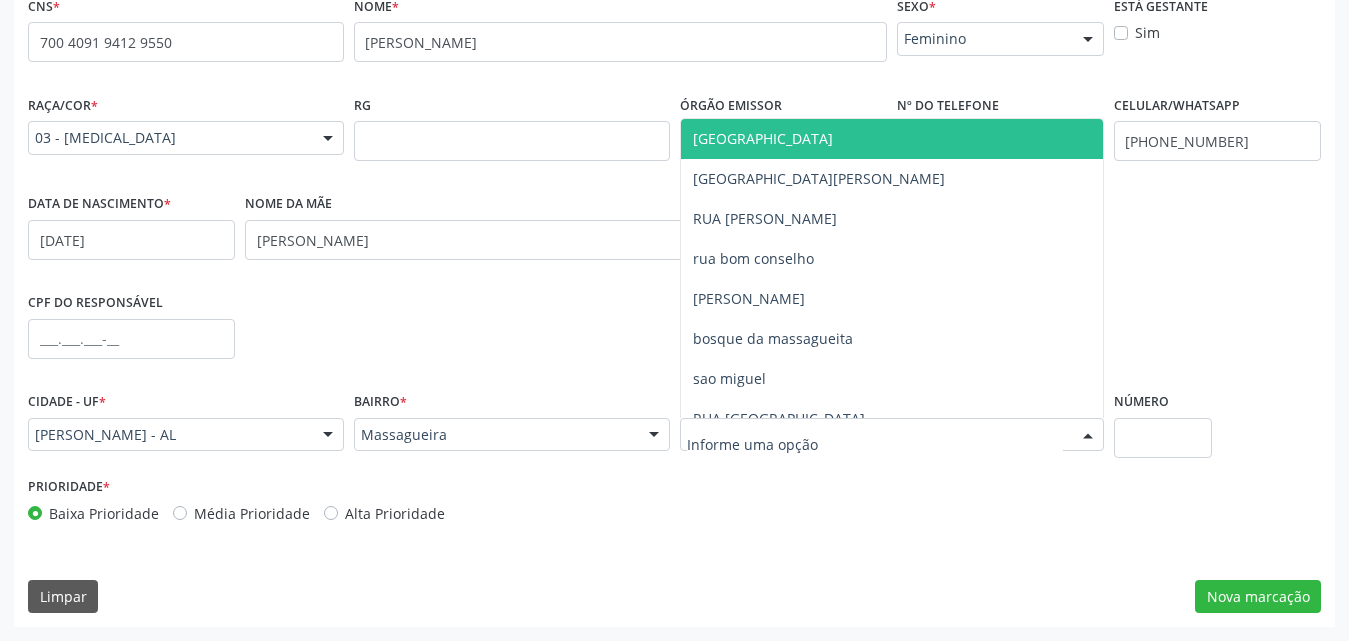 click at bounding box center (892, 435) 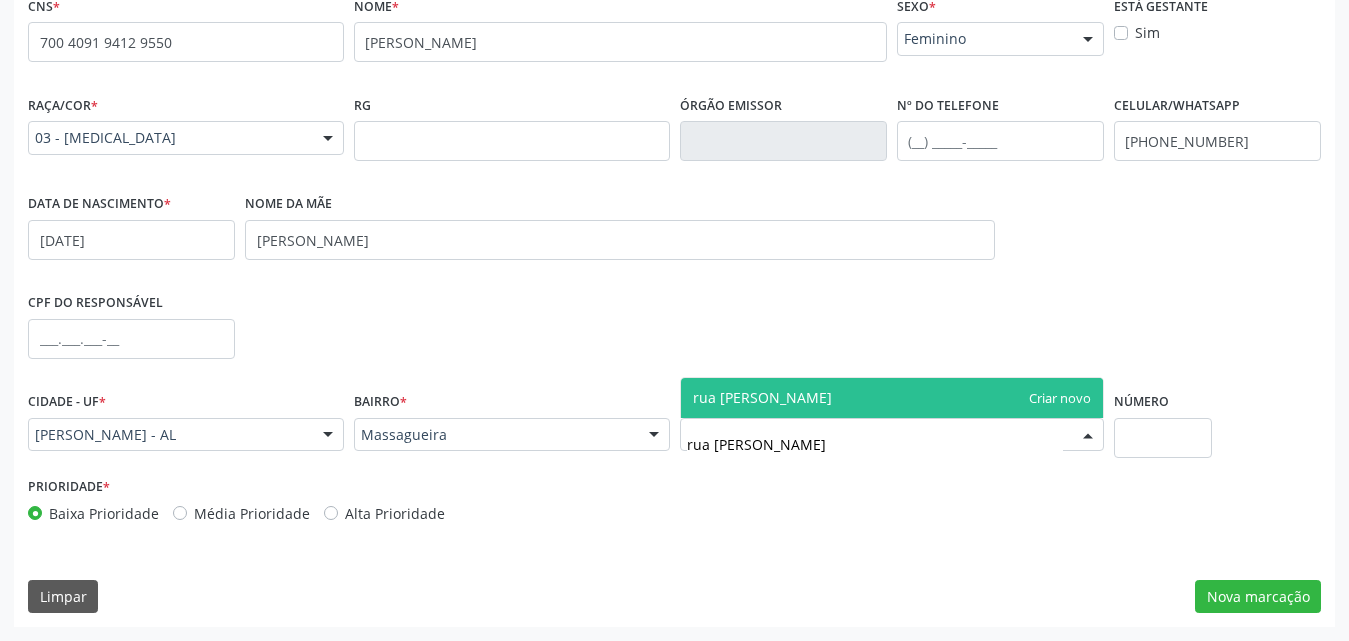 type on "rua antonio angelo" 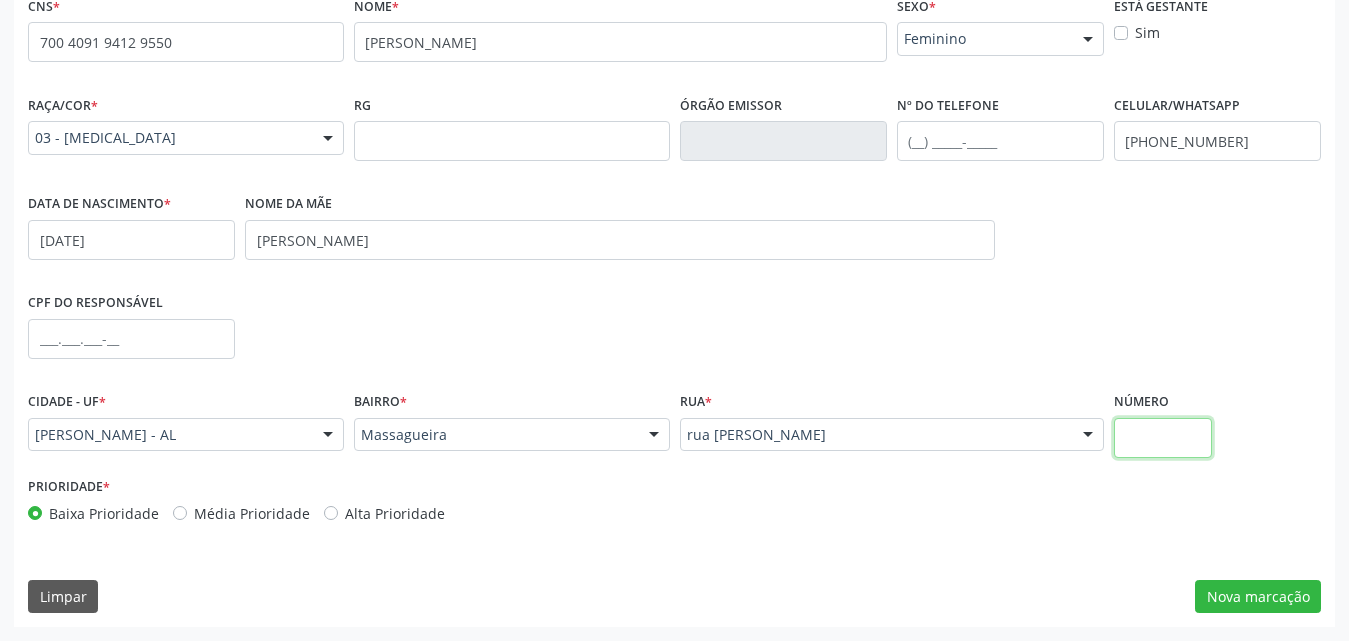 click at bounding box center (1163, 438) 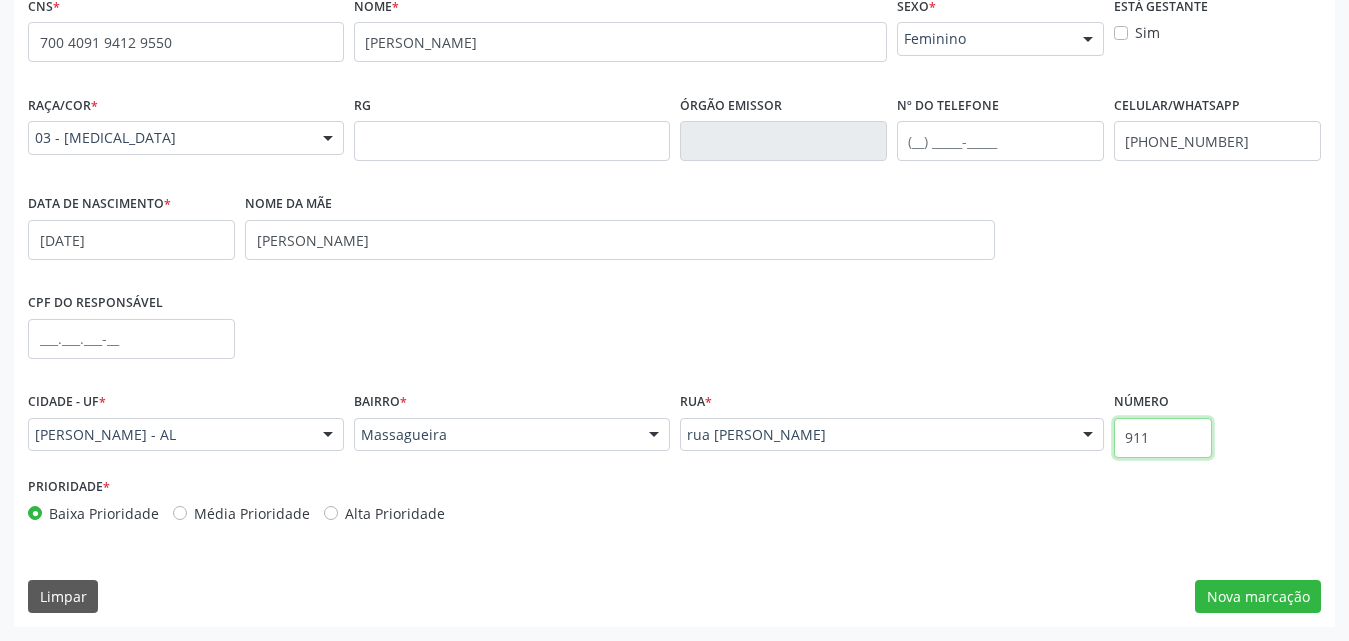type on "911" 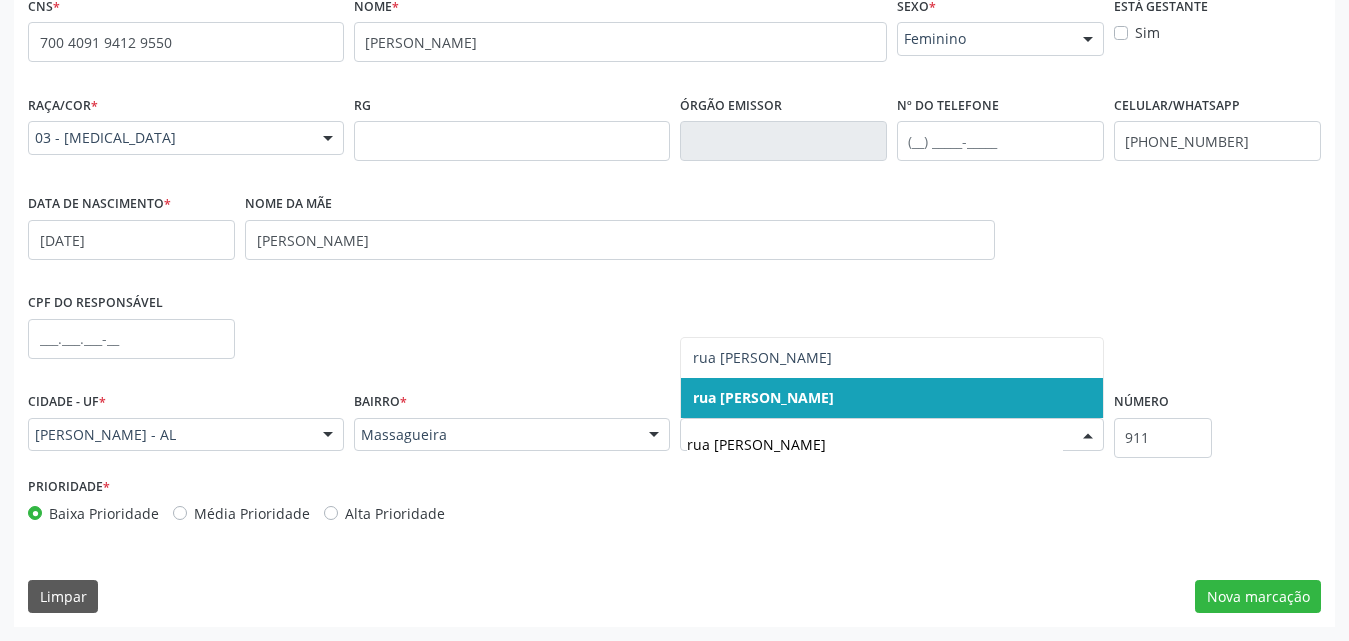 type on "rua antonio a" 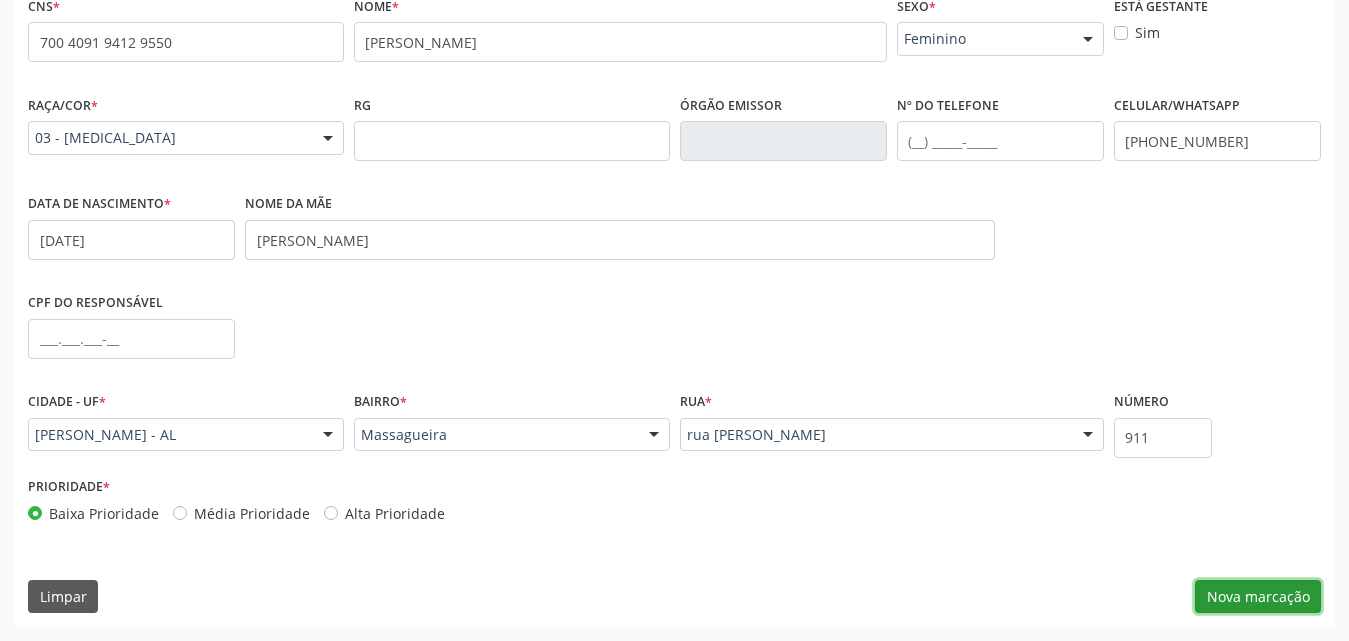 click on "Nova marcação" at bounding box center [1258, 597] 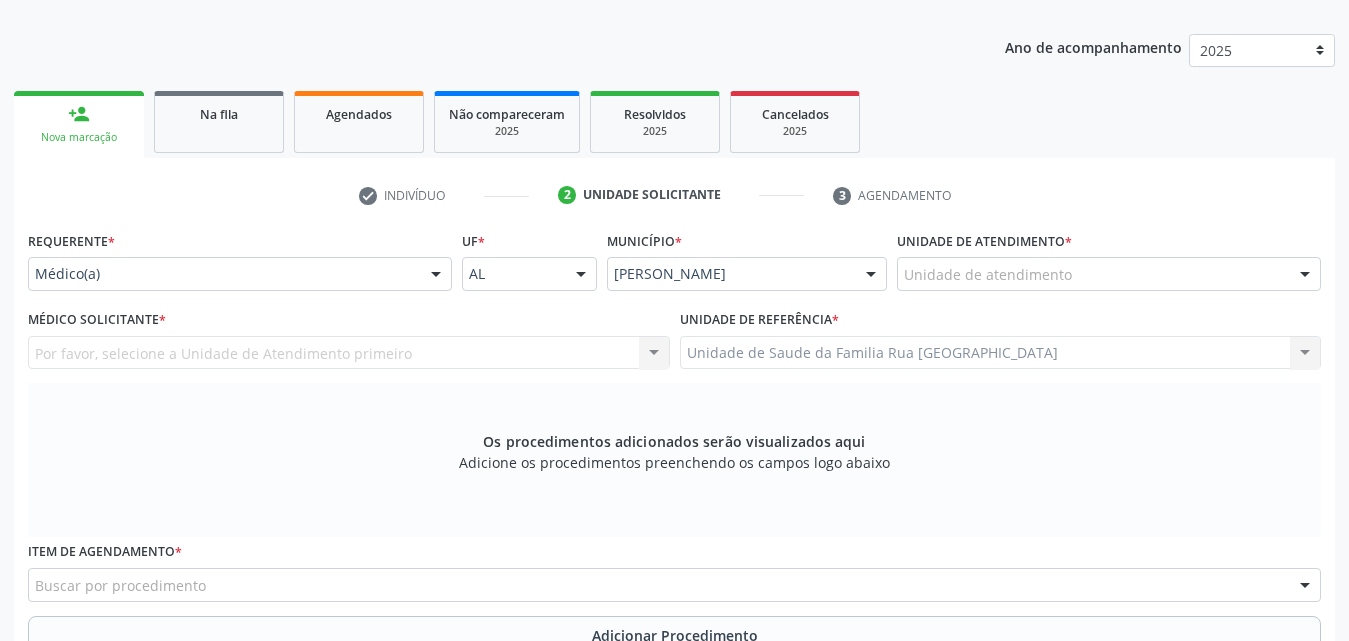 scroll, scrollTop: 271, scrollLeft: 0, axis: vertical 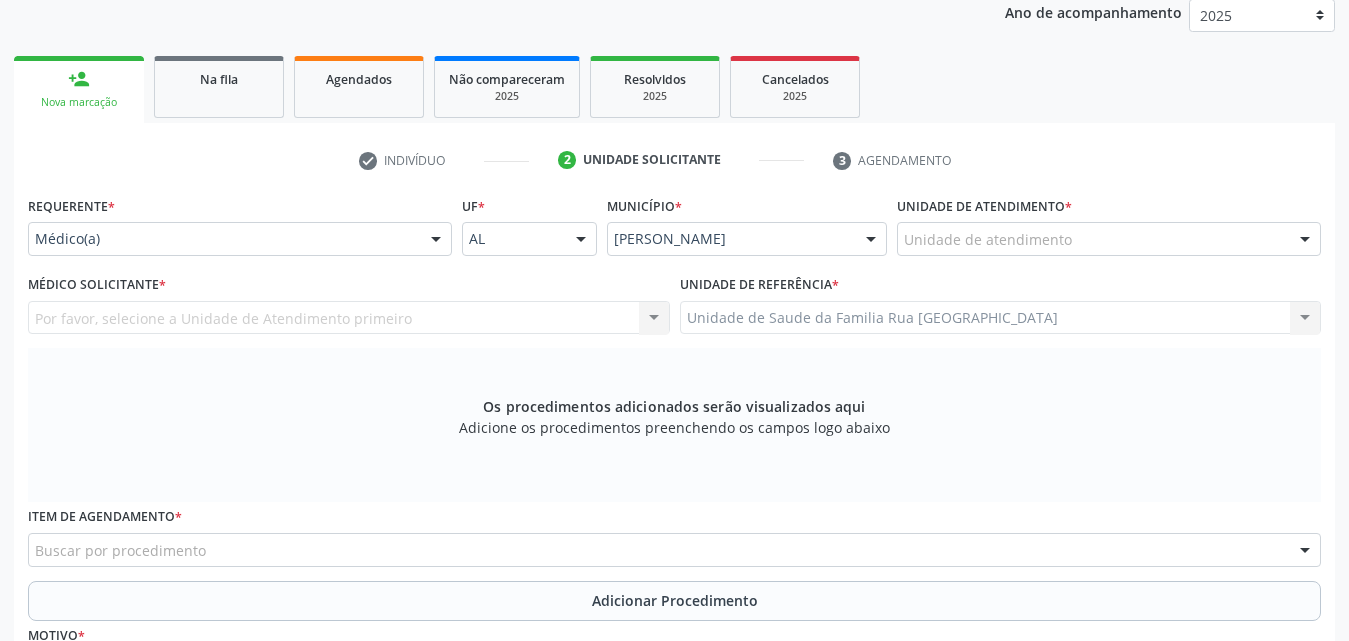 click at bounding box center [436, 240] 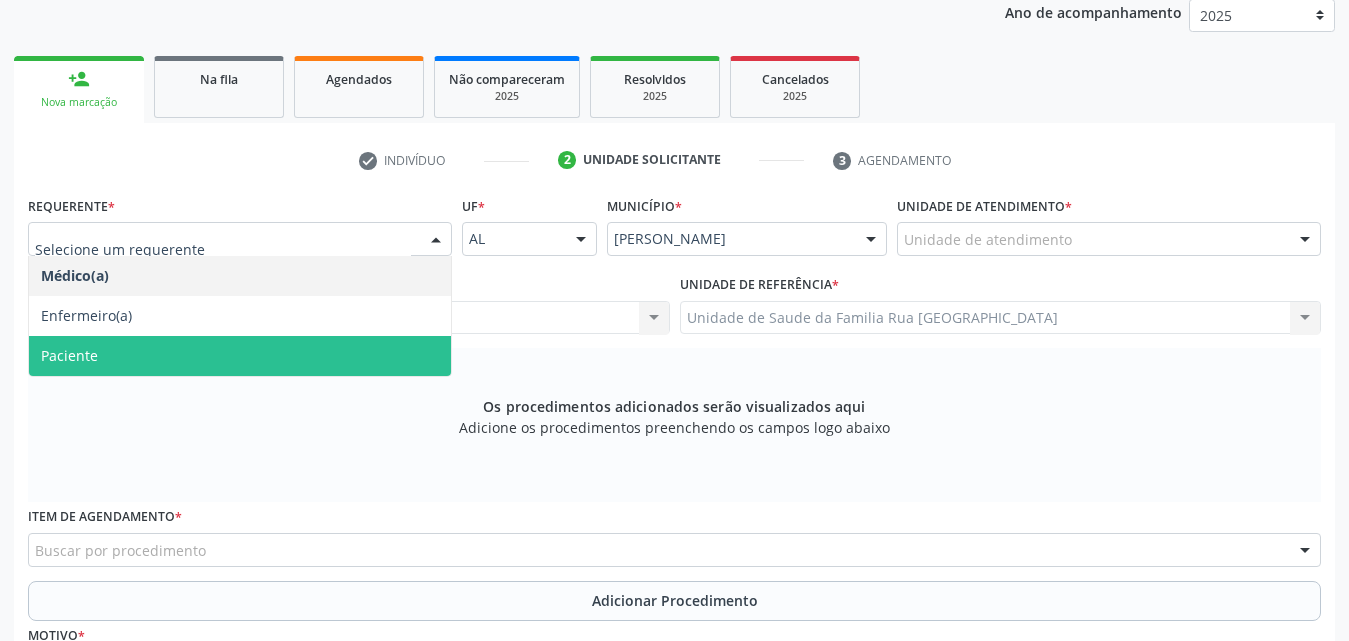 click on "Paciente" at bounding box center [240, 356] 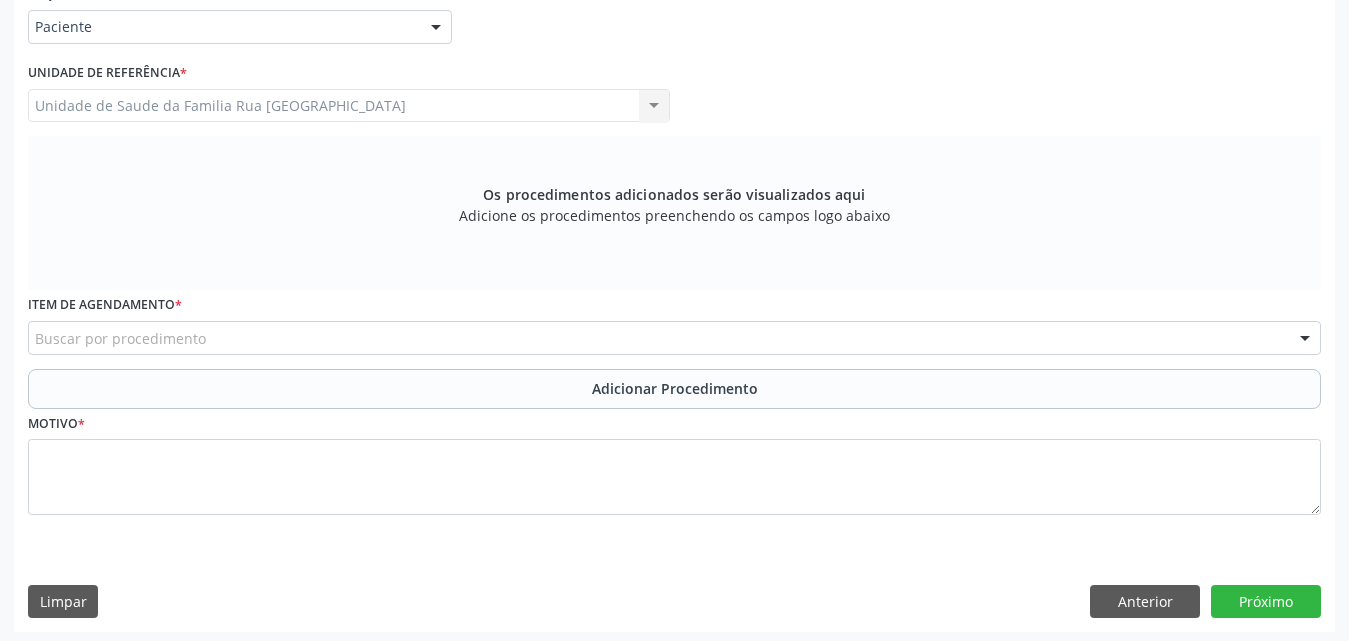 scroll, scrollTop: 488, scrollLeft: 0, axis: vertical 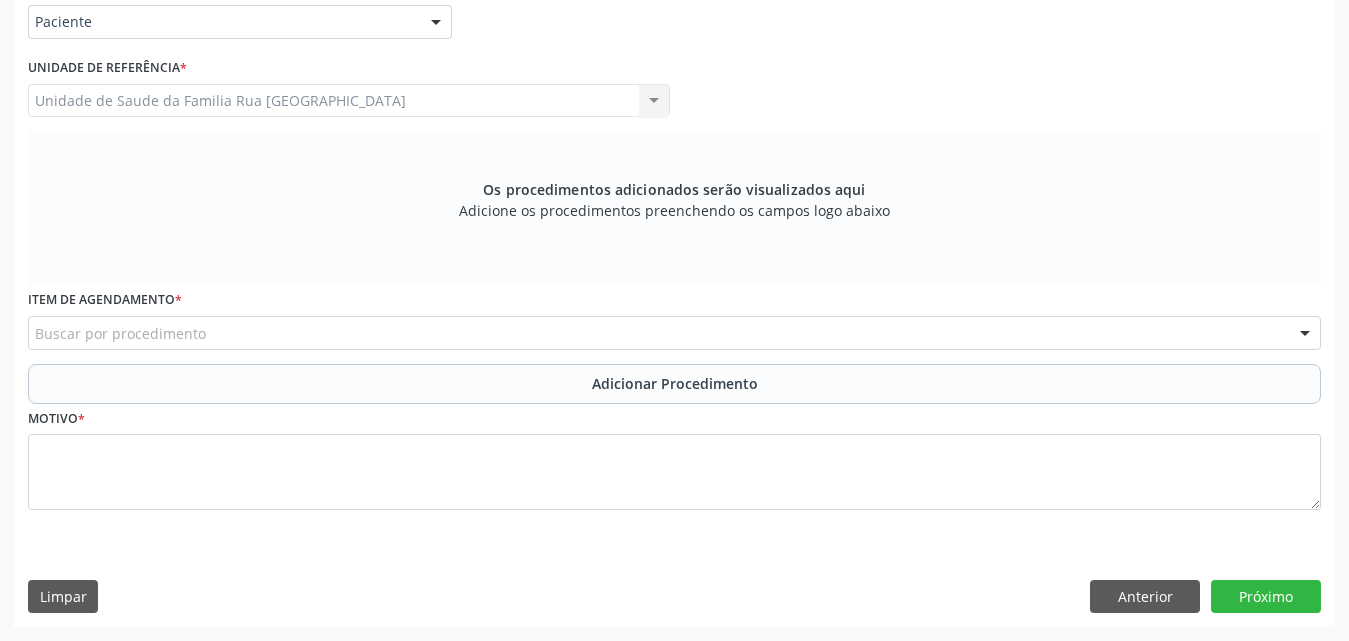 click on "Buscar por procedimento" at bounding box center [674, 333] 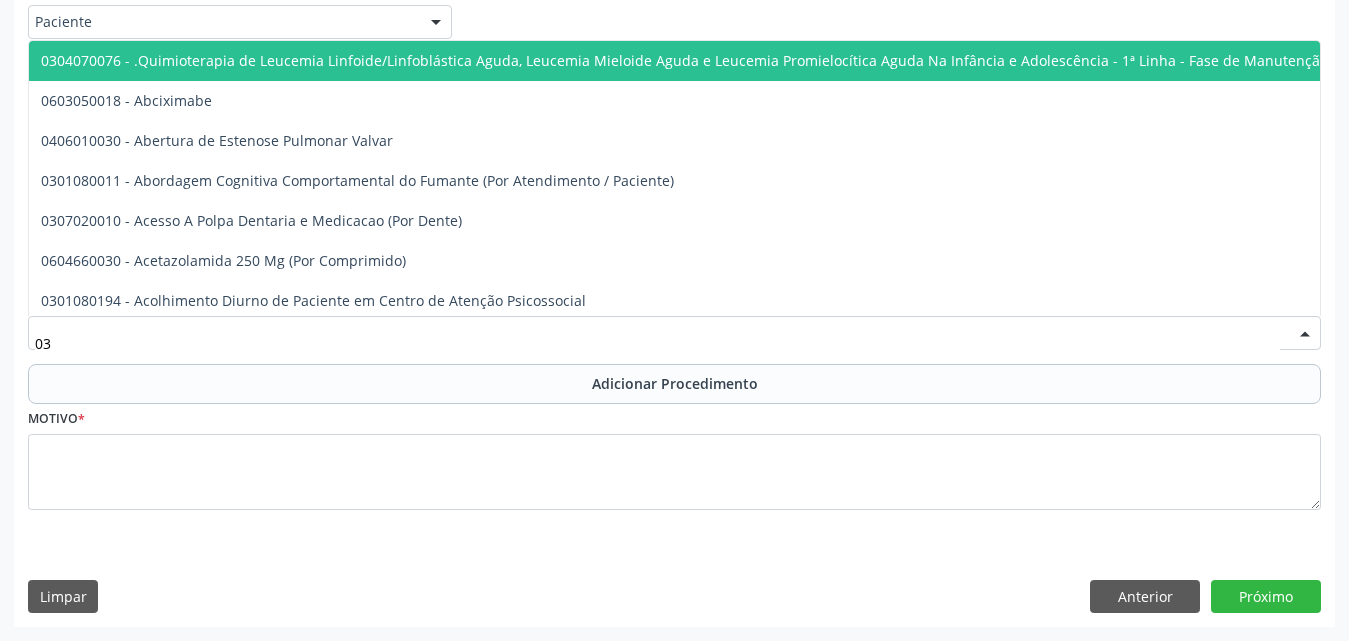 type on "0" 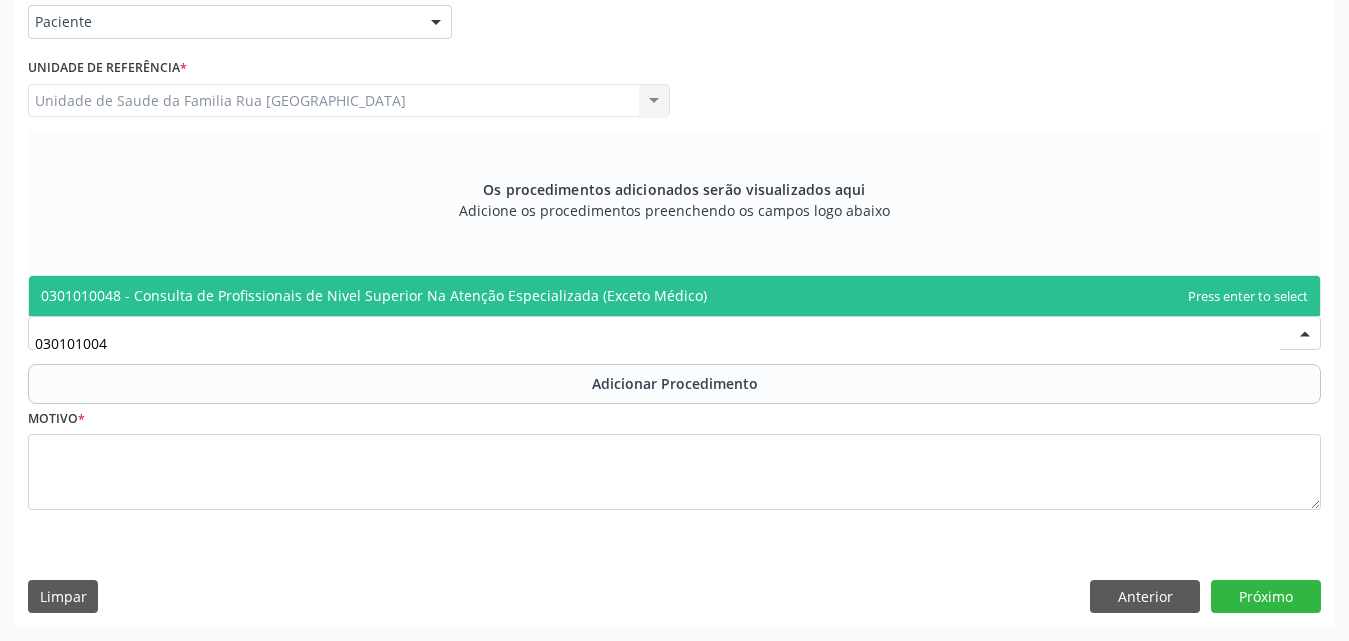 type on "0301010048" 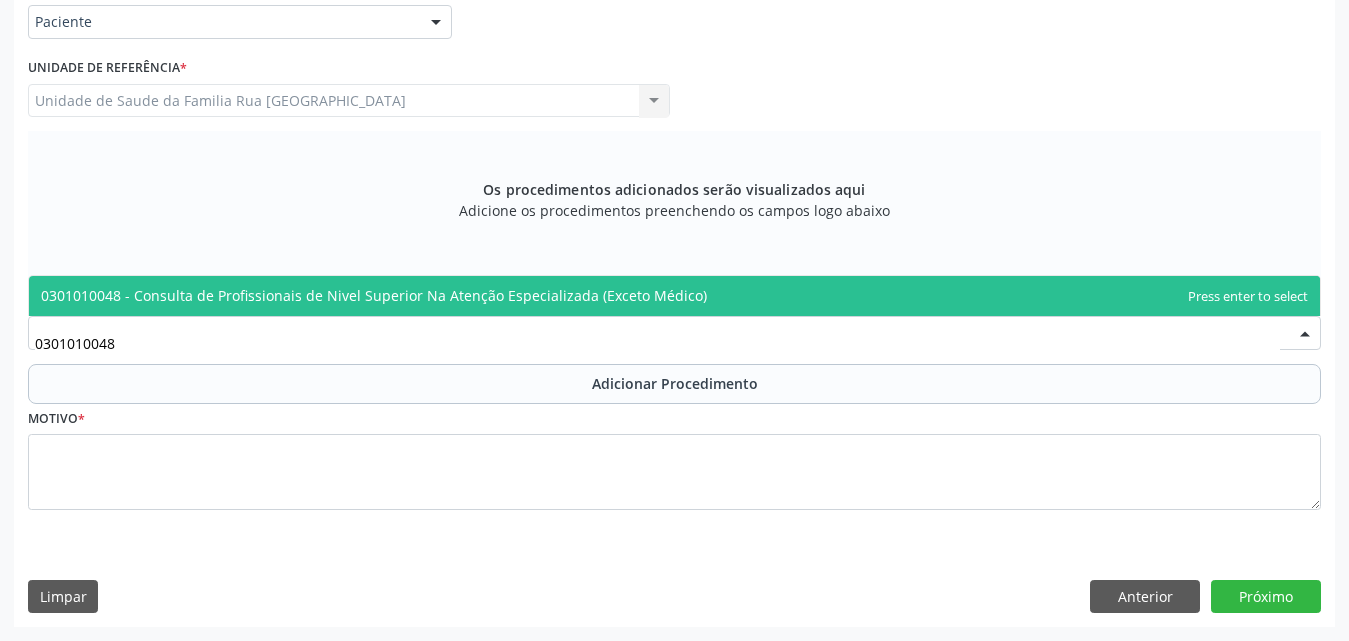 click on "0301010048 - Consulta de Profissionais de Nivel Superior Na Atenção Especializada (Exceto Médico)" at bounding box center (374, 295) 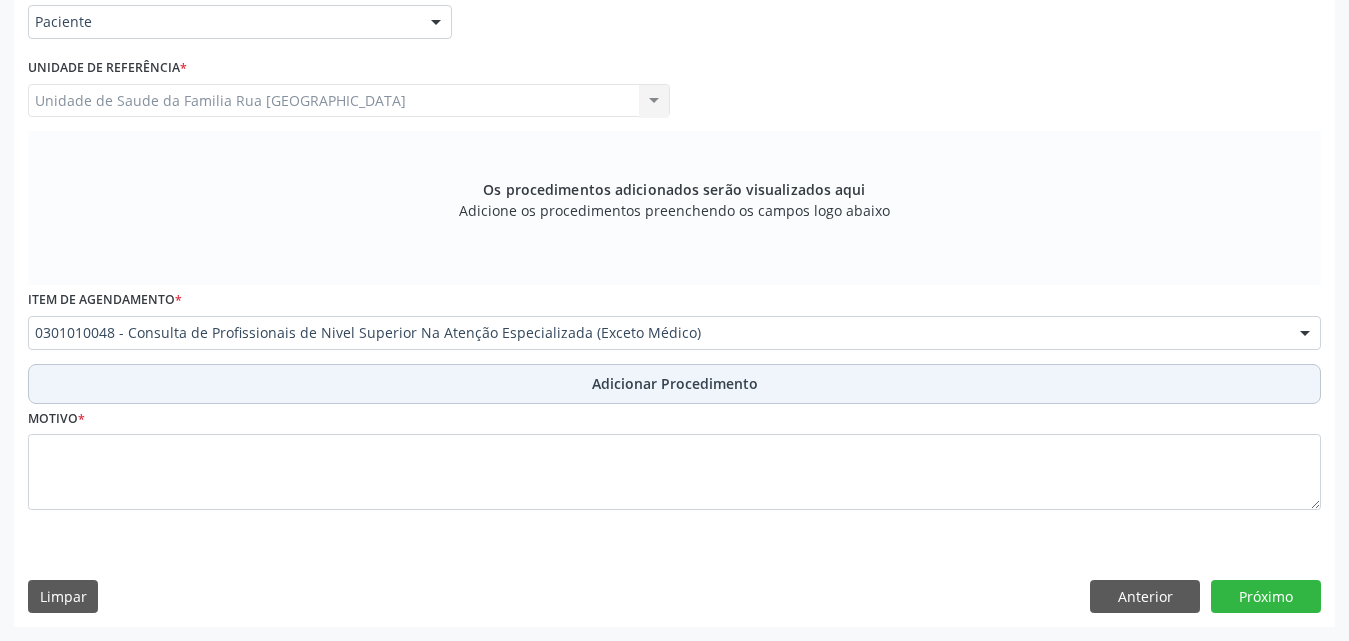 click on "Adicionar Procedimento" at bounding box center (674, 384) 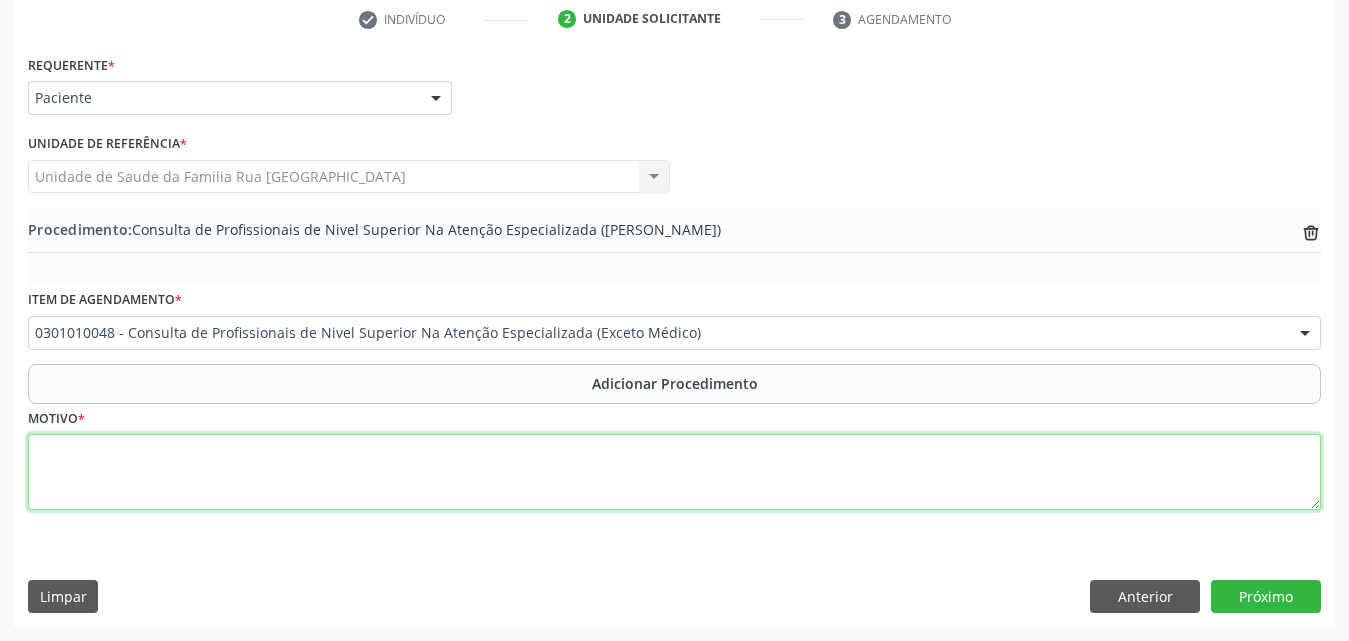 click at bounding box center [674, 472] 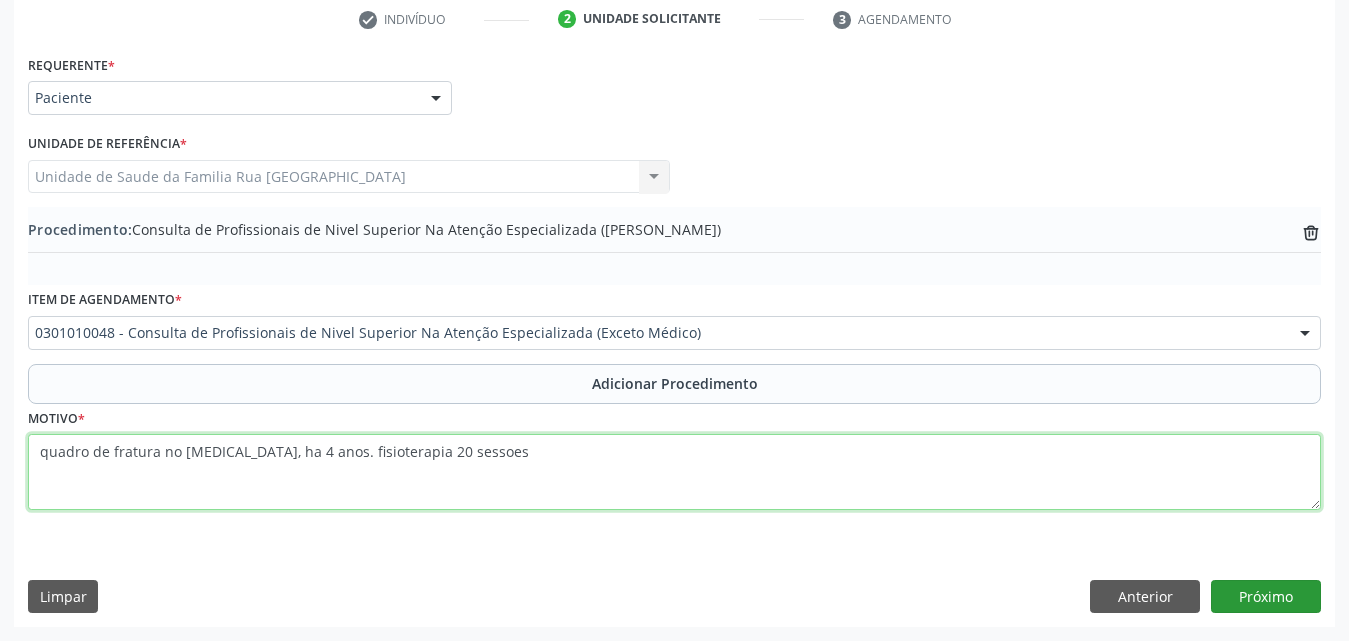 type on "quadro de fratura no femur, ha 4 anos. fisioterapia 20 sessoes" 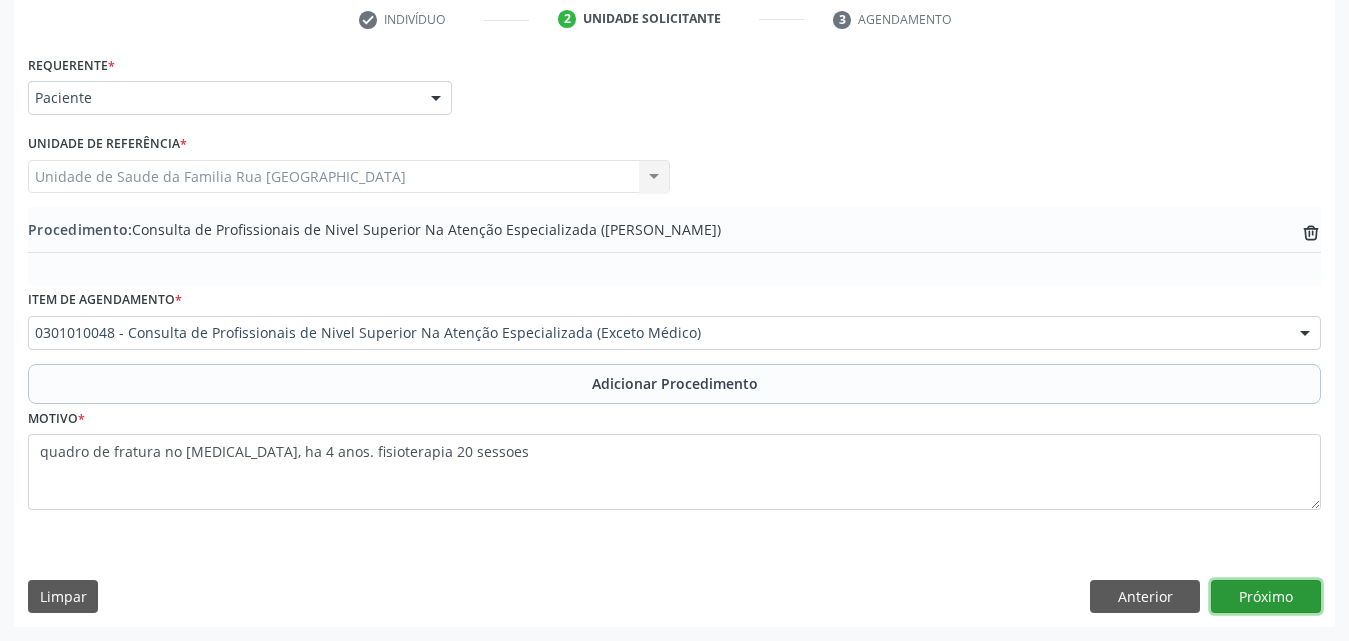 click on "Próximo" at bounding box center (1266, 597) 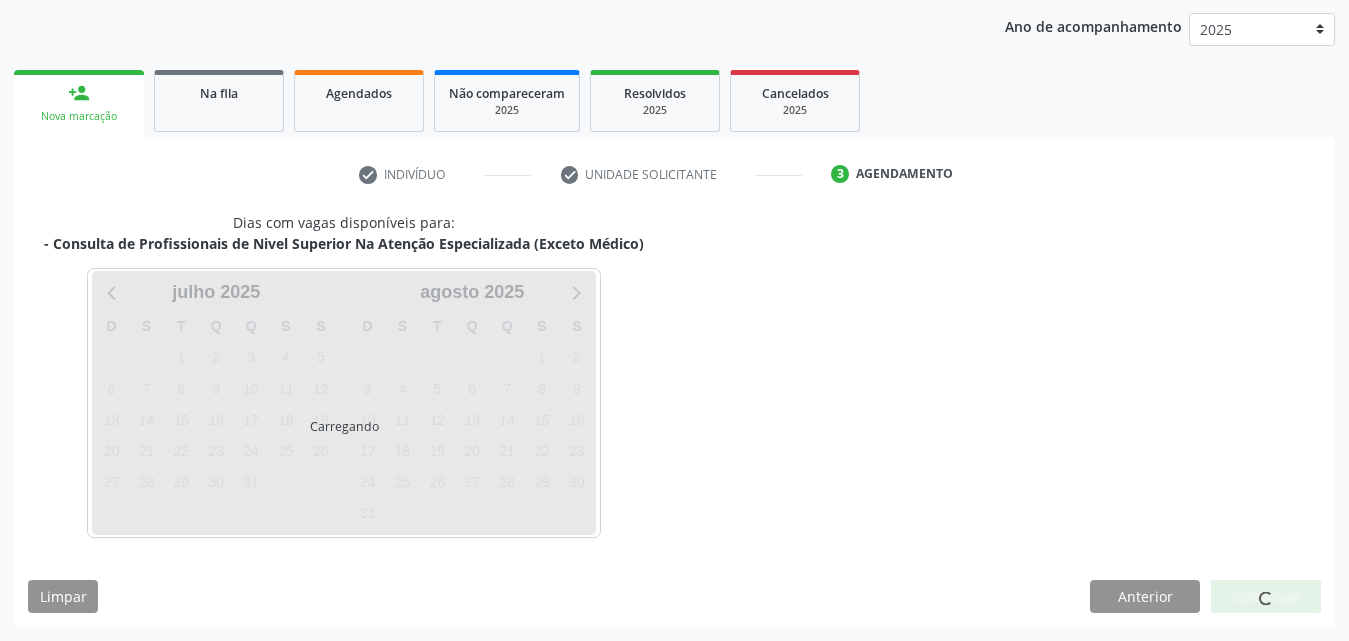 scroll, scrollTop: 316, scrollLeft: 0, axis: vertical 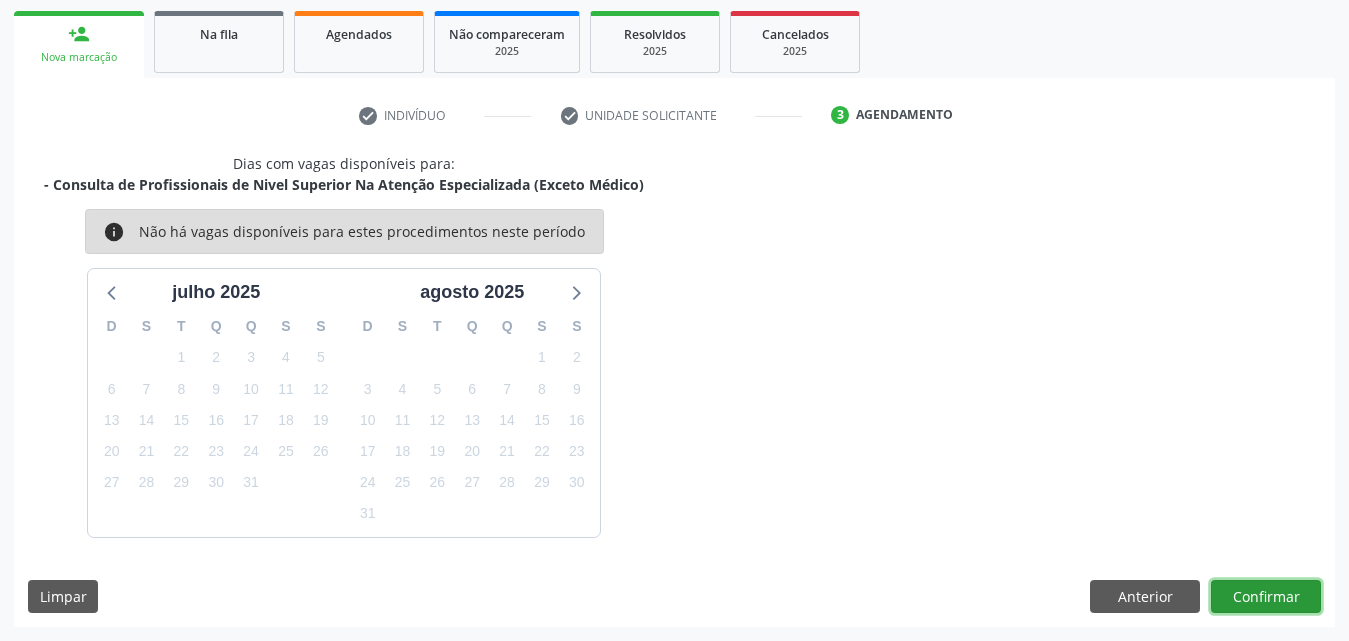 click on "Confirmar" at bounding box center [1266, 597] 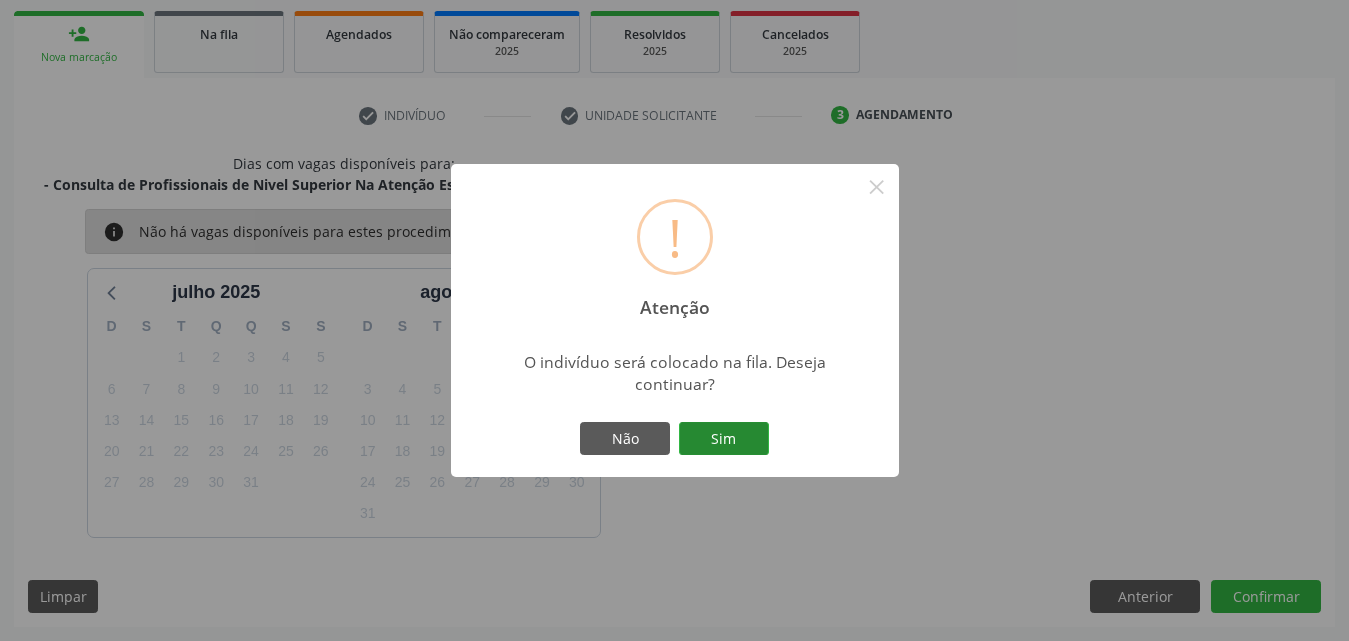 click on "Sim" at bounding box center (724, 439) 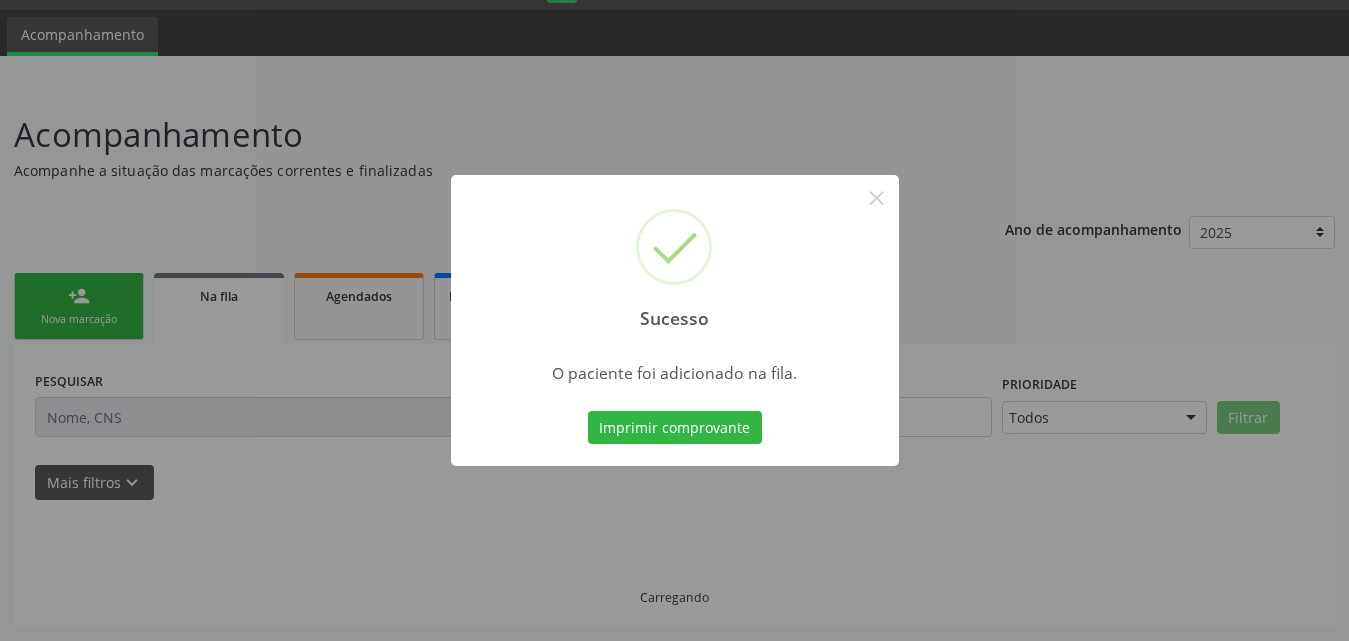 scroll, scrollTop: 54, scrollLeft: 0, axis: vertical 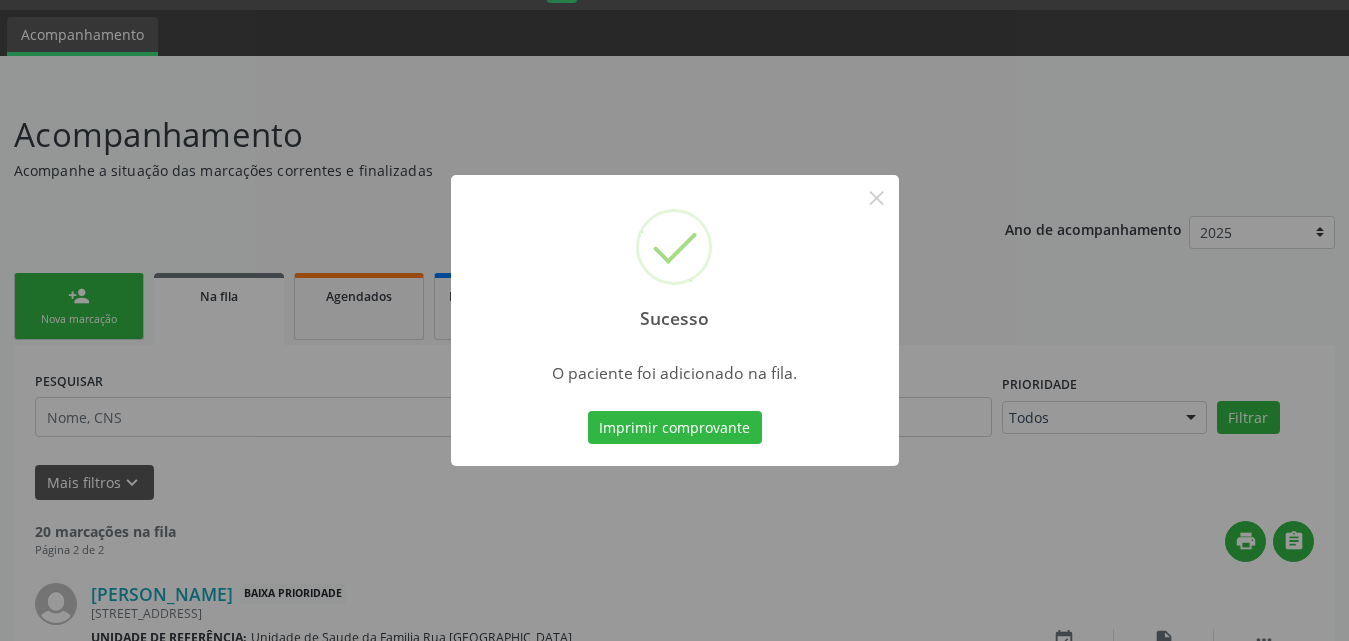 type 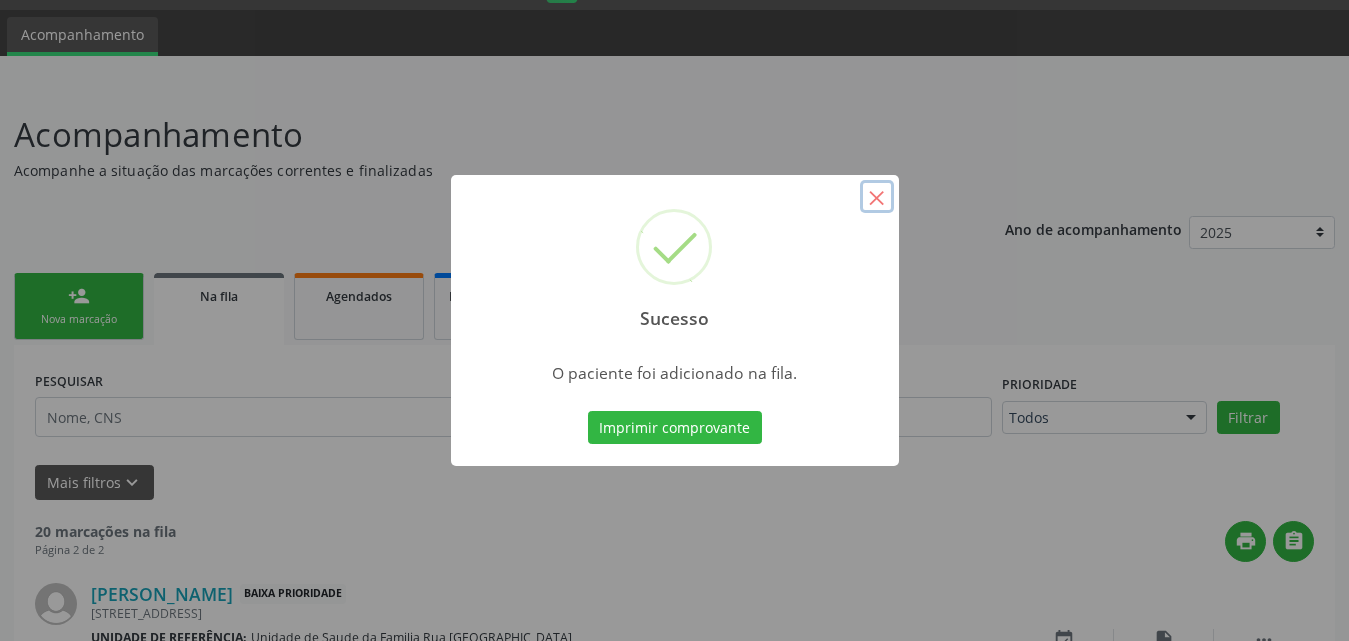 click on "×" at bounding box center (877, 197) 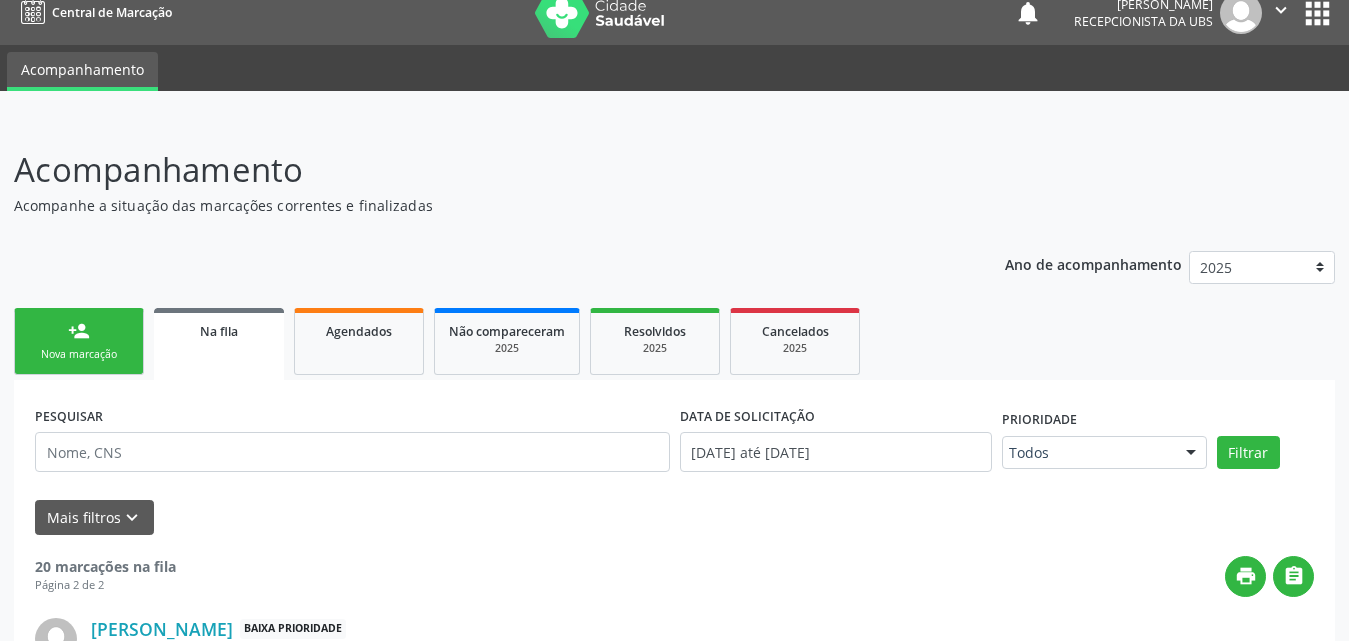 scroll, scrollTop: 0, scrollLeft: 0, axis: both 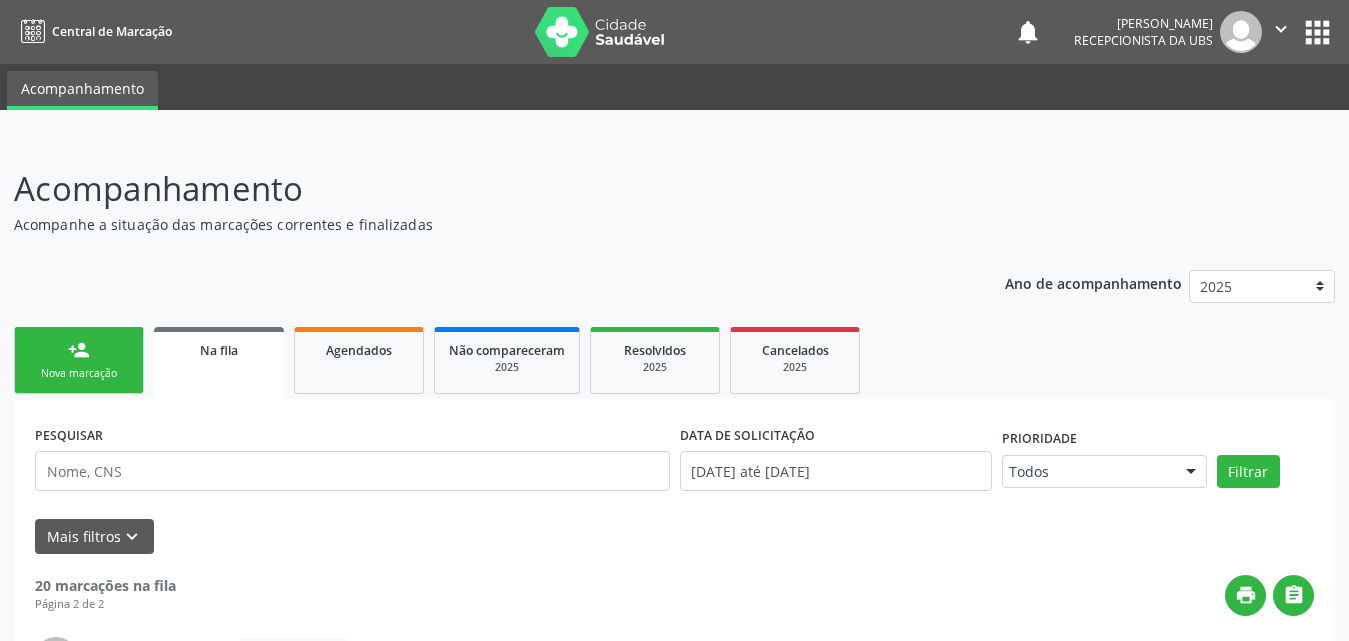 click at bounding box center (1241, 32) 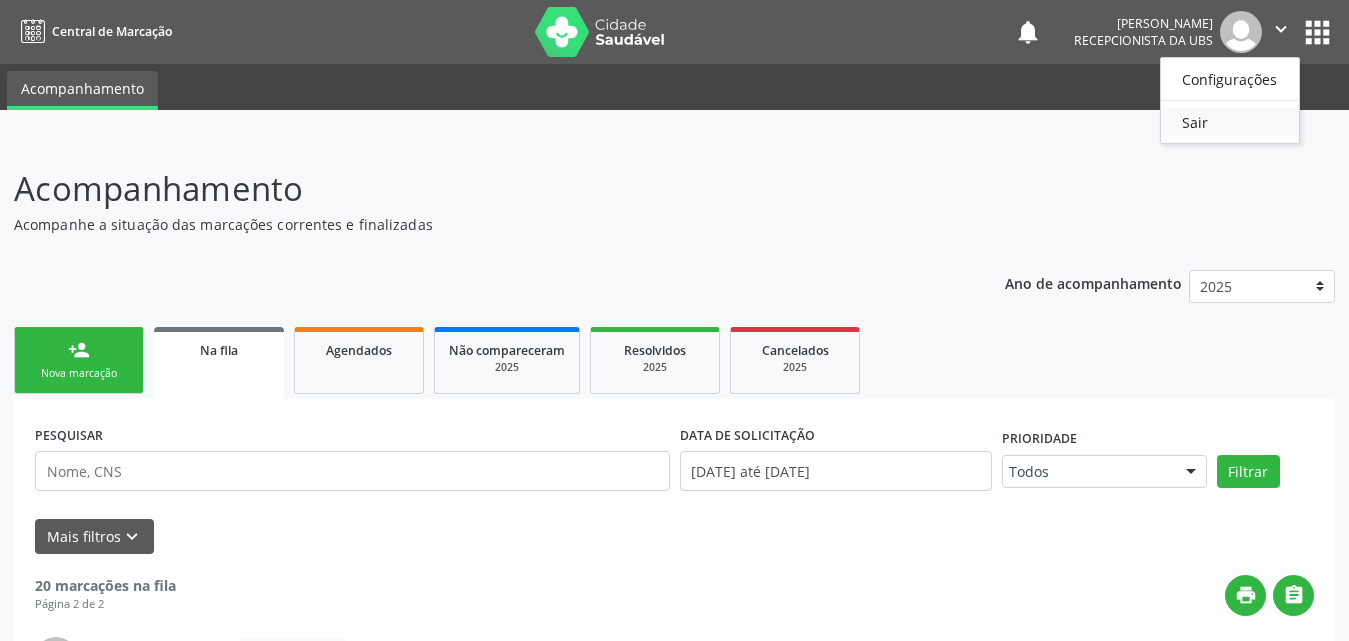 click on "Sair" at bounding box center [1230, 122] 